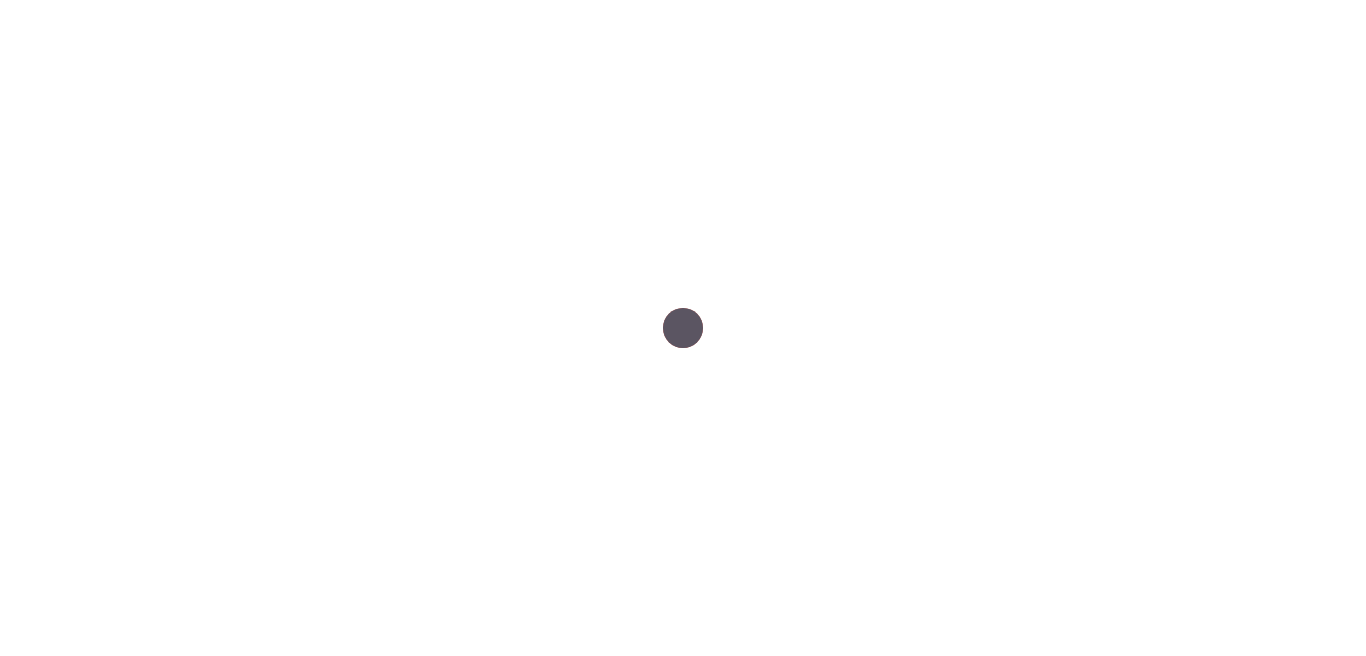 scroll, scrollTop: 0, scrollLeft: 0, axis: both 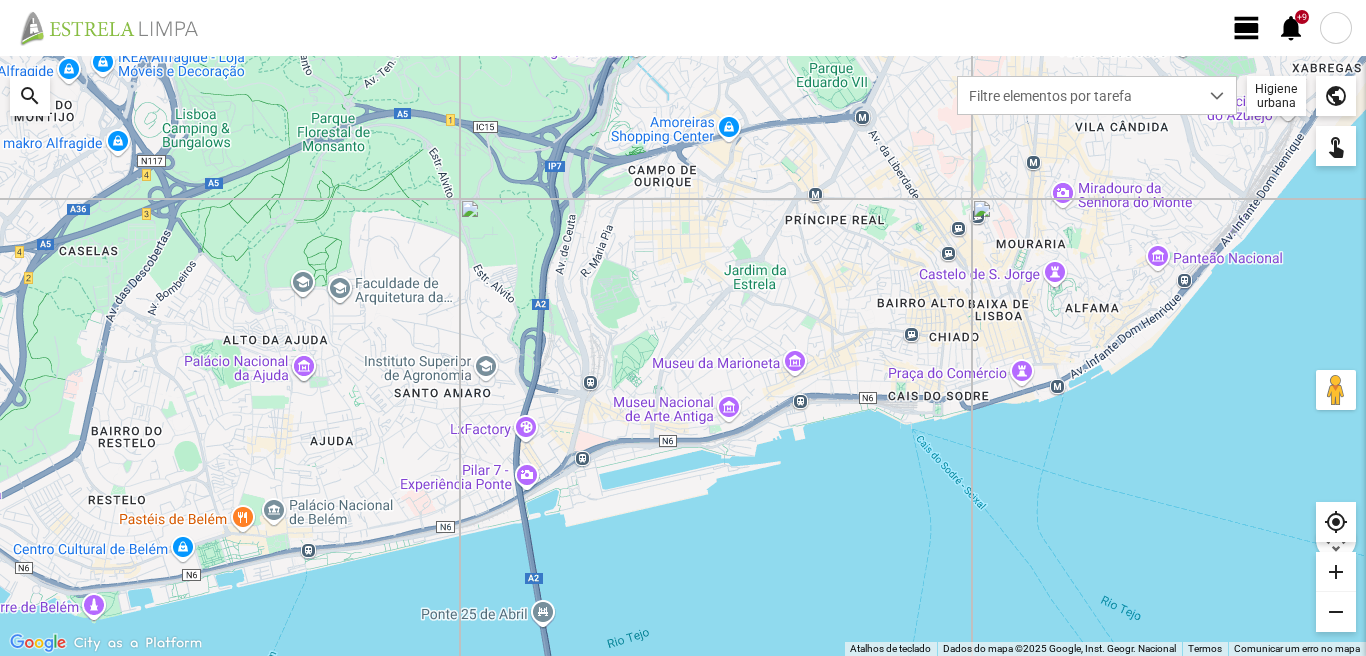 click on "view_day" 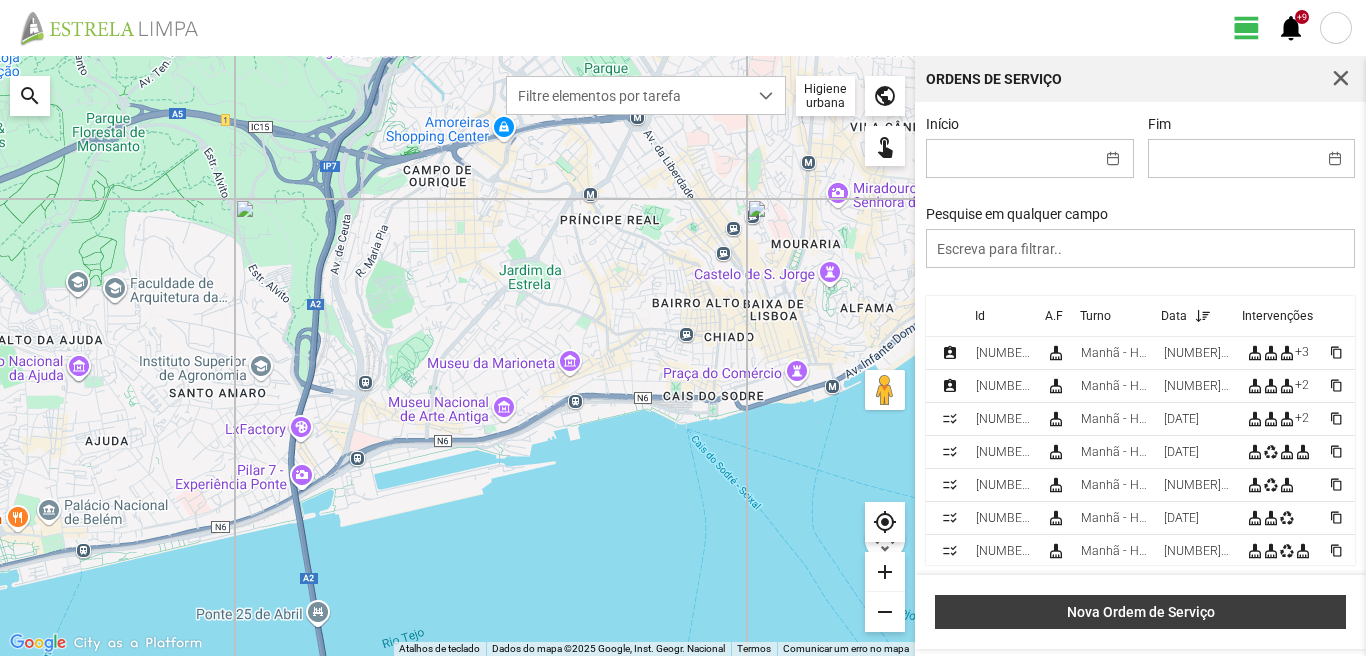 click on "Nova Ordem de Serviço" at bounding box center [1141, 612] 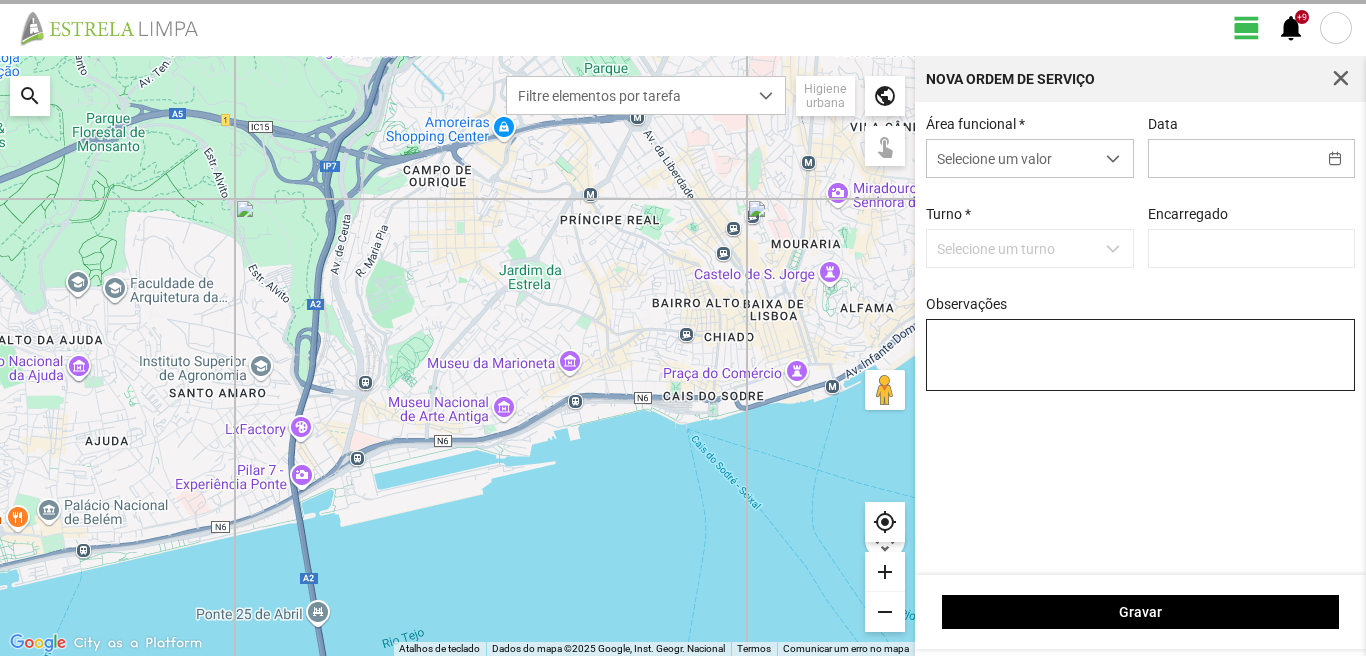 type on "[PERSON]" 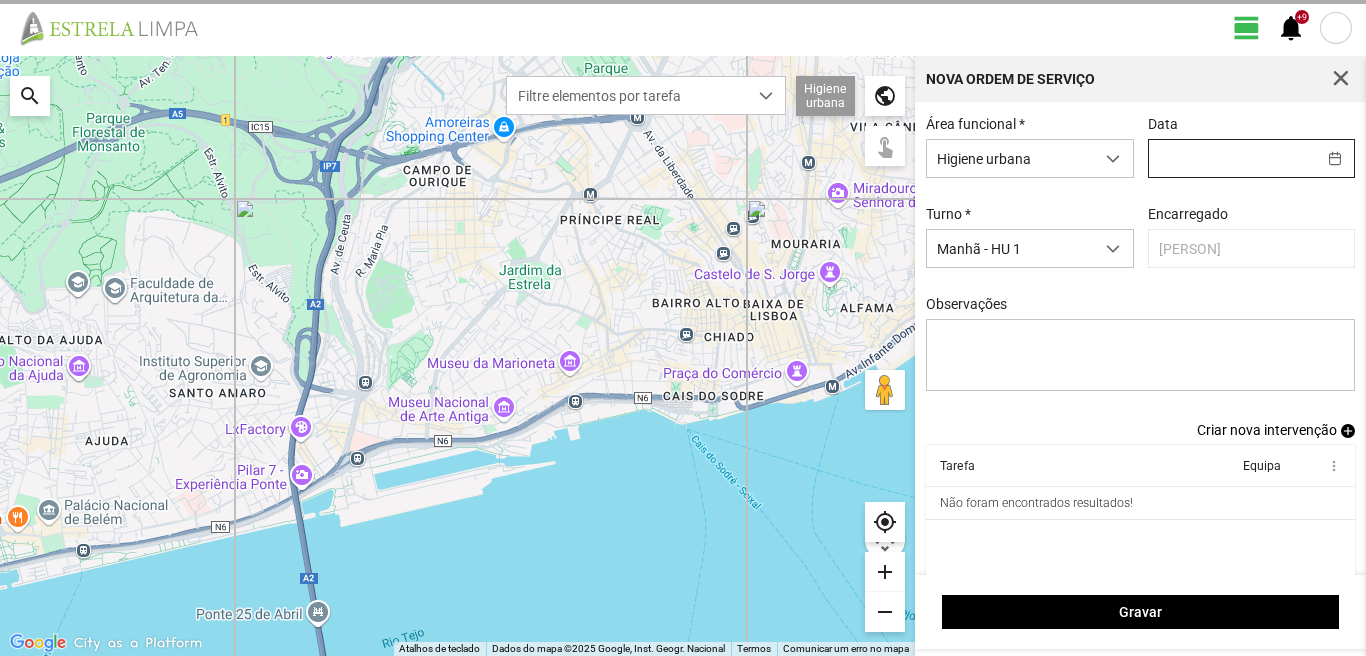 click at bounding box center [1232, 158] 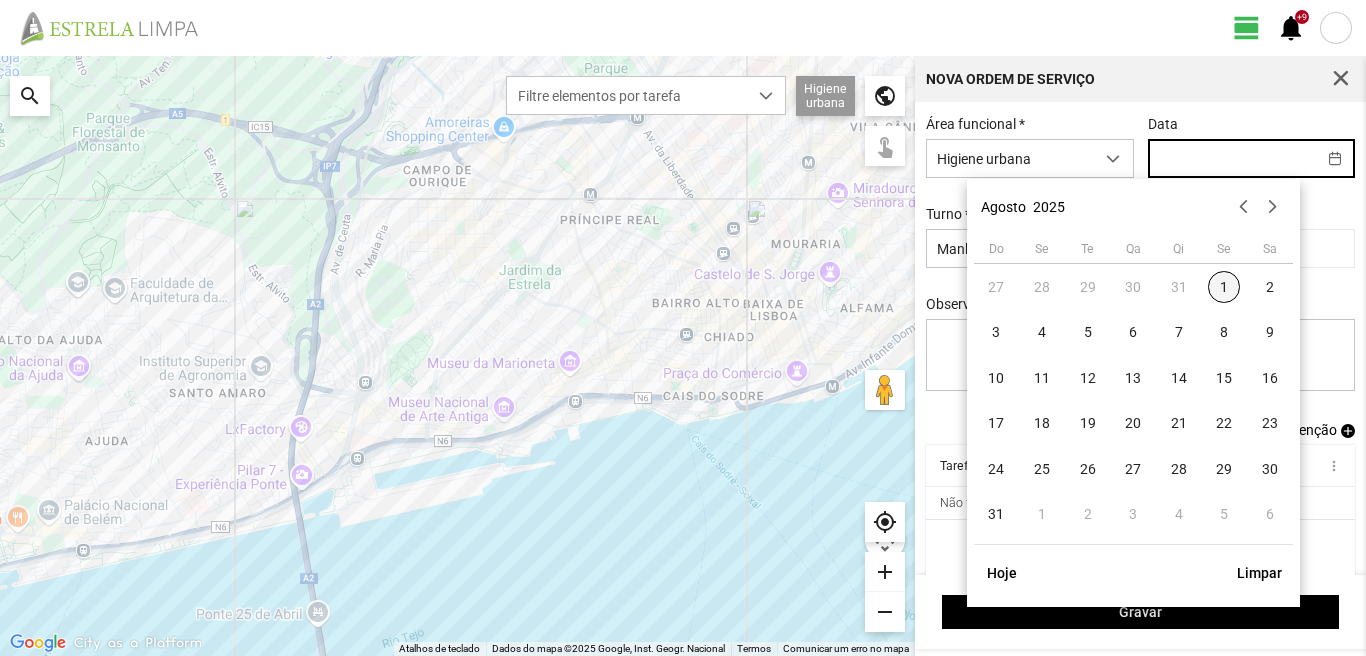 click on "1" at bounding box center (1224, 287) 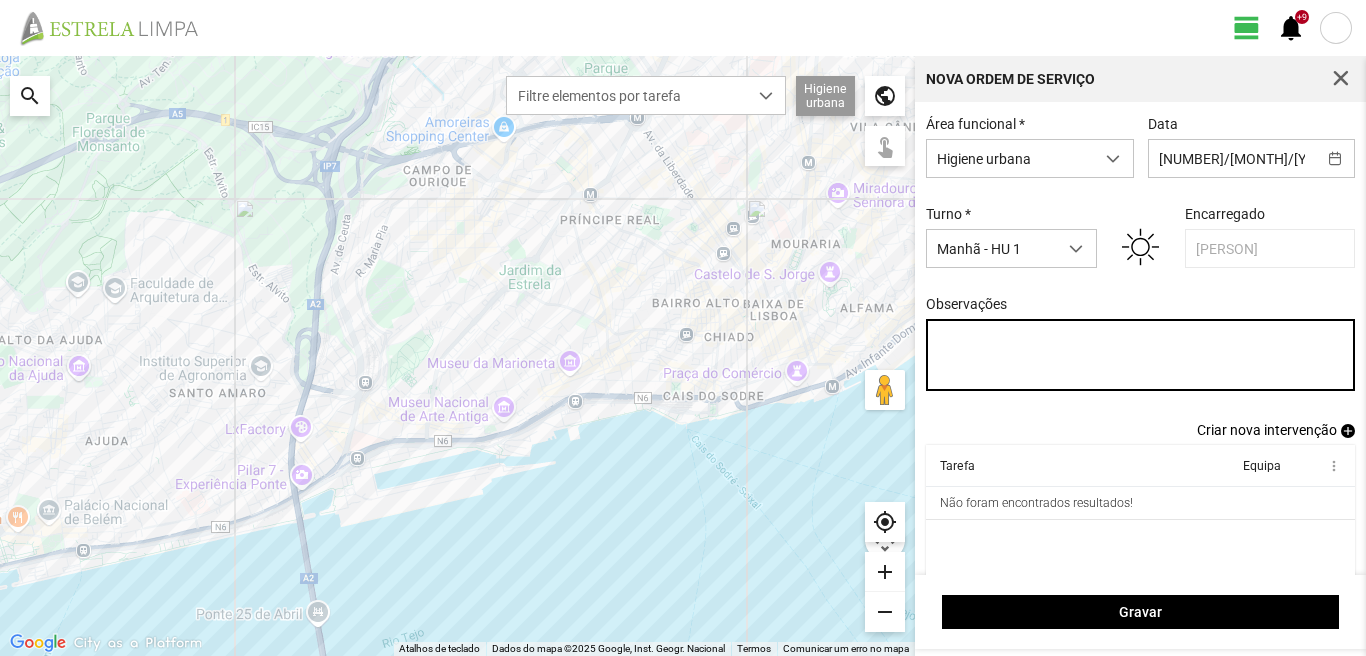 click on "Observações" at bounding box center (1141, 355) 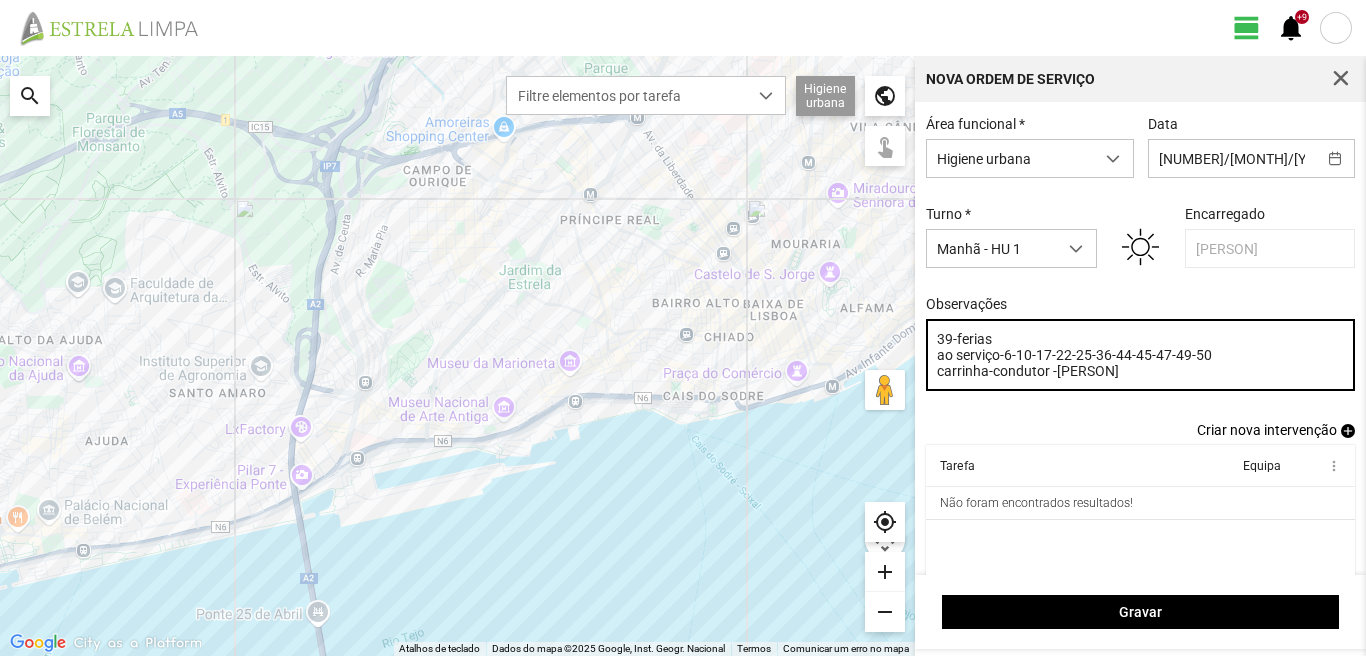 type on "39-ferias
ao serviço-6-10-17-22-25-36-44-45-47-49-50
carrinha-condutor -[PERSON]" 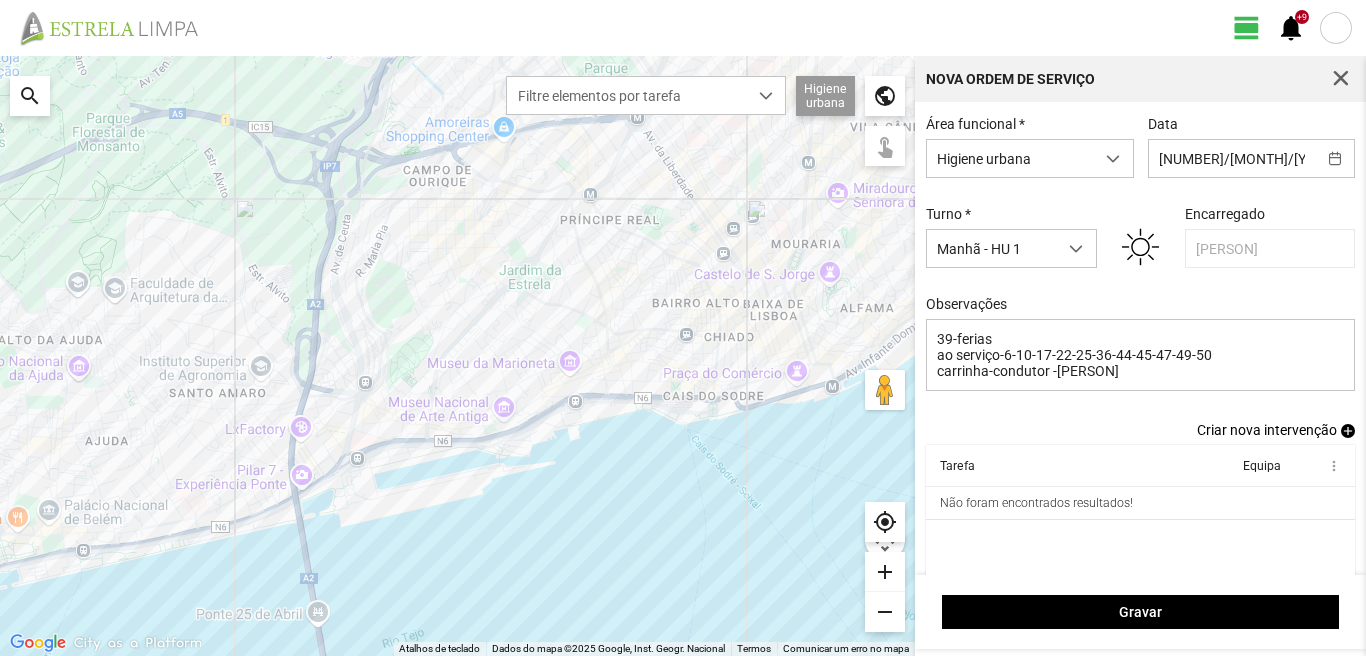 click on "add" at bounding box center [1348, 431] 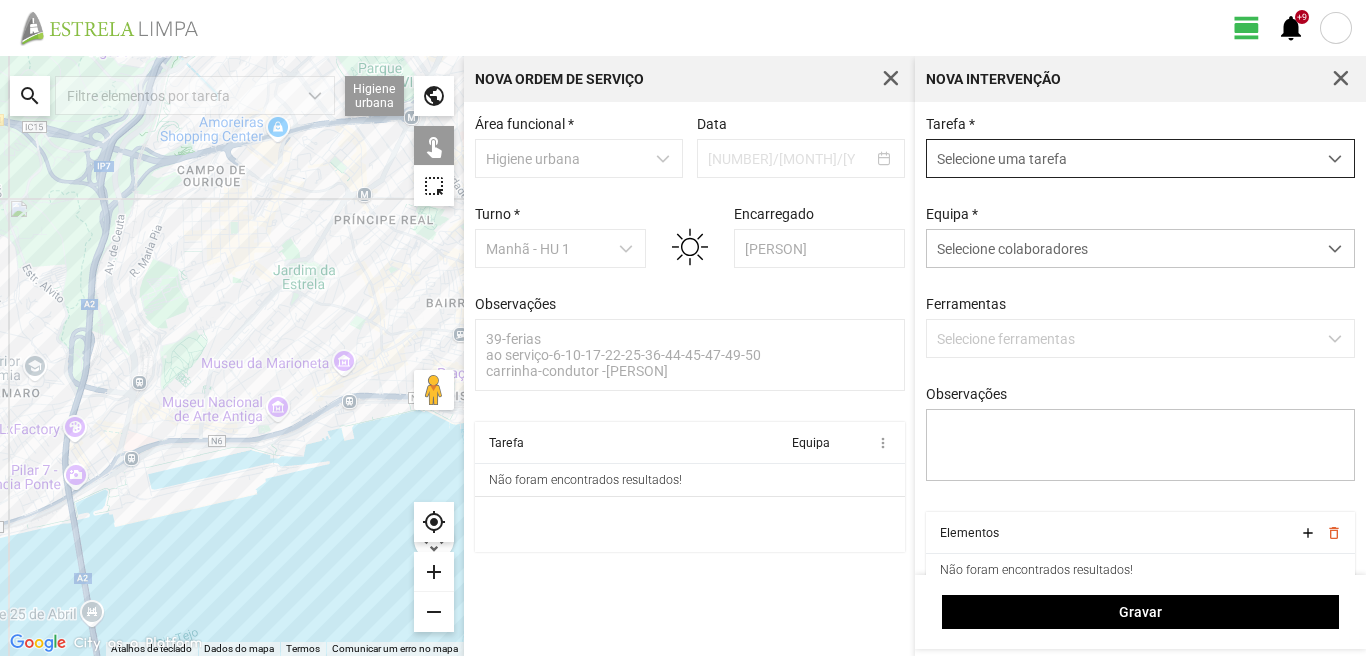 click on "Selecione uma tarefa" at bounding box center [1121, 158] 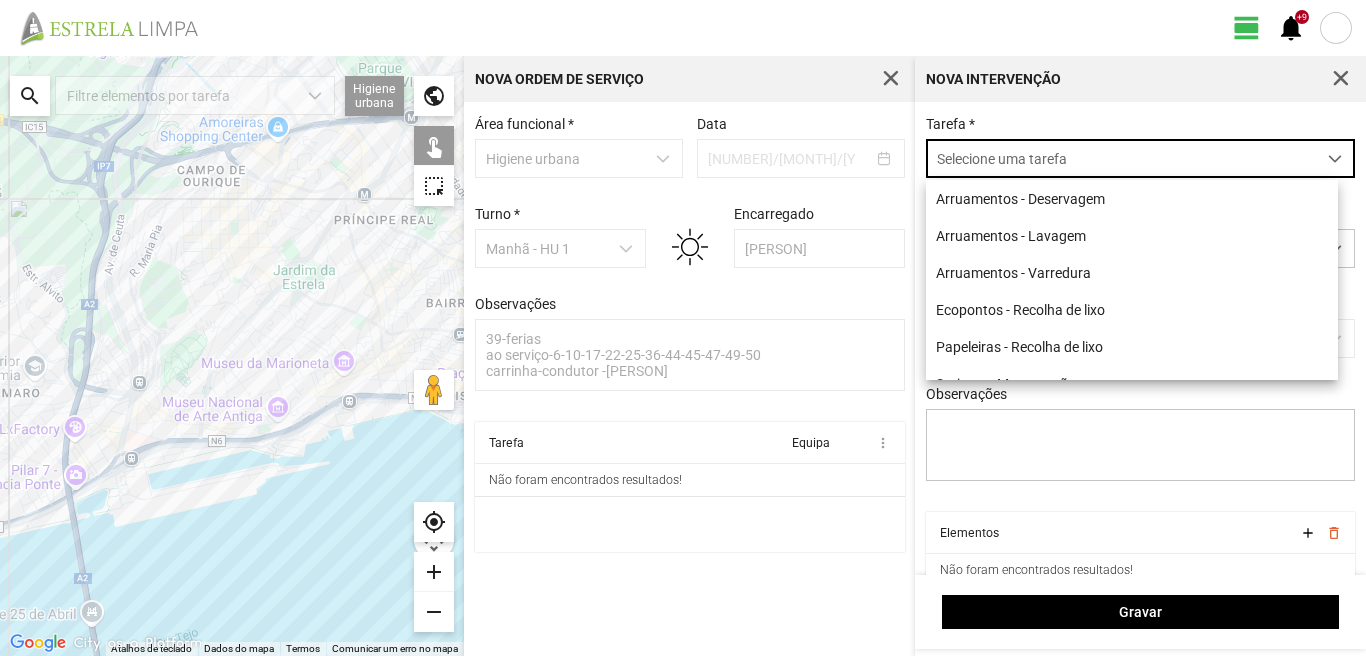scroll, scrollTop: 11, scrollLeft: 89, axis: both 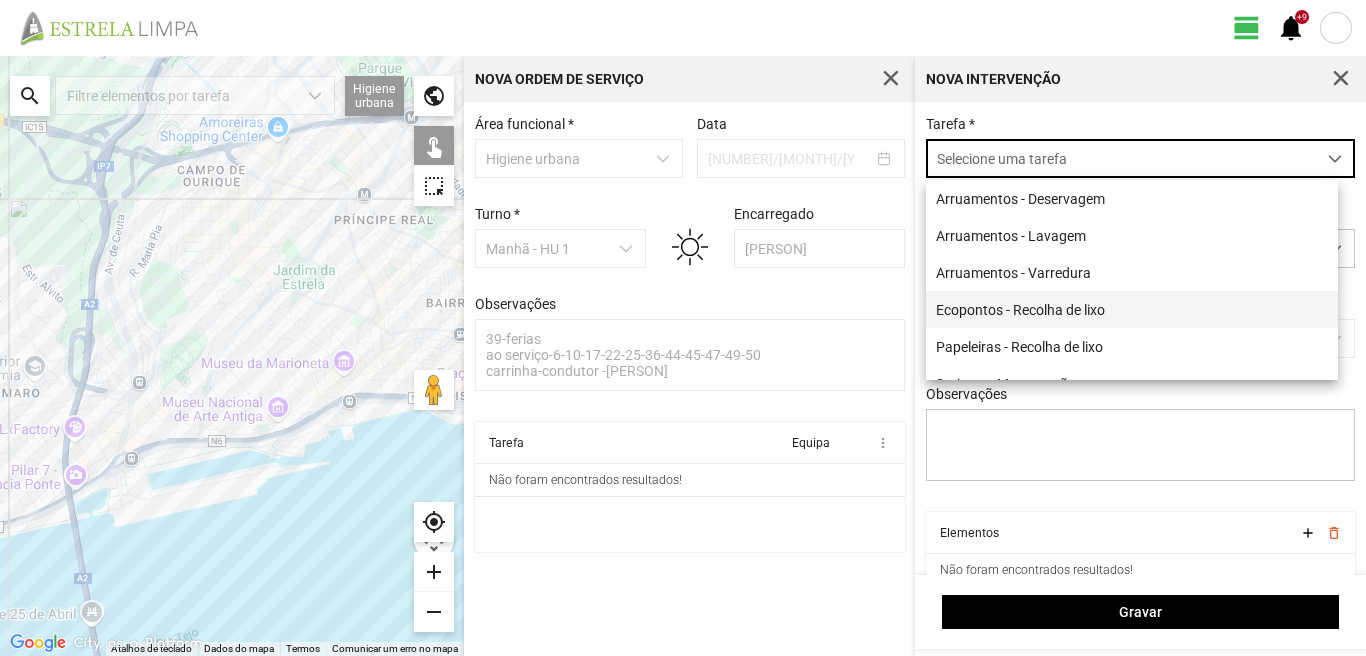 click on "Ecopontos - Recolha de lixo" at bounding box center (1132, 309) 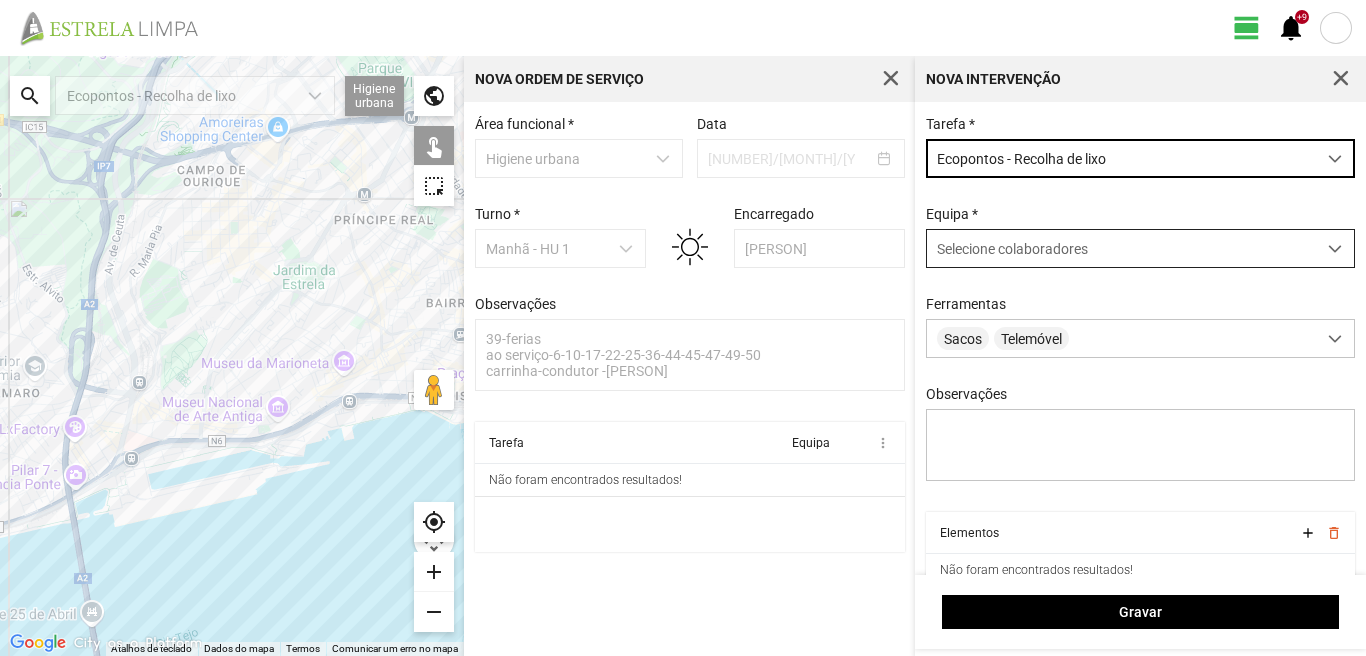 click on "Selecione colaboradores" at bounding box center [1121, 248] 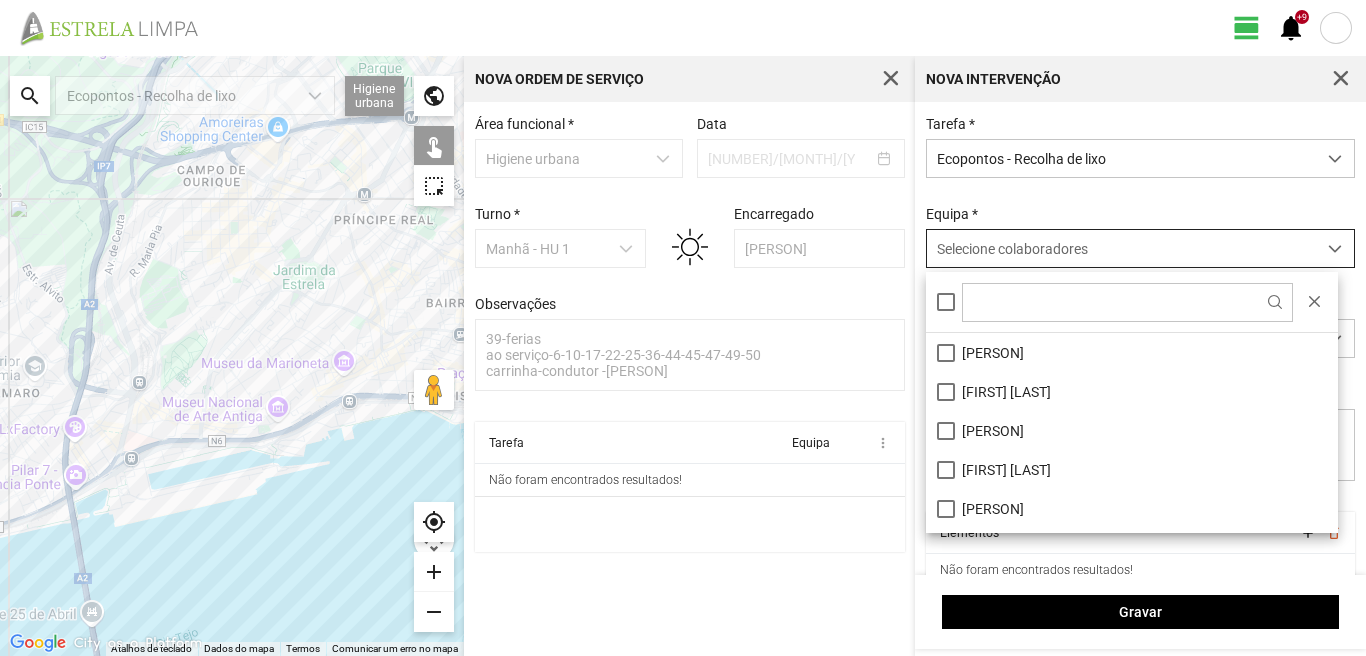 scroll, scrollTop: 11, scrollLeft: 89, axis: both 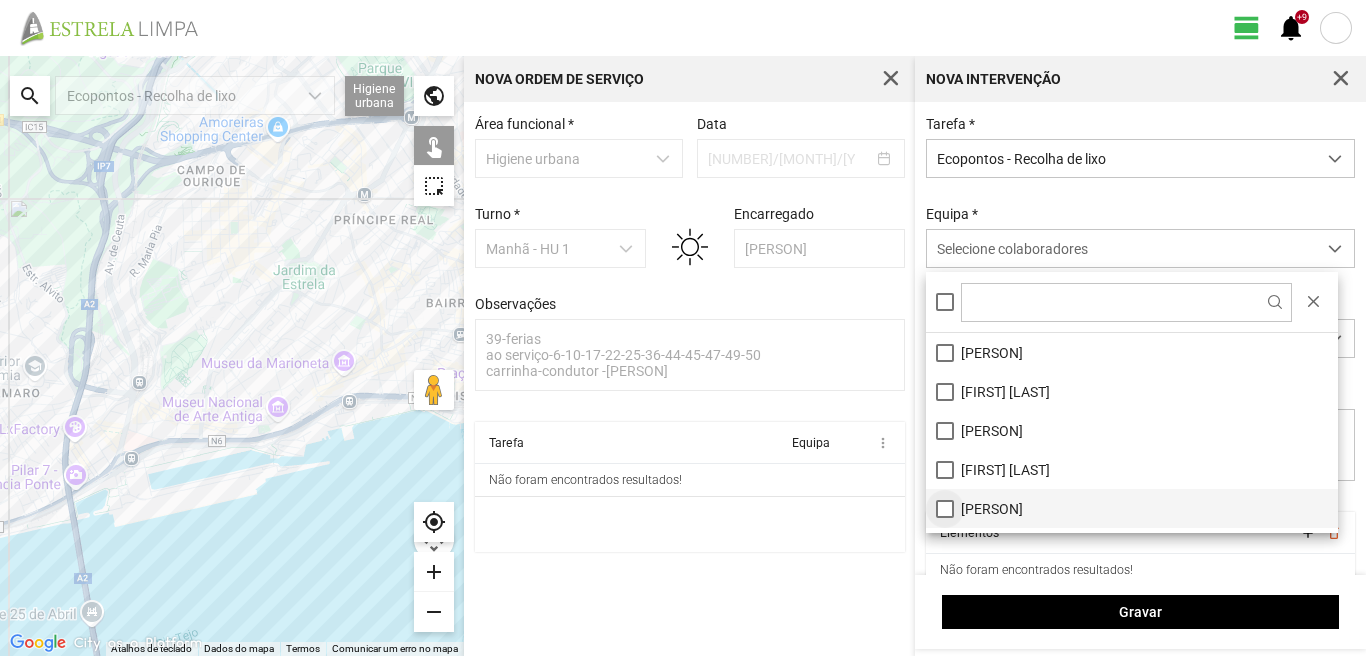 click on "[PERSON]" at bounding box center (1132, 508) 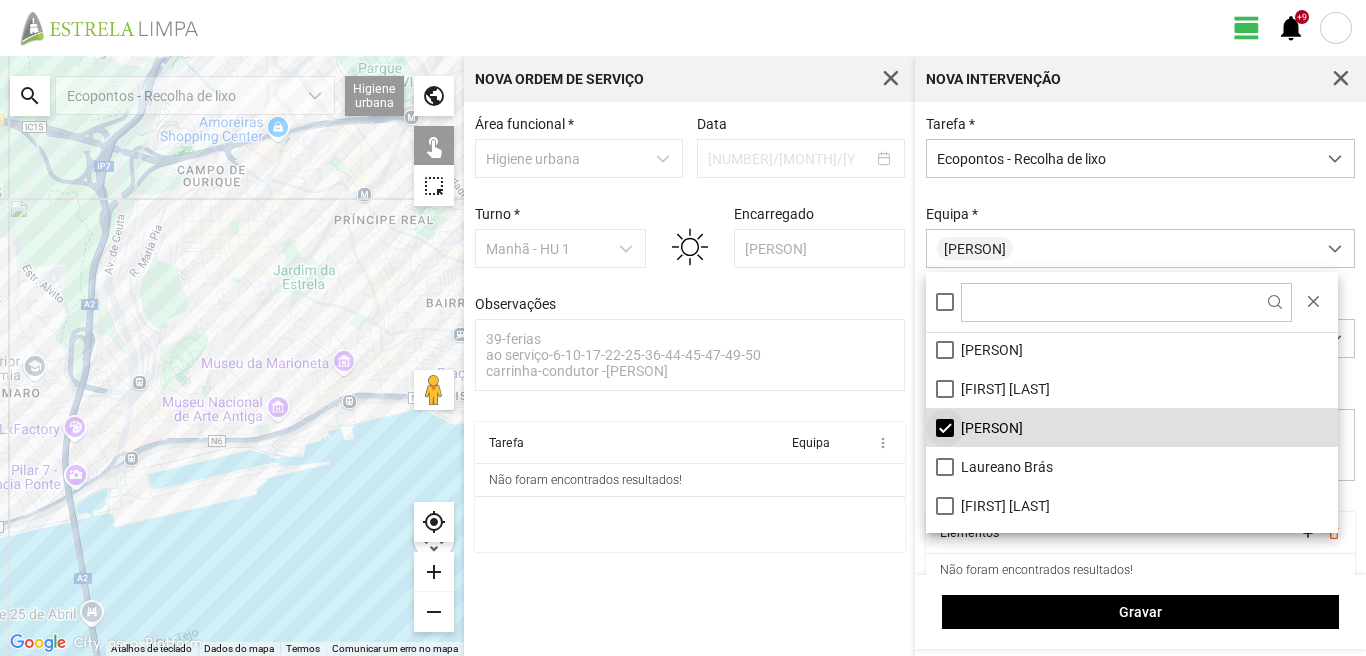 scroll, scrollTop: 200, scrollLeft: 0, axis: vertical 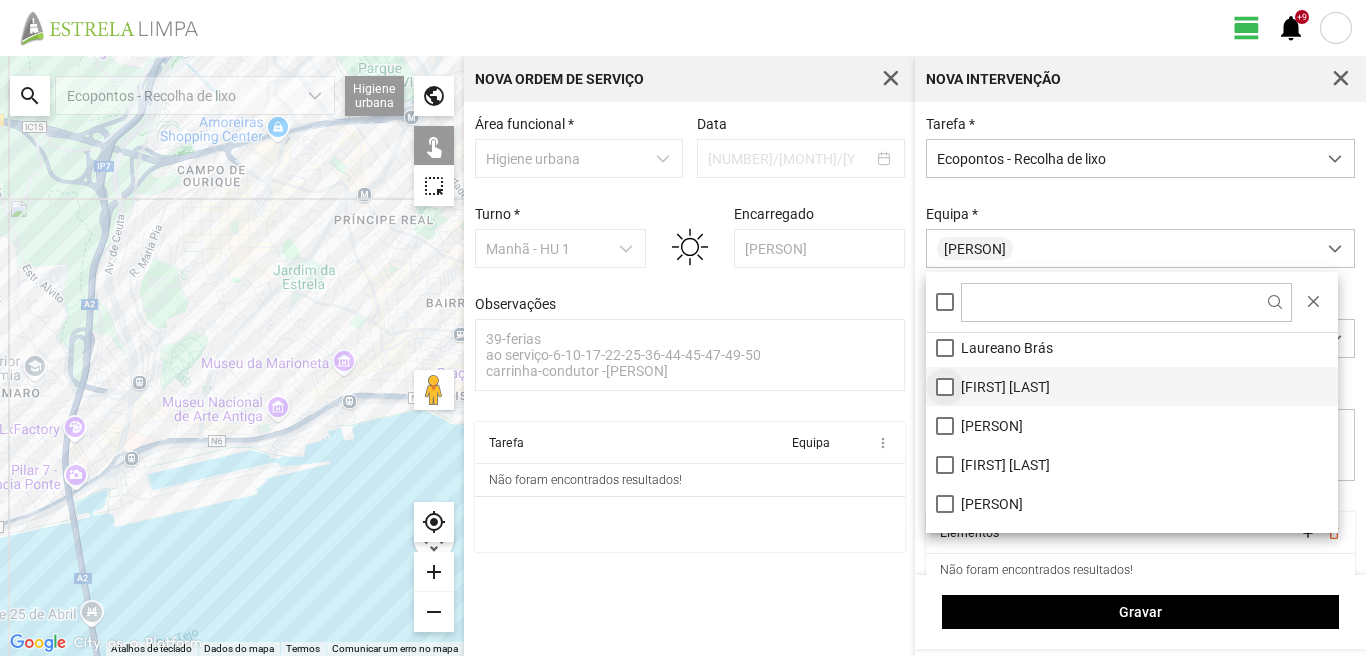 click on "[FIRST] [LAST]" at bounding box center [1132, 386] 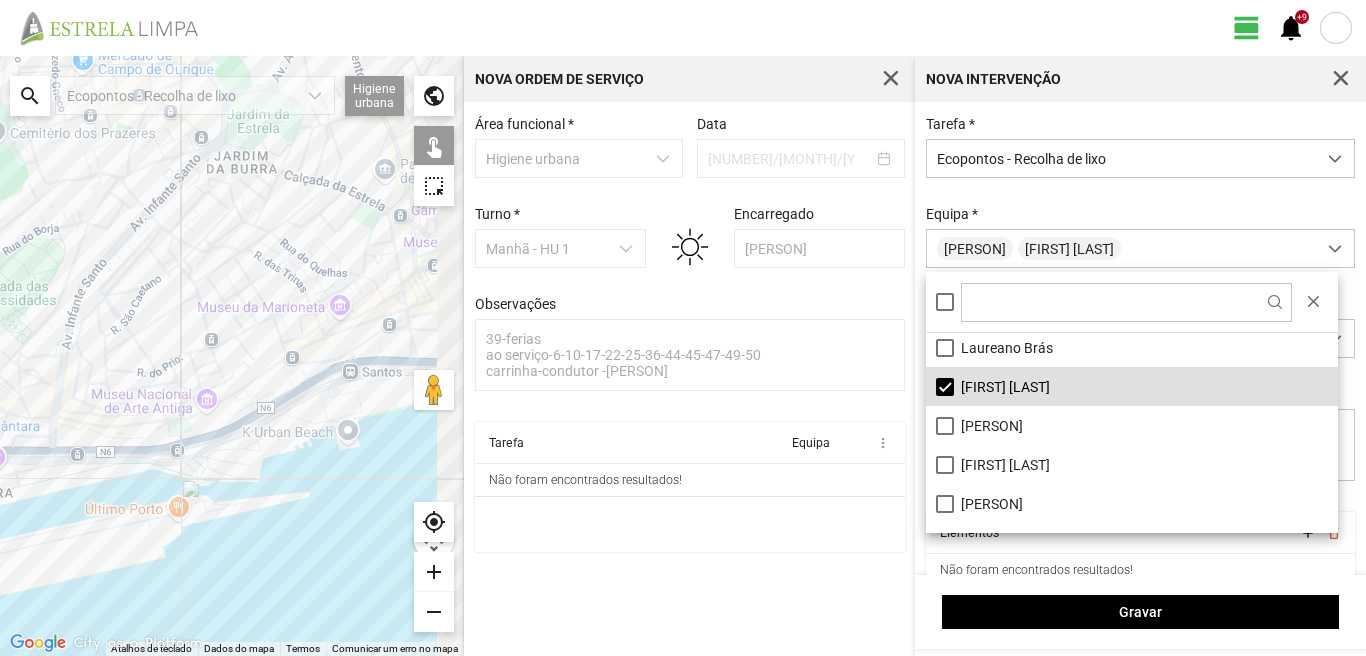 drag, startPoint x: 409, startPoint y: 331, endPoint x: 176, endPoint y: 378, distance: 237.69308 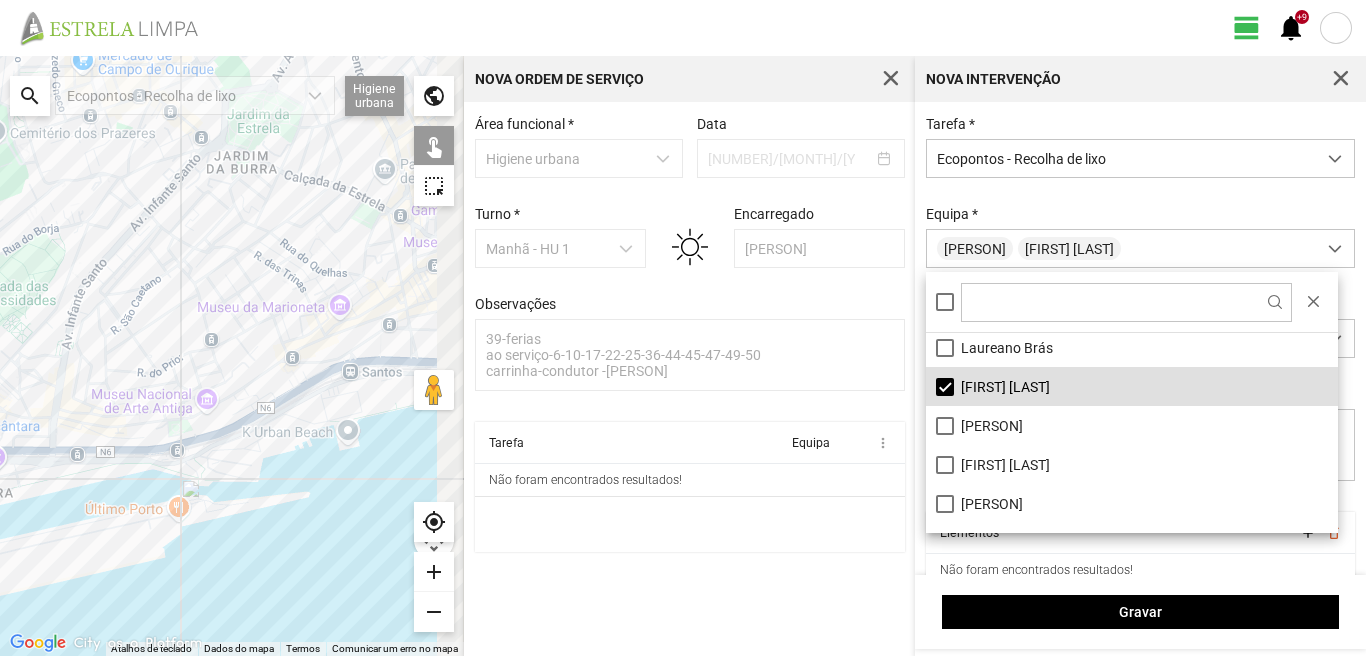 click 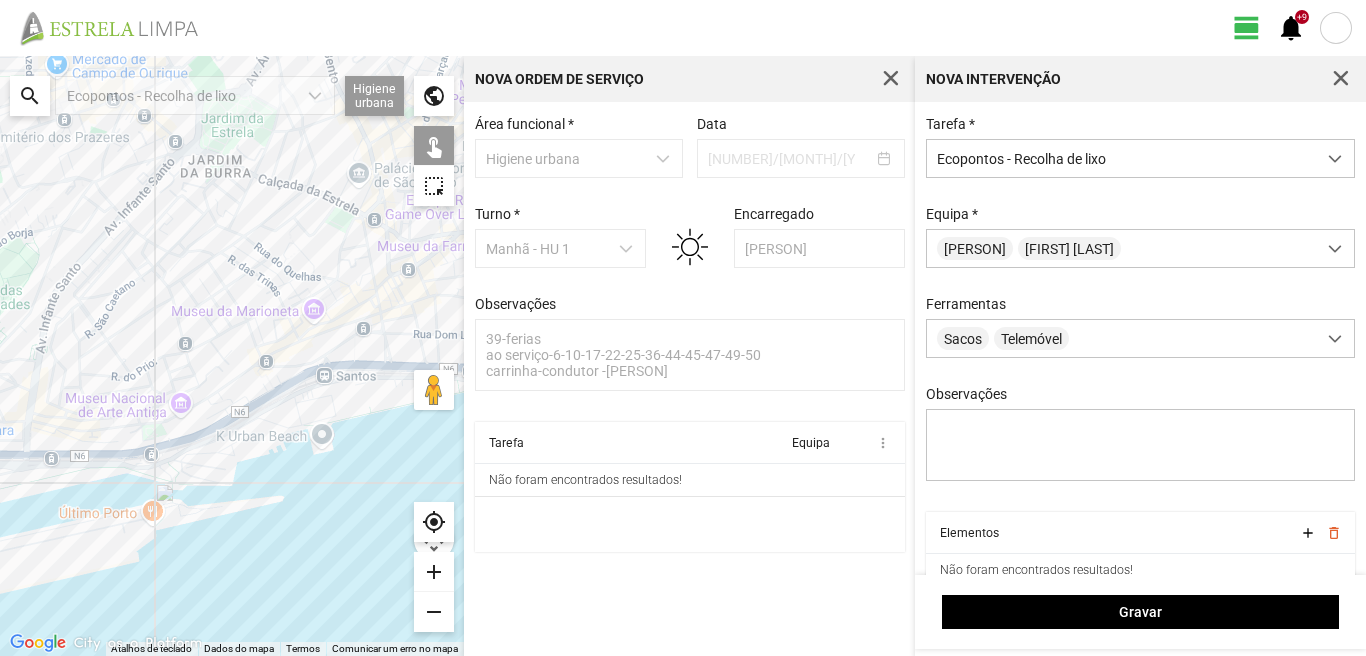 click 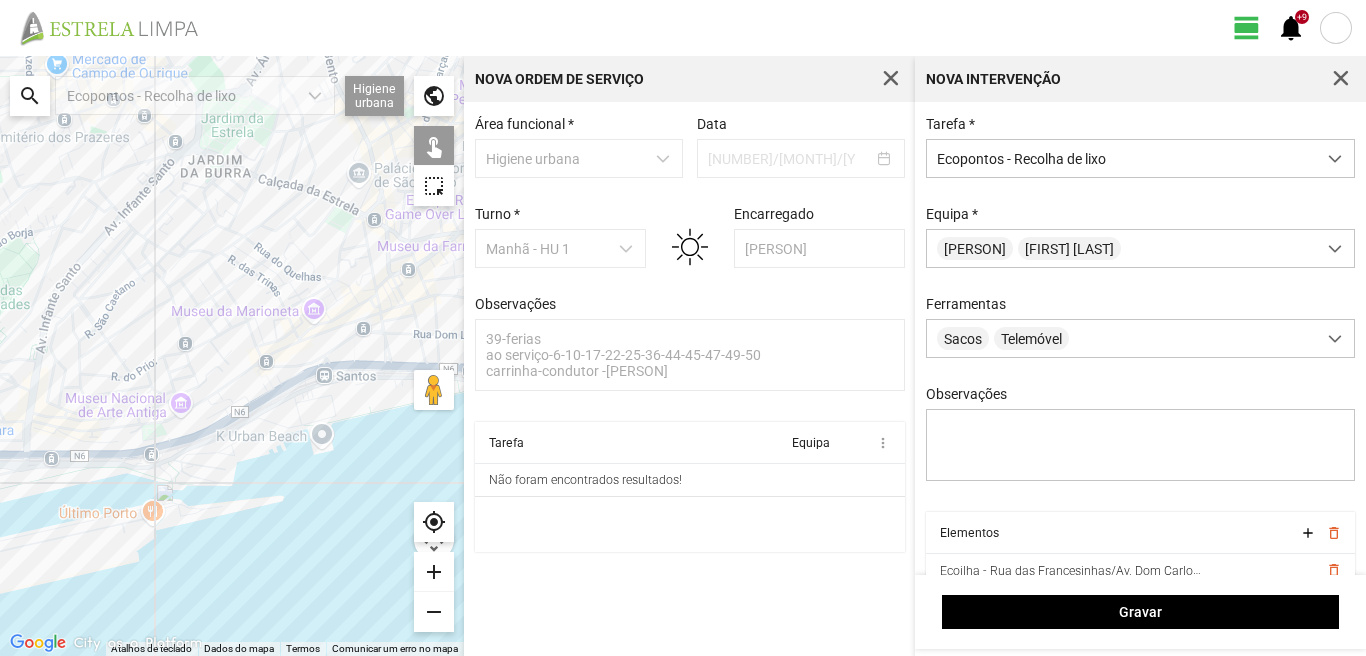 click 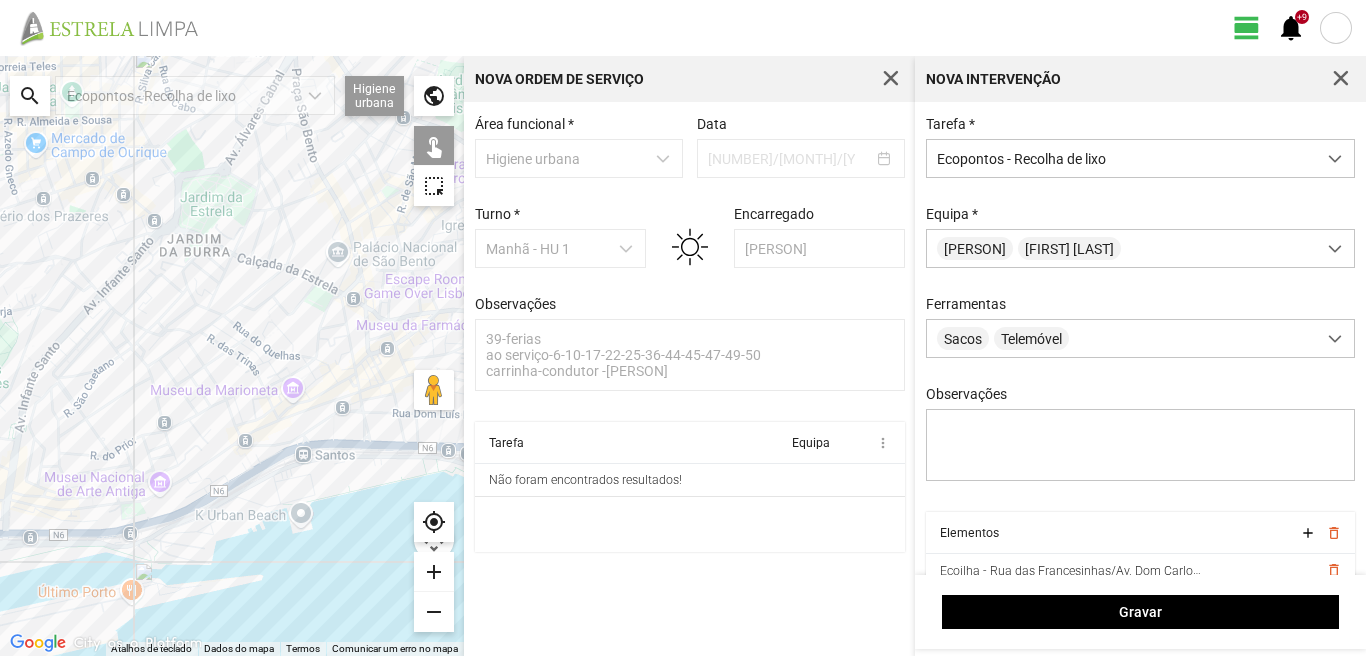 drag, startPoint x: 263, startPoint y: 156, endPoint x: 237, endPoint y: 249, distance: 96.56604 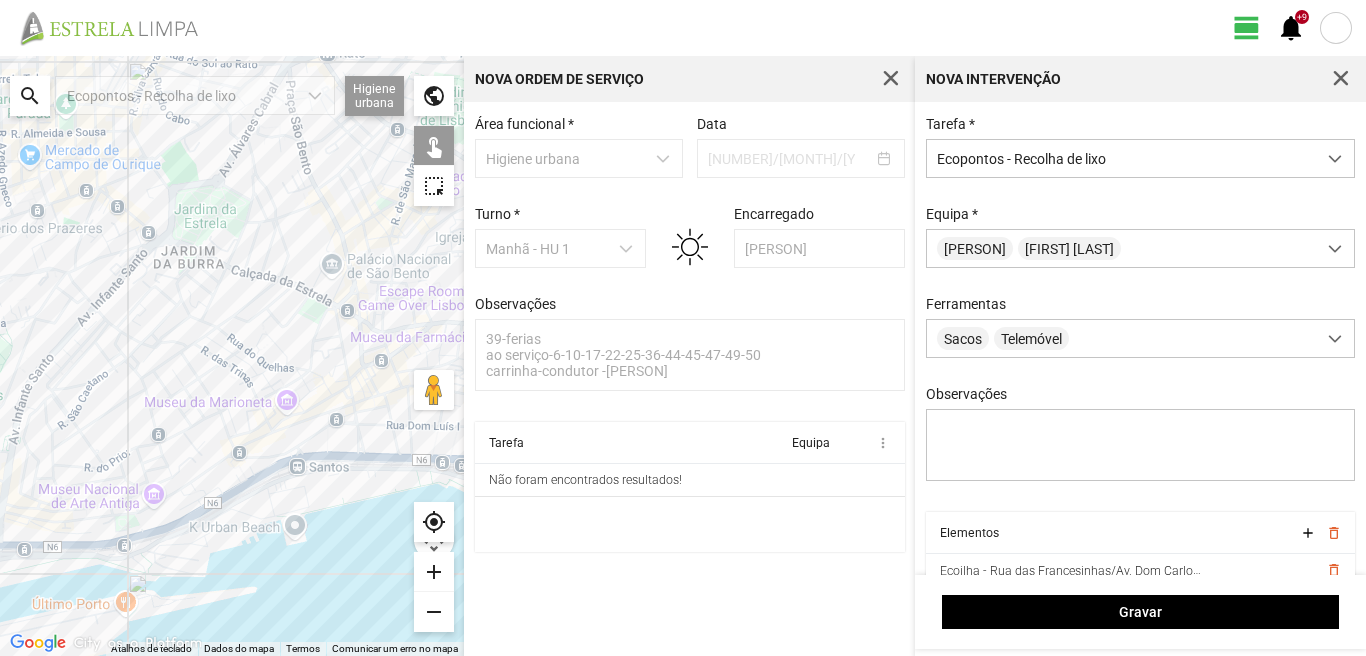 click 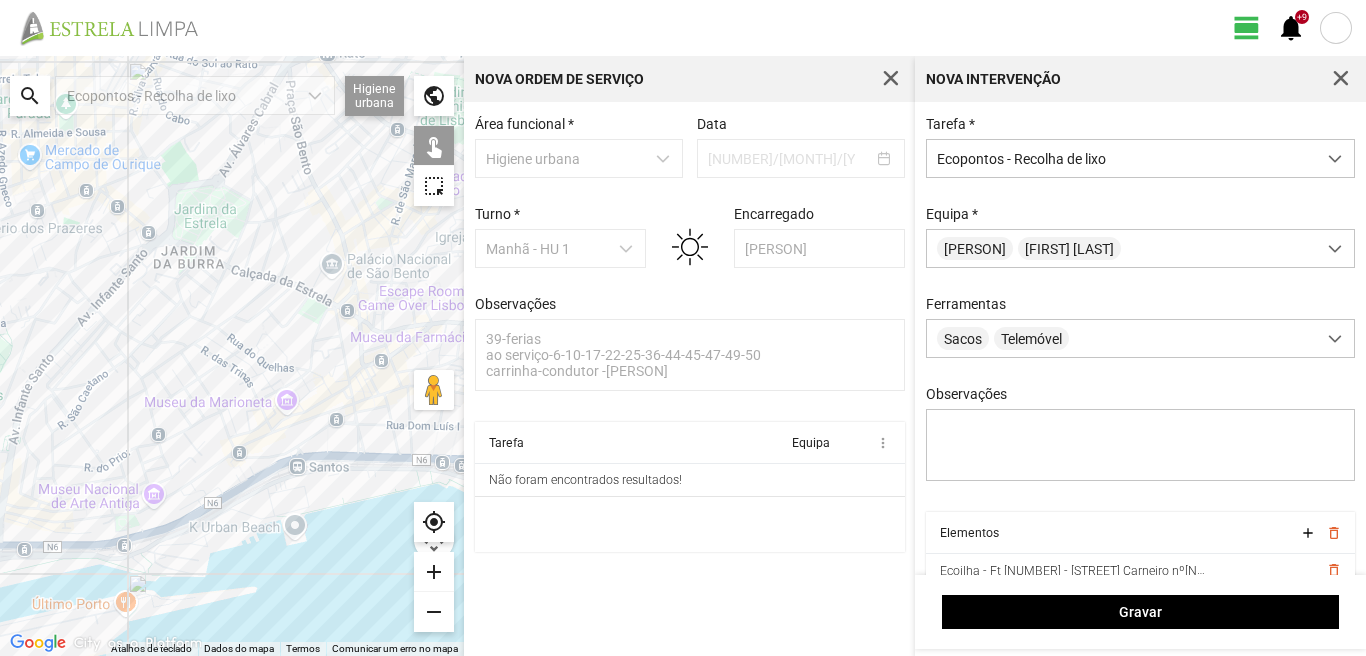 click 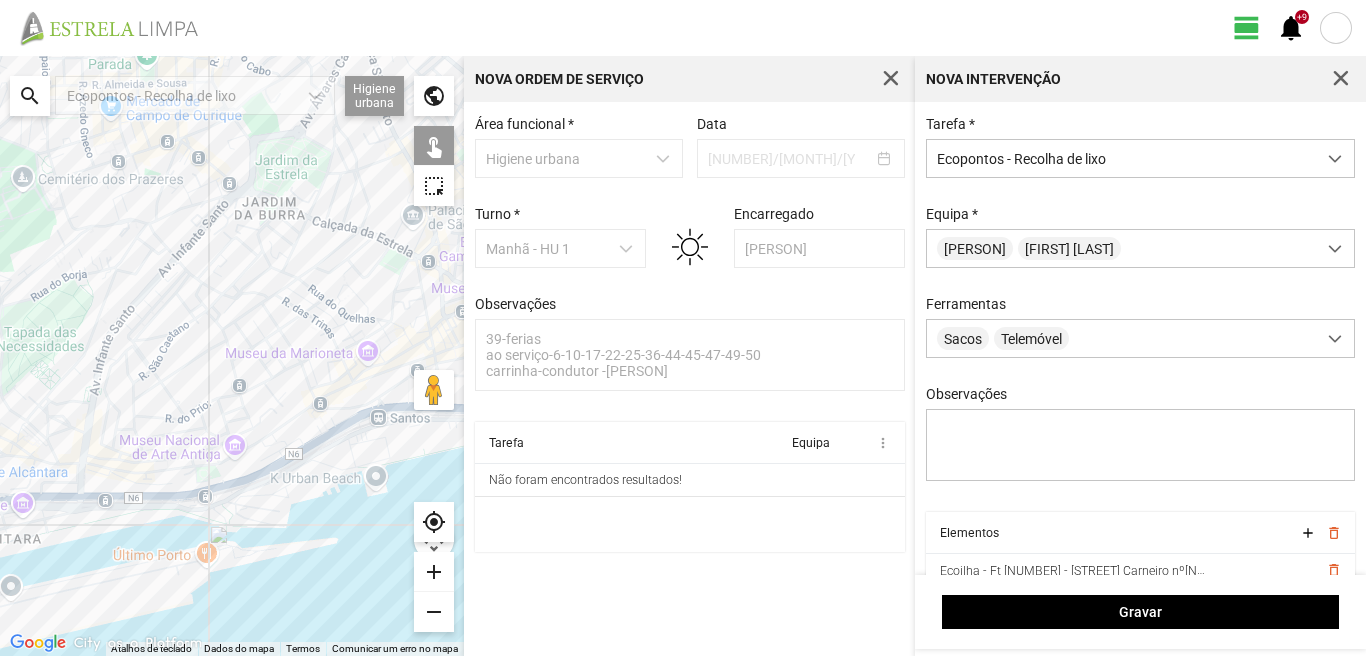 drag, startPoint x: 86, startPoint y: 500, endPoint x: 163, endPoint y: 451, distance: 91.26884 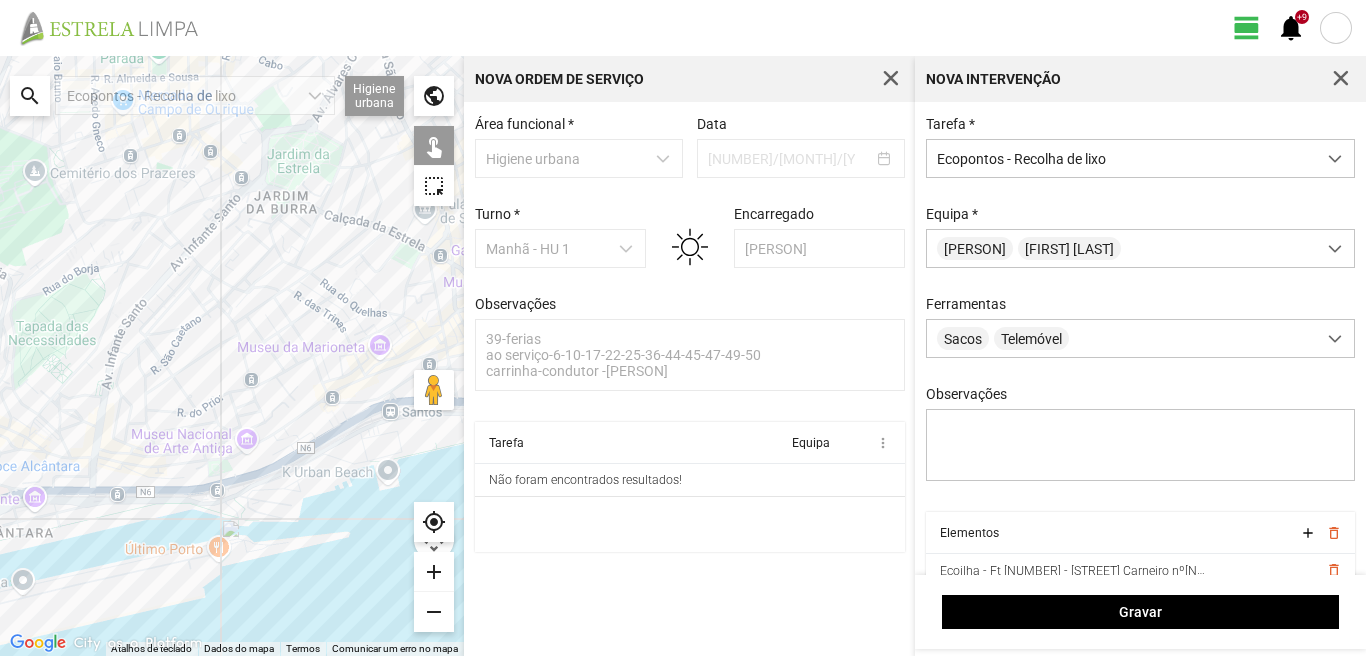 click 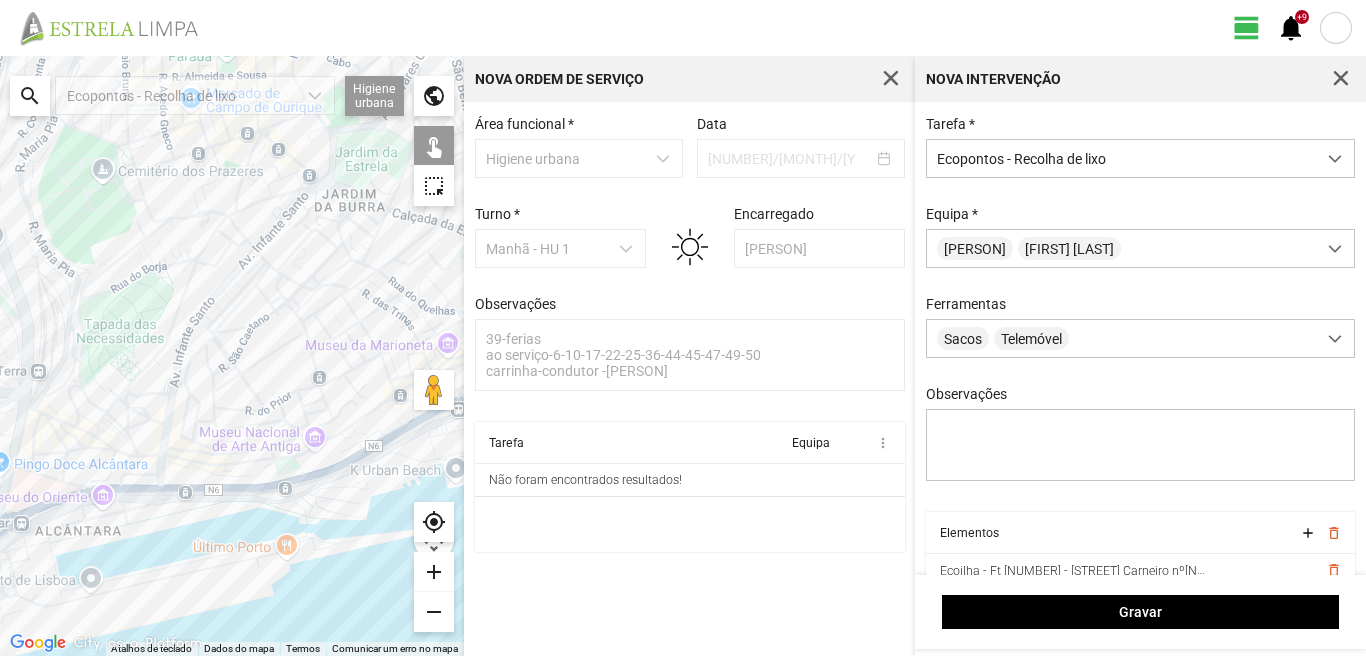 click 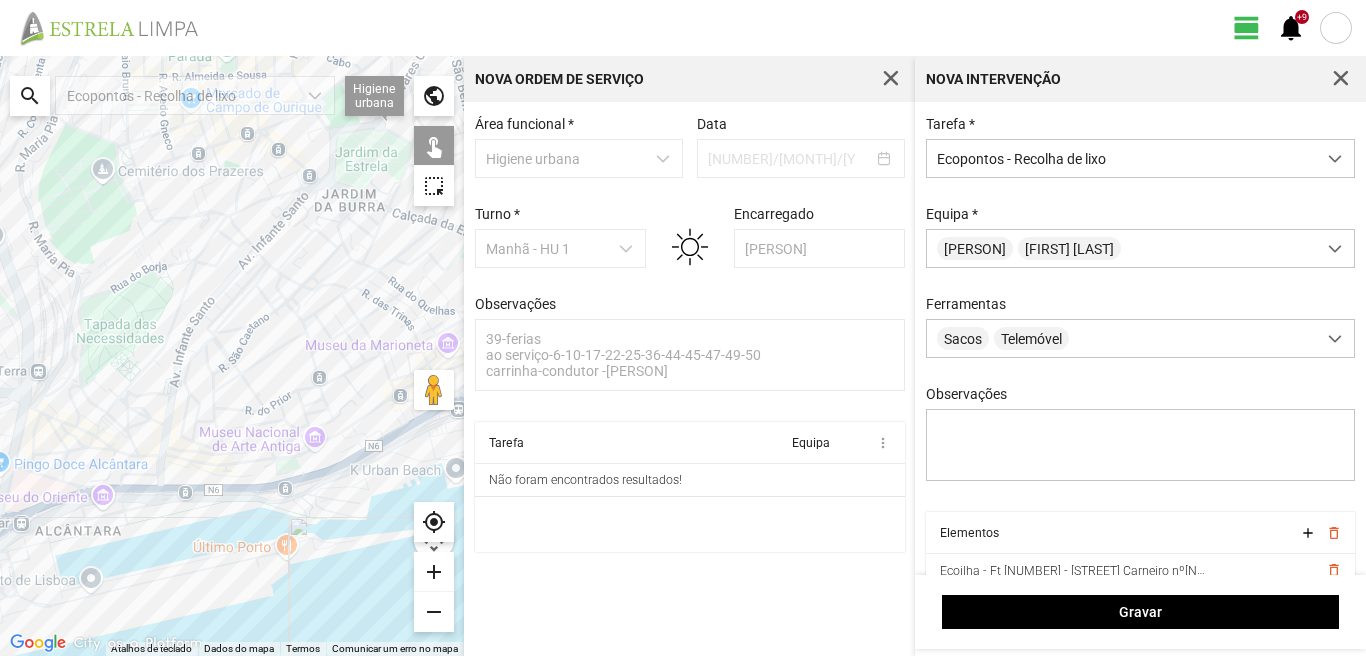 click 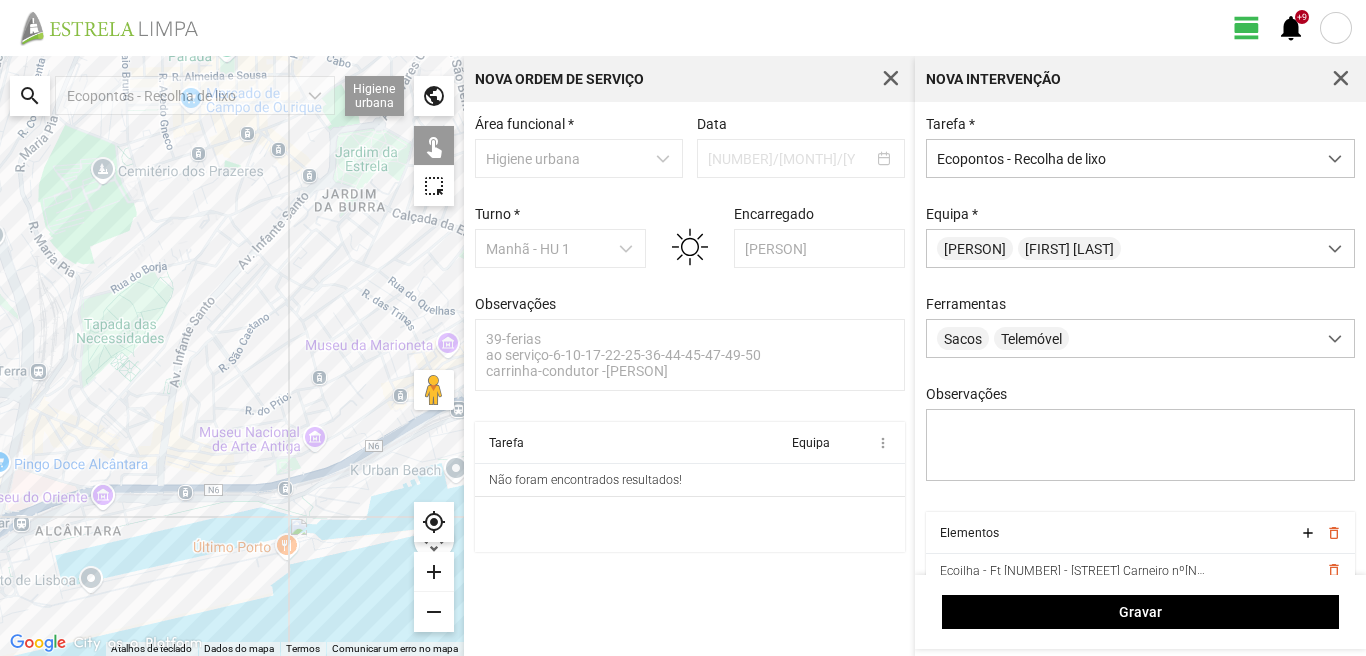 click 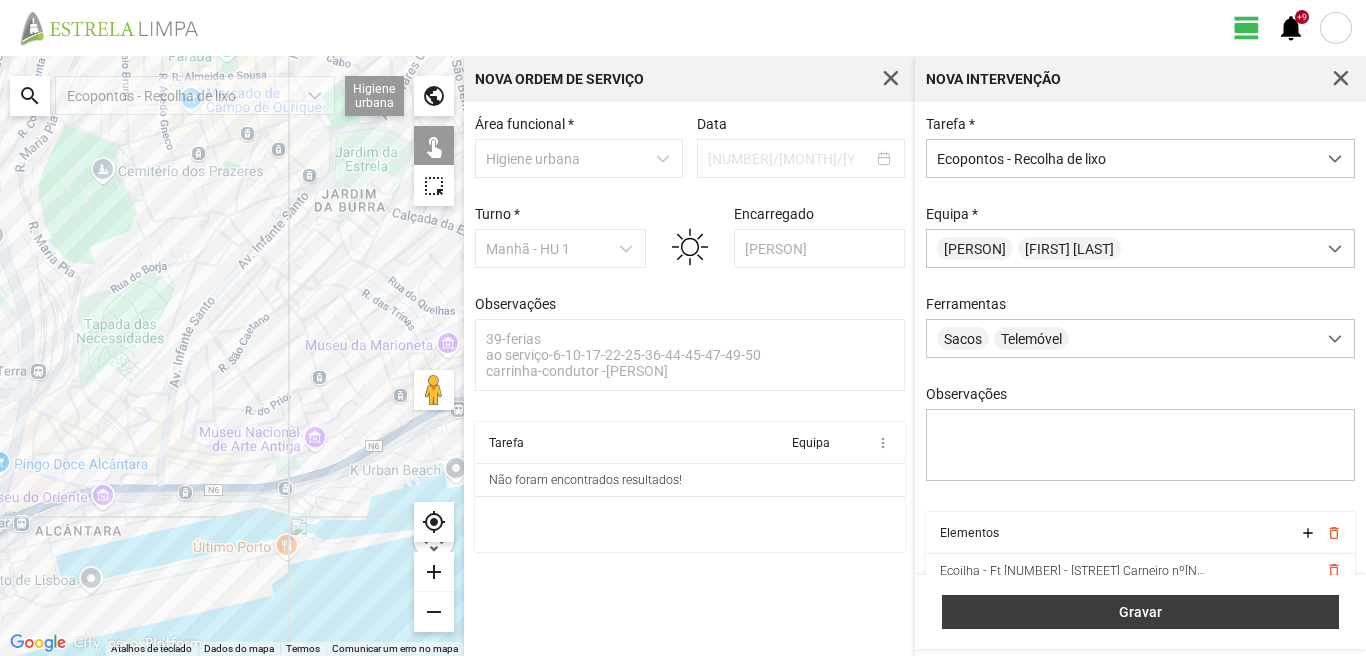 click on "Gravar" at bounding box center (1140, 612) 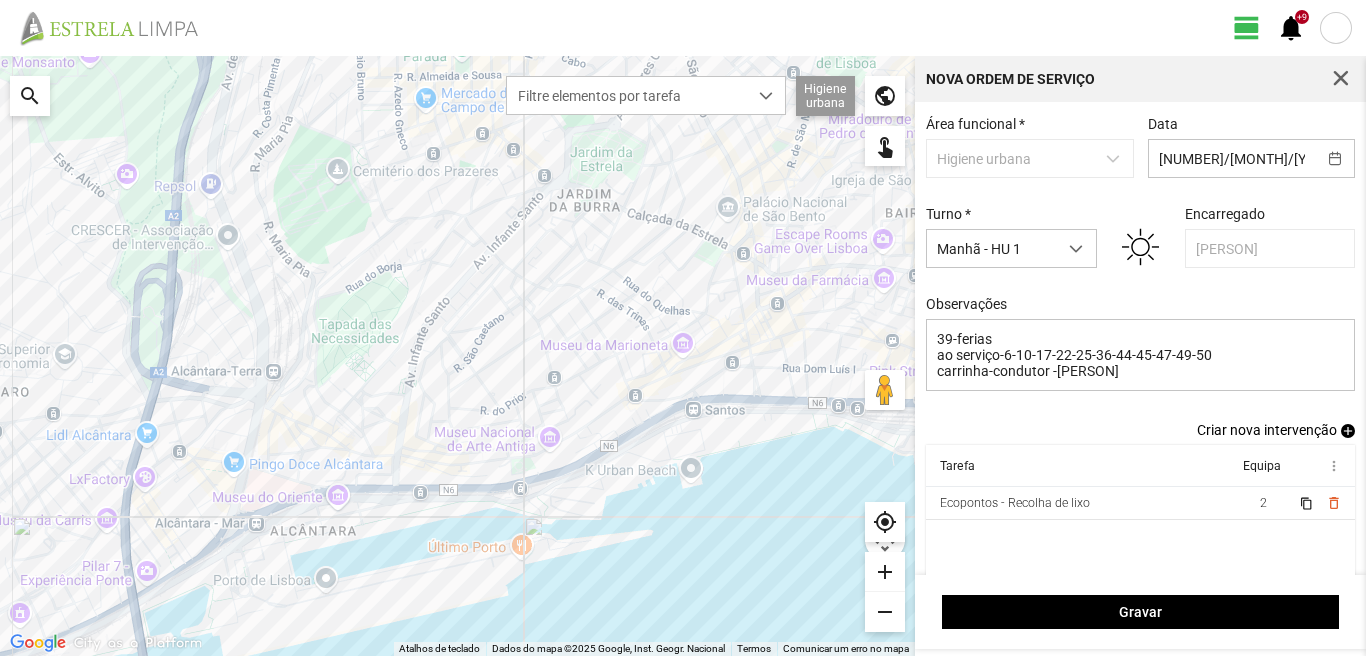 click on "add" at bounding box center (1348, 431) 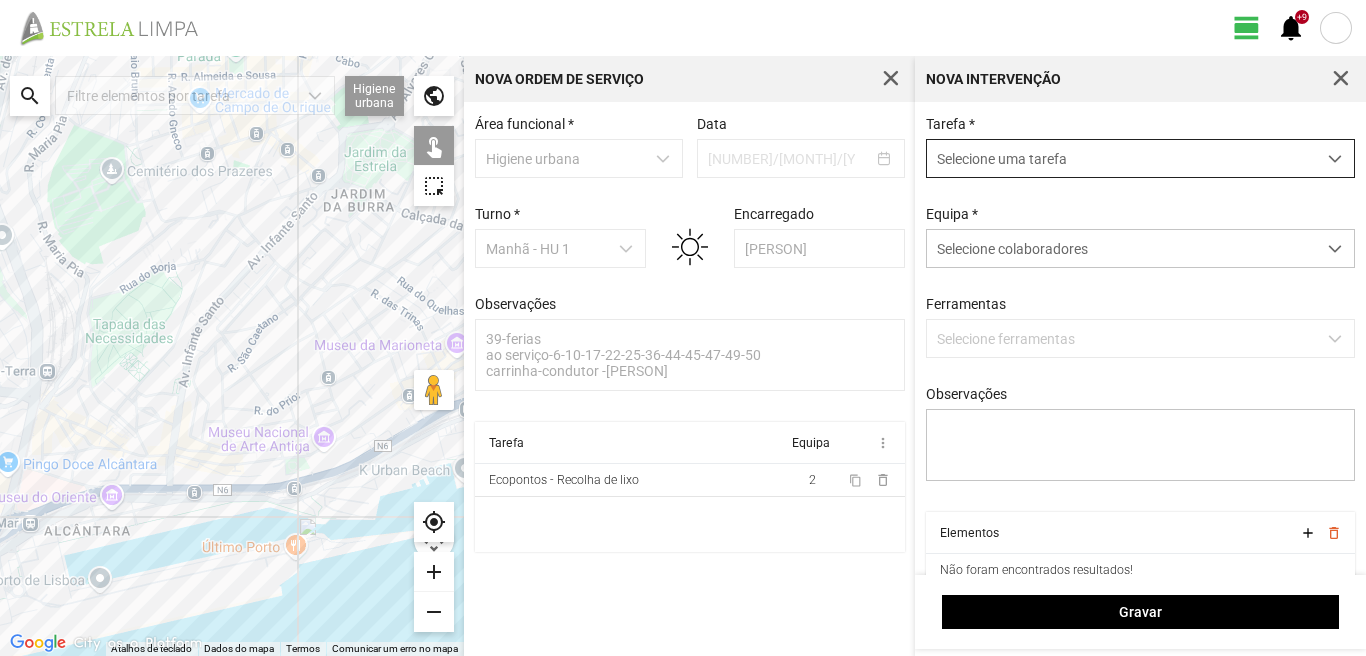 click on "Selecione uma tarefa" at bounding box center (1121, 158) 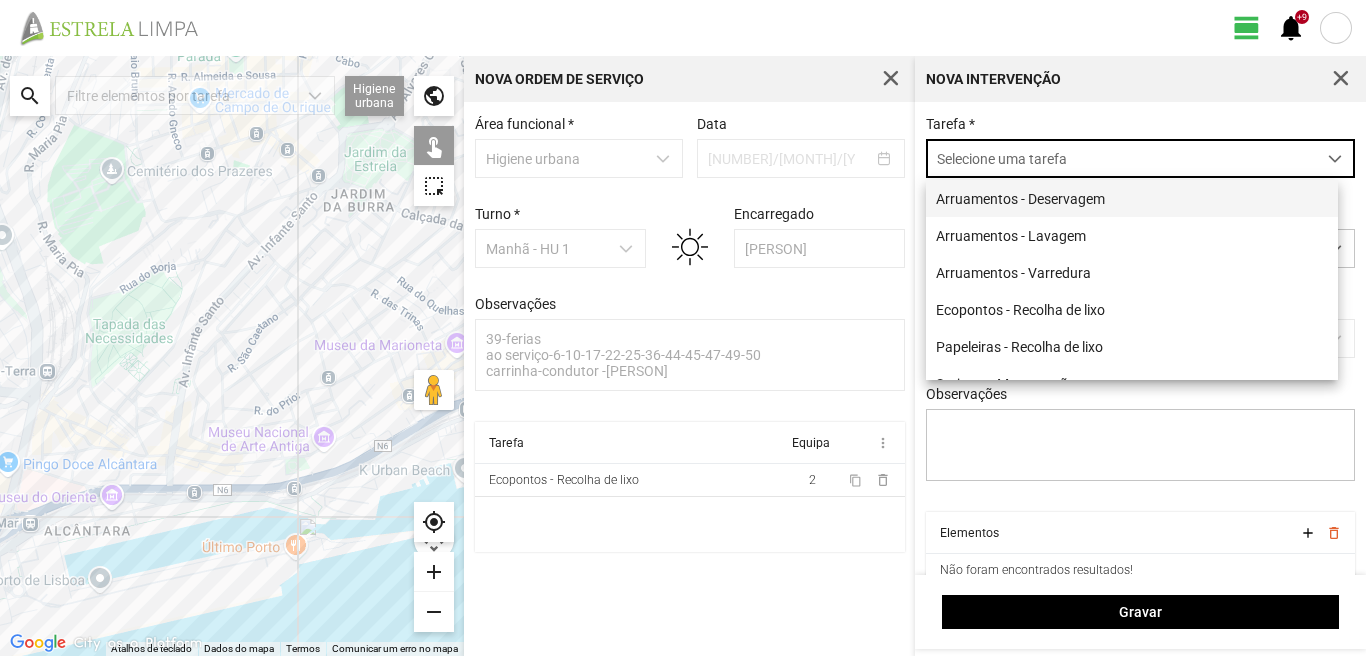 scroll, scrollTop: 11, scrollLeft: 89, axis: both 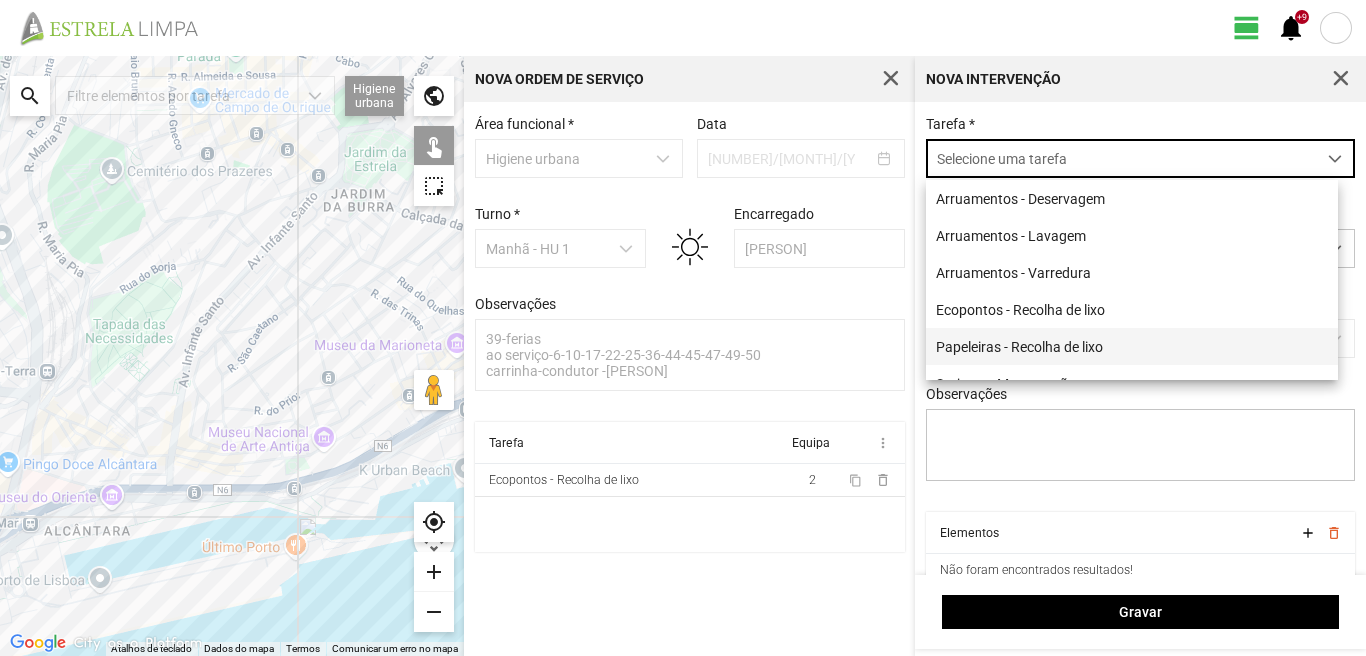 click on "Papeleiras - Recolha de lixo" at bounding box center [1132, 346] 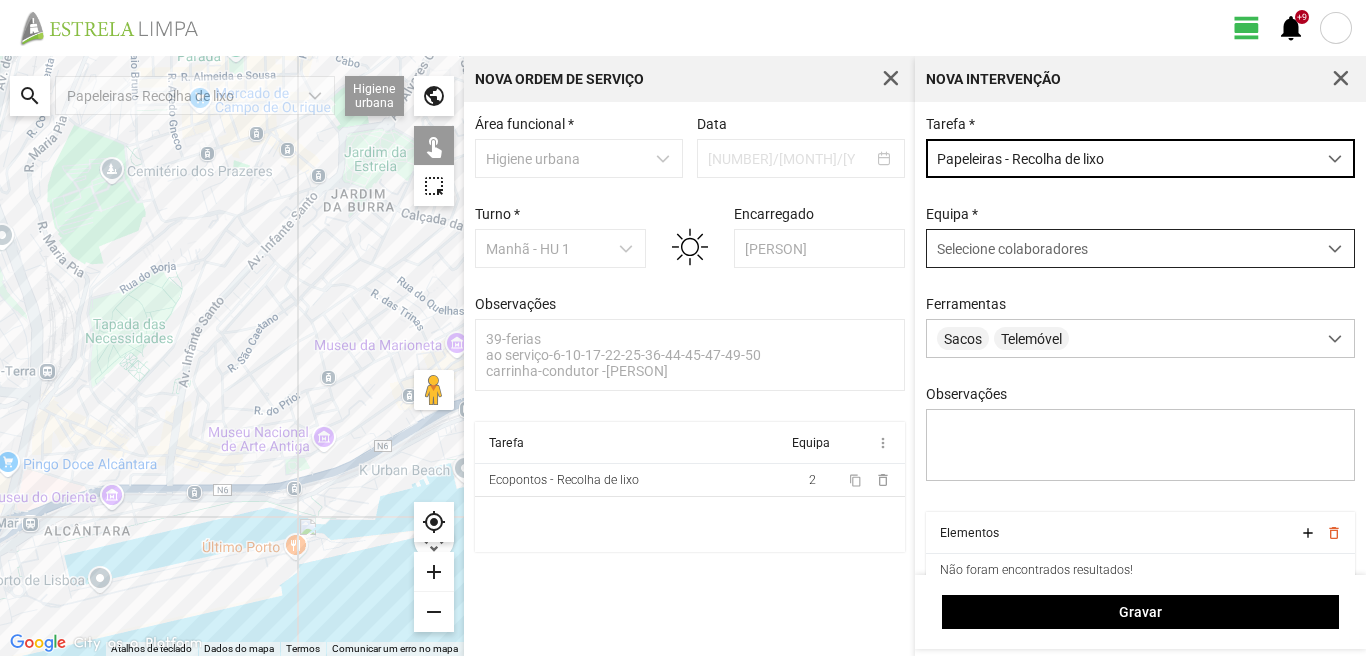 click on "Selecione colaboradores" at bounding box center [1012, 249] 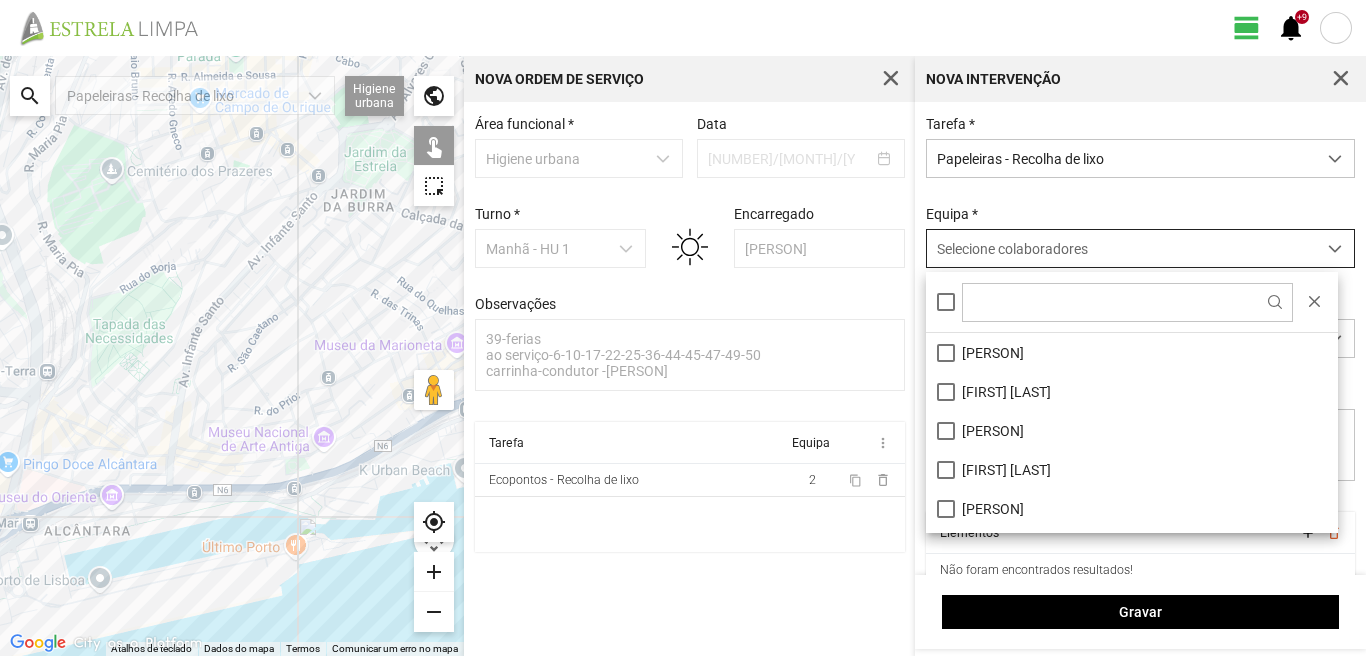 scroll, scrollTop: 11, scrollLeft: 89, axis: both 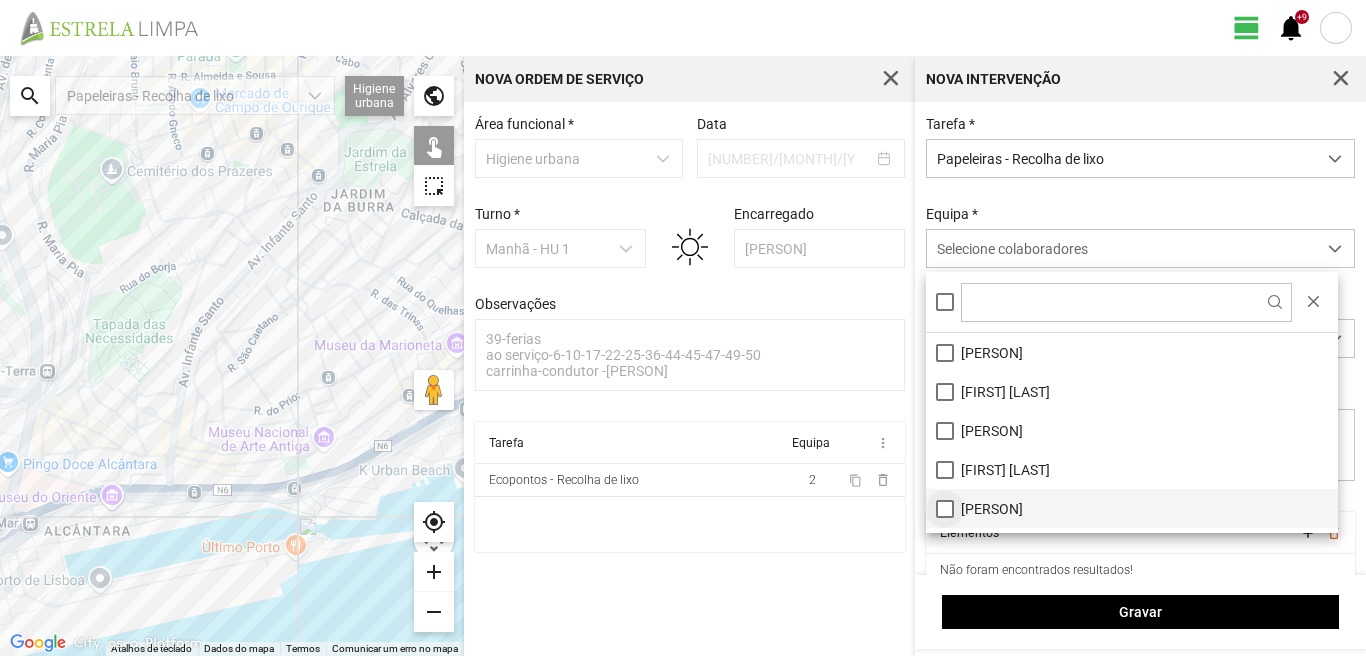 click on "[PERSON]" at bounding box center (1132, 508) 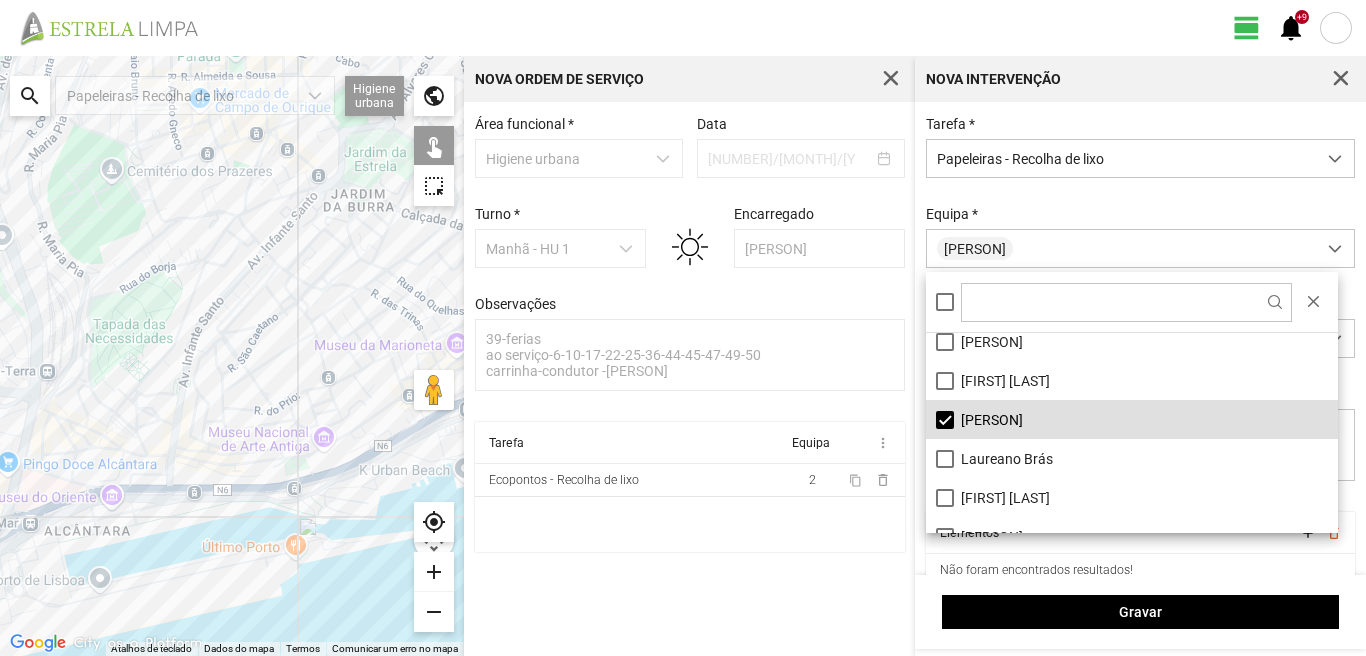 scroll, scrollTop: 68, scrollLeft: 0, axis: vertical 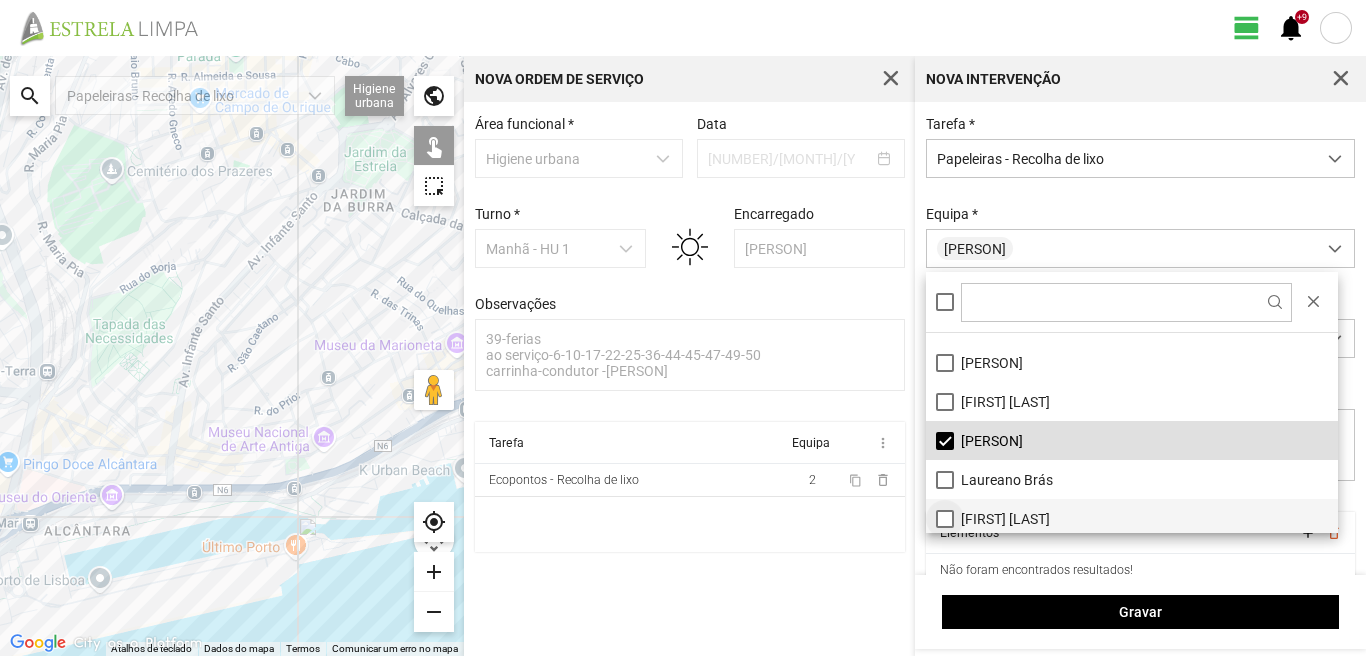click on "[FIRST] [LAST]" at bounding box center (1132, 518) 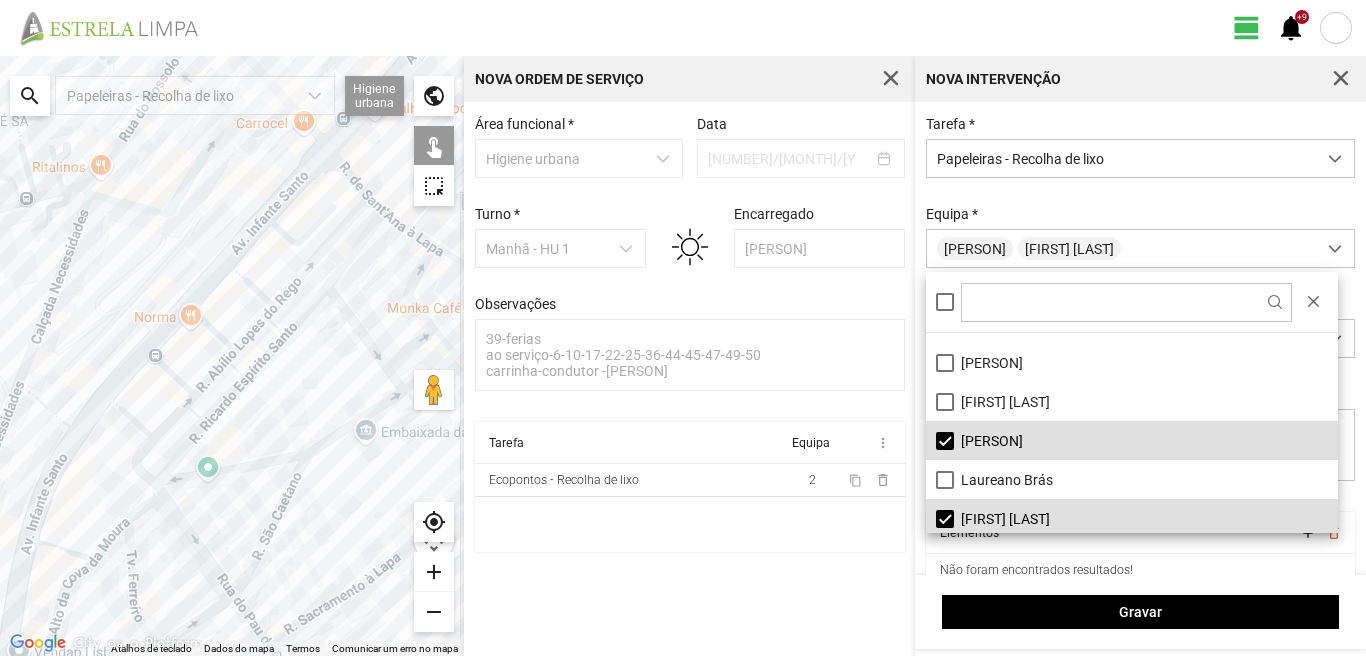 click 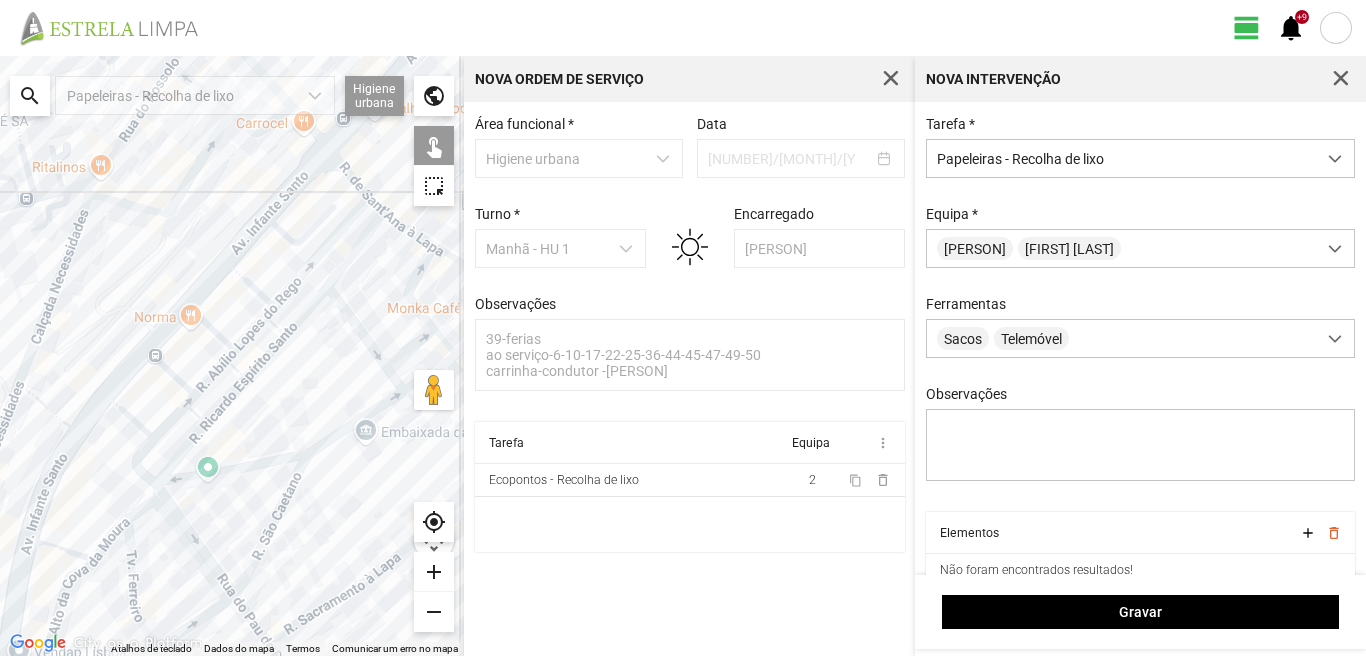 click 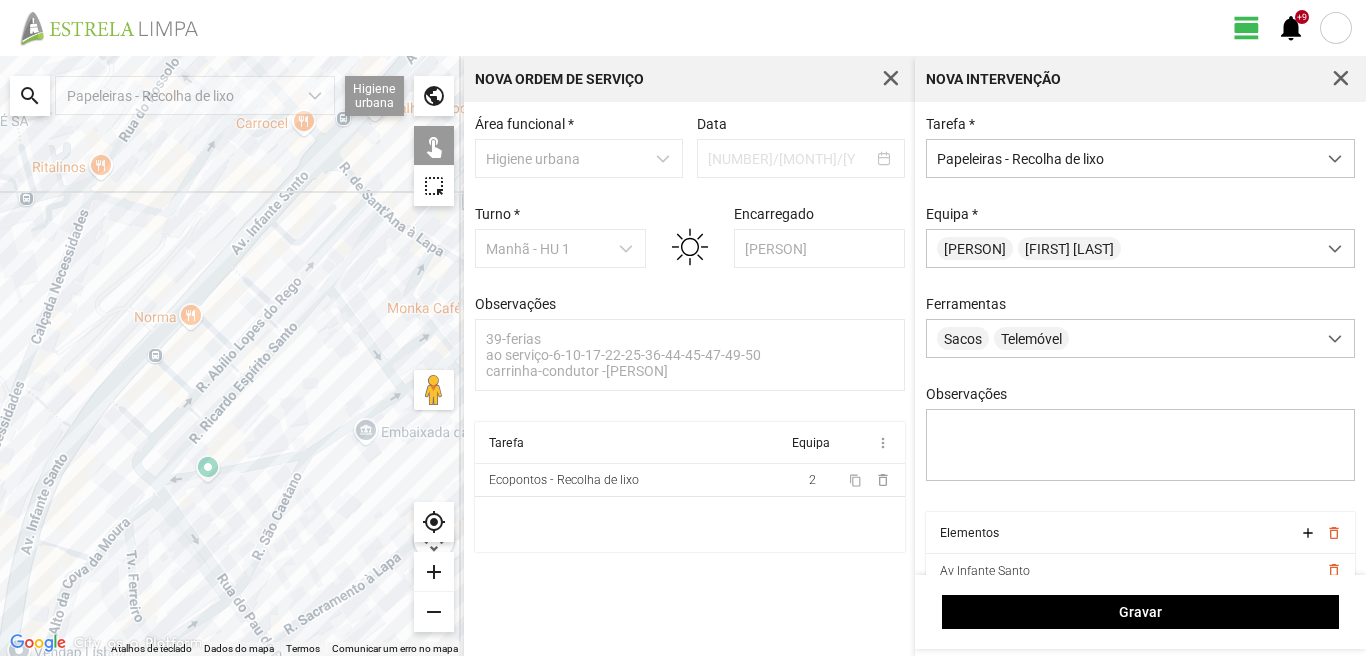 click 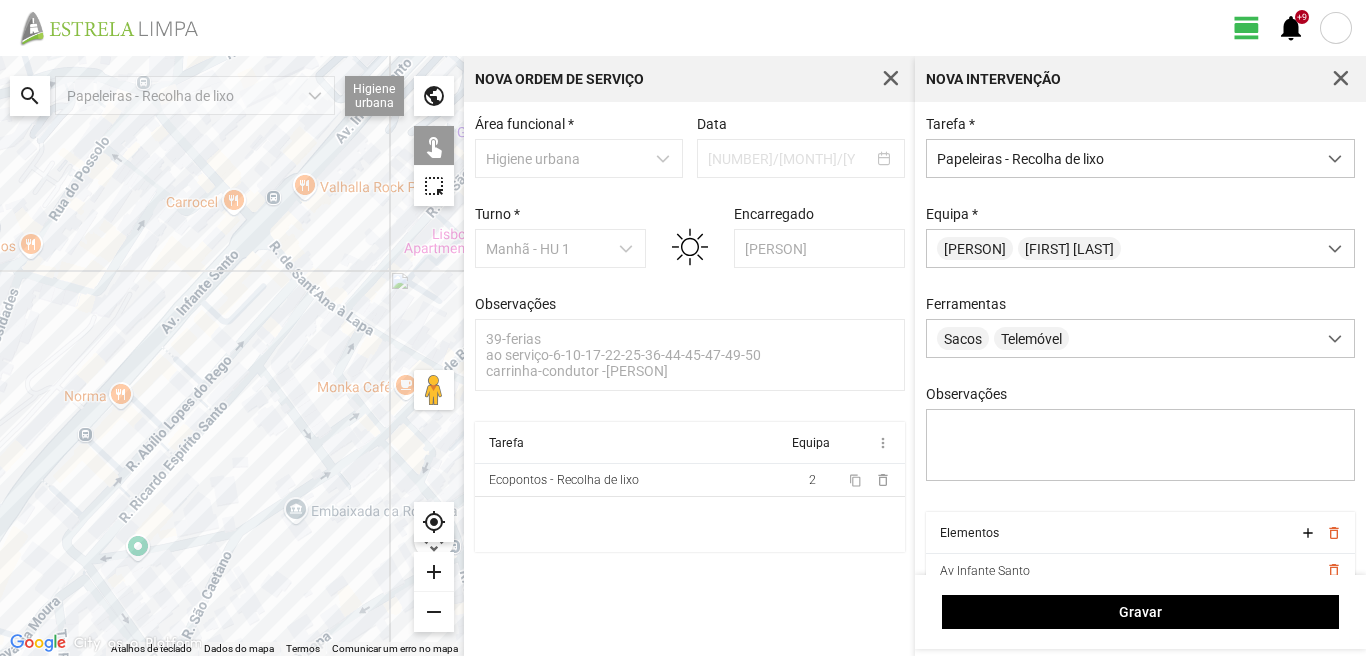 drag, startPoint x: 270, startPoint y: 230, endPoint x: 200, endPoint y: 312, distance: 107.81466 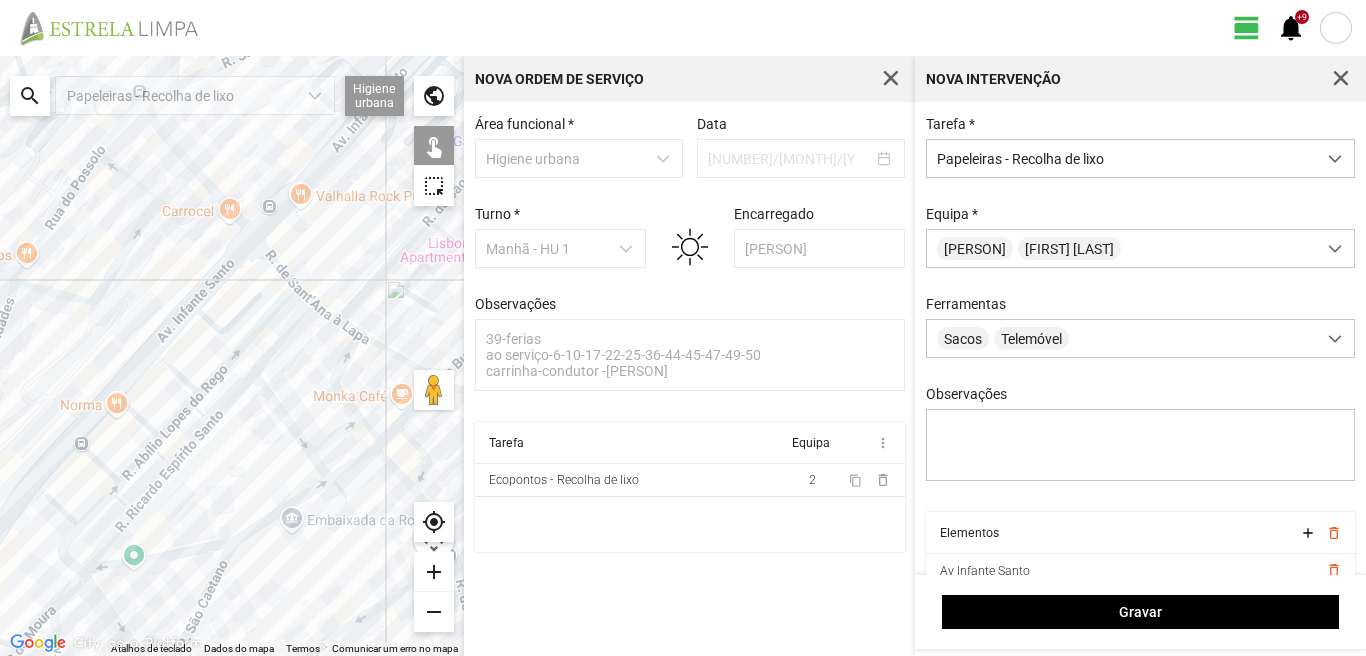 click 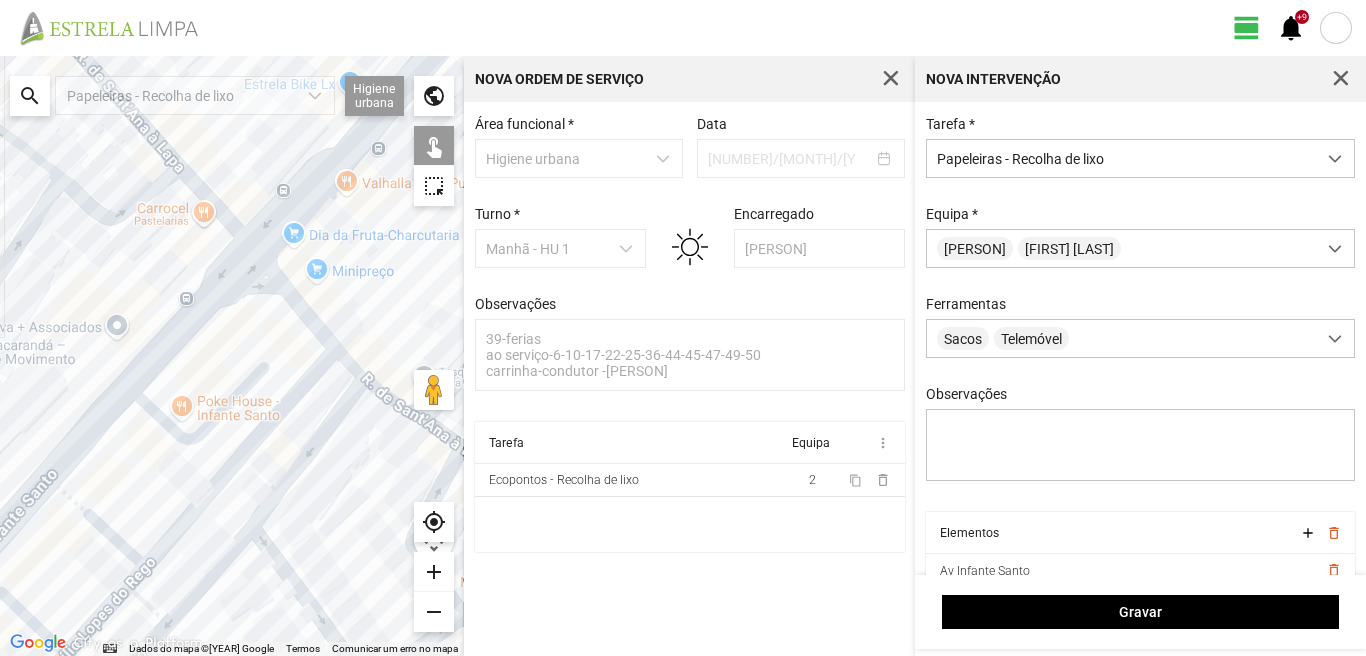 click 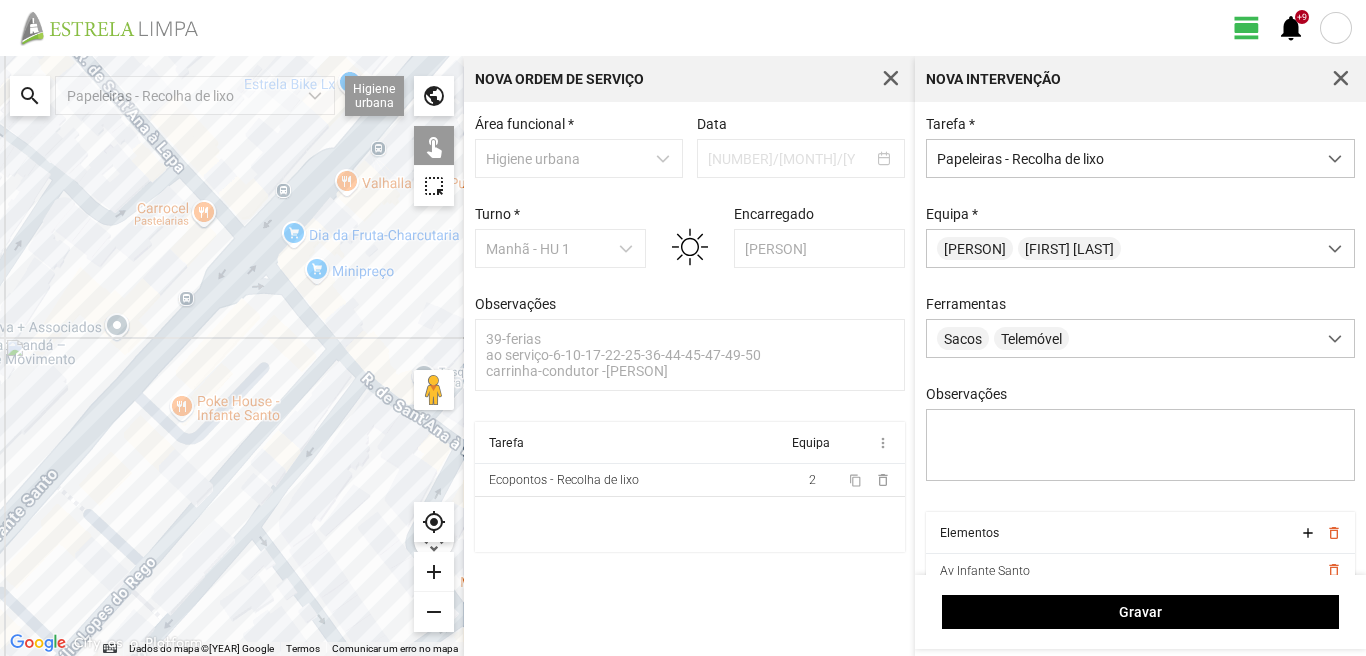 click 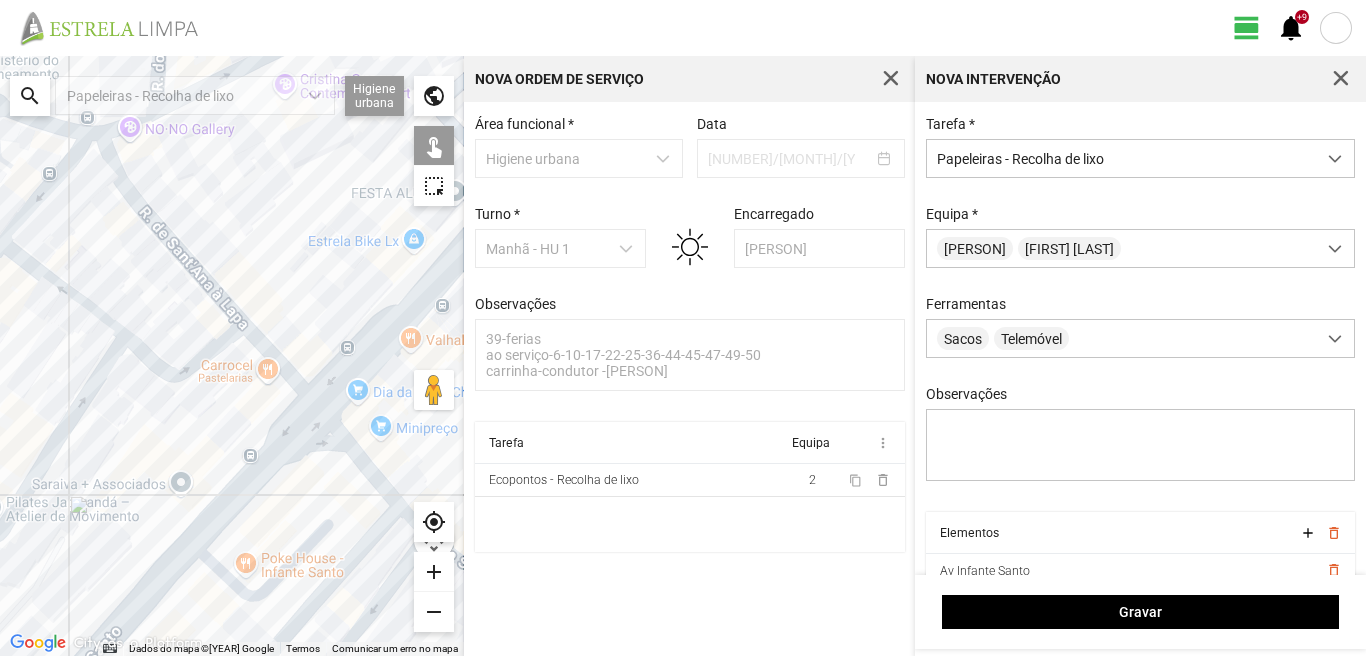 drag, startPoint x: 154, startPoint y: 171, endPoint x: 224, endPoint y: 302, distance: 148.52946 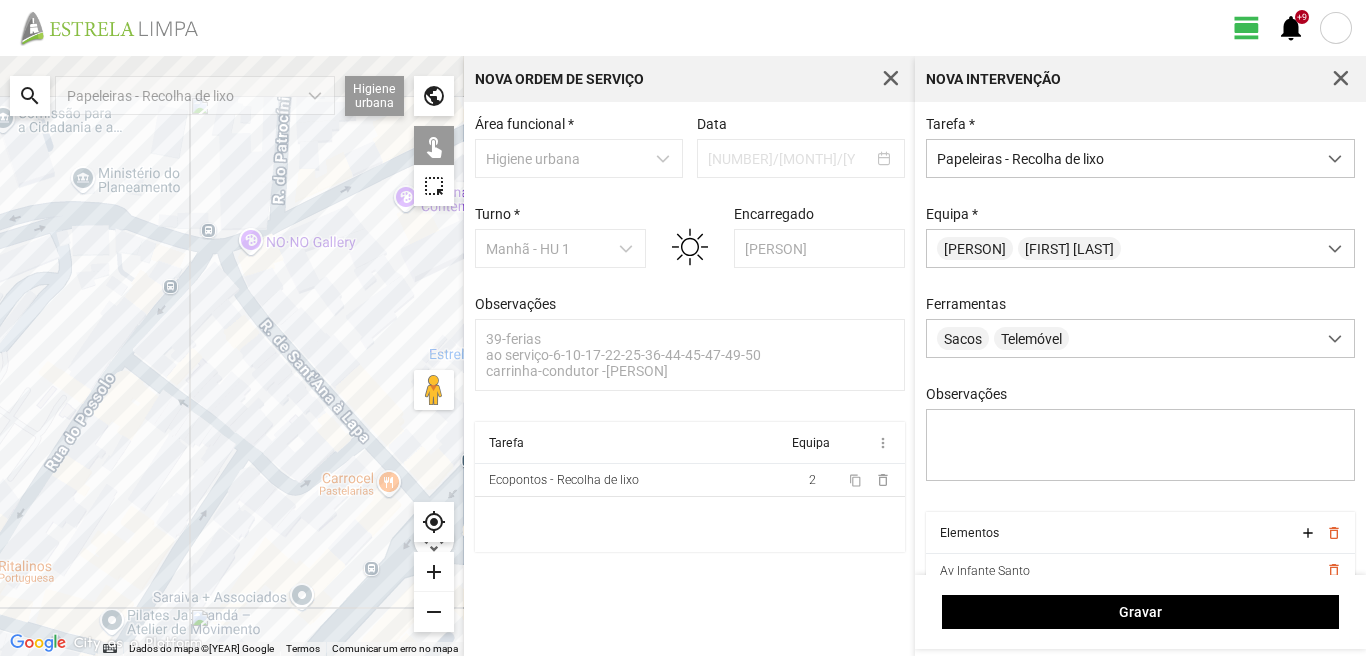 drag, startPoint x: 173, startPoint y: 238, endPoint x: 293, endPoint y: 350, distance: 164.14627 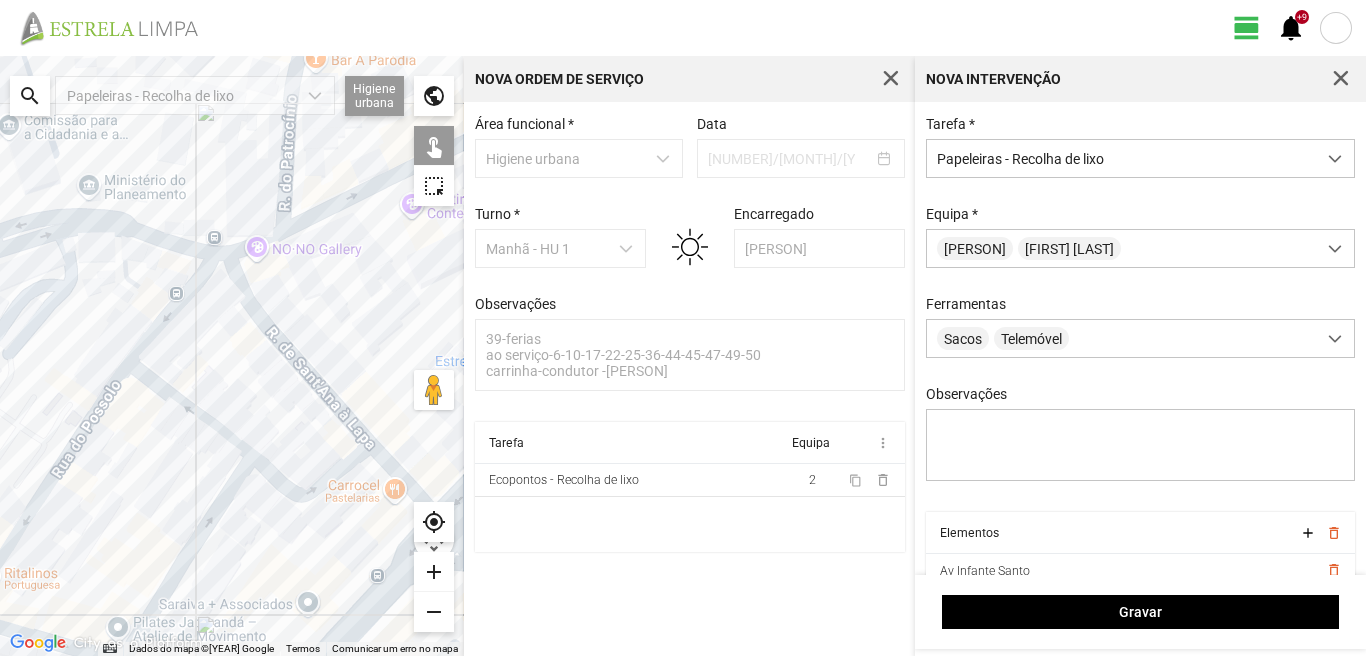 click 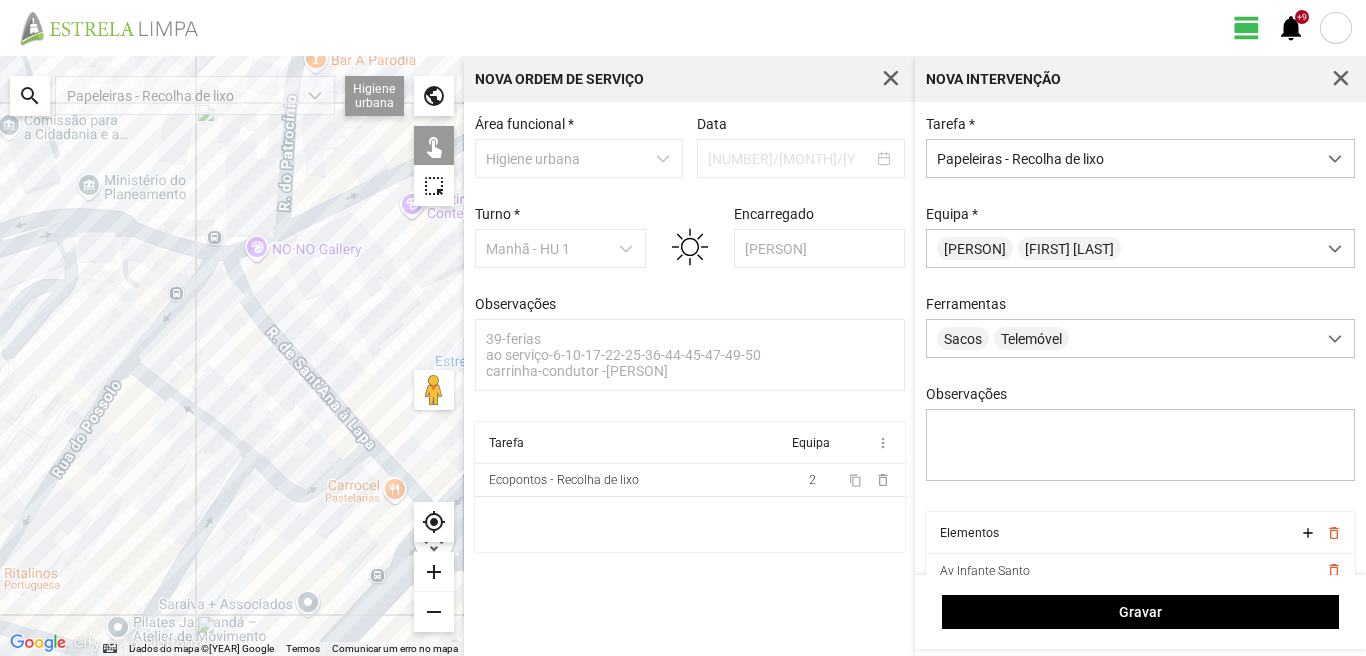 click 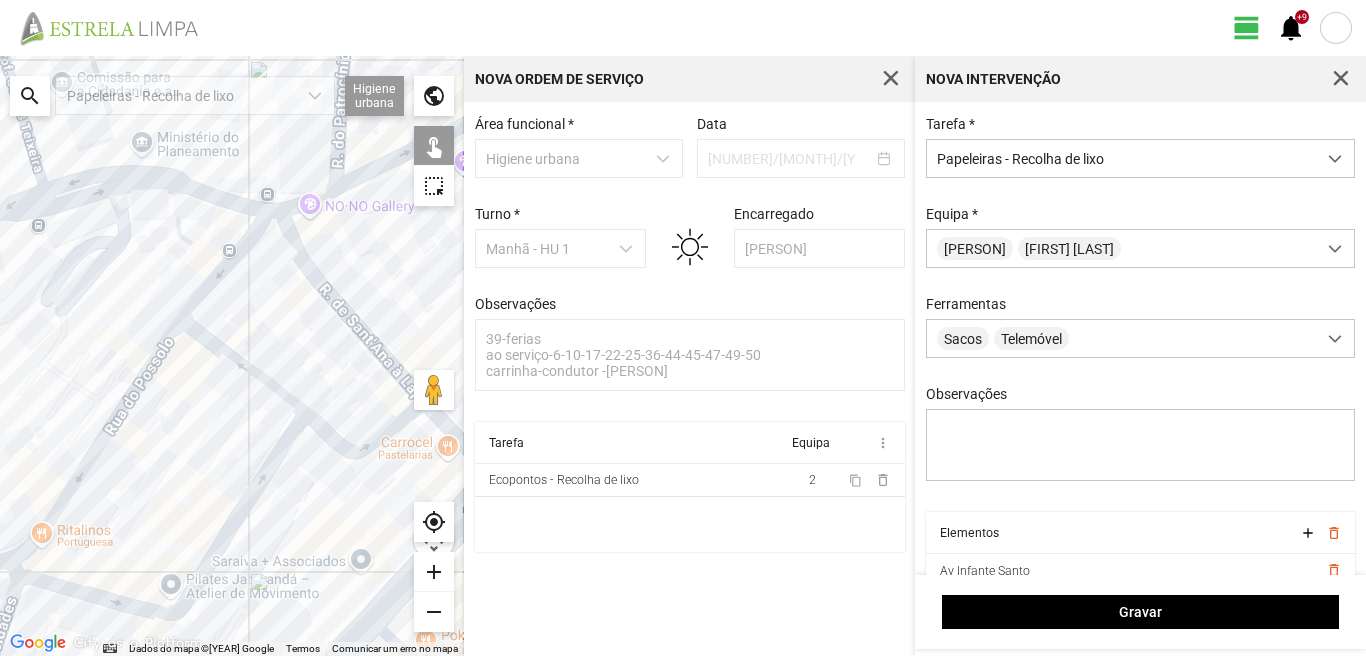 drag, startPoint x: 97, startPoint y: 513, endPoint x: 210, endPoint y: 395, distance: 163.37993 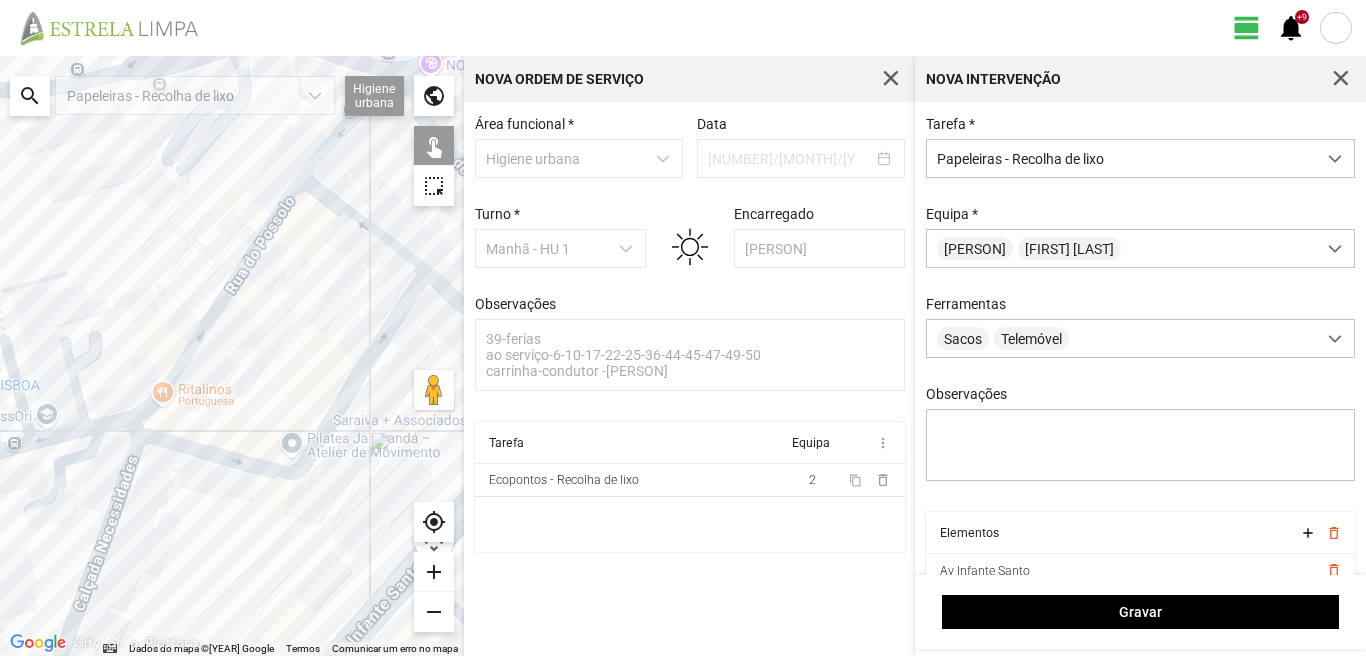 click 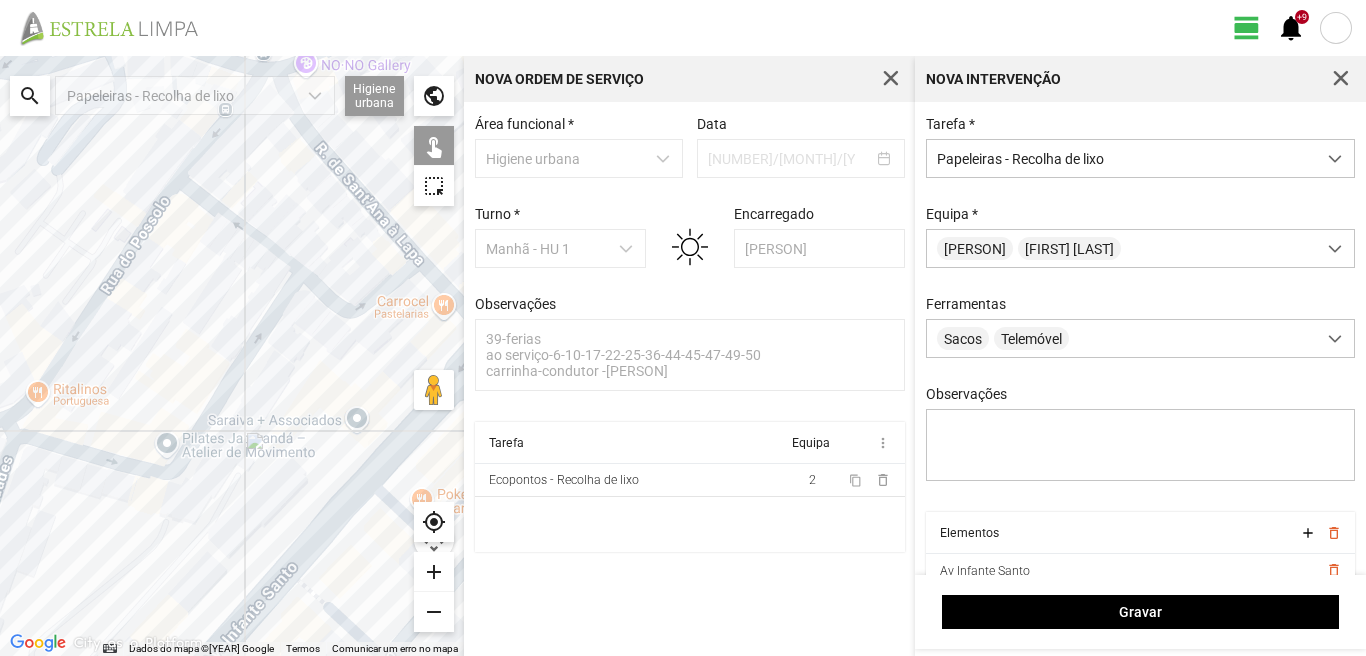 drag, startPoint x: 226, startPoint y: 437, endPoint x: 14, endPoint y: 442, distance: 212.05896 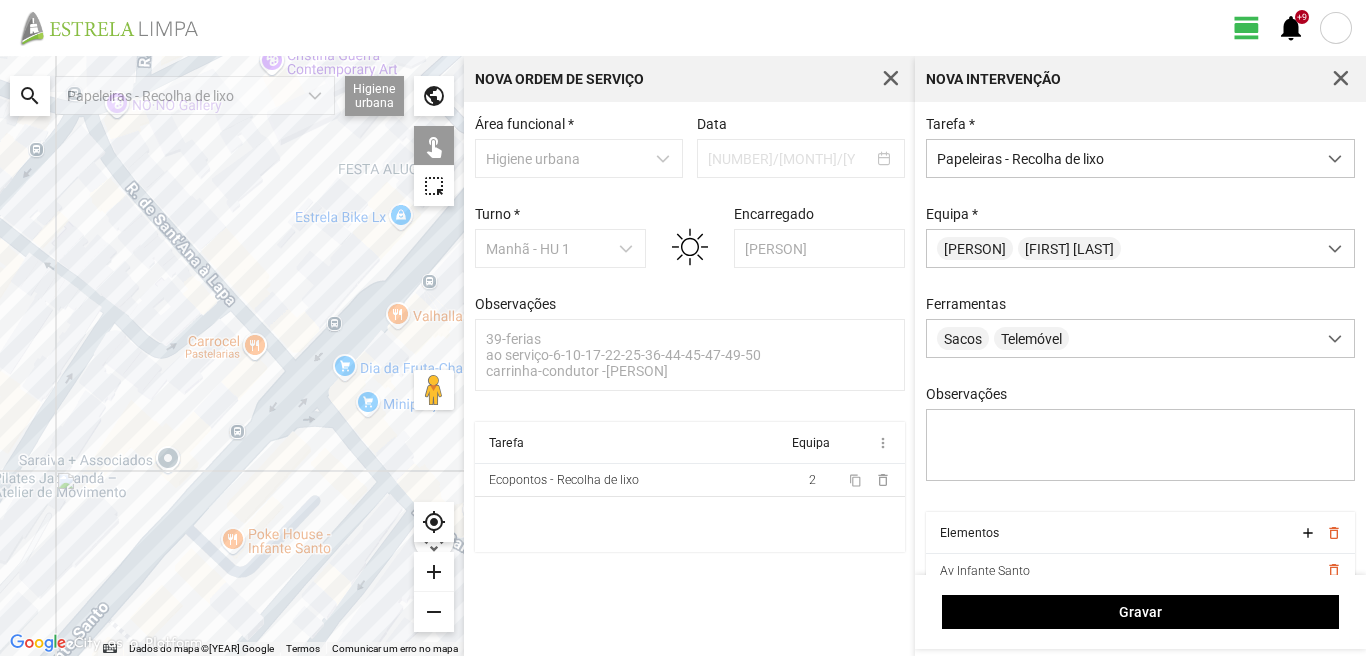 drag, startPoint x: 168, startPoint y: 440, endPoint x: 89, endPoint y: 472, distance: 85.23497 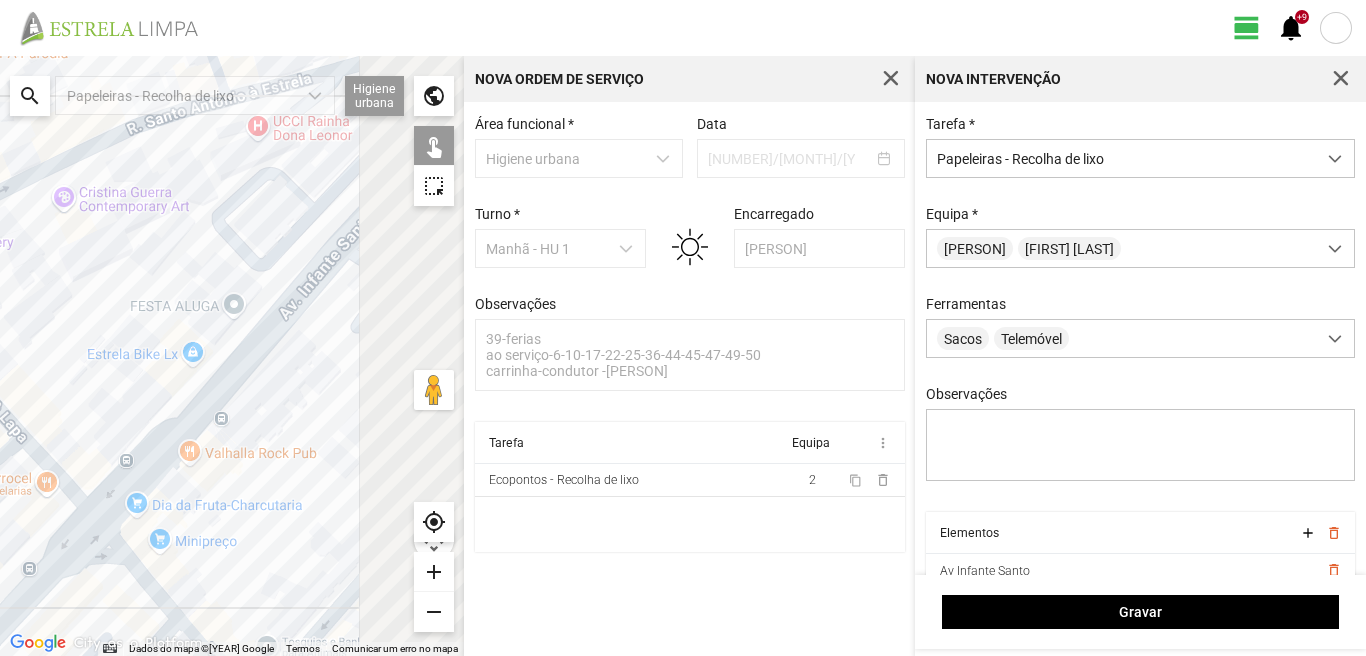 drag, startPoint x: 266, startPoint y: 320, endPoint x: 109, endPoint y: 461, distance: 211.02133 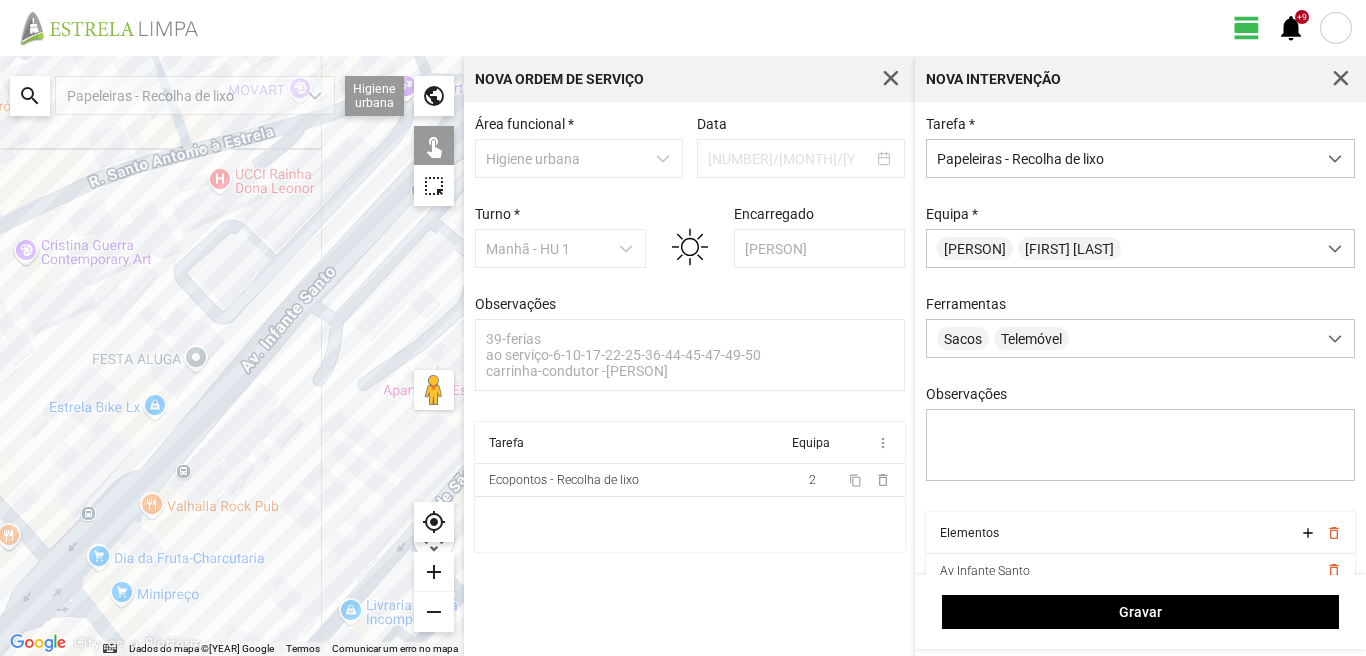 click 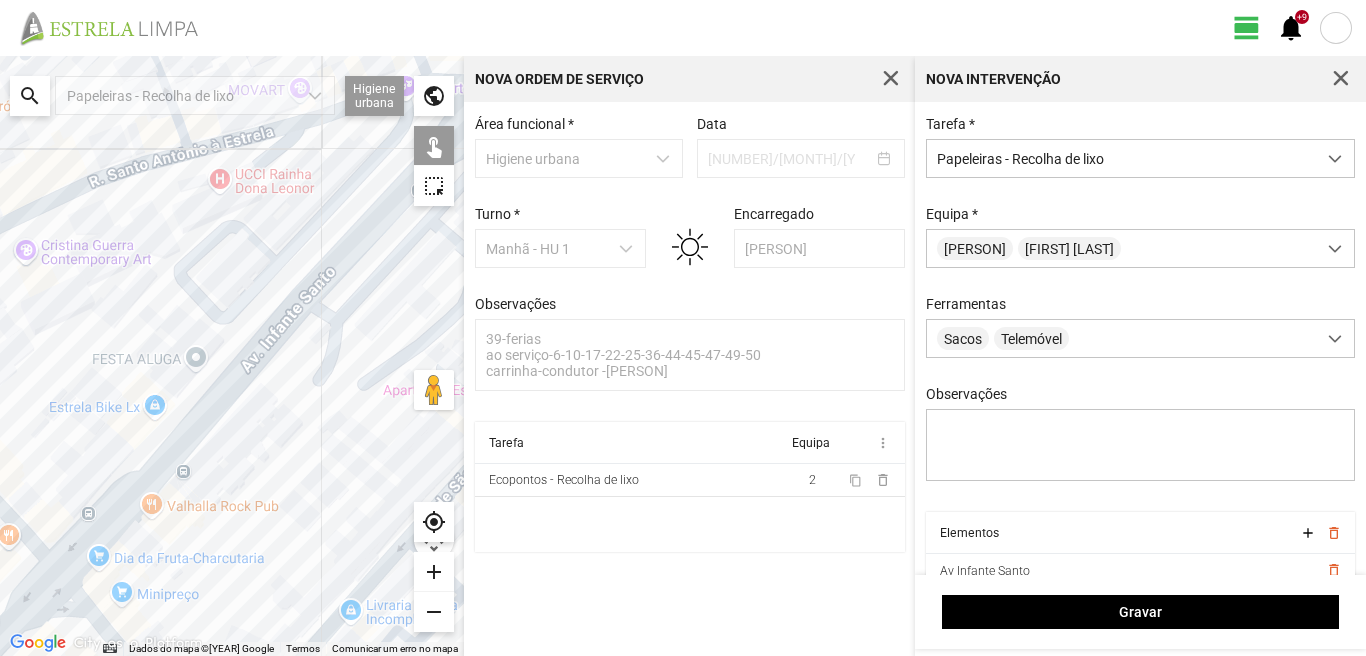 click 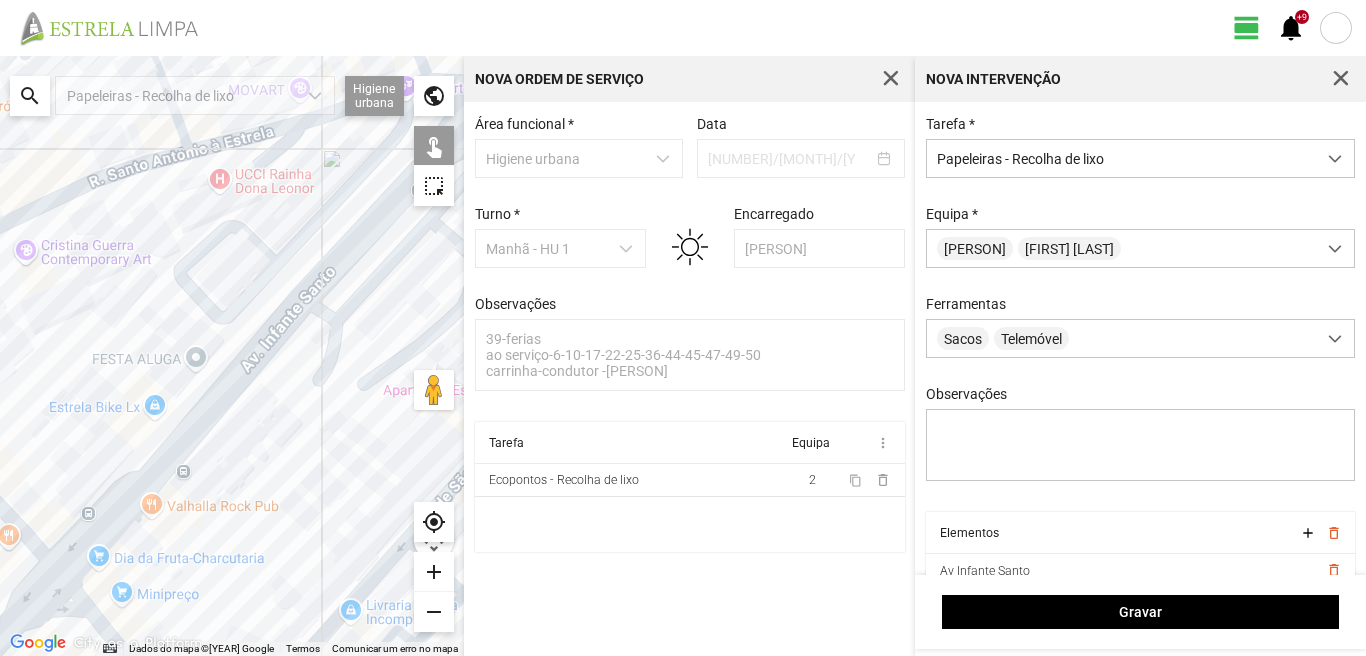 drag, startPoint x: 256, startPoint y: 288, endPoint x: 245, endPoint y: 244, distance: 45.35416 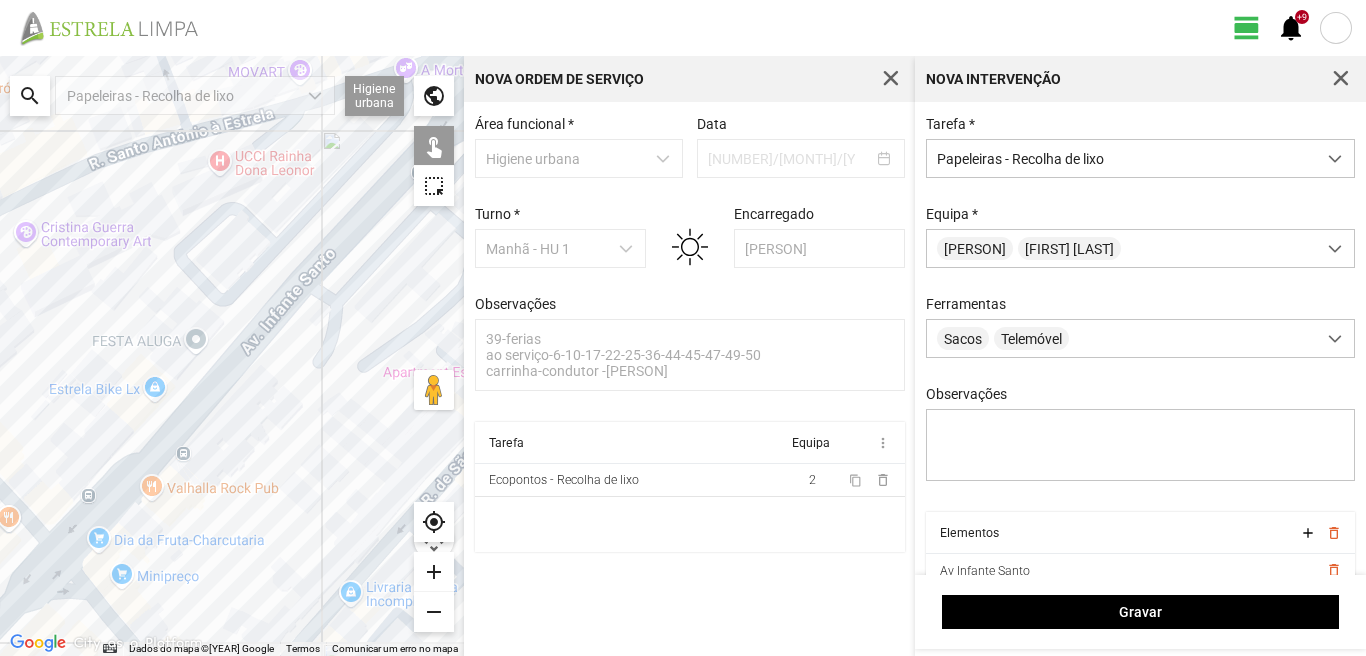 click 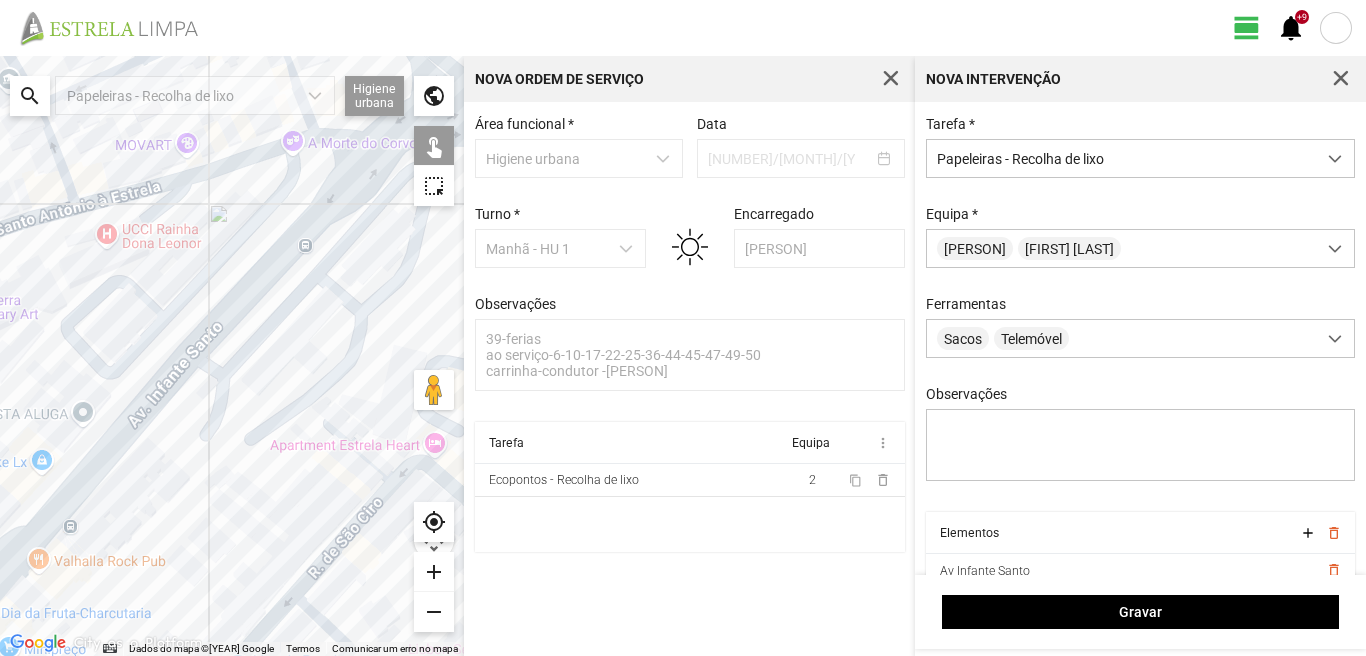 drag, startPoint x: 346, startPoint y: 238, endPoint x: 146, endPoint y: 386, distance: 248.80515 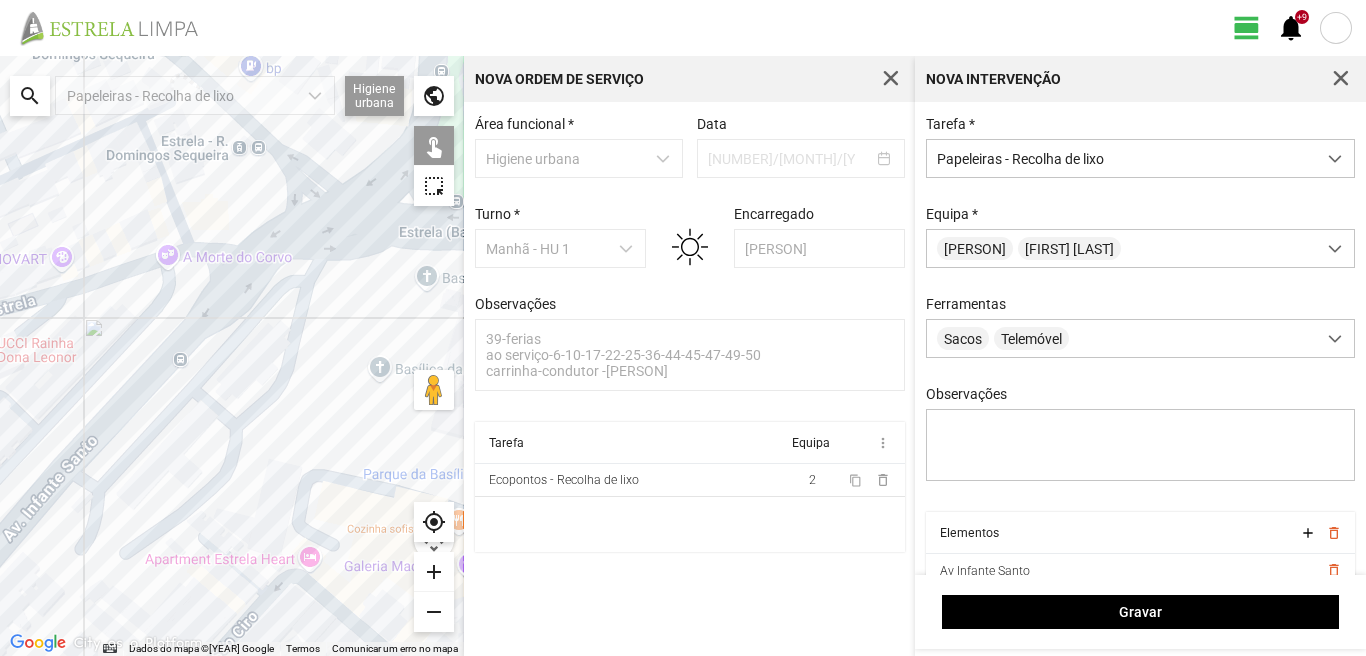 click 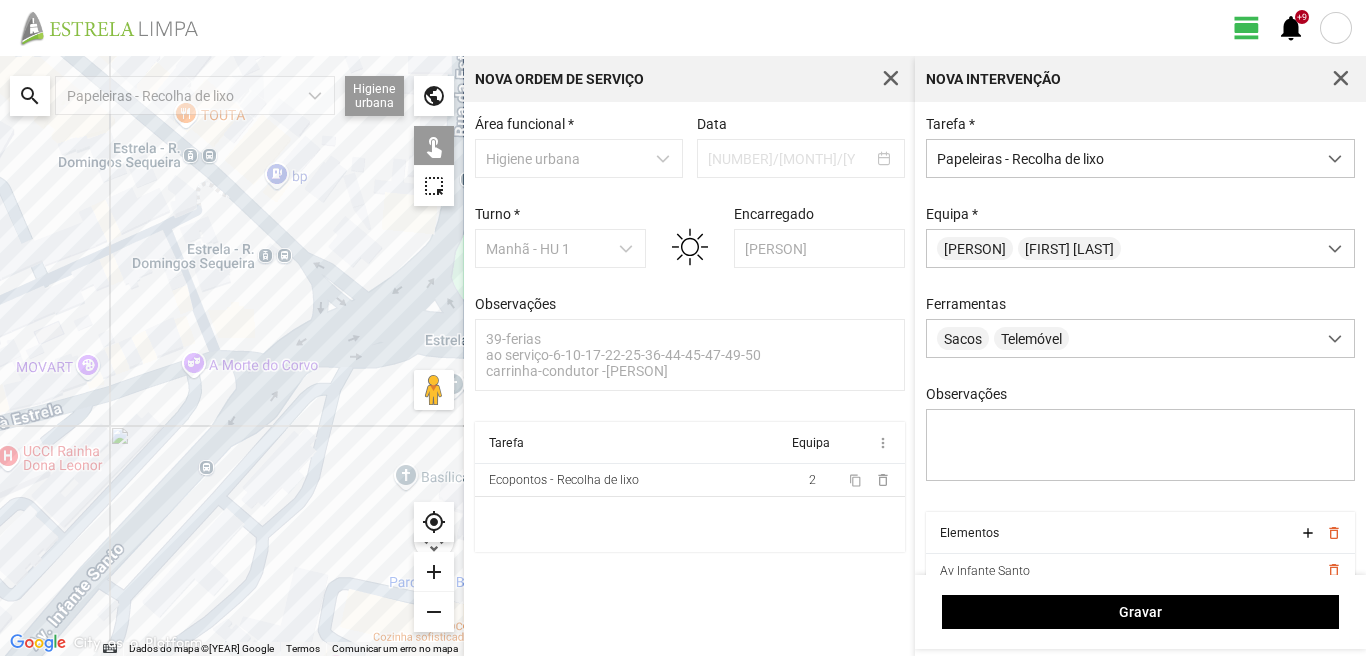 drag, startPoint x: 298, startPoint y: 164, endPoint x: 360, endPoint y: 349, distance: 195.1128 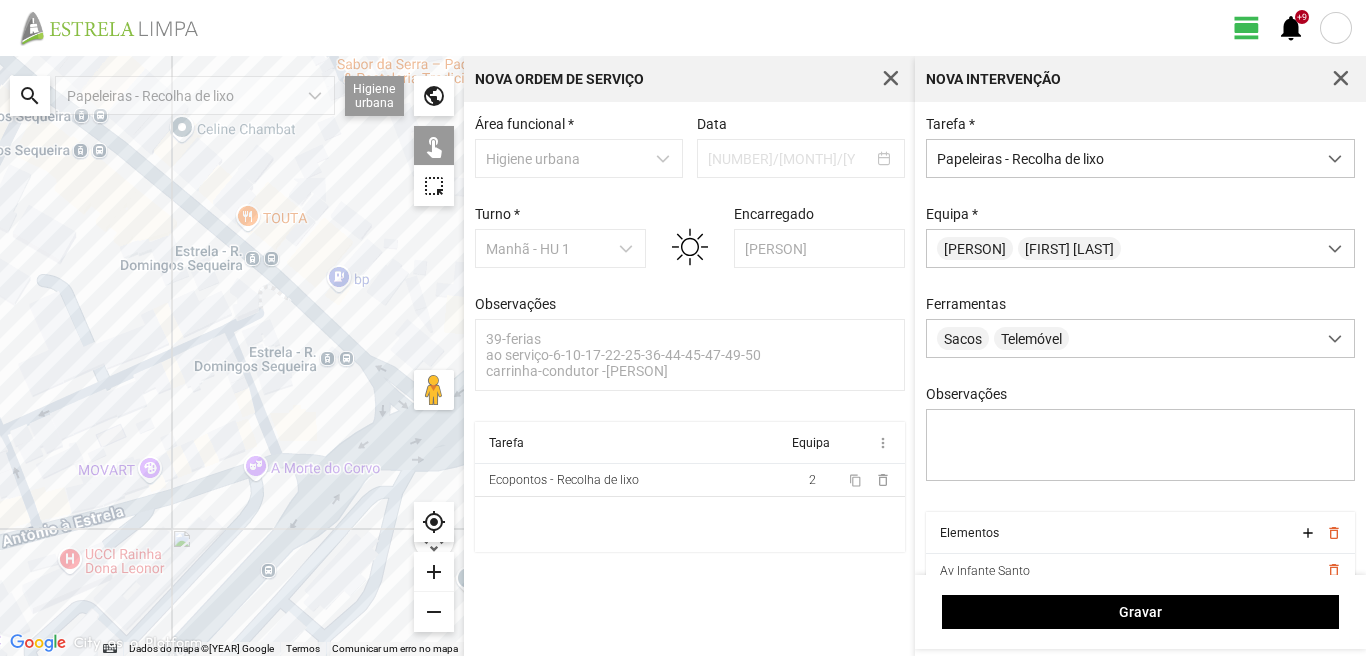 click 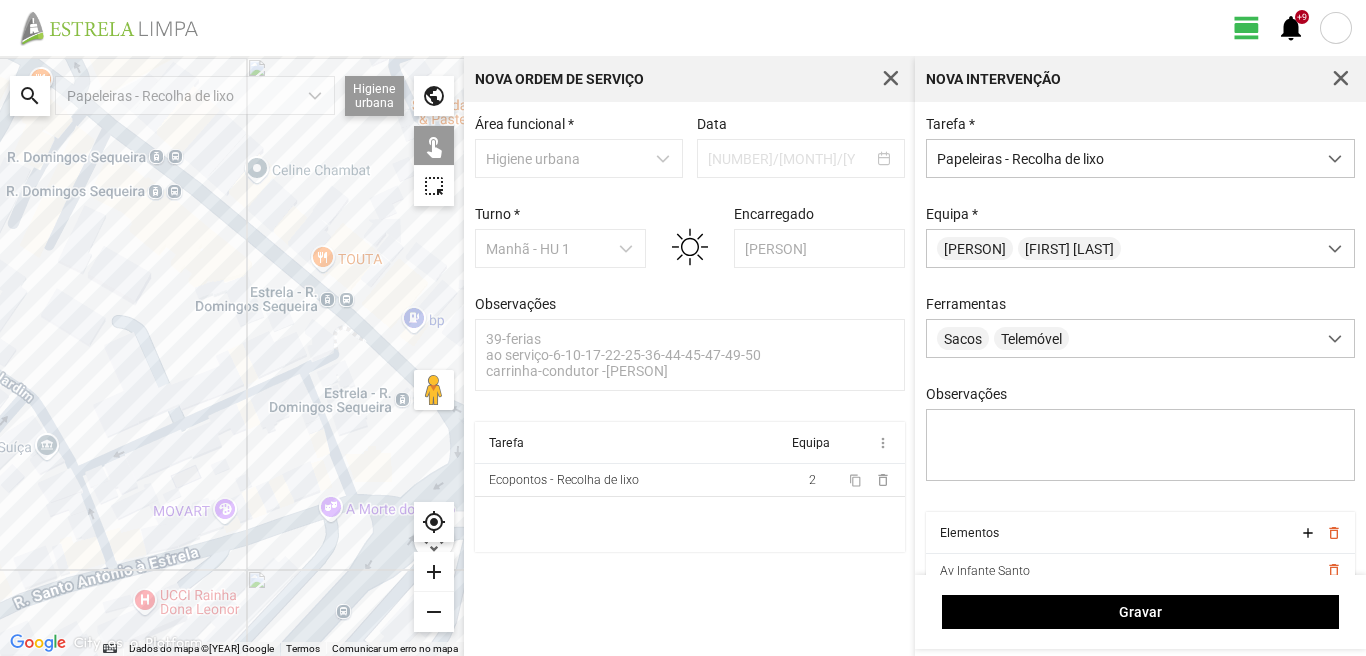 drag, startPoint x: 119, startPoint y: 214, endPoint x: 231, endPoint y: 296, distance: 138.80922 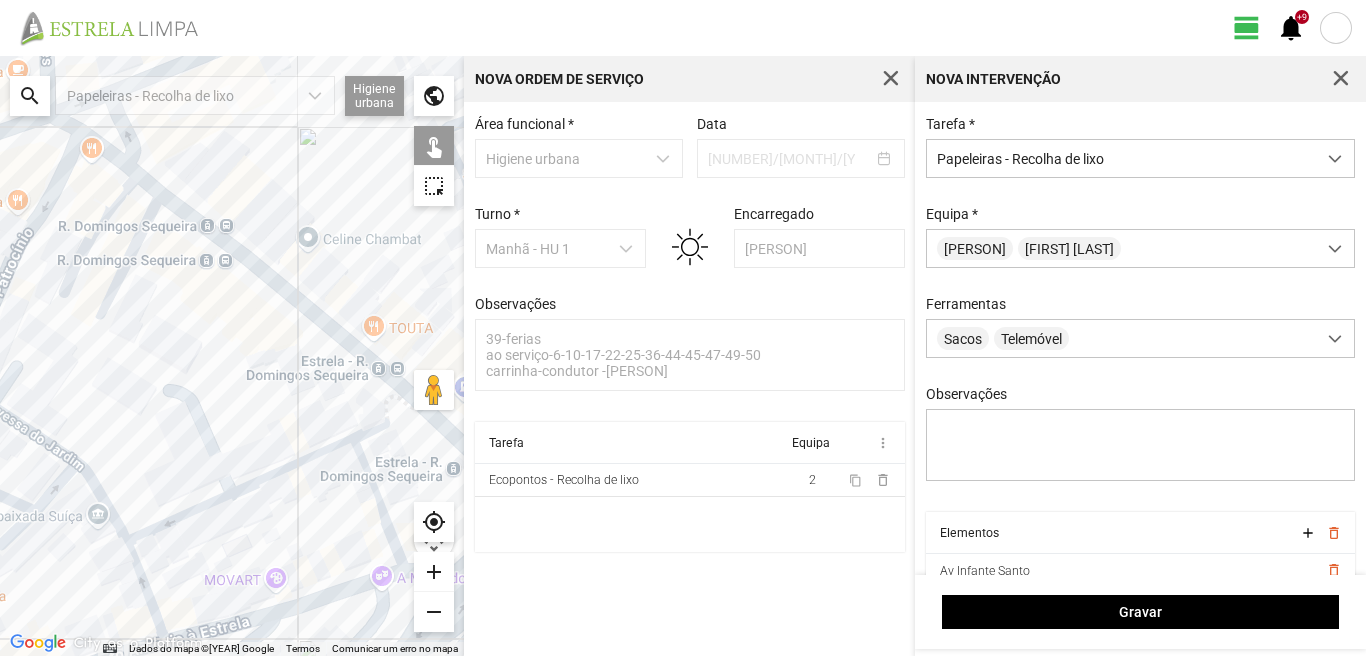 click 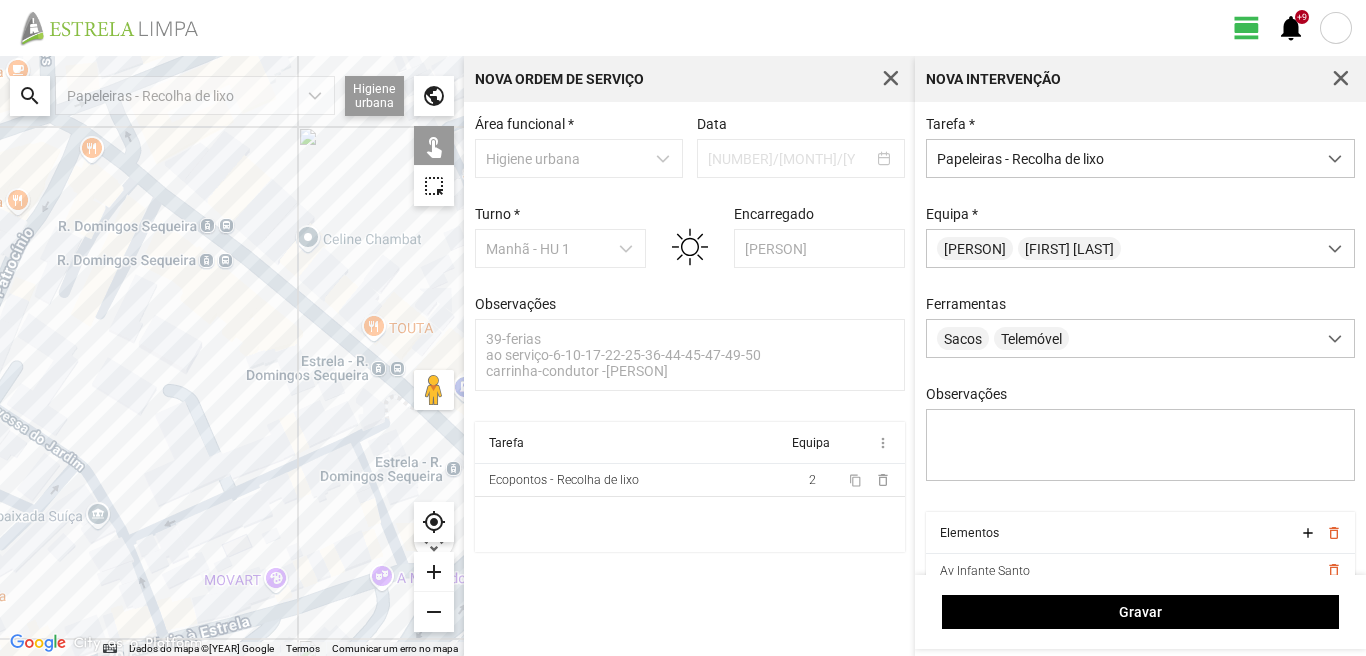 click 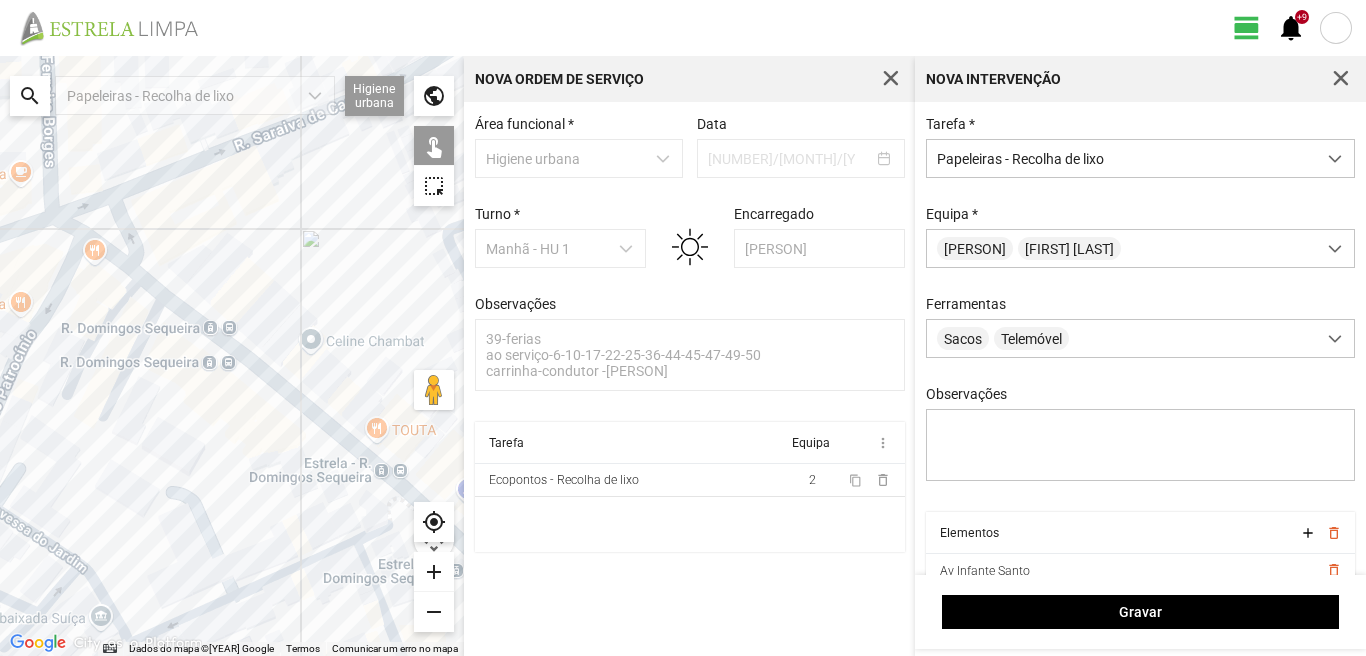 drag, startPoint x: 103, startPoint y: 140, endPoint x: 106, endPoint y: 242, distance: 102.044106 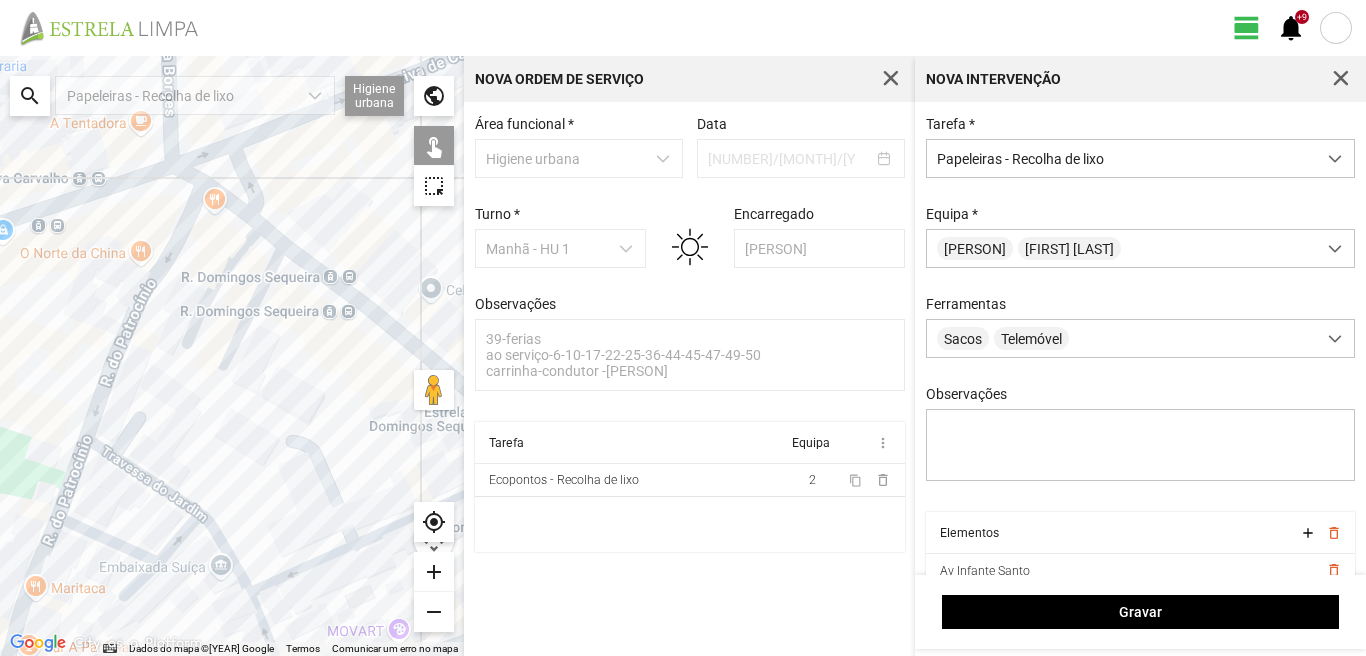 drag, startPoint x: 107, startPoint y: 417, endPoint x: 285, endPoint y: 349, distance: 190.54659 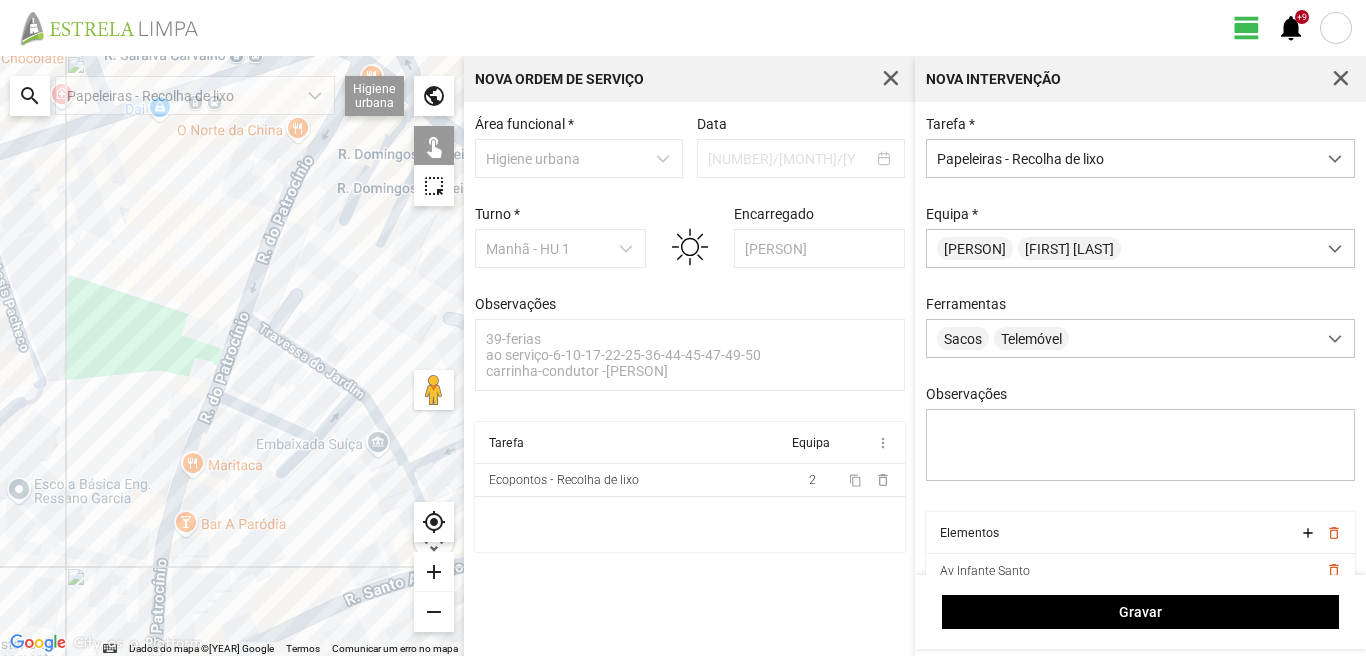 drag, startPoint x: 273, startPoint y: 439, endPoint x: 200, endPoint y: 310, distance: 148.22281 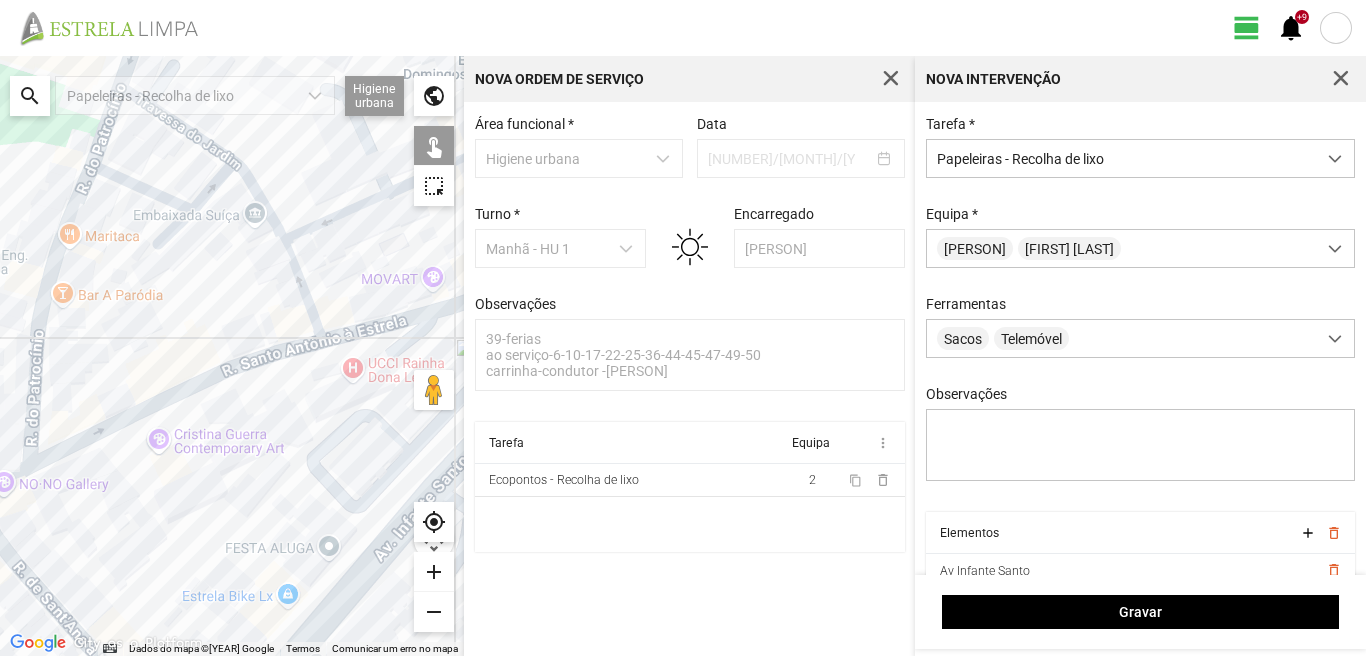 click 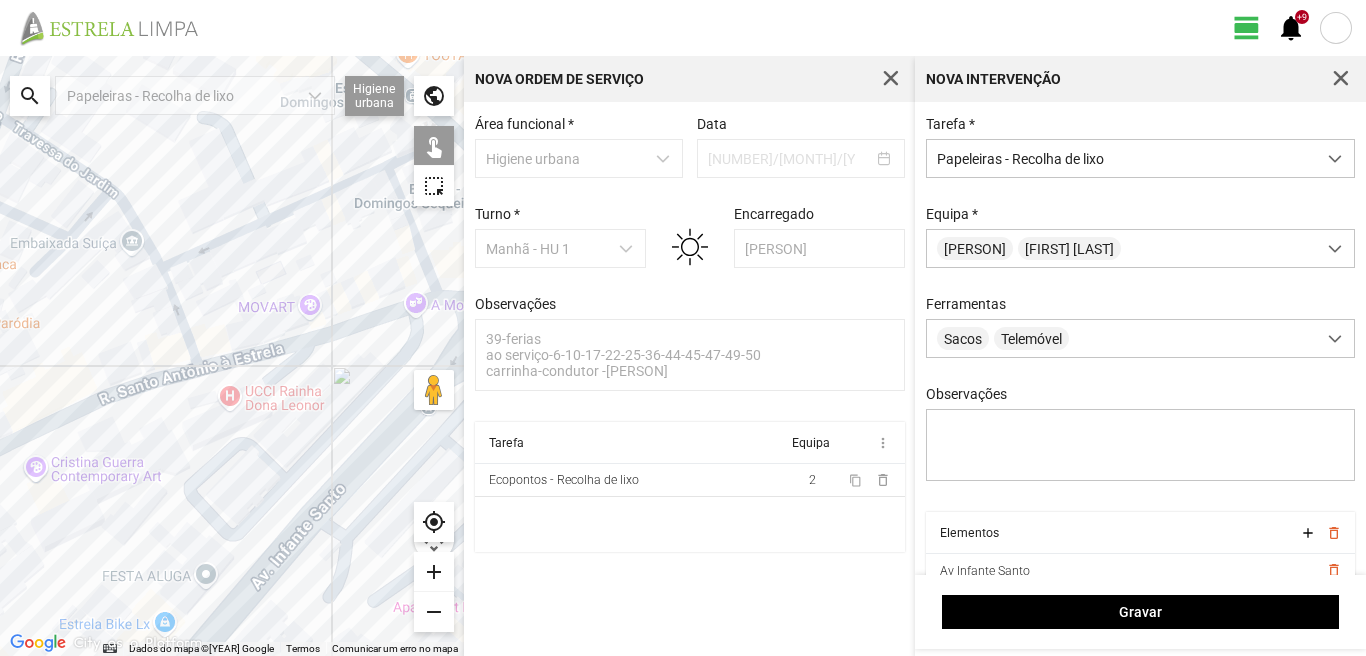 drag, startPoint x: 284, startPoint y: 363, endPoint x: 152, endPoint y: 390, distance: 134.73306 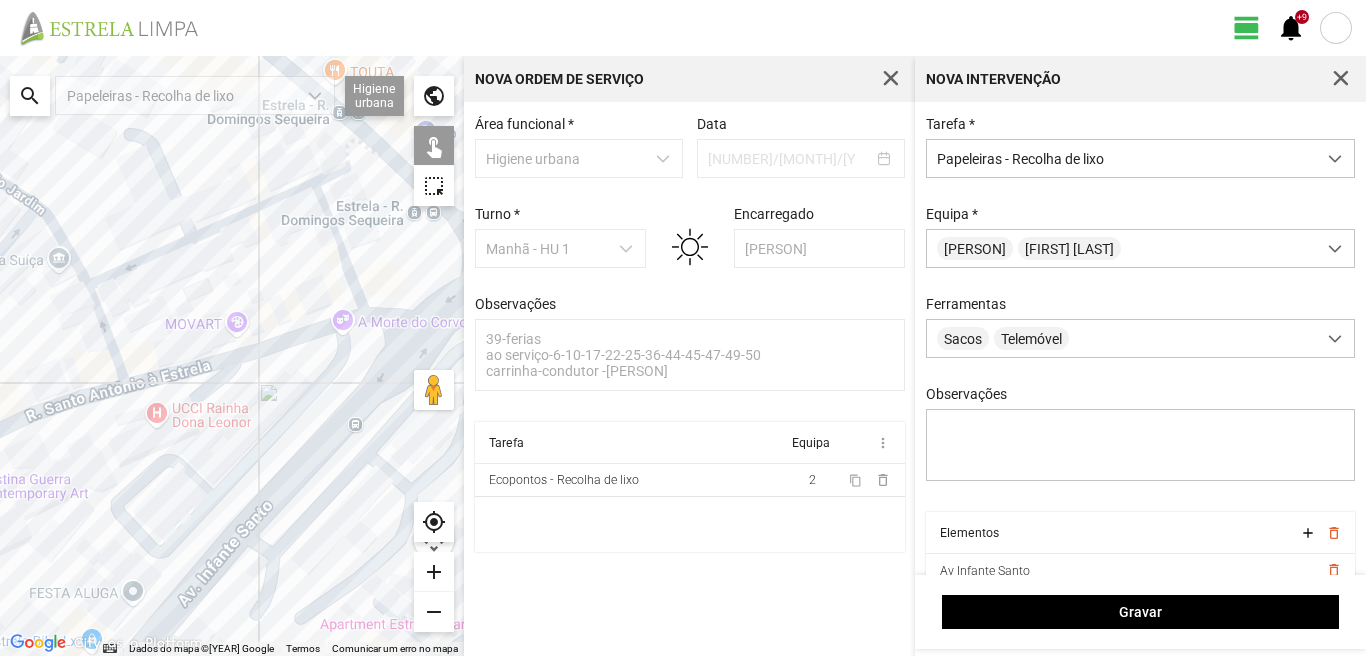click 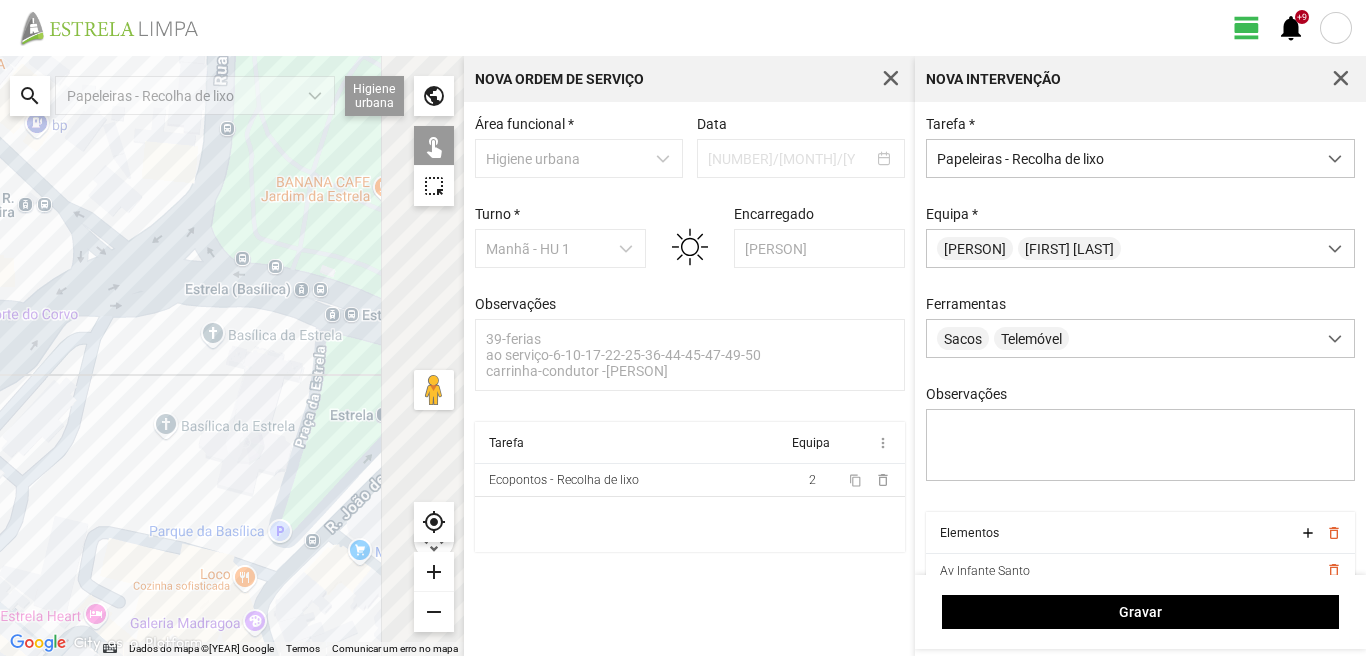 drag, startPoint x: 384, startPoint y: 422, endPoint x: 265, endPoint y: 343, distance: 142.83557 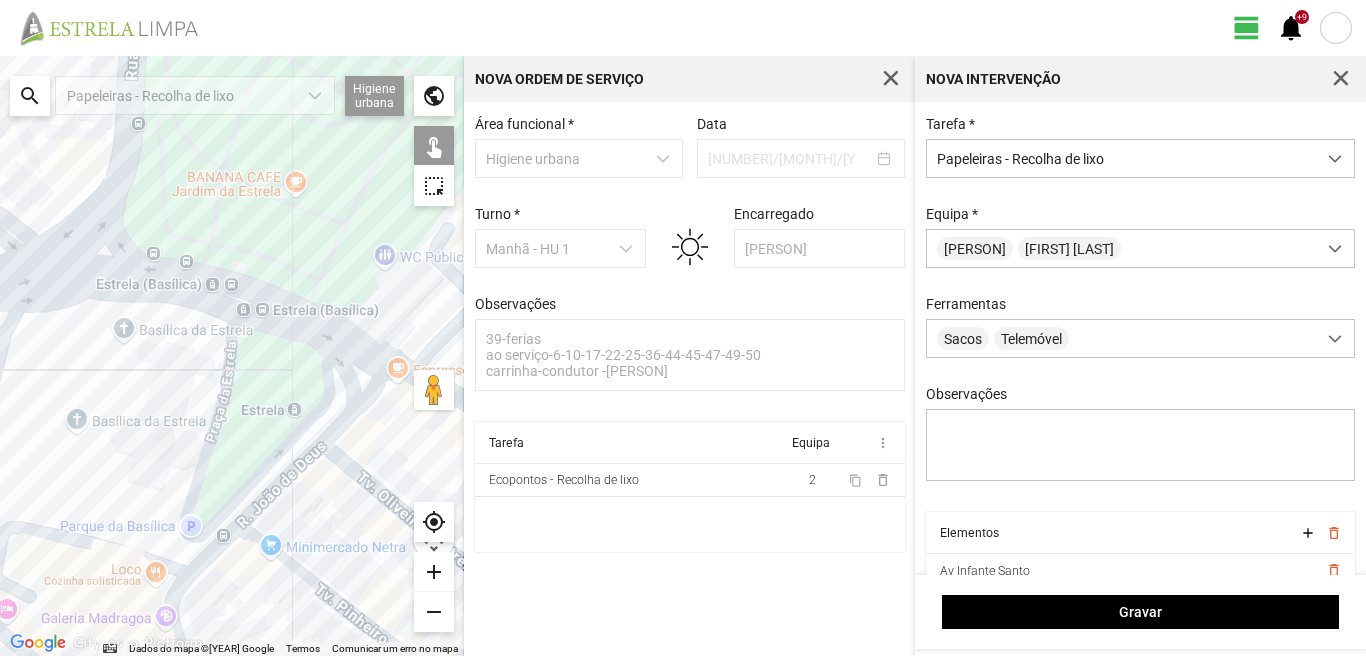 drag, startPoint x: 265, startPoint y: 342, endPoint x: 339, endPoint y: 441, distance: 123.60016 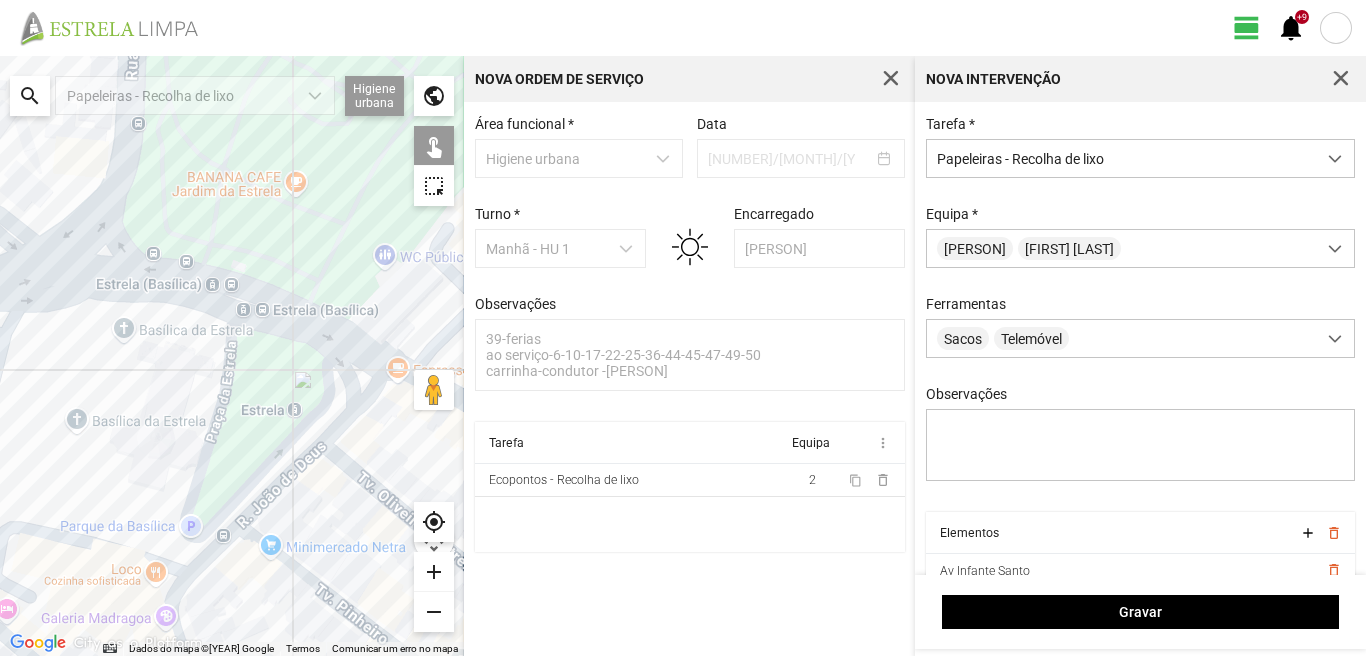click 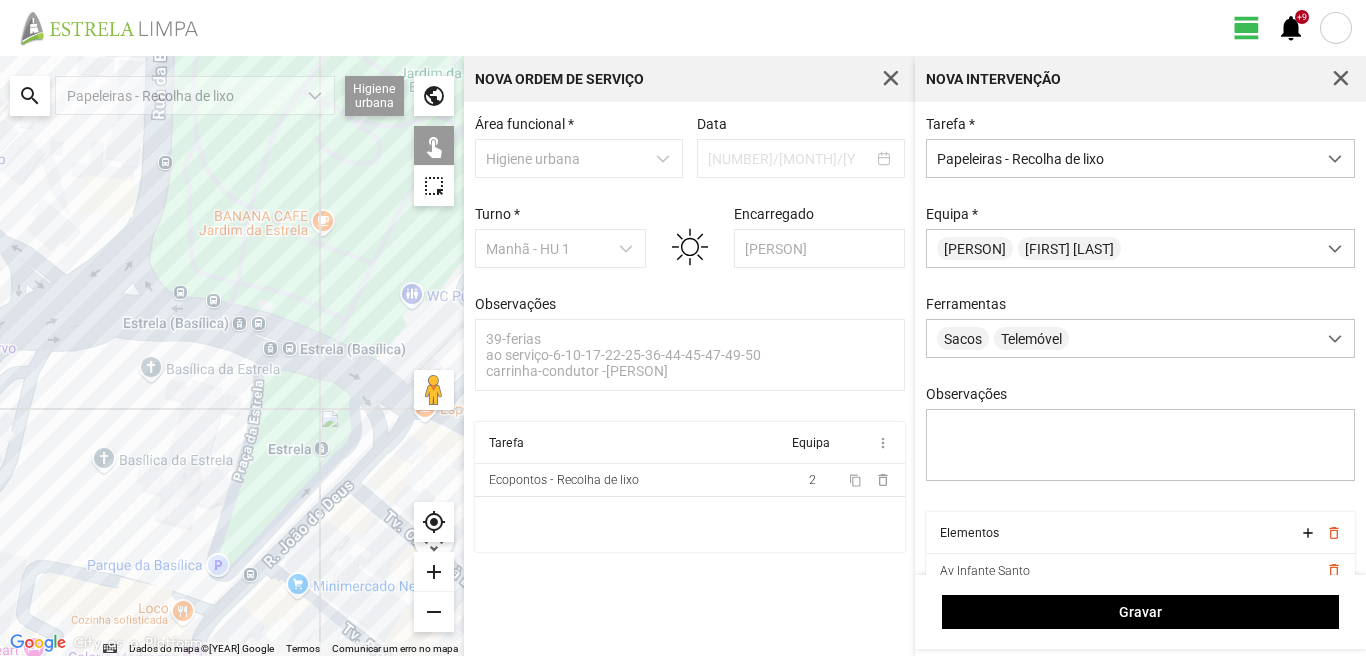 click 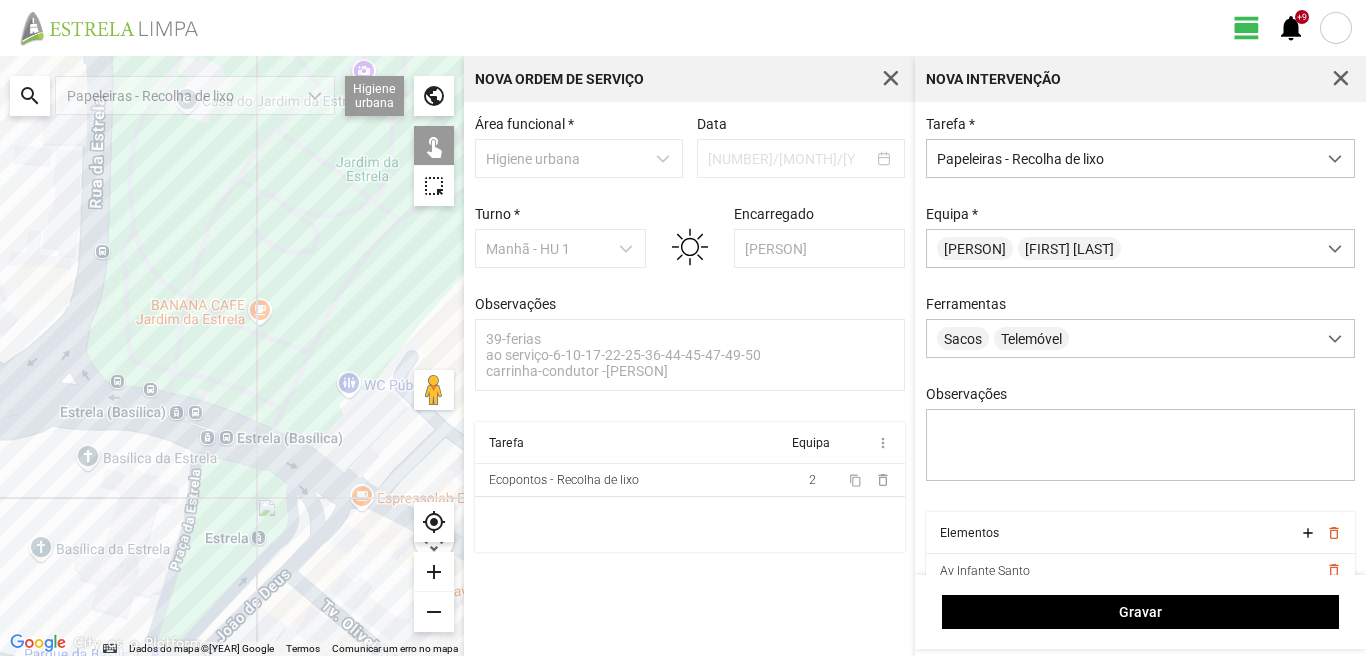 drag, startPoint x: 159, startPoint y: 471, endPoint x: 96, endPoint y: 560, distance: 109.041275 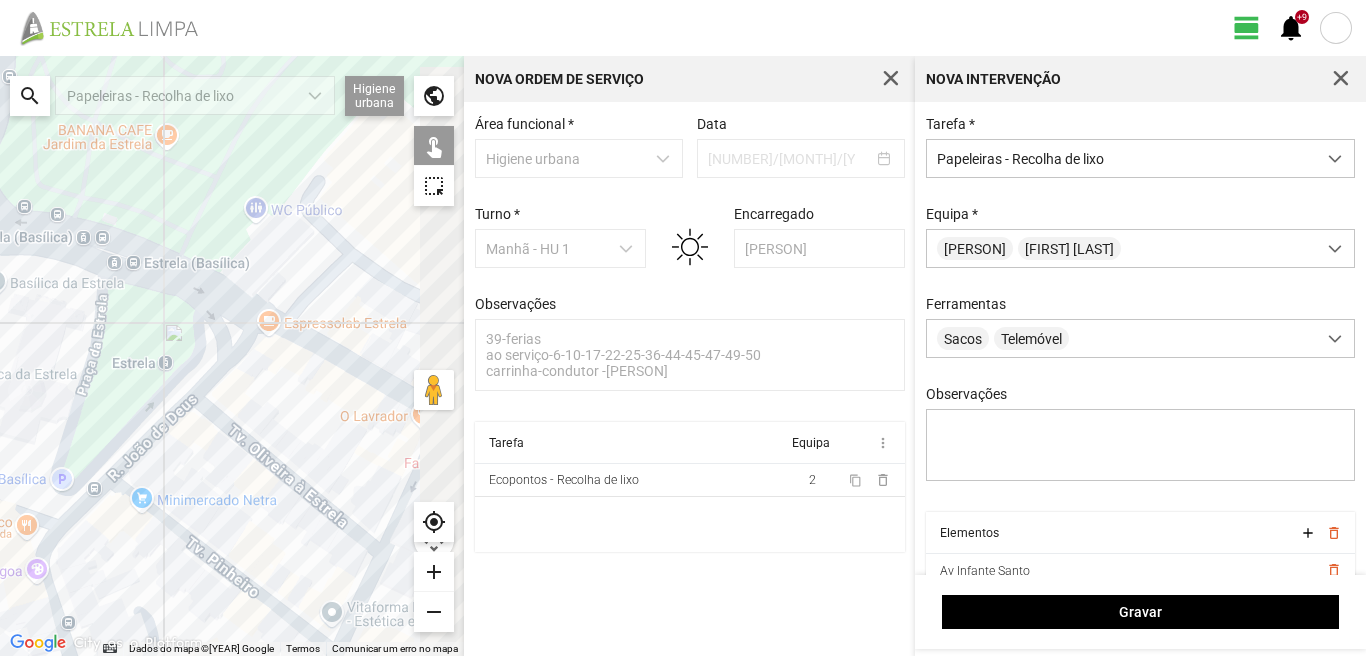 drag, startPoint x: 315, startPoint y: 547, endPoint x: 218, endPoint y: 369, distance: 202.71408 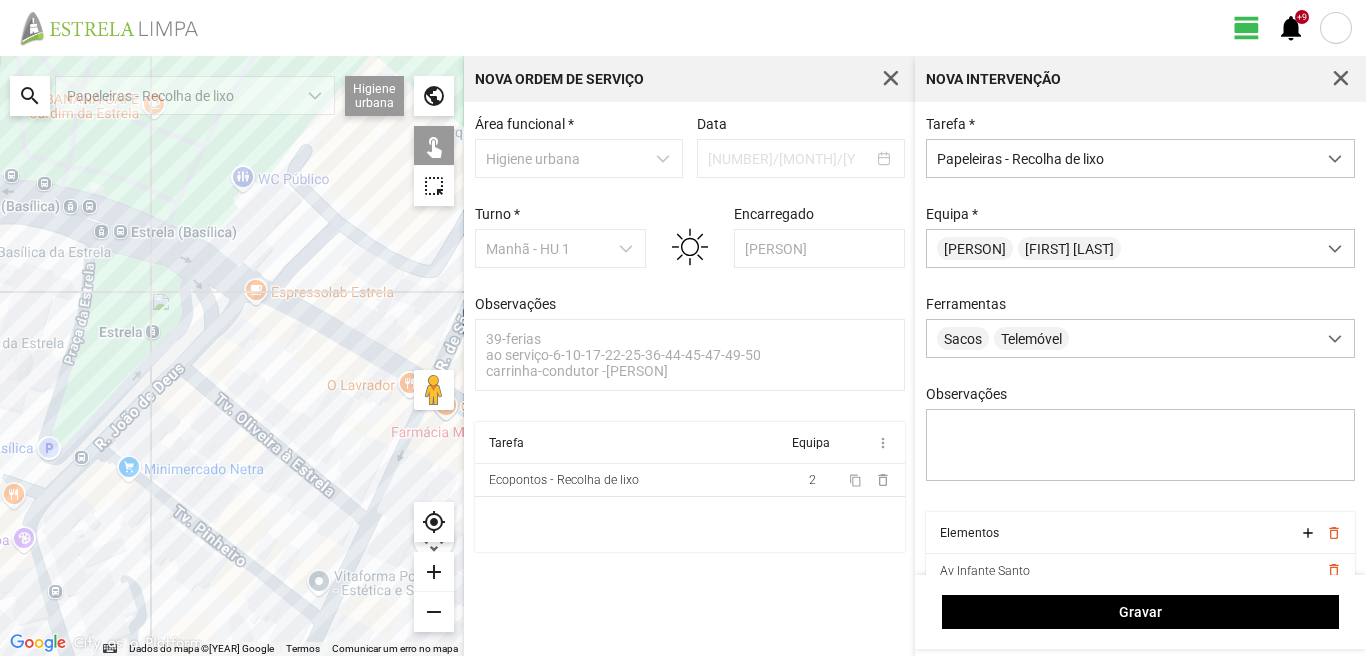 click 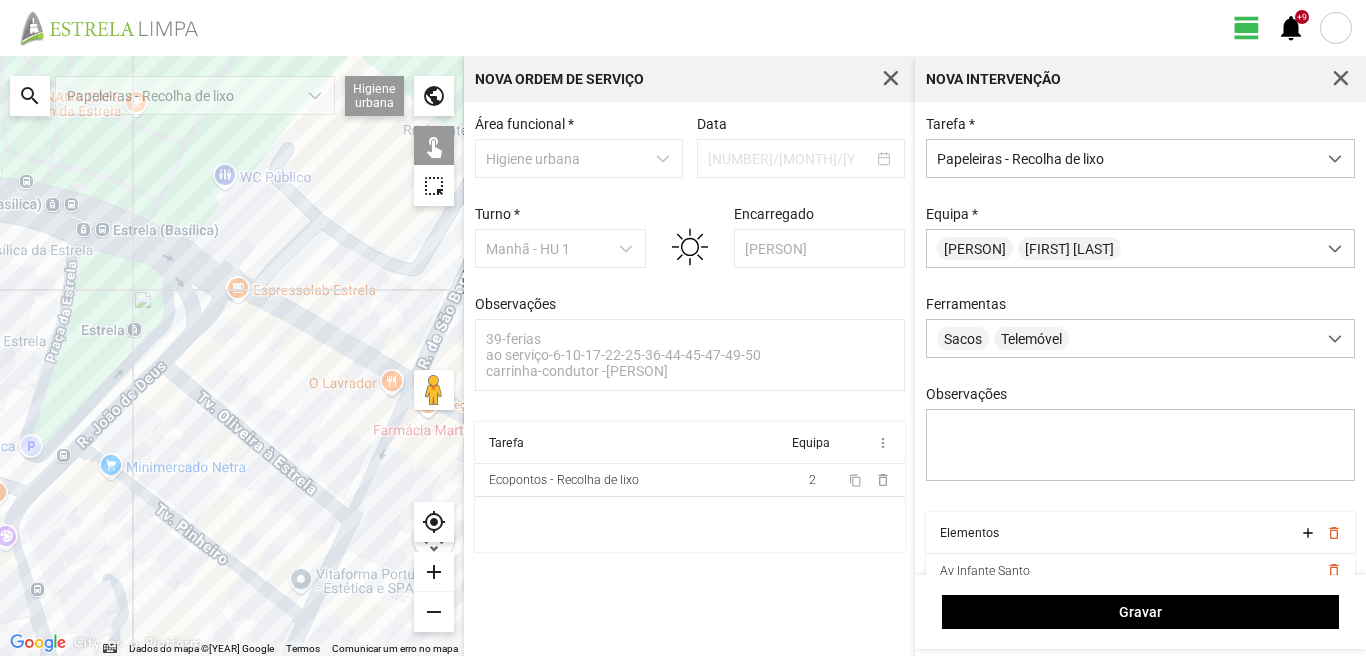 drag, startPoint x: 321, startPoint y: 409, endPoint x: 128, endPoint y: 385, distance: 194.4865 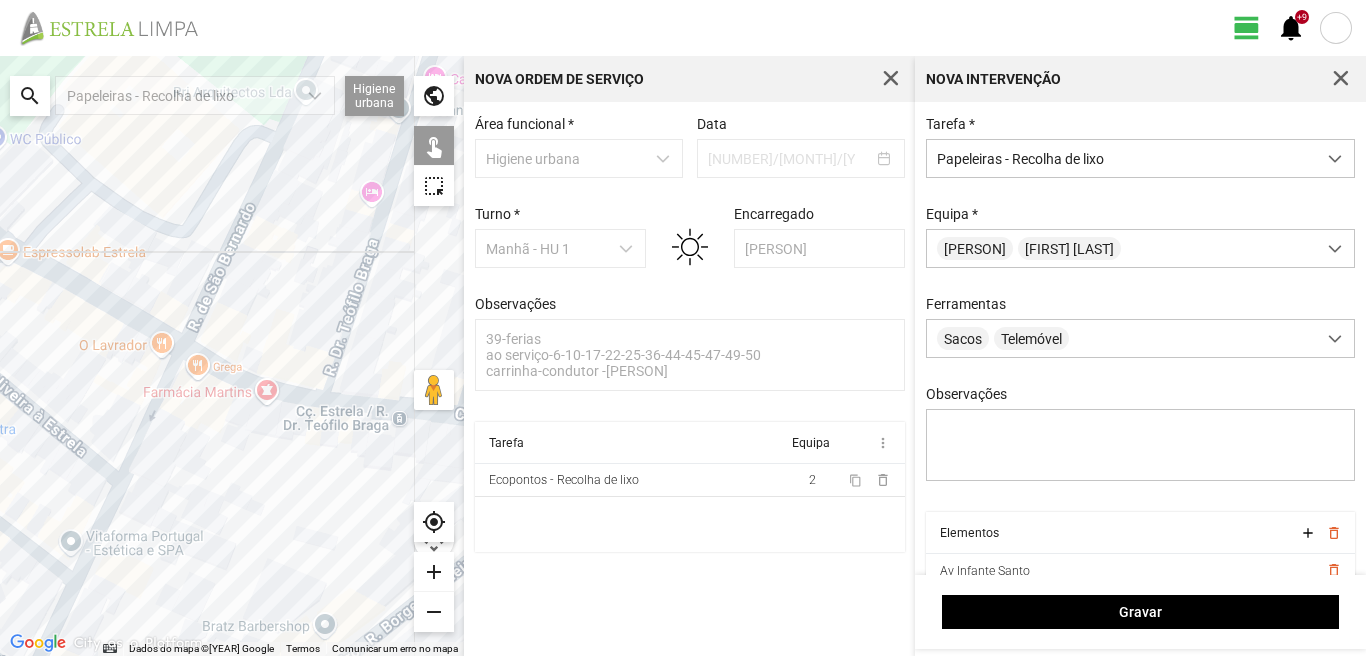 click 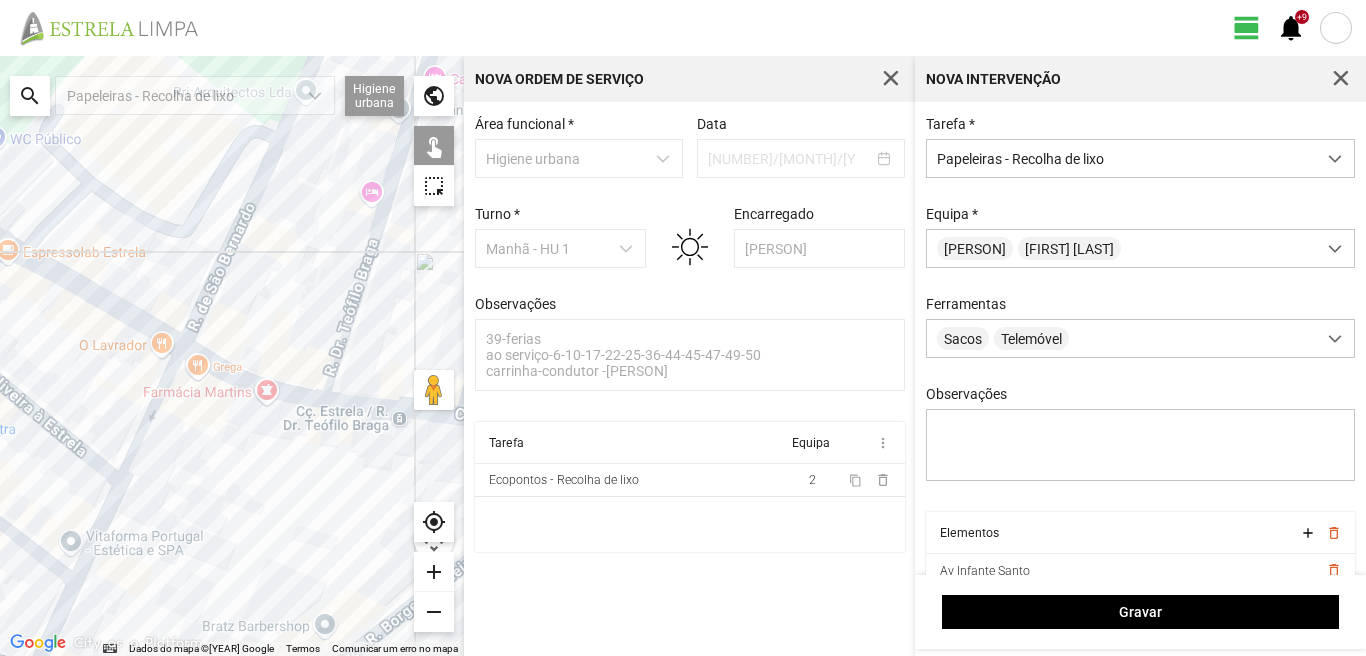 click 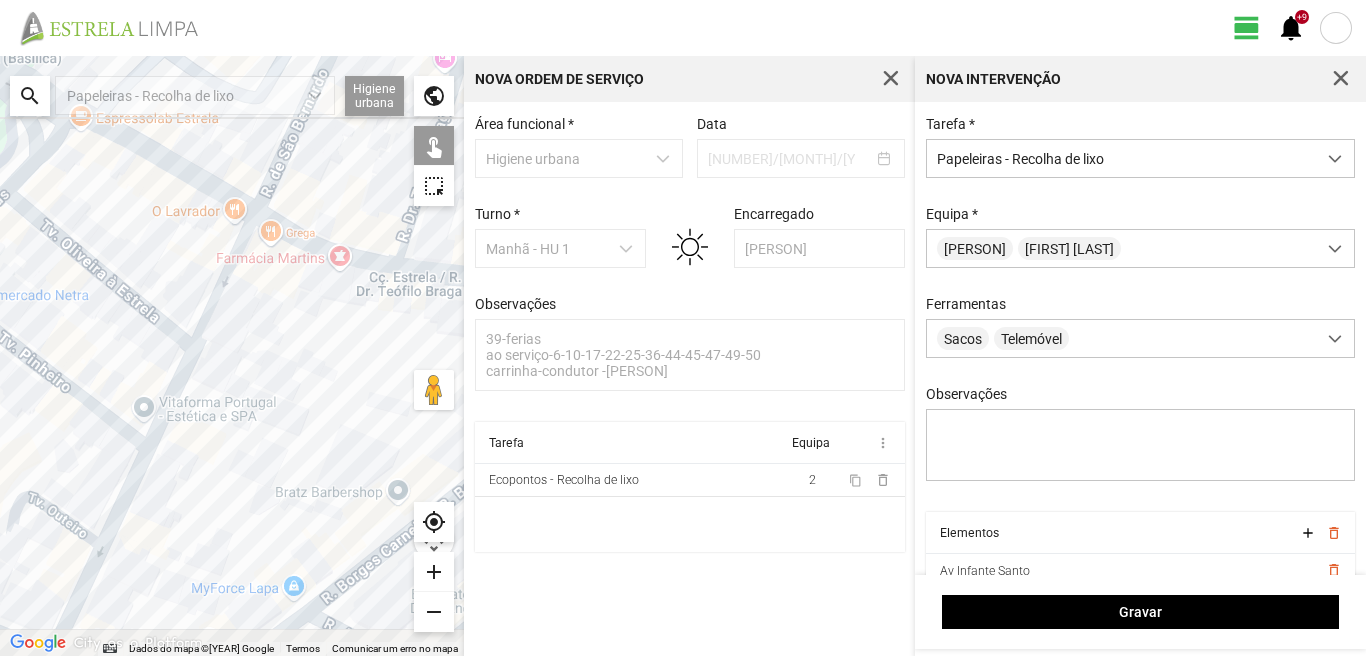 drag, startPoint x: 122, startPoint y: 544, endPoint x: 202, endPoint y: 402, distance: 162.98466 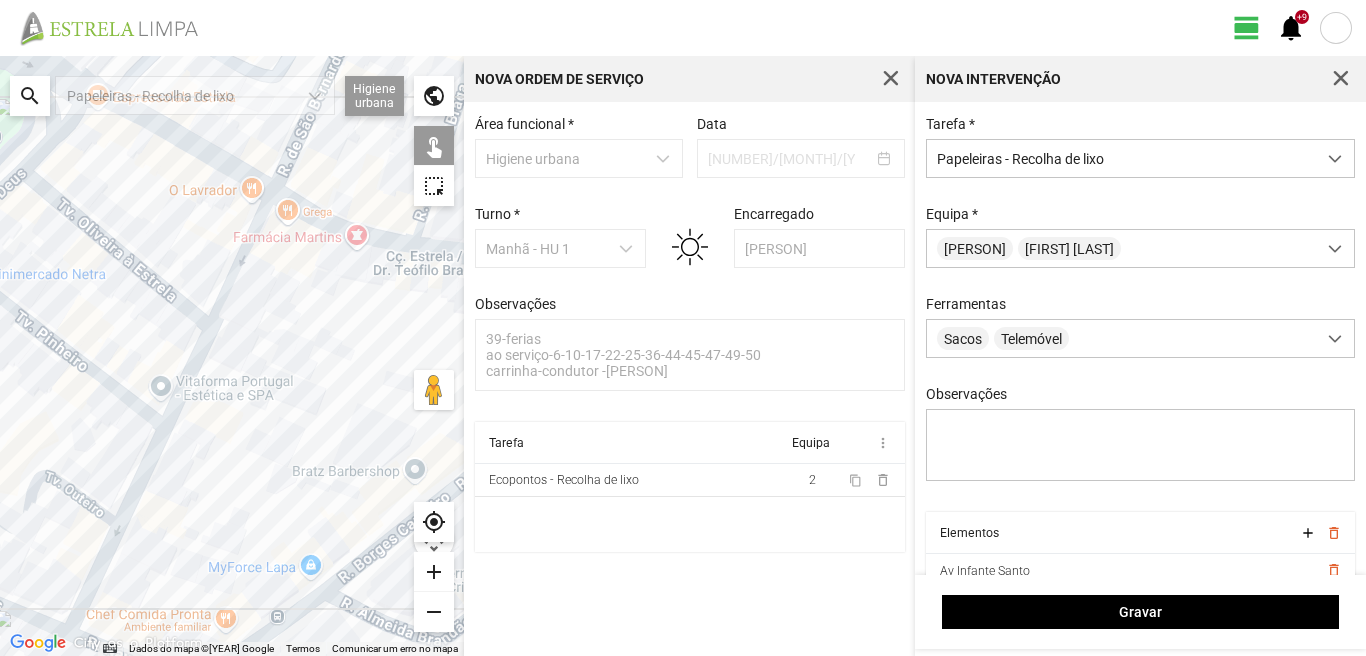 click 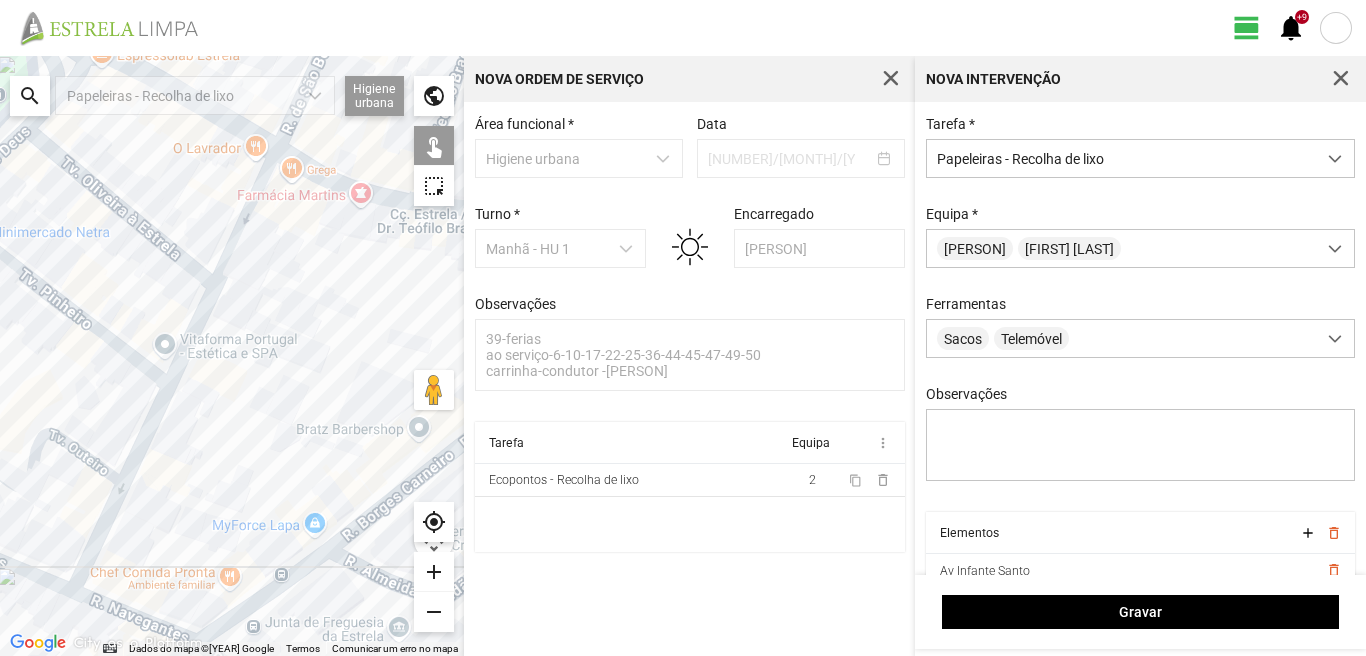 drag, startPoint x: 129, startPoint y: 520, endPoint x: 121, endPoint y: 338, distance: 182.17574 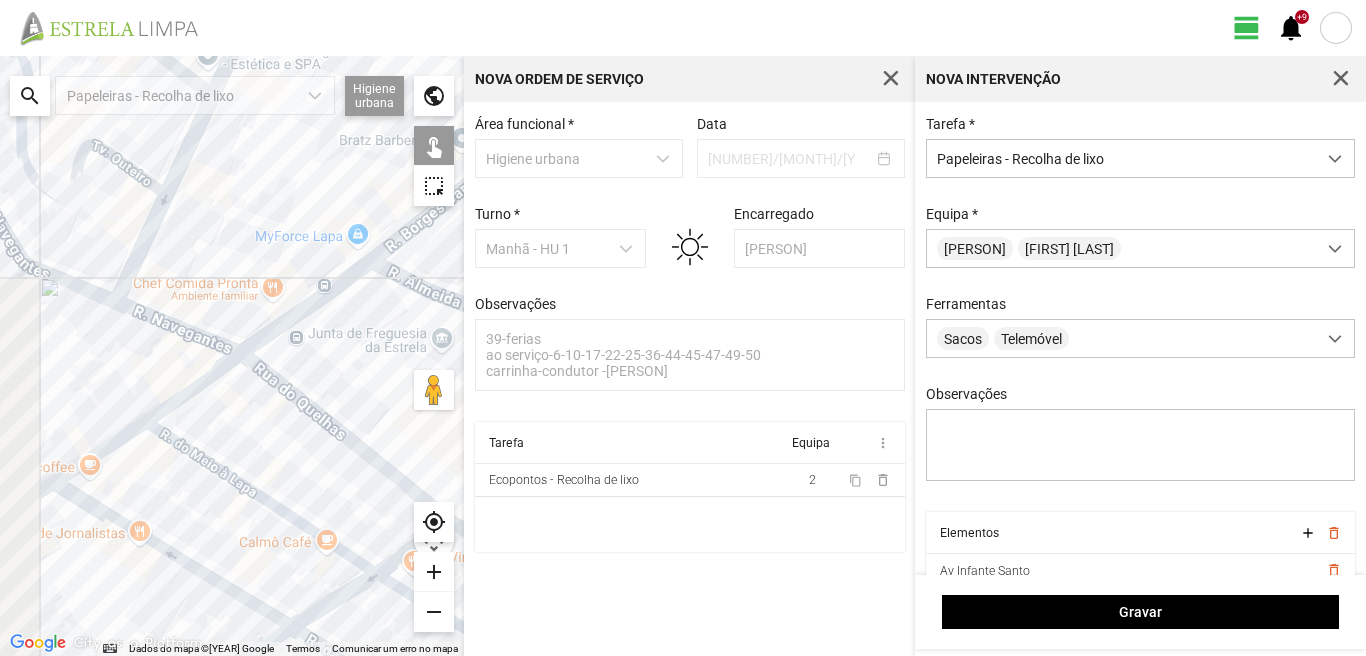 drag, startPoint x: 62, startPoint y: 468, endPoint x: 152, endPoint y: 427, distance: 98.89894 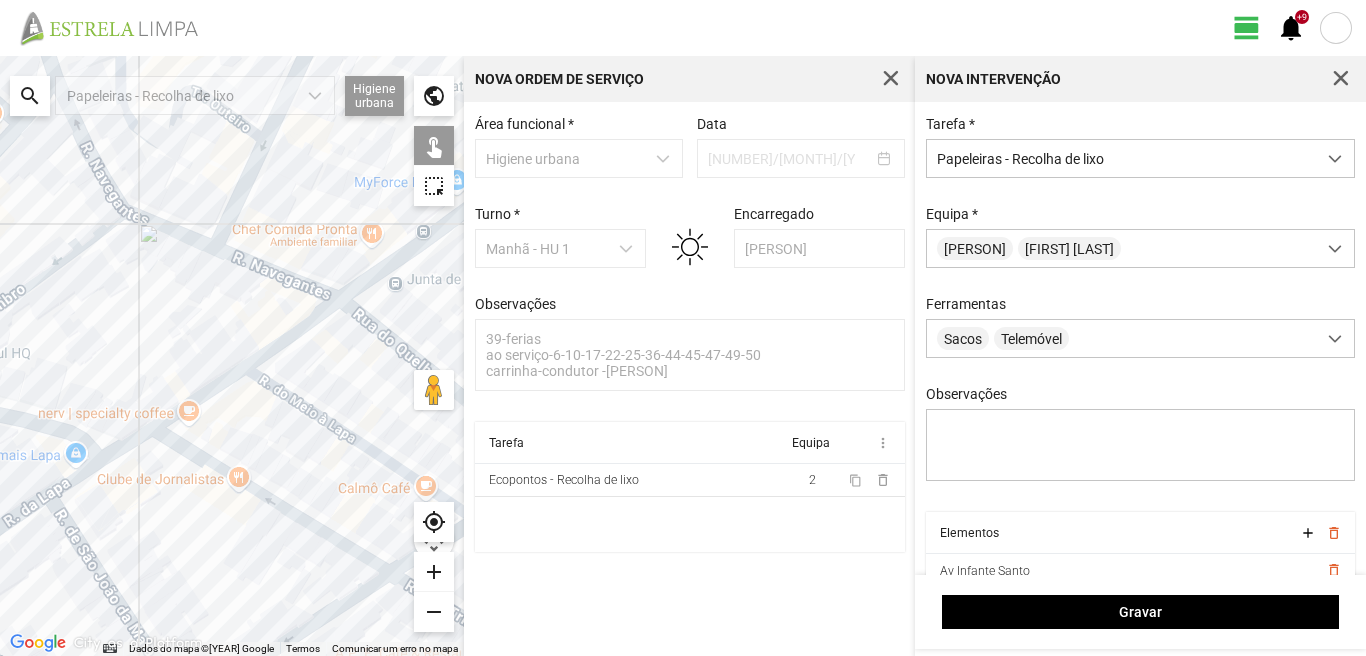 drag, startPoint x: 76, startPoint y: 532, endPoint x: 117, endPoint y: 507, distance: 48.02083 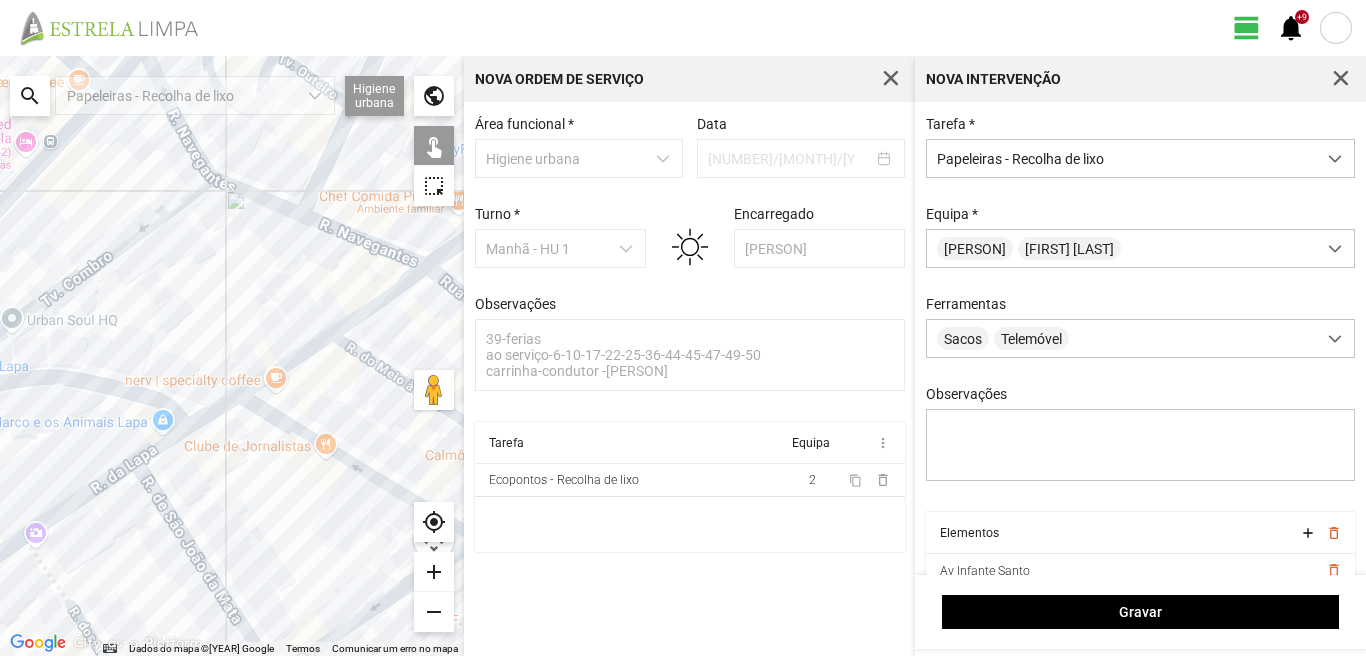 drag, startPoint x: 158, startPoint y: 493, endPoint x: 228, endPoint y: 465, distance: 75.39231 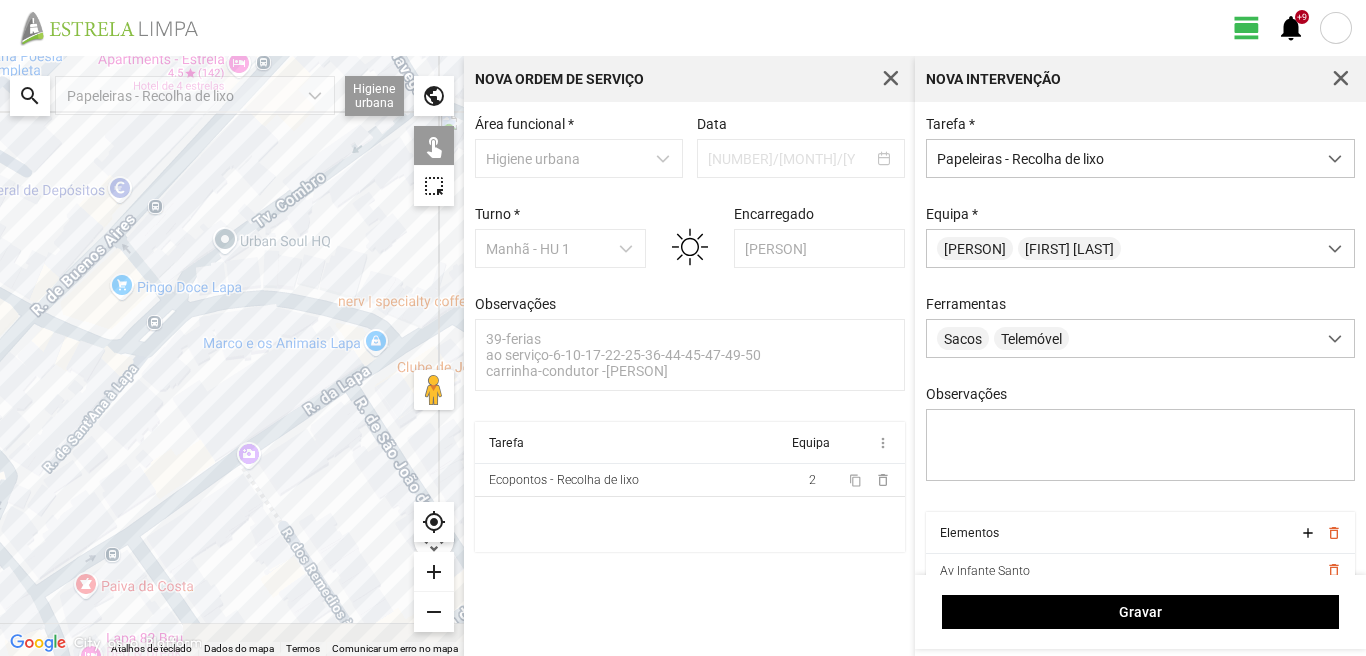 drag, startPoint x: 48, startPoint y: 564, endPoint x: 214, endPoint y: 511, distance: 174.25555 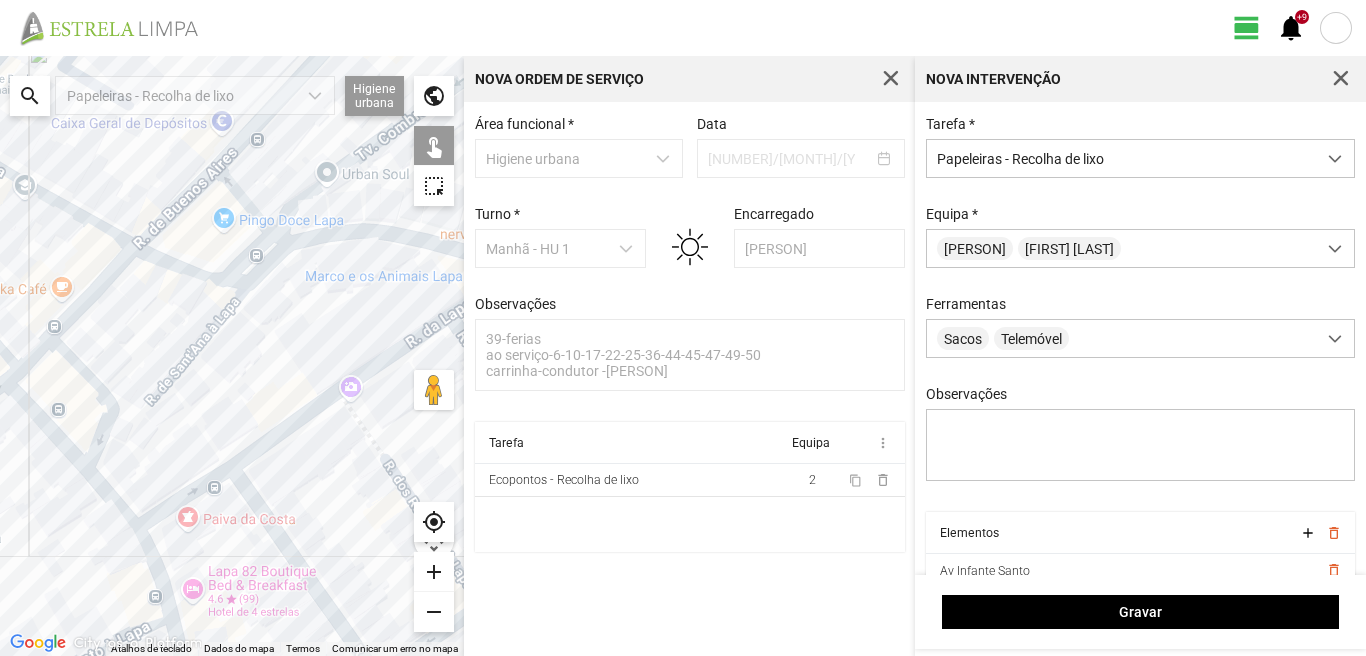 drag, startPoint x: 0, startPoint y: 622, endPoint x: 106, endPoint y: 555, distance: 125.39936 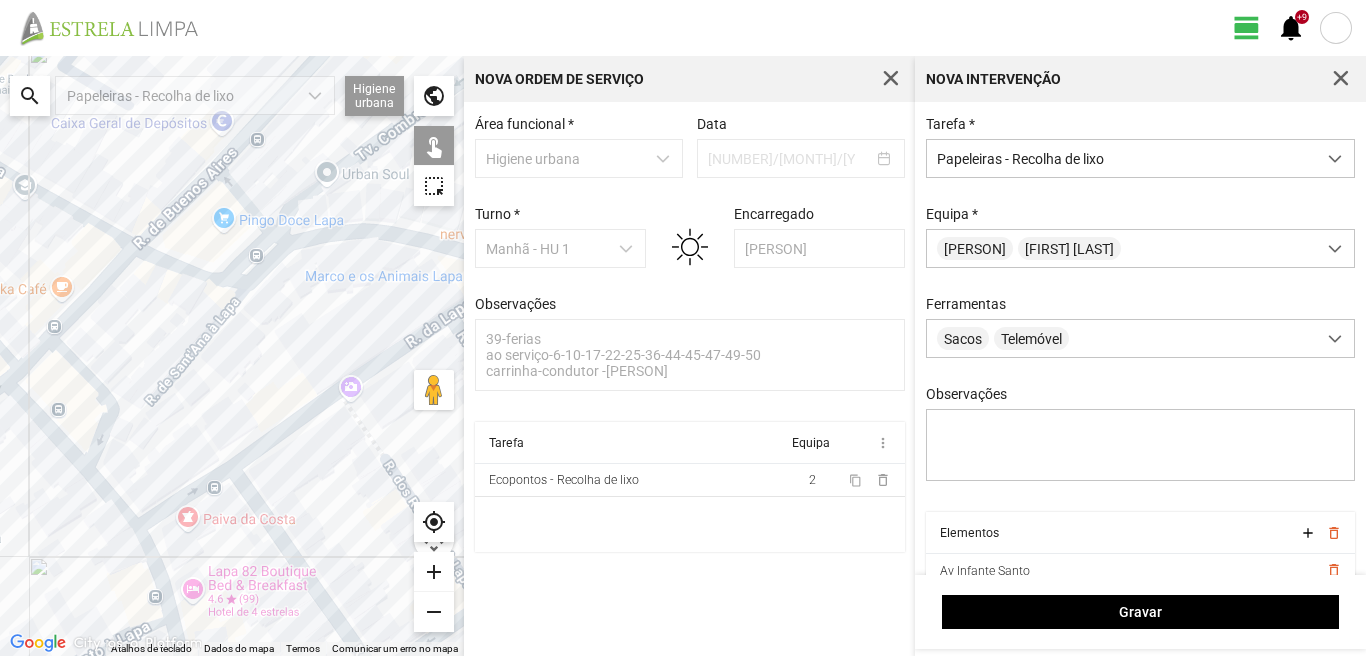 click 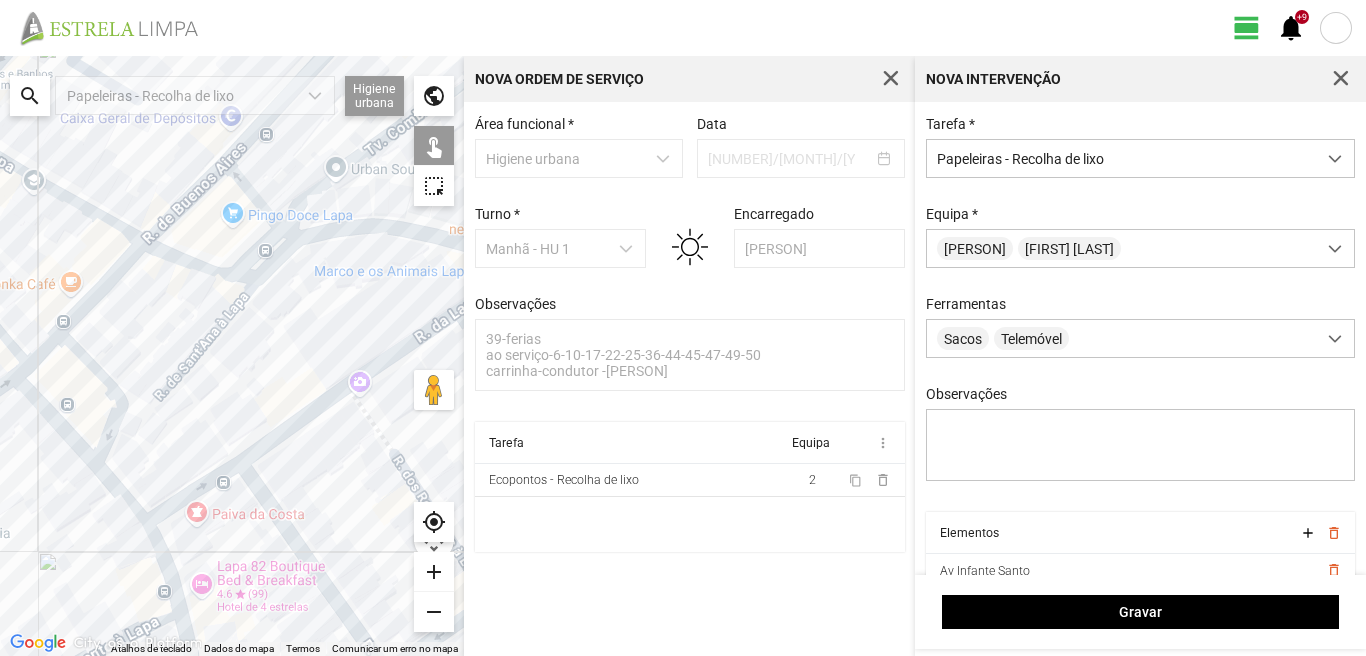 click 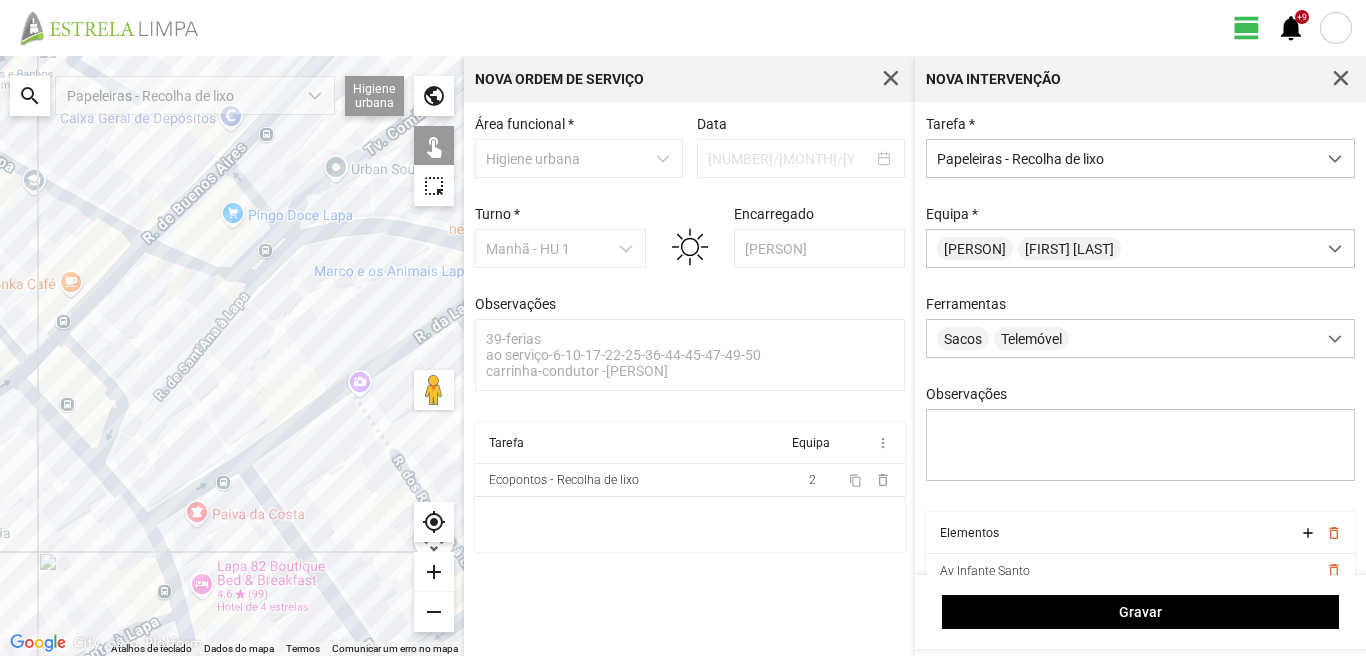 click 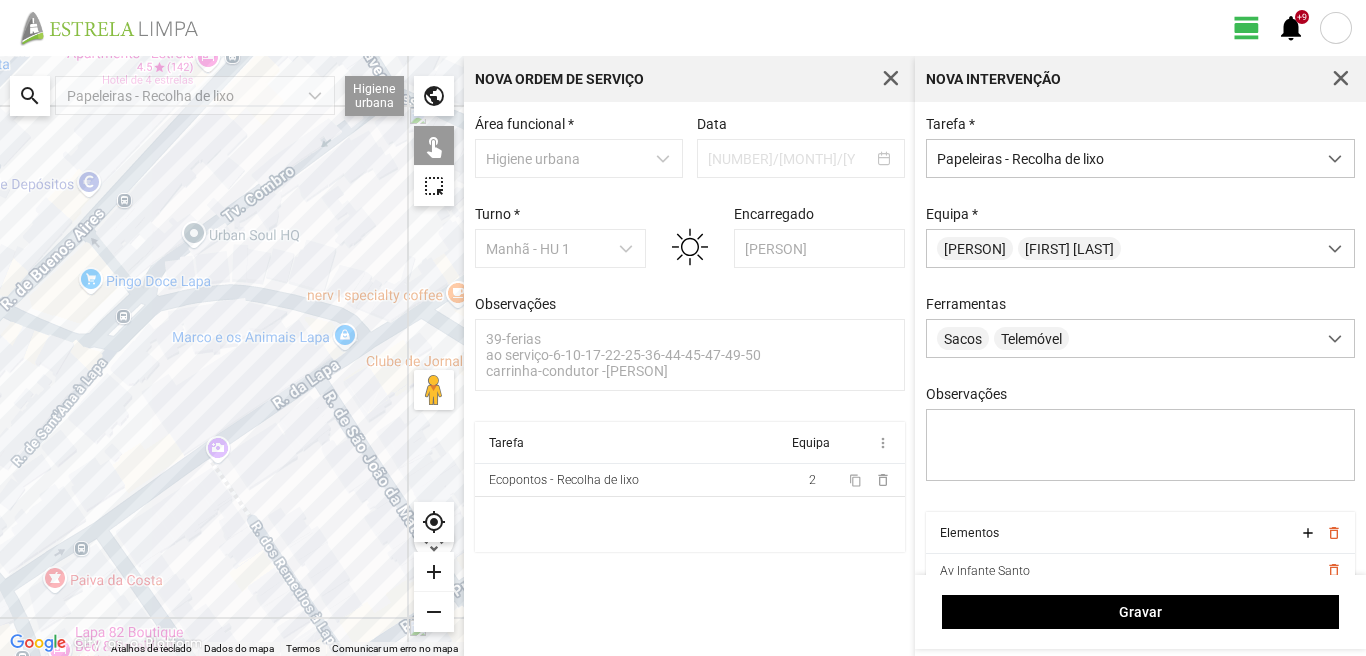 drag, startPoint x: 362, startPoint y: 382, endPoint x: 217, endPoint y: 447, distance: 158.90248 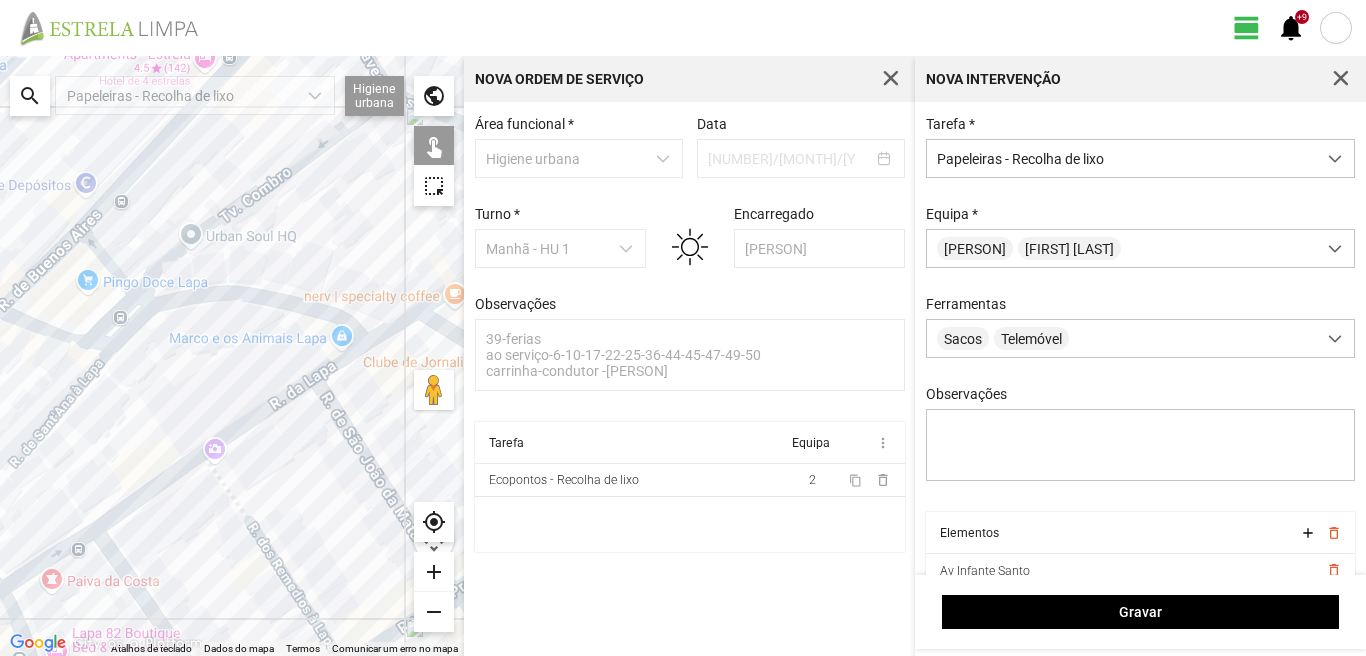 click 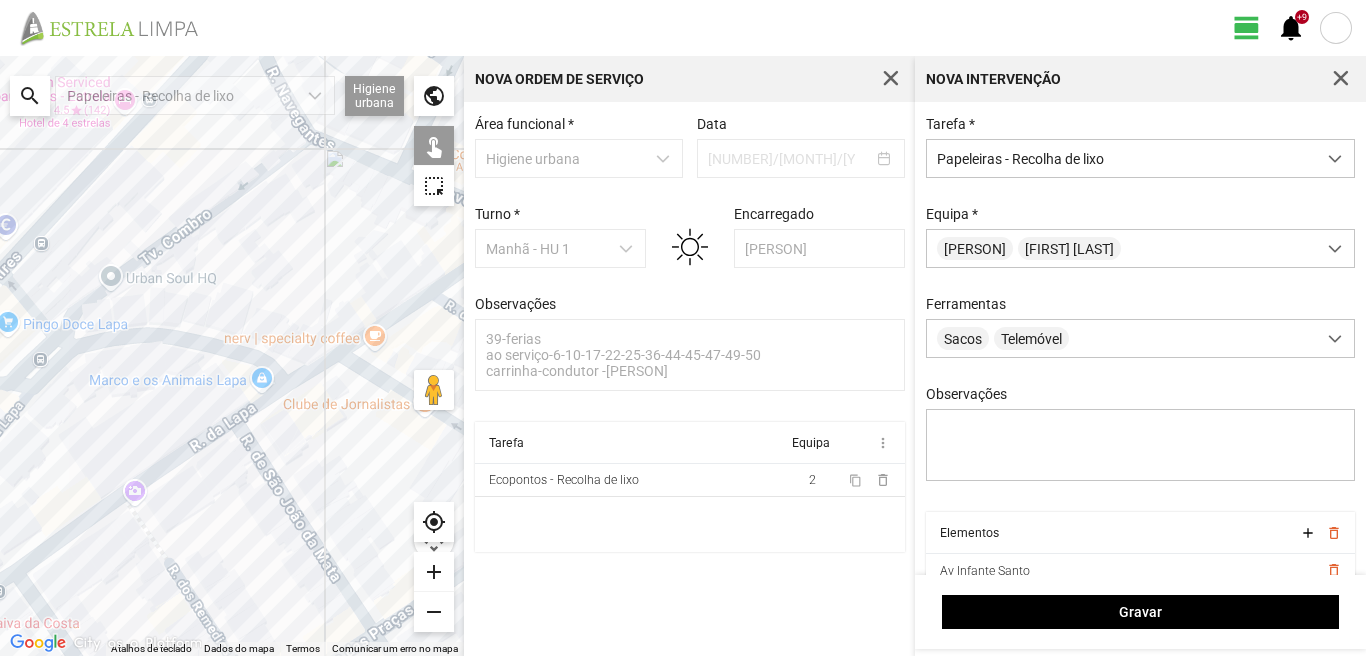 drag, startPoint x: 338, startPoint y: 380, endPoint x: 206, endPoint y: 454, distance: 151.32745 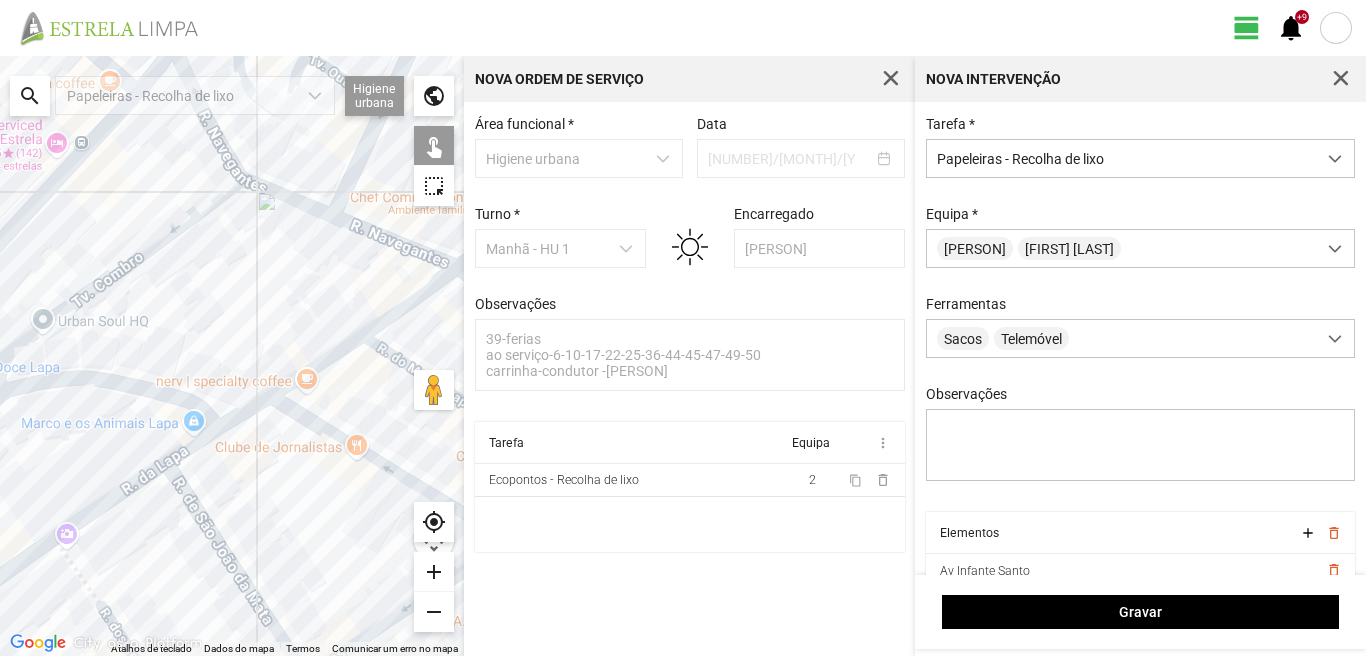 click 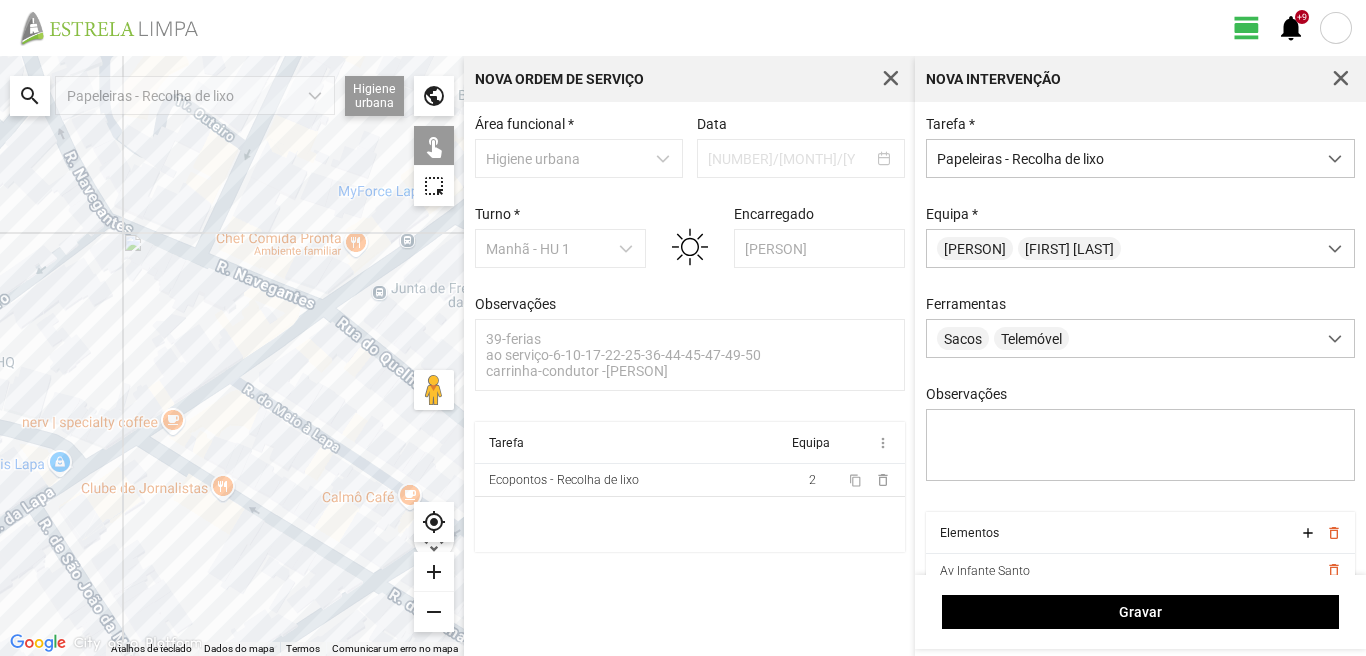 drag, startPoint x: 383, startPoint y: 333, endPoint x: 233, endPoint y: 347, distance: 150.65192 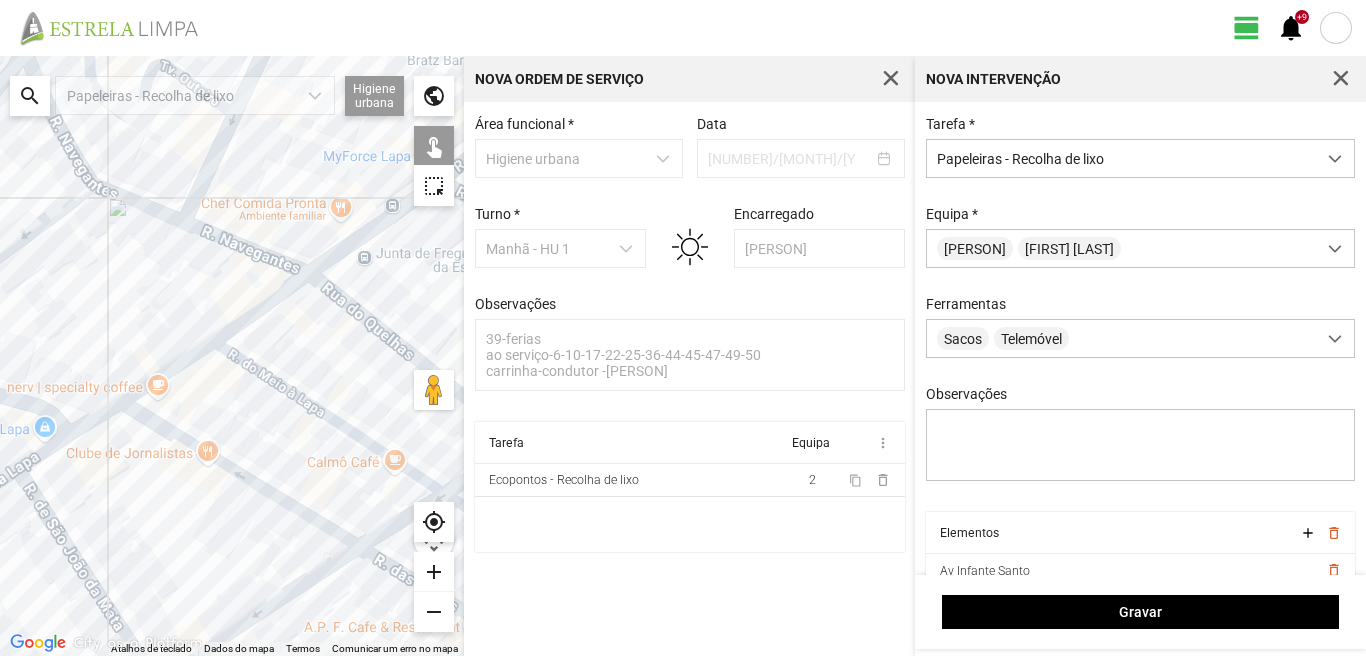 click 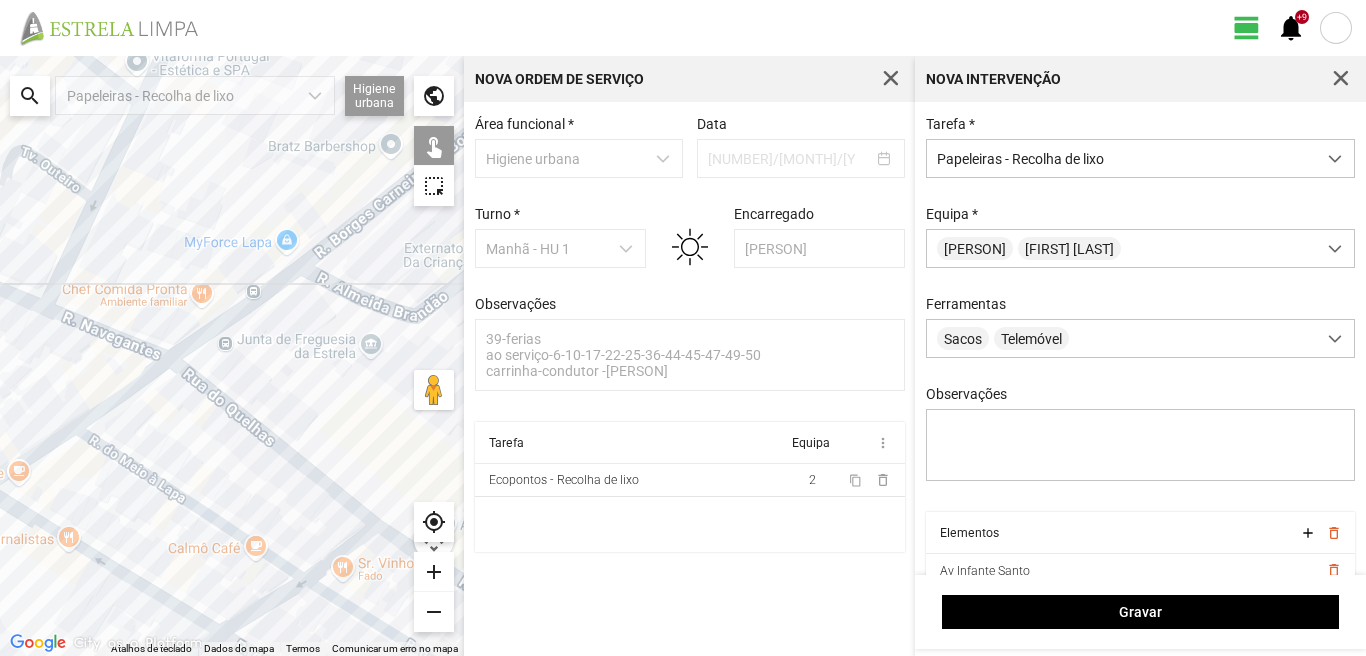 drag, startPoint x: 265, startPoint y: 484, endPoint x: 97, endPoint y: 605, distance: 207.03865 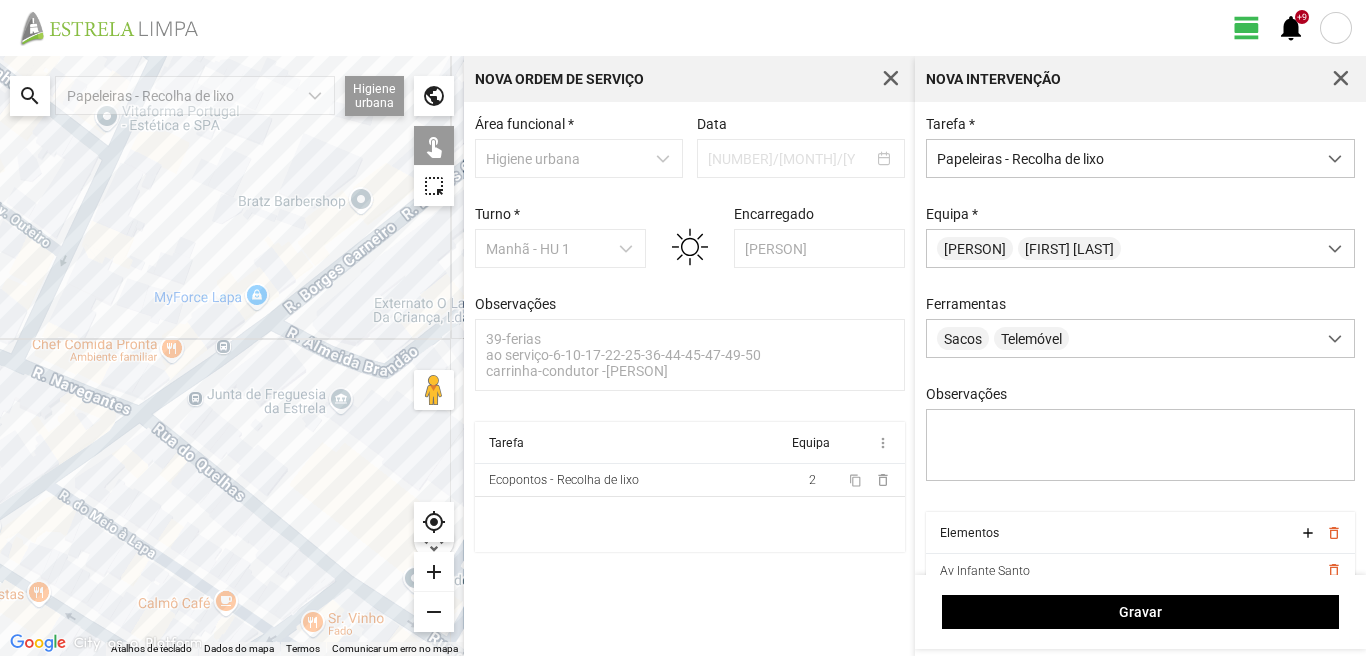 click 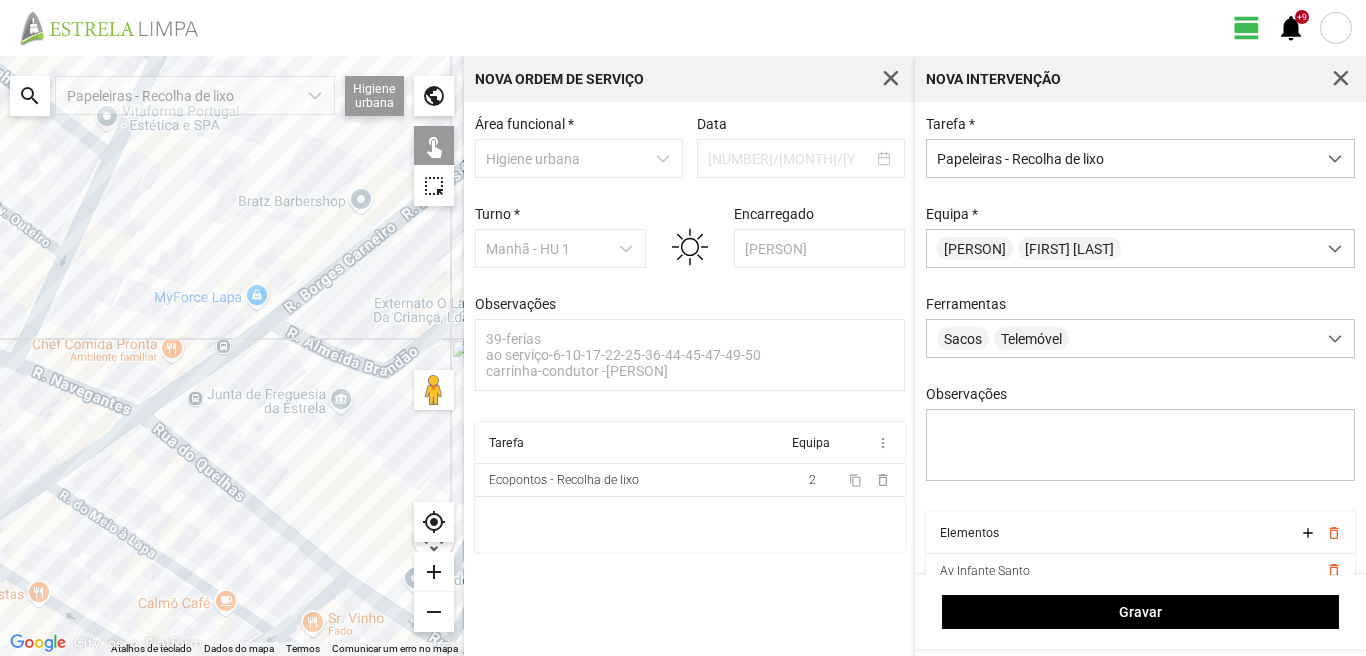 click 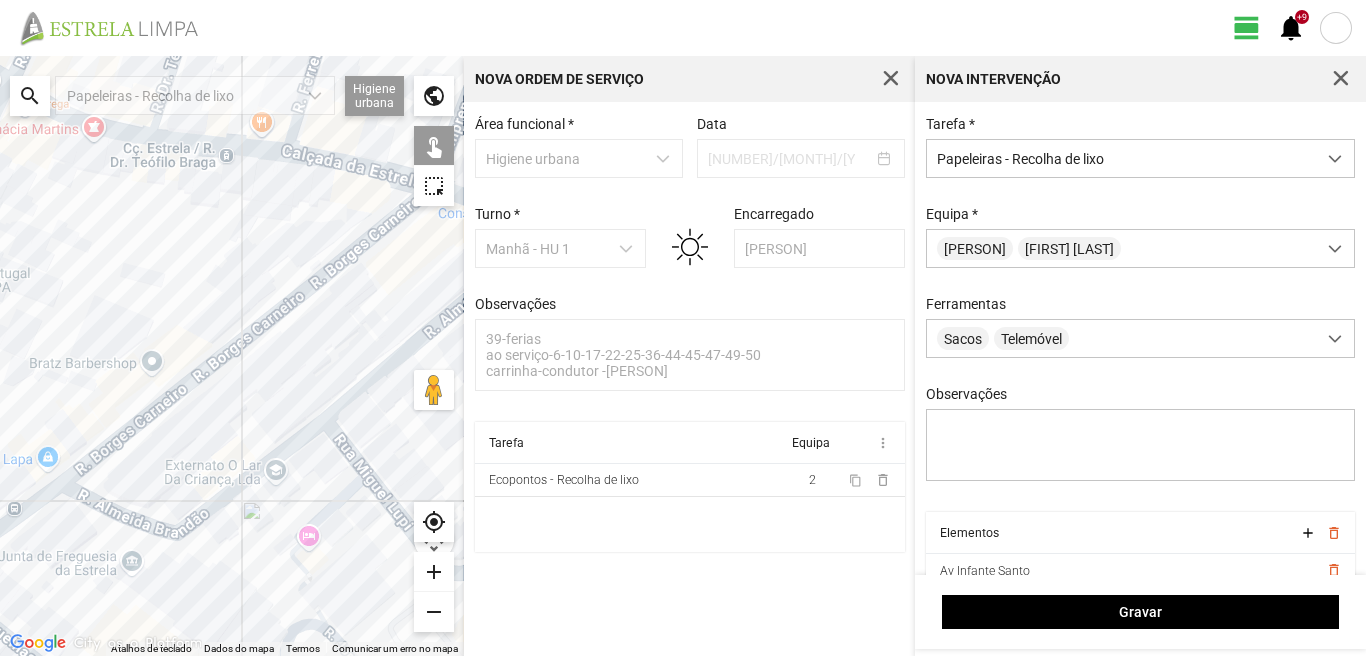 drag, startPoint x: 338, startPoint y: 290, endPoint x: 113, endPoint y: 479, distance: 293.8469 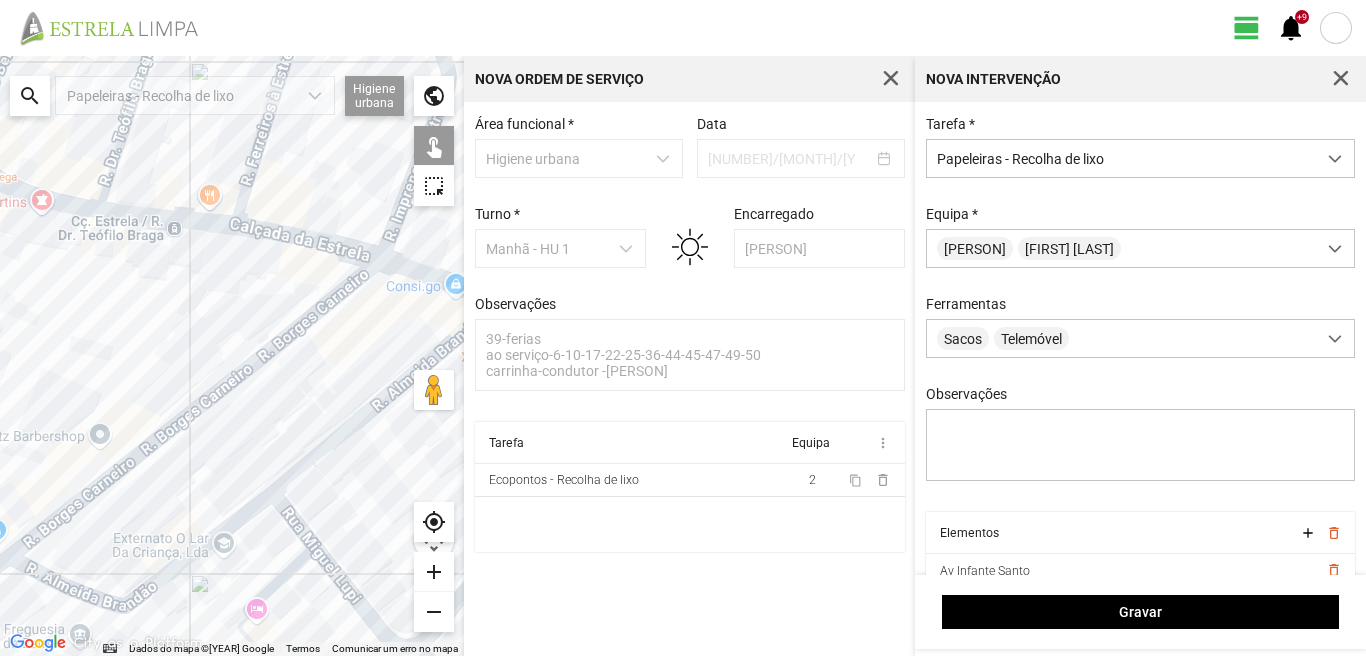 click 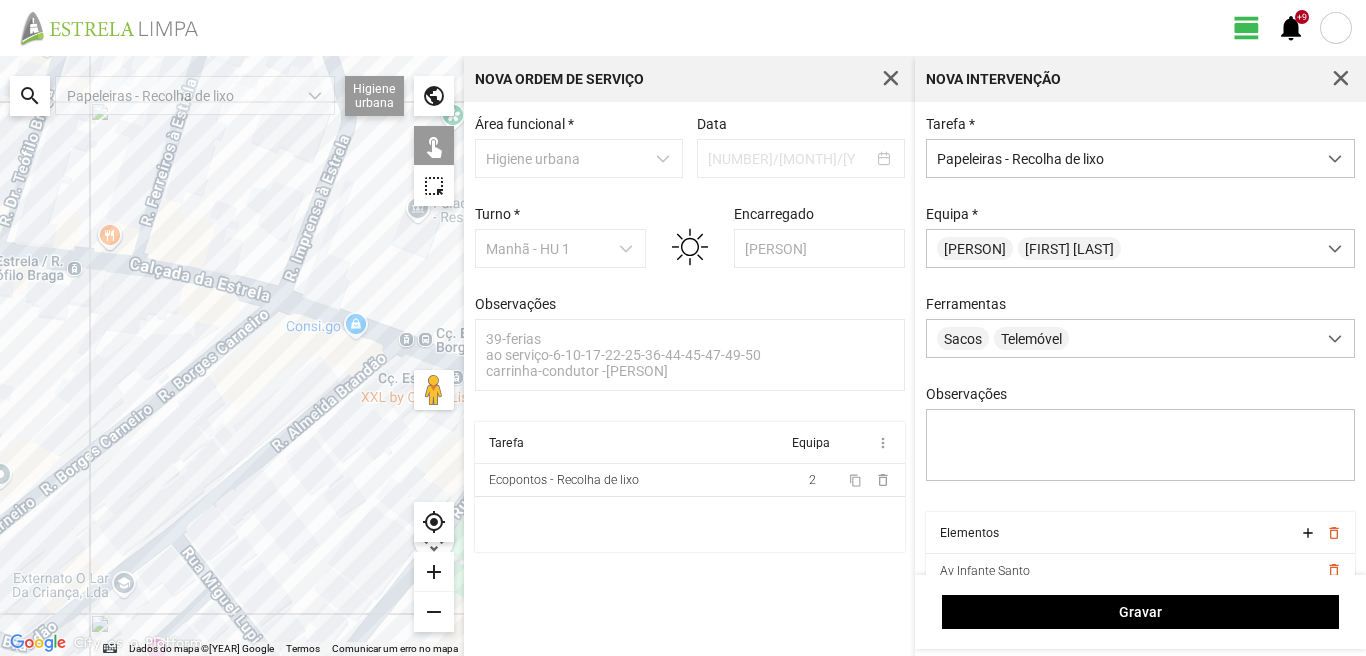 drag, startPoint x: 370, startPoint y: 286, endPoint x: 259, endPoint y: 332, distance: 120.15407 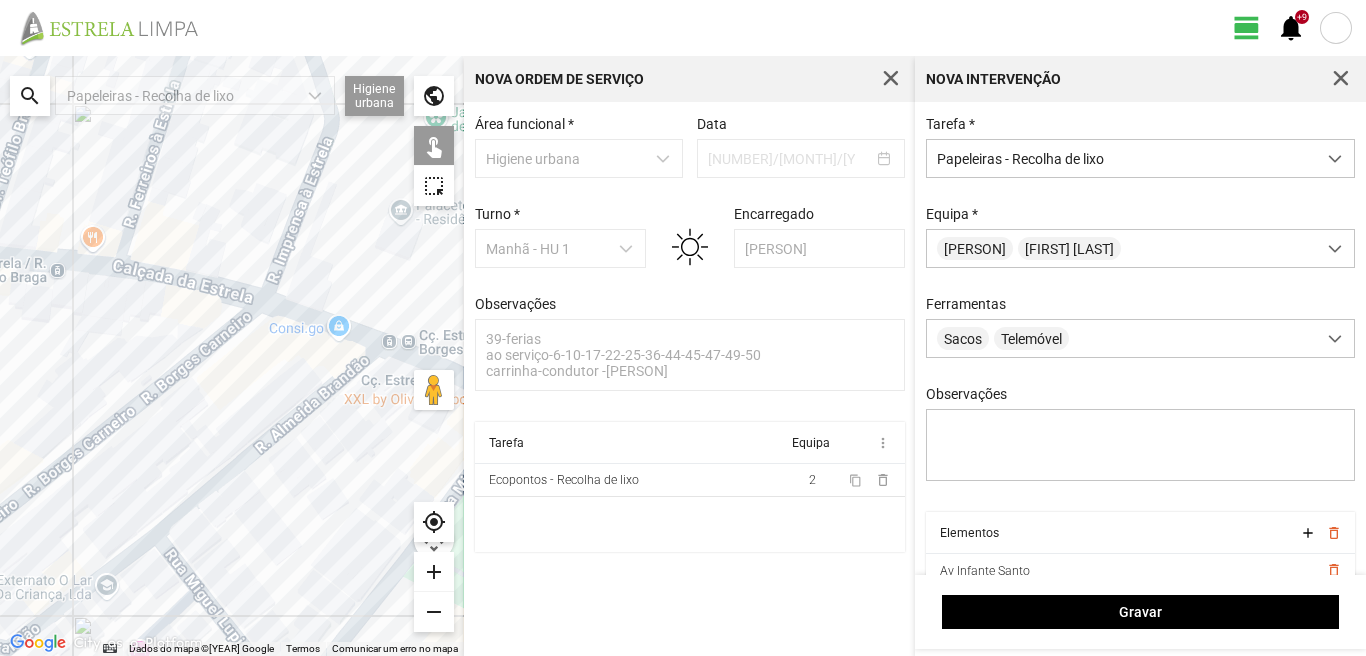 click 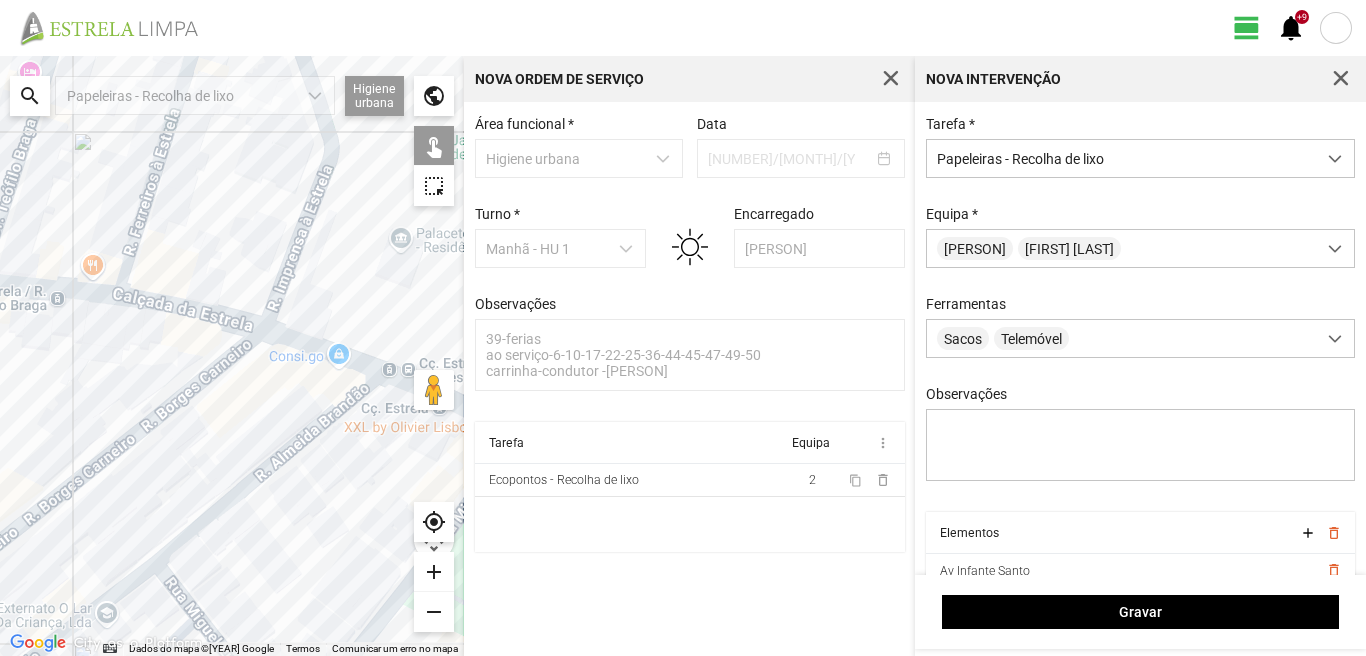 click 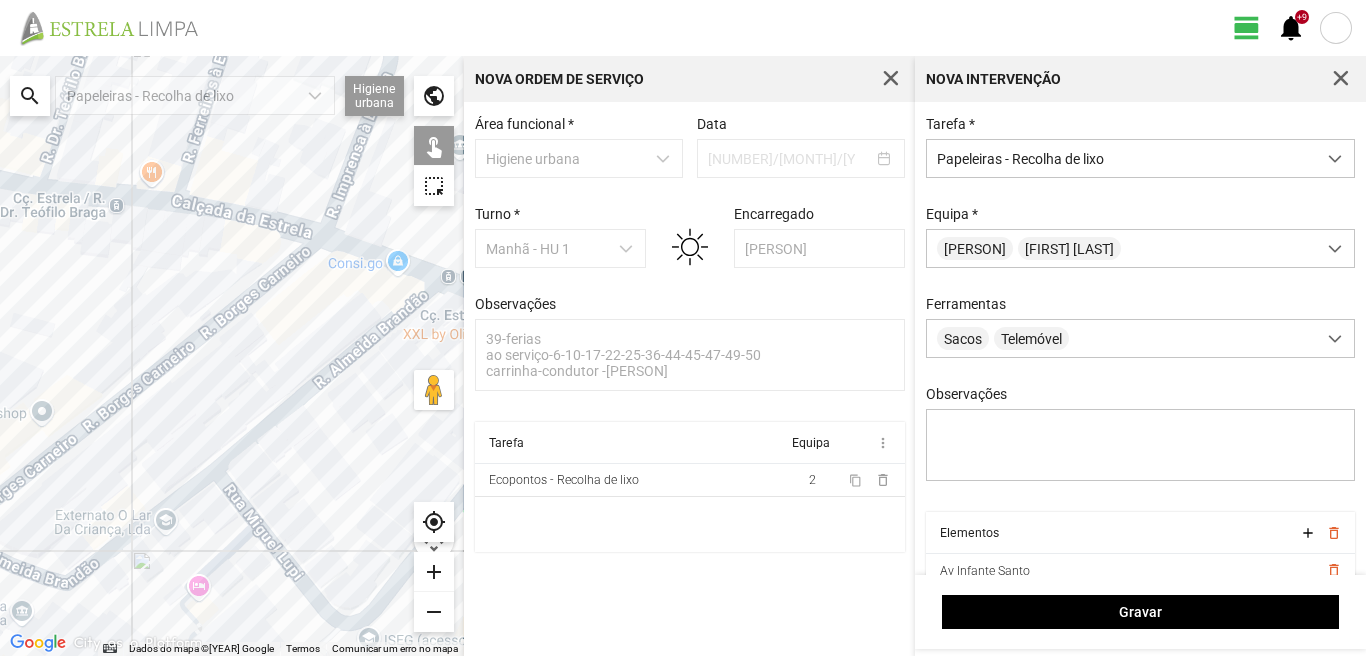drag, startPoint x: 161, startPoint y: 580, endPoint x: 226, endPoint y: 477, distance: 121.79491 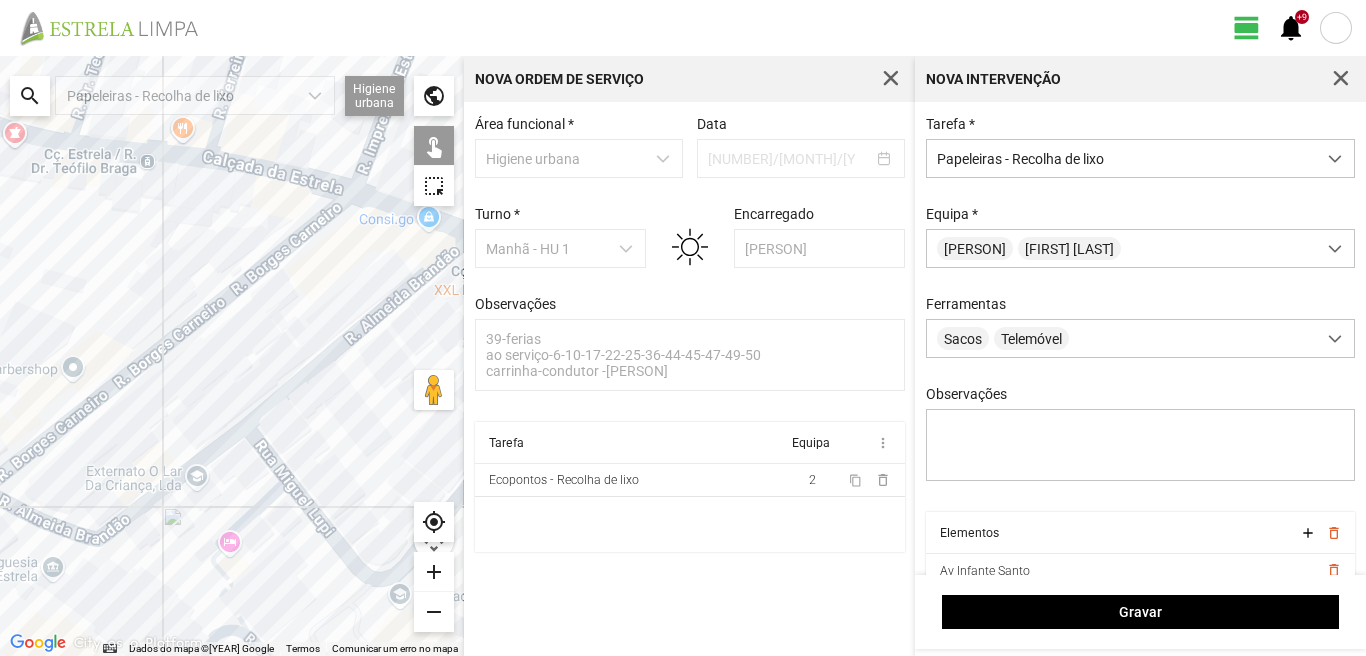 click 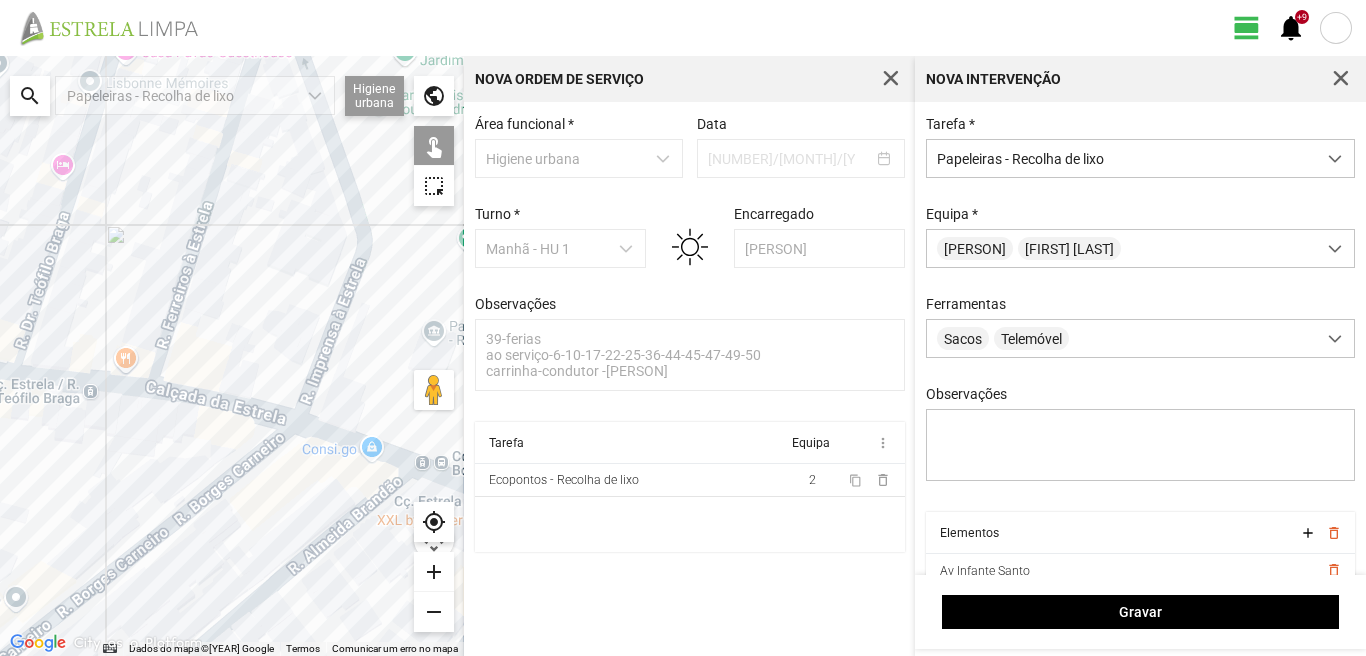 drag, startPoint x: 251, startPoint y: 462, endPoint x: 194, endPoint y: 695, distance: 239.8708 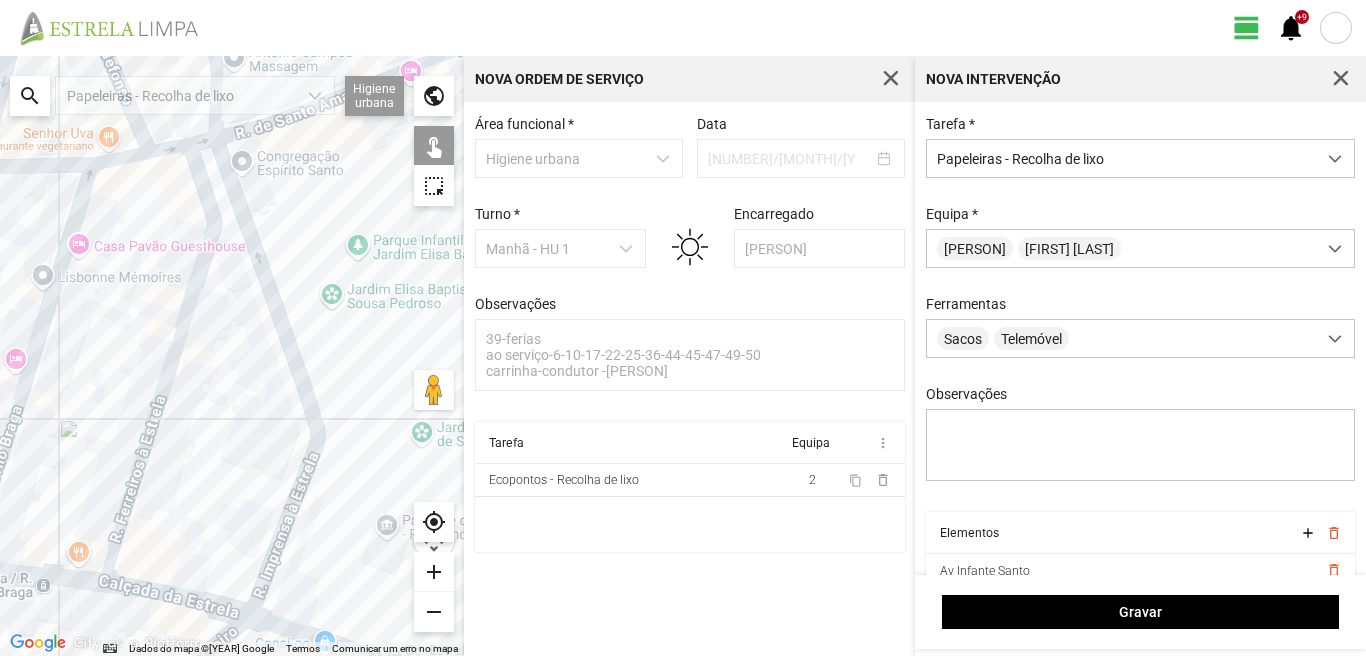 drag, startPoint x: 193, startPoint y: 481, endPoint x: 133, endPoint y: 651, distance: 180.27756 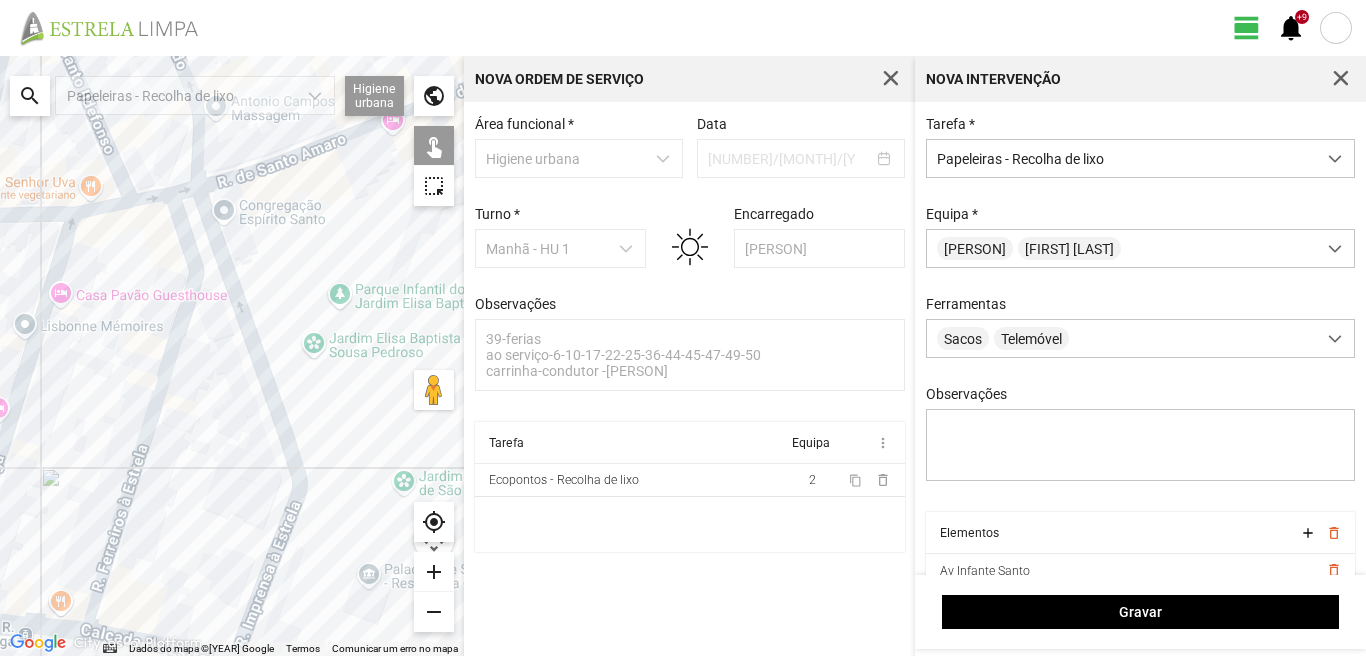 click 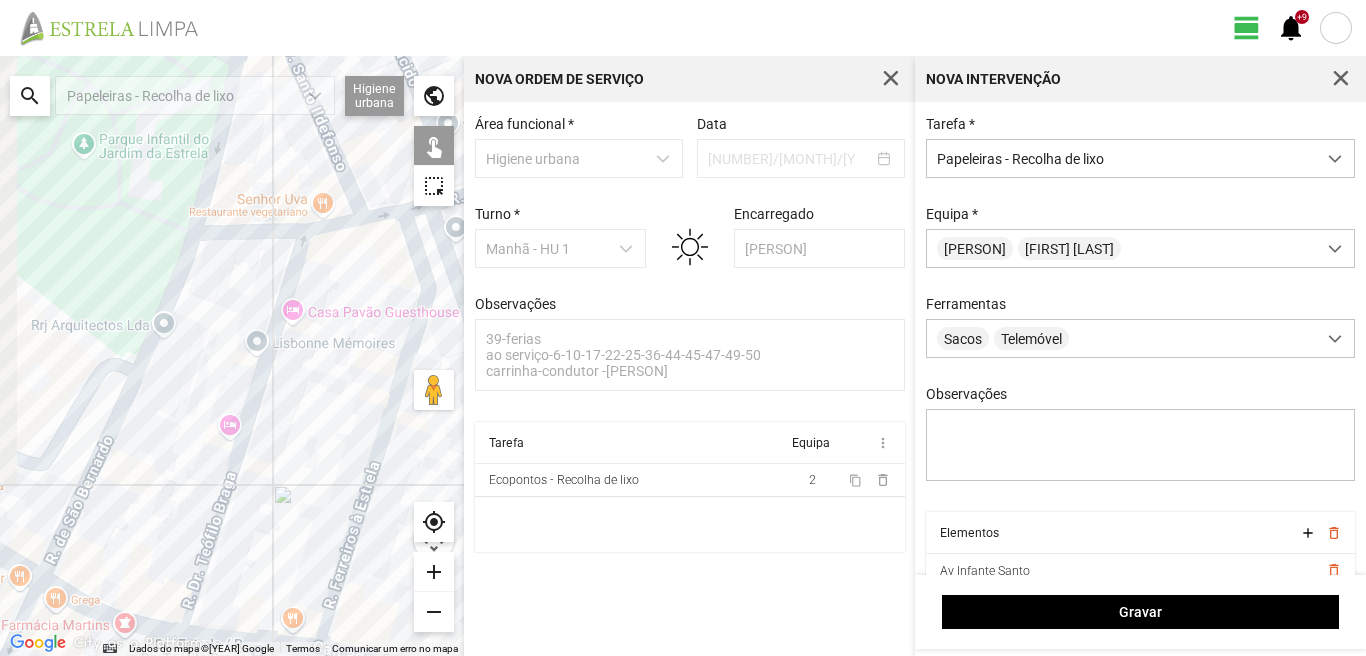drag, startPoint x: 21, startPoint y: 399, endPoint x: 282, endPoint y: 417, distance: 261.61996 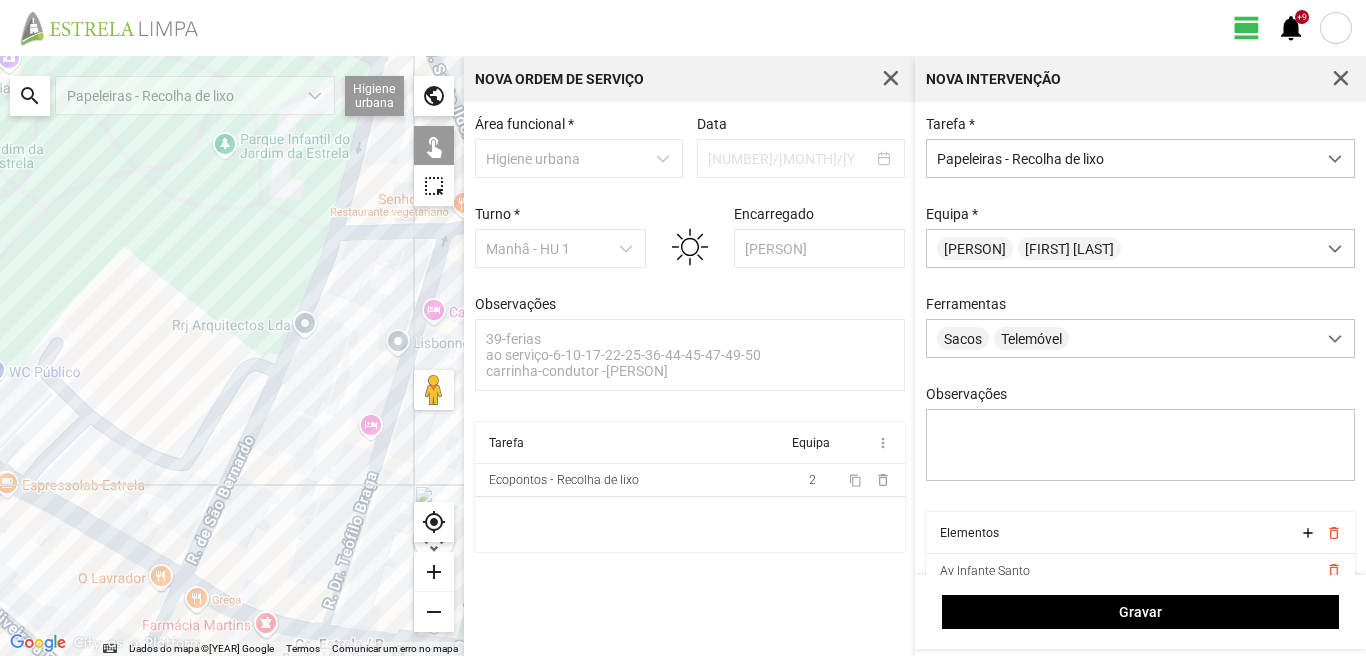 click 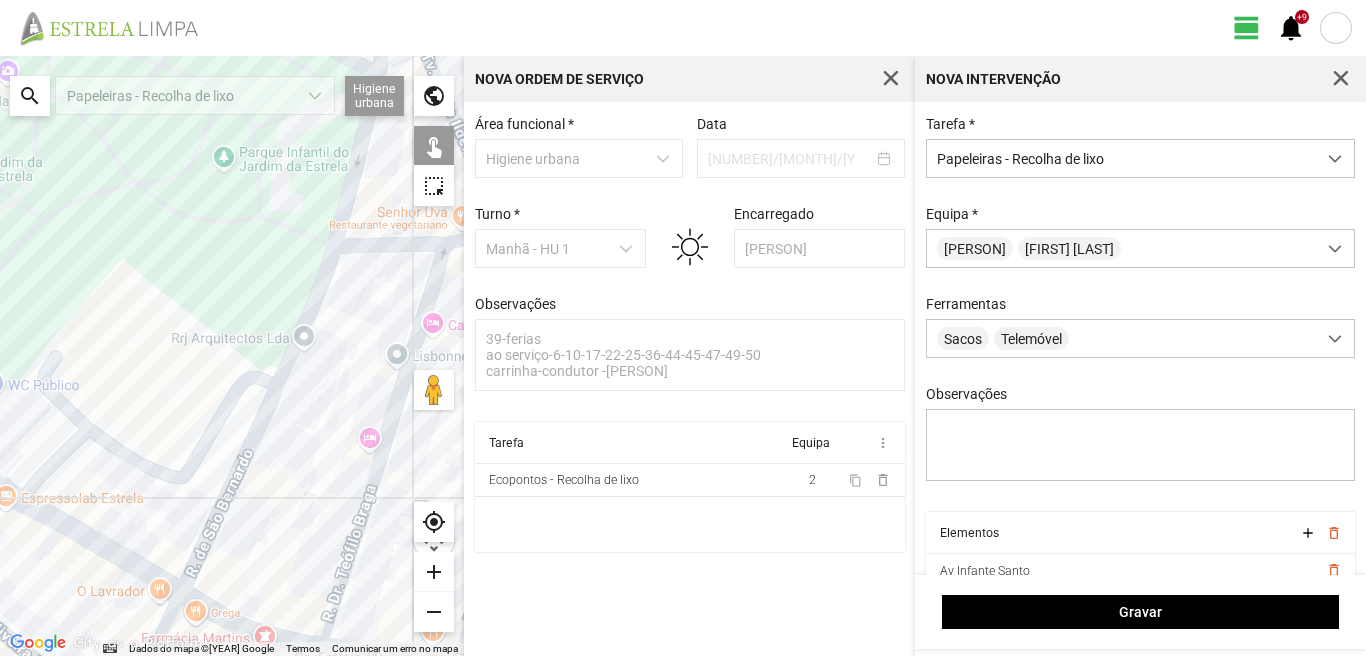 click 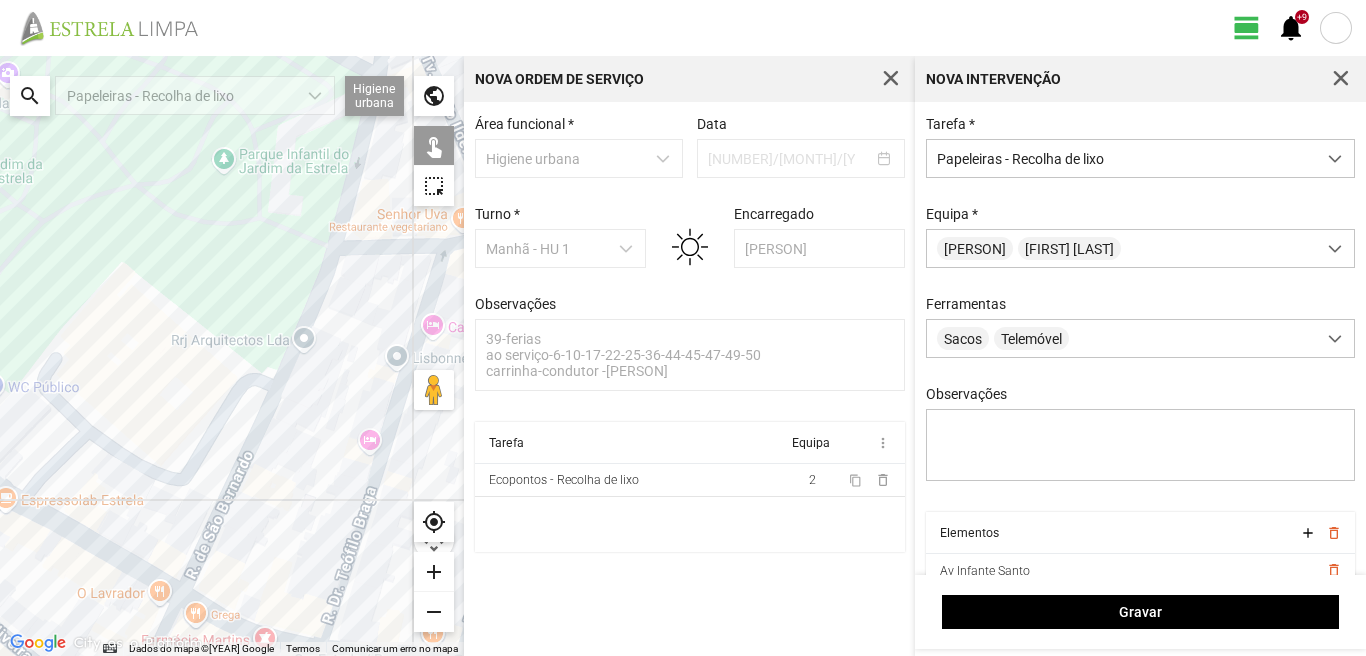 click 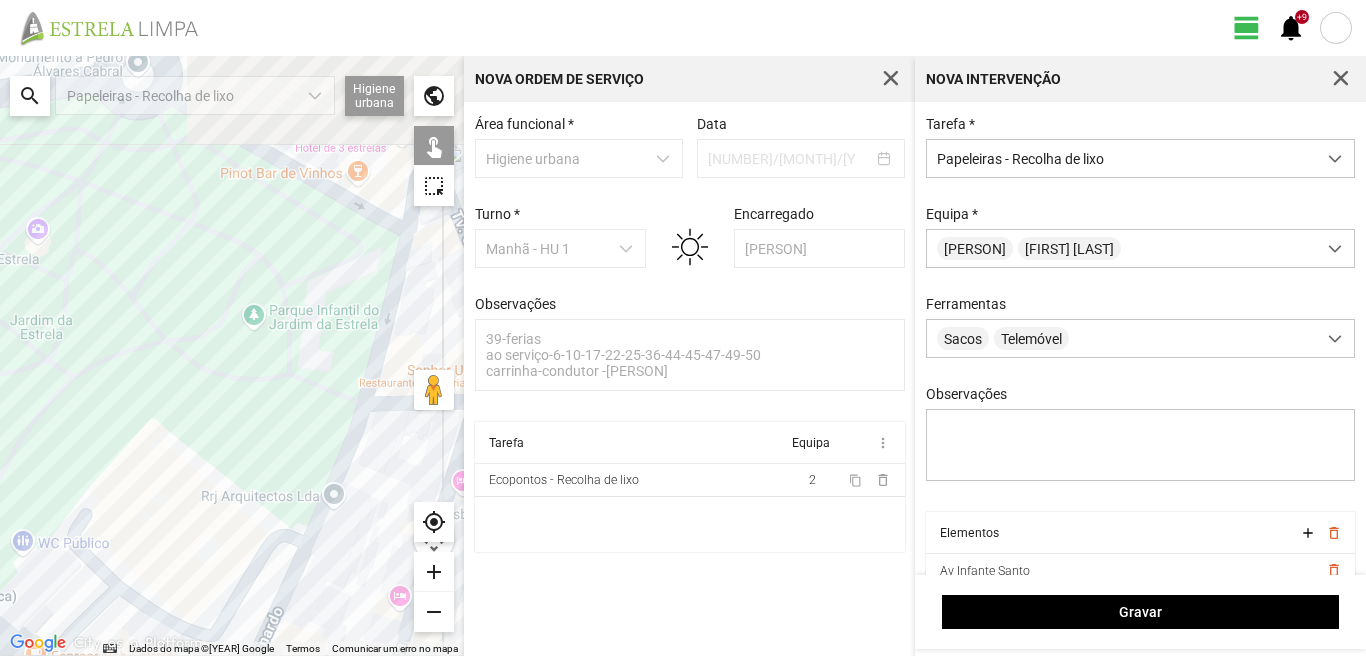 drag, startPoint x: 270, startPoint y: 277, endPoint x: 301, endPoint y: 481, distance: 206.34195 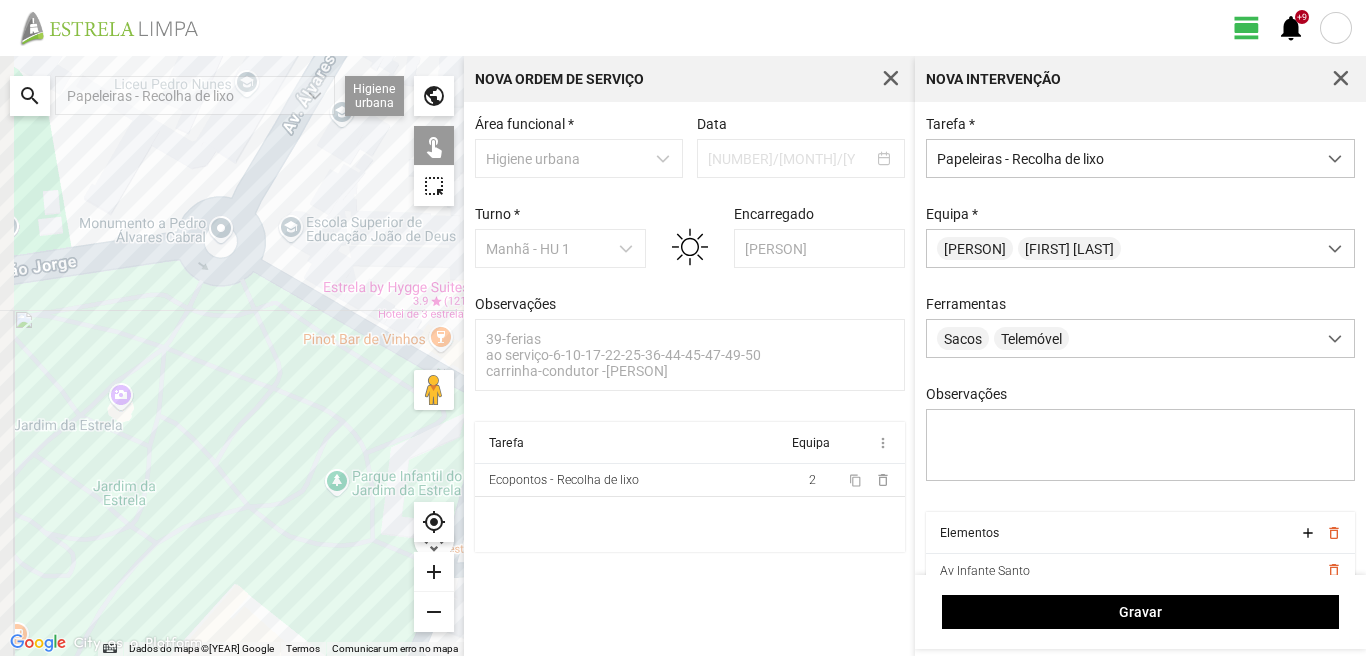 drag, startPoint x: 229, startPoint y: 421, endPoint x: 254, endPoint y: 456, distance: 43.011627 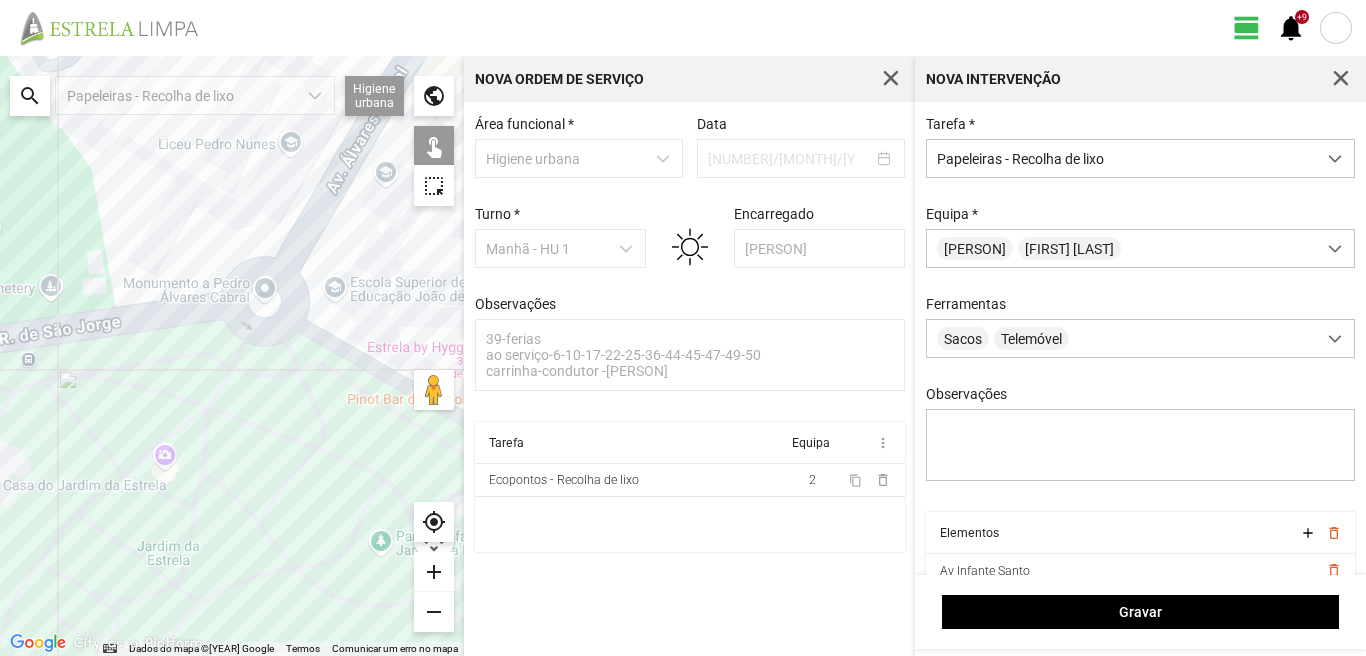 click 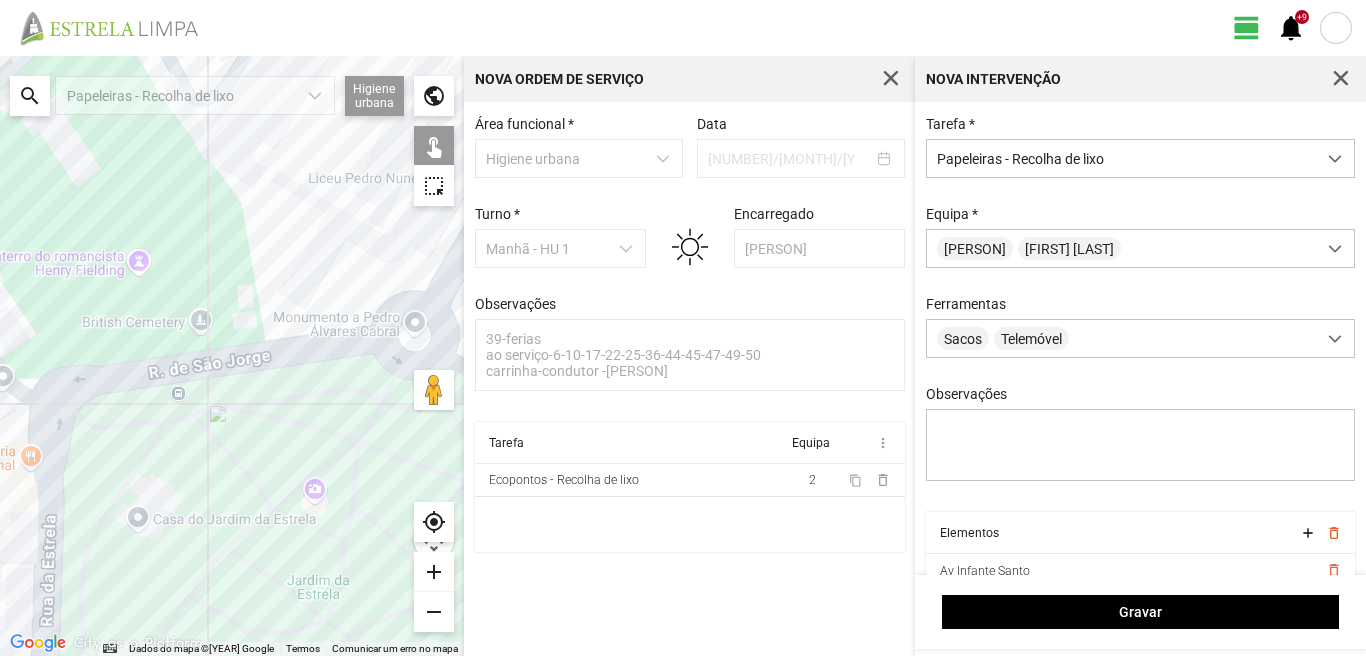 drag, startPoint x: 57, startPoint y: 412, endPoint x: 245, endPoint y: 460, distance: 194.03093 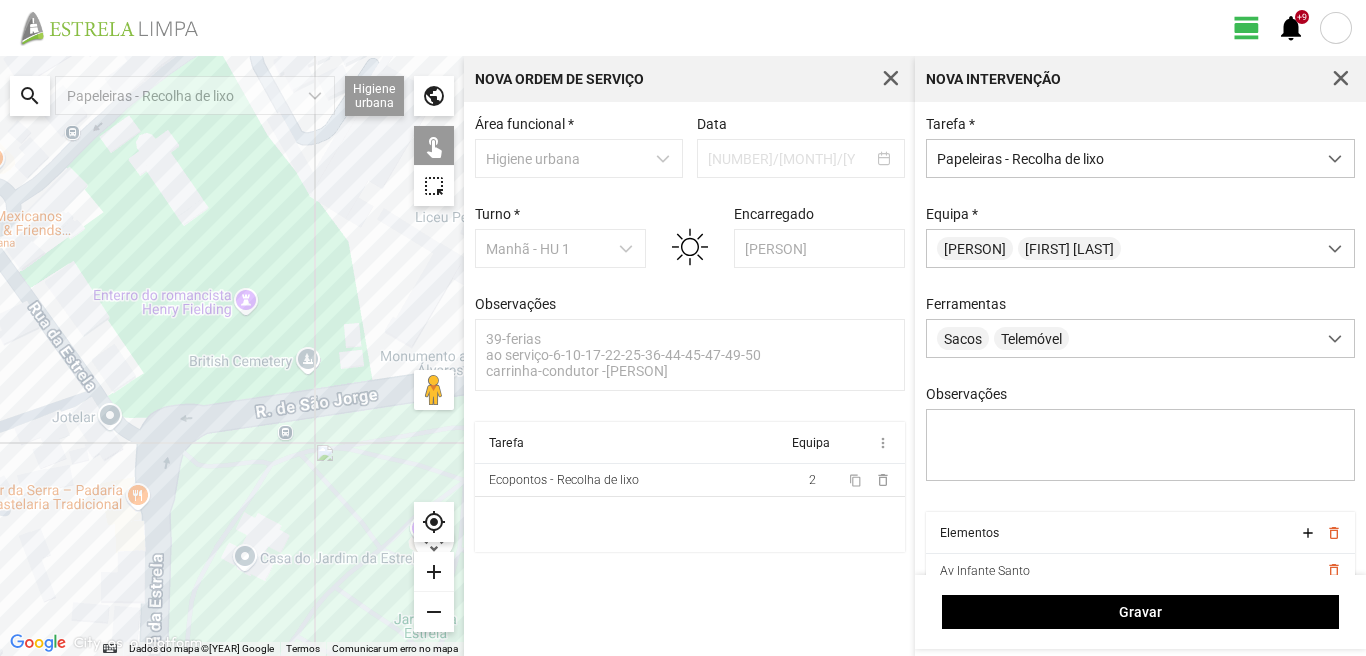 click 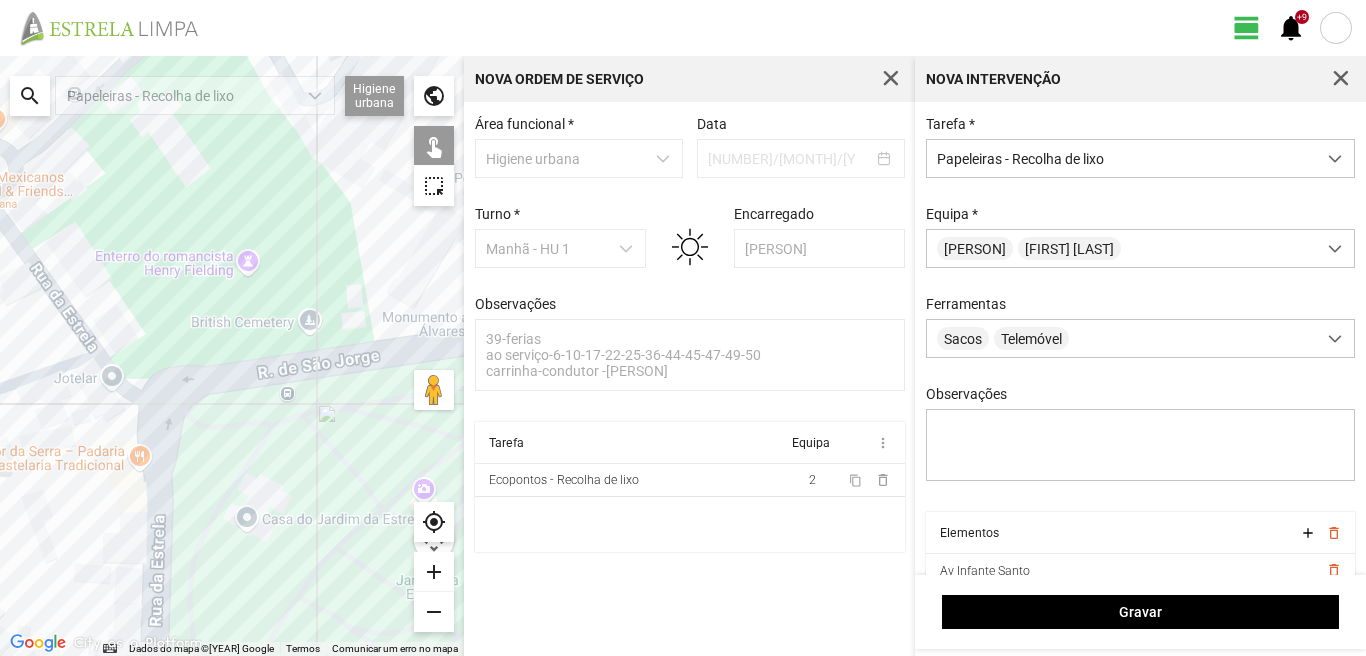 drag, startPoint x: 117, startPoint y: 529, endPoint x: 133, endPoint y: 428, distance: 102.259476 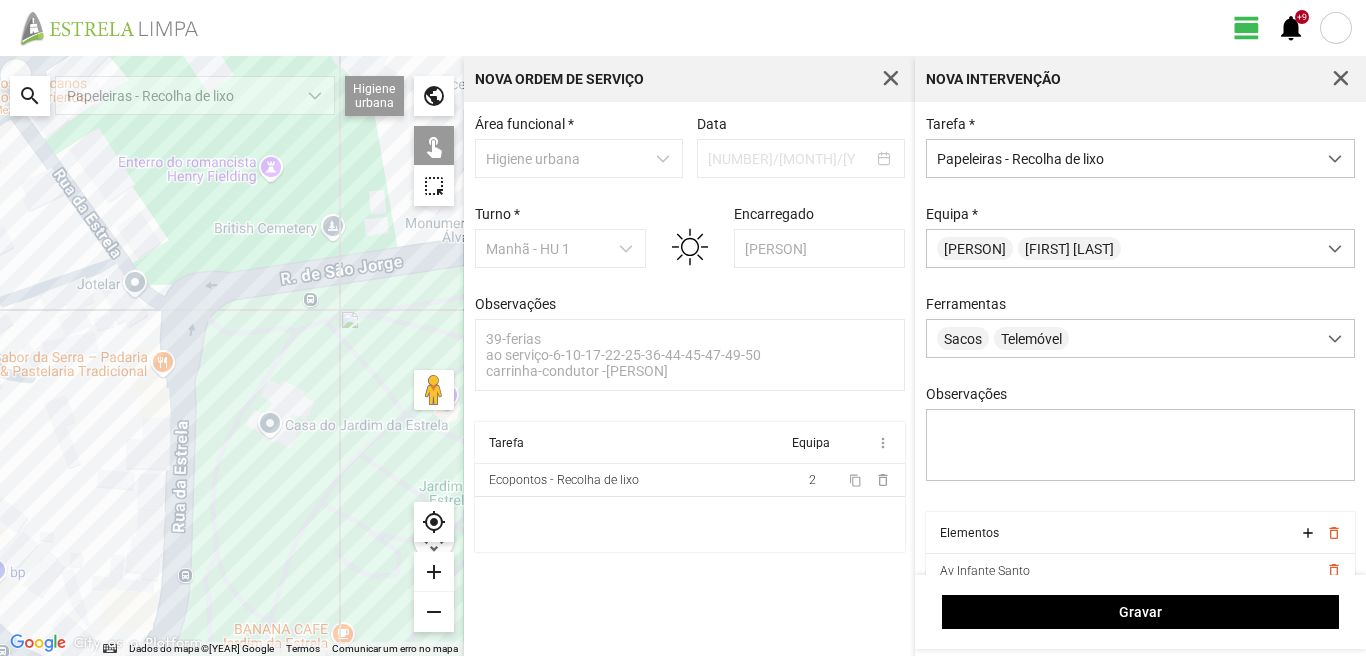 click 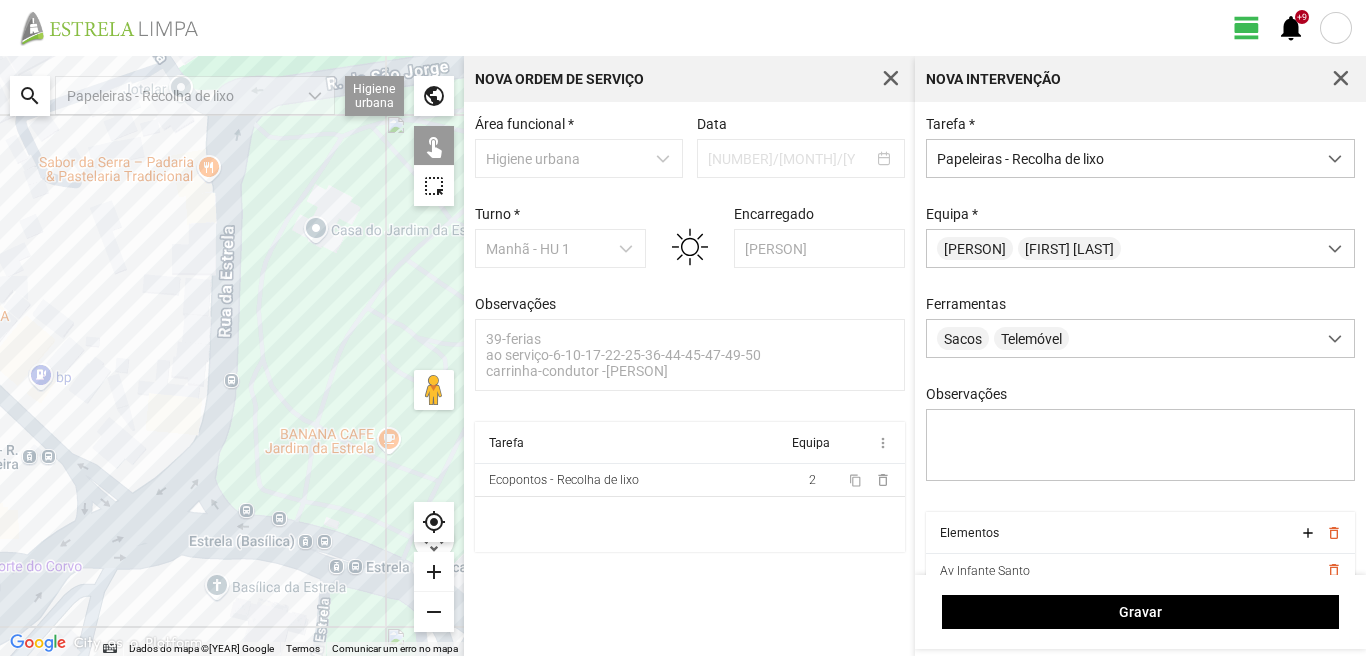 click 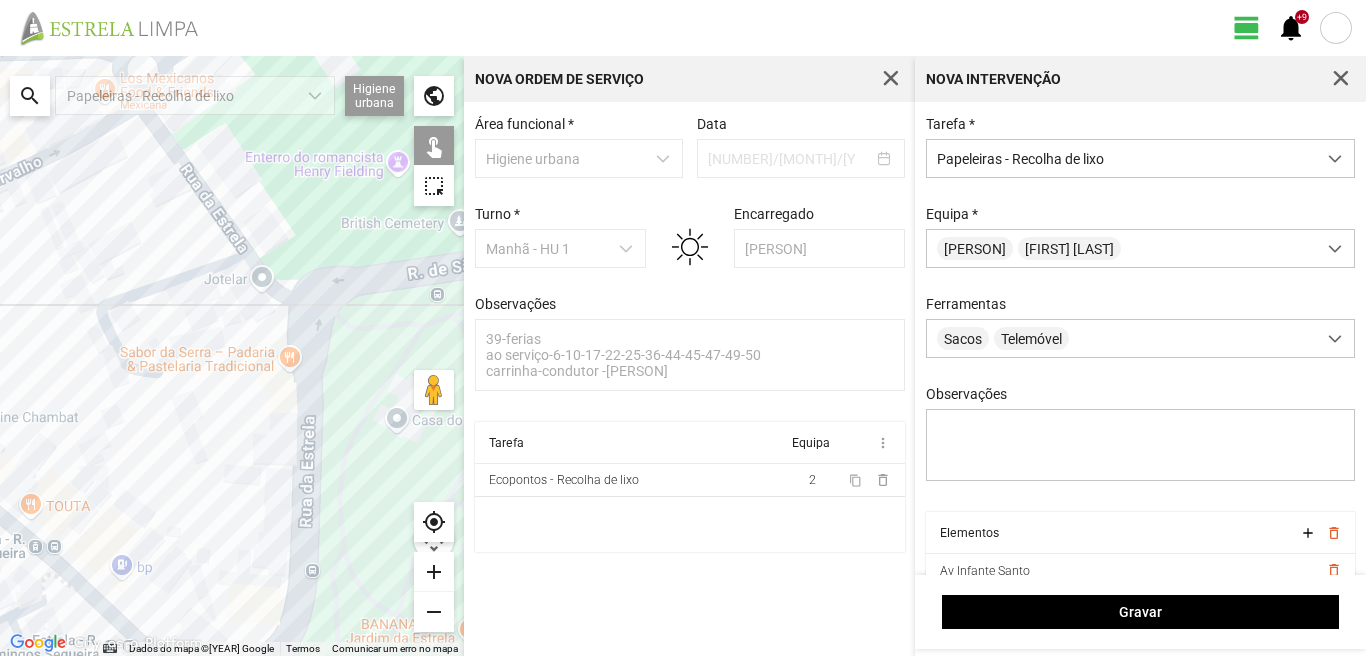 drag, startPoint x: 153, startPoint y: 410, endPoint x: 234, endPoint y: 603, distance: 209.30838 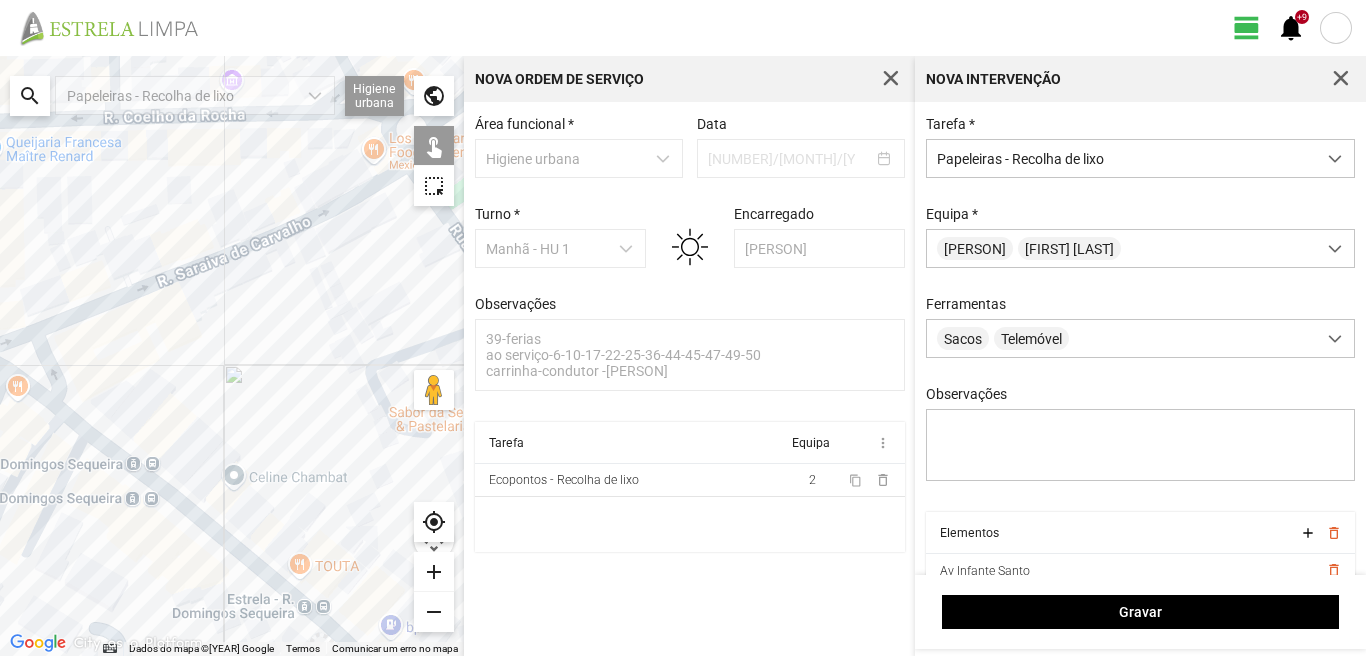 drag, startPoint x: 118, startPoint y: 448, endPoint x: 0, endPoint y: 480, distance: 122.26202 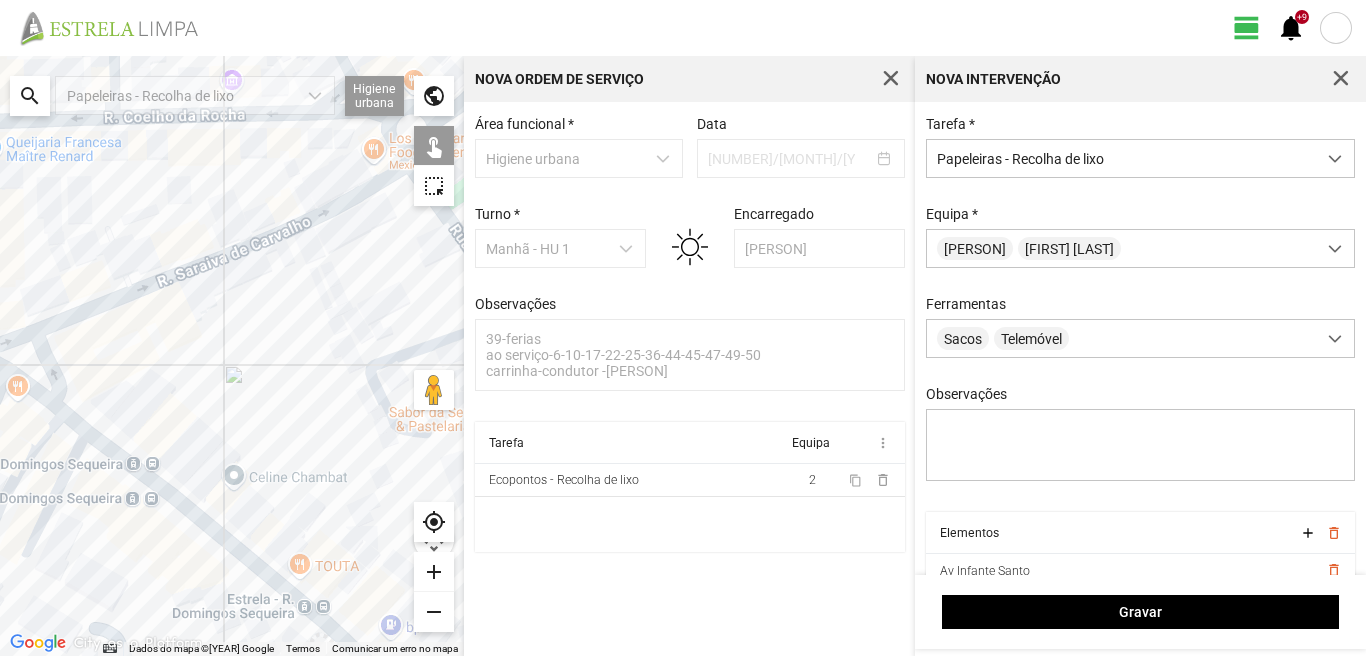 click 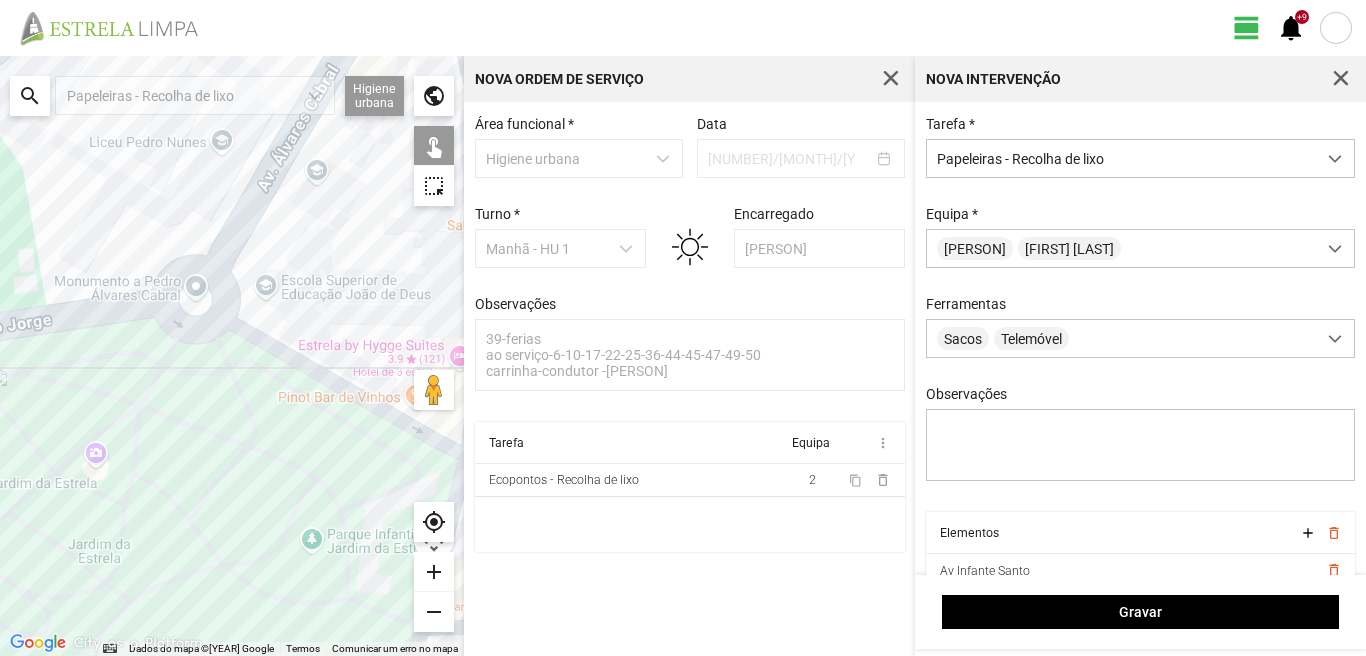 drag, startPoint x: 234, startPoint y: 548, endPoint x: 53, endPoint y: 384, distance: 244.24782 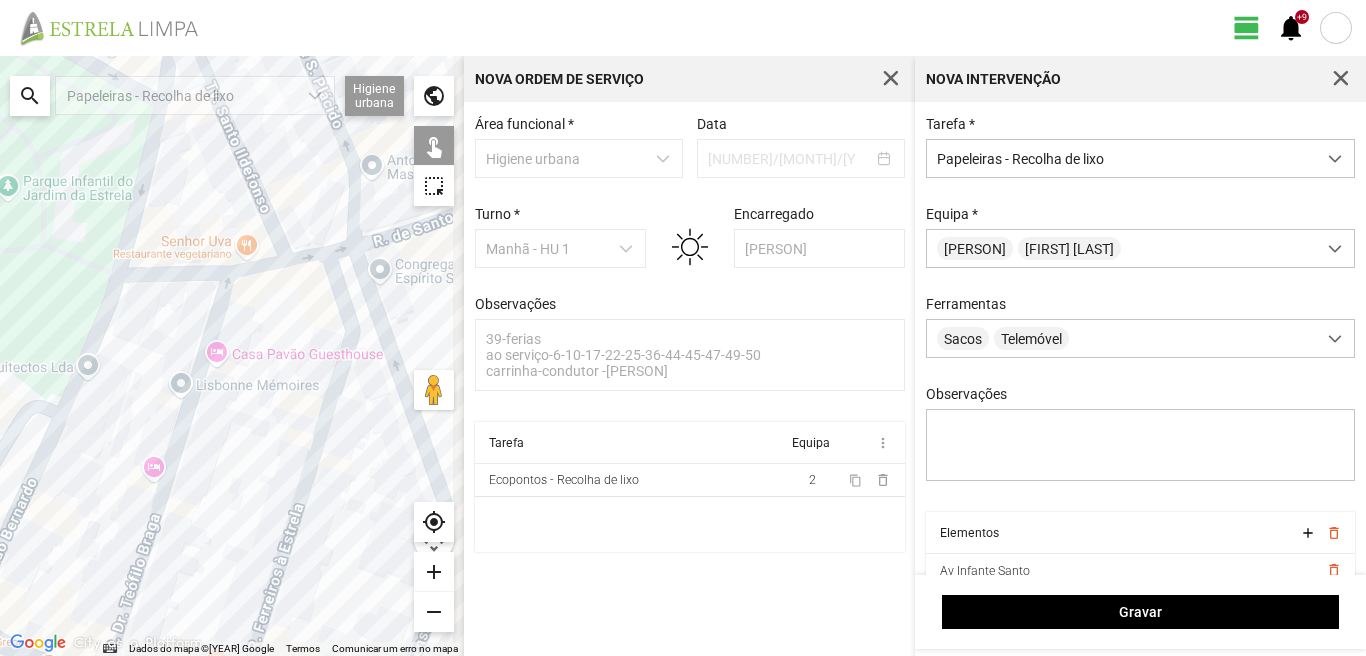 drag, startPoint x: 202, startPoint y: 465, endPoint x: 21, endPoint y: 408, distance: 189.76302 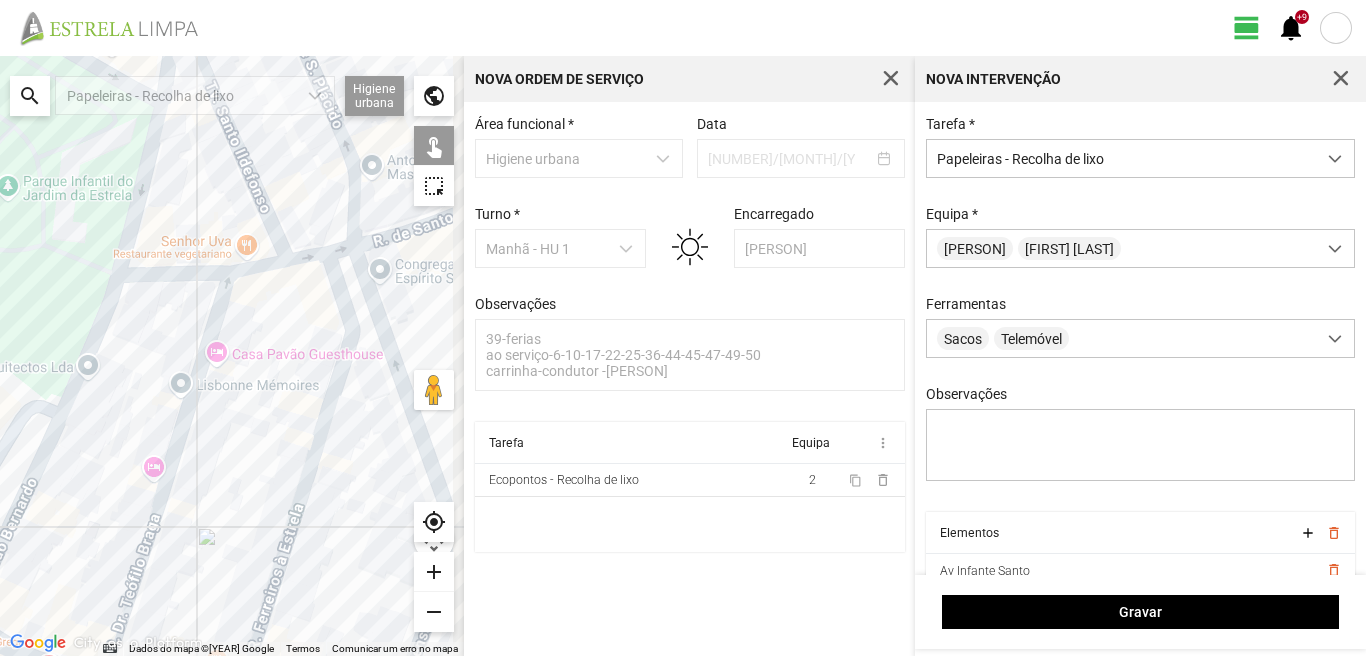 click 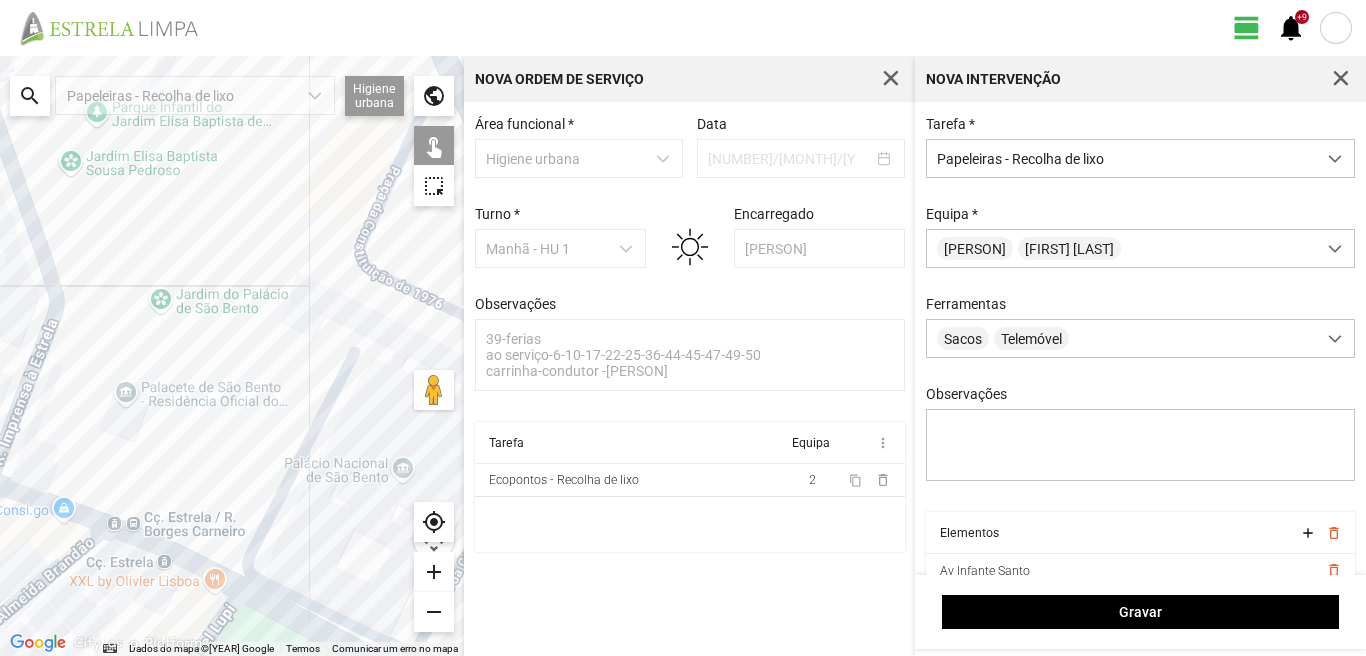 drag, startPoint x: 122, startPoint y: 503, endPoint x: 52, endPoint y: 363, distance: 156.52477 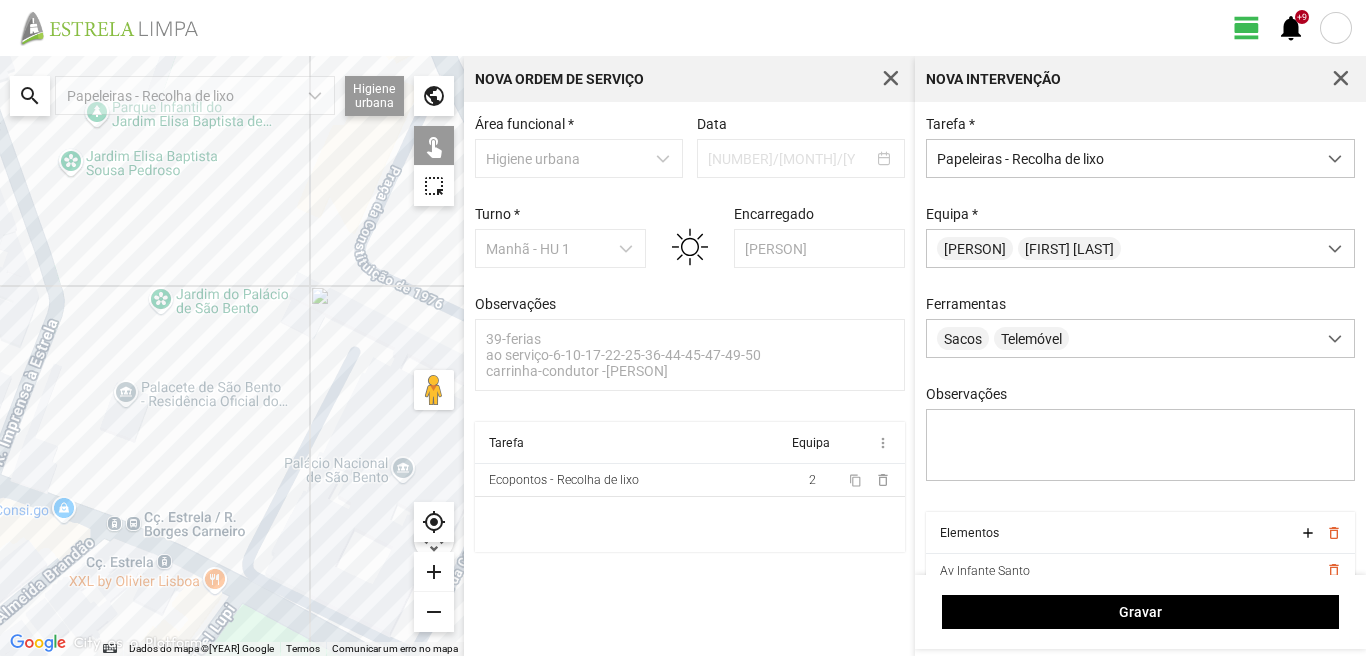 click 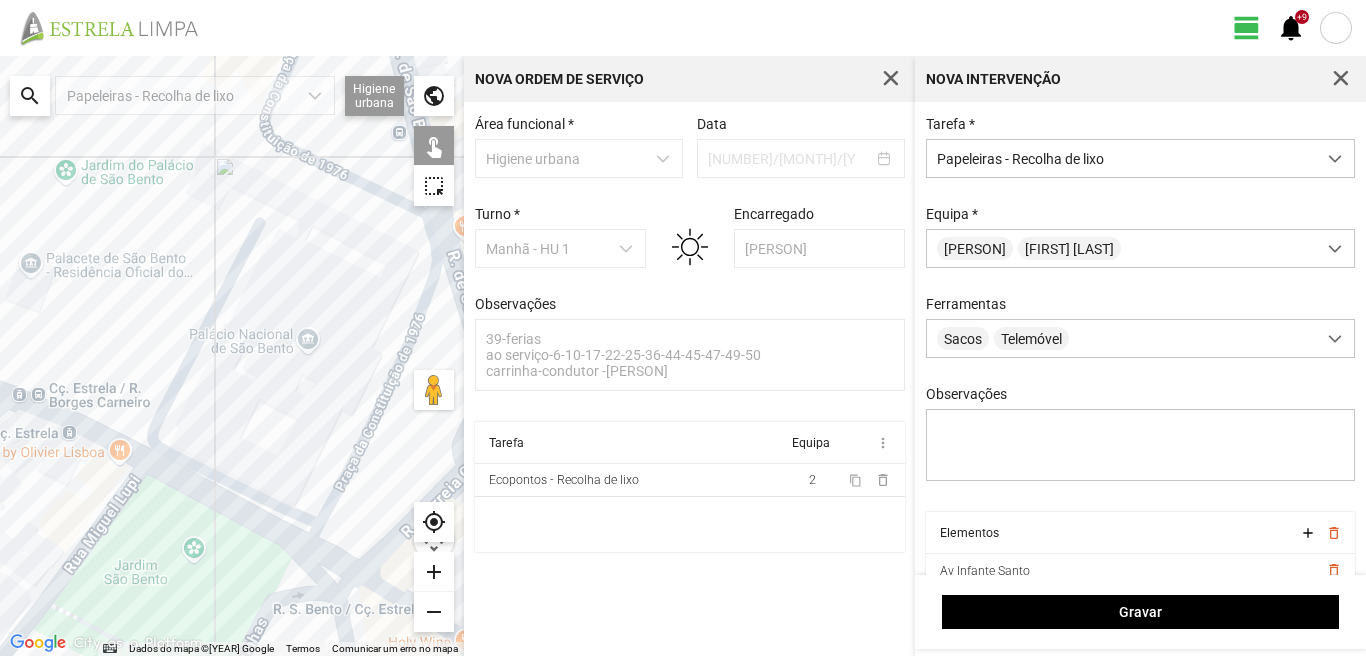 drag, startPoint x: 151, startPoint y: 524, endPoint x: 202, endPoint y: 372, distance: 160.32779 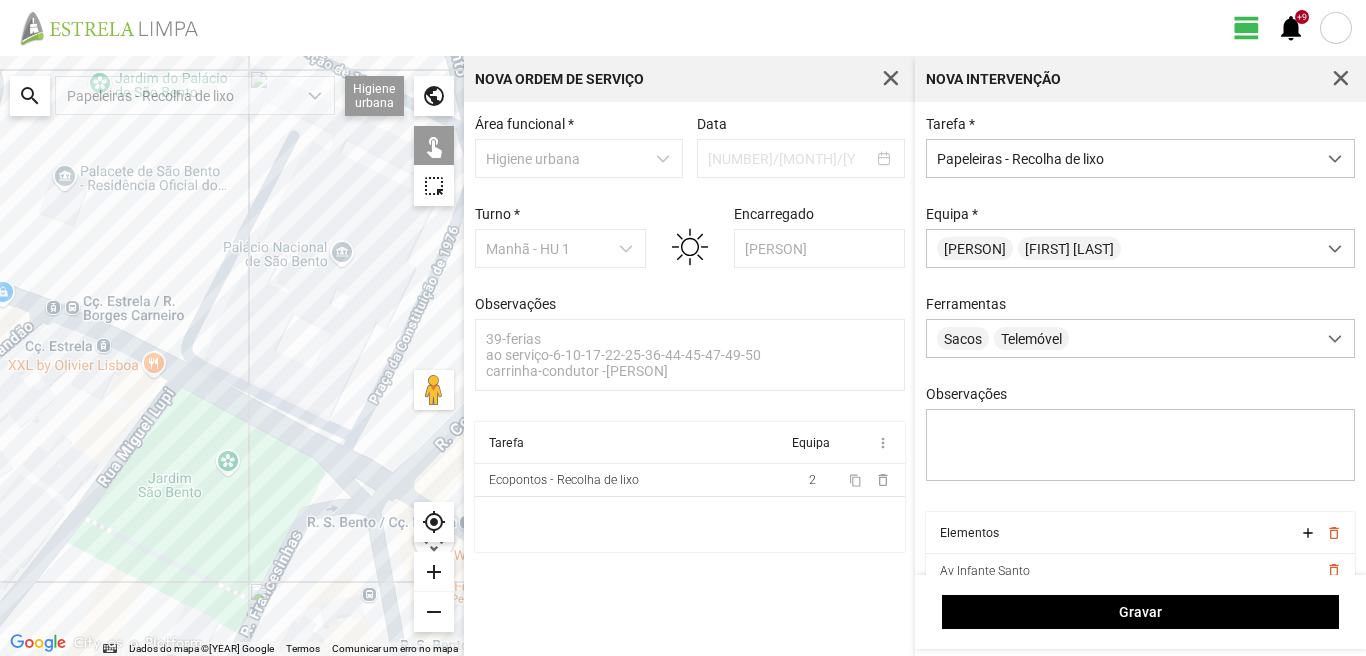 click 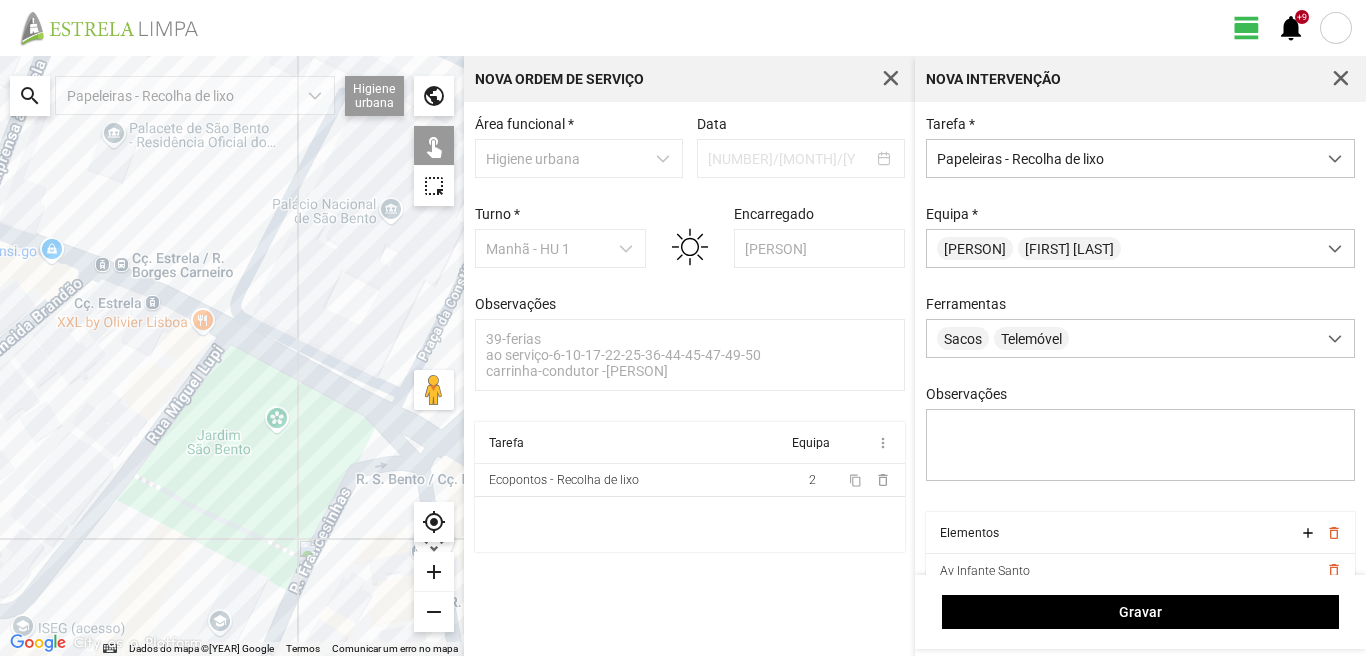 drag, startPoint x: 27, startPoint y: 572, endPoint x: 110, endPoint y: 515, distance: 100.68764 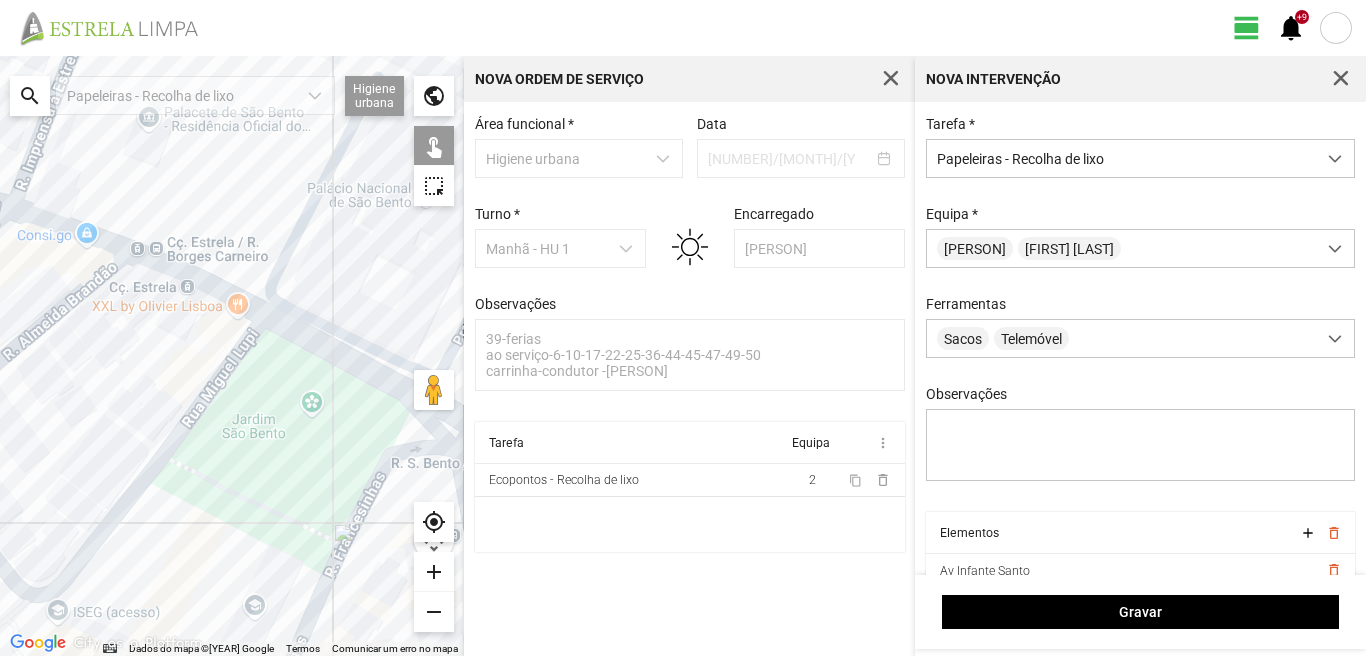 drag, startPoint x: 141, startPoint y: 458, endPoint x: 138, endPoint y: 486, distance: 28.160255 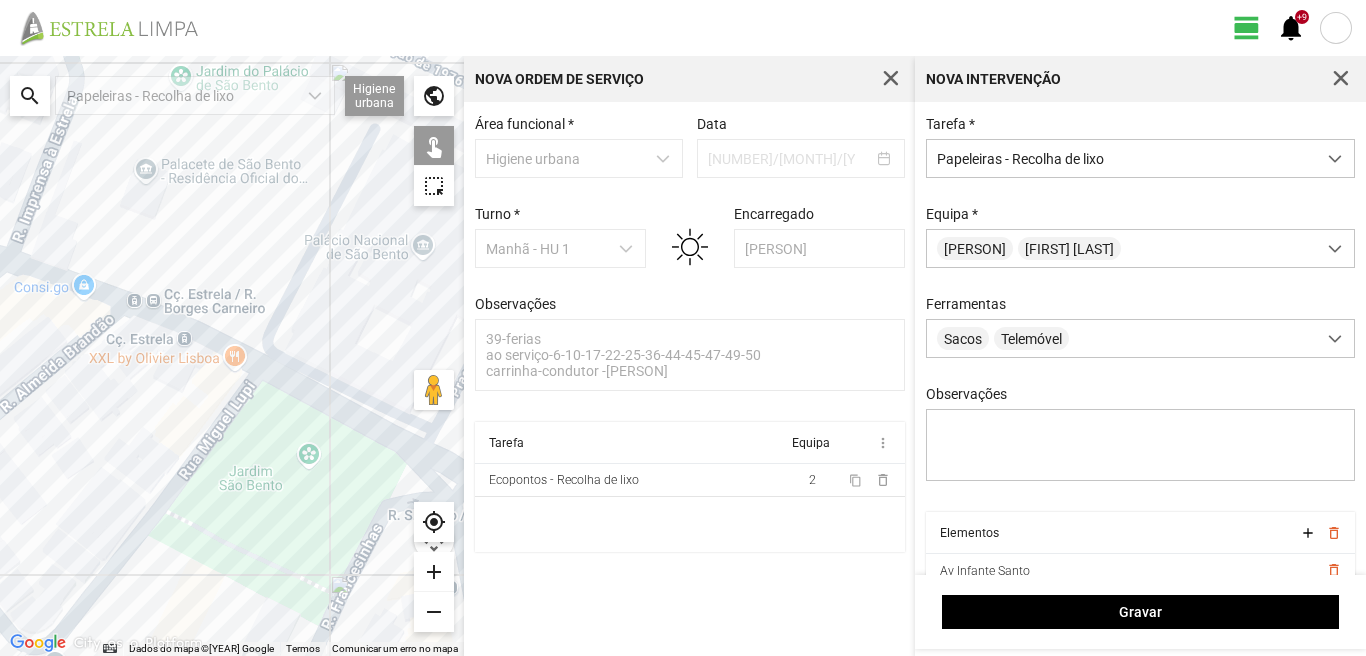 click 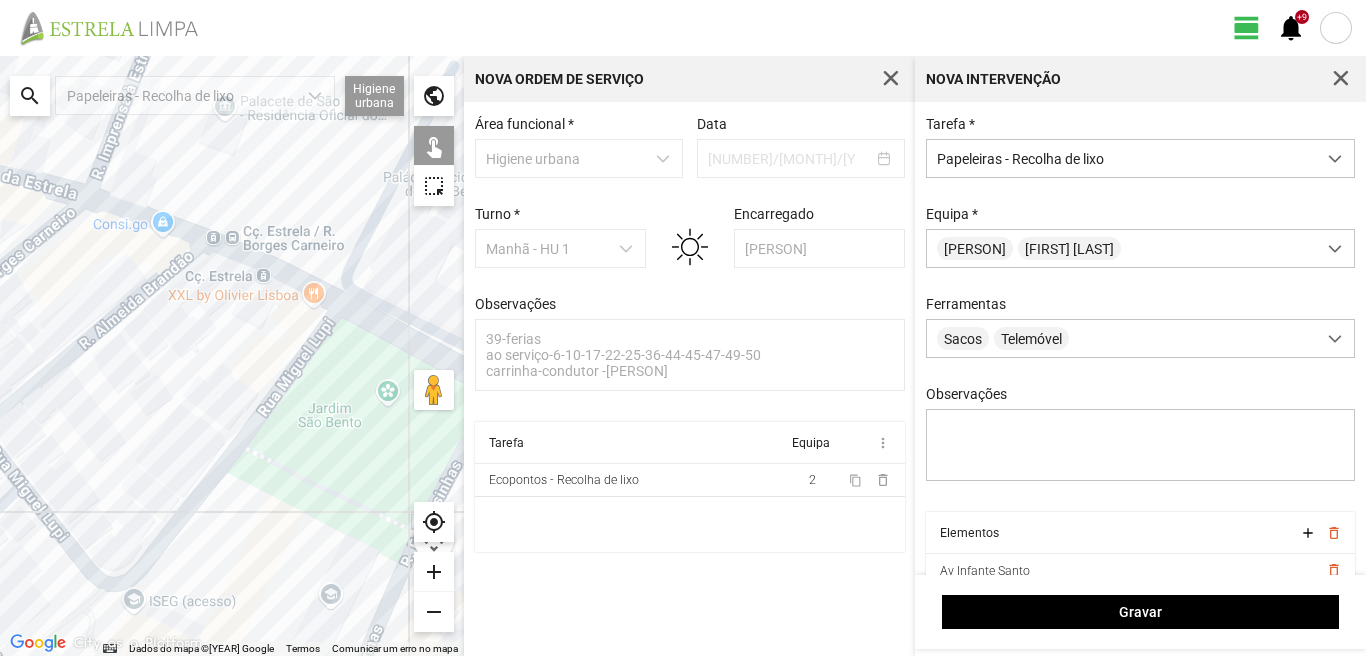 drag, startPoint x: 152, startPoint y: 536, endPoint x: 247, endPoint y: 483, distance: 108.78419 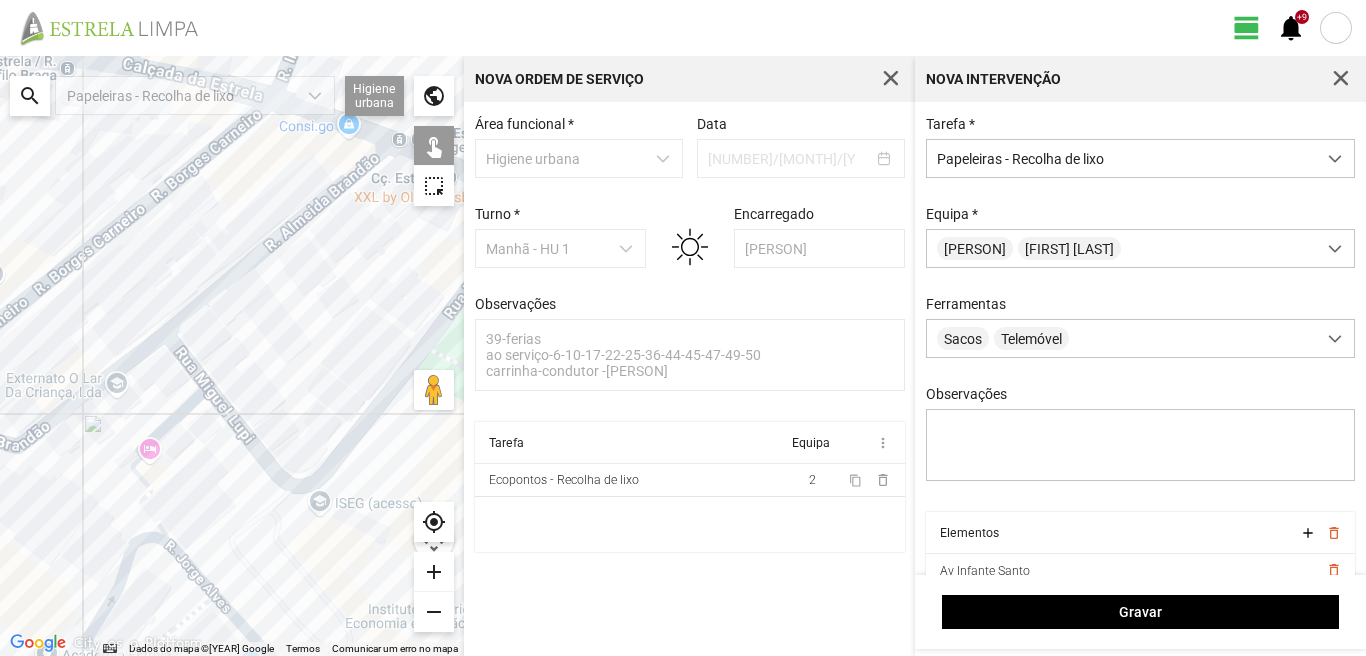 drag, startPoint x: 45, startPoint y: 531, endPoint x: 0, endPoint y: 564, distance: 55.803226 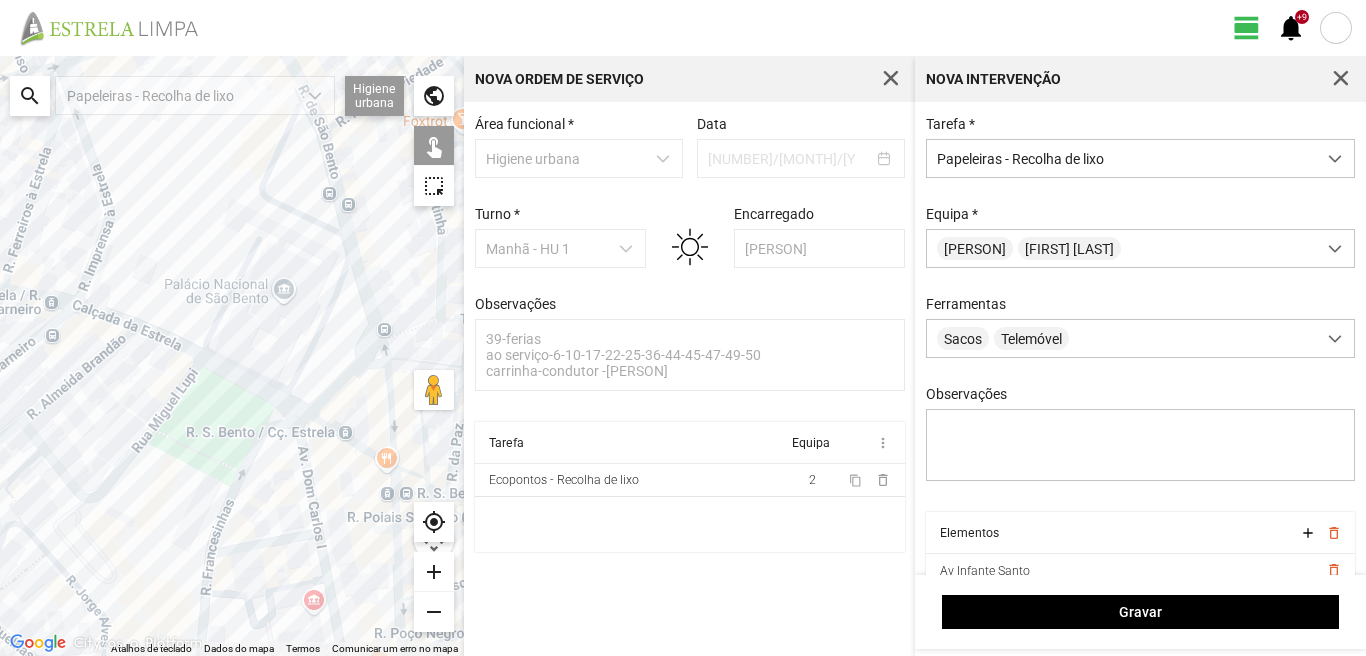 drag, startPoint x: 185, startPoint y: 564, endPoint x: 195, endPoint y: 475, distance: 89.560036 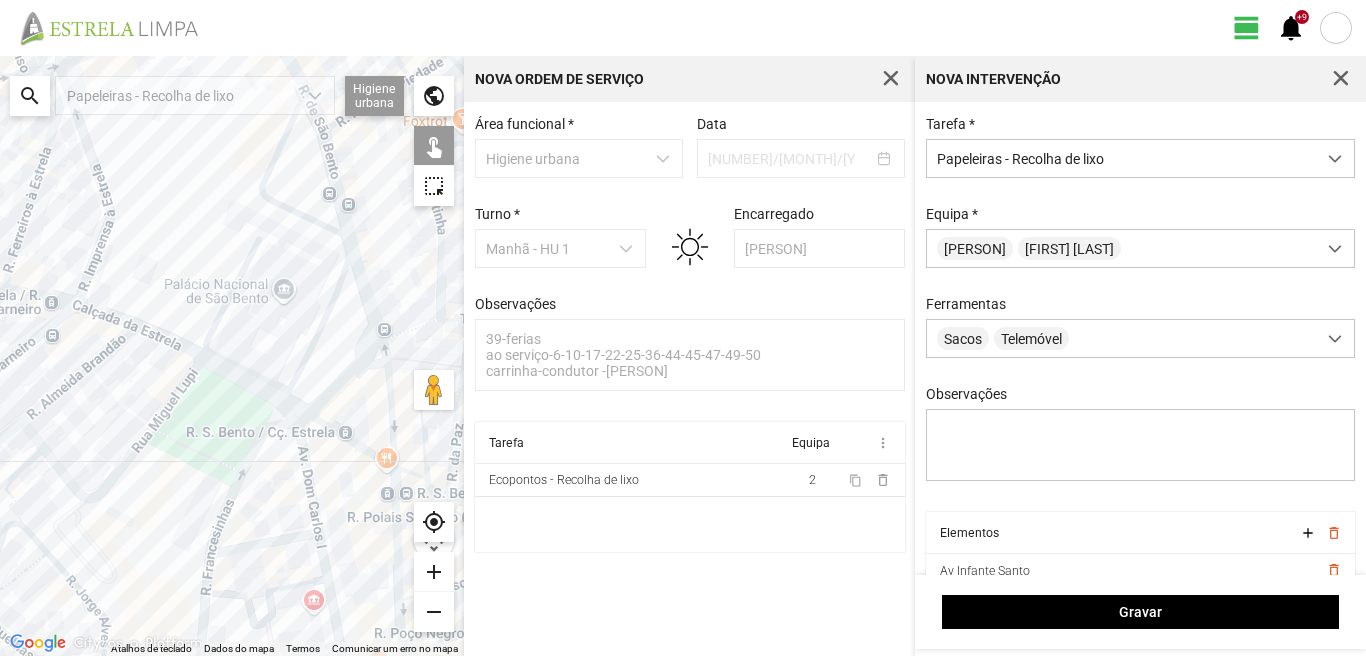 click 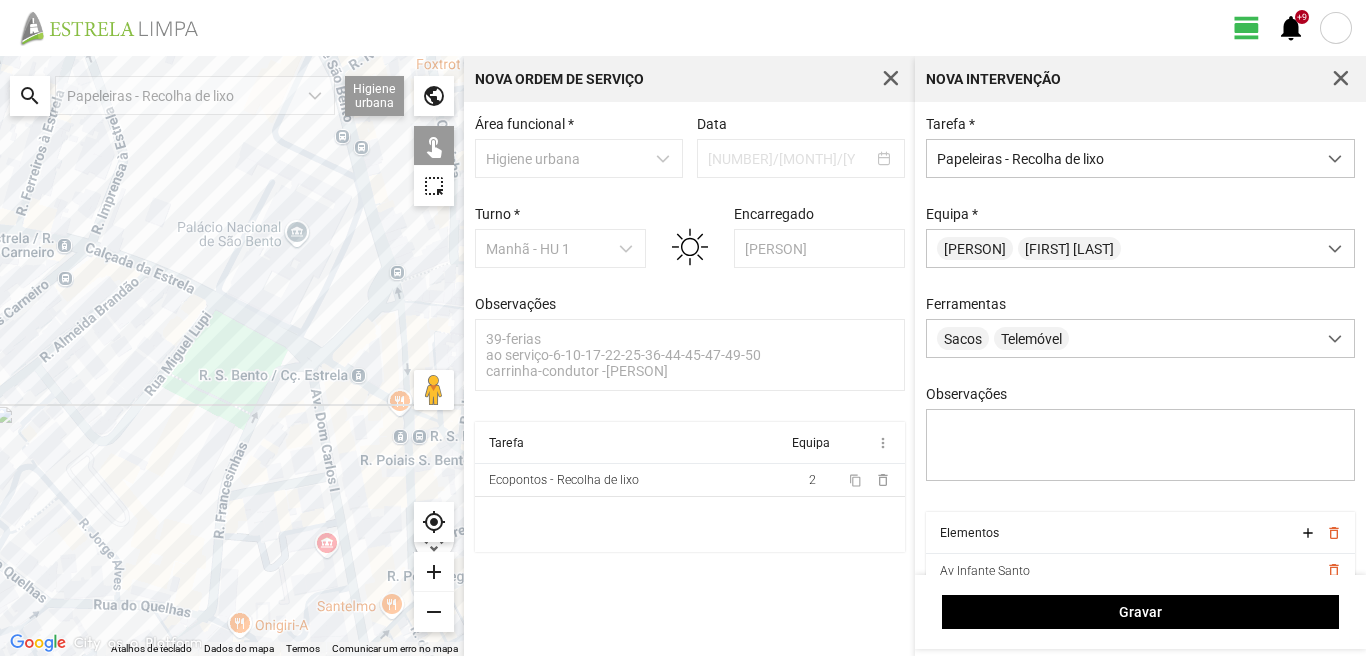 drag, startPoint x: 228, startPoint y: 503, endPoint x: 228, endPoint y: 517, distance: 14 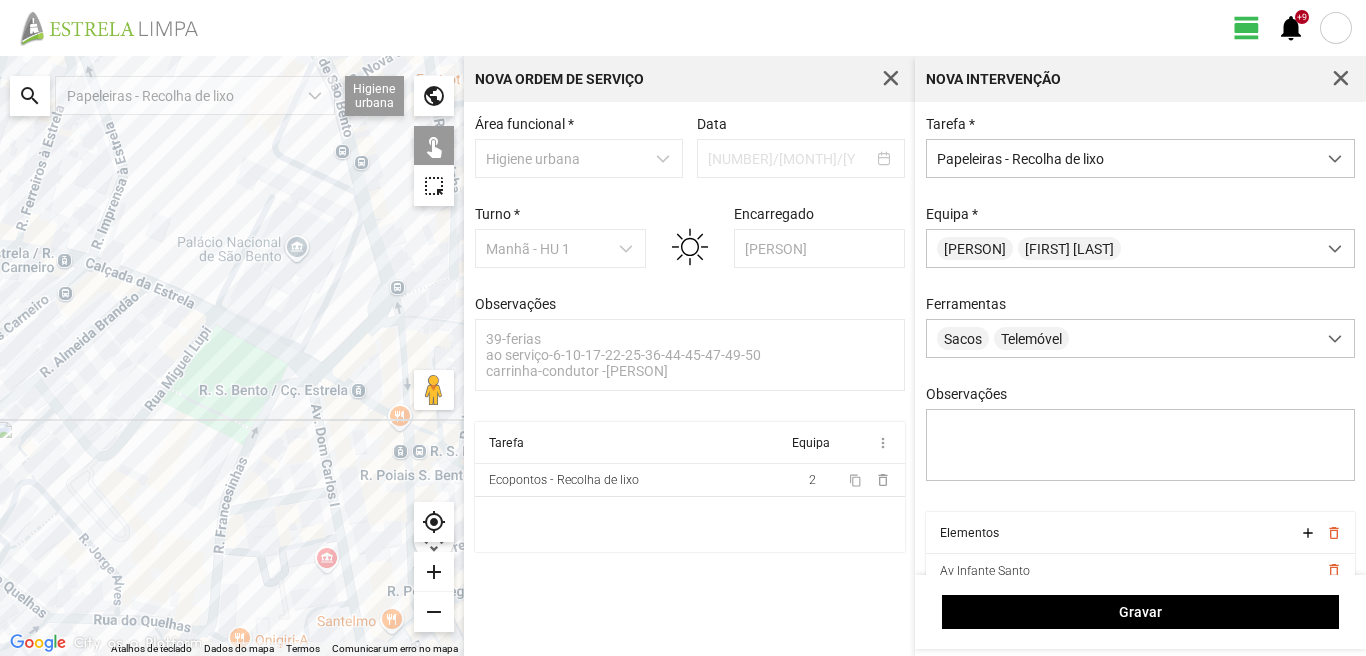 click 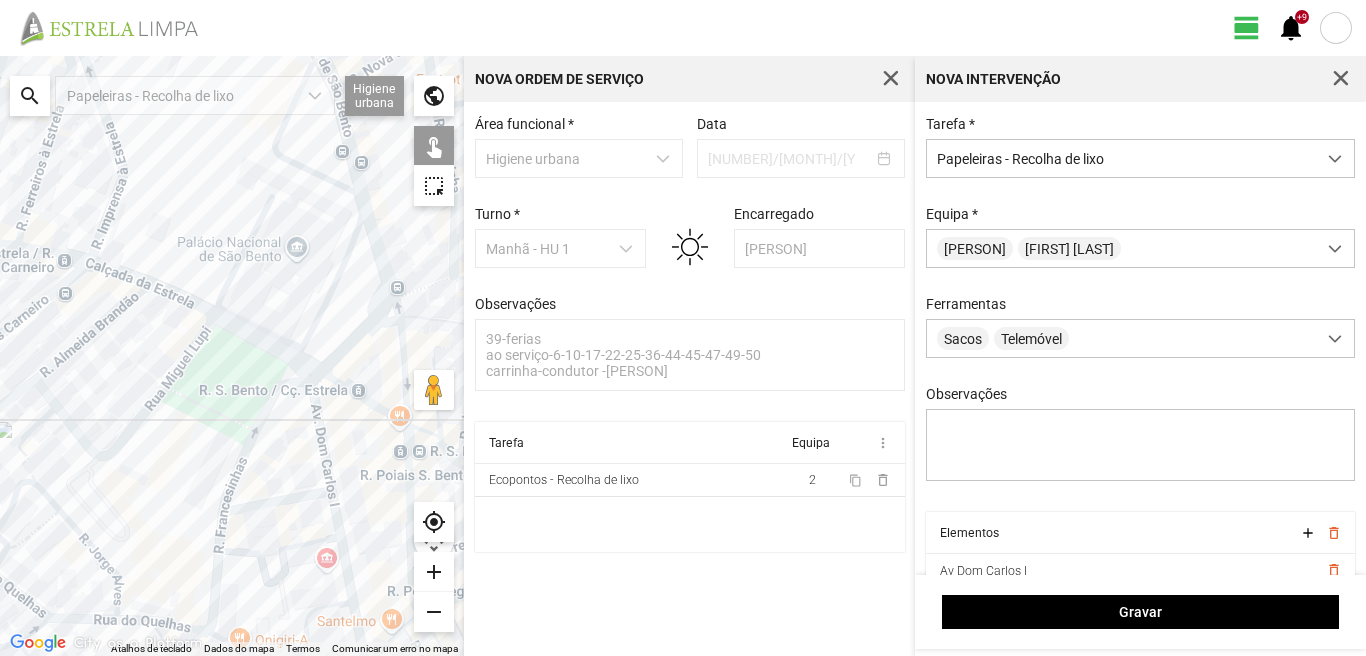 click 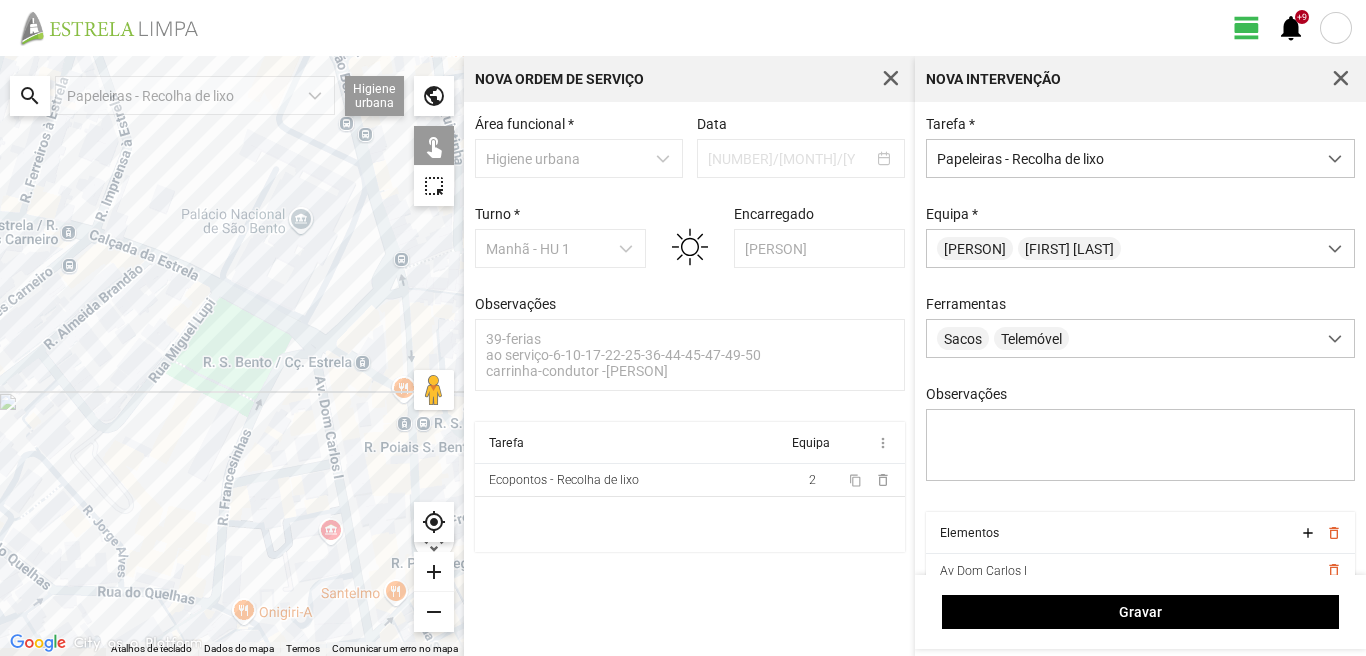 drag, startPoint x: 264, startPoint y: 637, endPoint x: 270, endPoint y: 482, distance: 155.11609 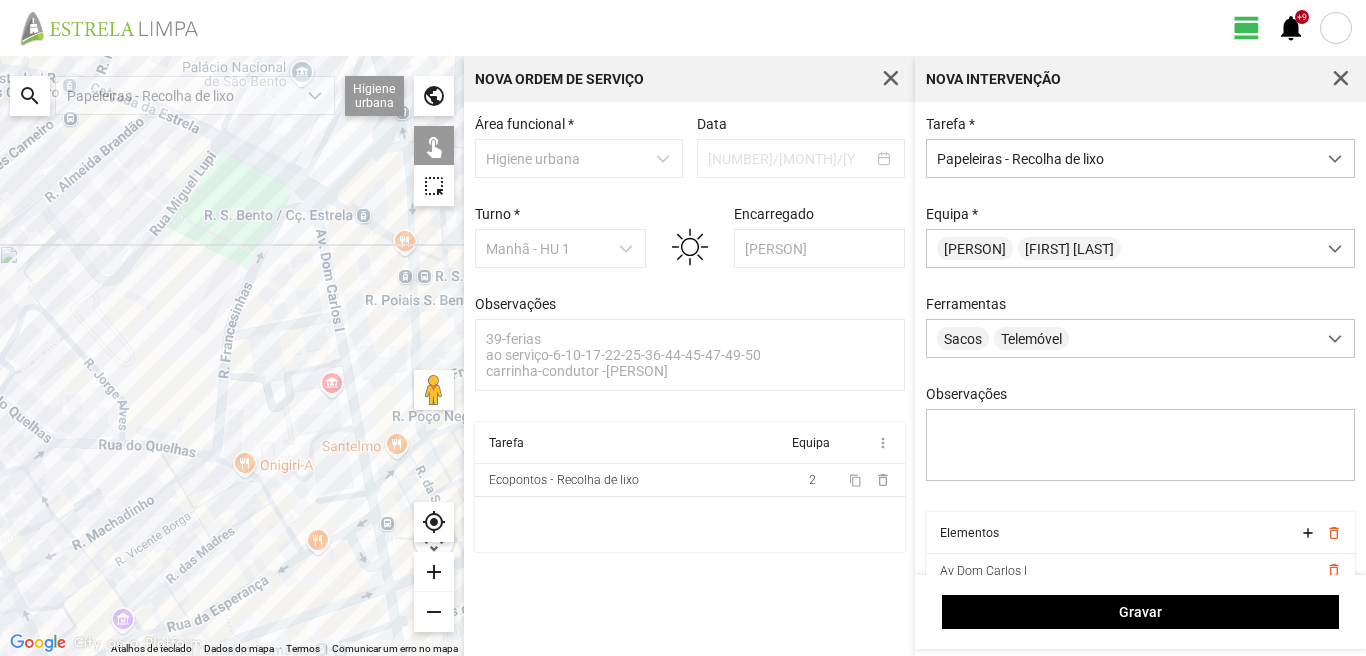 click 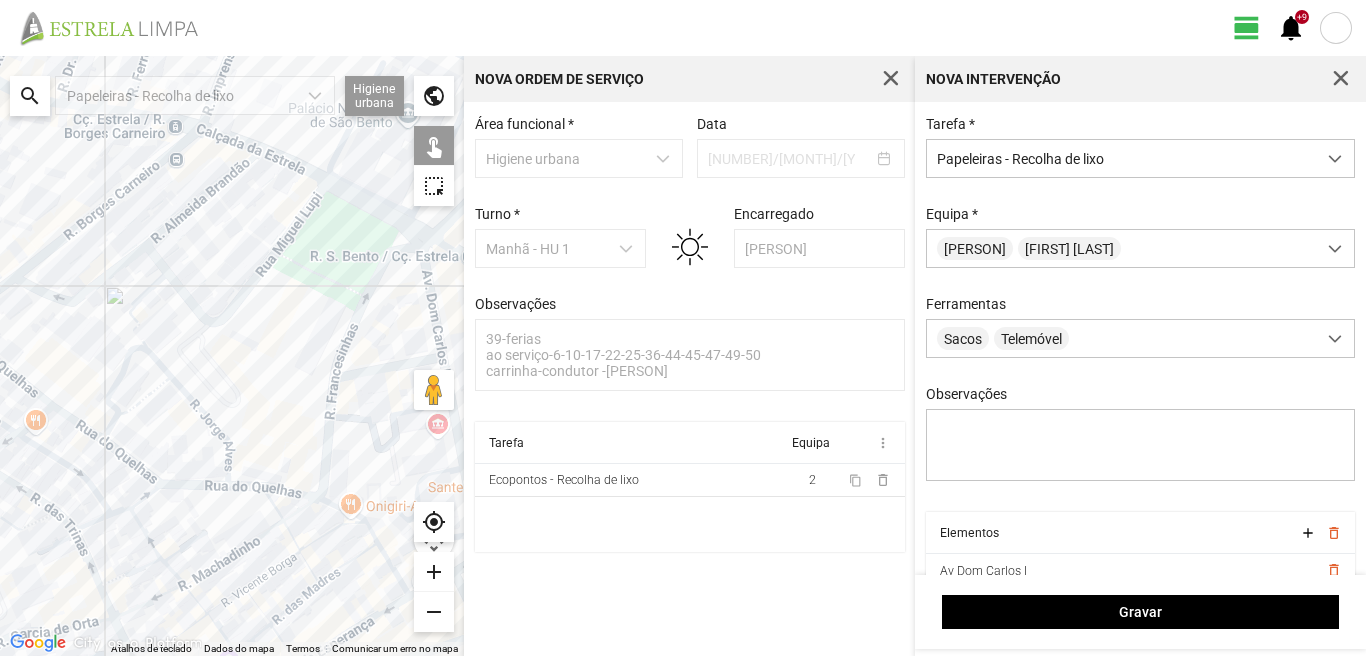 drag, startPoint x: 30, startPoint y: 421, endPoint x: 141, endPoint y: 461, distance: 117.98729 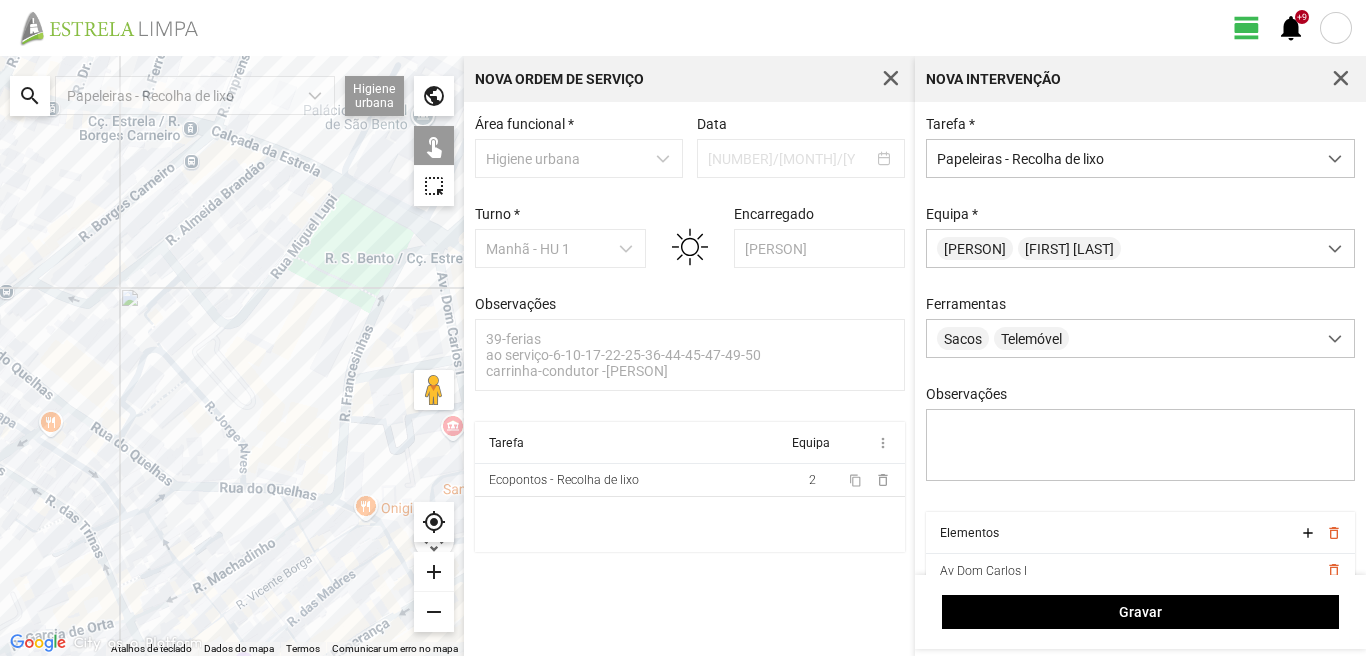 click 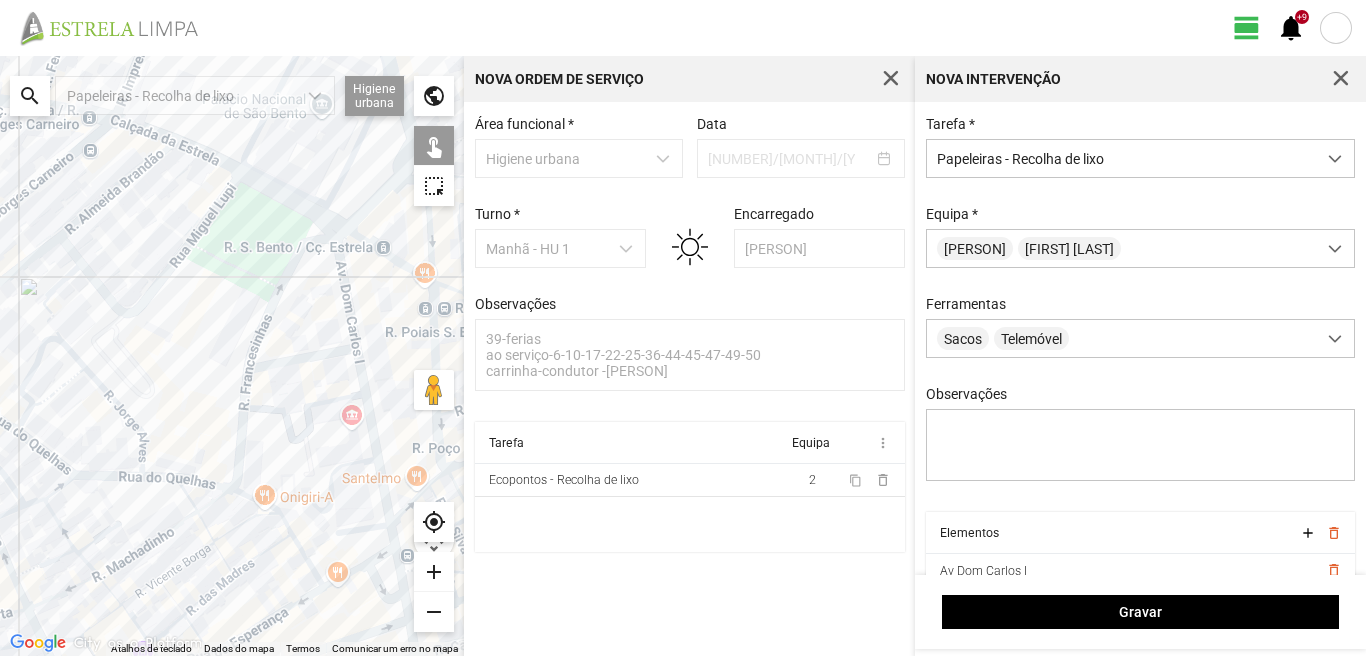 drag, startPoint x: 353, startPoint y: 497, endPoint x: 213, endPoint y: 479, distance: 141.1524 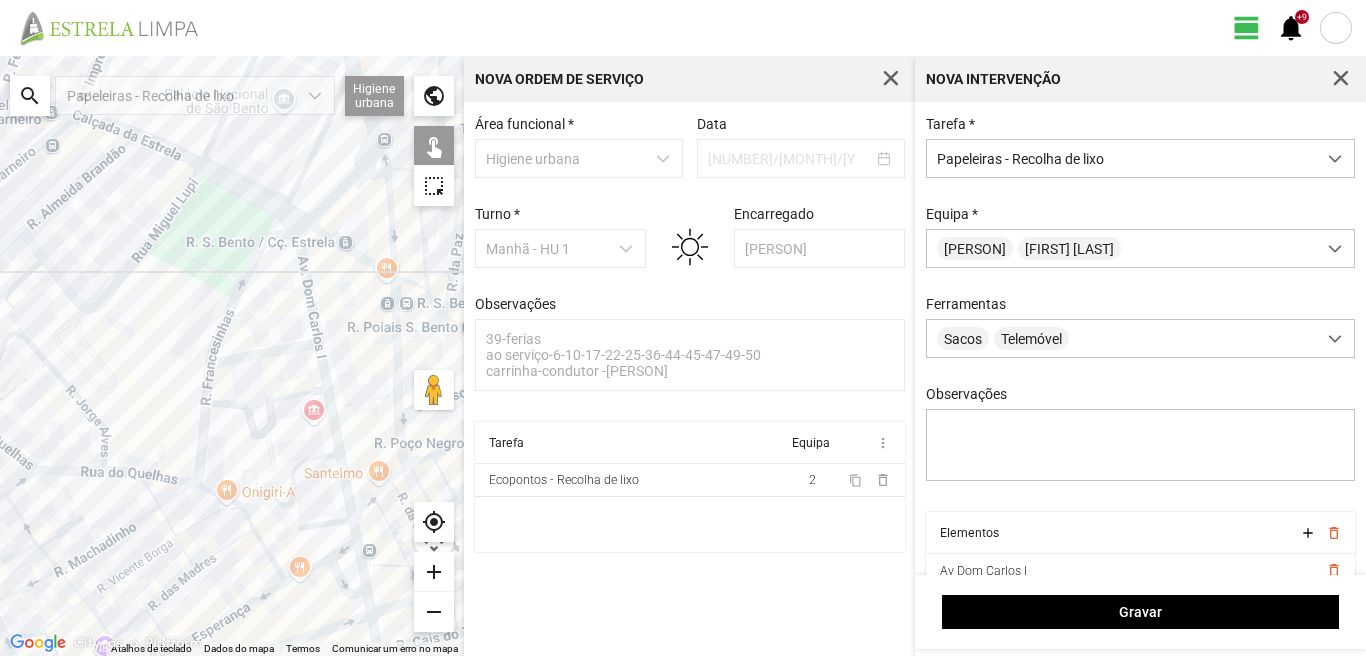 drag, startPoint x: 225, startPoint y: 567, endPoint x: 151, endPoint y: 472, distance: 120.4201 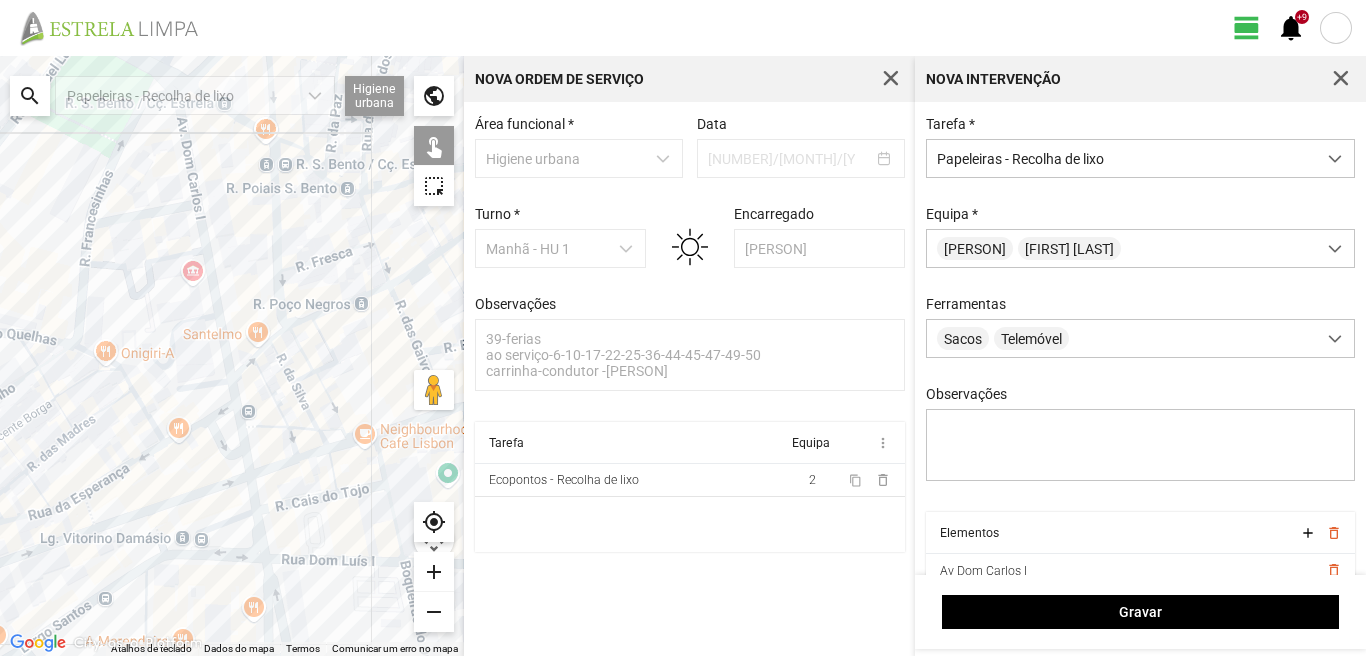 click 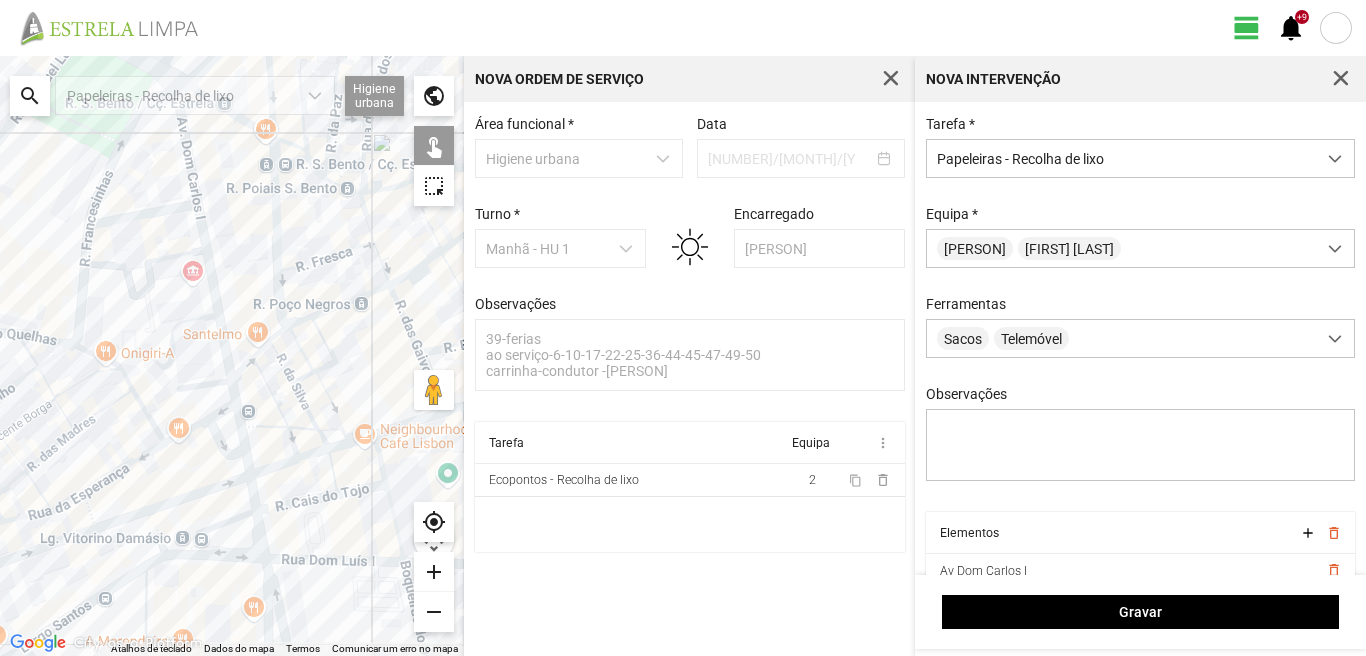 click 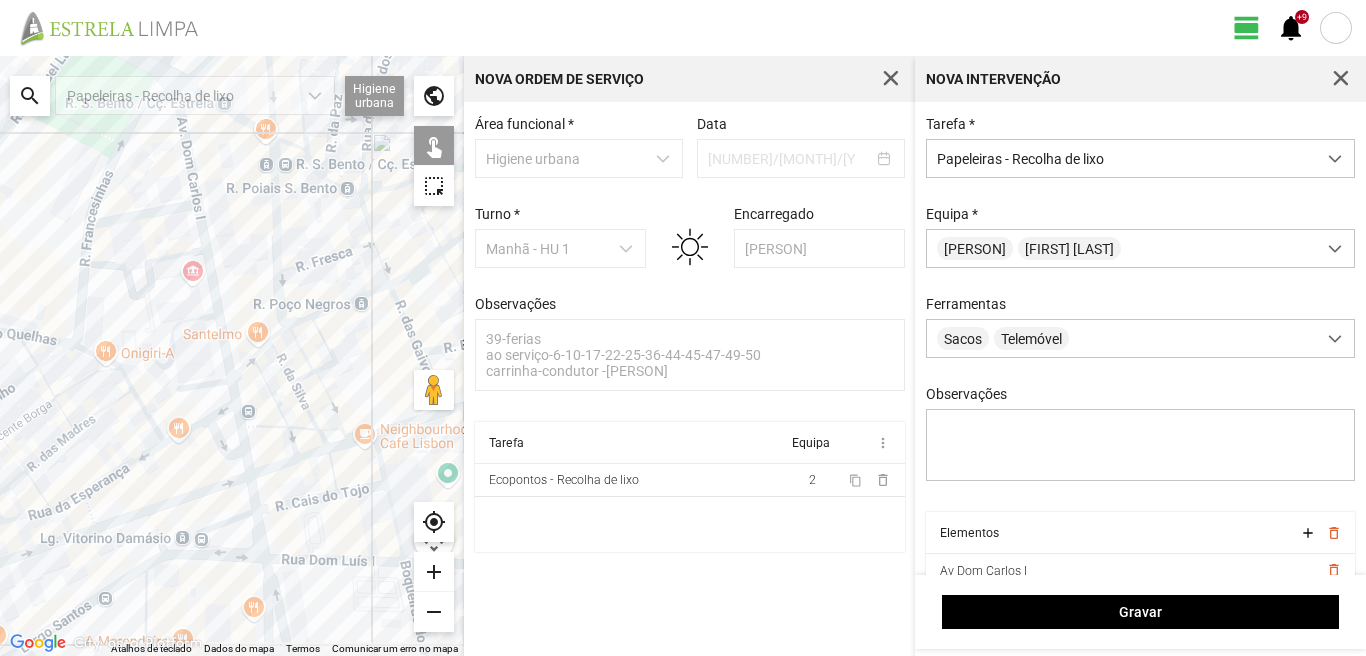 click 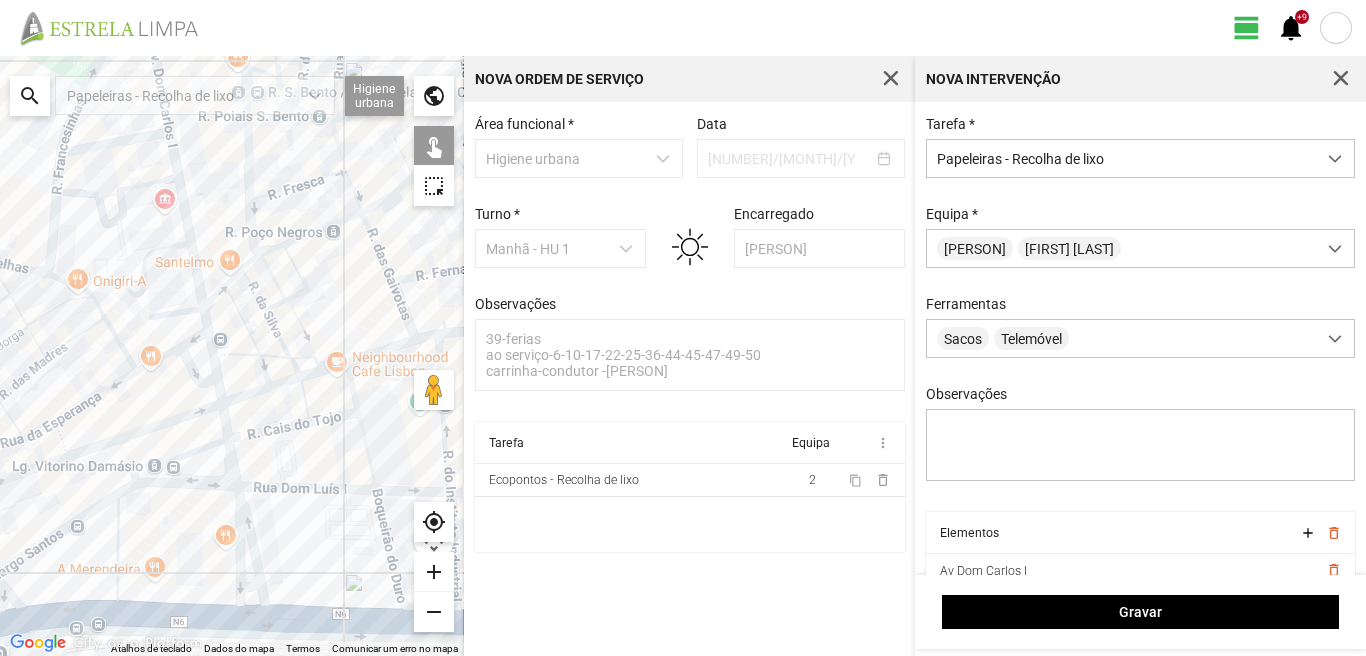 drag, startPoint x: 196, startPoint y: 600, endPoint x: 167, endPoint y: 514, distance: 90.75792 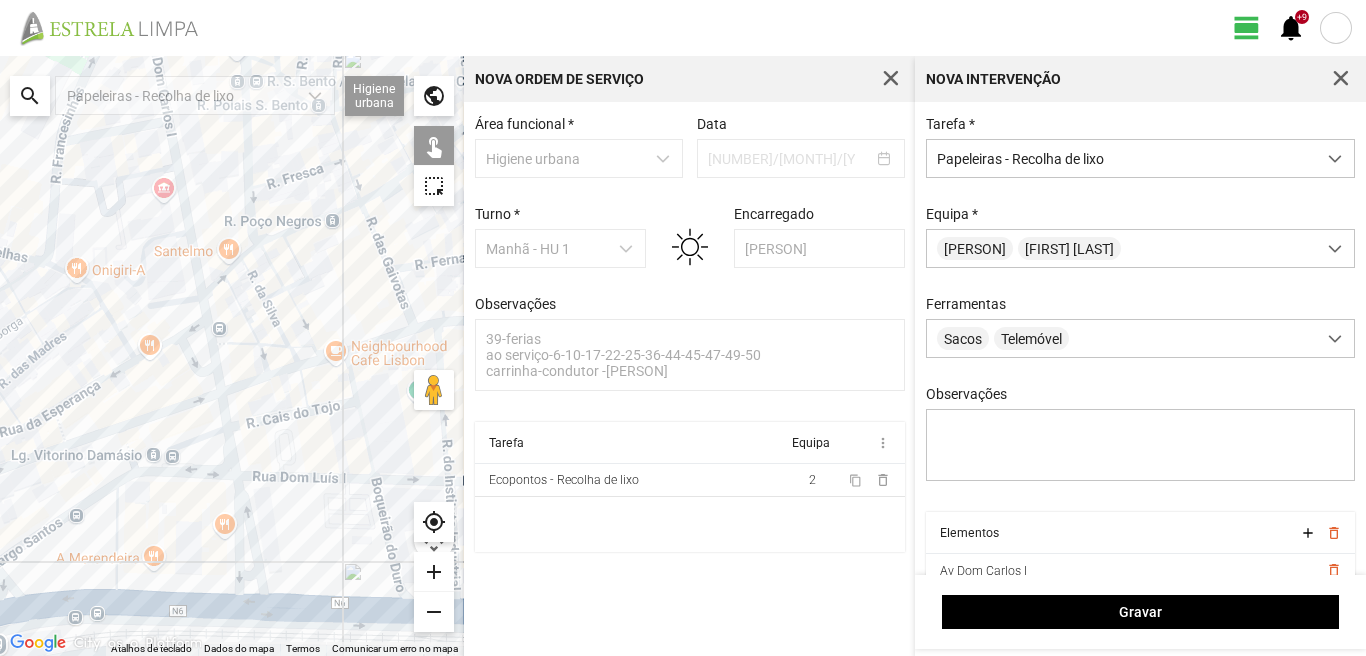 click 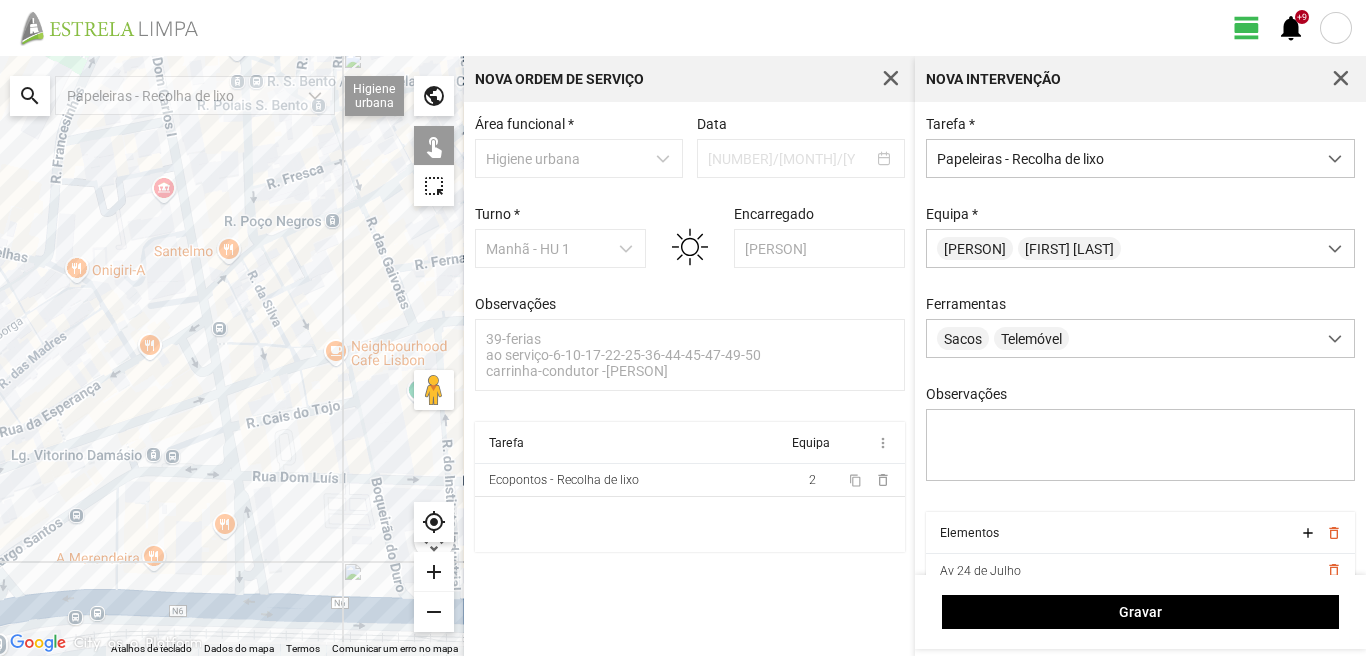 click 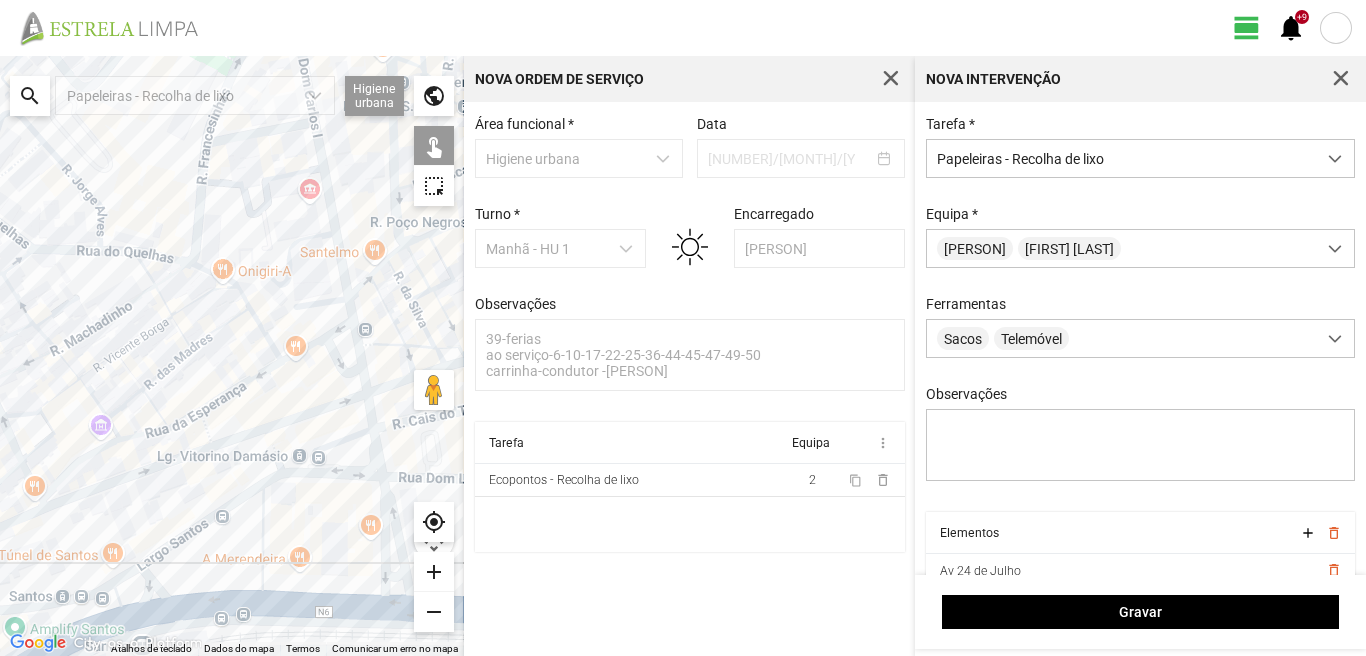 drag, startPoint x: 48, startPoint y: 505, endPoint x: 201, endPoint y: 506, distance: 153.00327 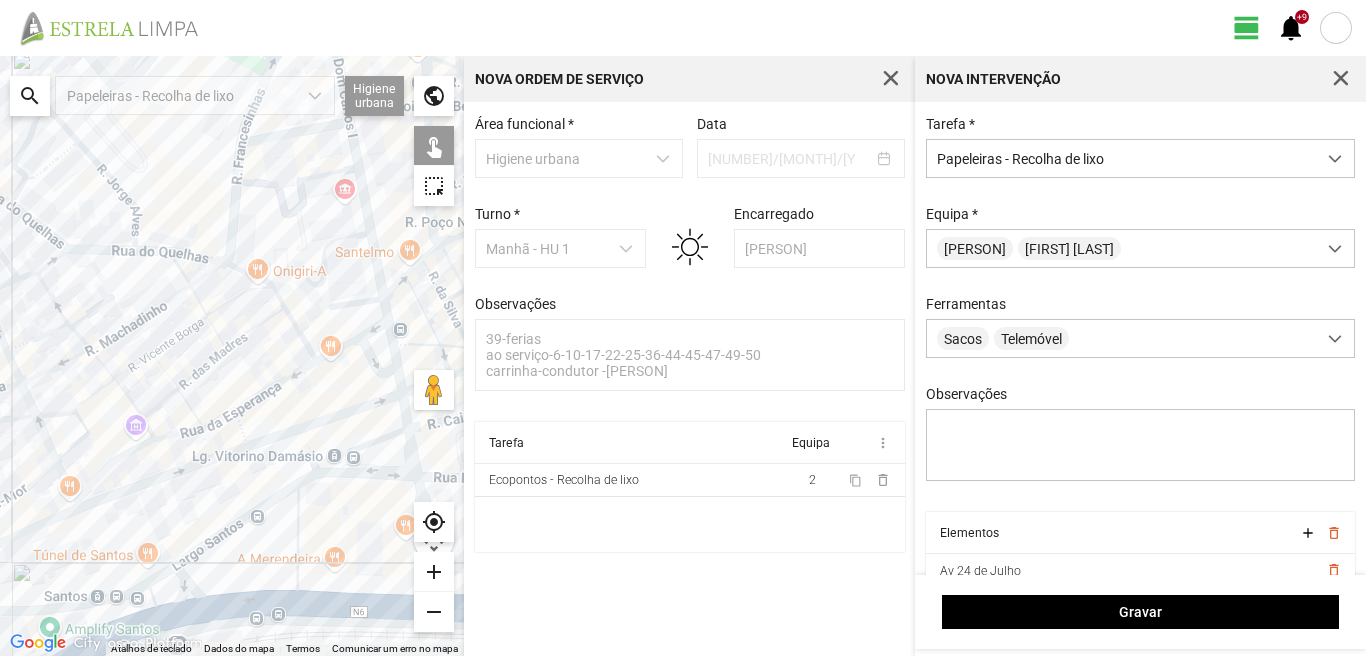 click 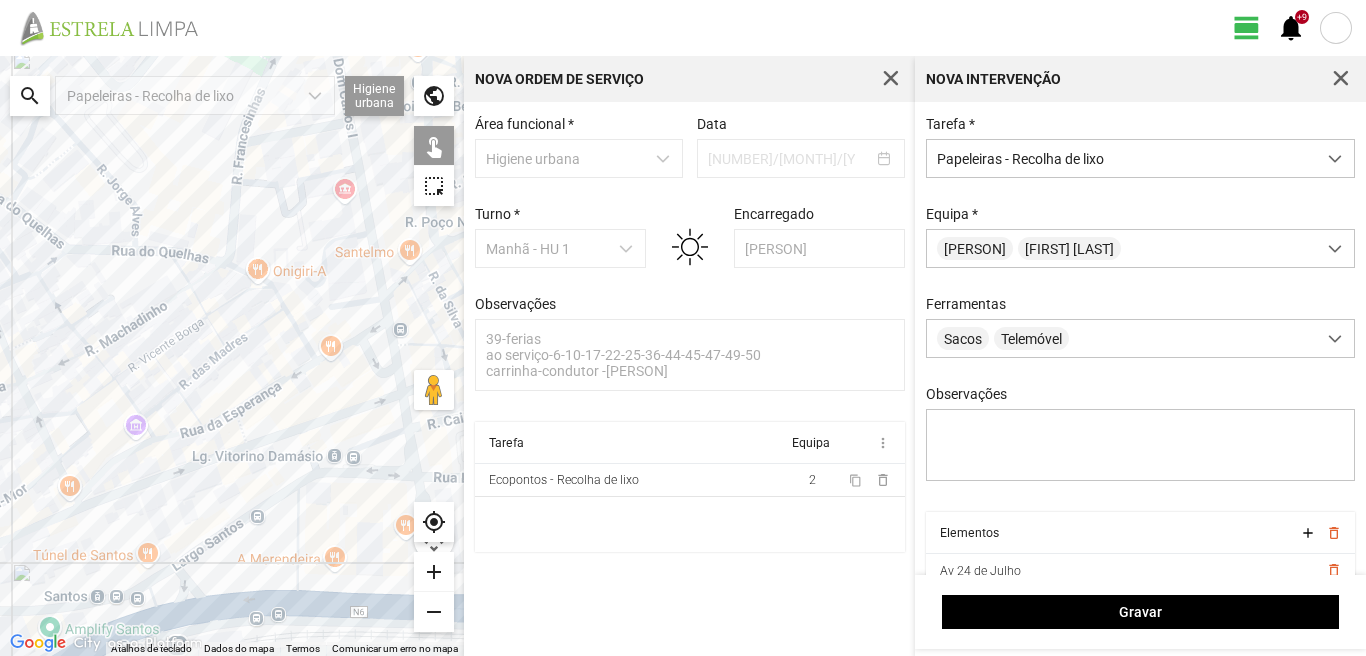 click 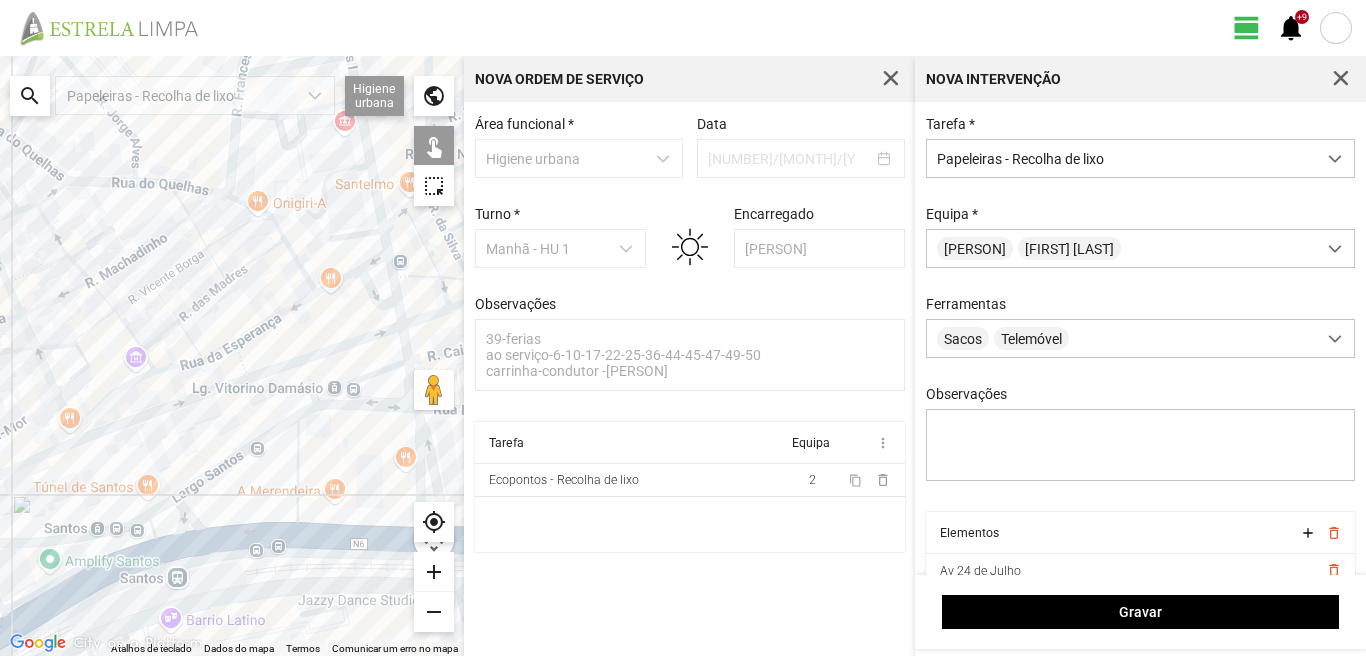 drag, startPoint x: 196, startPoint y: 518, endPoint x: 206, endPoint y: 429, distance: 89.560036 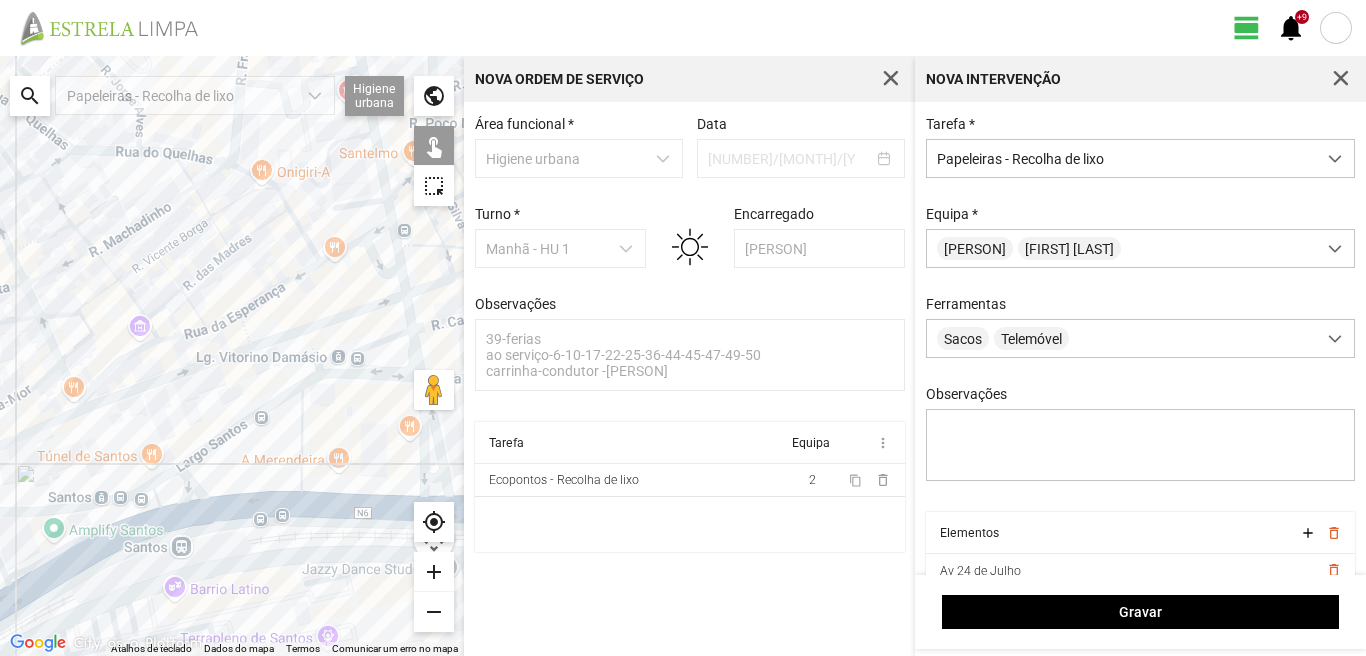 click 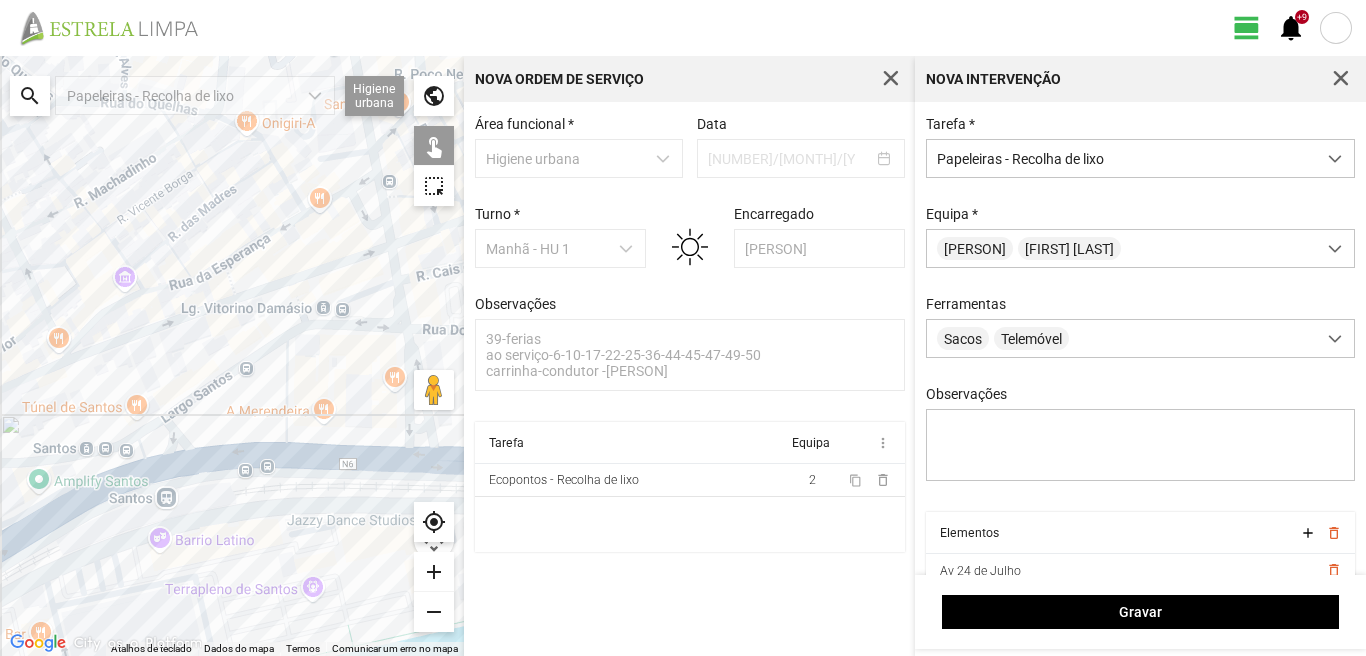 drag, startPoint x: 226, startPoint y: 540, endPoint x: 209, endPoint y: 480, distance: 62.361847 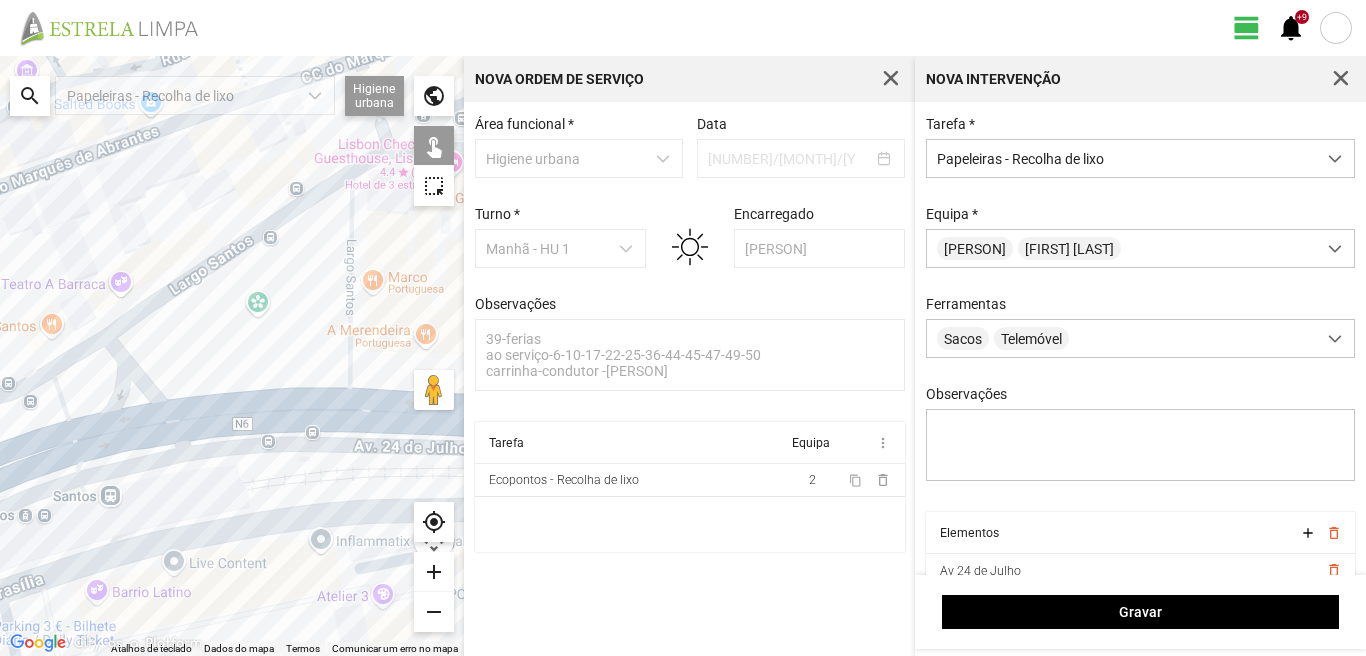 click 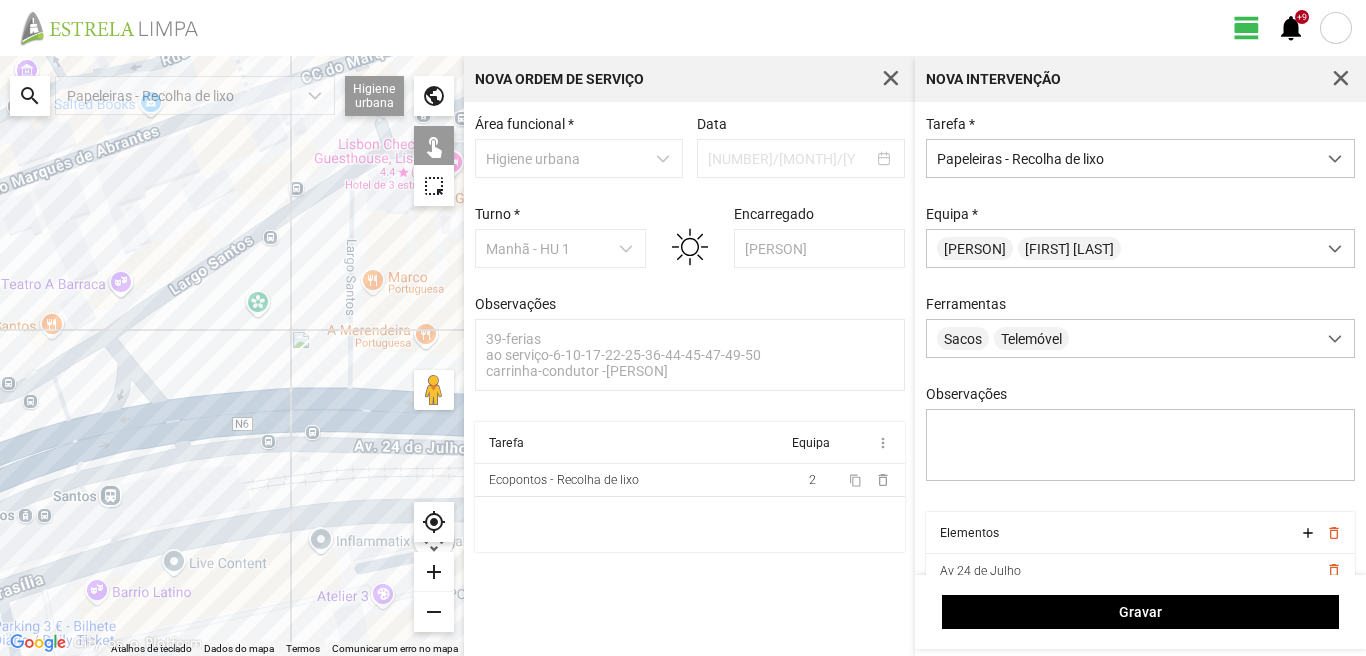 click 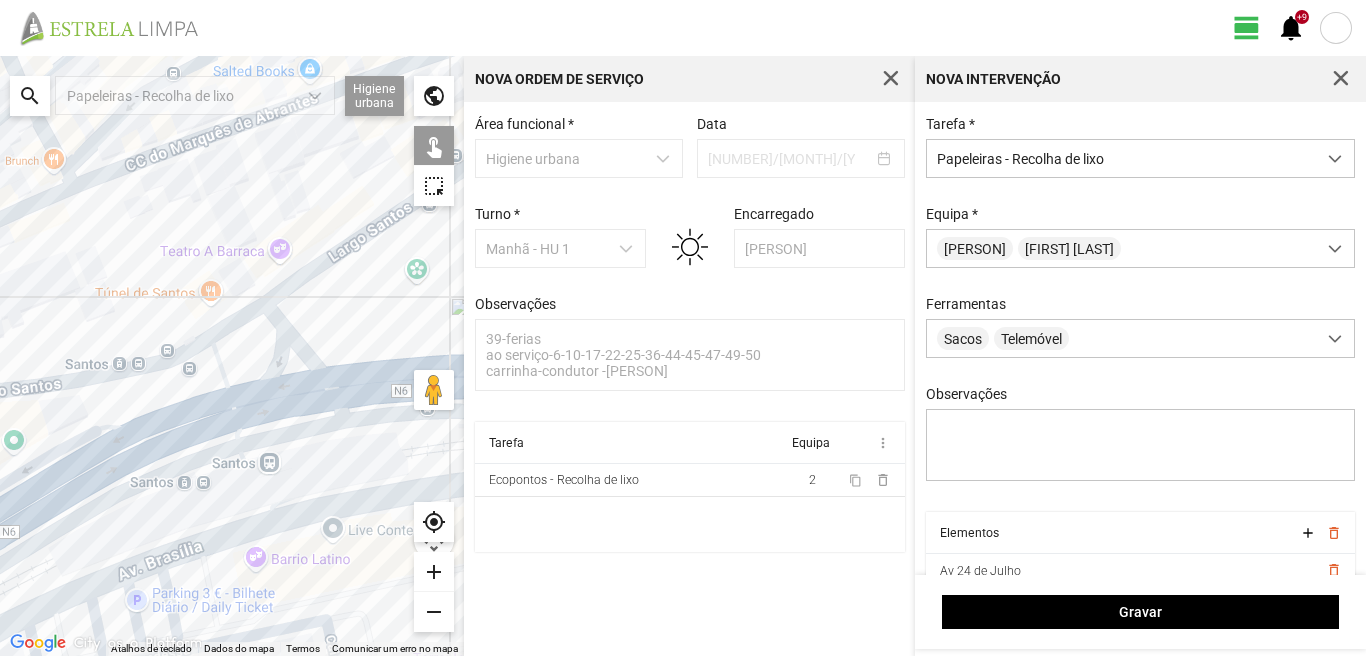 drag, startPoint x: 19, startPoint y: 550, endPoint x: 207, endPoint y: 510, distance: 192.20822 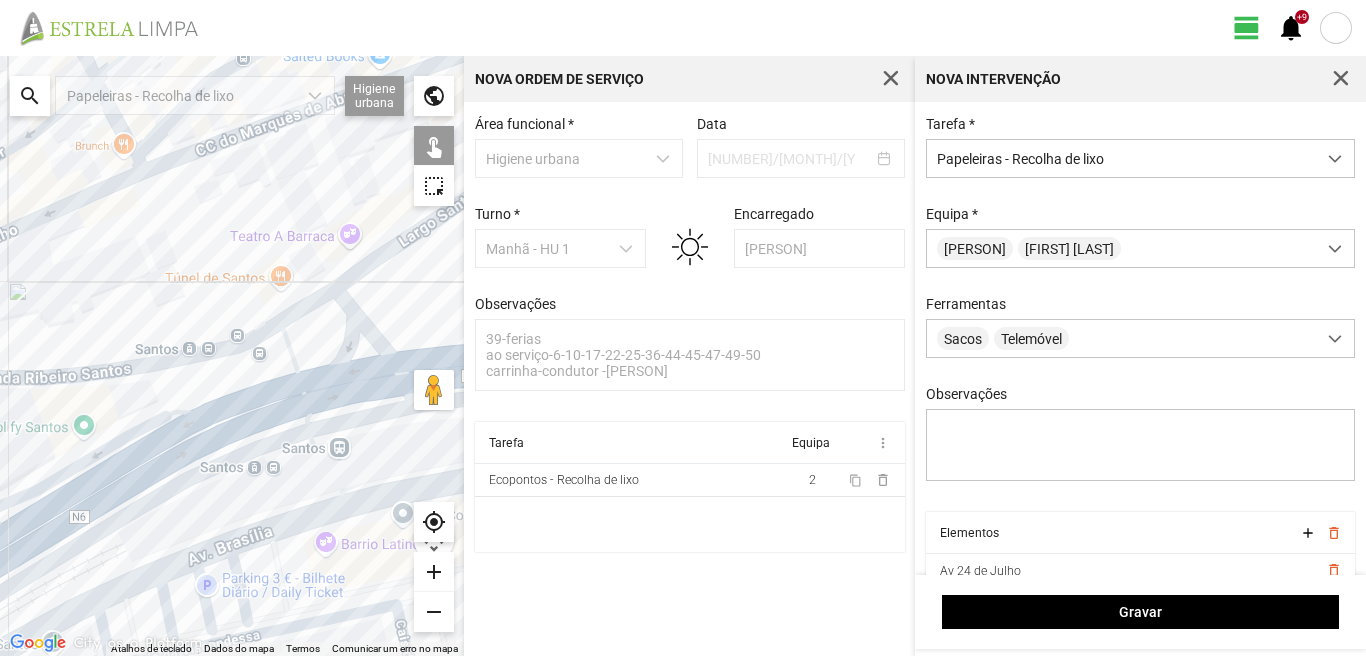 drag, startPoint x: 218, startPoint y: 451, endPoint x: 39, endPoint y: 525, distance: 193.69305 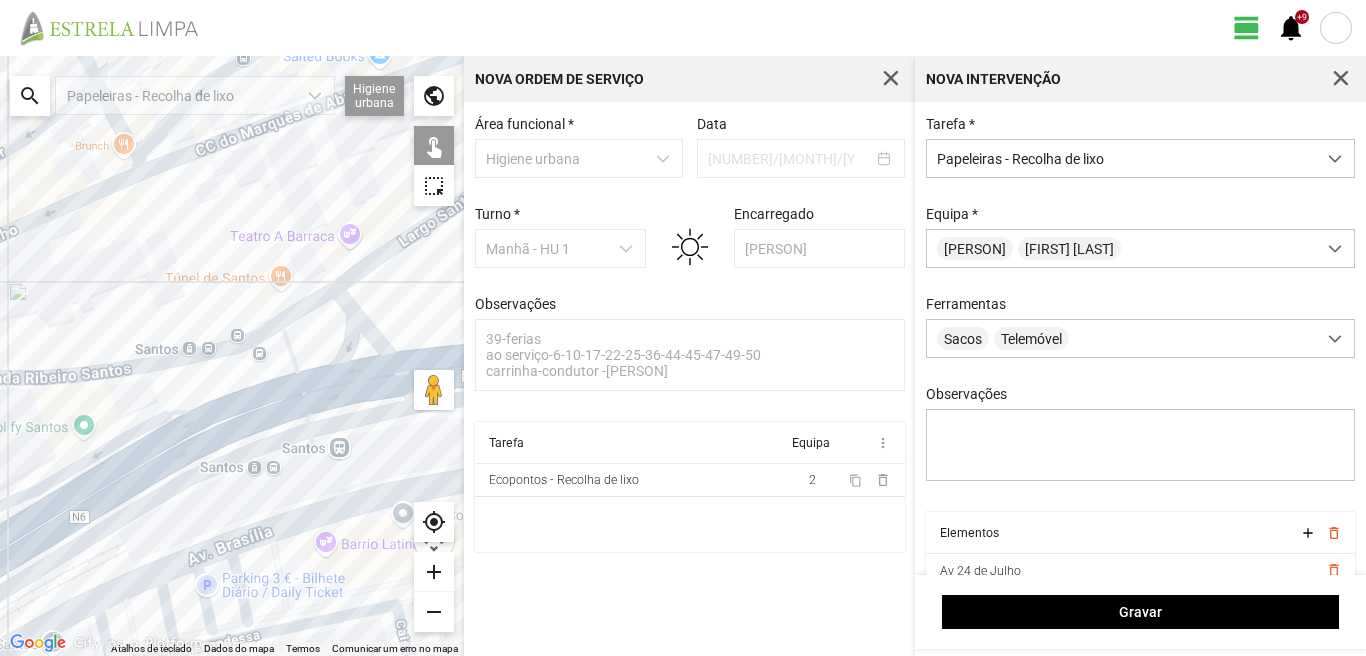 click 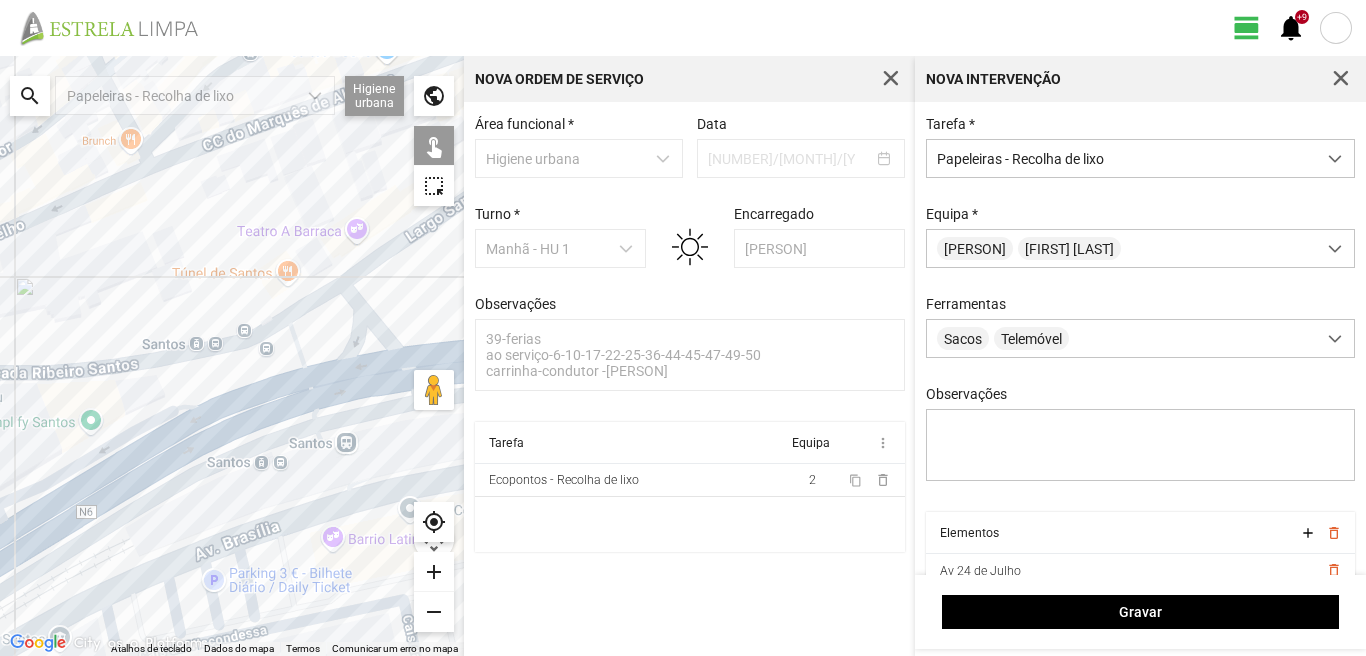 drag, startPoint x: 169, startPoint y: 526, endPoint x: 324, endPoint y: 463, distance: 167.31407 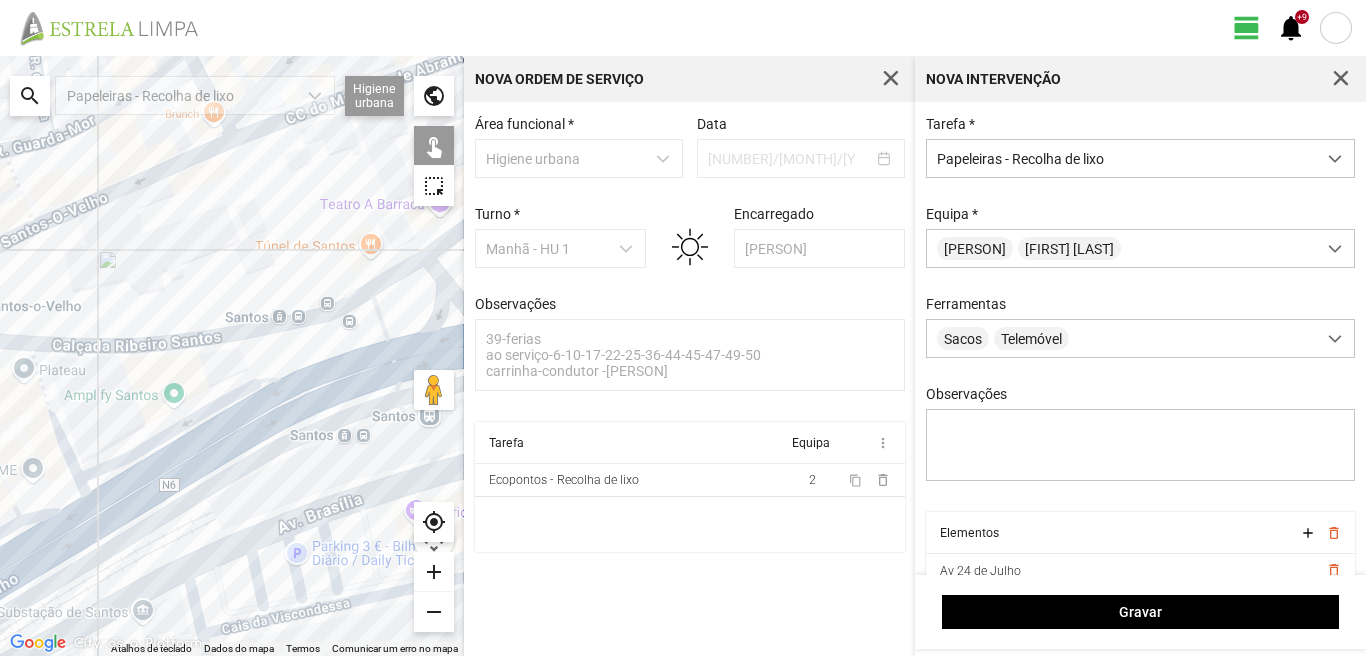 drag, startPoint x: 129, startPoint y: 533, endPoint x: 4, endPoint y: 614, distance: 148.94966 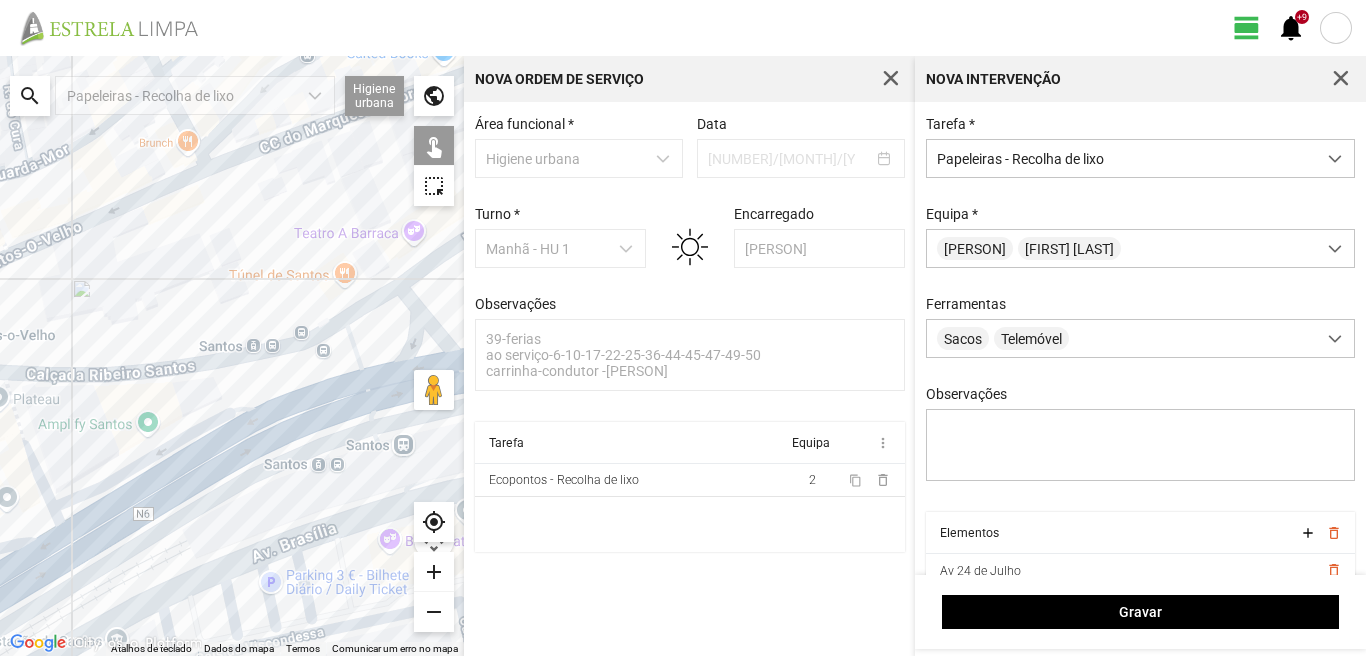 click 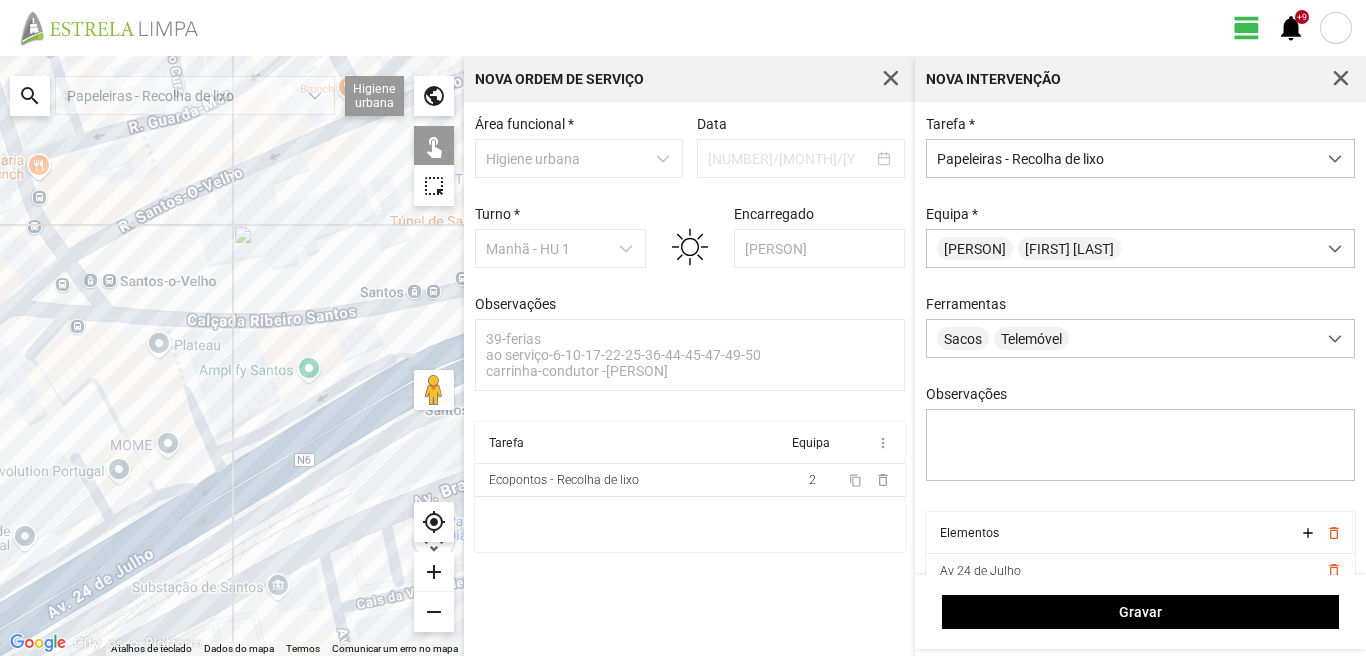 drag, startPoint x: 21, startPoint y: 593, endPoint x: 199, endPoint y: 539, distance: 186.01076 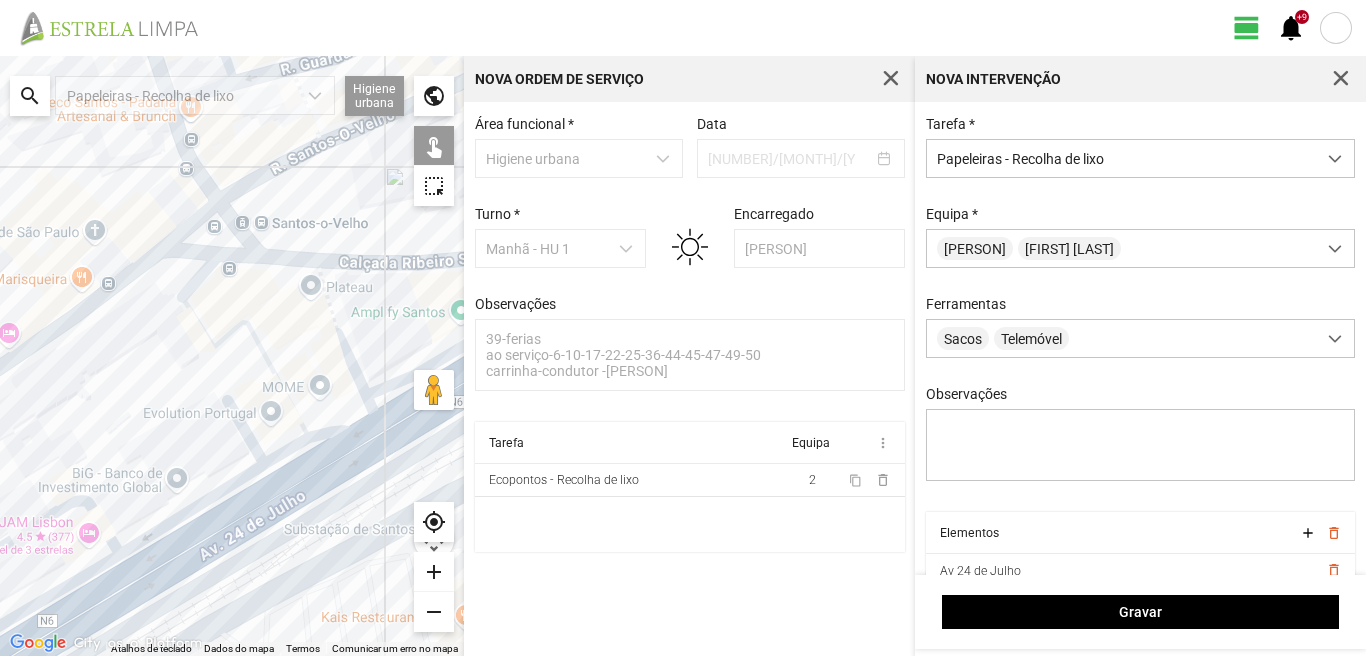 drag, startPoint x: 46, startPoint y: 607, endPoint x: 189, endPoint y: 550, distance: 153.94154 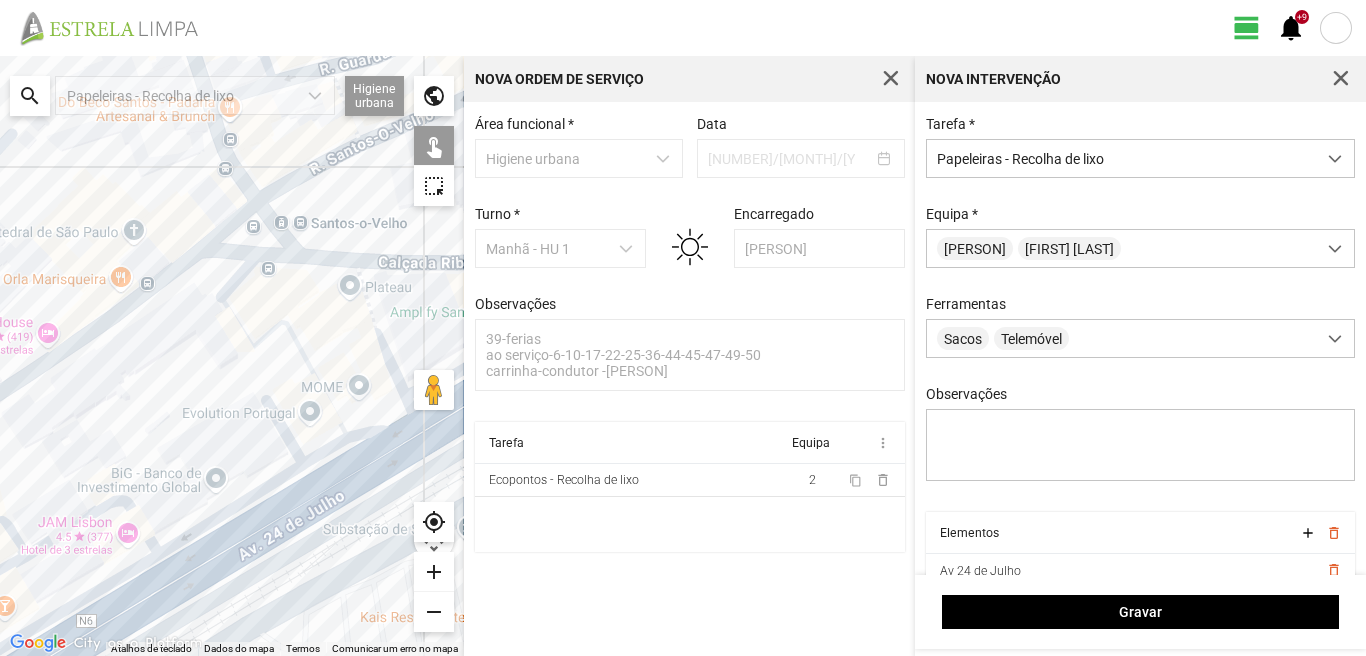 click 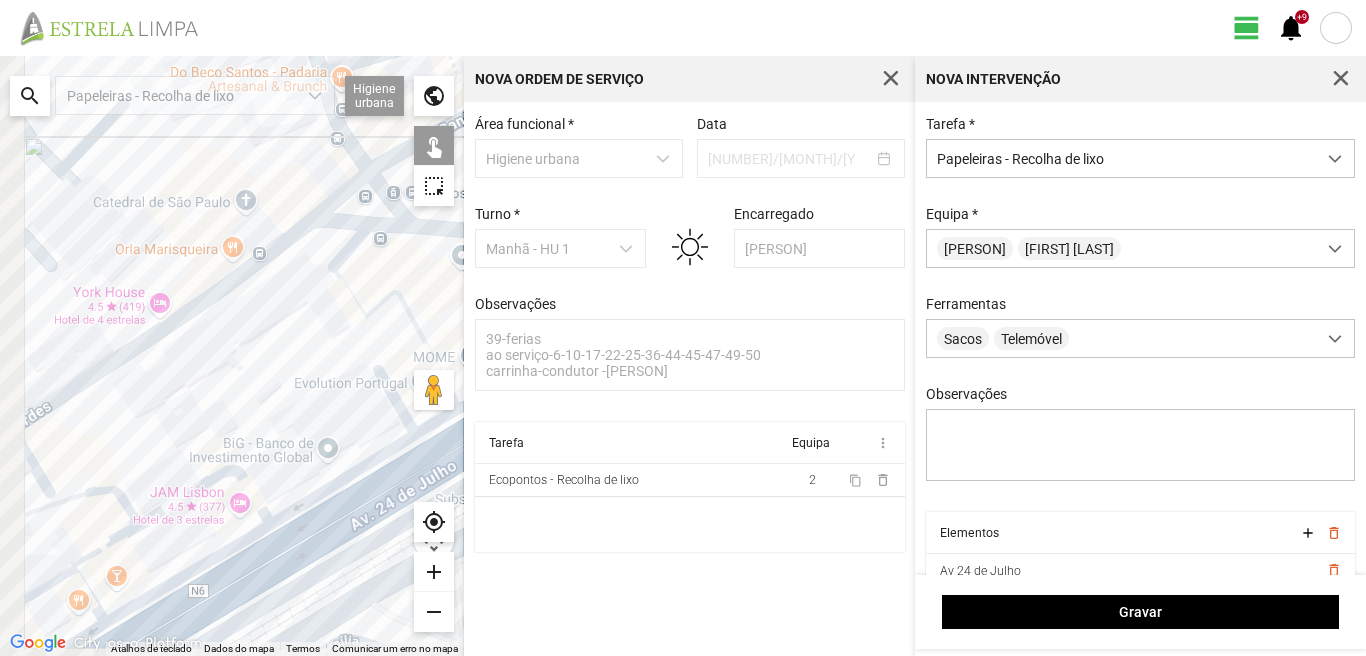 drag, startPoint x: 28, startPoint y: 626, endPoint x: 228, endPoint y: 566, distance: 208.80614 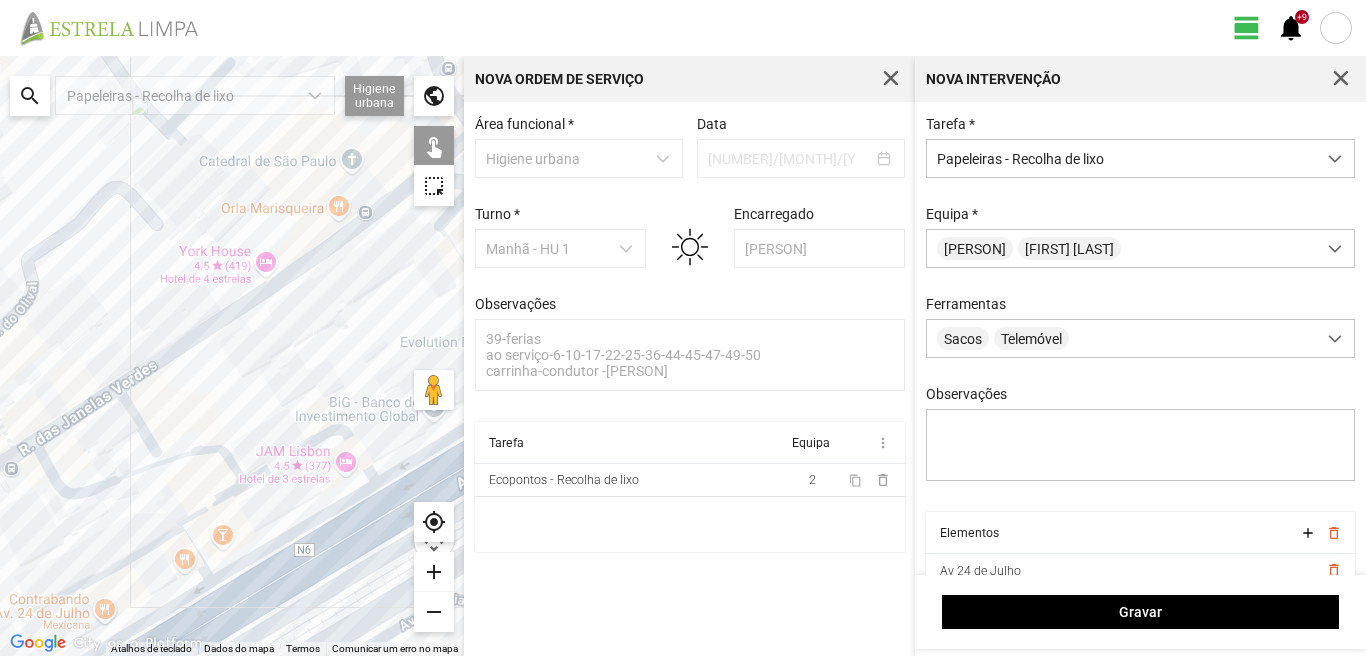 click 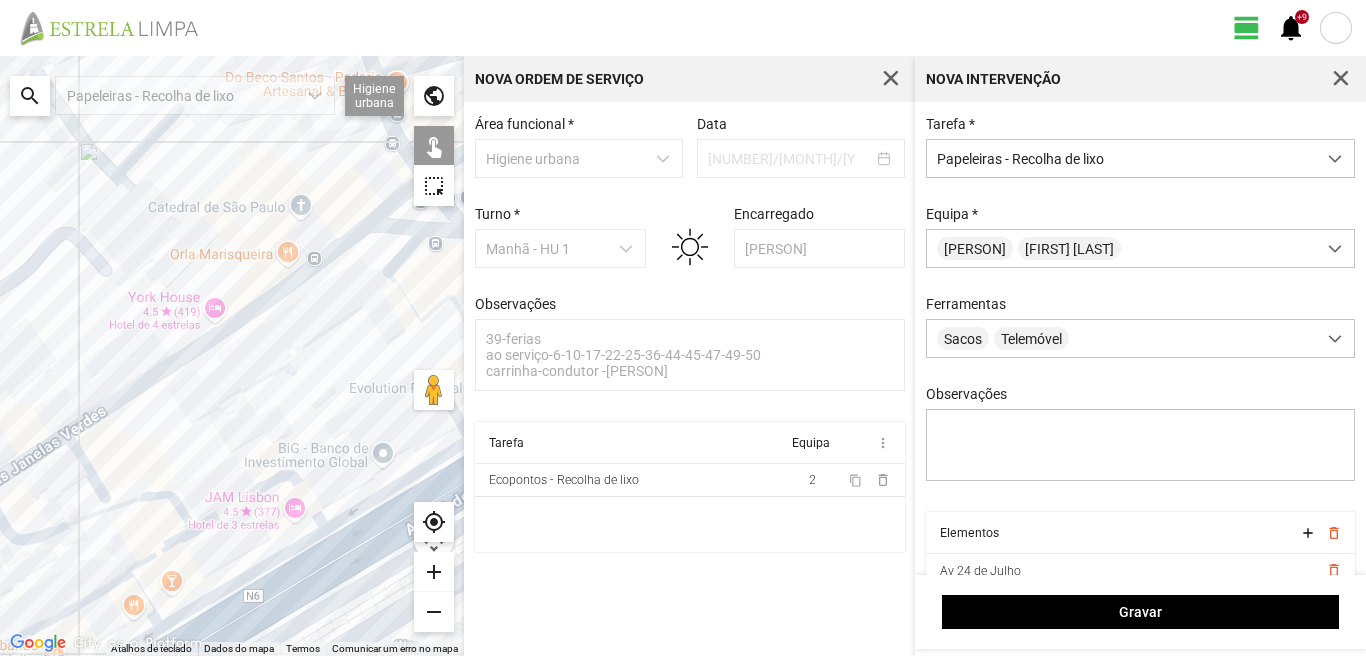 drag, startPoint x: 303, startPoint y: 353, endPoint x: 141, endPoint y: 506, distance: 222.82953 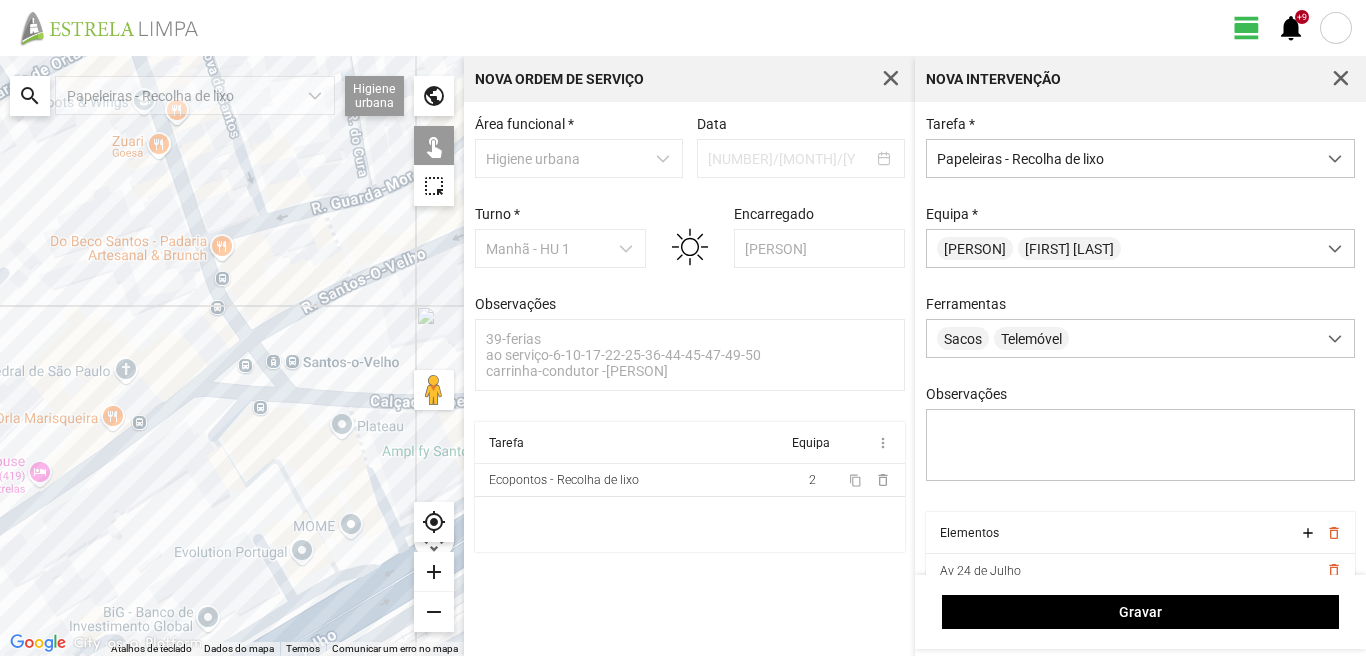 click 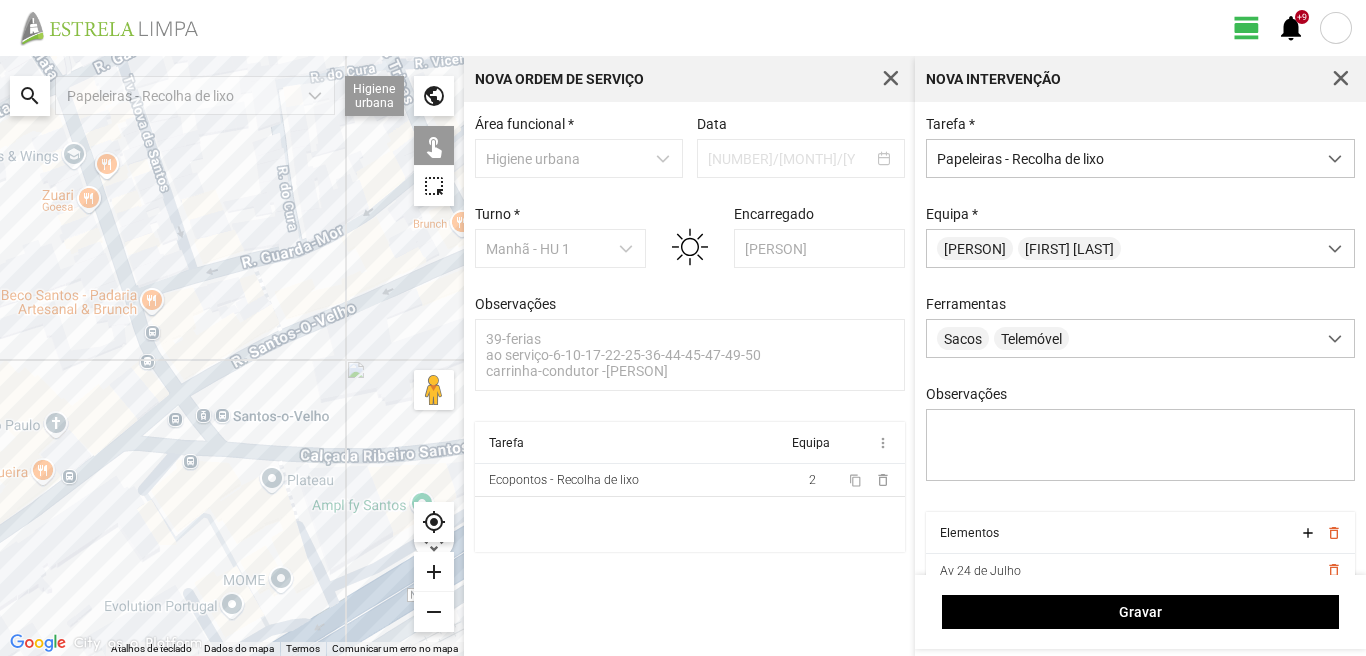 drag, startPoint x: 299, startPoint y: 397, endPoint x: 261, endPoint y: 425, distance: 47.201694 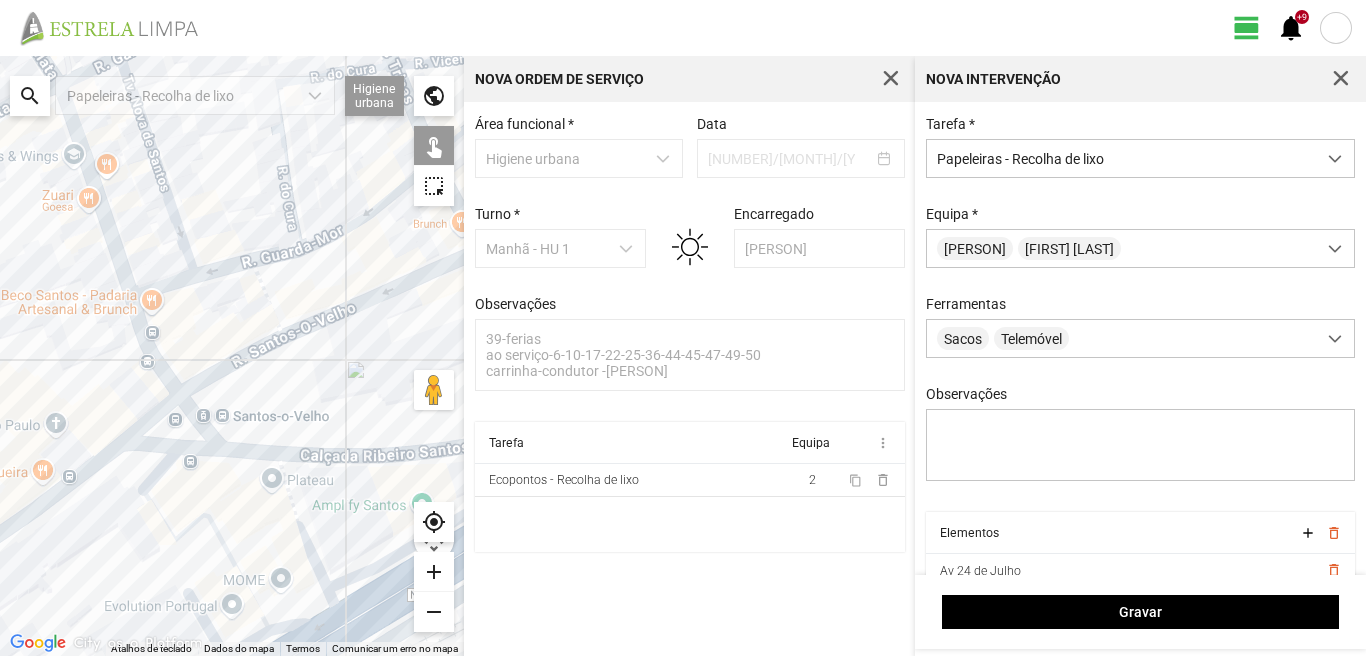 click 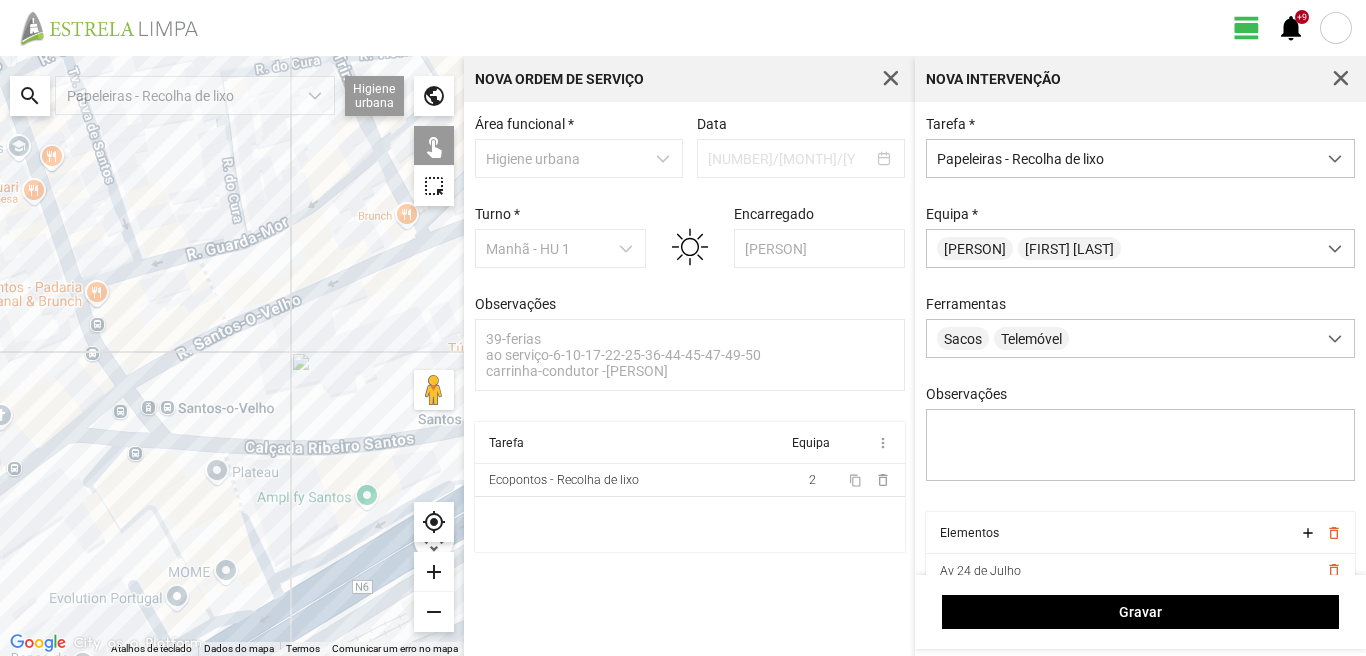 drag, startPoint x: 355, startPoint y: 444, endPoint x: 342, endPoint y: 436, distance: 15.264338 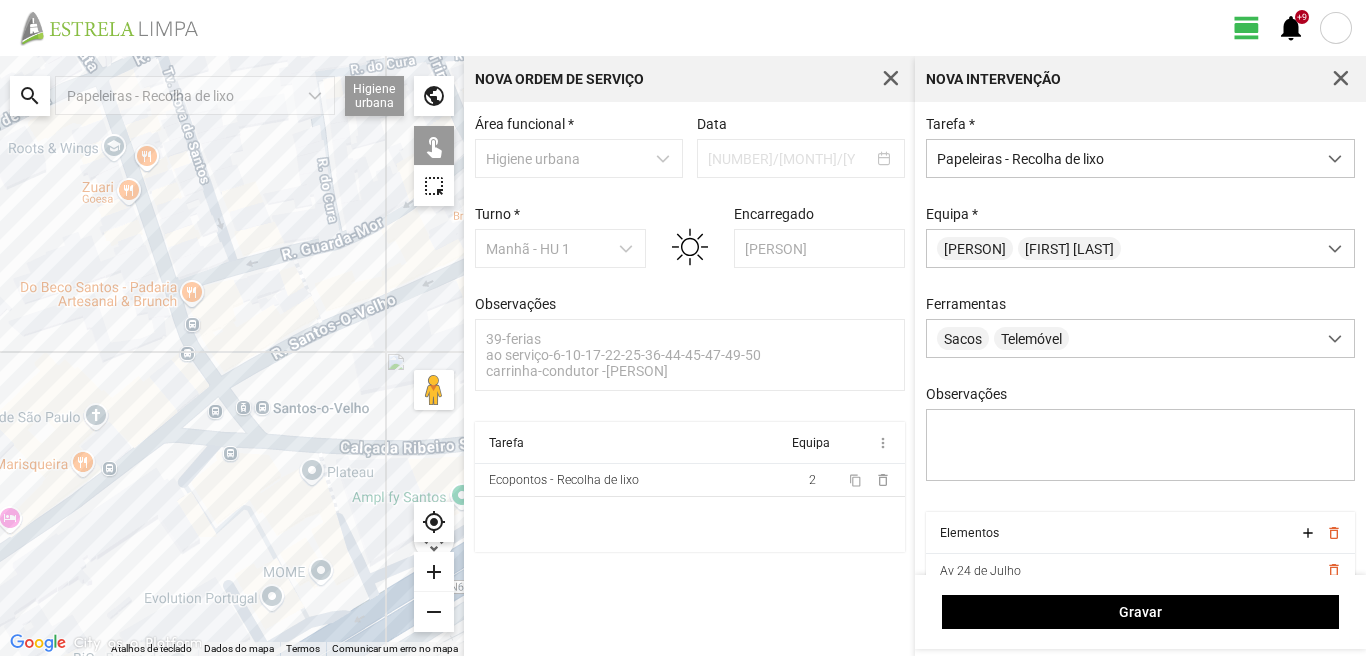 click 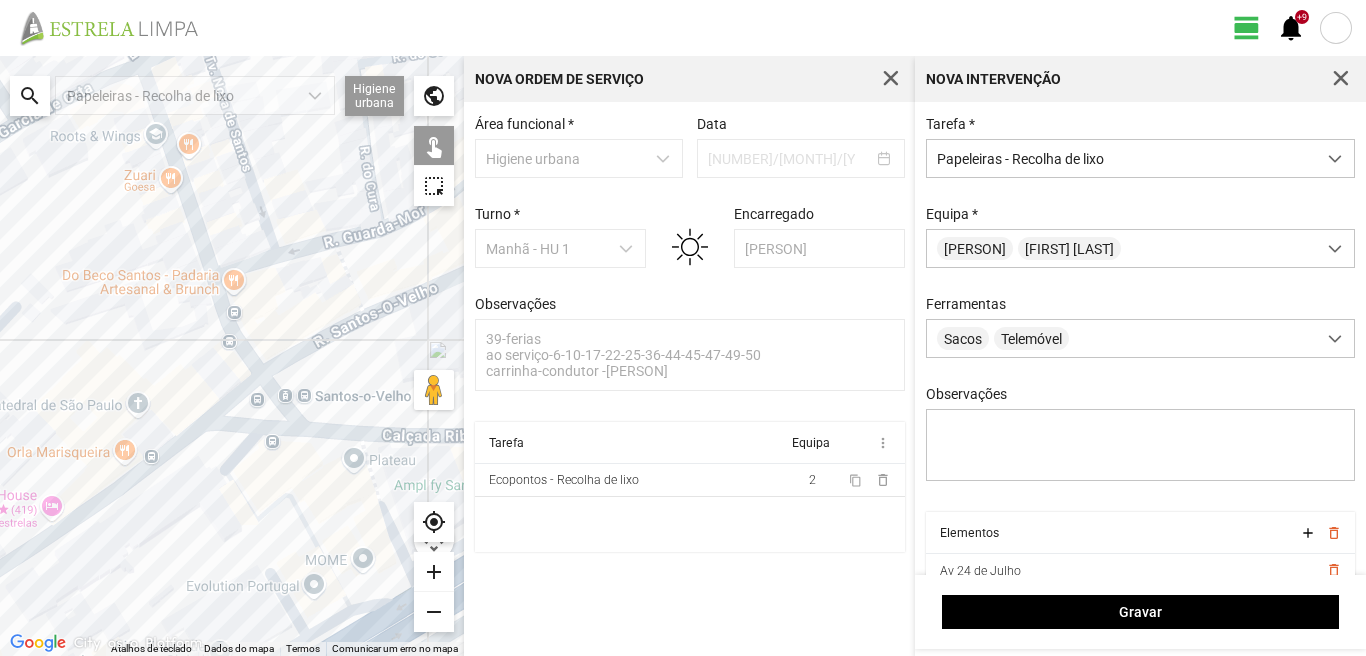 drag, startPoint x: 102, startPoint y: 518, endPoint x: 242, endPoint y: 471, distance: 147.67871 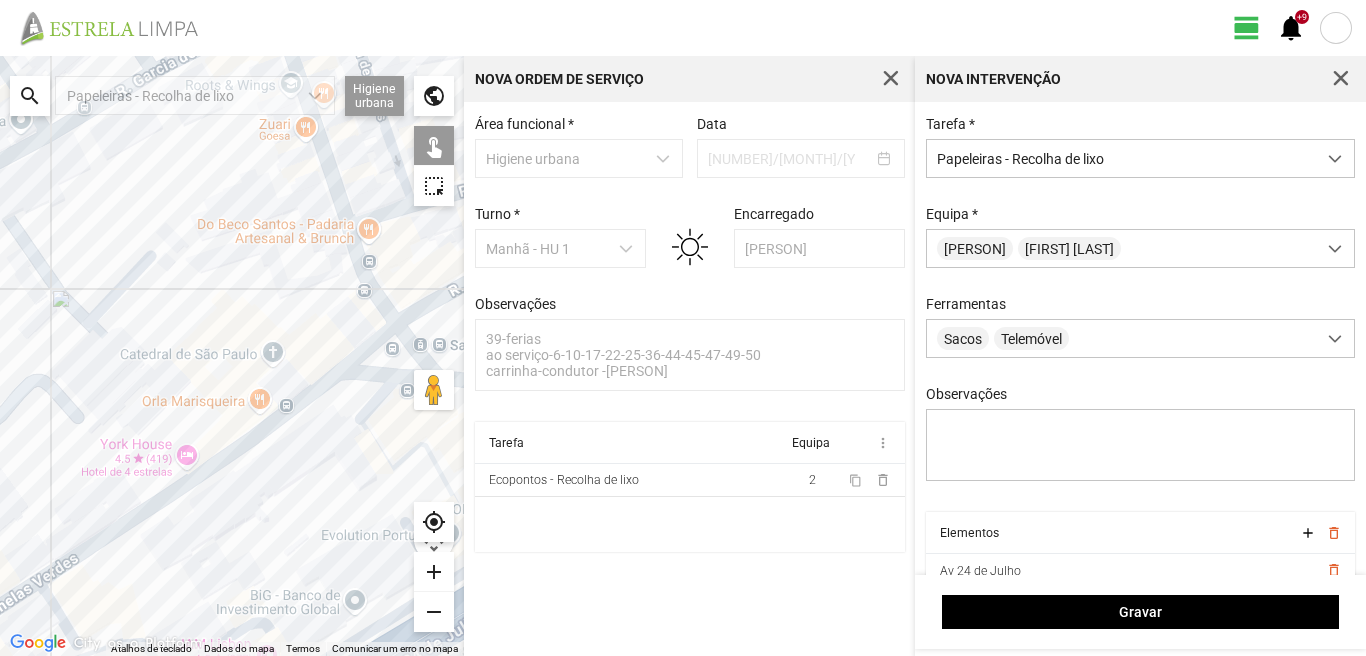 click 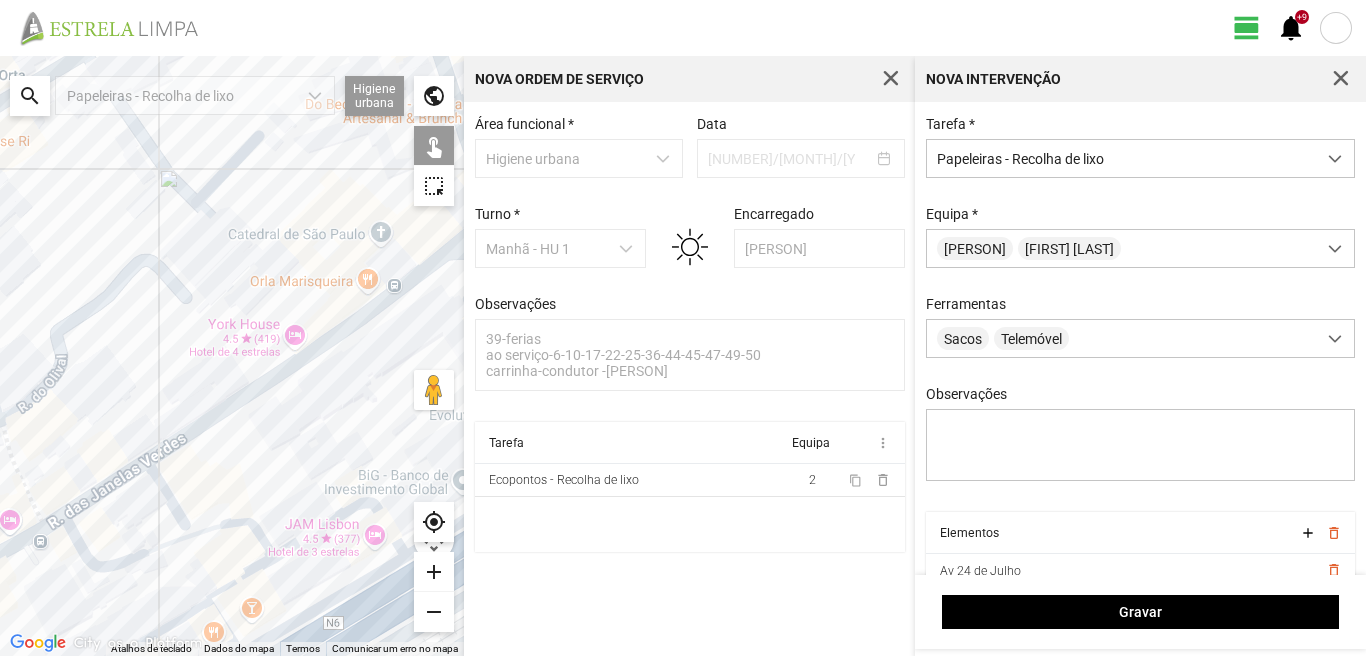 drag, startPoint x: 104, startPoint y: 570, endPoint x: 206, endPoint y: 456, distance: 152.97058 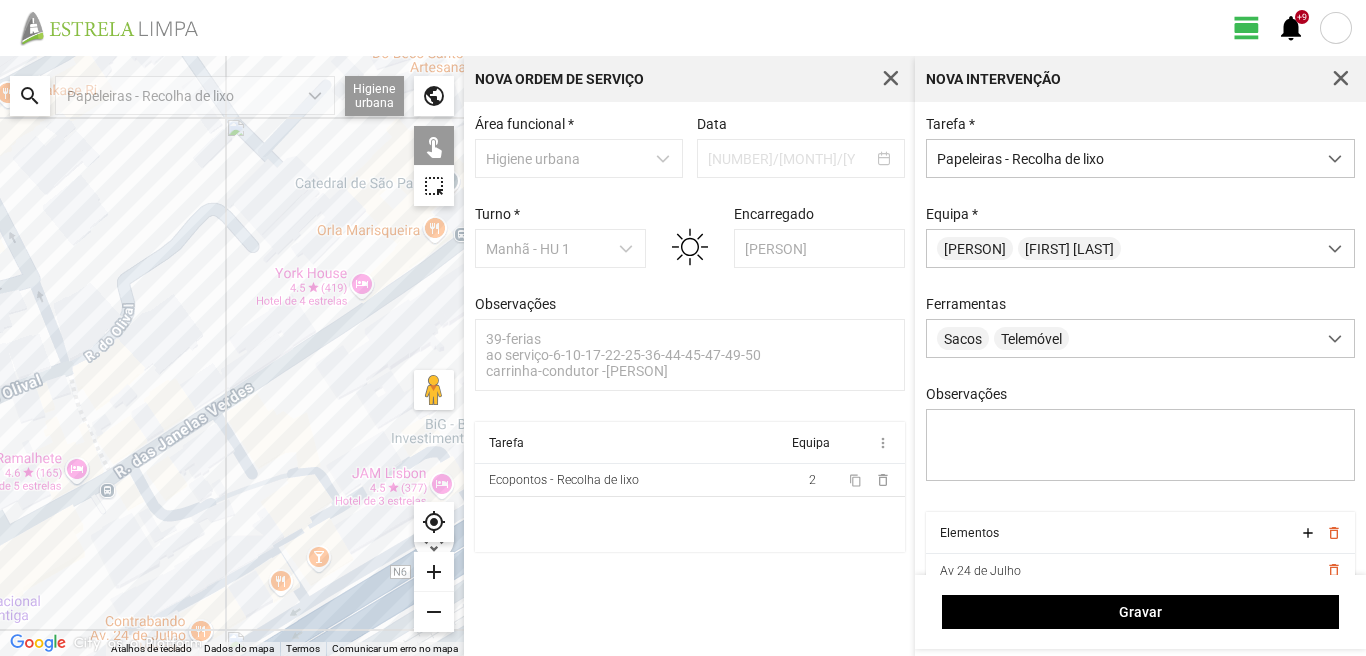 click 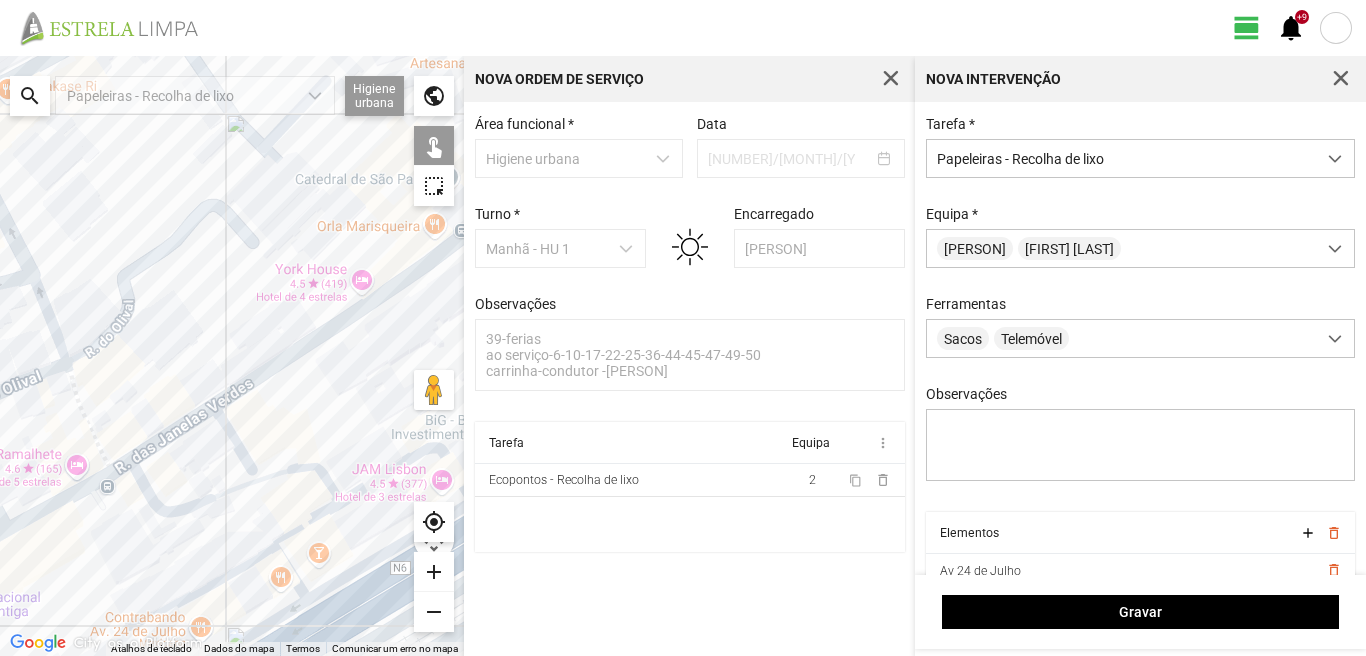 click 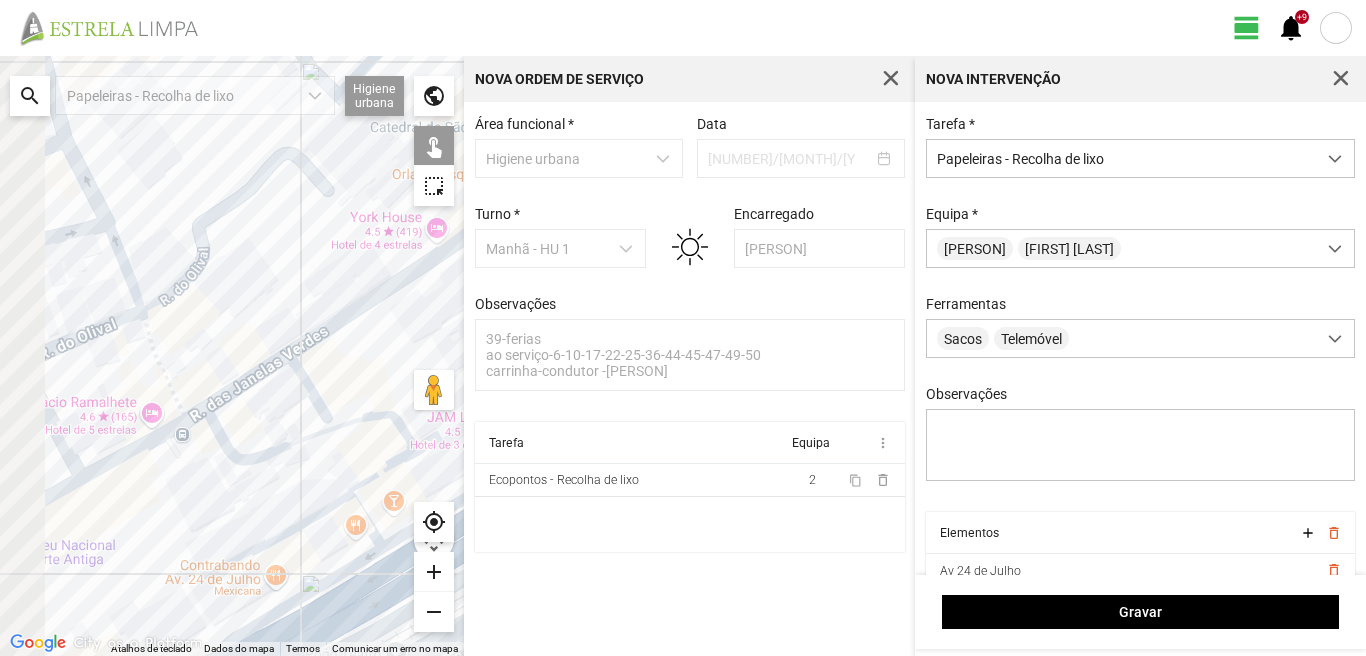 drag, startPoint x: 92, startPoint y: 529, endPoint x: 253, endPoint y: 441, distance: 183.48024 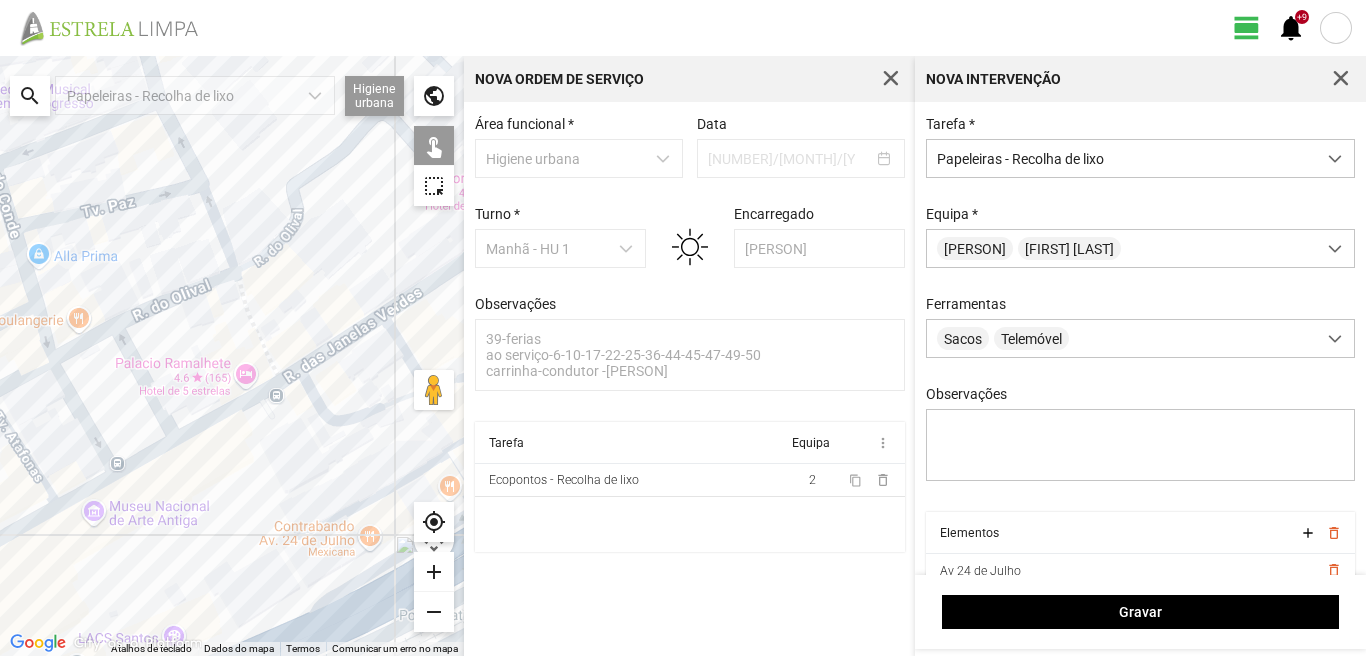 click 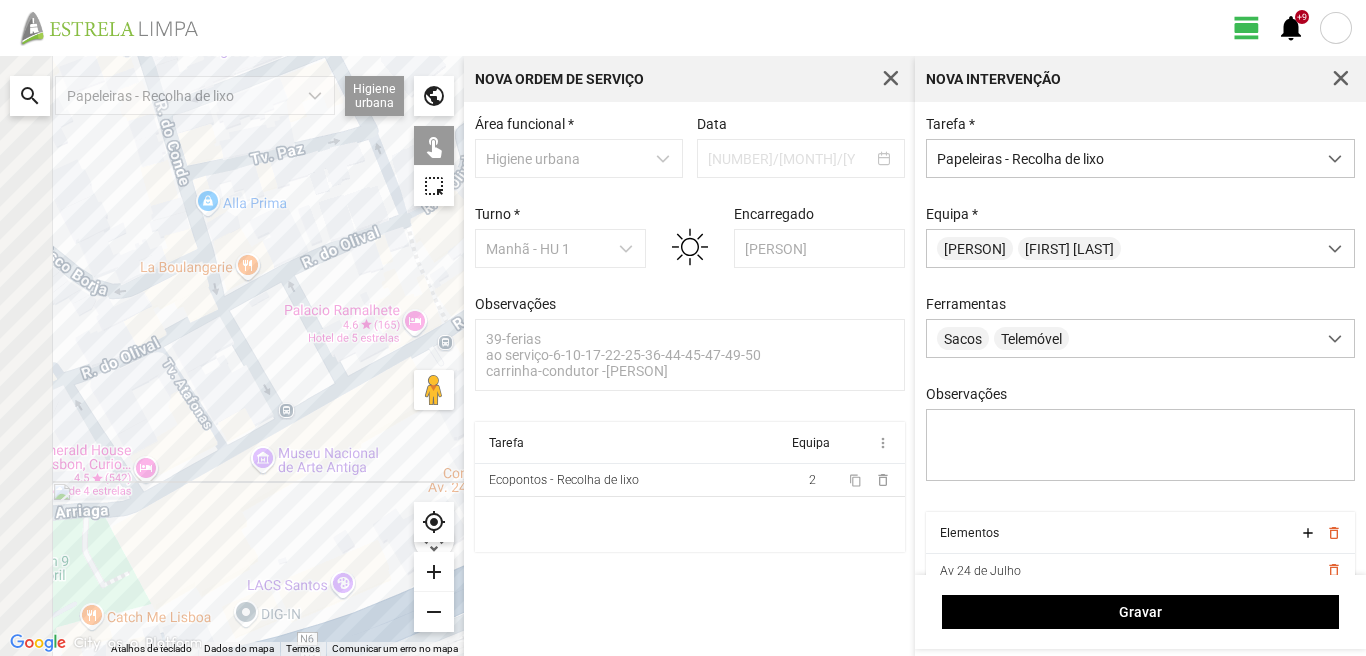 drag, startPoint x: 70, startPoint y: 518, endPoint x: 275, endPoint y: 451, distance: 215.67105 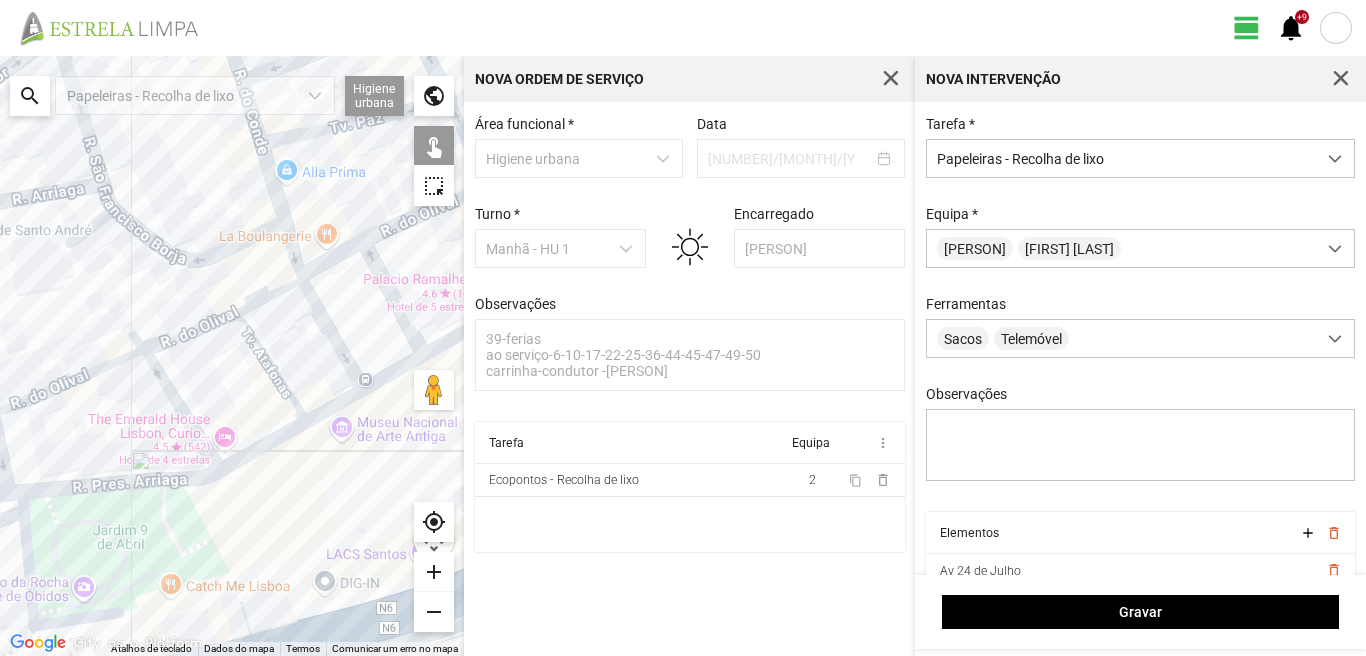 click 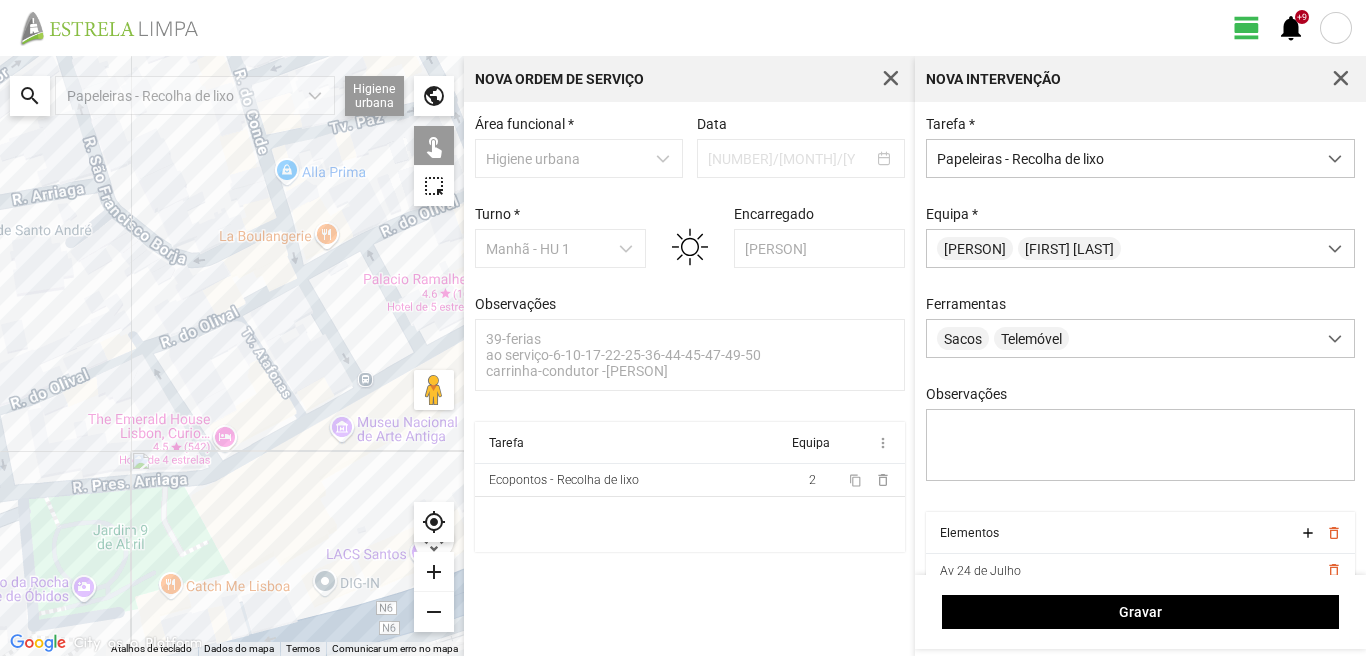 click 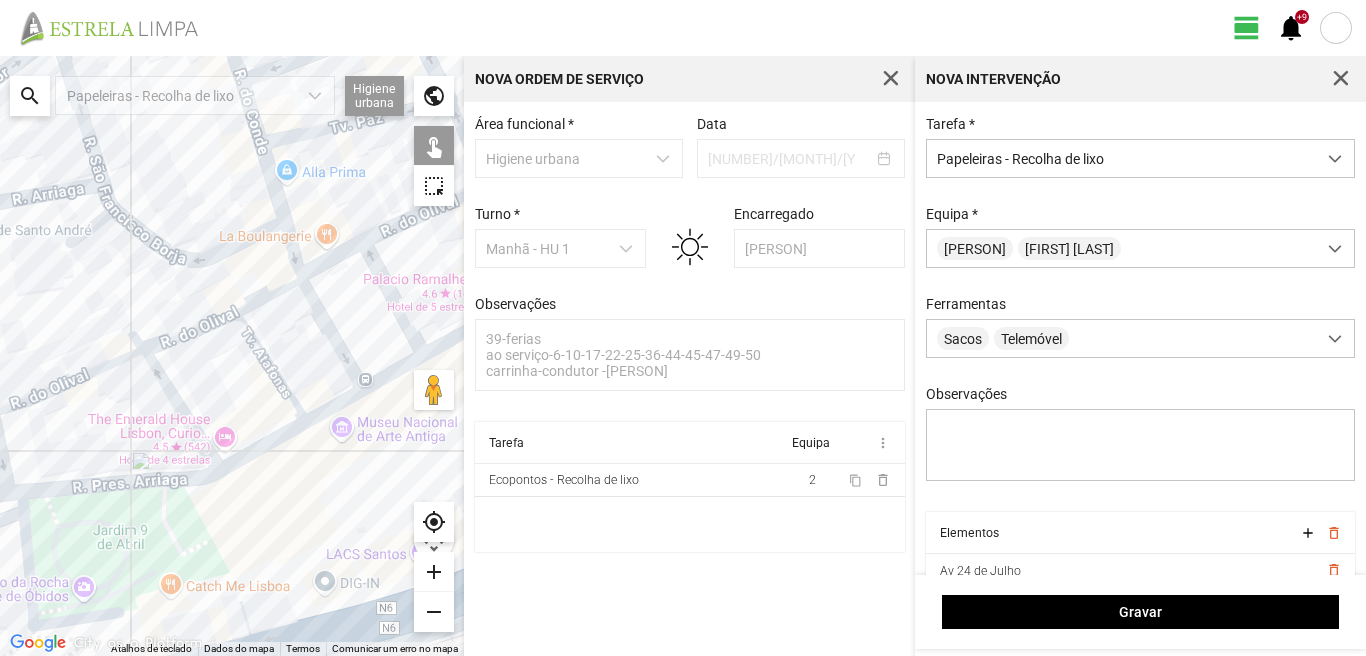 click 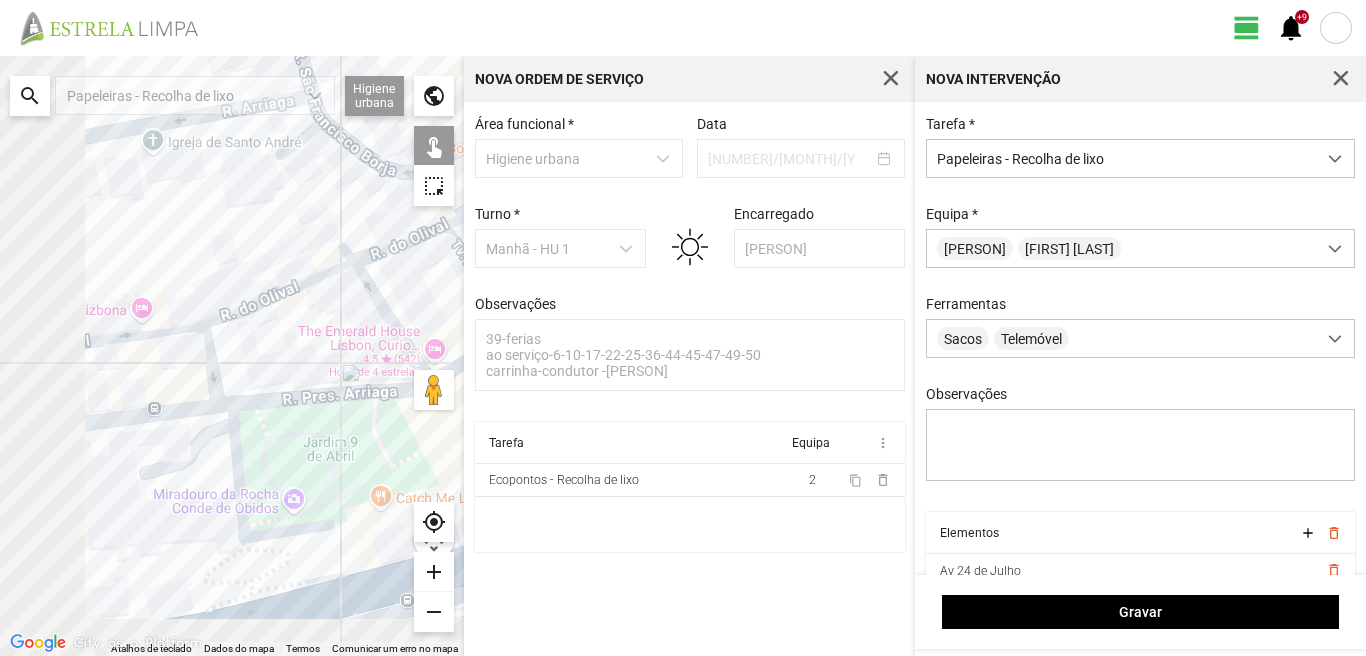 drag, startPoint x: 177, startPoint y: 483, endPoint x: 387, endPoint y: 395, distance: 227.69278 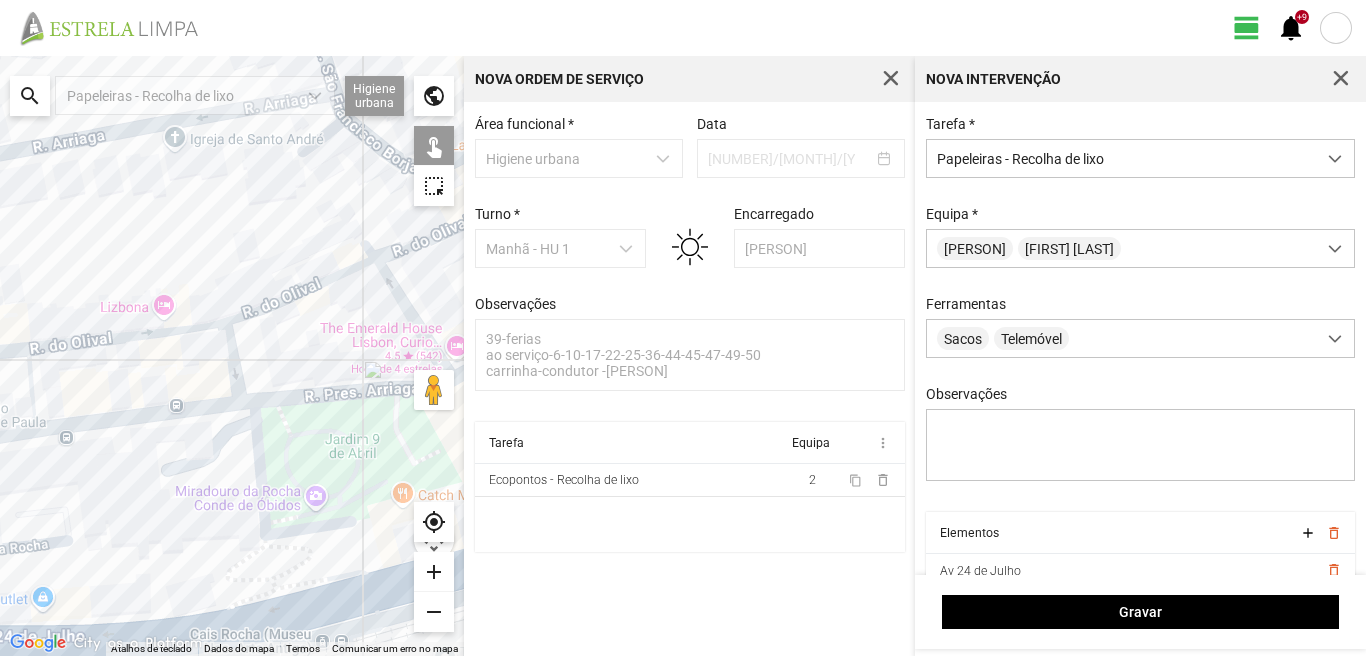 click 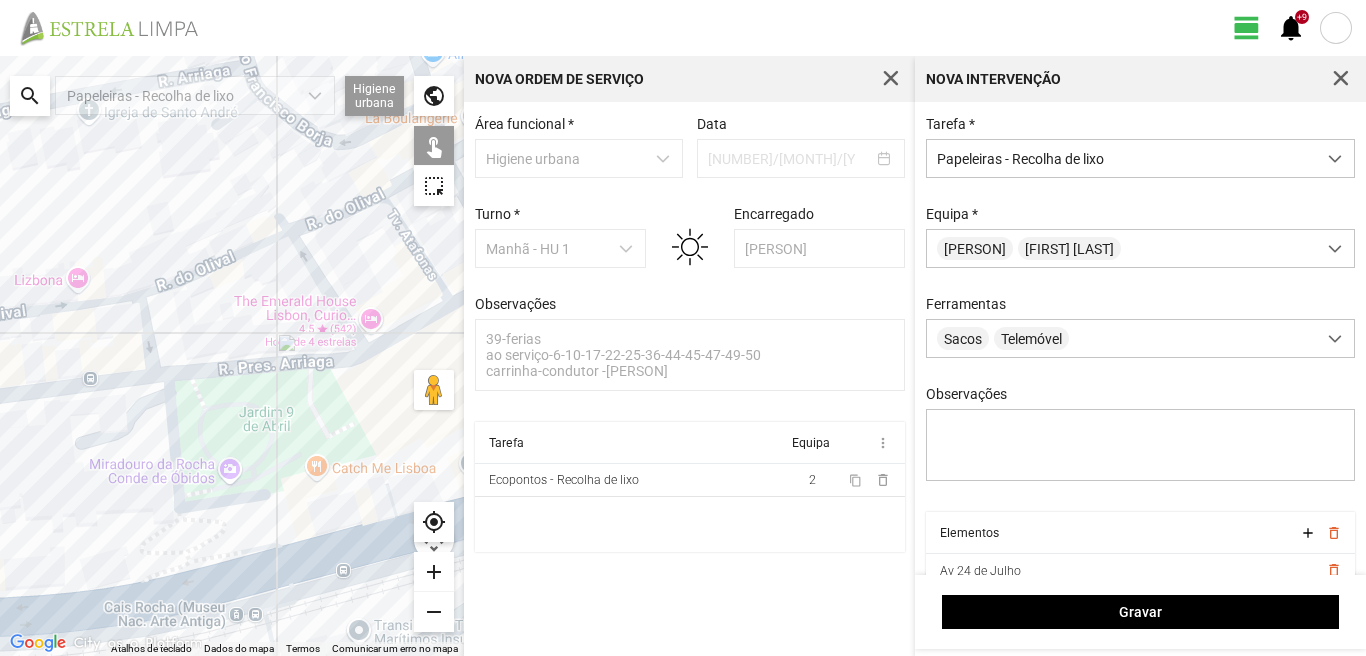drag, startPoint x: 290, startPoint y: 506, endPoint x: 139, endPoint y: 464, distance: 156.73225 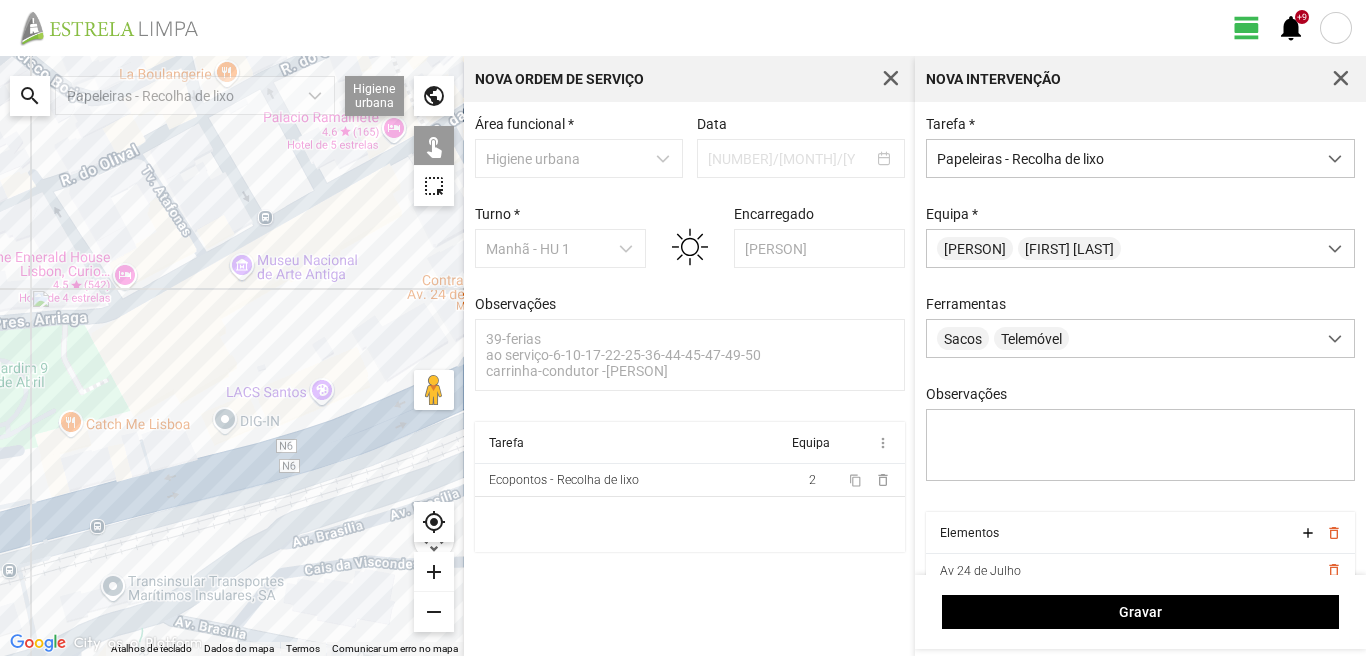 drag, startPoint x: 230, startPoint y: 482, endPoint x: 160, endPoint y: 478, distance: 70.11419 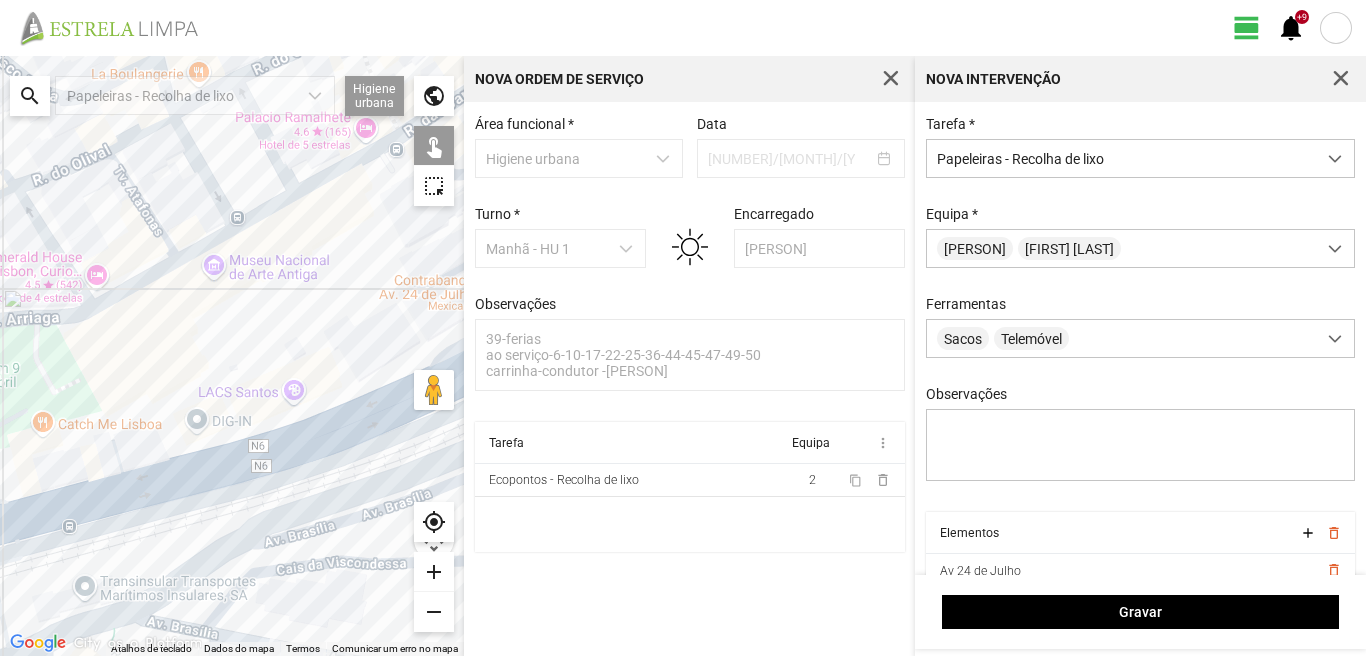 drag, startPoint x: 291, startPoint y: 424, endPoint x: 157, endPoint y: 530, distance: 170.85666 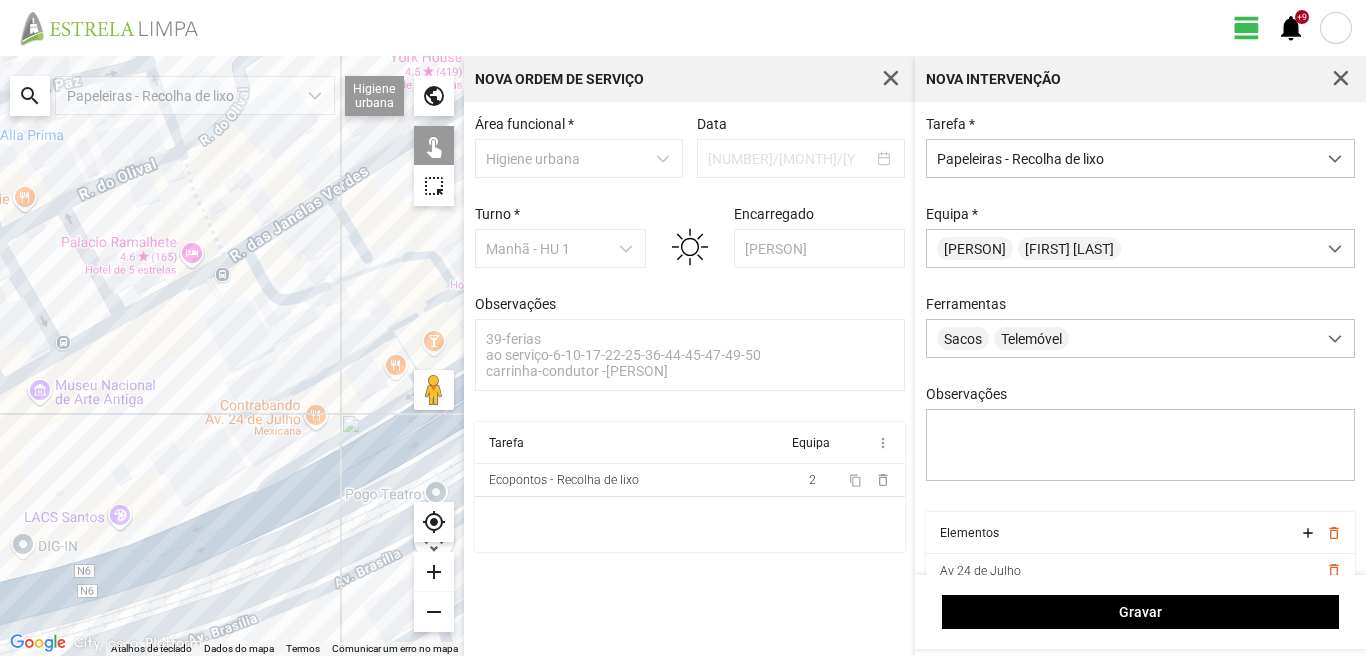 click 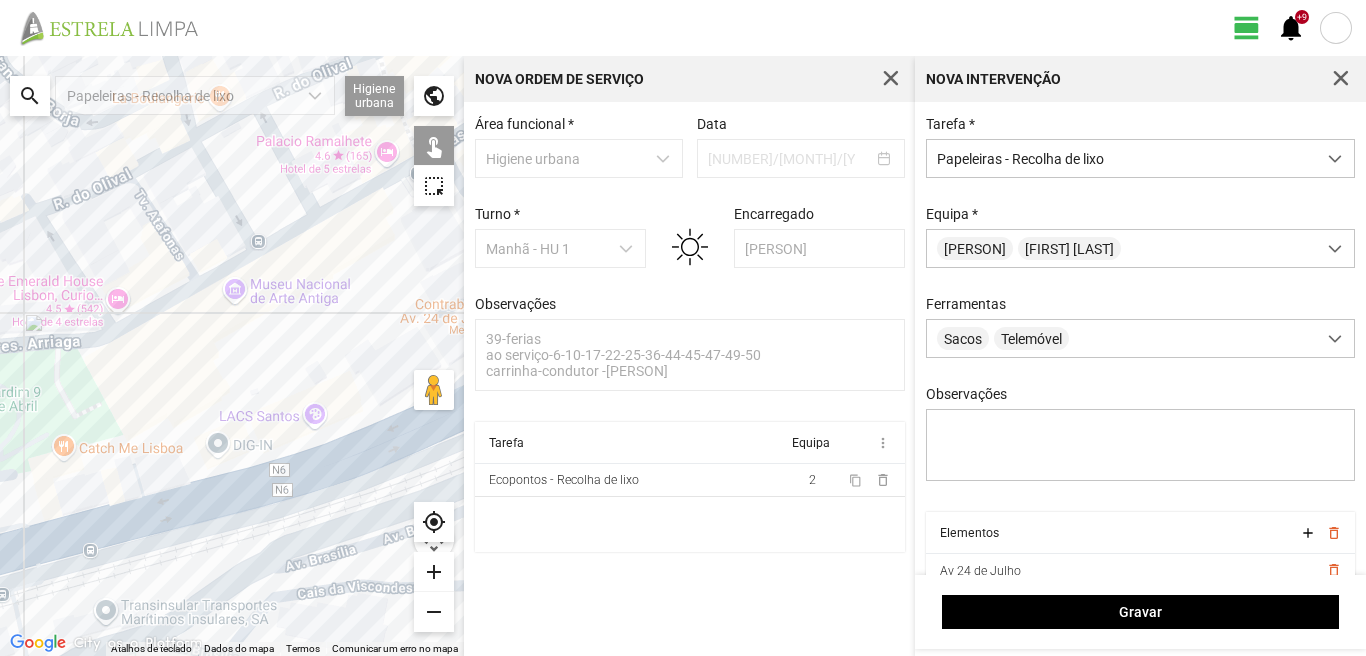 drag, startPoint x: 107, startPoint y: 549, endPoint x: 316, endPoint y: 448, distance: 232.12497 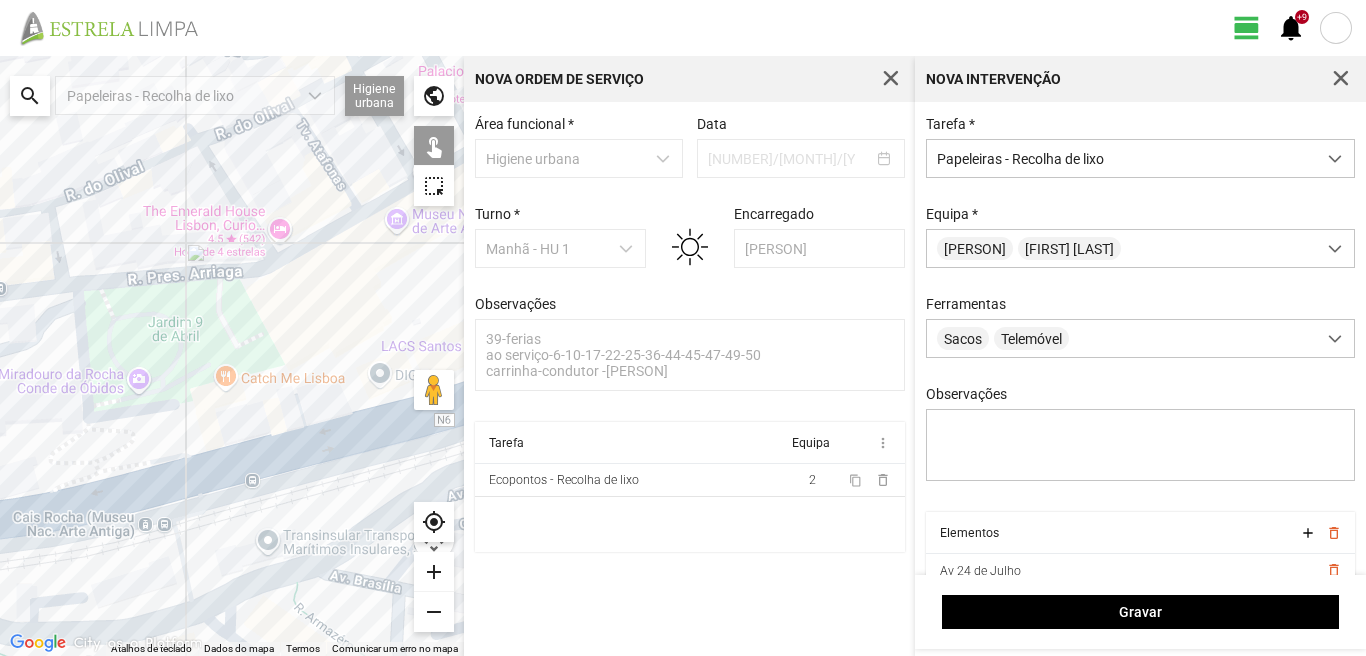 drag, startPoint x: 76, startPoint y: 506, endPoint x: 257, endPoint y: 430, distance: 196.30843 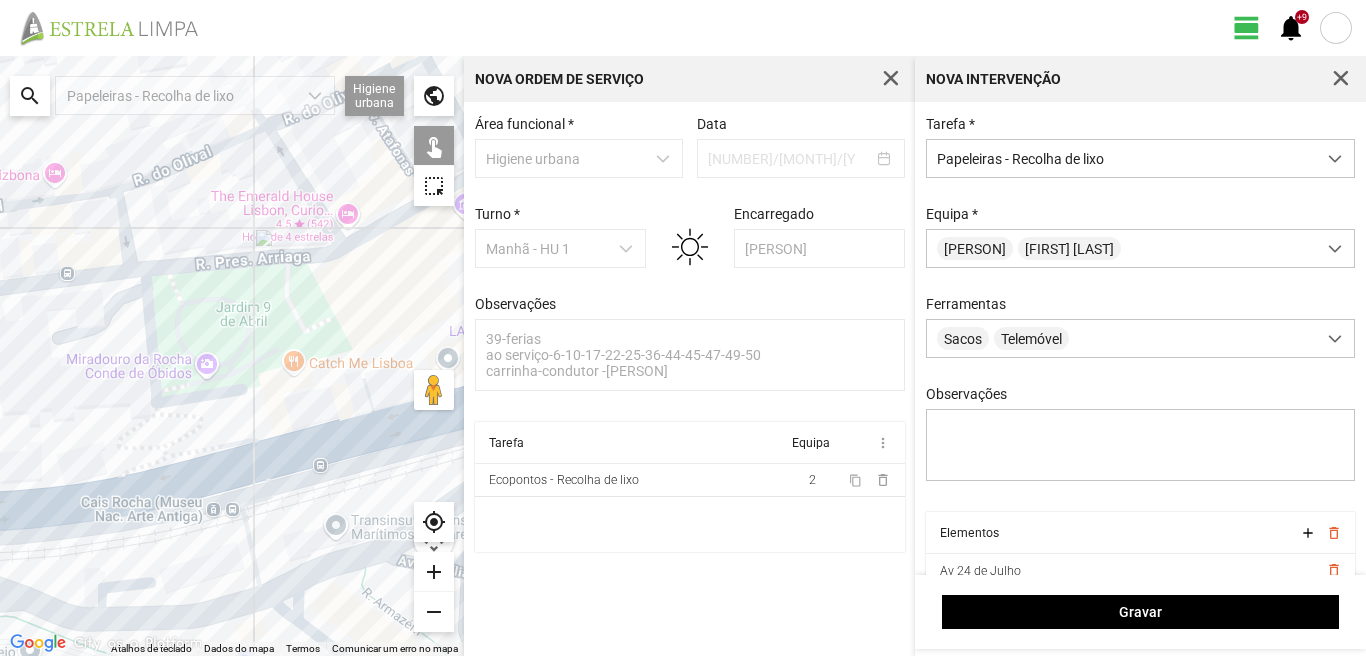 click 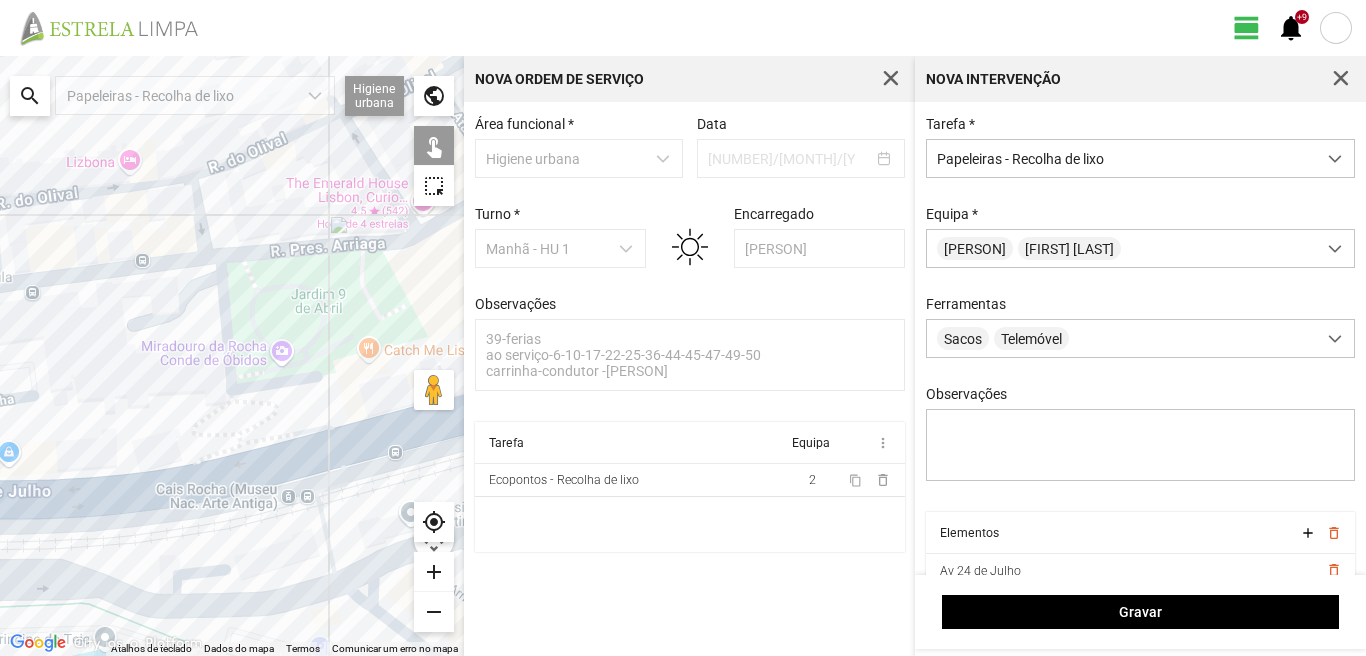 drag, startPoint x: 204, startPoint y: 442, endPoint x: 378, endPoint y: 414, distance: 176.23848 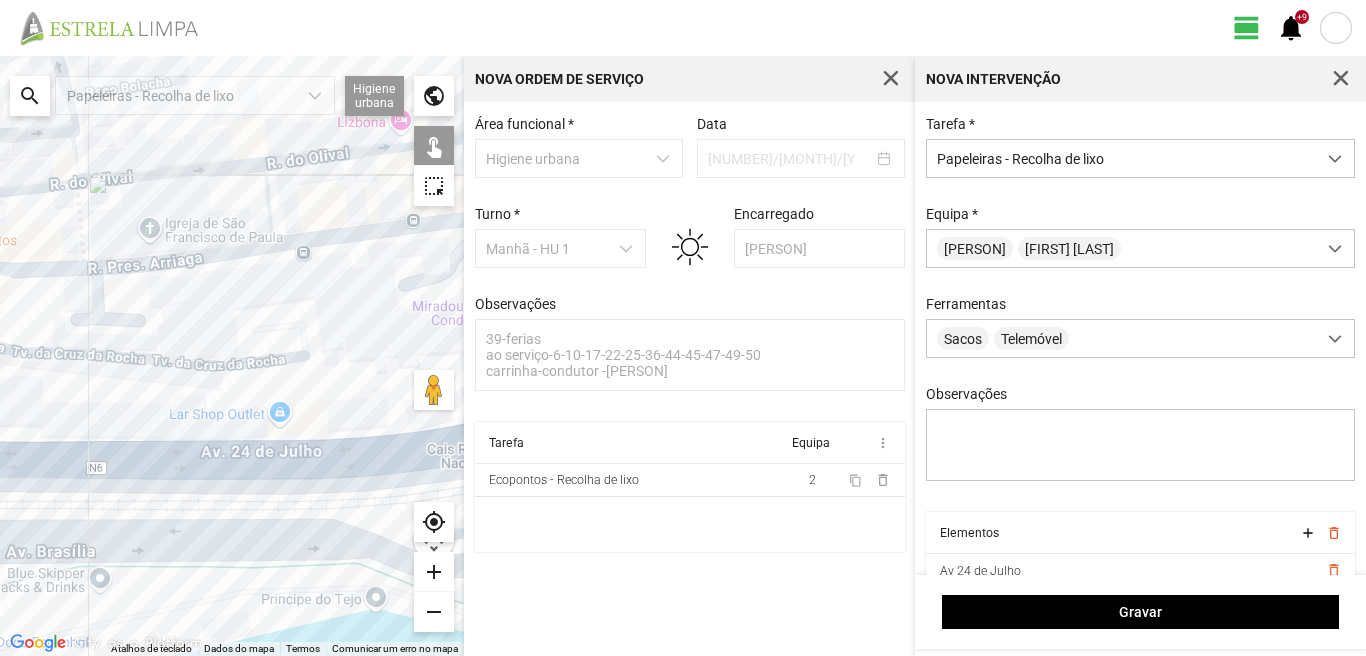 click 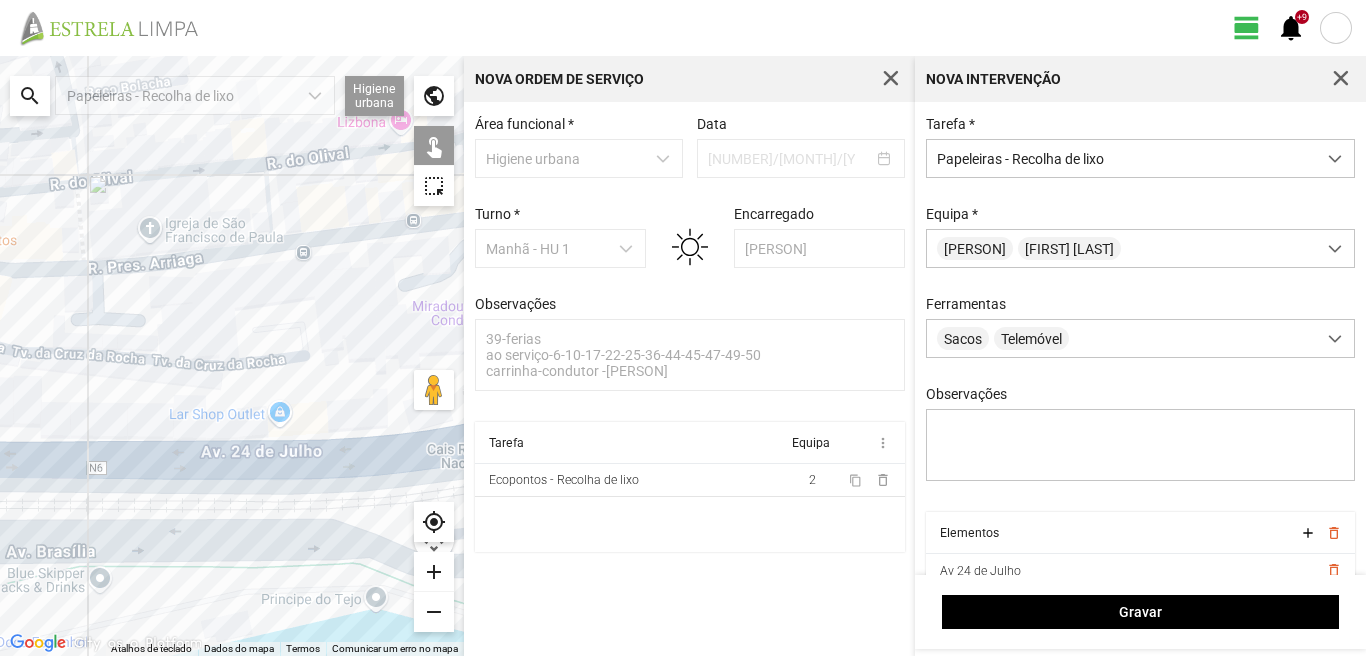click 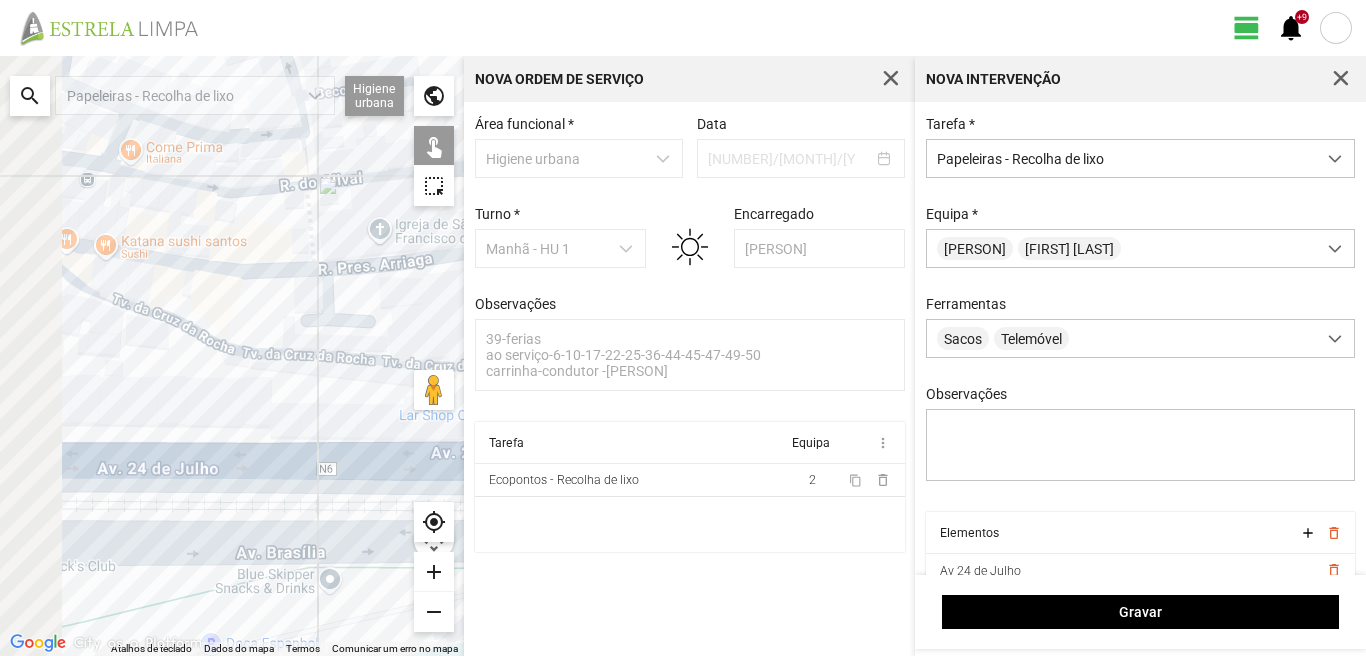 drag, startPoint x: 41, startPoint y: 434, endPoint x: 289, endPoint y: 436, distance: 248.00807 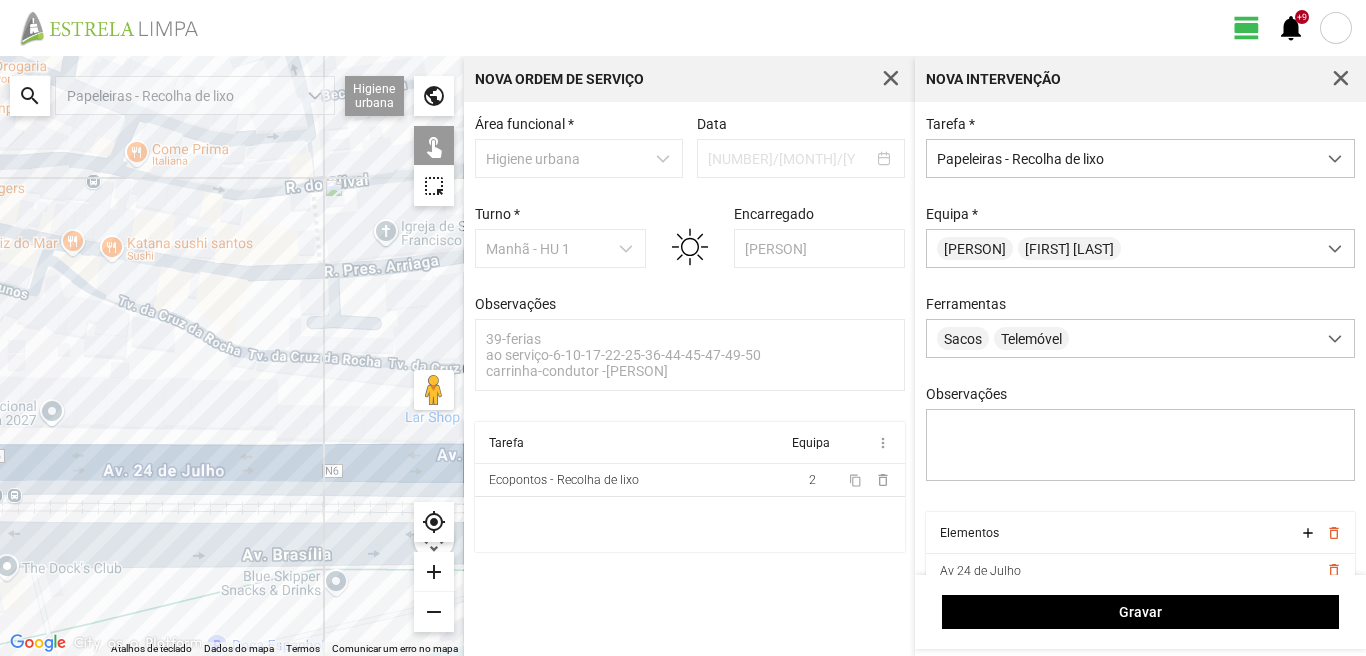 click 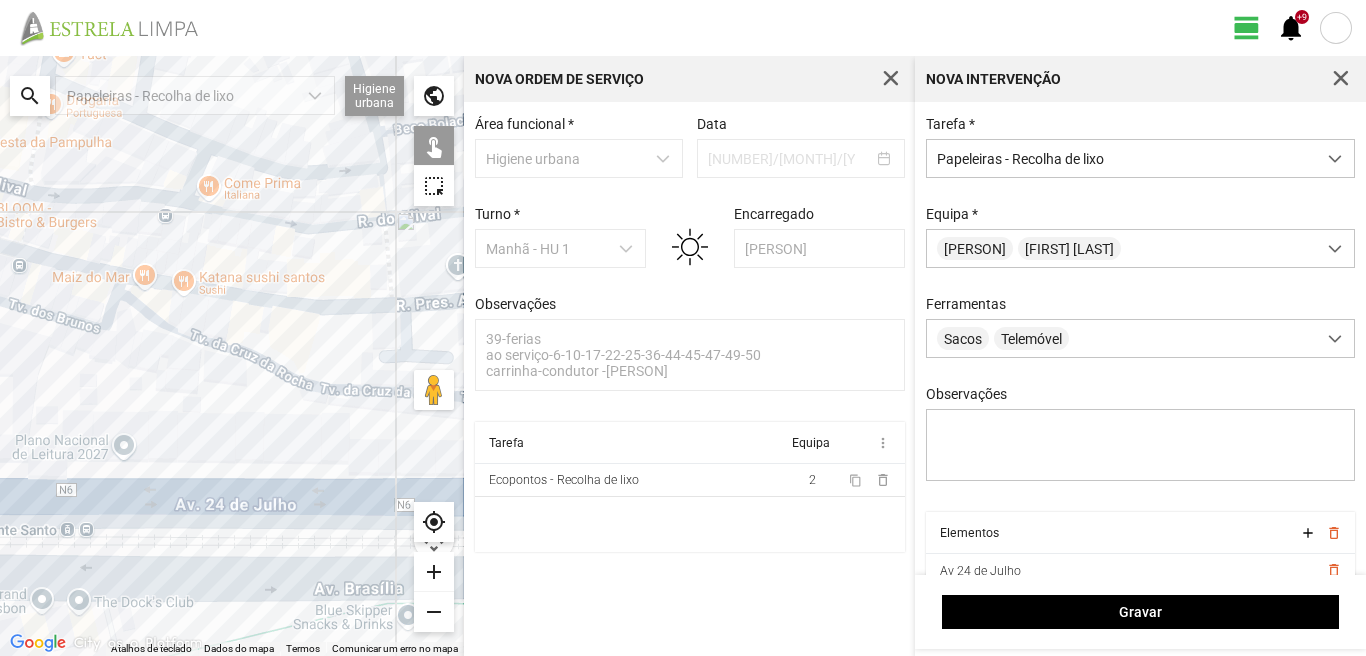 drag, startPoint x: 81, startPoint y: 393, endPoint x: 0, endPoint y: 511, distance: 143.12582 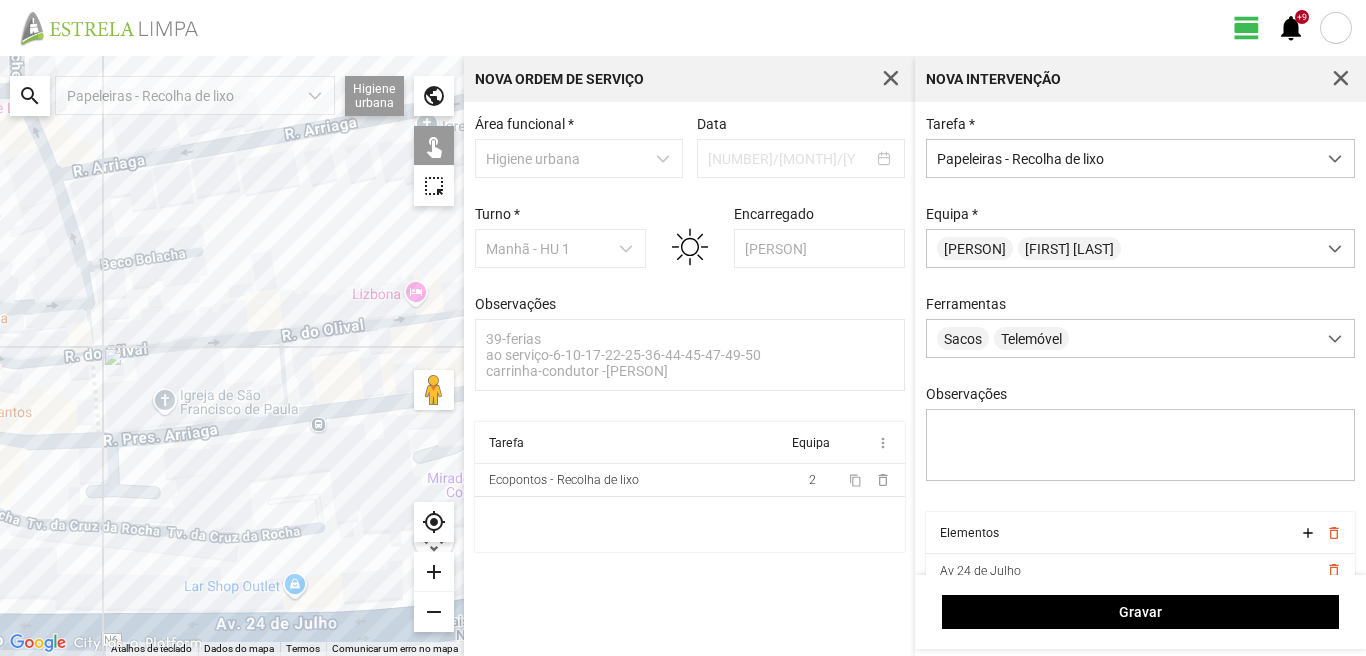 drag, startPoint x: 316, startPoint y: 411, endPoint x: 138, endPoint y: 401, distance: 178.28067 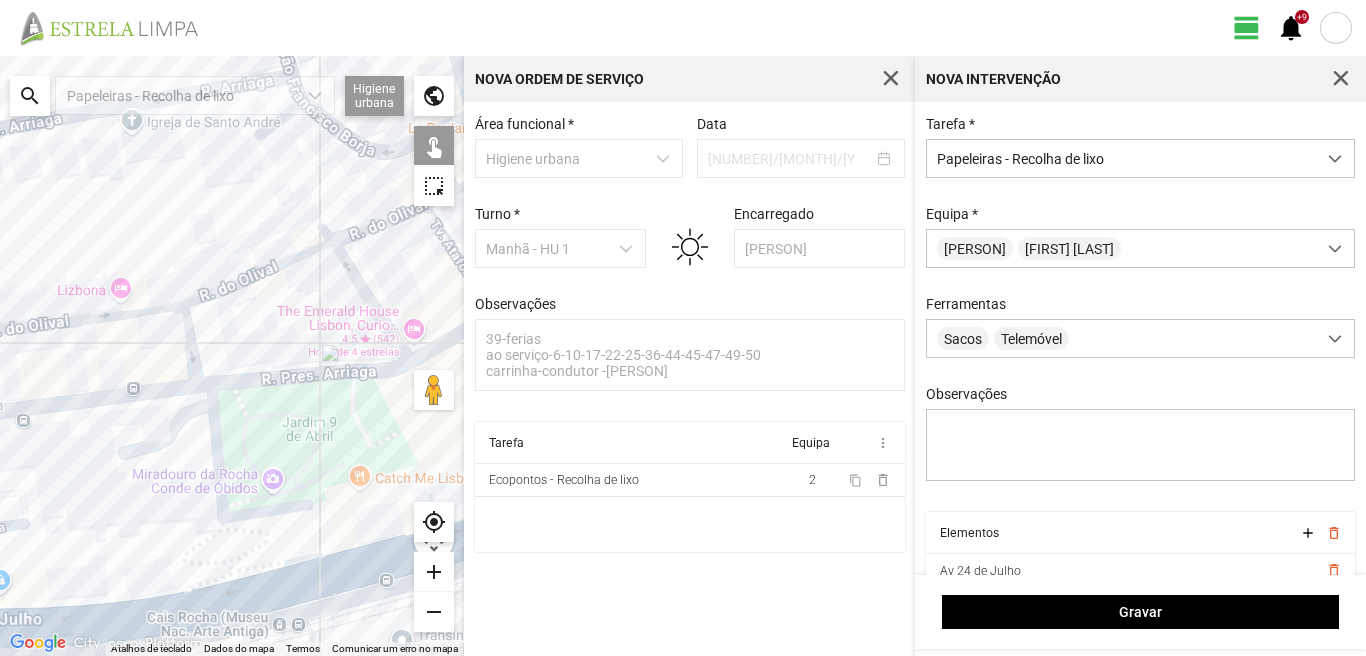 drag, startPoint x: 184, startPoint y: 389, endPoint x: 337, endPoint y: 380, distance: 153.26448 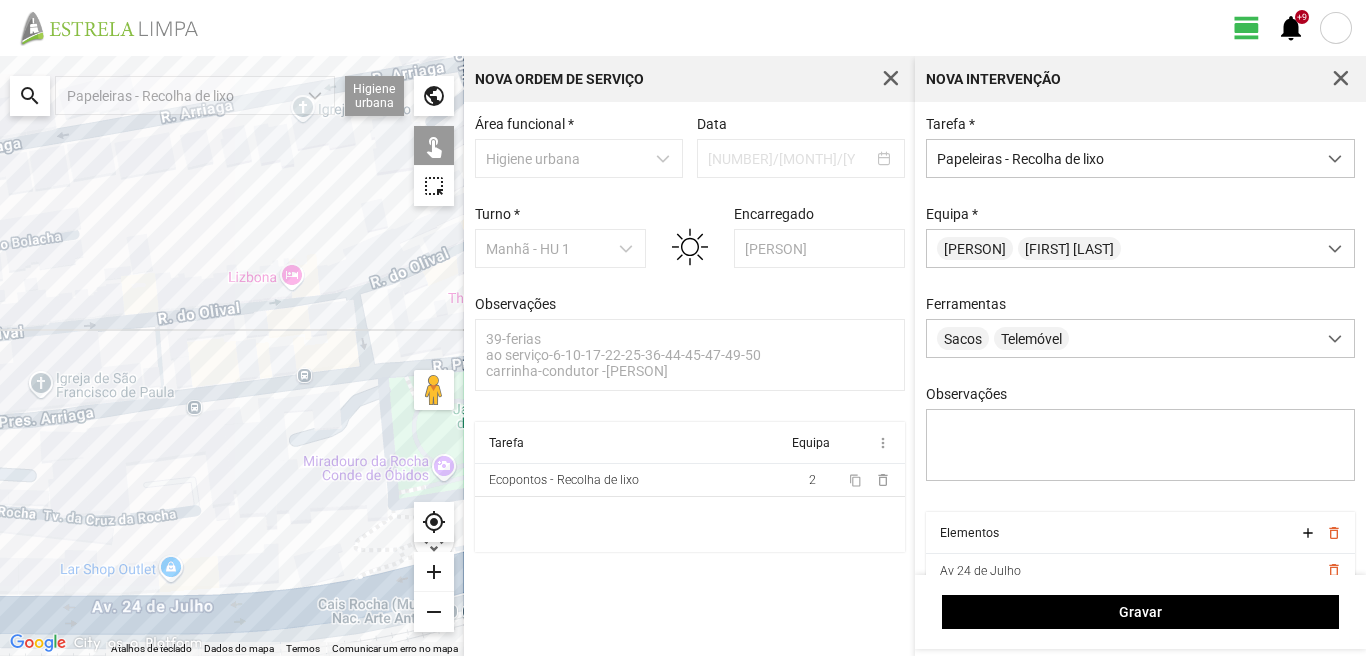click 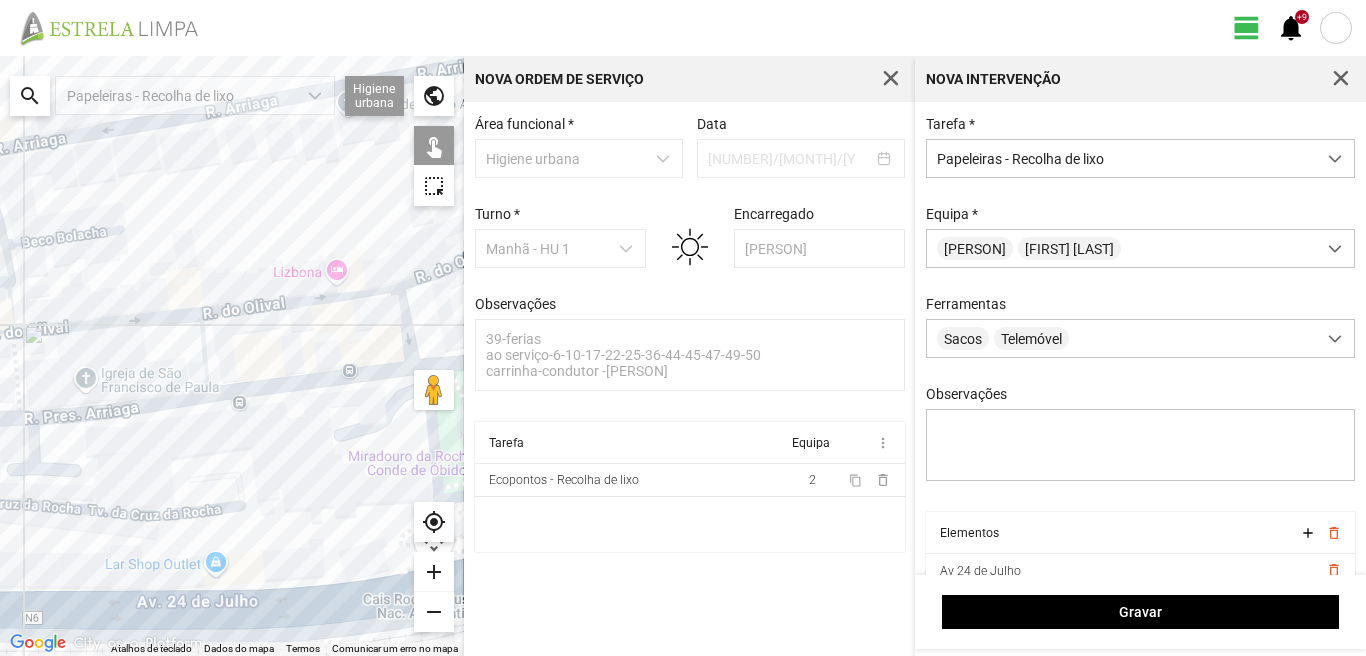 drag, startPoint x: 49, startPoint y: 431, endPoint x: 196, endPoint y: 415, distance: 147.86818 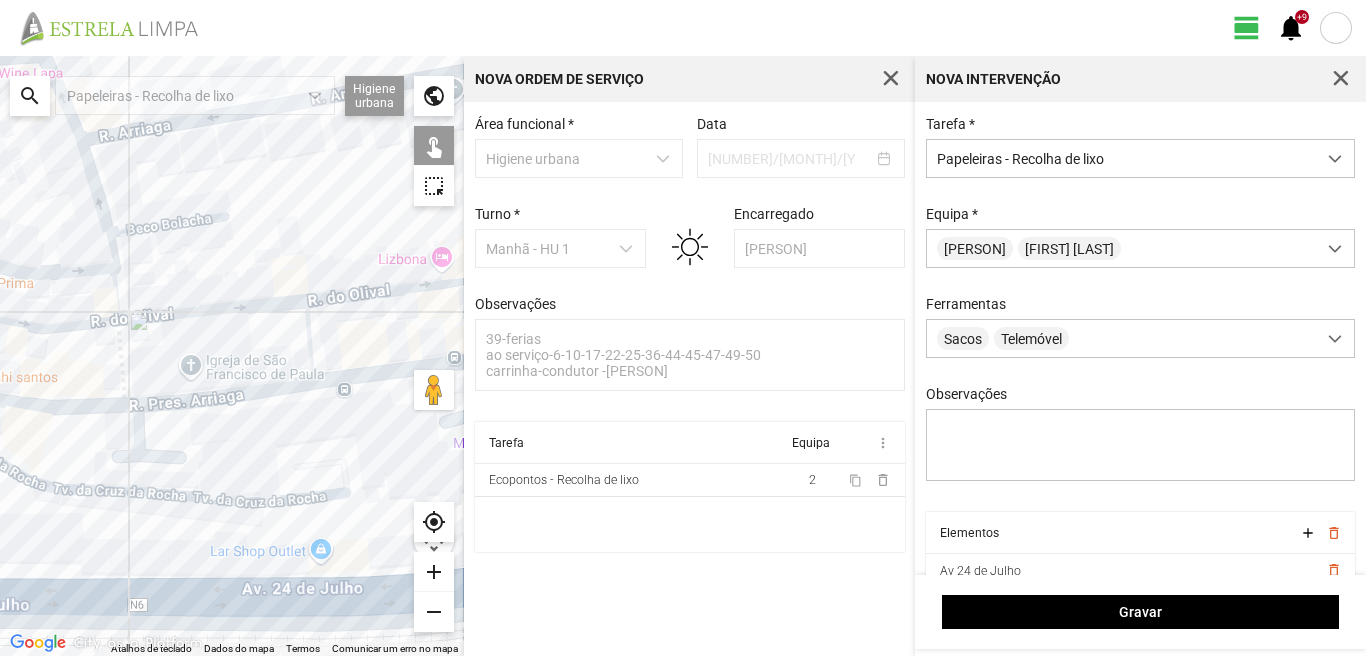 click 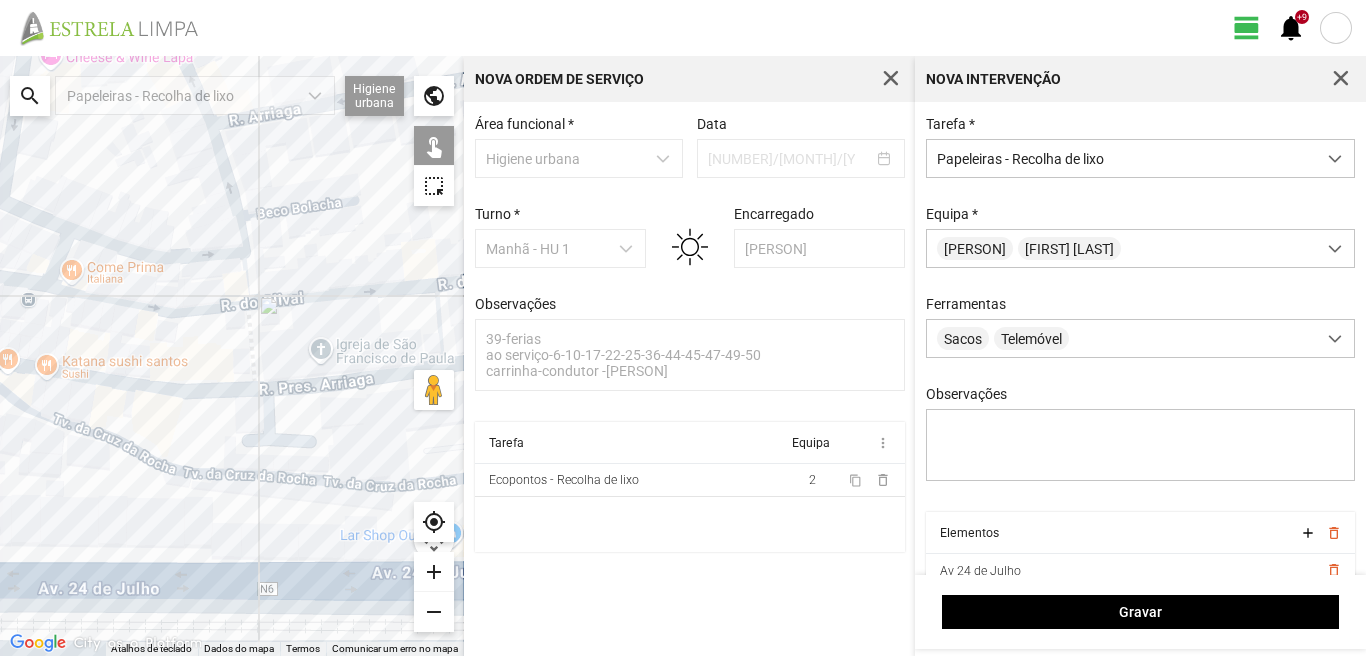 drag, startPoint x: 159, startPoint y: 407, endPoint x: 279, endPoint y: 389, distance: 121.34249 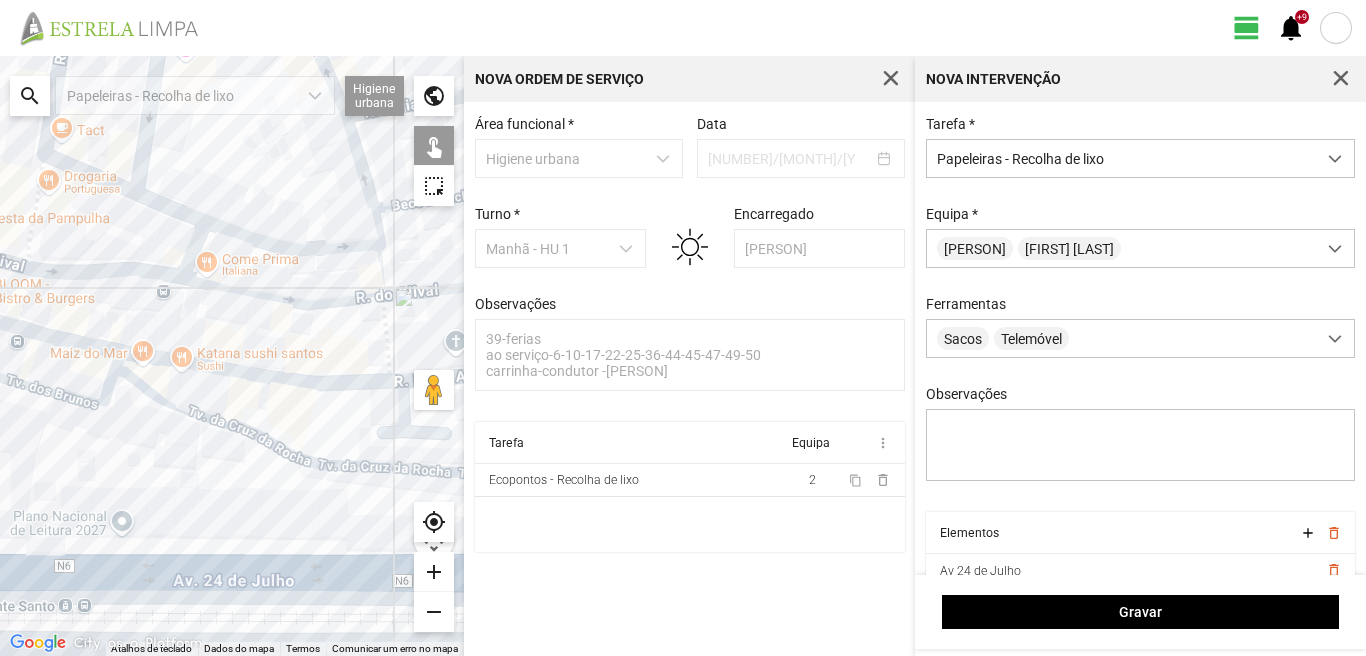 drag, startPoint x: 140, startPoint y: 392, endPoint x: 251, endPoint y: 425, distance: 115.80155 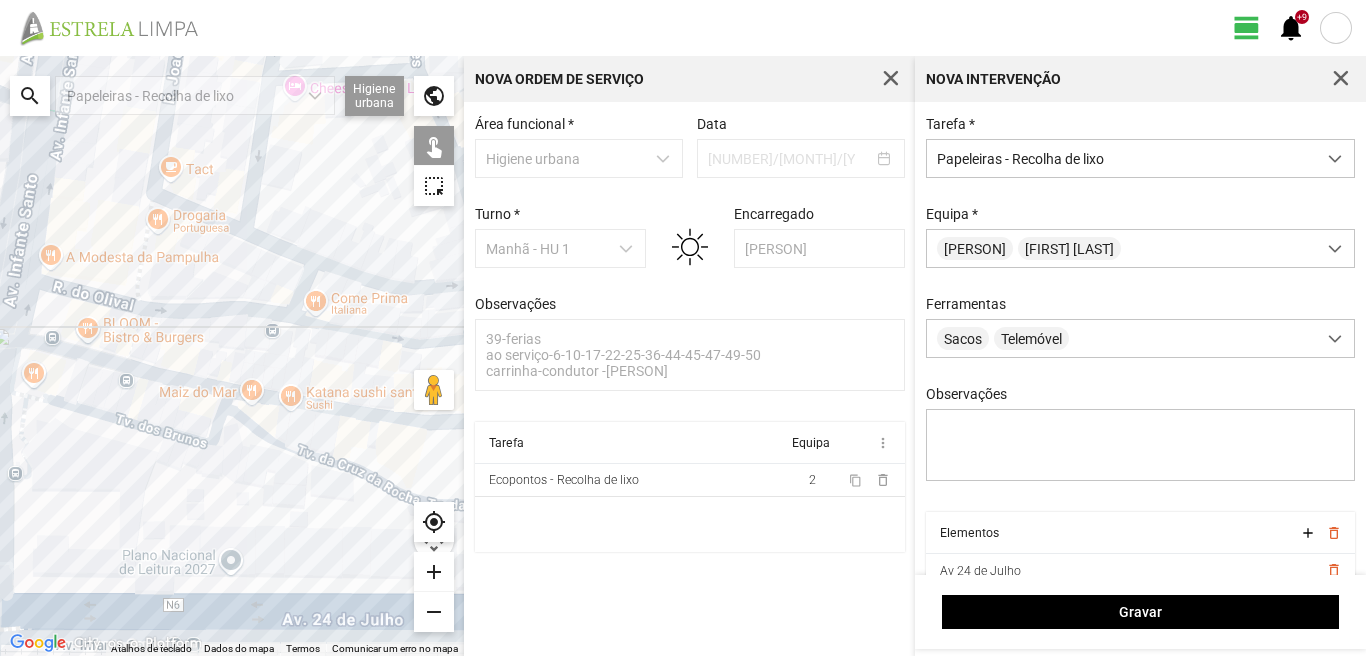 click 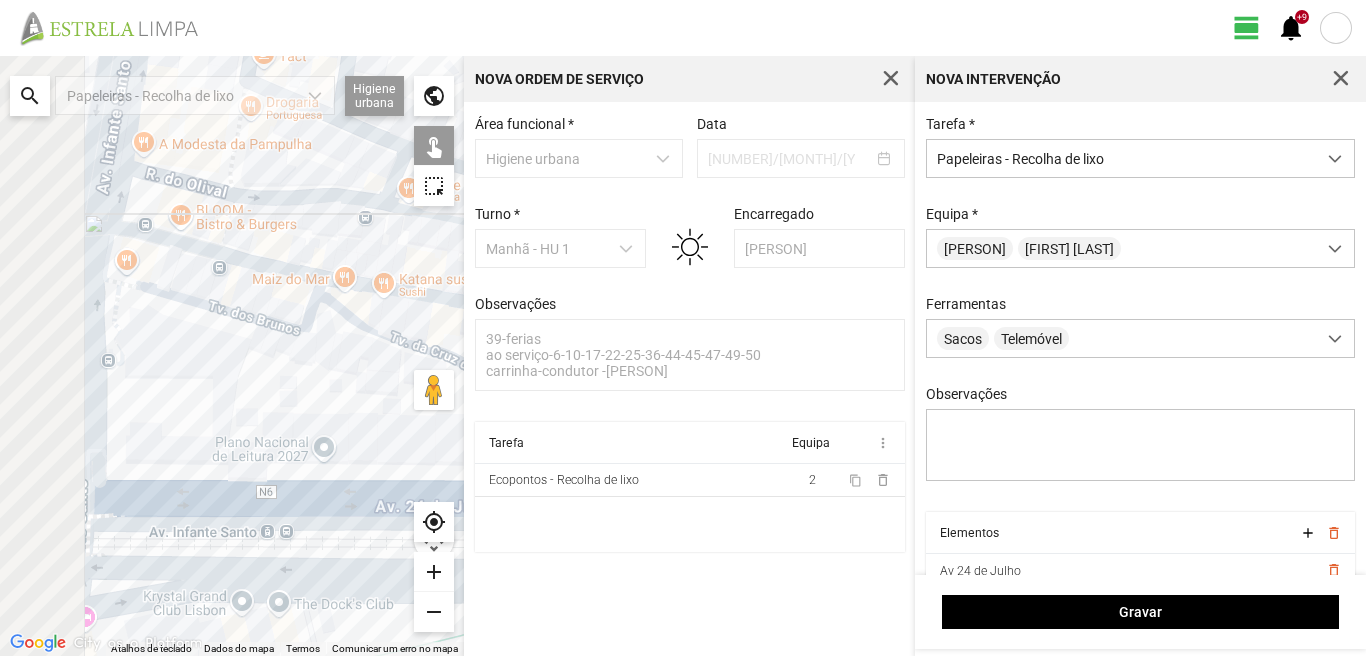 drag, startPoint x: 172, startPoint y: 541, endPoint x: 316, endPoint y: 384, distance: 213.03755 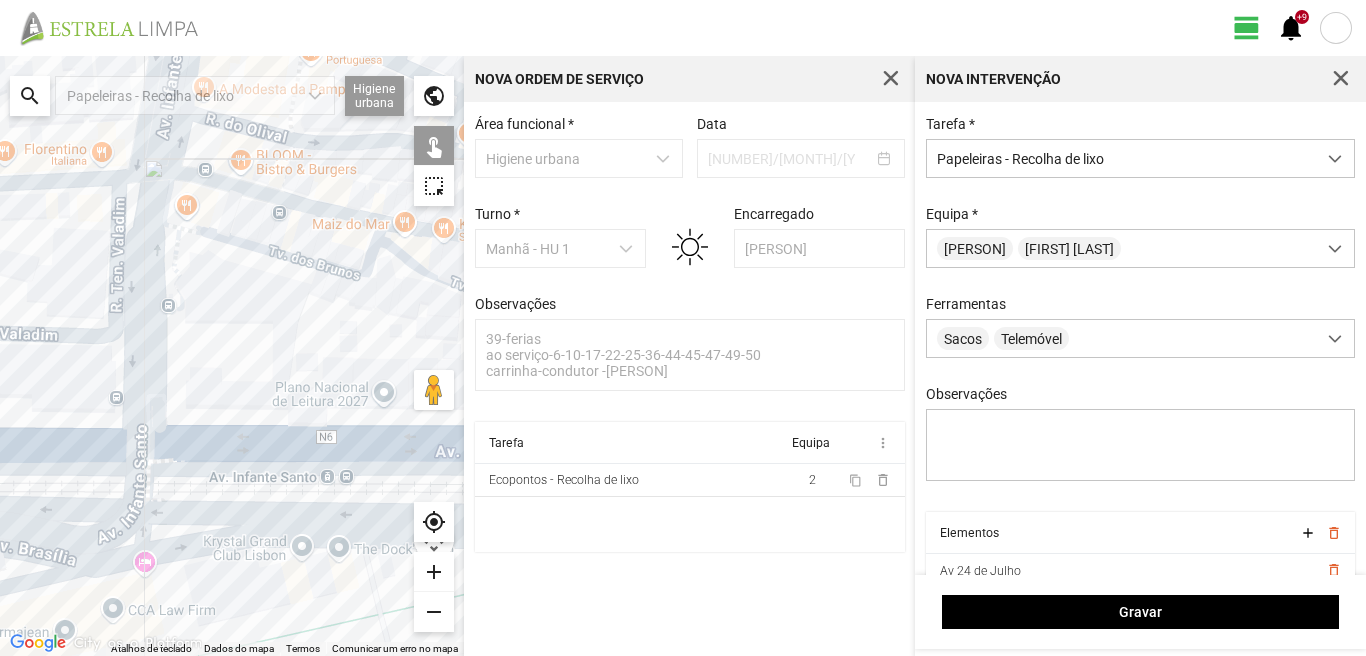 click 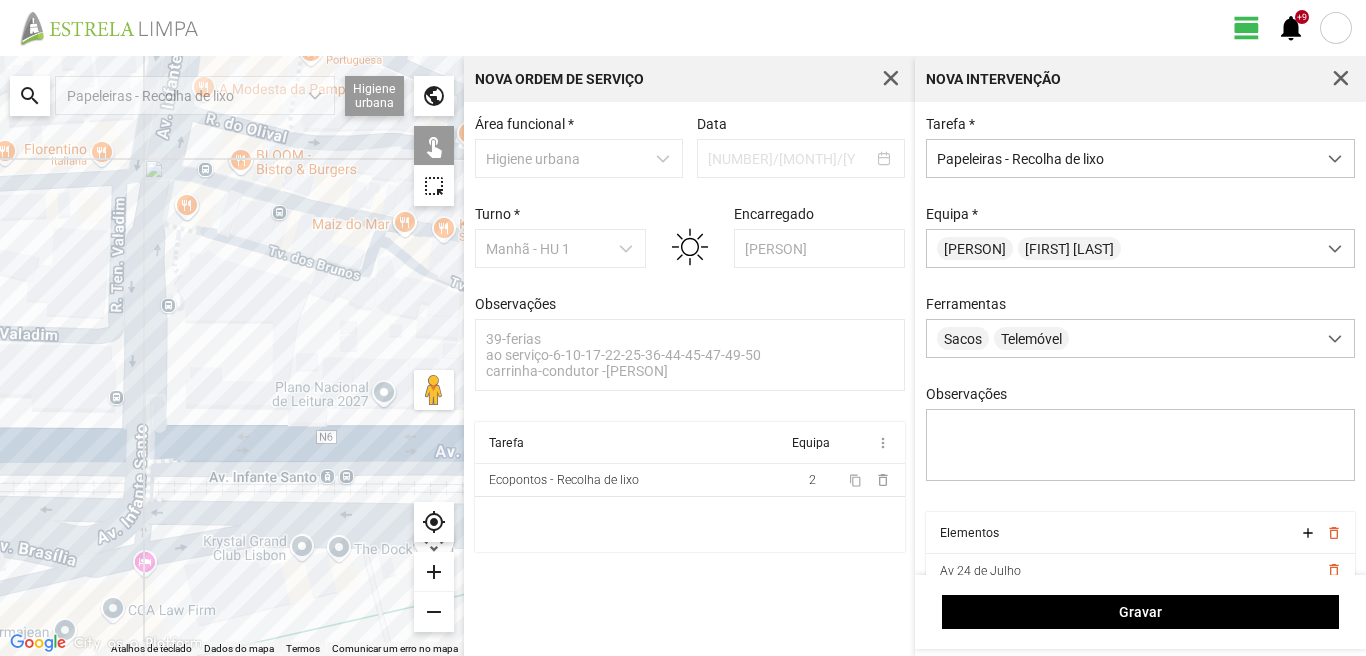 drag, startPoint x: 222, startPoint y: 472, endPoint x: 215, endPoint y: 456, distance: 17.464249 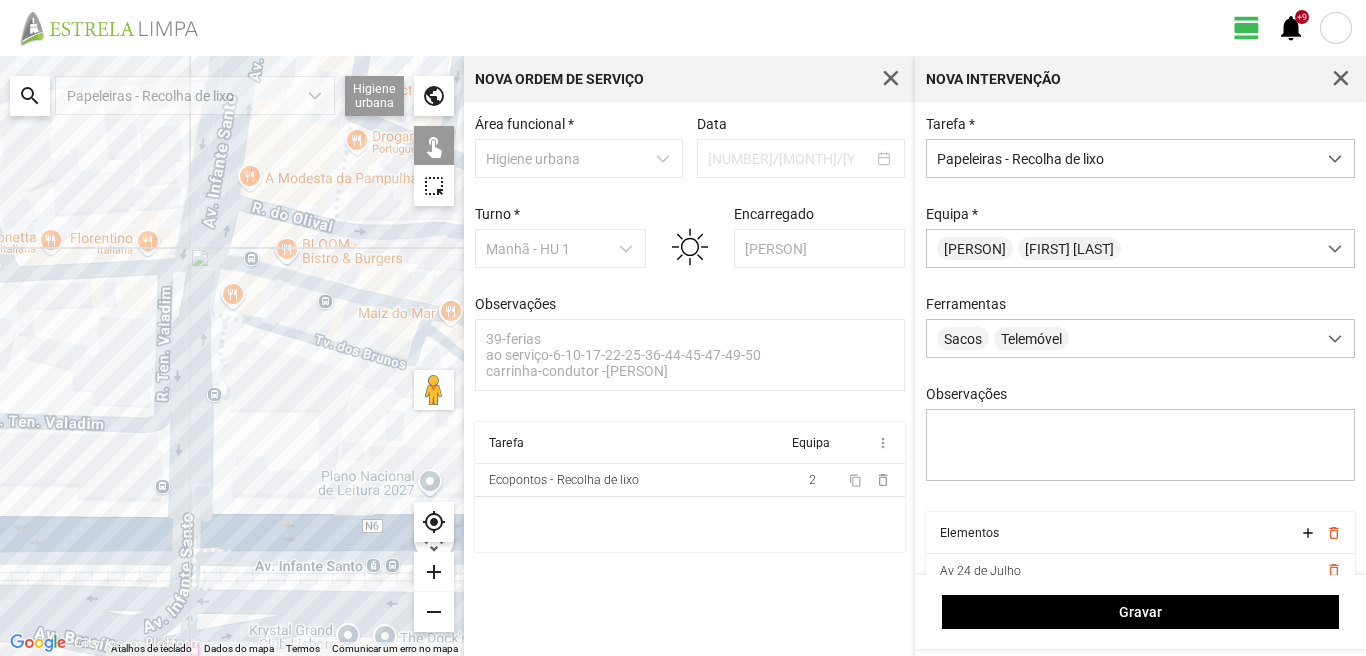 drag, startPoint x: 119, startPoint y: 200, endPoint x: 172, endPoint y: 324, distance: 134.85178 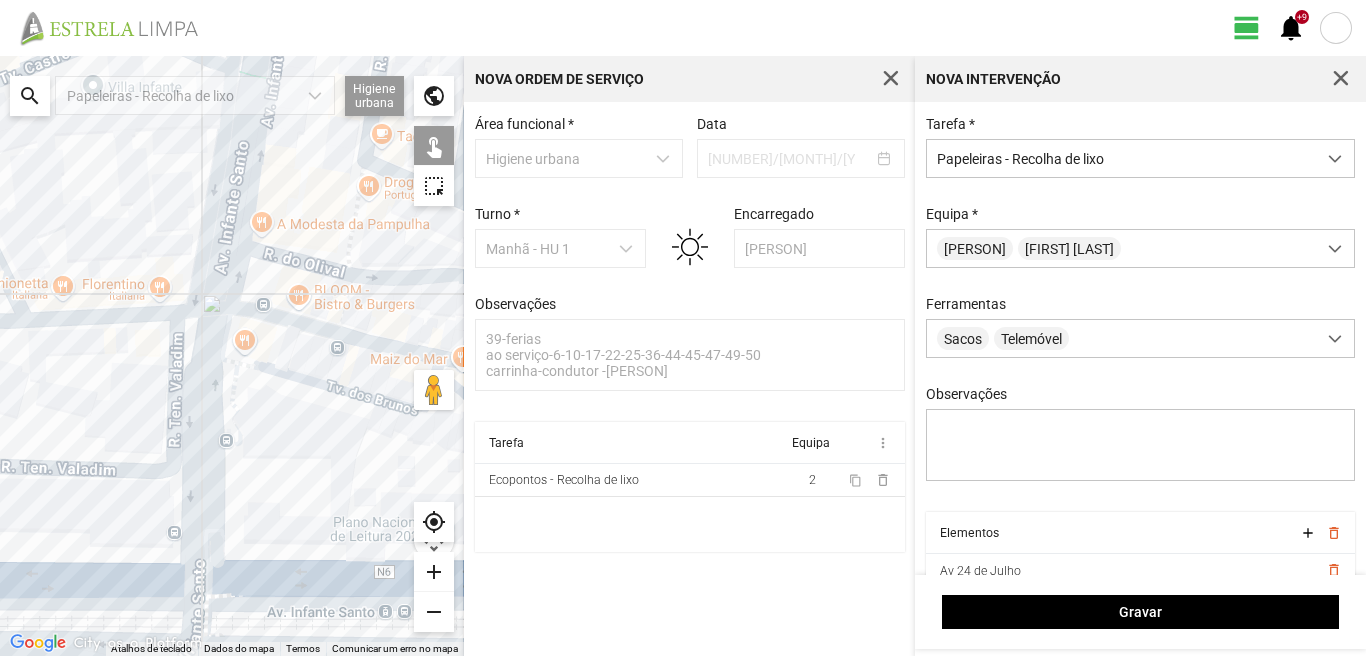 click 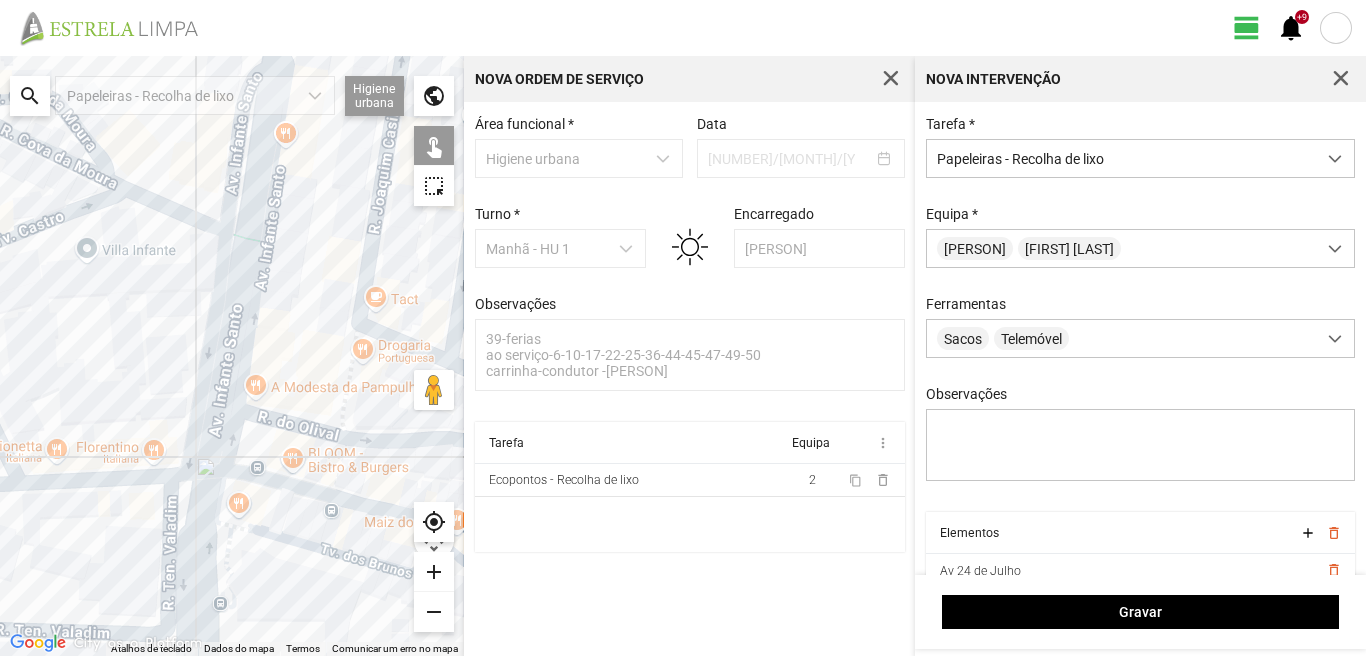 drag, startPoint x: 251, startPoint y: 224, endPoint x: 244, endPoint y: 397, distance: 173.14156 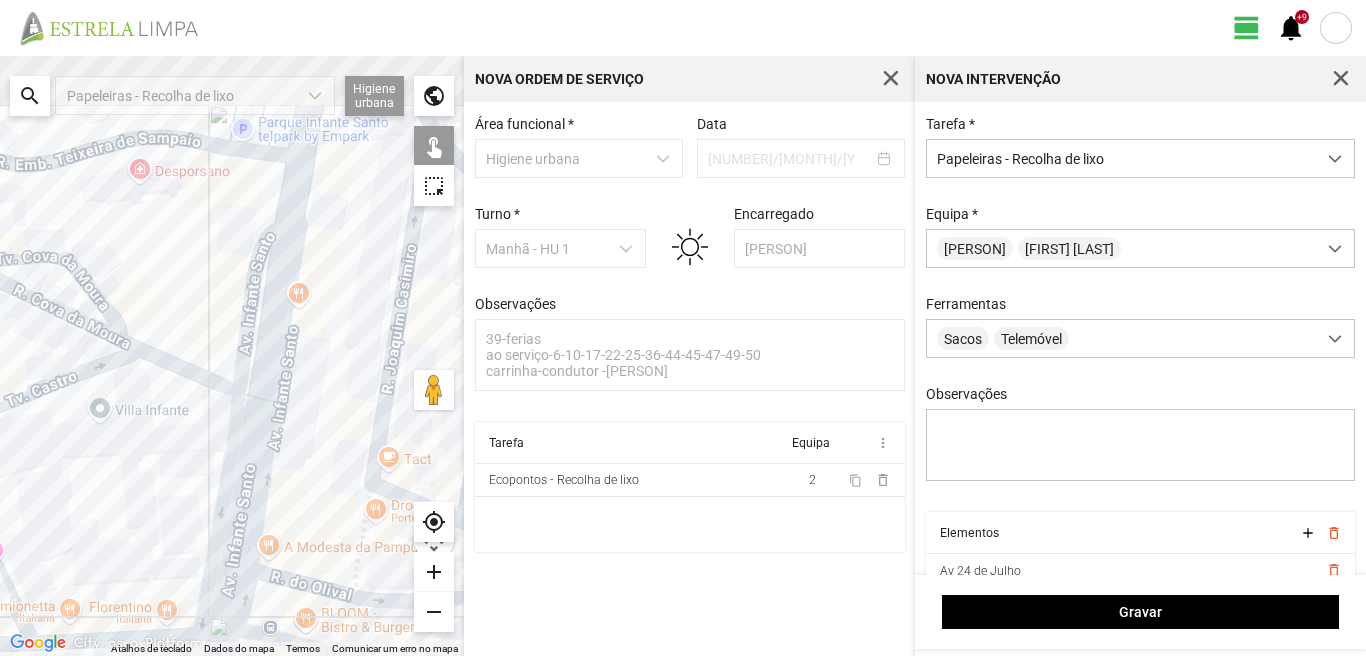 drag, startPoint x: 283, startPoint y: 267, endPoint x: 302, endPoint y: 409, distance: 143.26549 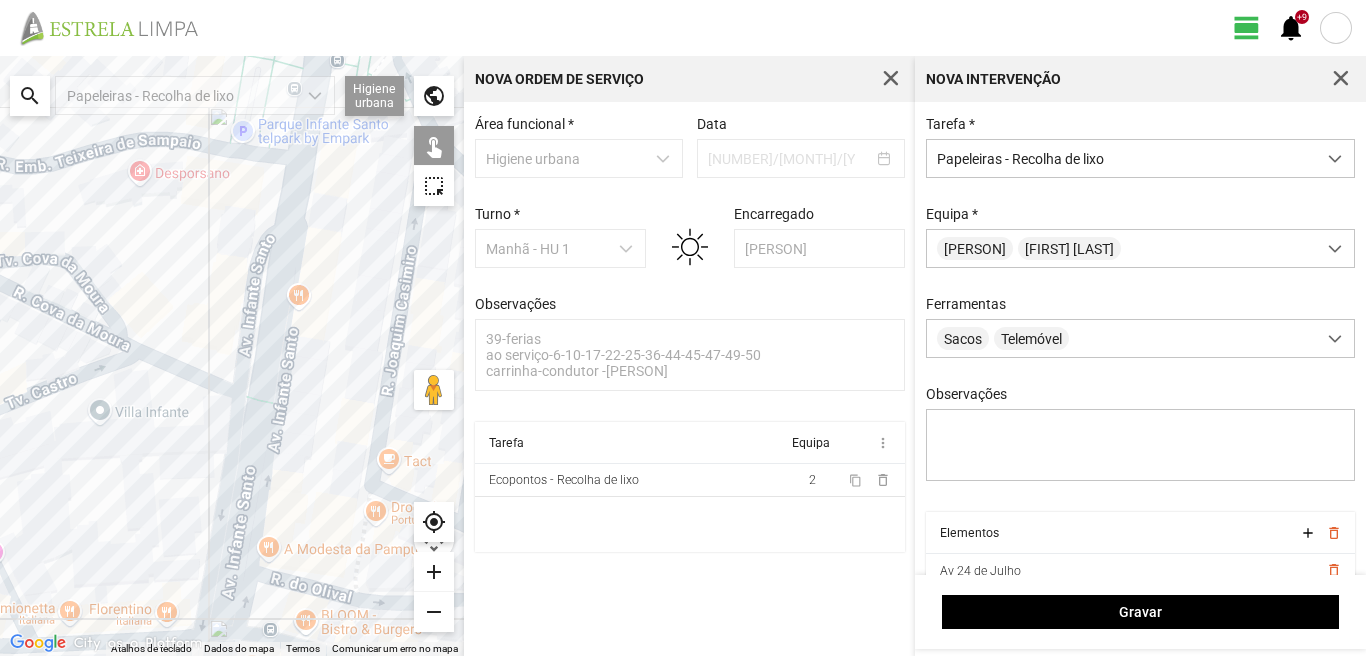 click 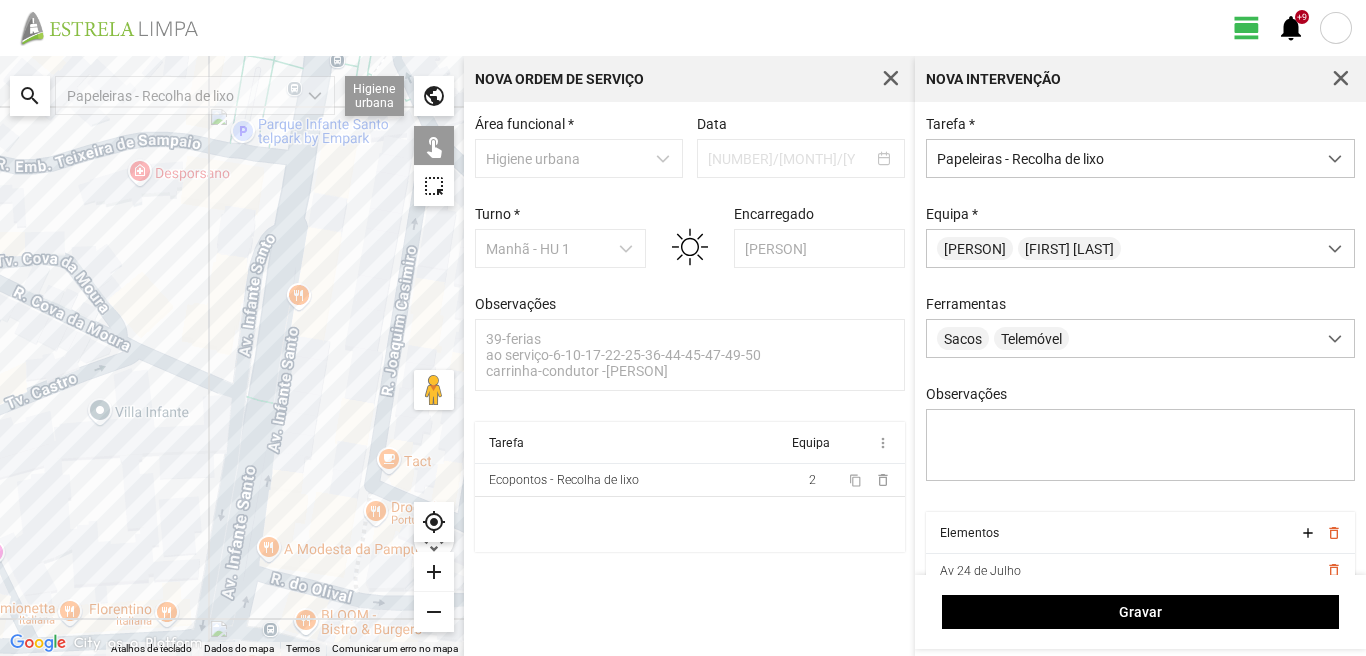 click 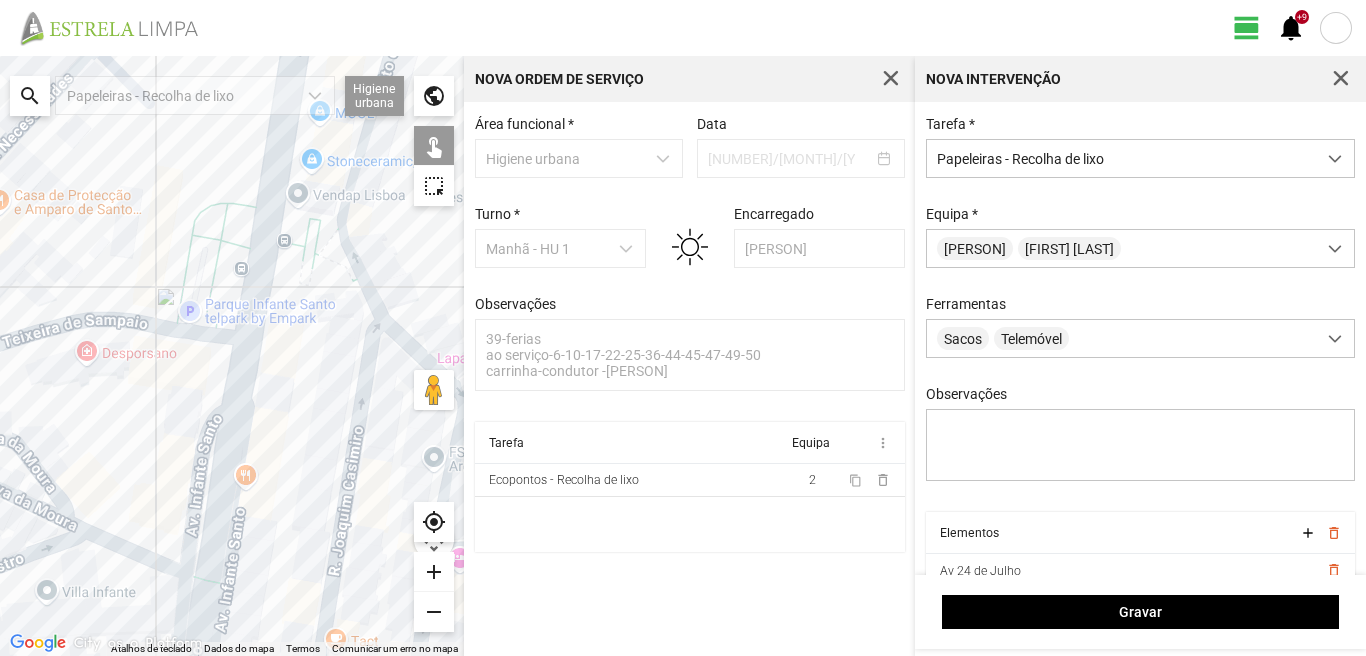 drag, startPoint x: 290, startPoint y: 210, endPoint x: 235, endPoint y: 414, distance: 211.28416 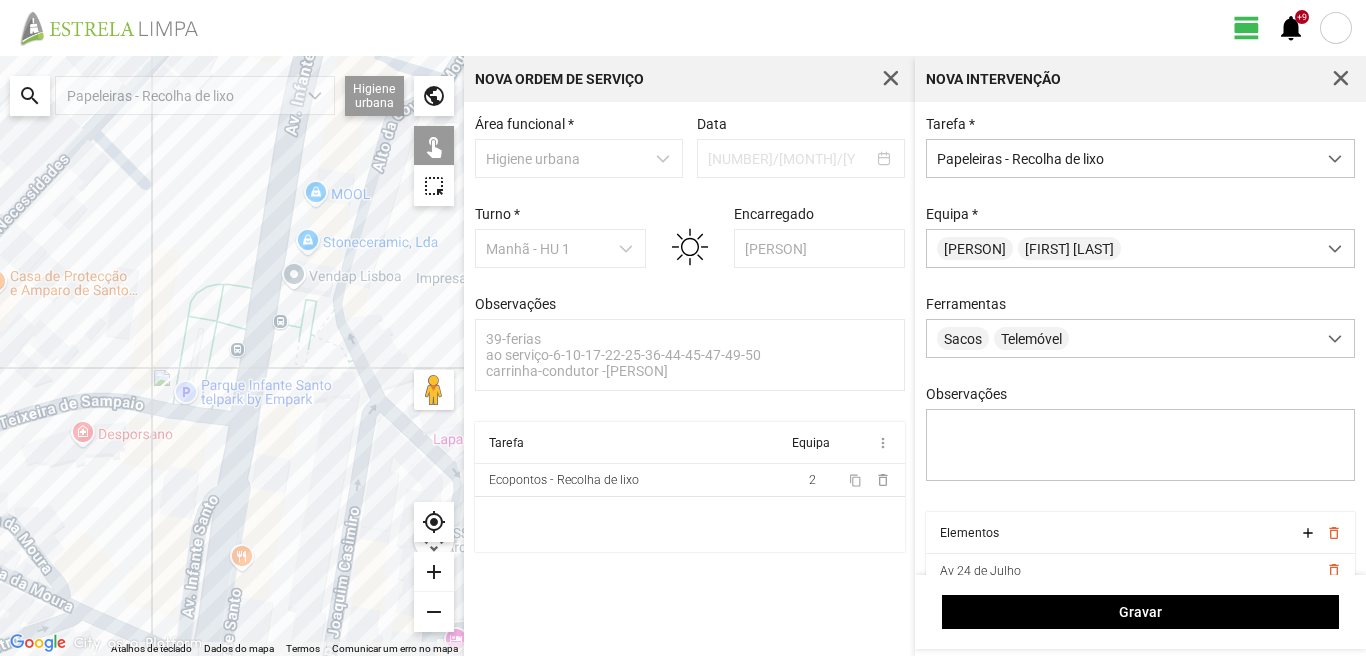 click 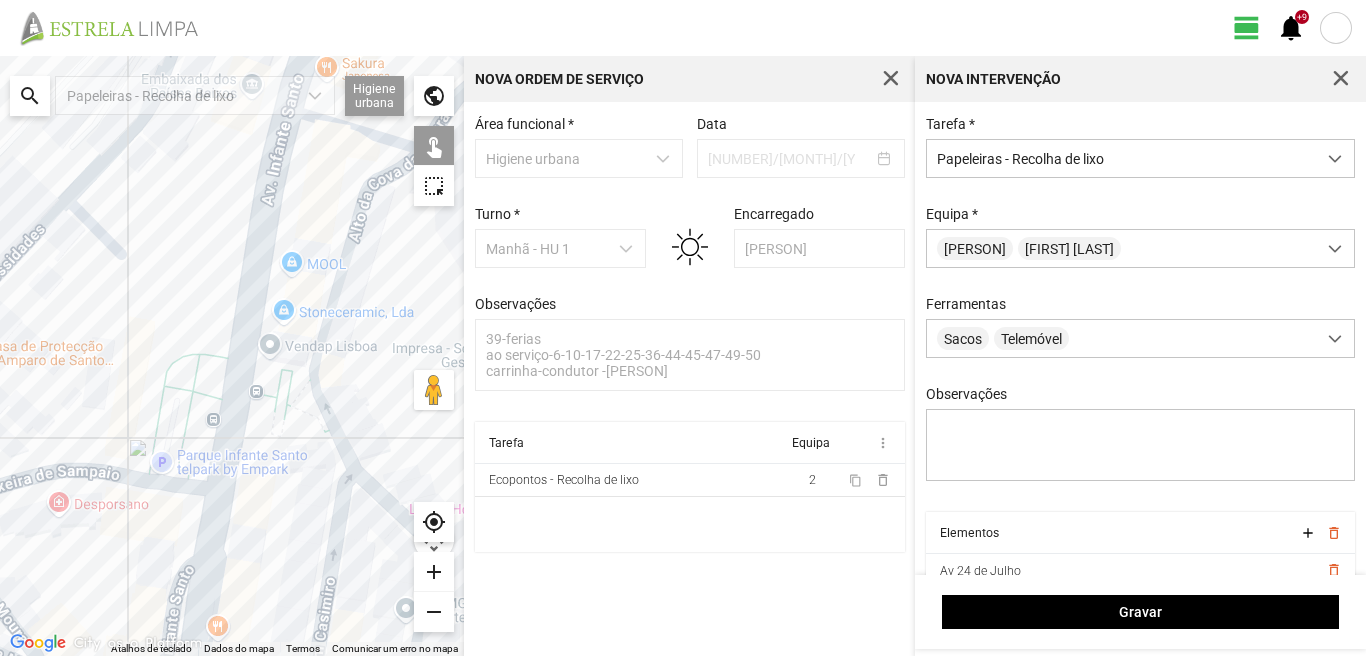 drag, startPoint x: 251, startPoint y: 315, endPoint x: 200, endPoint y: 509, distance: 200.59163 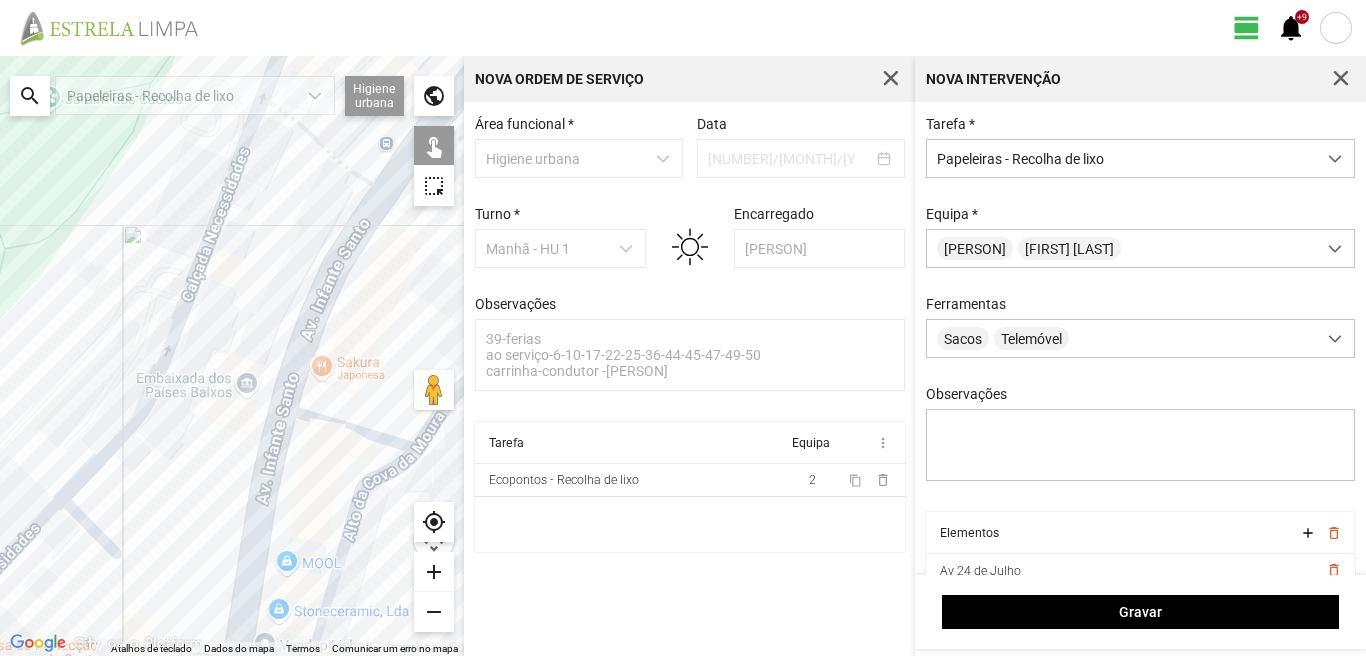 drag, startPoint x: 246, startPoint y: 389, endPoint x: 266, endPoint y: 527, distance: 139.44174 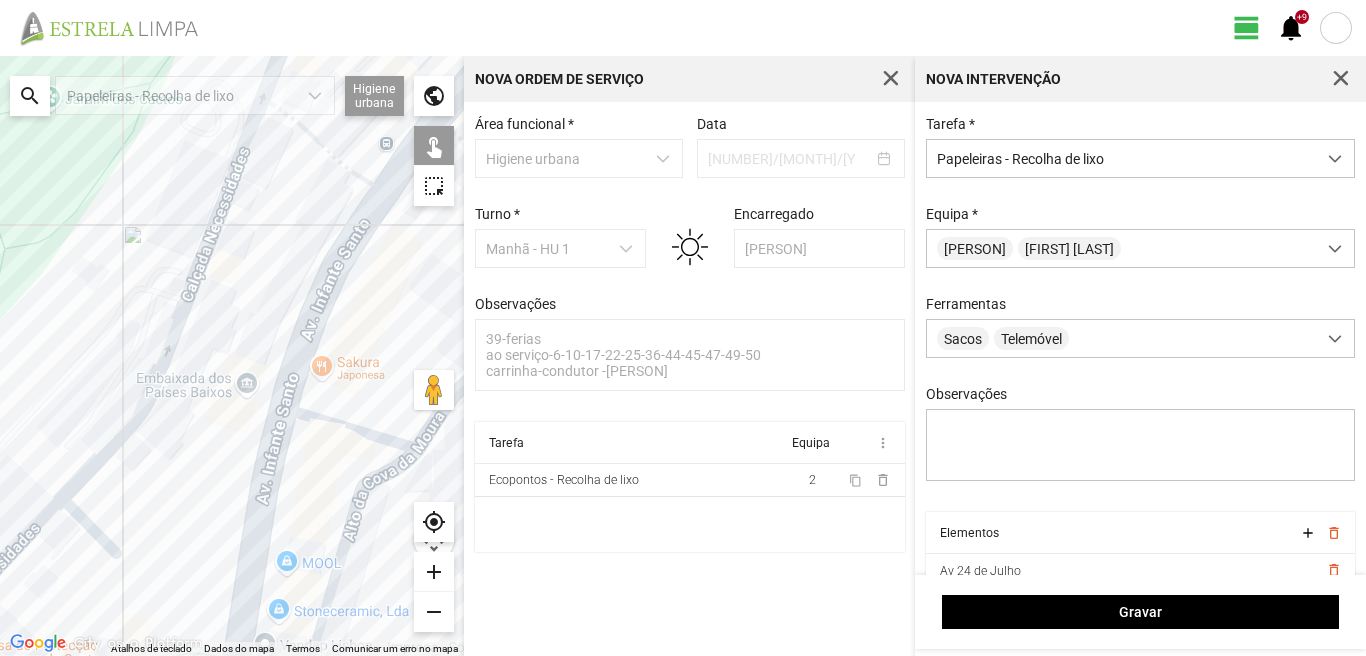 click 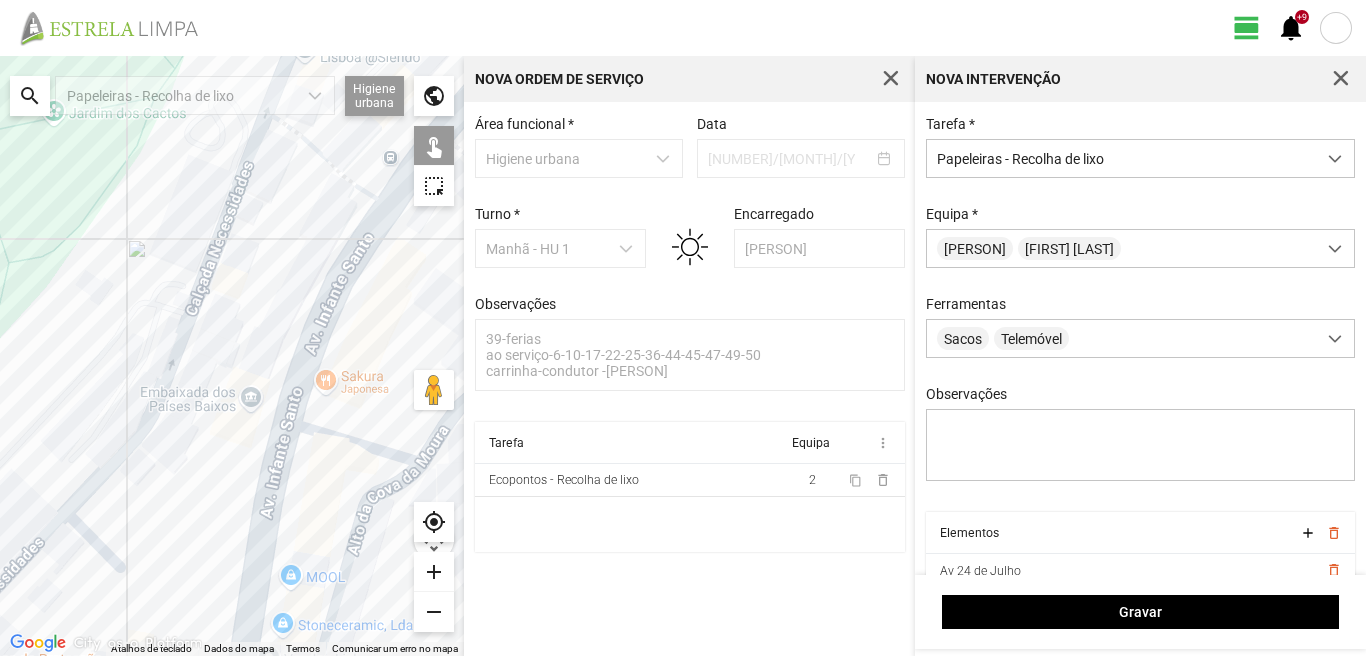 click 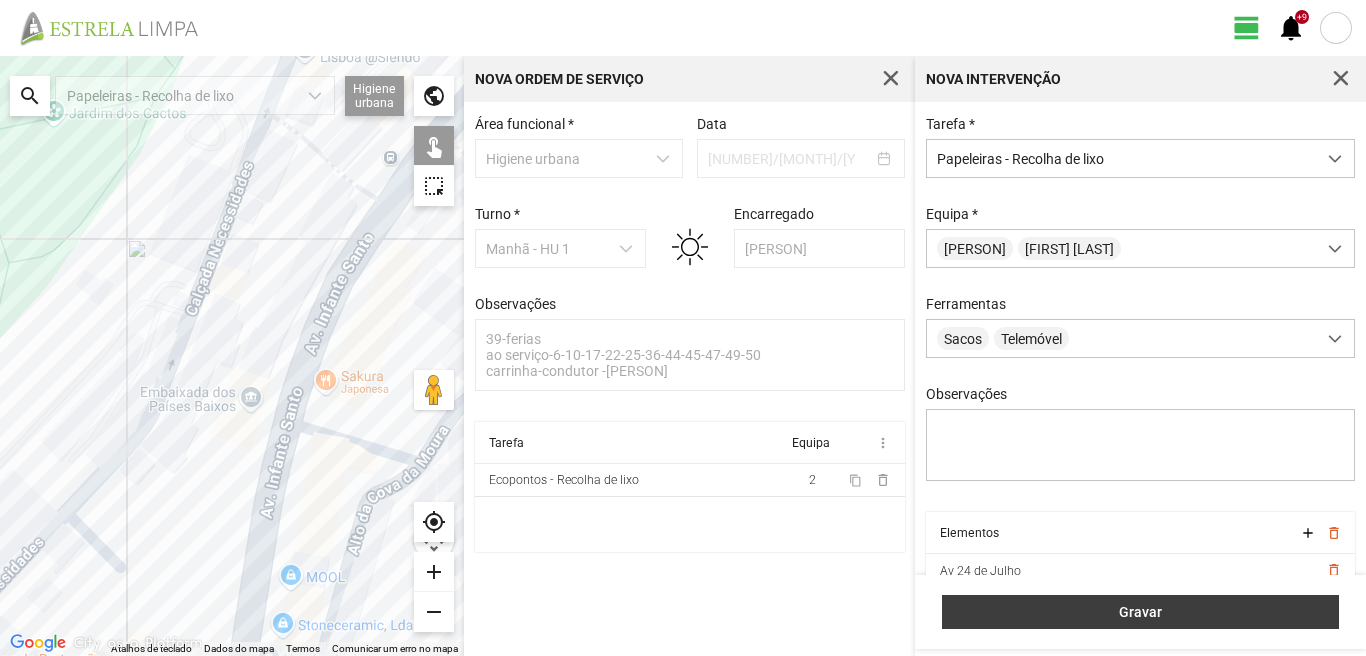 click on "Gravar" at bounding box center (1140, 612) 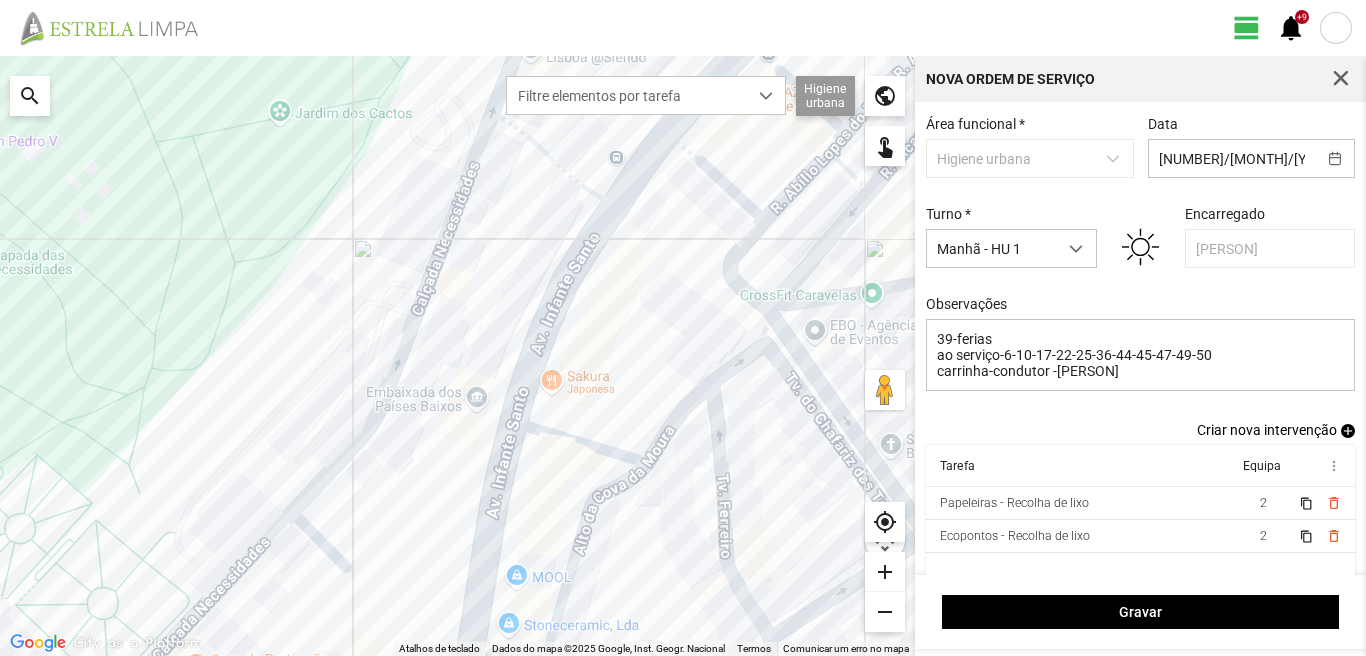click on "Criar nova intervenção add" at bounding box center (1276, 430) 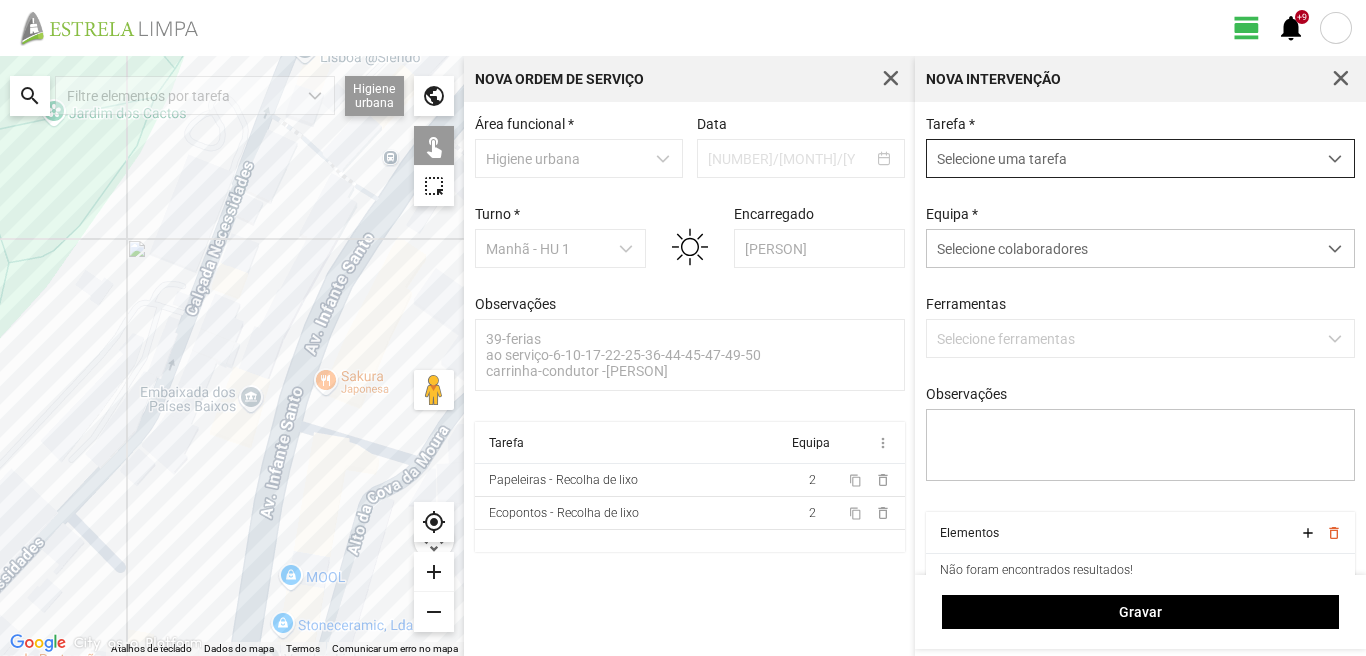click on "Selecione uma tarefa" at bounding box center [1121, 158] 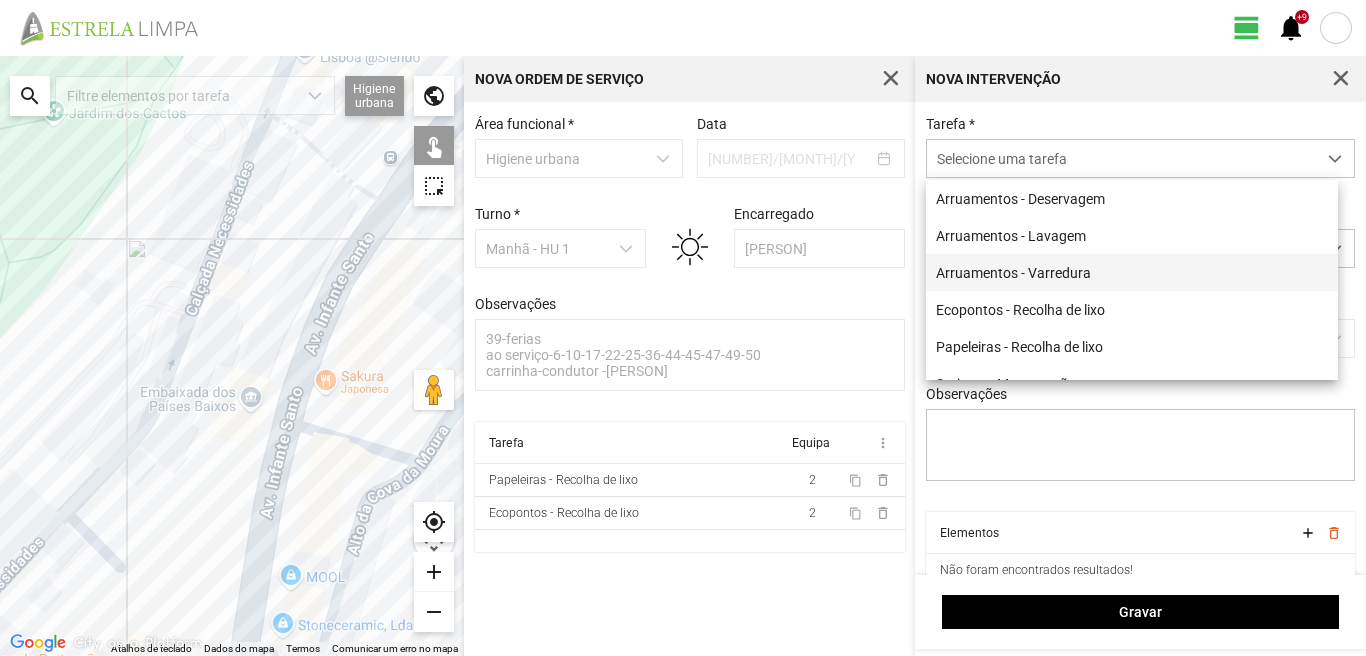 click on "Arruamentos - Varredura" at bounding box center [1132, 272] 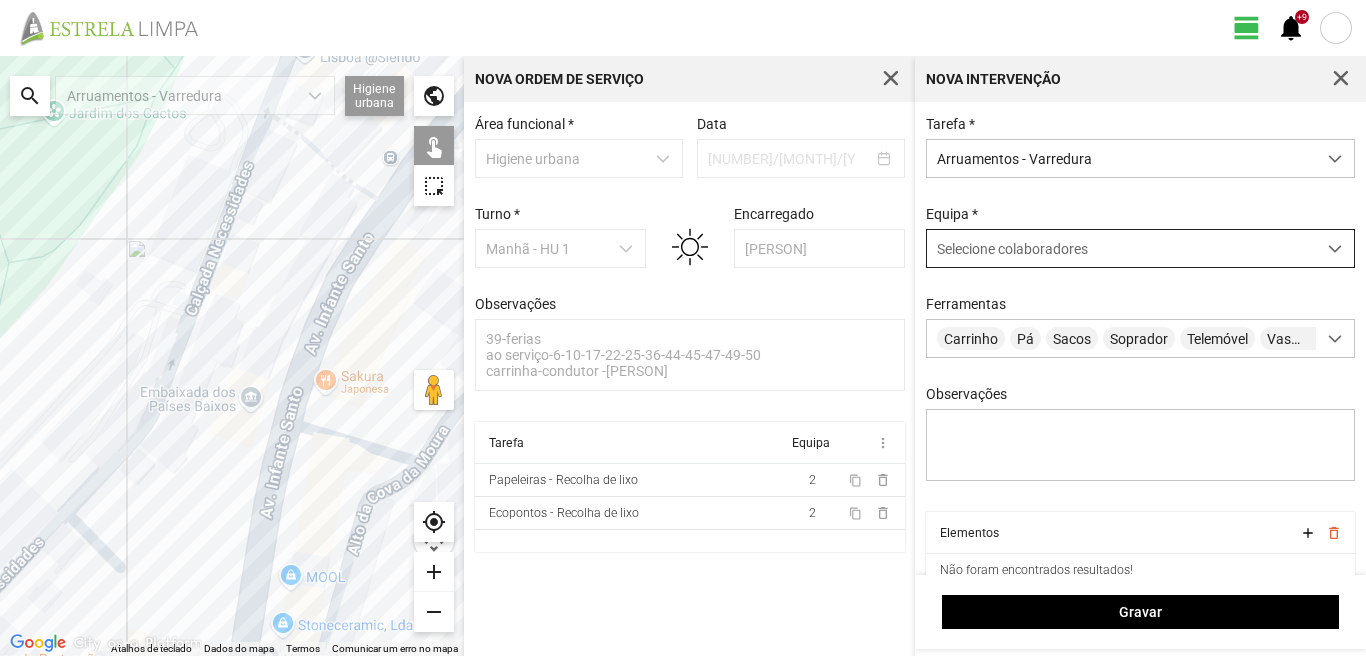 click on "Selecione colaboradores" at bounding box center [1121, 248] 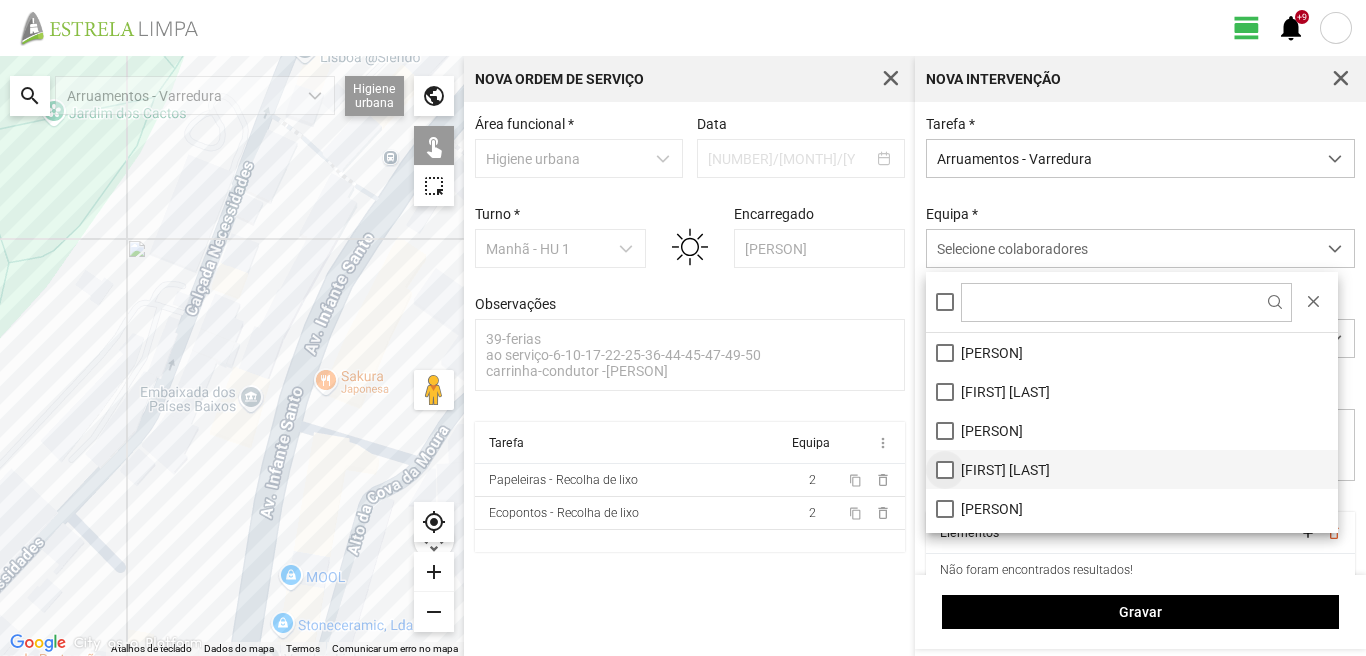 click on "[FIRST] [LAST]" at bounding box center (1132, 469) 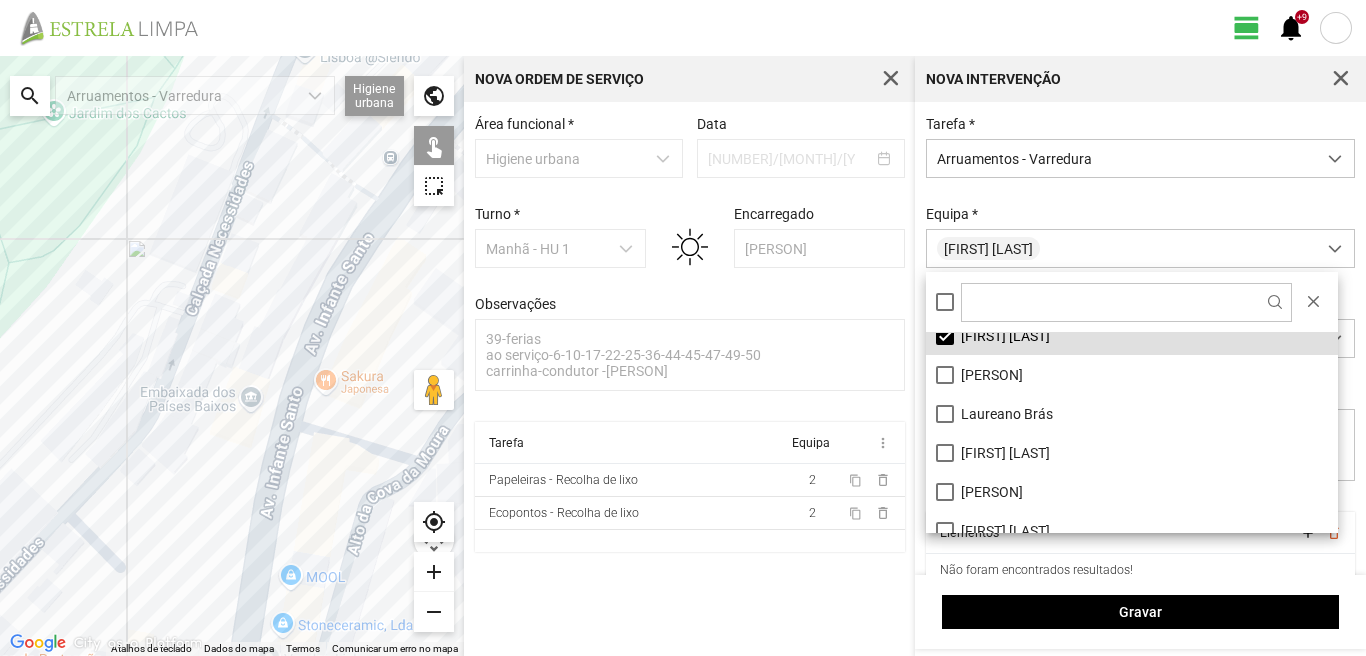 scroll, scrollTop: 200, scrollLeft: 0, axis: vertical 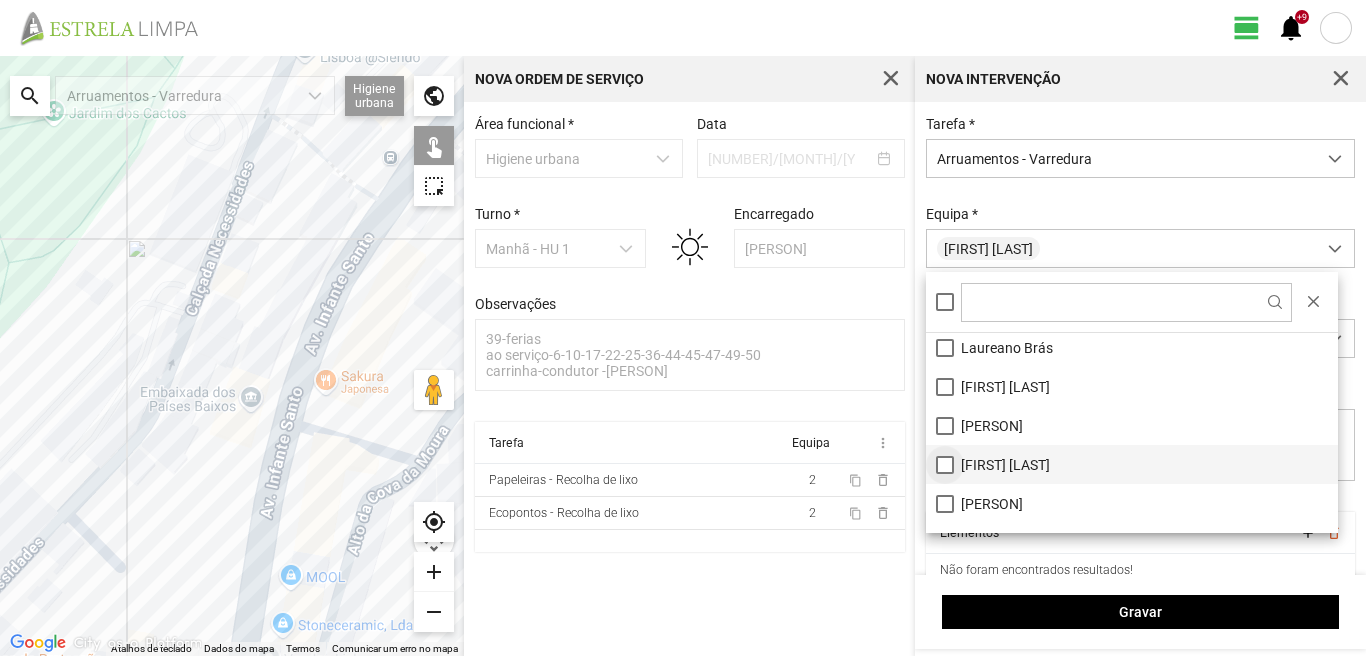 click on "[FIRST] [LAST]" at bounding box center (1132, 464) 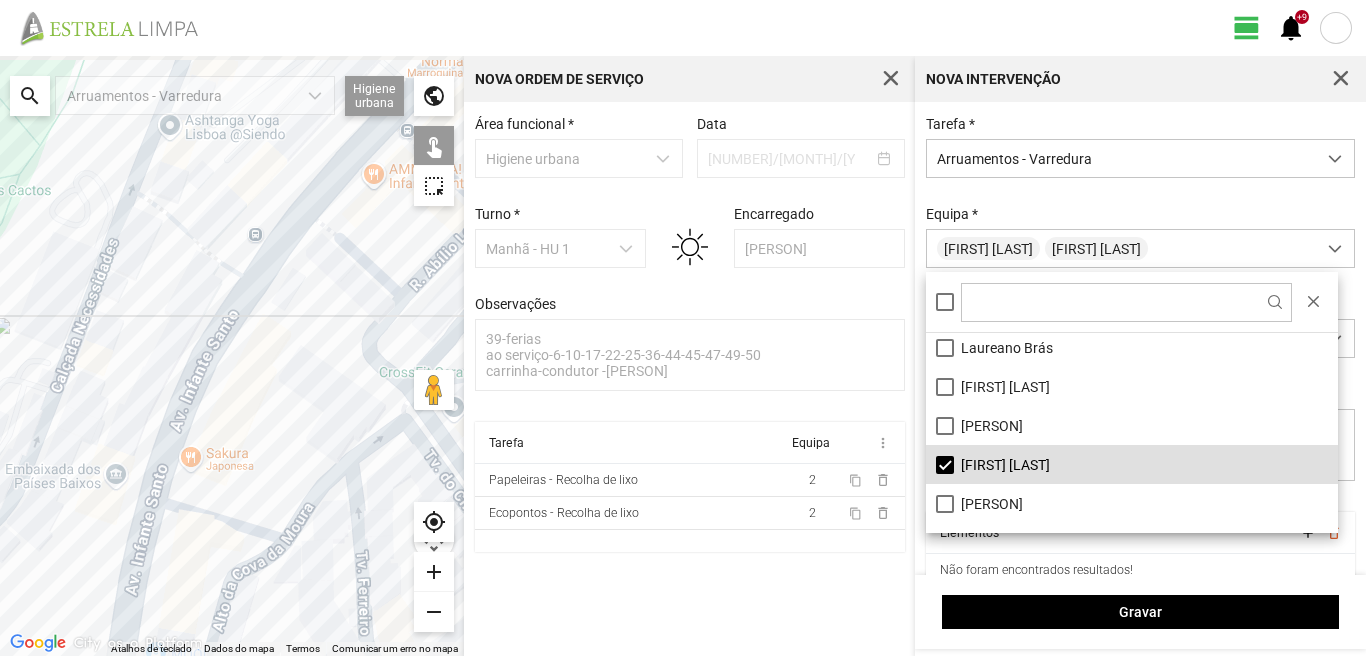 drag, startPoint x: 232, startPoint y: 481, endPoint x: 55, endPoint y: 595, distance: 210.53503 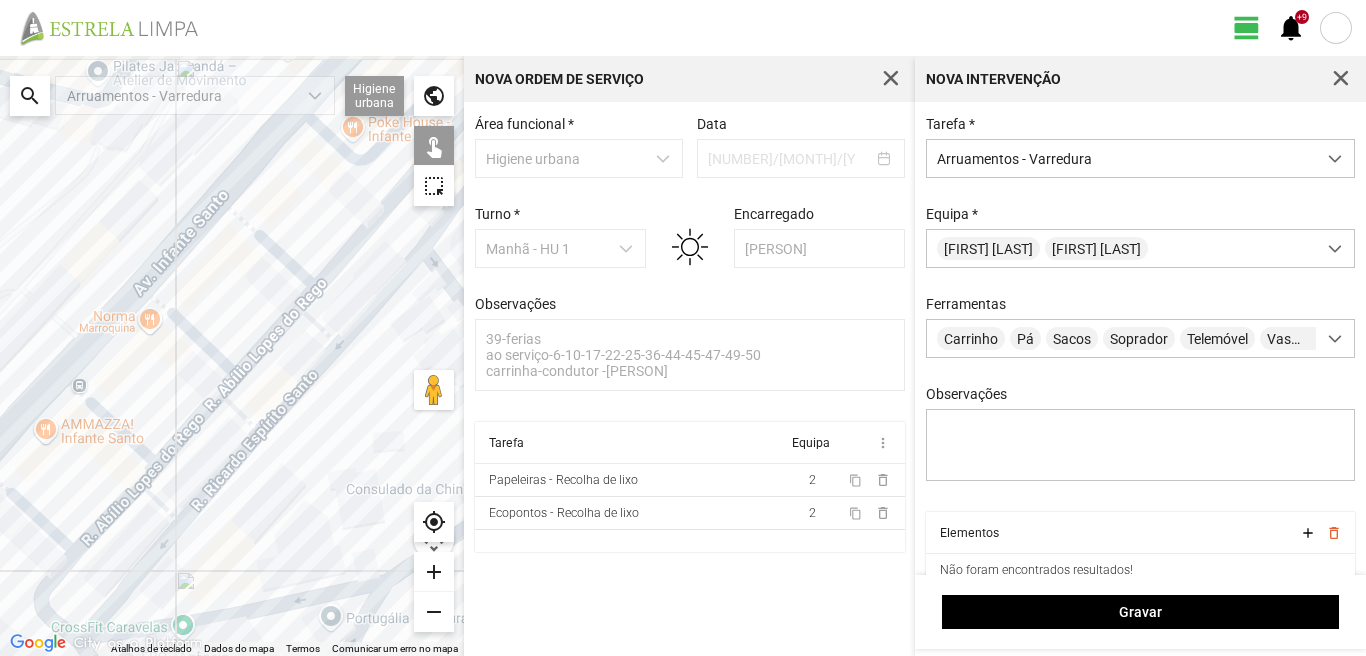 drag, startPoint x: 177, startPoint y: 450, endPoint x: 119, endPoint y: 569, distance: 132.38202 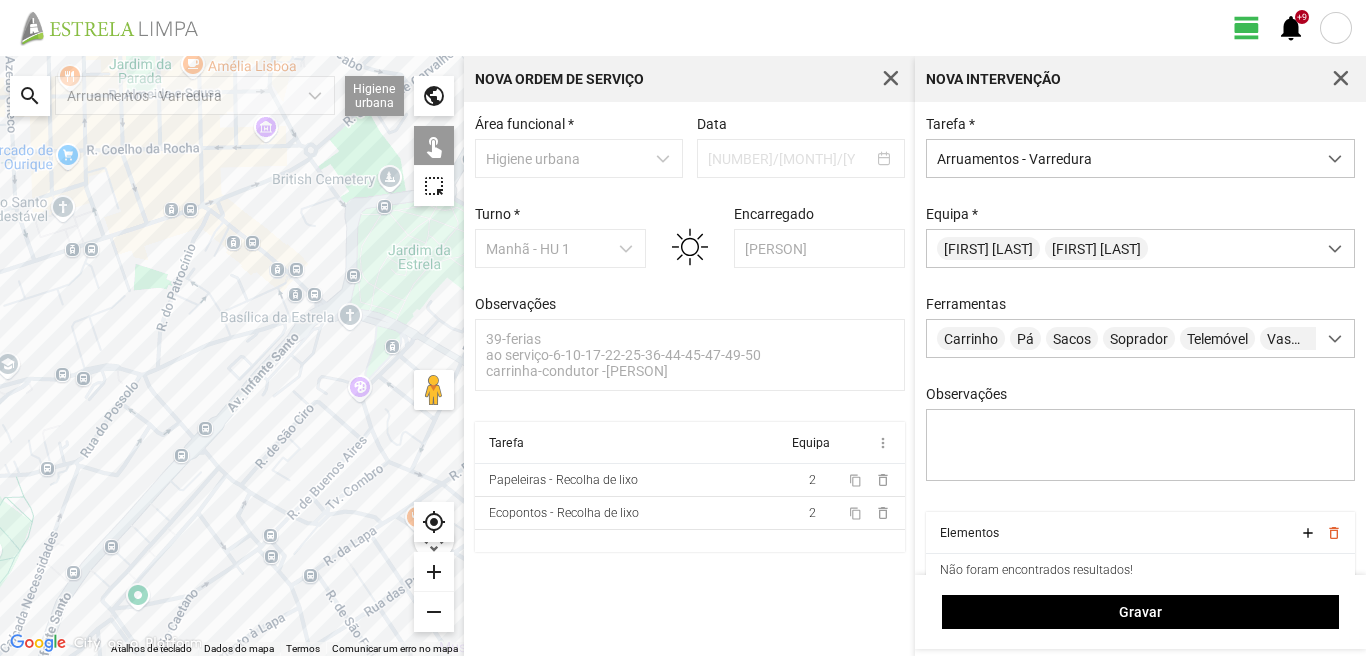 drag, startPoint x: 291, startPoint y: 408, endPoint x: 142, endPoint y: 491, distance: 170.5579 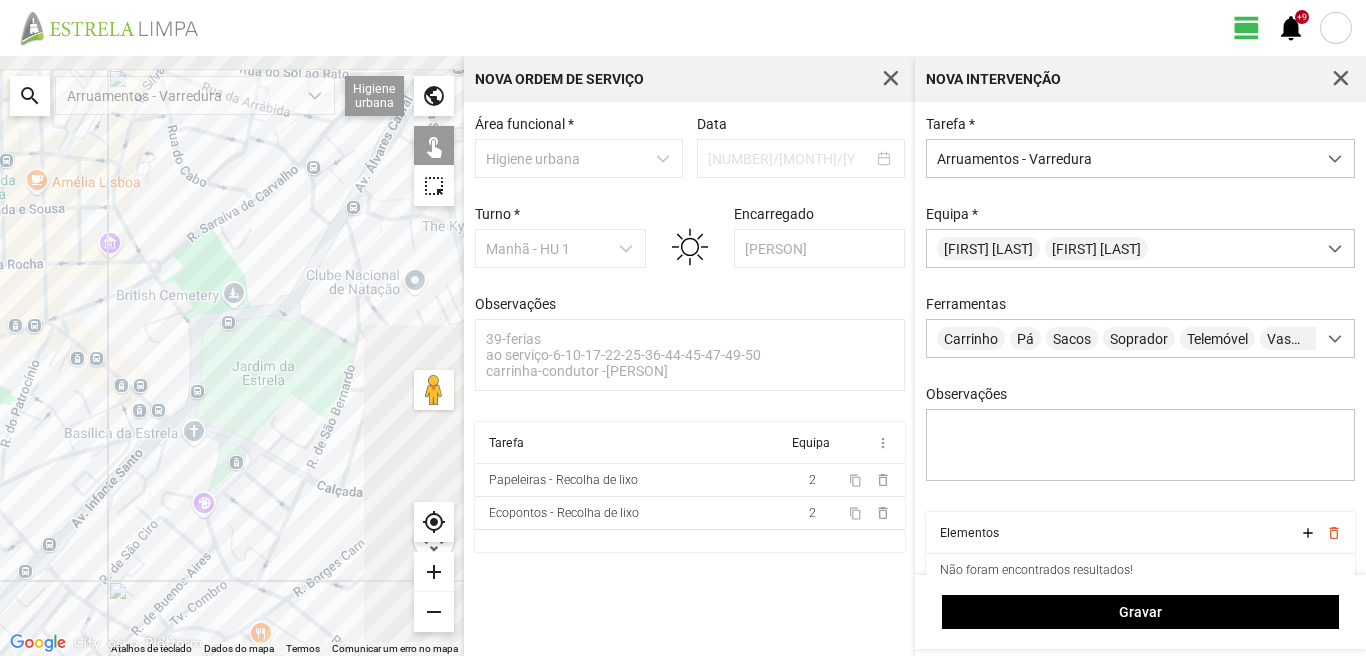 drag, startPoint x: 257, startPoint y: 391, endPoint x: 98, endPoint y: 512, distance: 199.8049 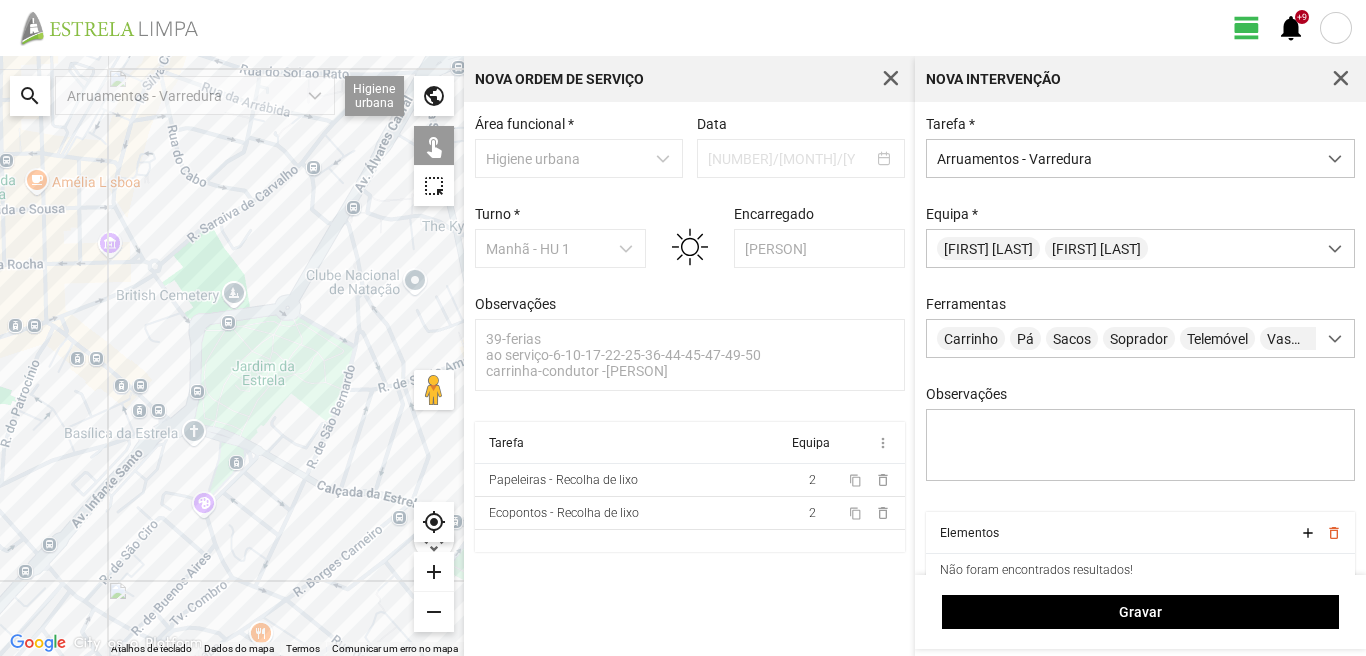 click 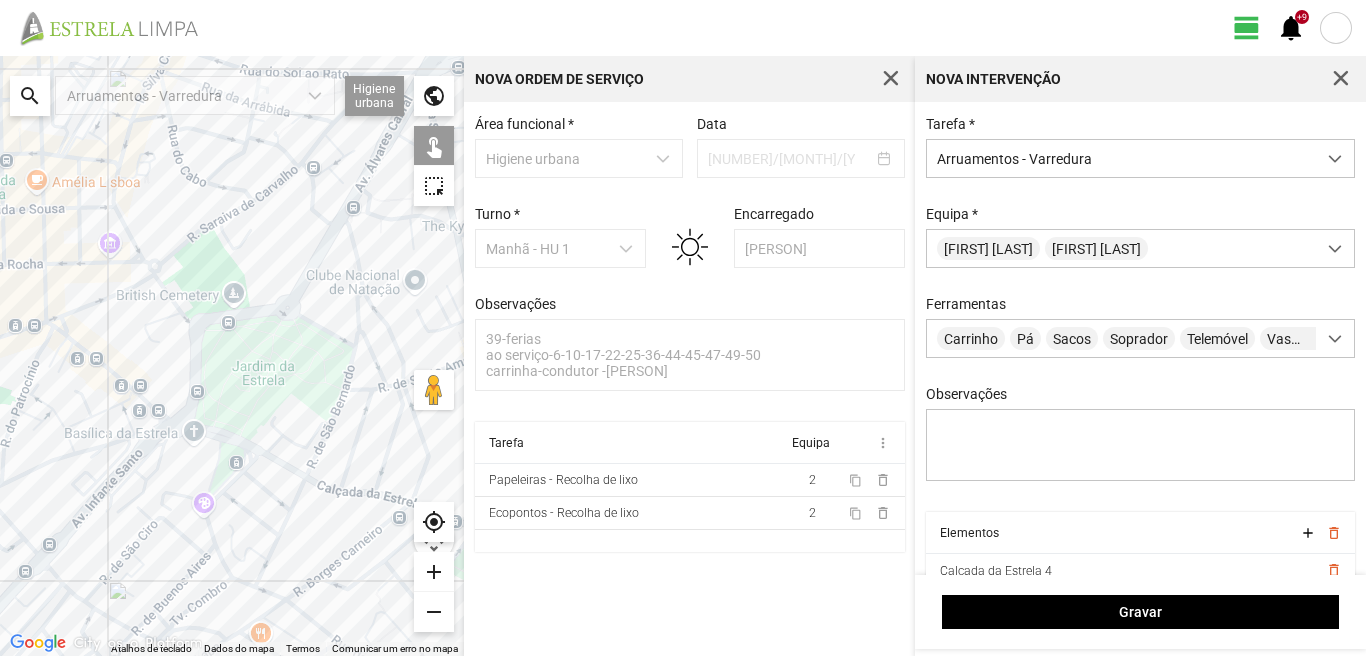 click 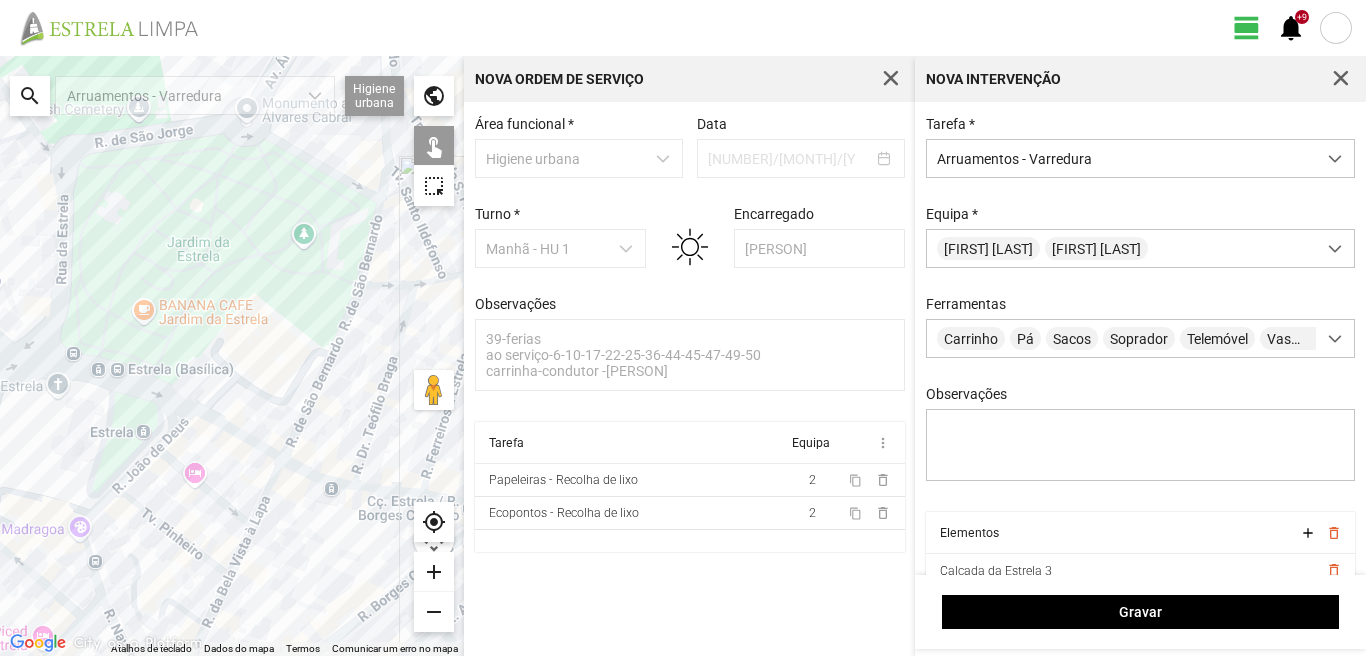 click 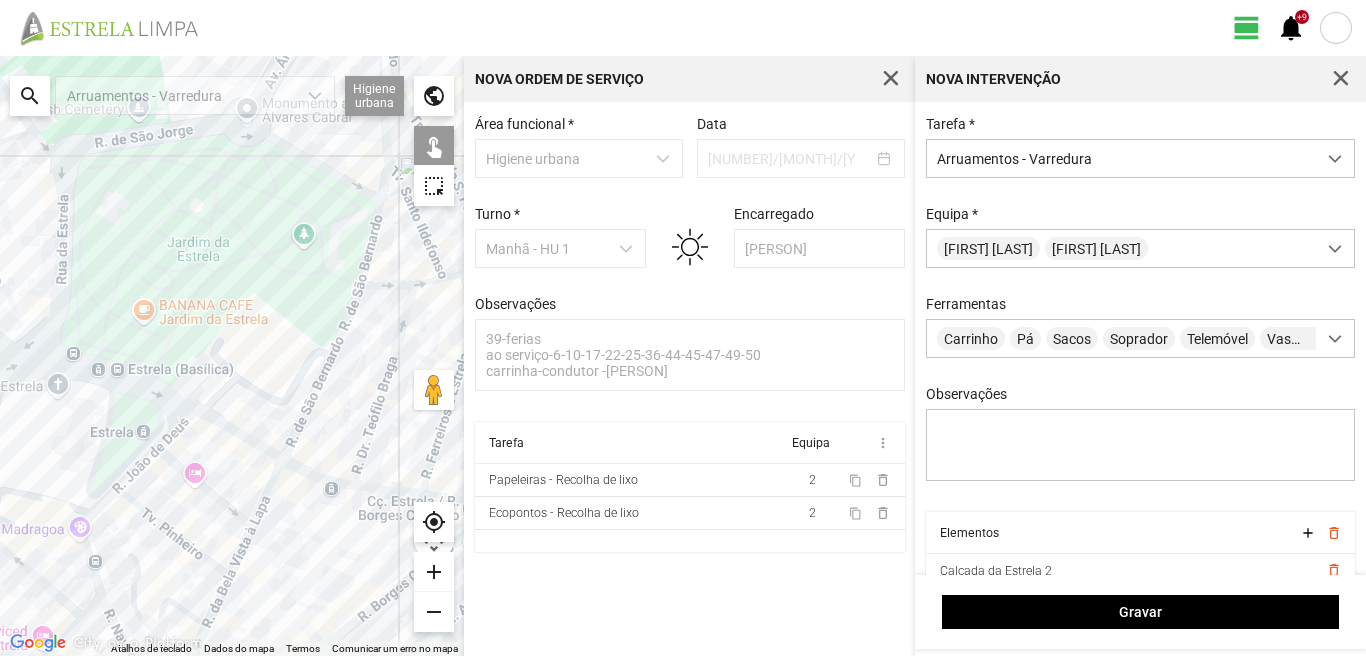 click 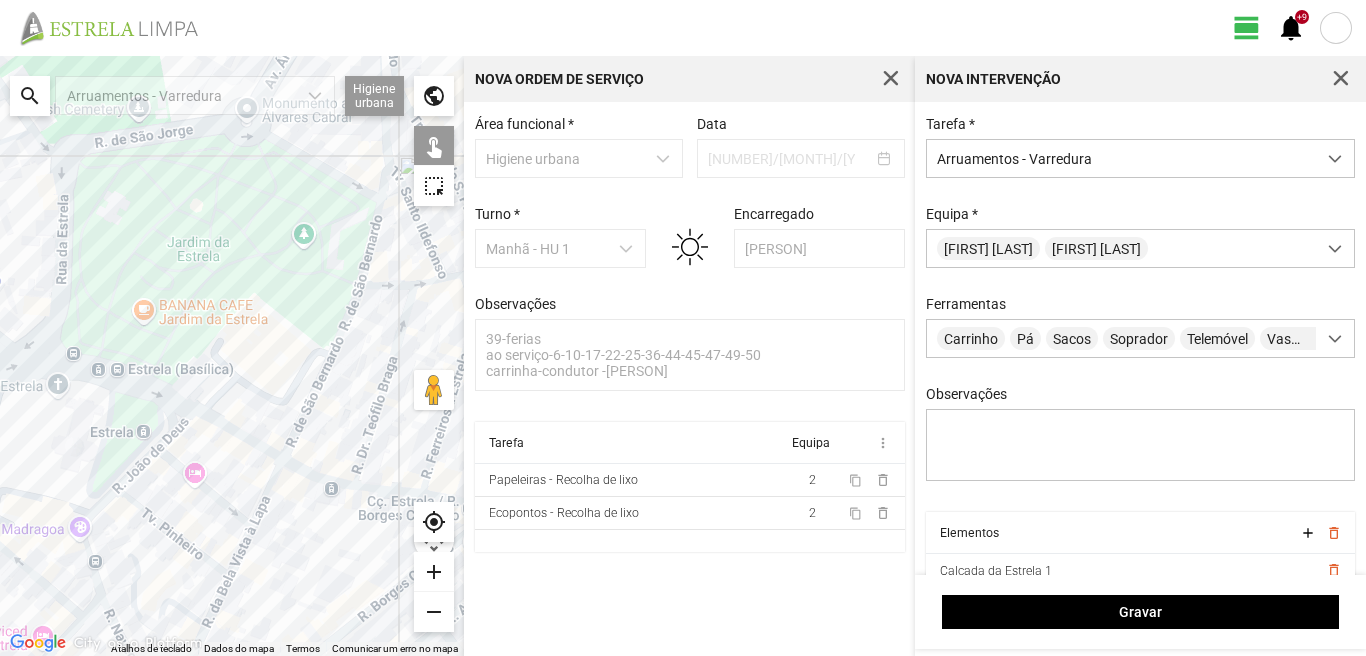 click 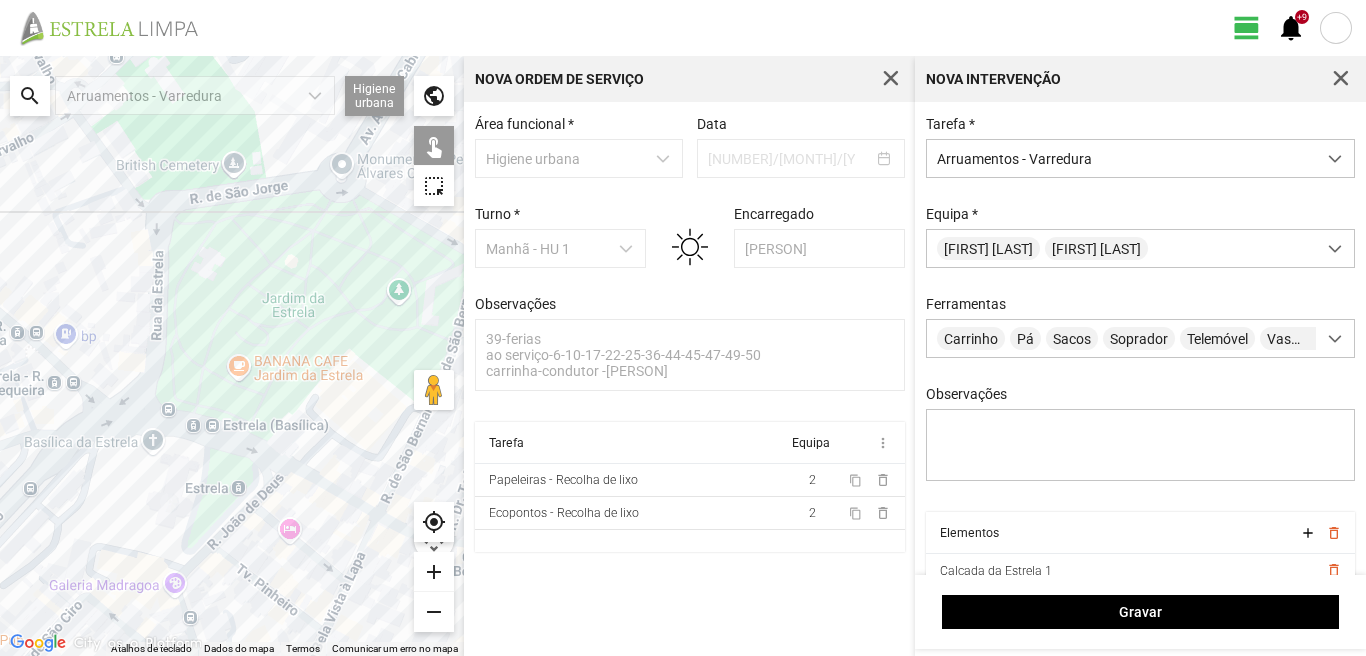 drag, startPoint x: 107, startPoint y: 418, endPoint x: 261, endPoint y: 497, distance: 173.0809 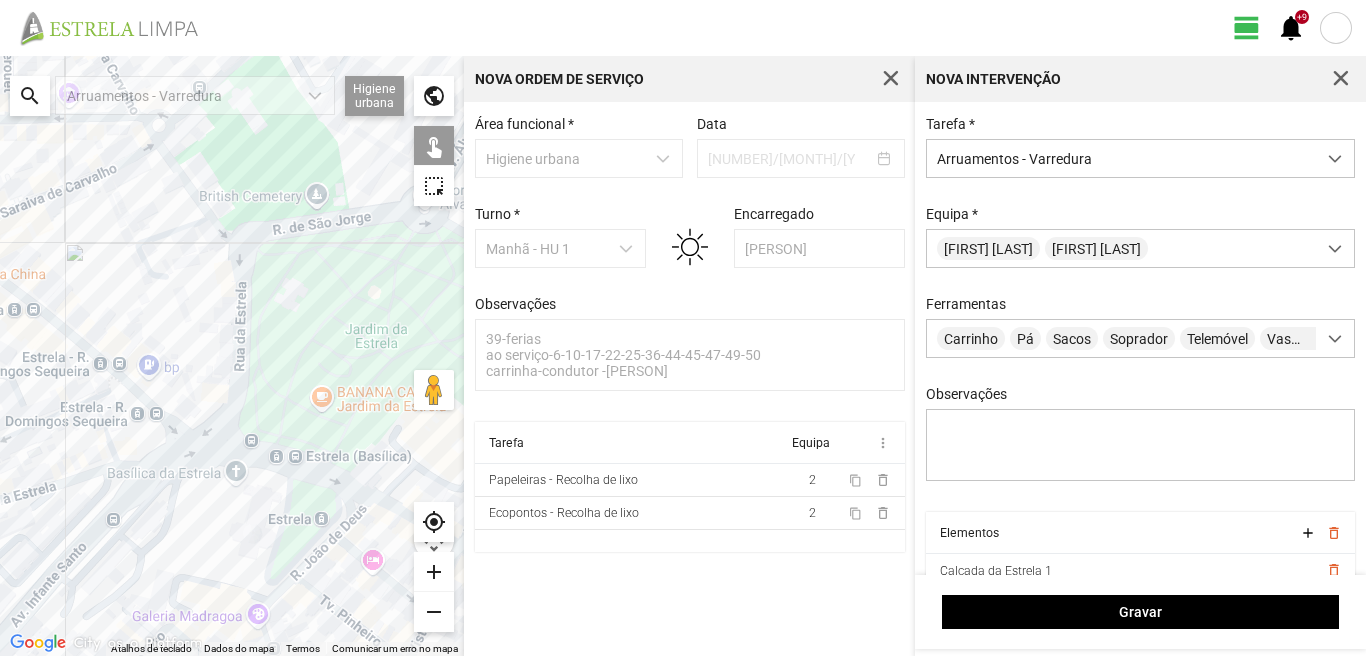 click 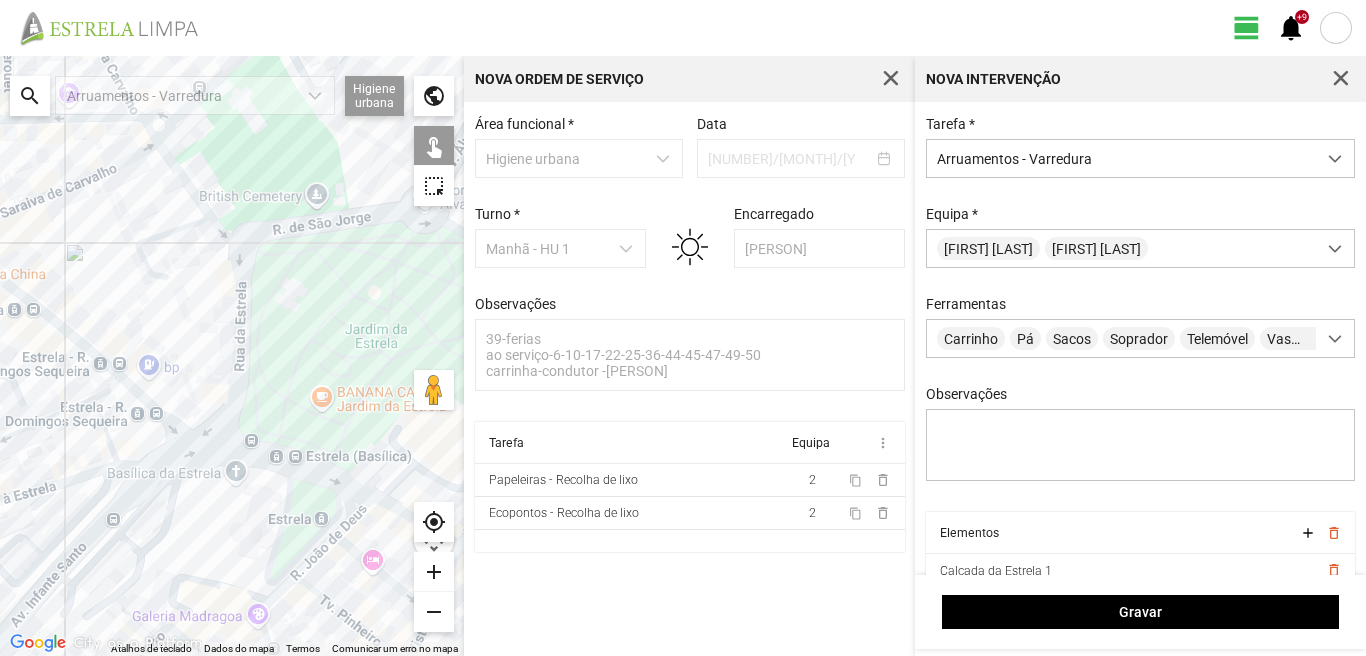 click 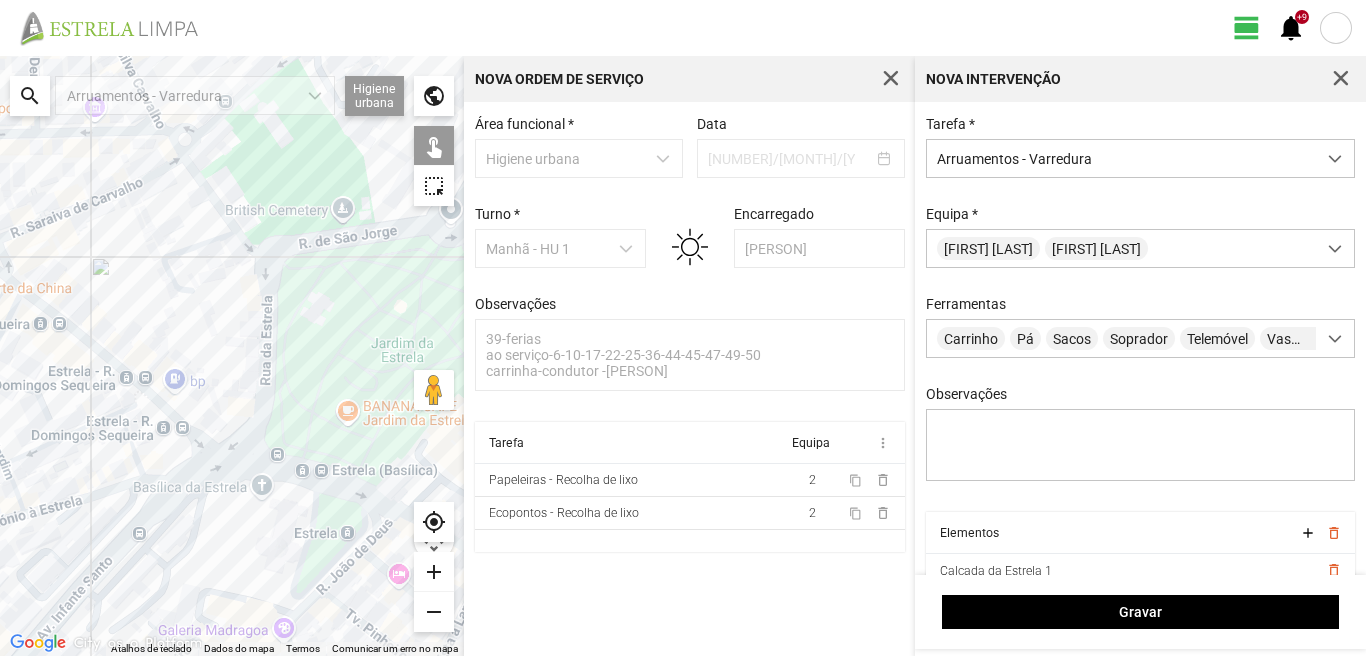 drag, startPoint x: 88, startPoint y: 371, endPoint x: 308, endPoint y: 493, distance: 251.56311 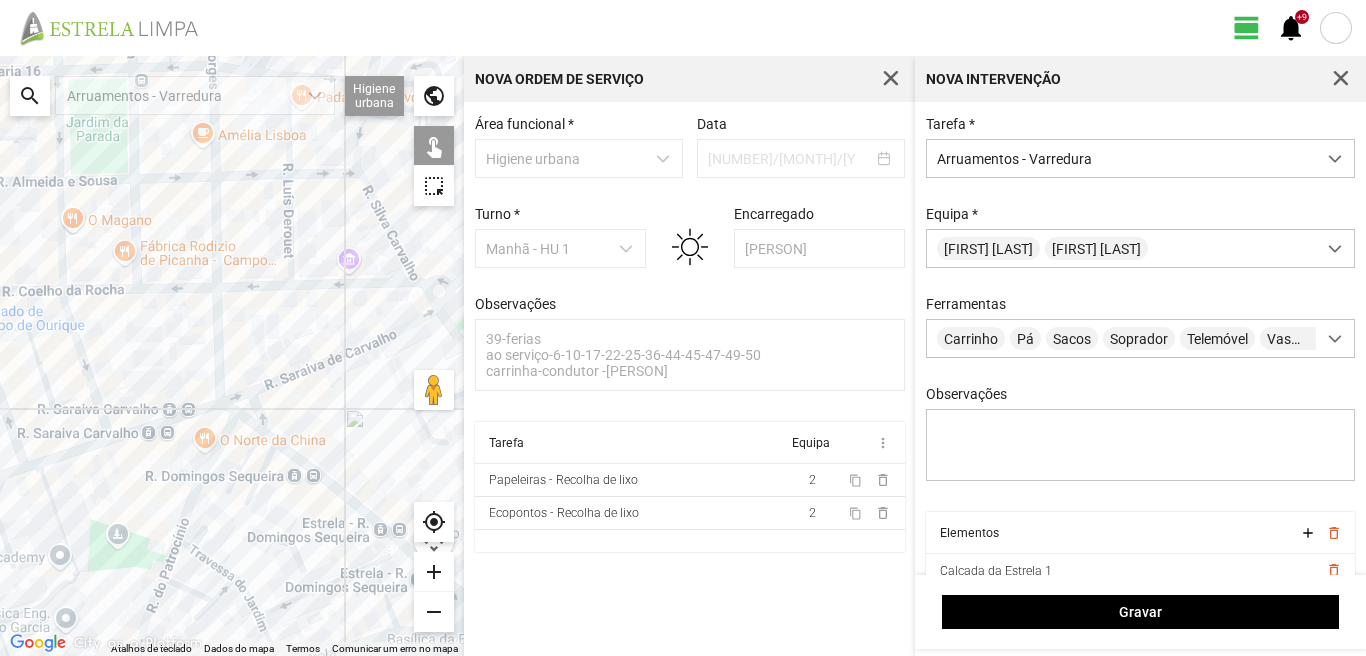click 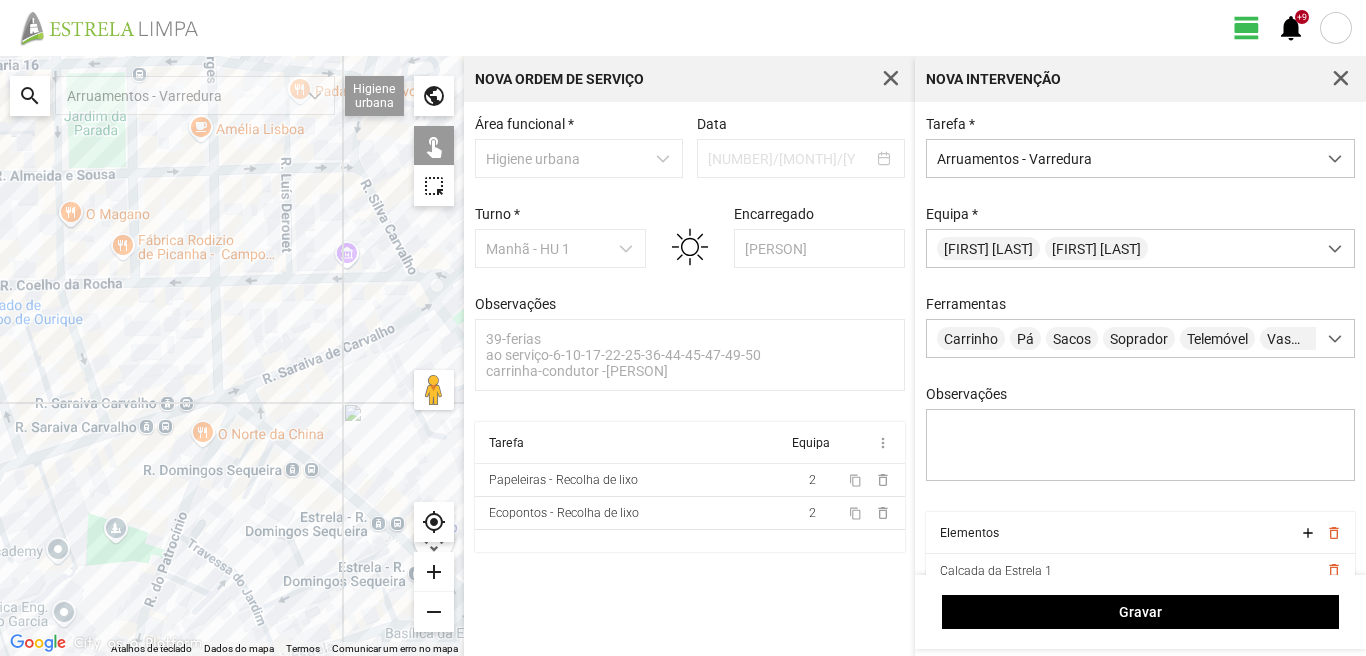 drag, startPoint x: 342, startPoint y: 499, endPoint x: 209, endPoint y: 407, distance: 161.71889 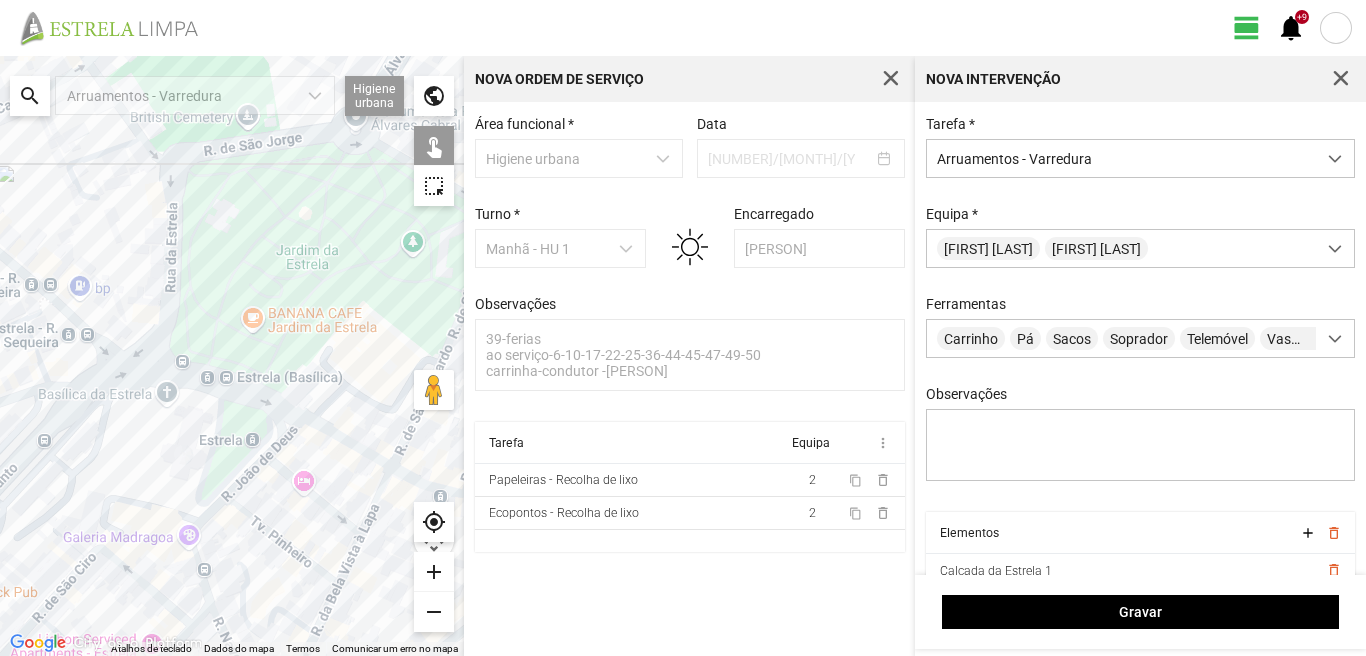drag, startPoint x: 338, startPoint y: 554, endPoint x: 244, endPoint y: 462, distance: 131.52946 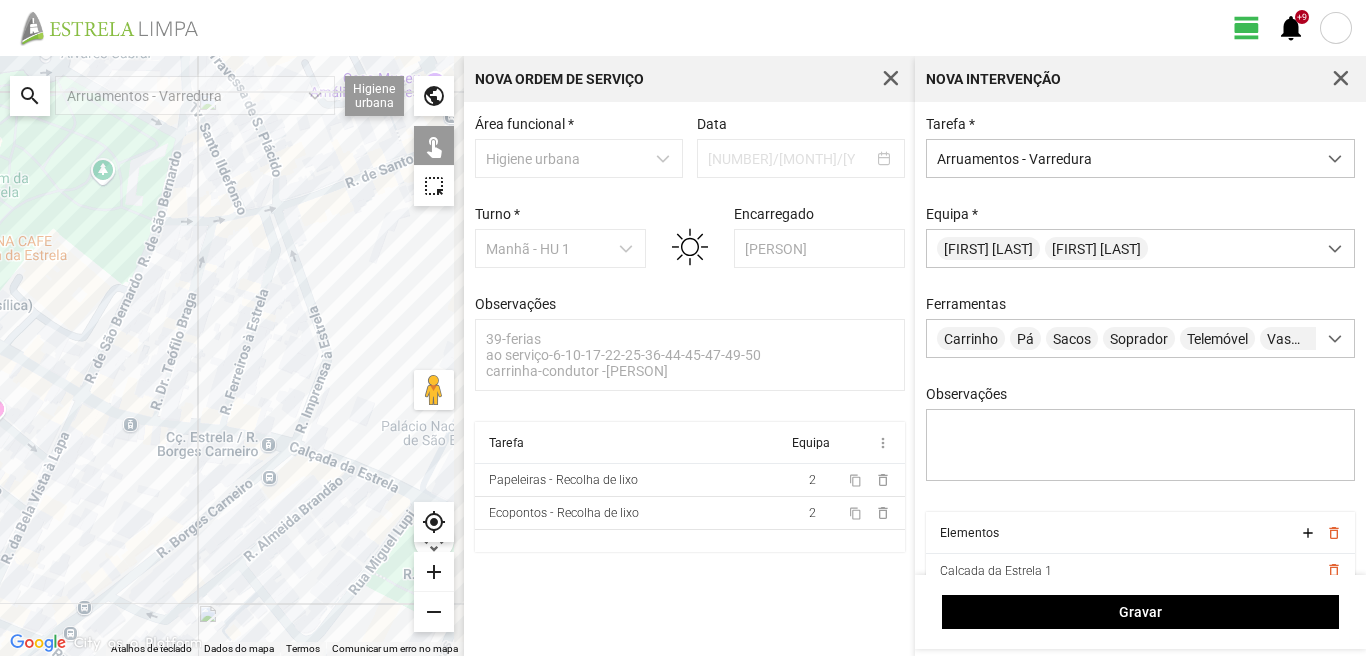 drag, startPoint x: 247, startPoint y: 495, endPoint x: 111, endPoint y: 495, distance: 136 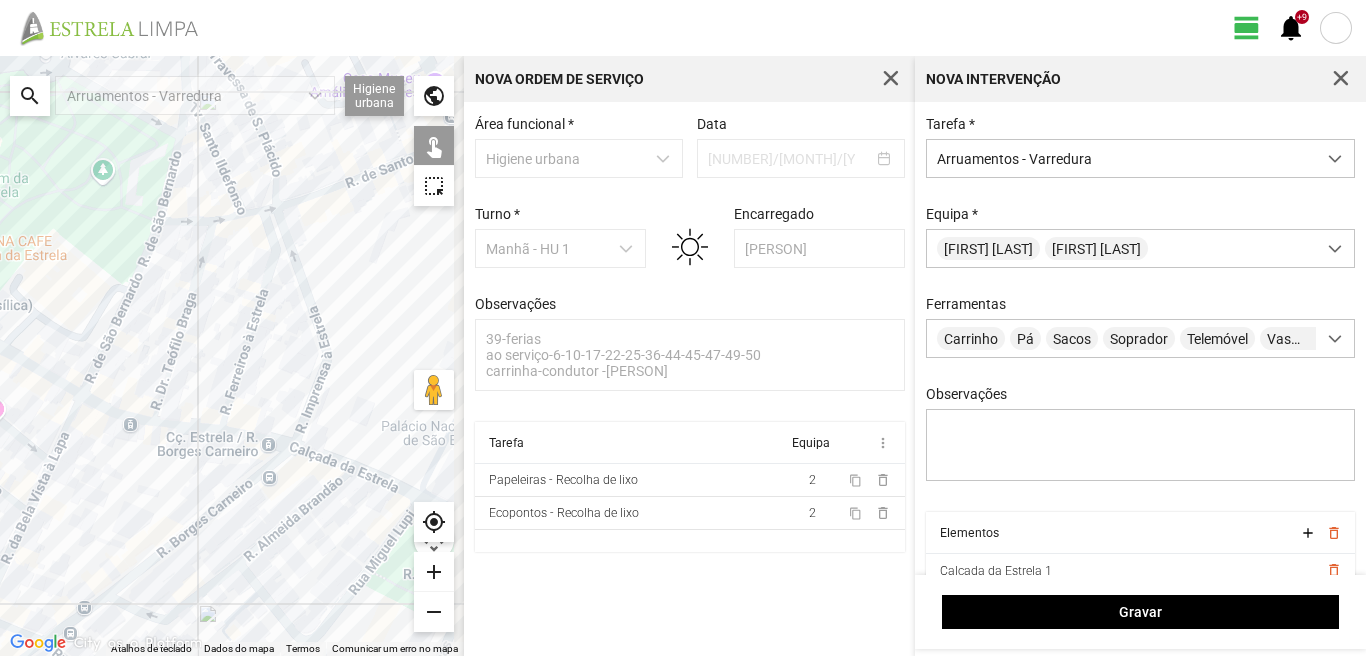 click 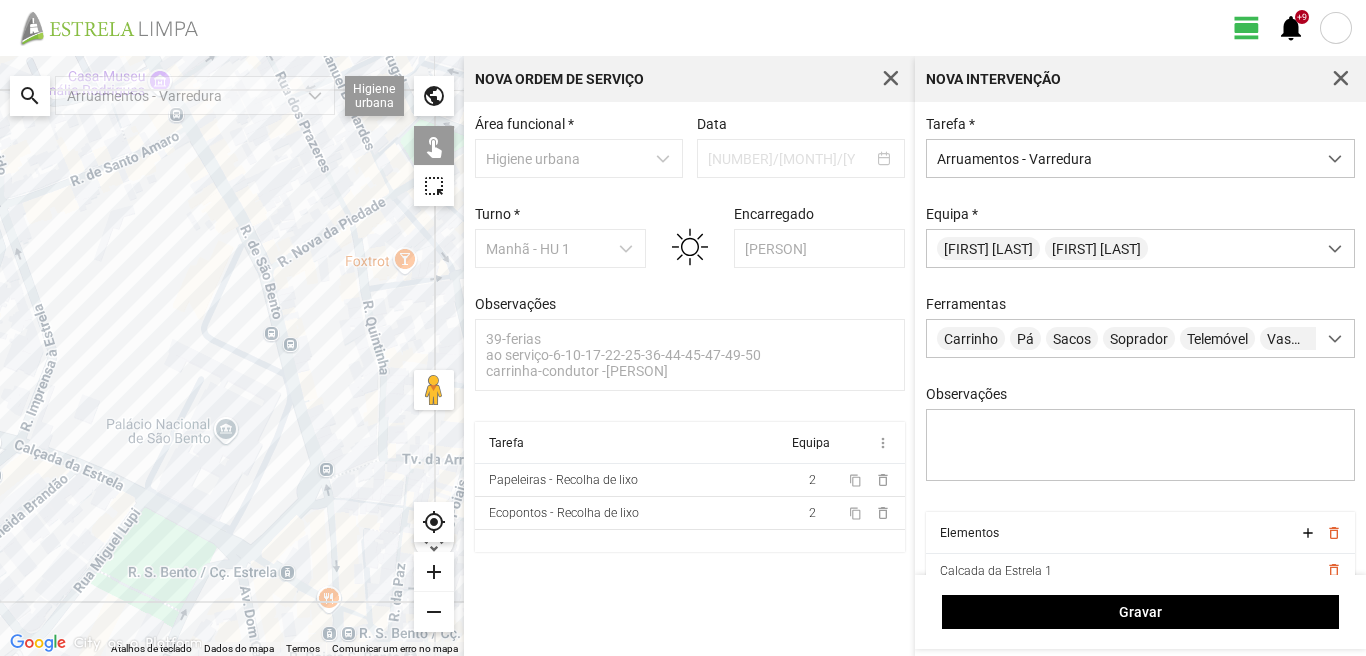 drag, startPoint x: 195, startPoint y: 499, endPoint x: 329, endPoint y: 477, distance: 135.79396 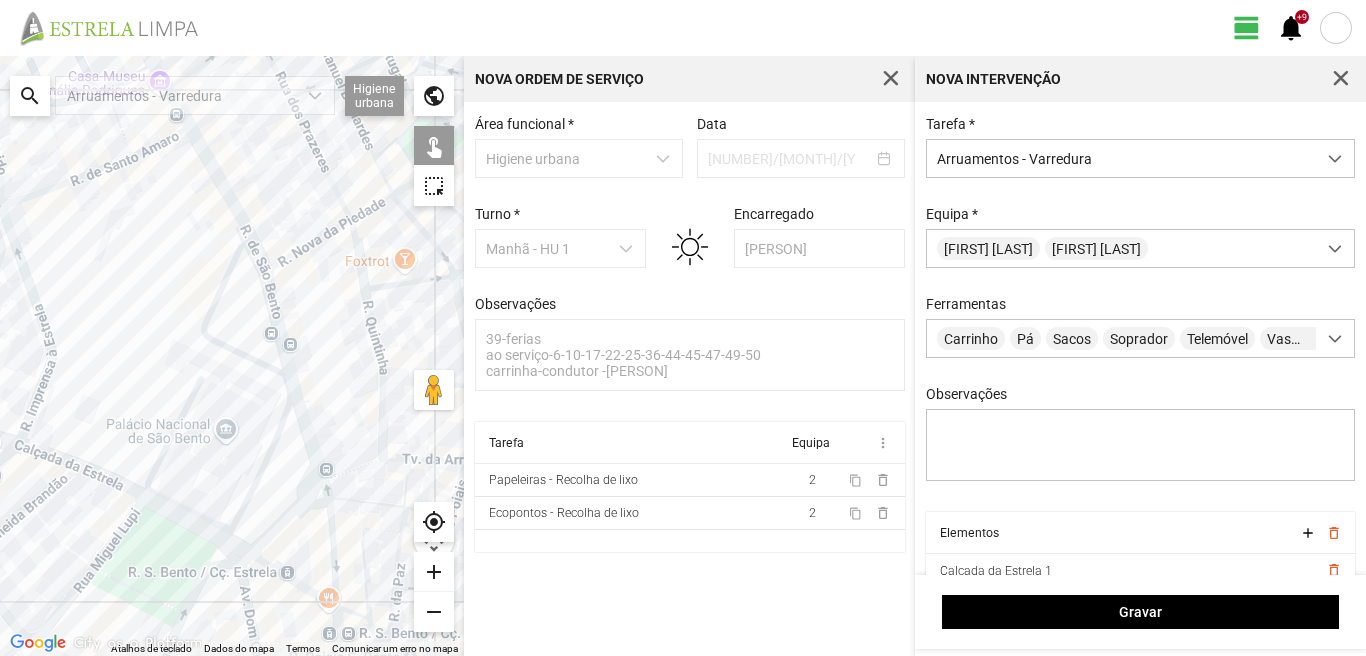click 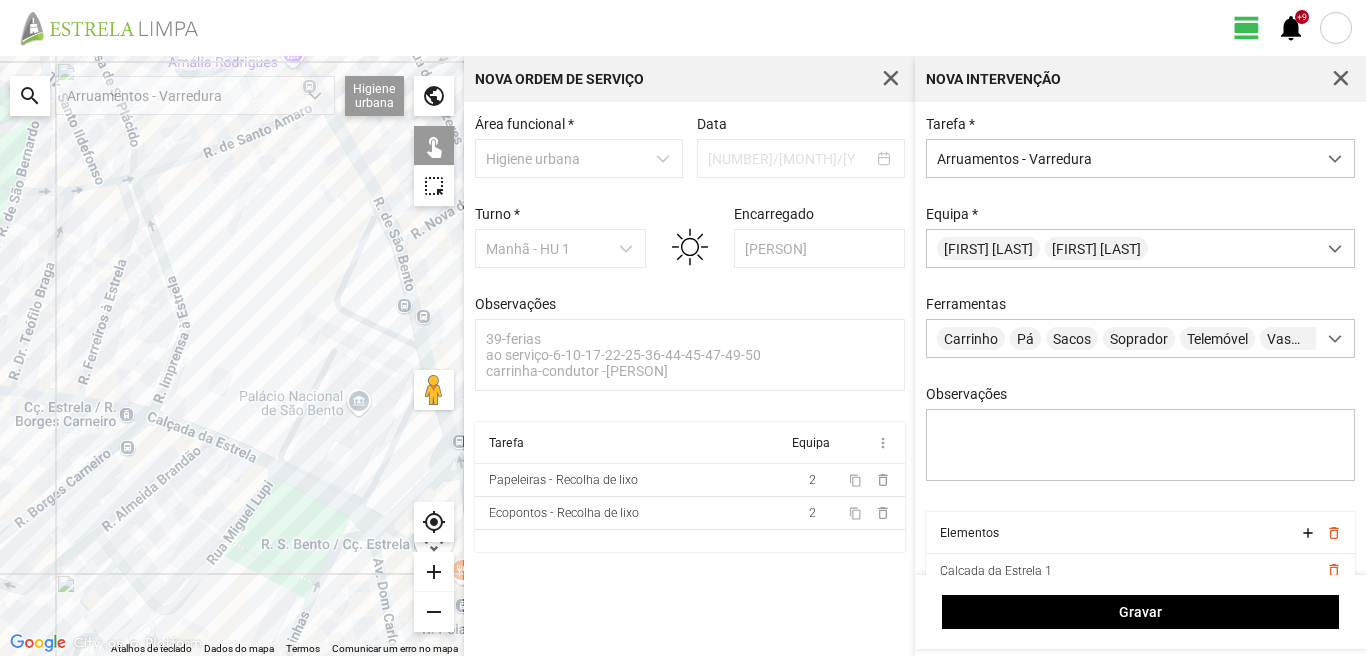click 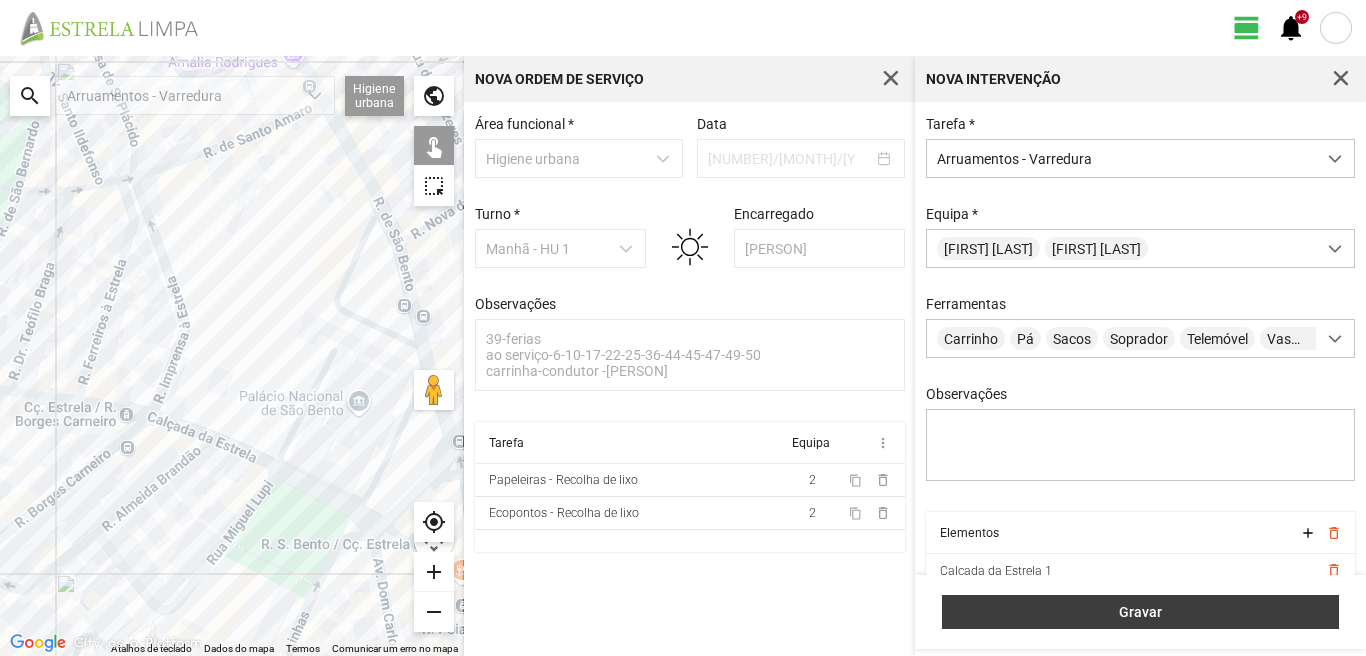 click on "Gravar" at bounding box center [1141, 612] 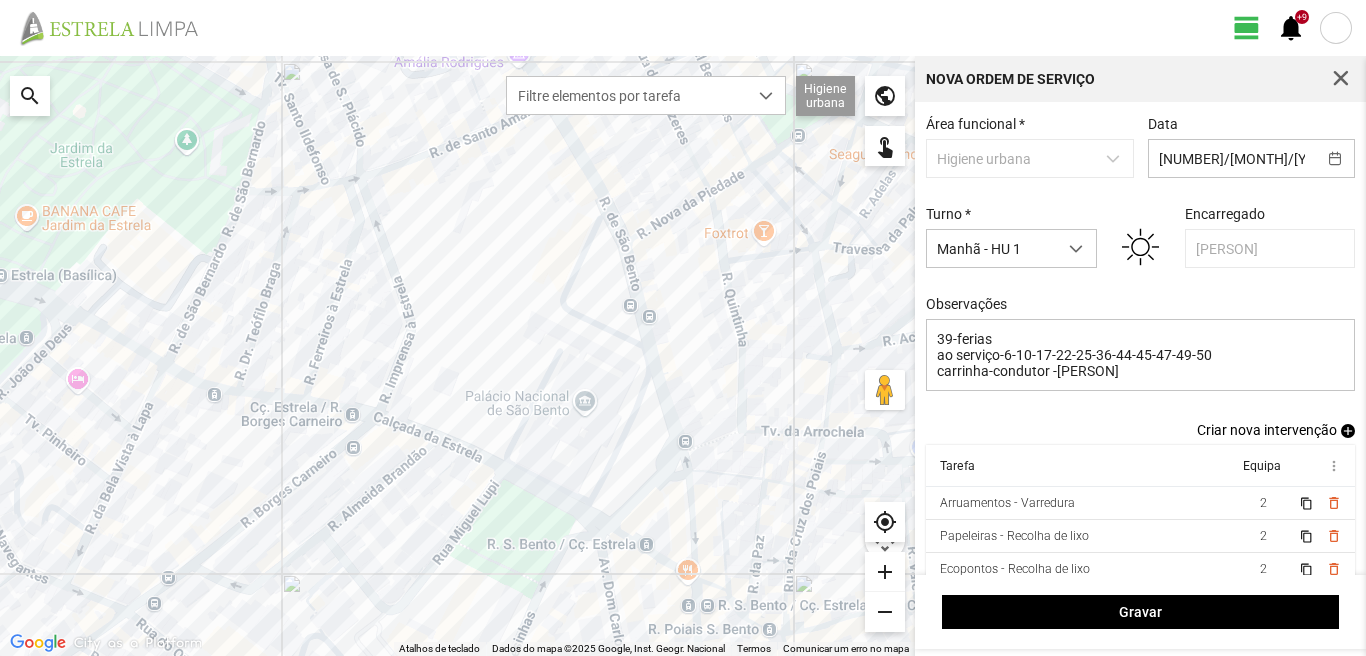 click on "add" at bounding box center (1348, 431) 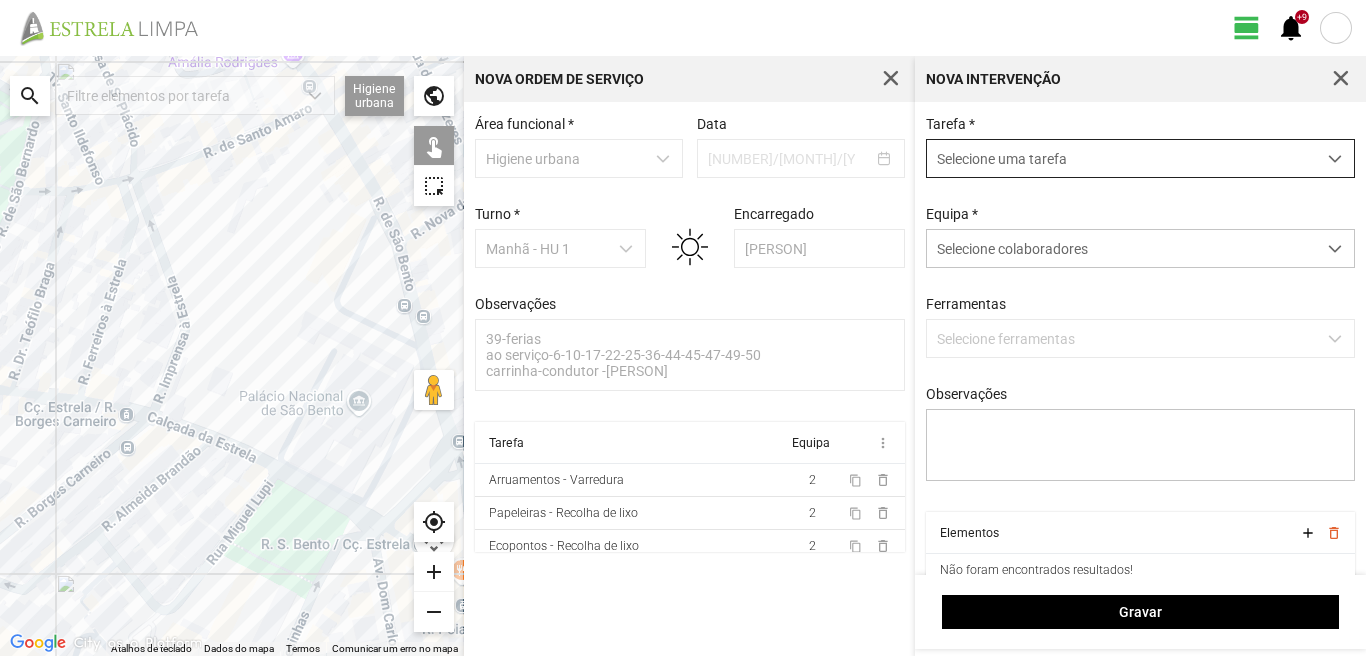 click on "Selecione uma tarefa" at bounding box center [1121, 158] 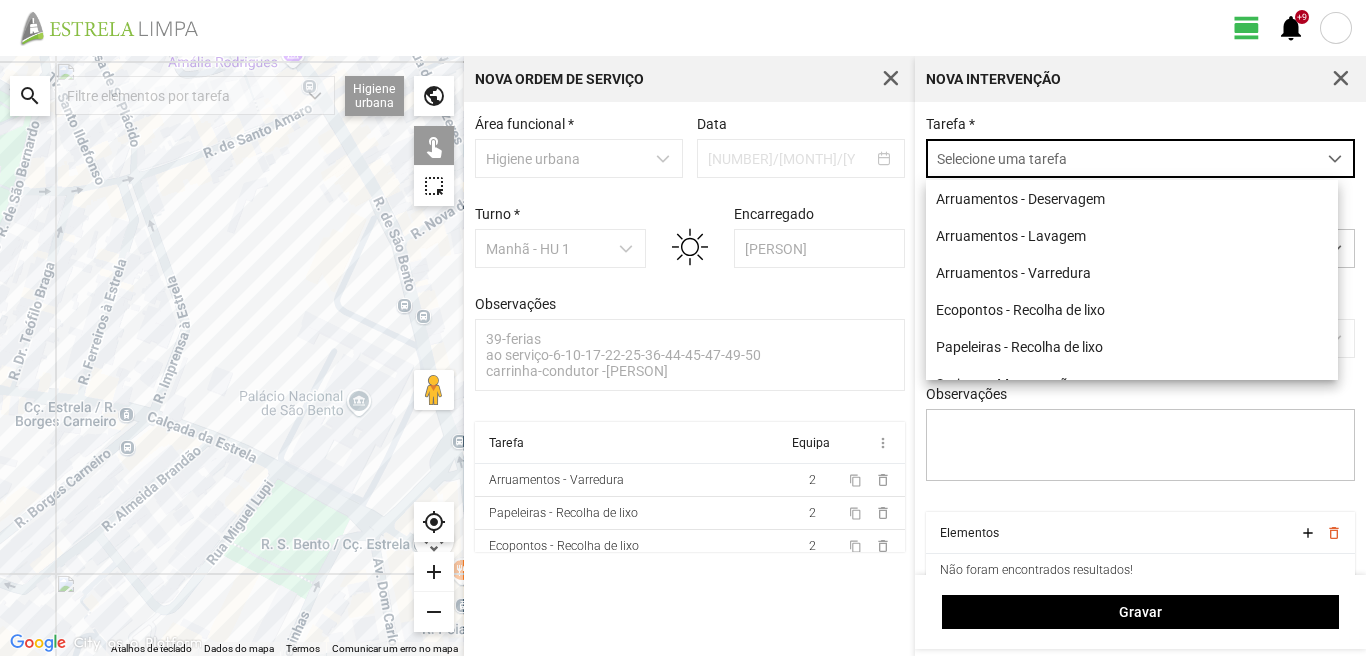 scroll, scrollTop: 11, scrollLeft: 89, axis: both 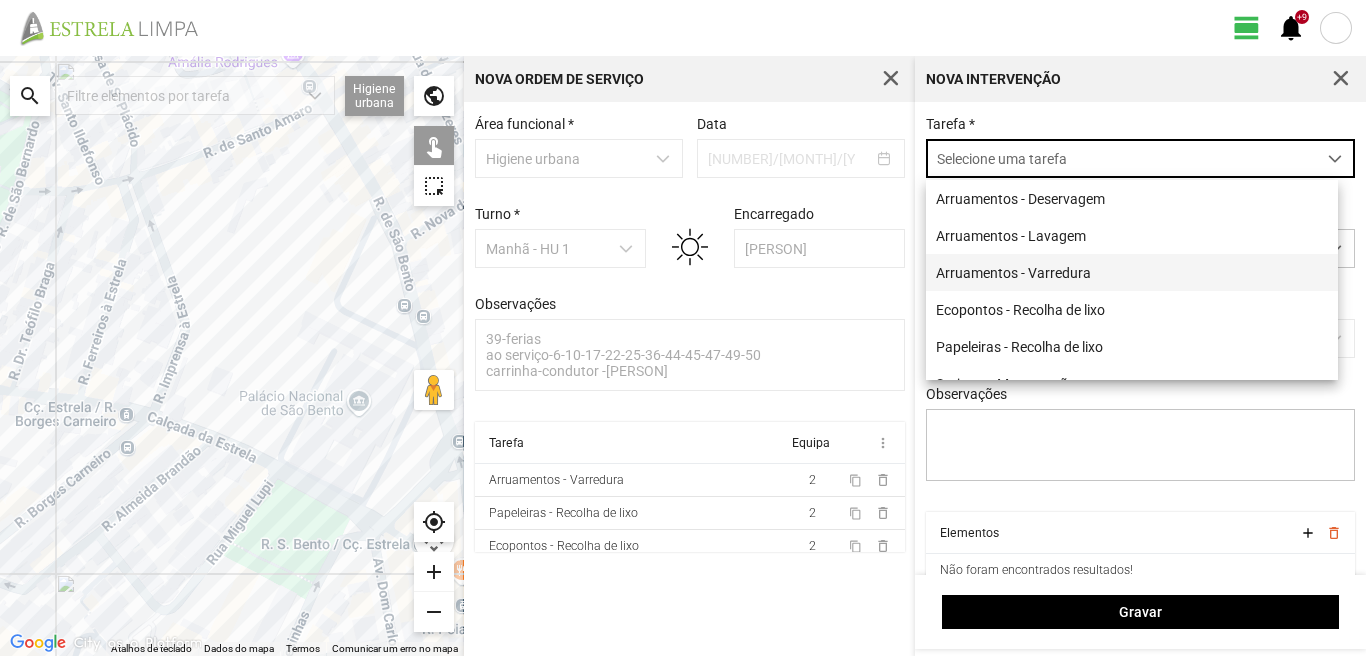 click on "Arruamentos - Varredura" at bounding box center (1132, 272) 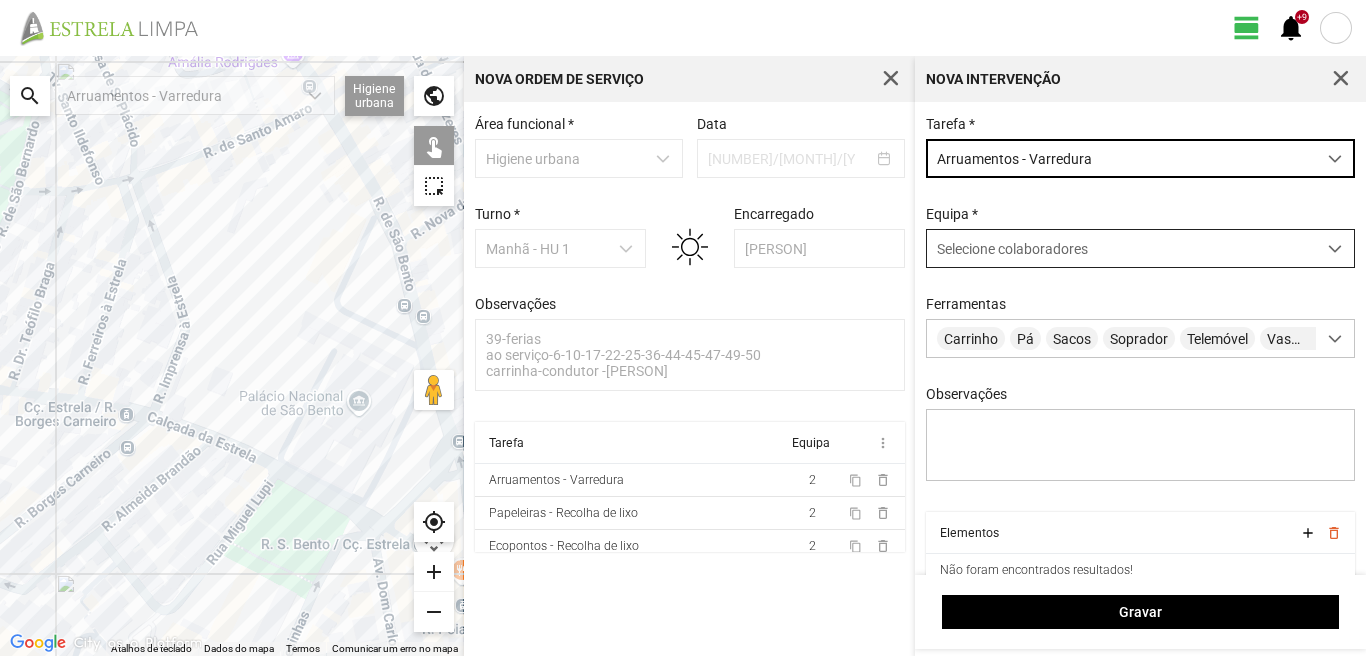 click on "Selecione colaboradores" at bounding box center (1012, 249) 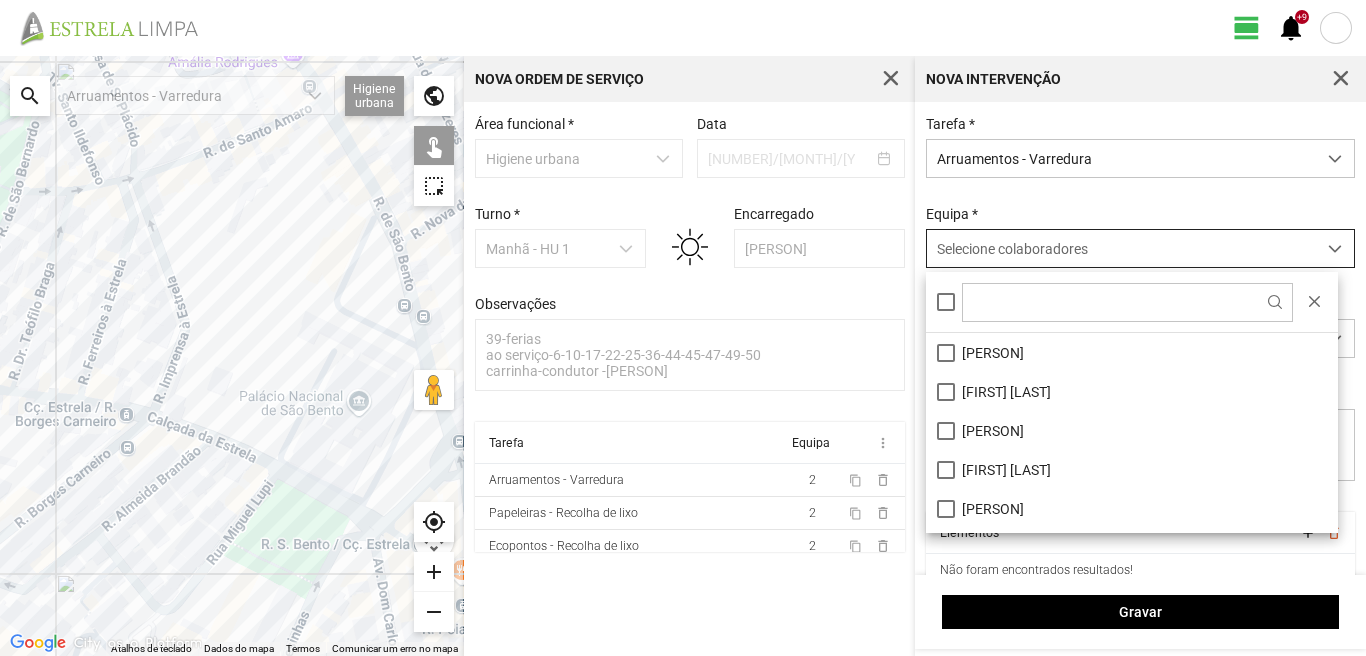 scroll, scrollTop: 11, scrollLeft: 89, axis: both 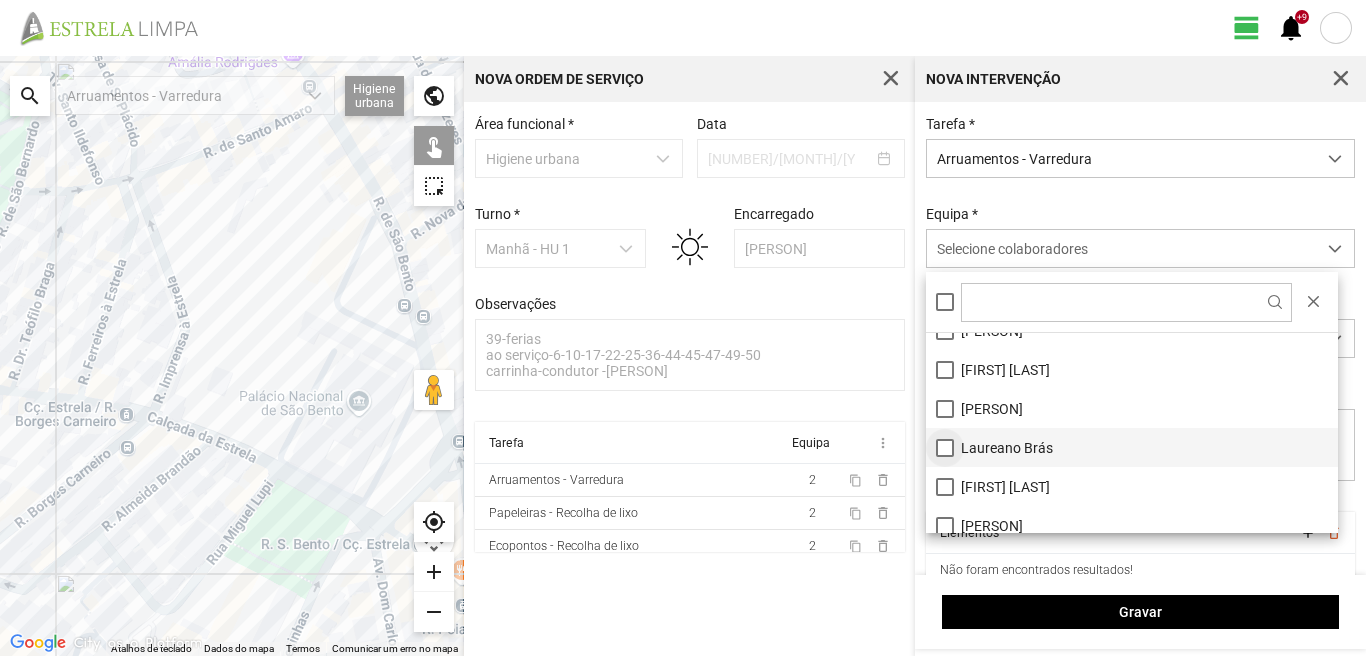click on "Laureano Brás" at bounding box center (1132, 447) 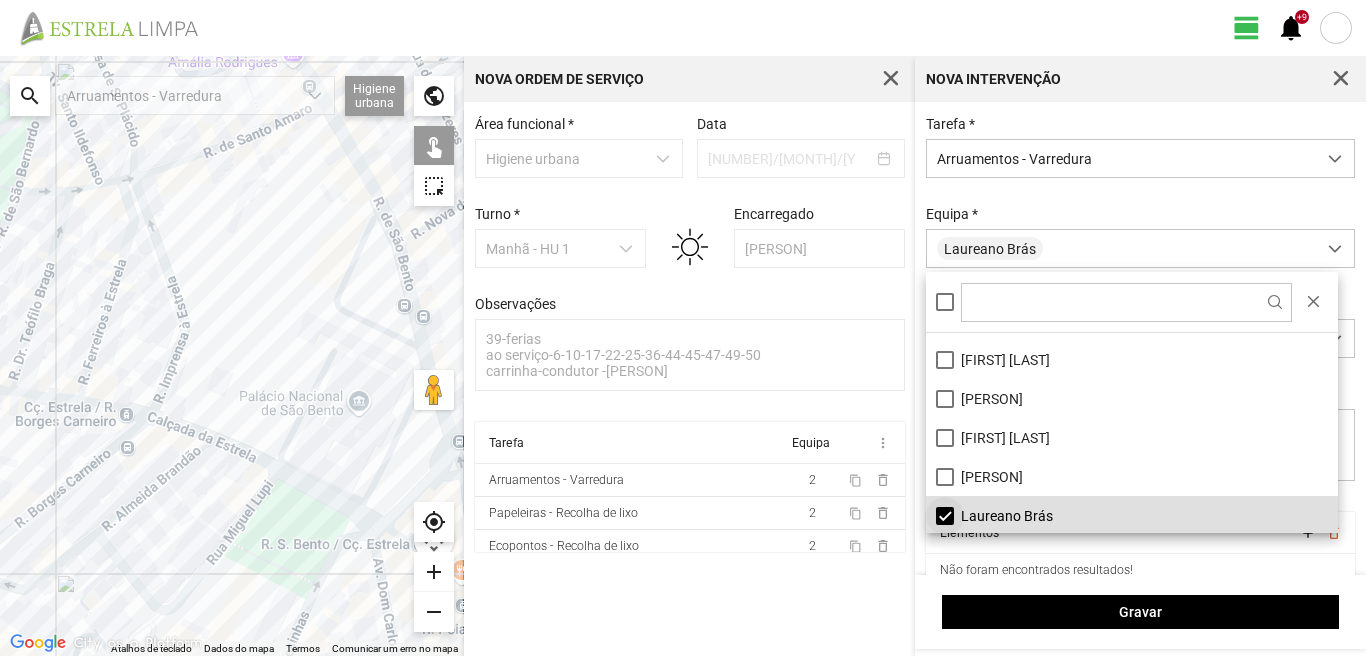 scroll, scrollTop: 0, scrollLeft: 0, axis: both 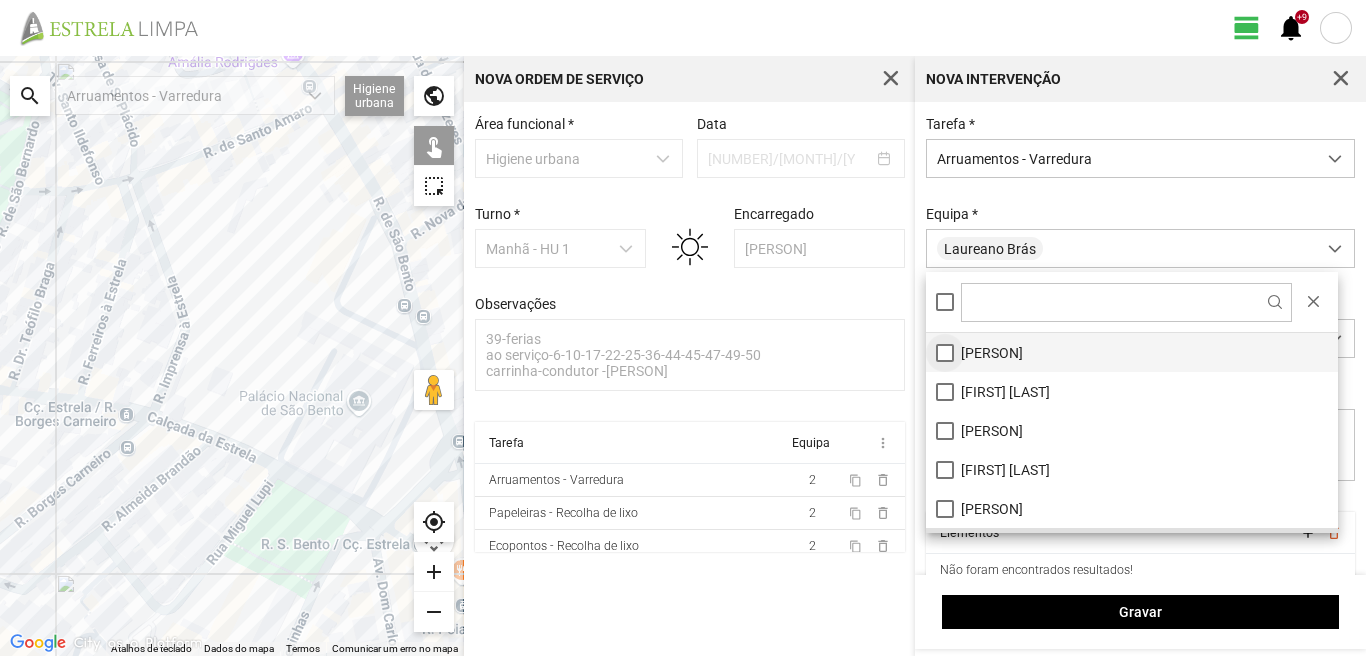 click on "[PERSON]" at bounding box center [1132, 352] 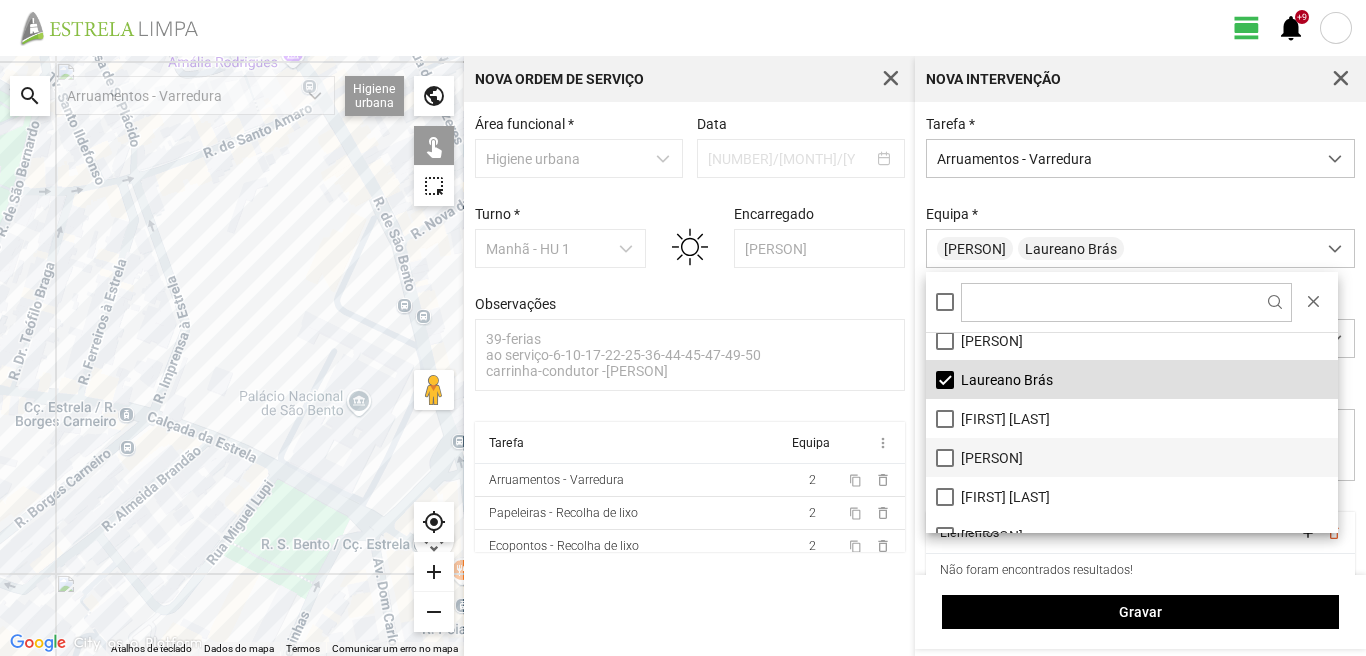 scroll, scrollTop: 268, scrollLeft: 0, axis: vertical 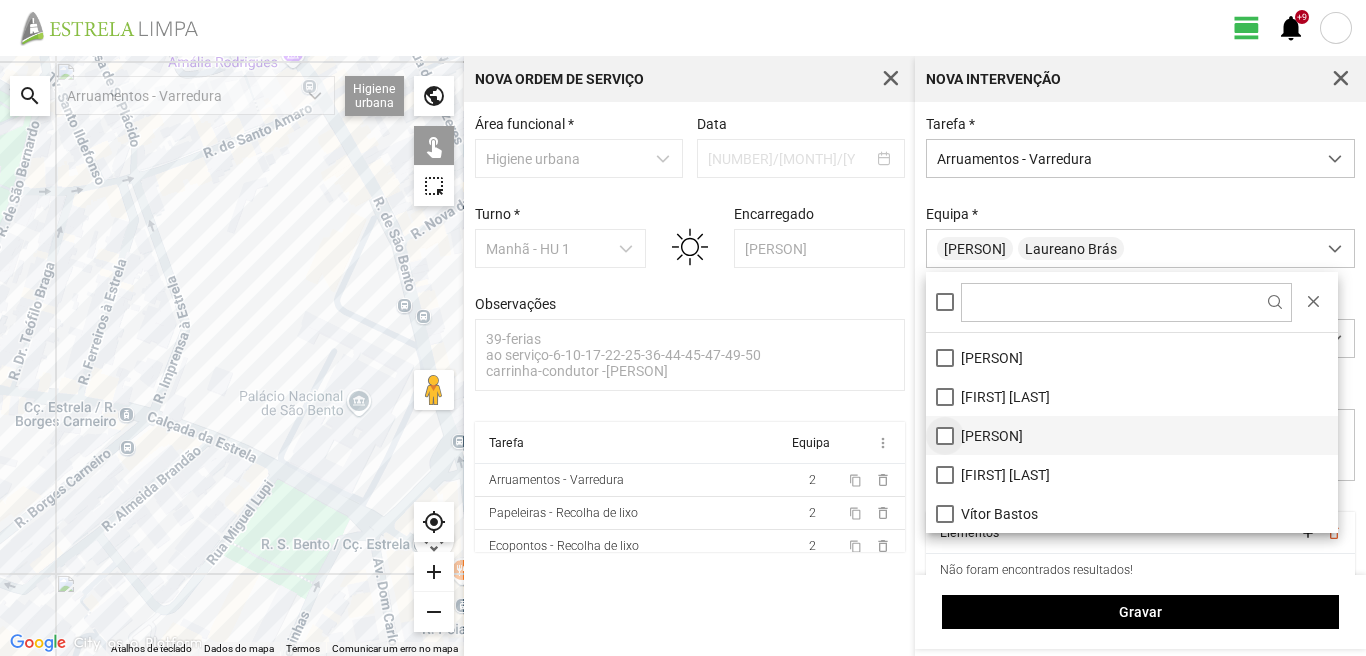 click on "[PERSON]" at bounding box center [1132, 435] 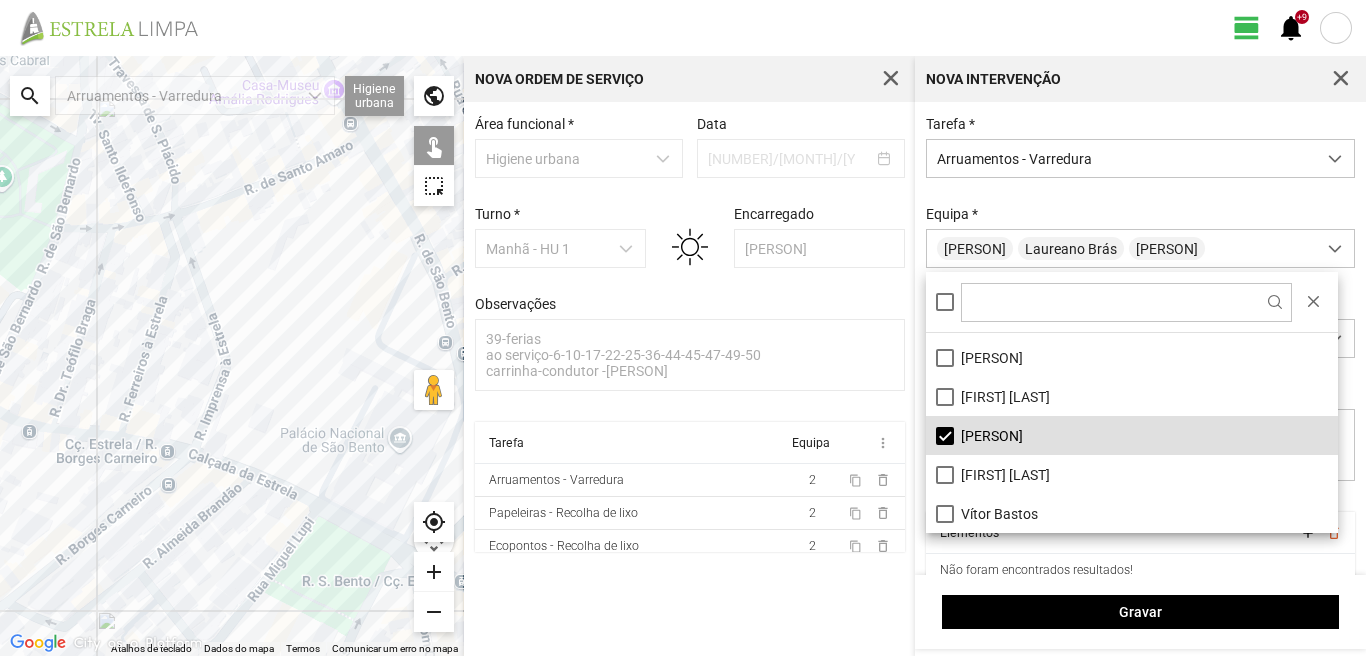 drag, startPoint x: 134, startPoint y: 495, endPoint x: 396, endPoint y: 612, distance: 286.9373 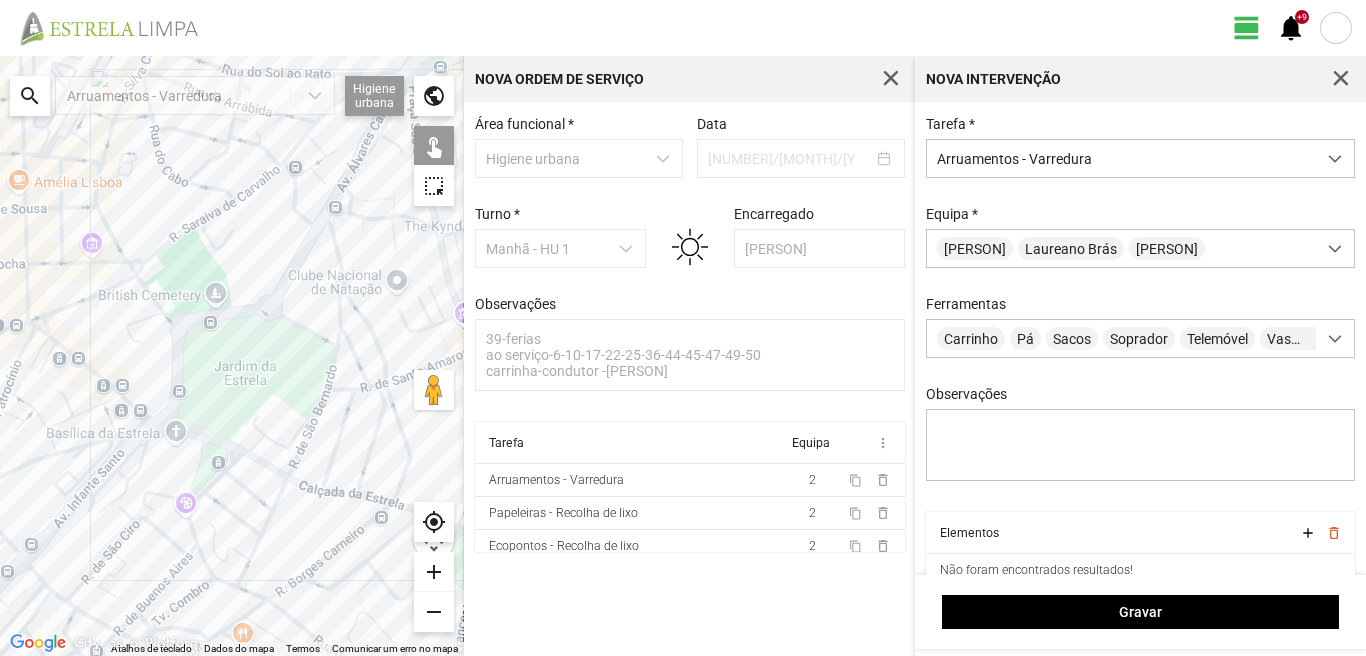 drag, startPoint x: 253, startPoint y: 571, endPoint x: 294, endPoint y: 508, distance: 75.16648 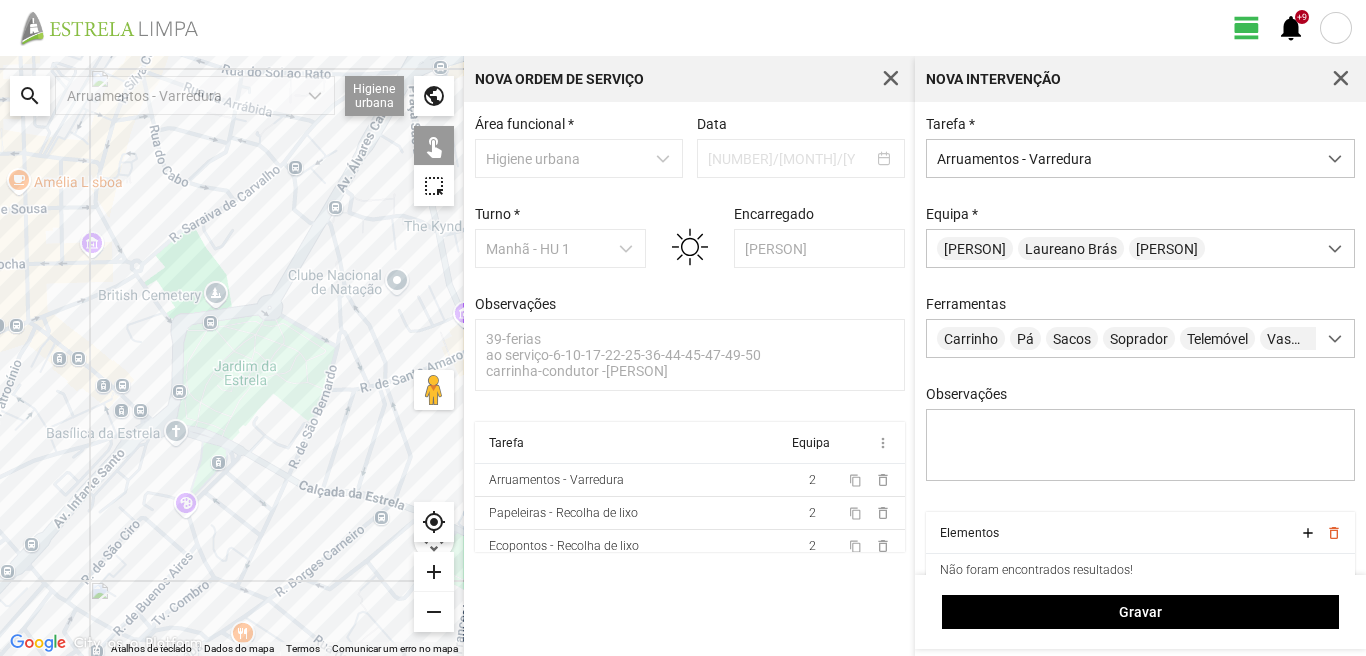 click 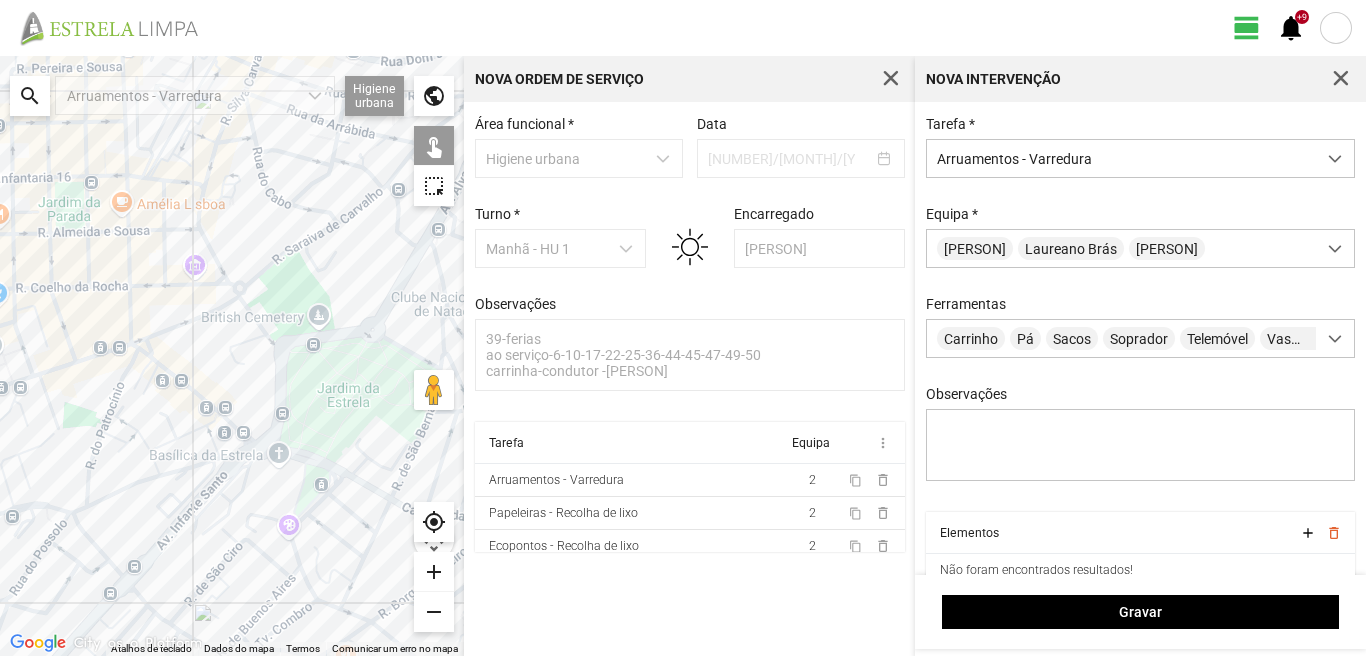 drag, startPoint x: 143, startPoint y: 462, endPoint x: 232, endPoint y: 506, distance: 99.282425 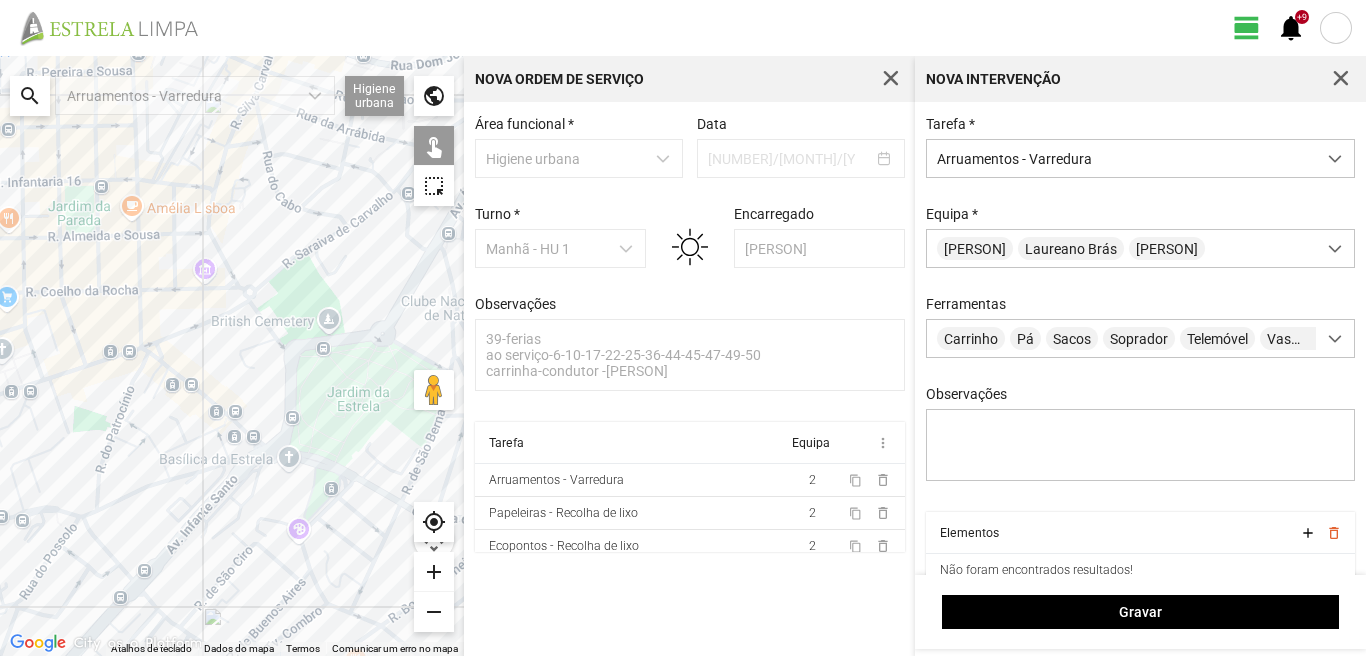 click 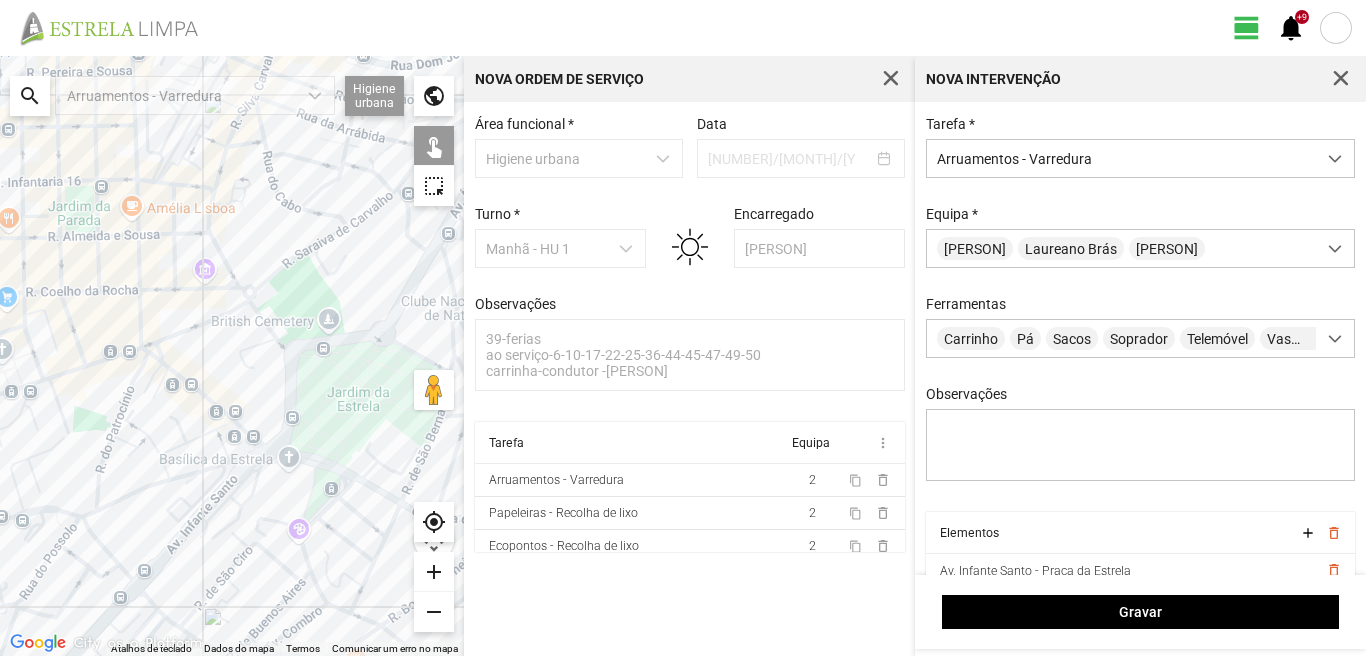click 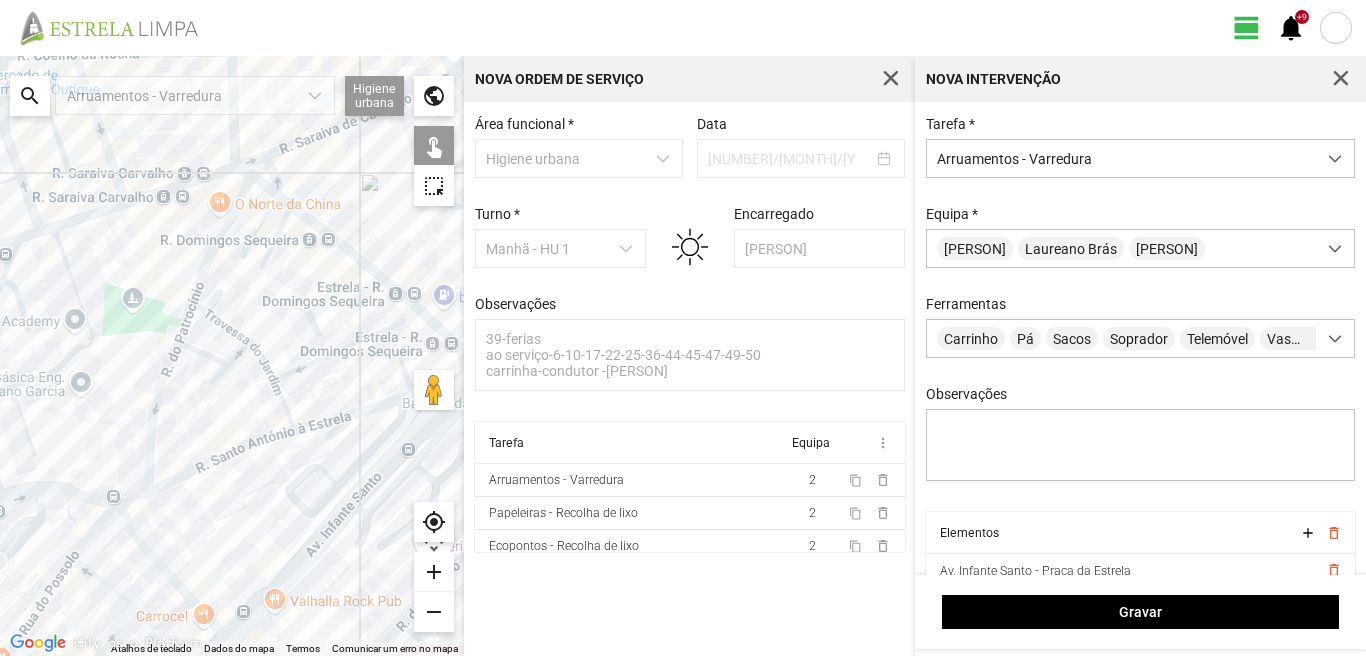 drag, startPoint x: 295, startPoint y: 477, endPoint x: 201, endPoint y: 551, distance: 119.632774 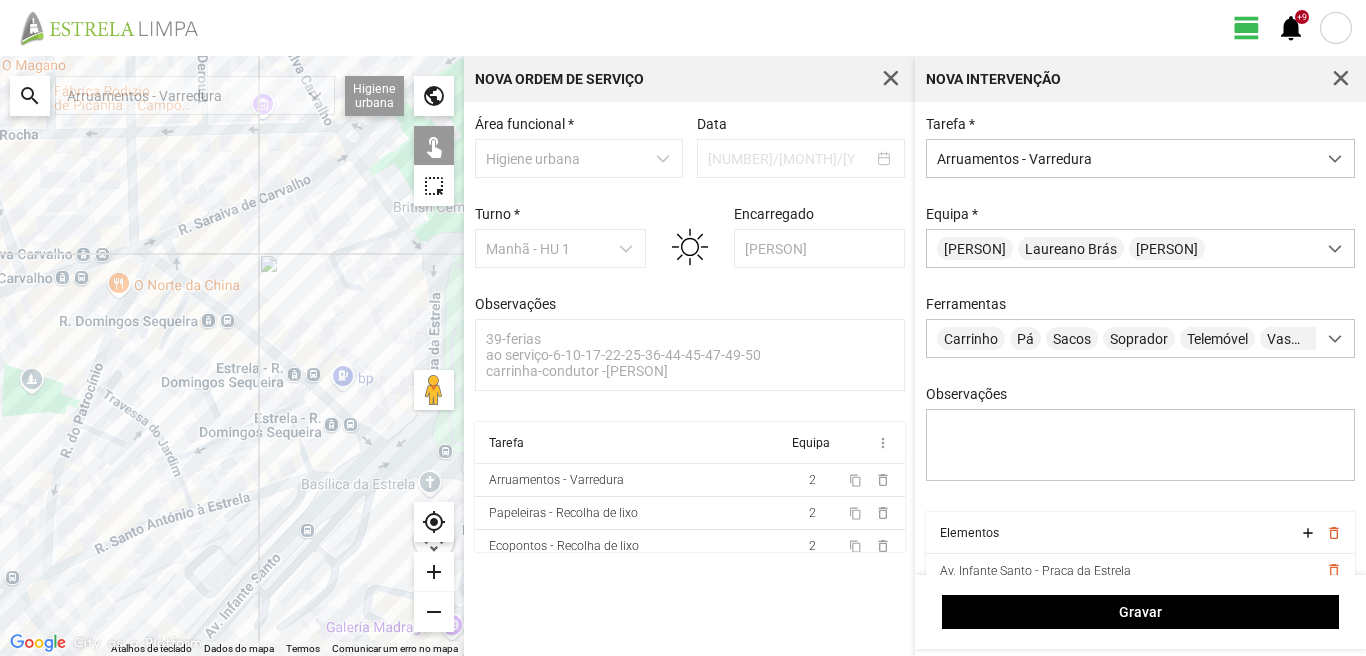 click 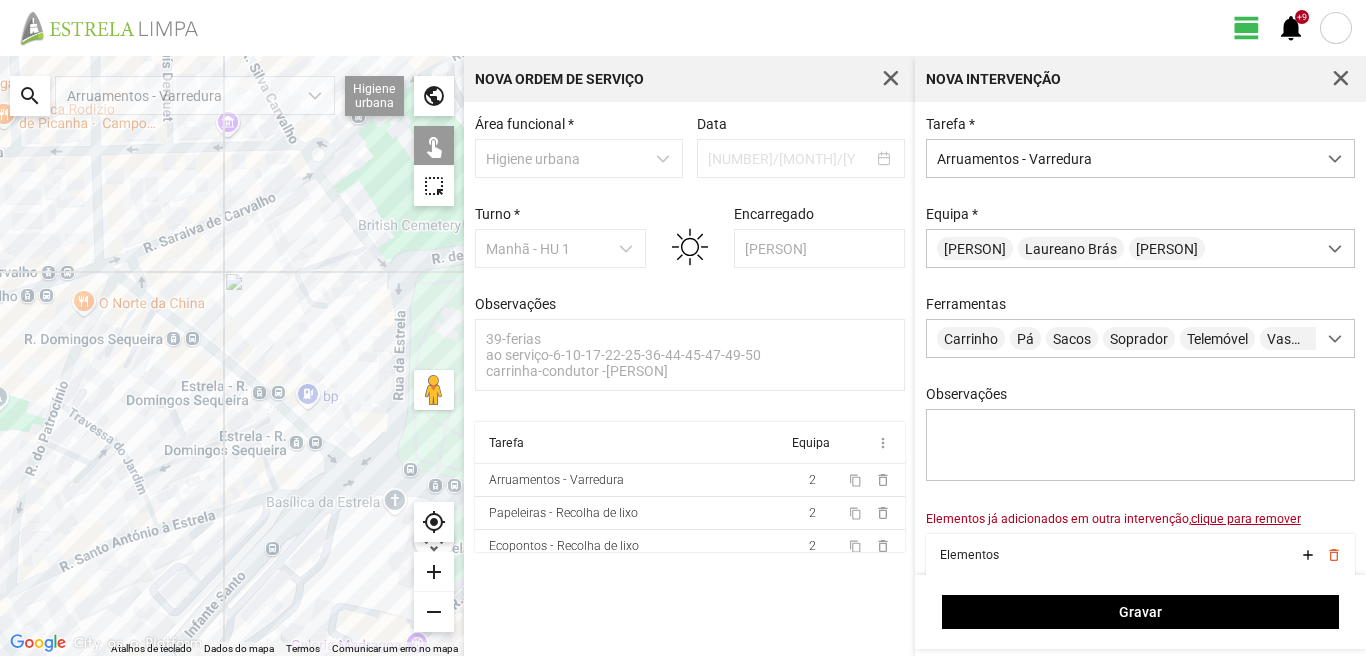 drag, startPoint x: 338, startPoint y: 527, endPoint x: 253, endPoint y: 552, distance: 88.60023 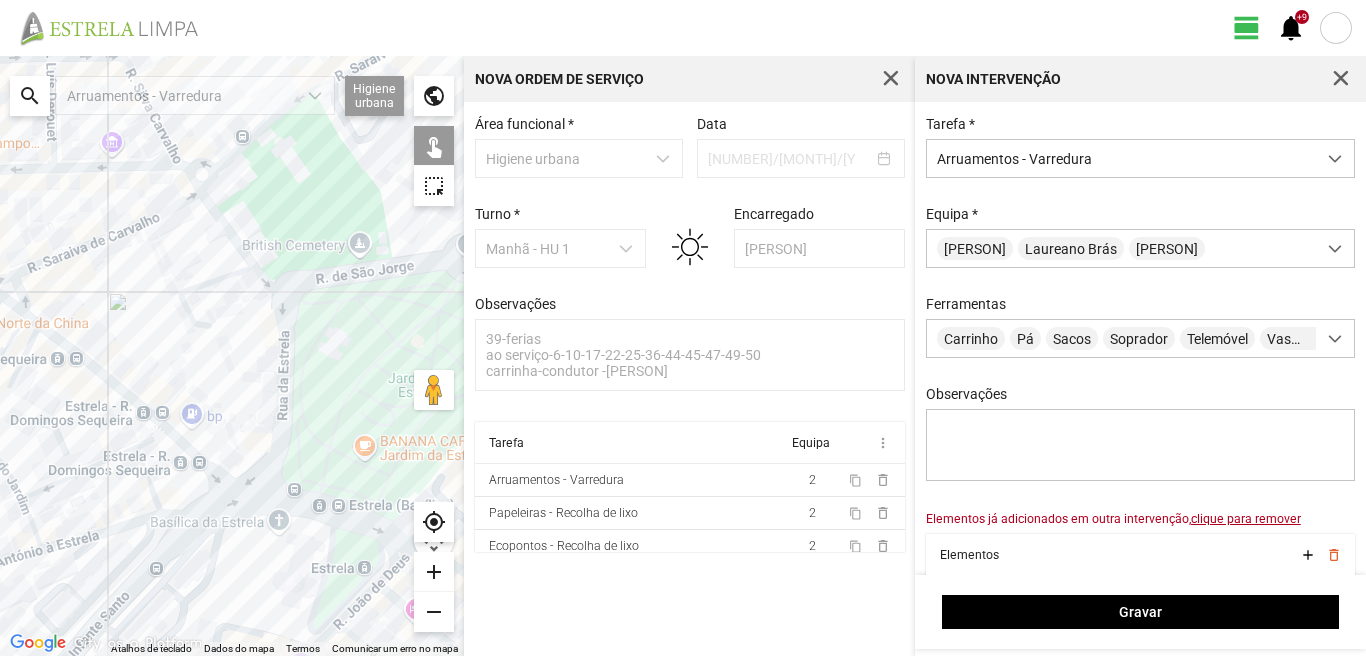 click 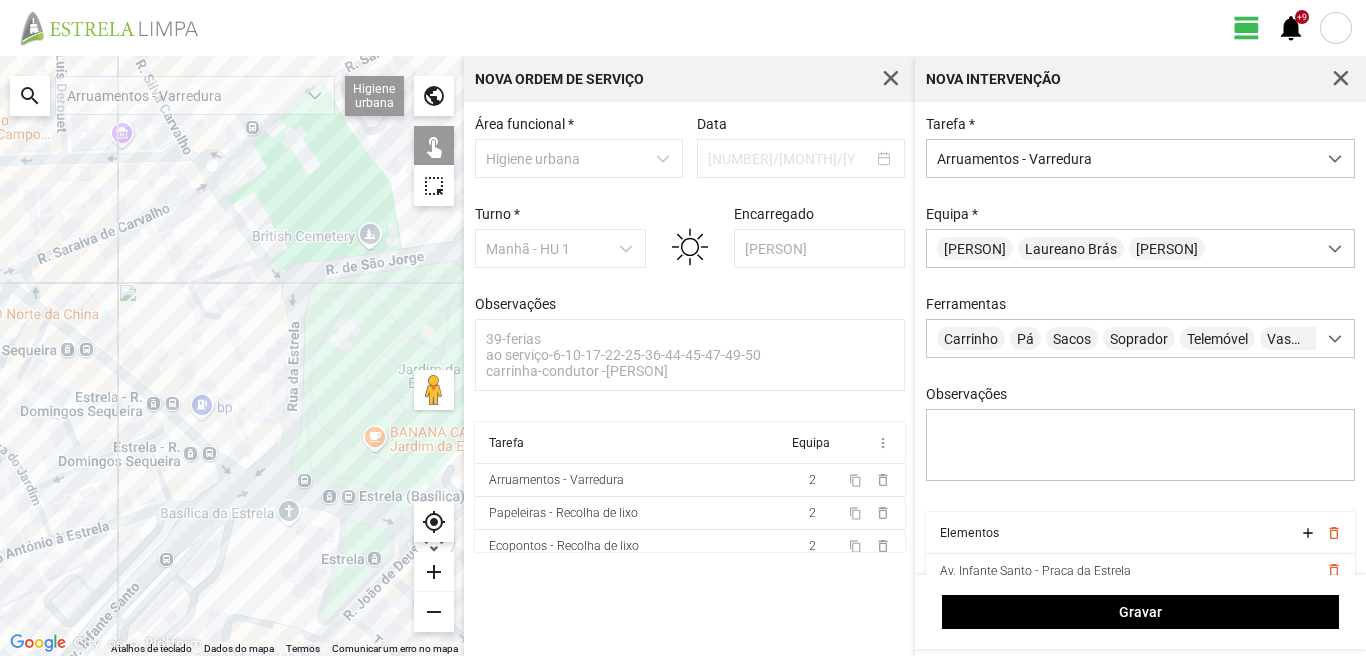 drag, startPoint x: 208, startPoint y: 588, endPoint x: 293, endPoint y: 539, distance: 98.11218 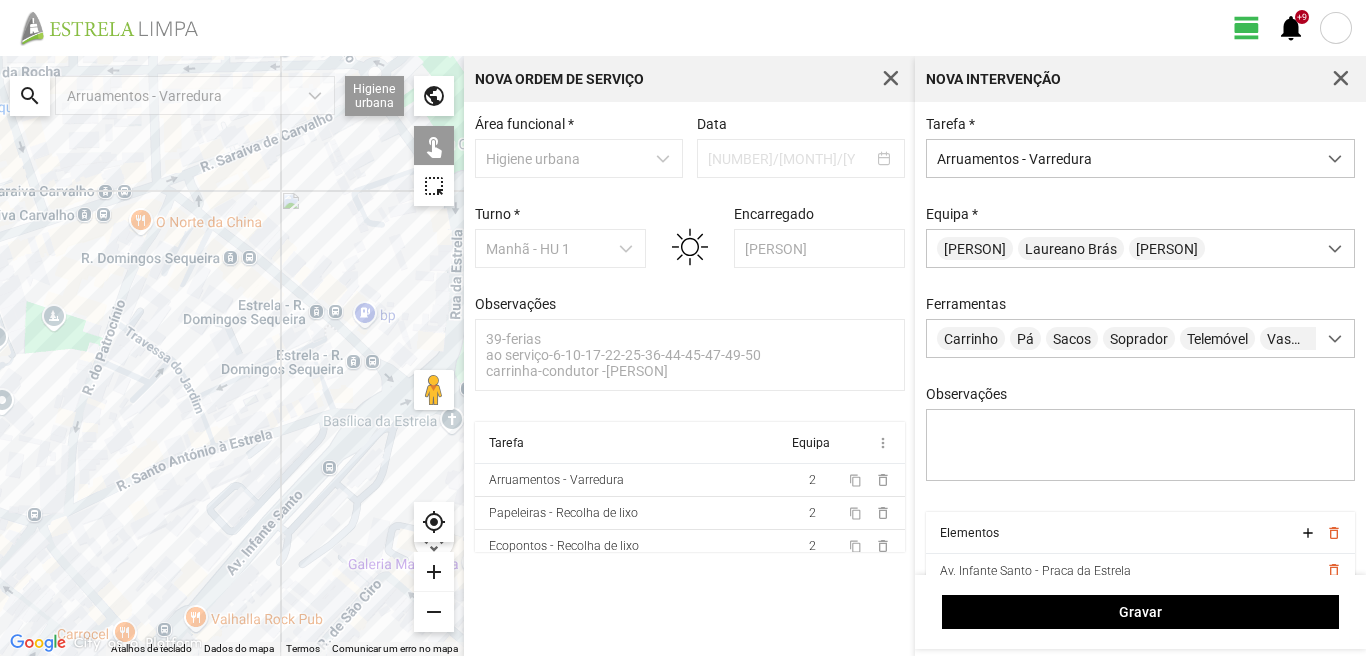 drag, startPoint x: 318, startPoint y: 517, endPoint x: 292, endPoint y: 568, distance: 57.245087 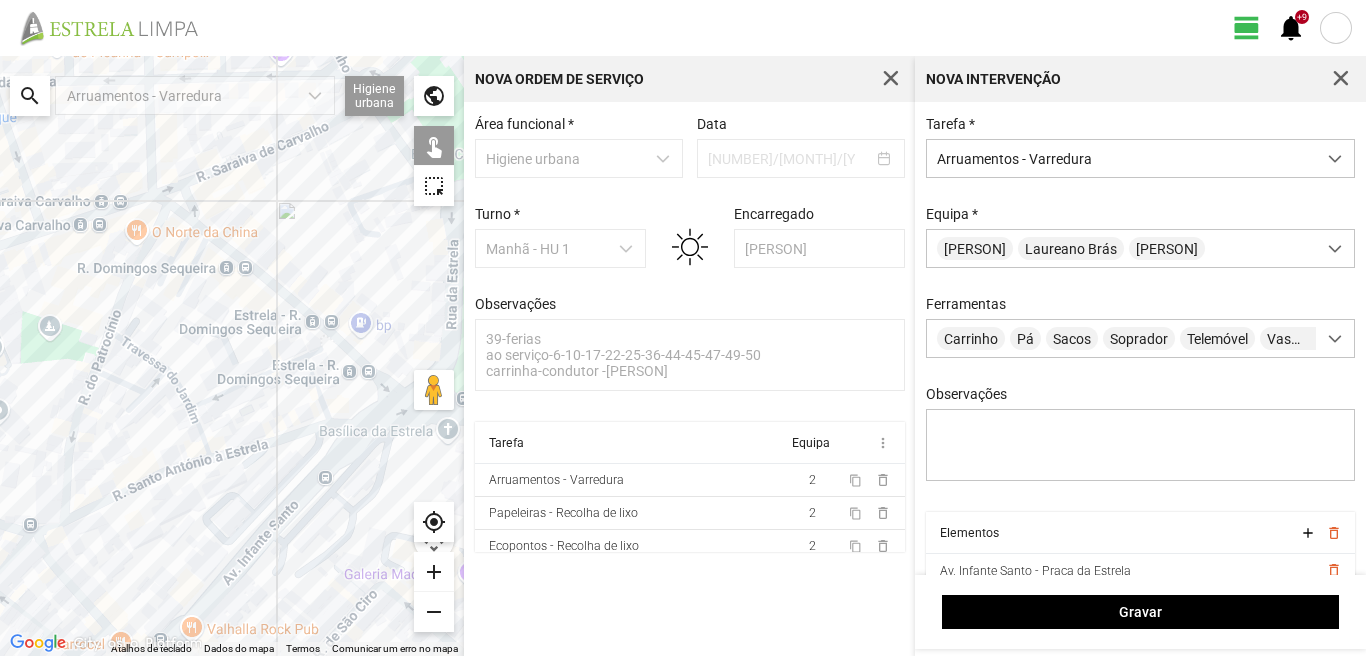 drag, startPoint x: 292, startPoint y: 568, endPoint x: 331, endPoint y: 499, distance: 79.25907 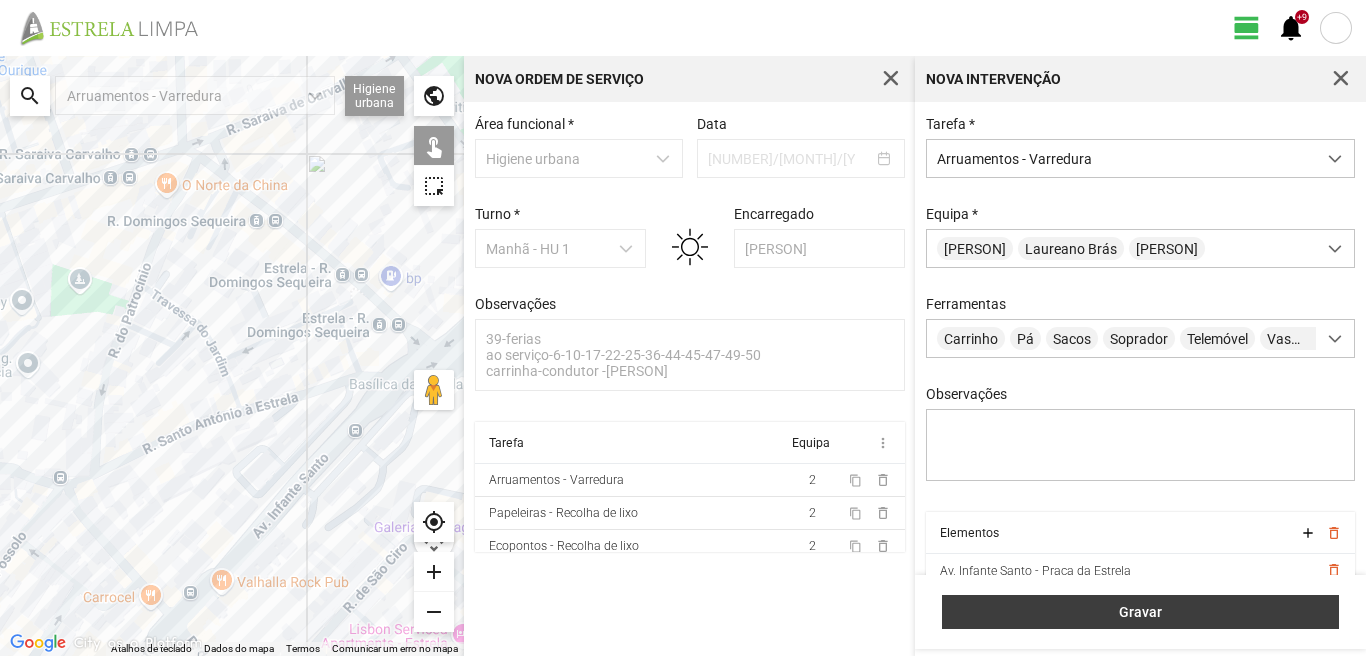 click on "Gravar" at bounding box center [1141, 612] 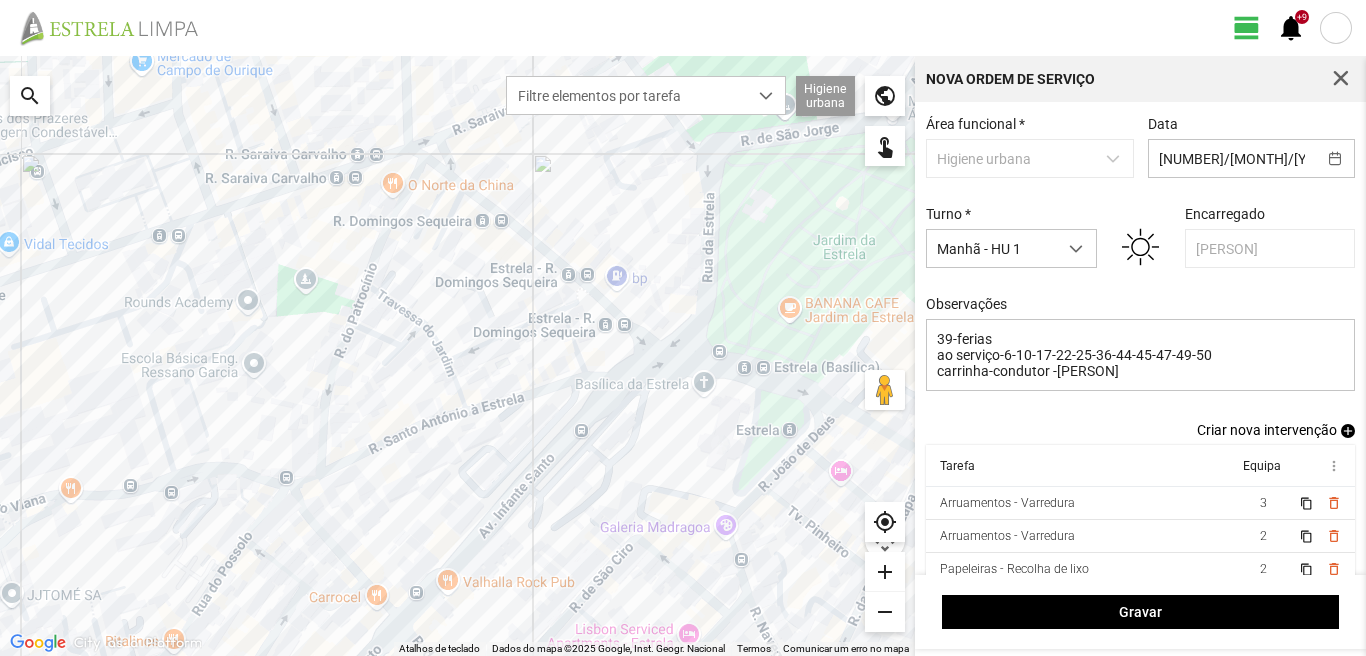 click on "add" at bounding box center (1348, 431) 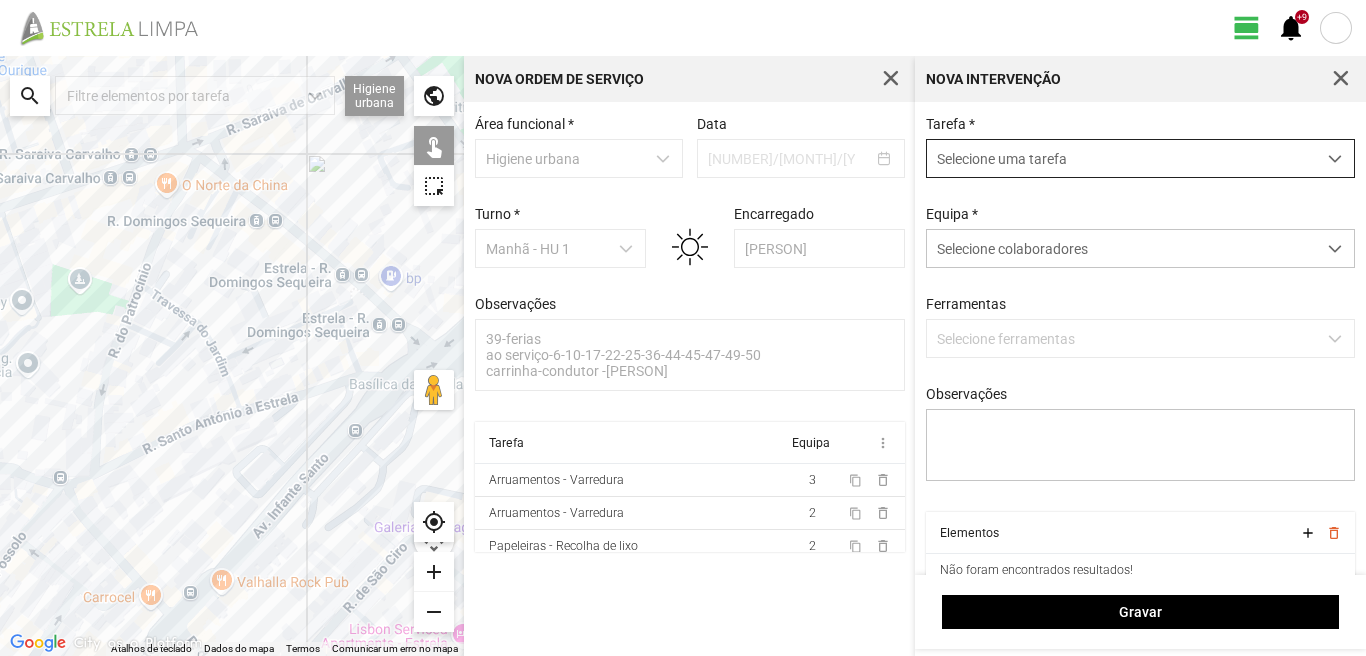 click on "Selecione uma tarefa" at bounding box center [1121, 158] 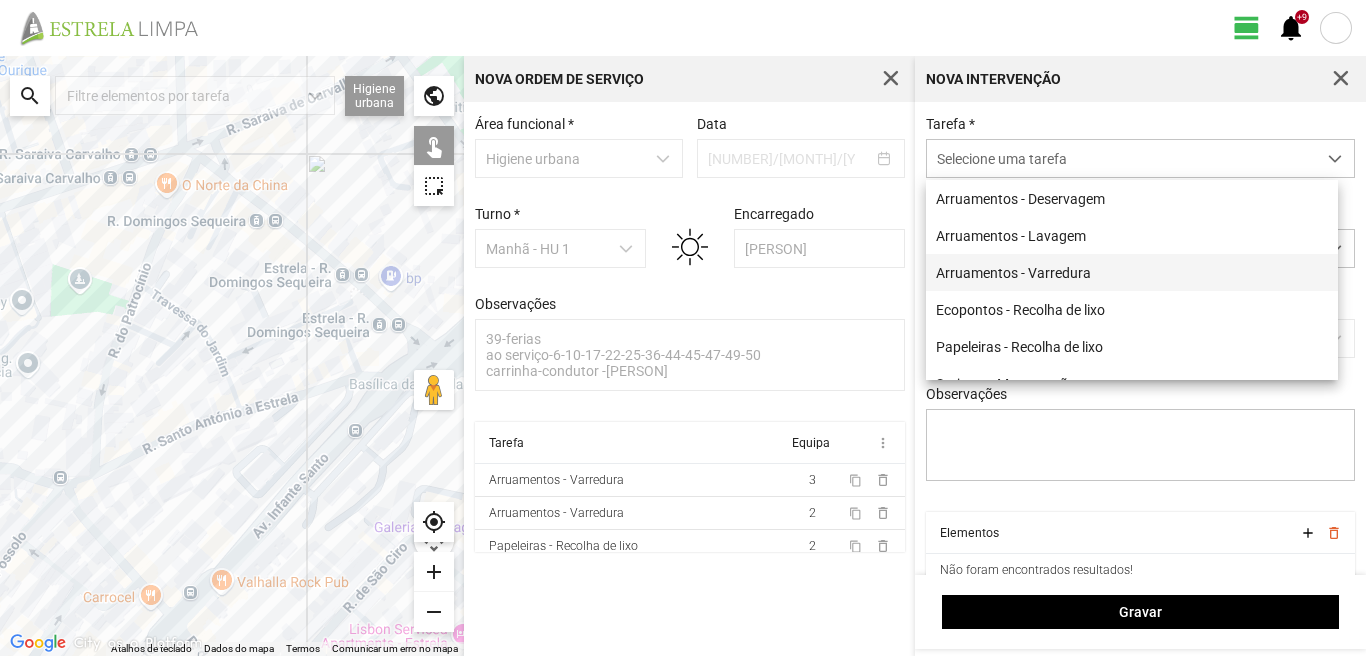 click on "Arruamentos - Varredura" at bounding box center [1132, 272] 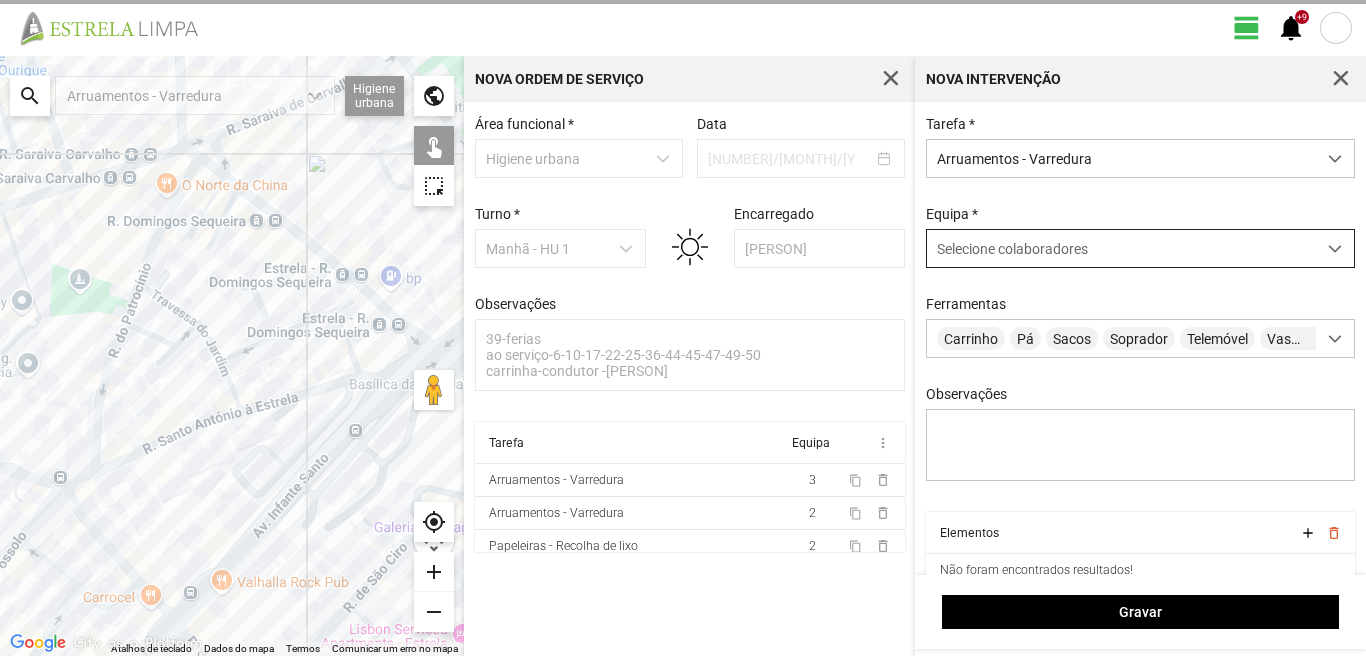click on "Selecione colaboradores" at bounding box center (1012, 249) 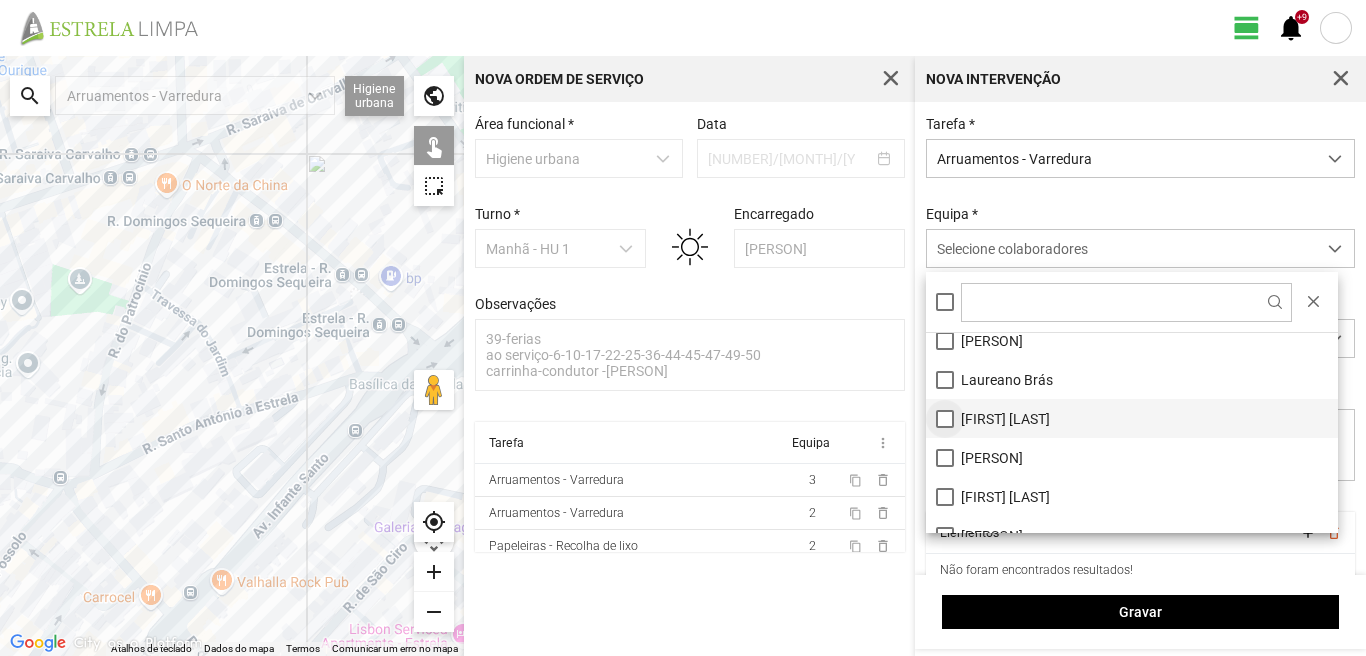 scroll, scrollTop: 200, scrollLeft: 0, axis: vertical 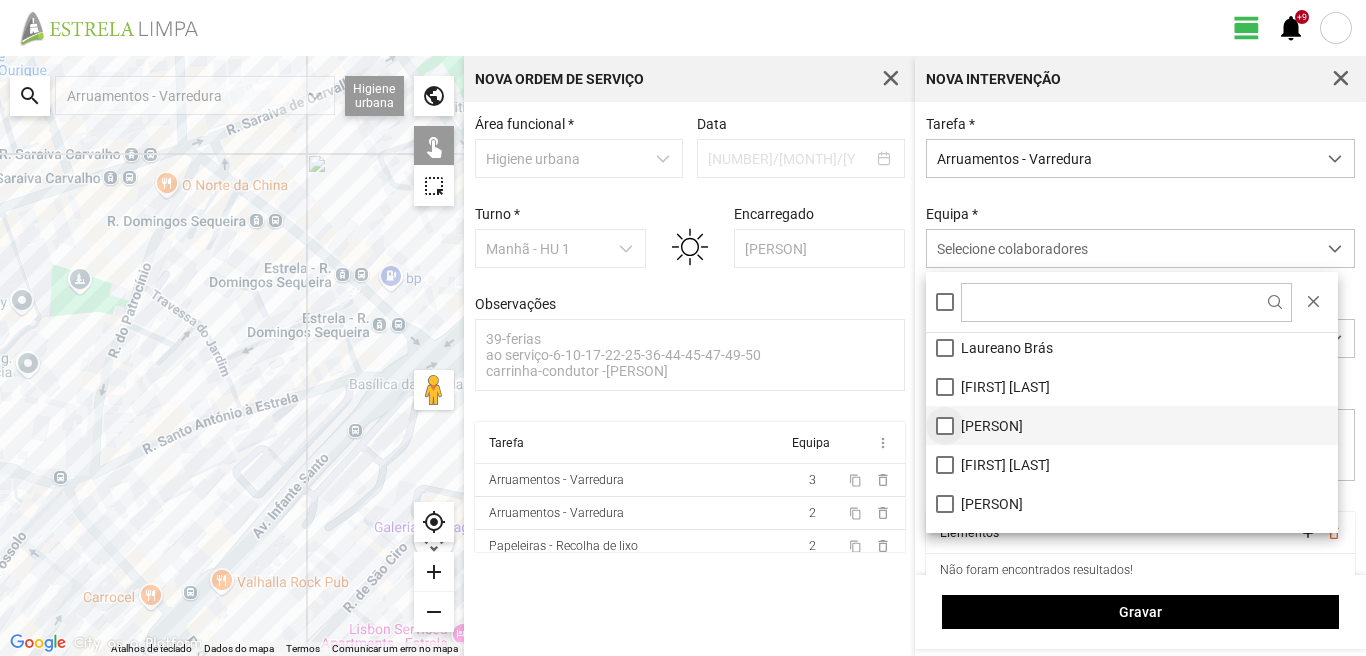 click on "[PERSON]" at bounding box center (1132, 425) 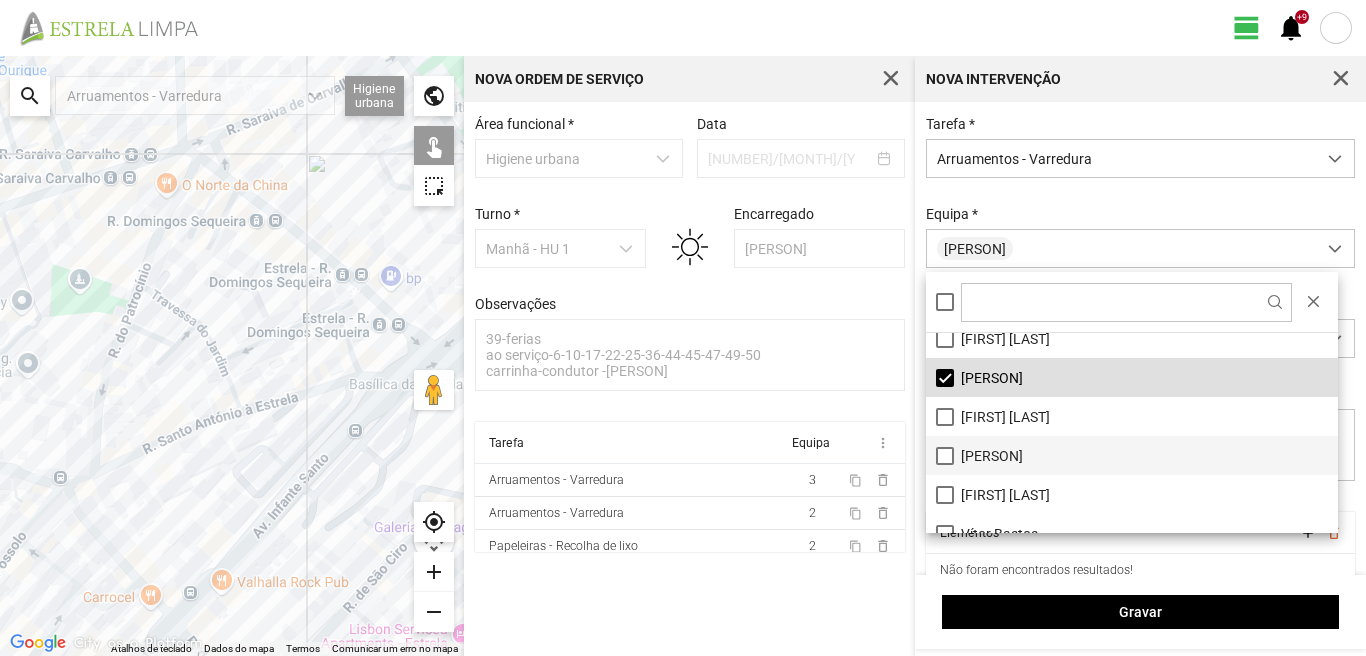 scroll, scrollTop: 268, scrollLeft: 0, axis: vertical 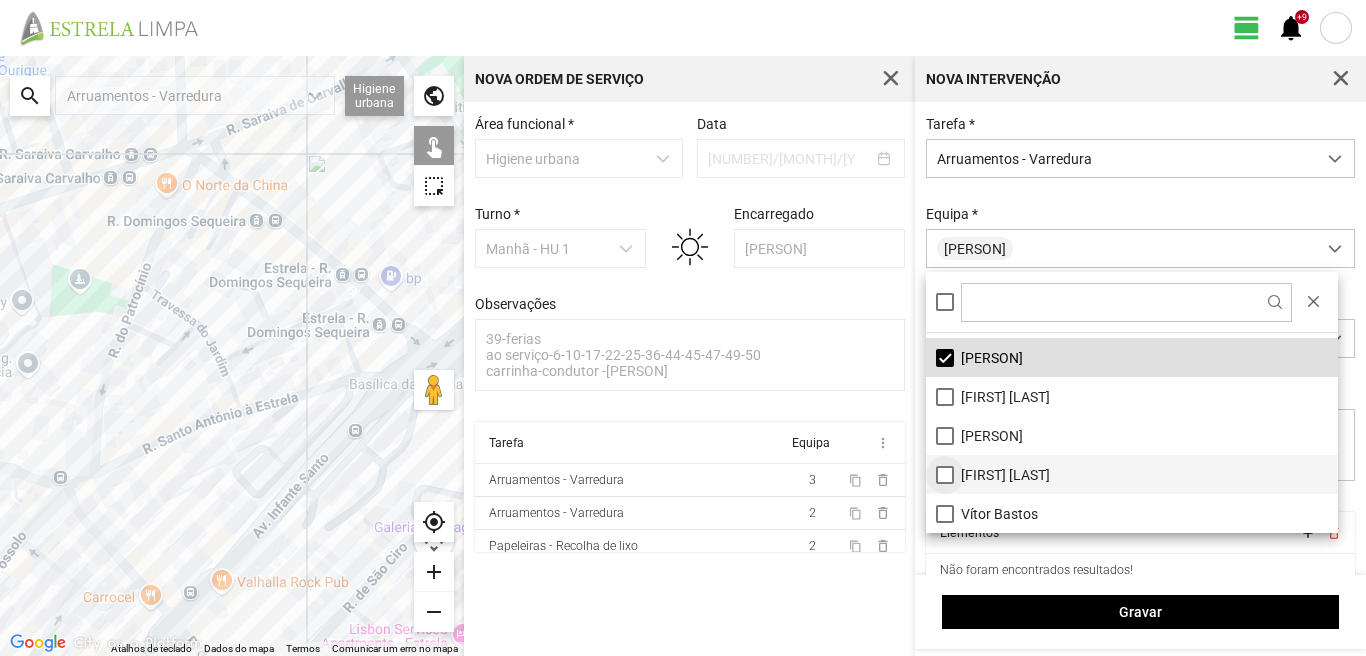 click on "[FIRST] [LAST]" at bounding box center [1132, 474] 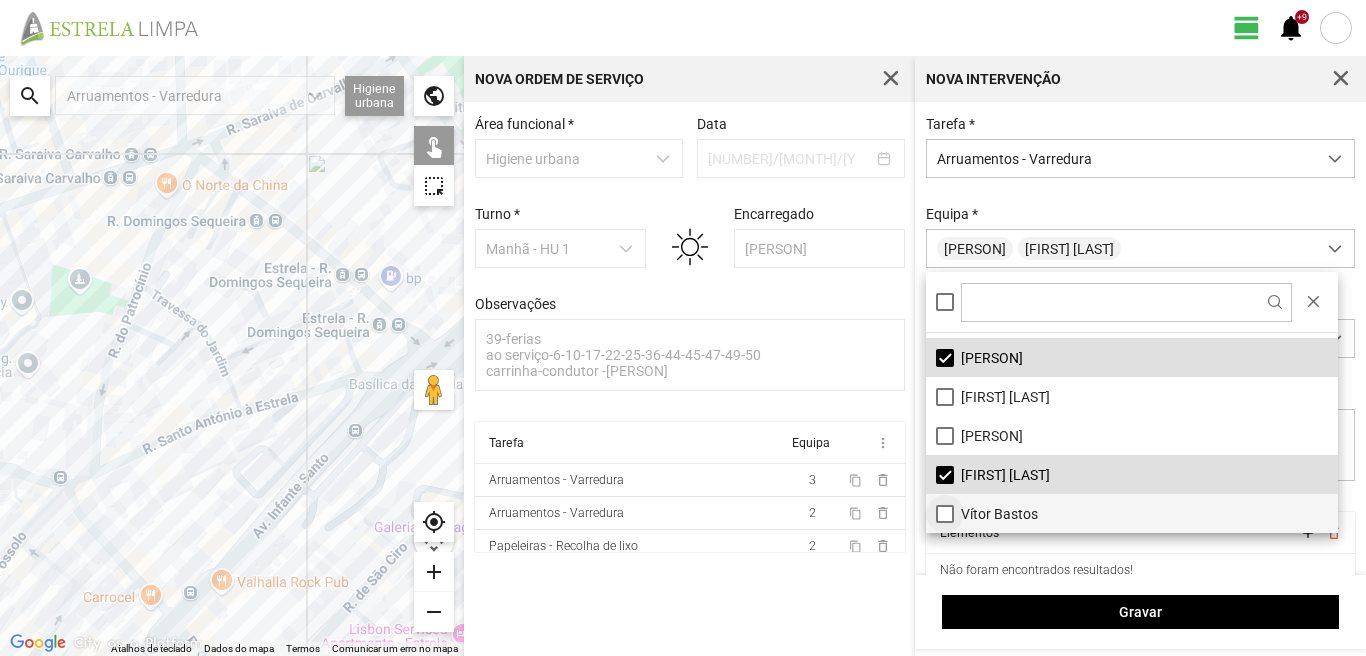 click on "Vítor Bastos" at bounding box center (1132, 513) 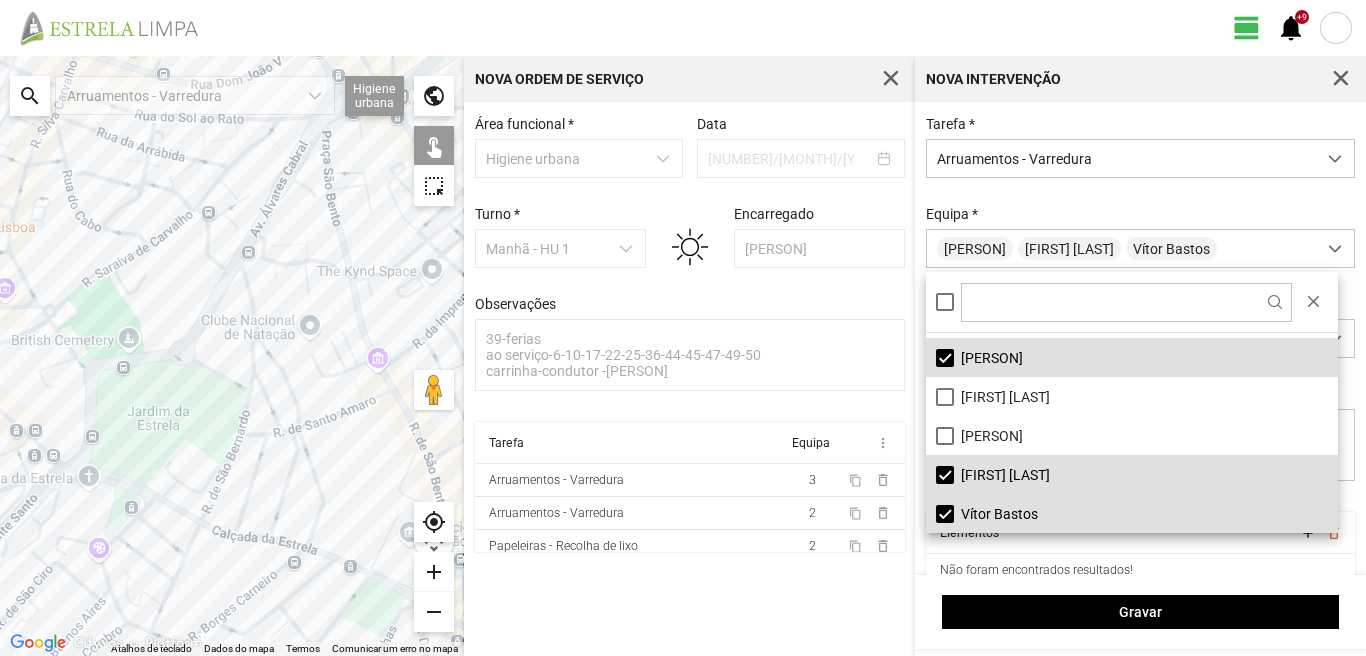 drag, startPoint x: 354, startPoint y: 436, endPoint x: 3, endPoint y: 519, distance: 360.6799 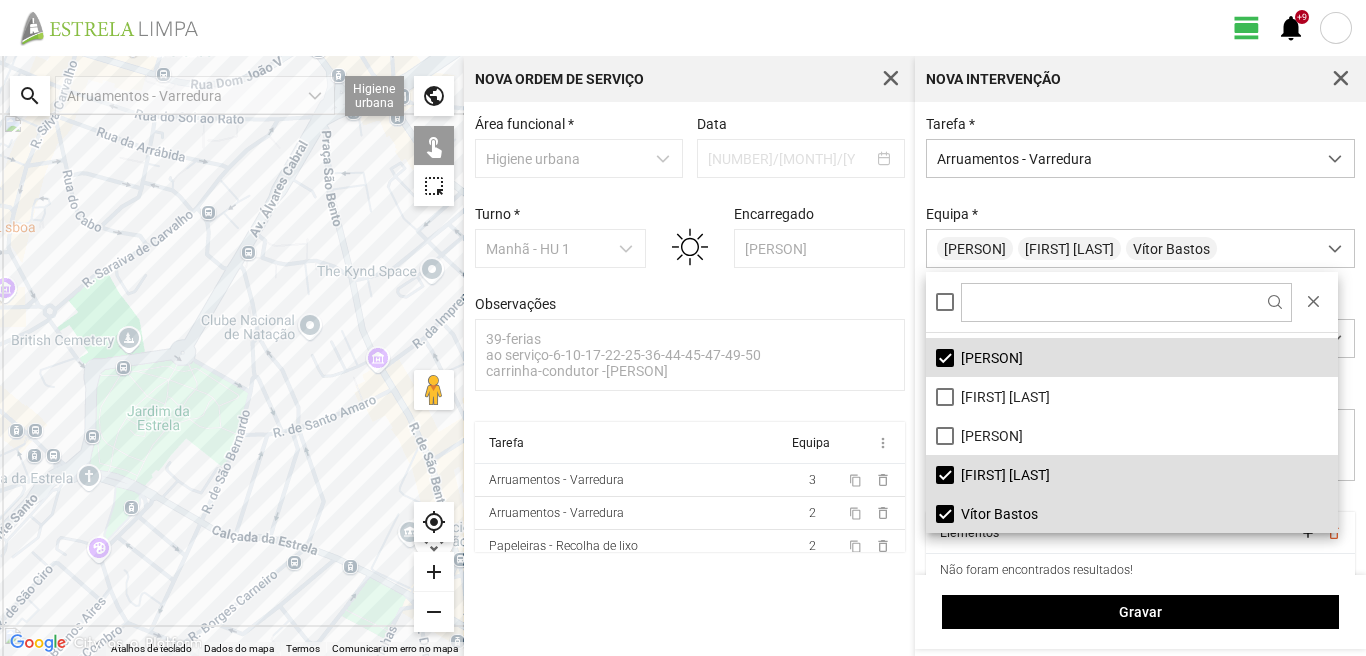 click 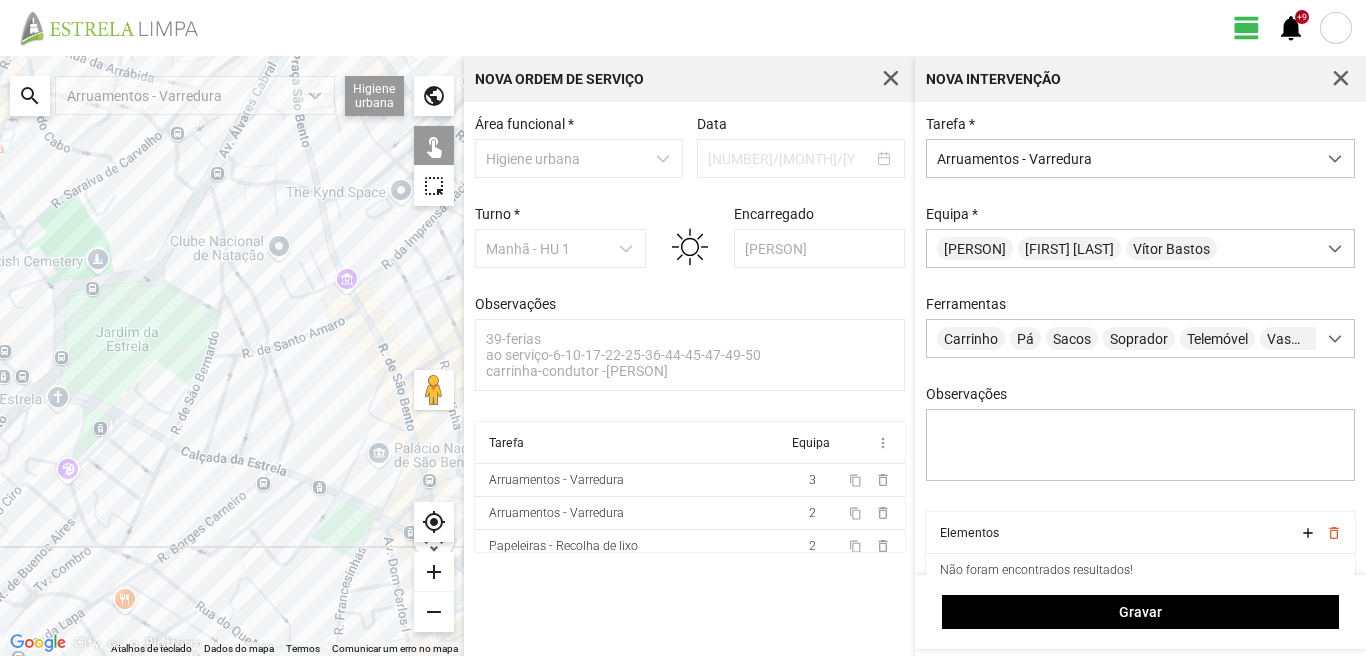 drag, startPoint x: 405, startPoint y: 456, endPoint x: 385, endPoint y: 353, distance: 104.92378 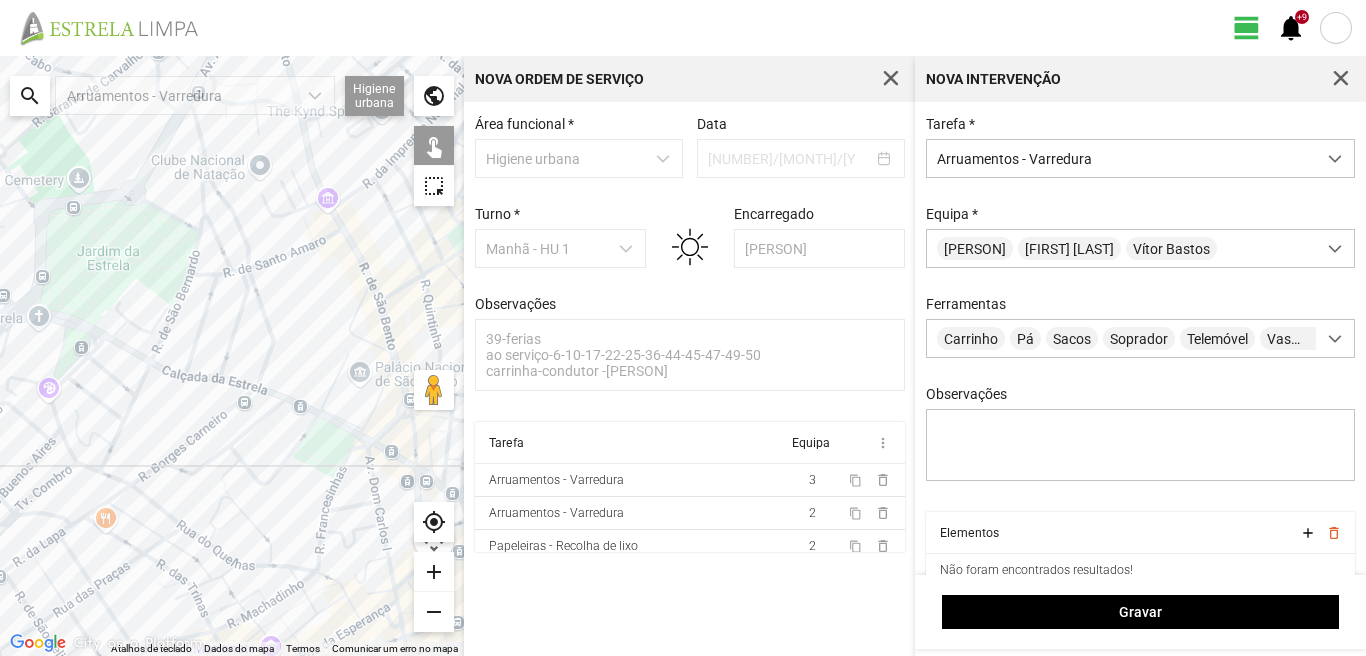 drag, startPoint x: 382, startPoint y: 472, endPoint x: 366, endPoint y: 349, distance: 124.036285 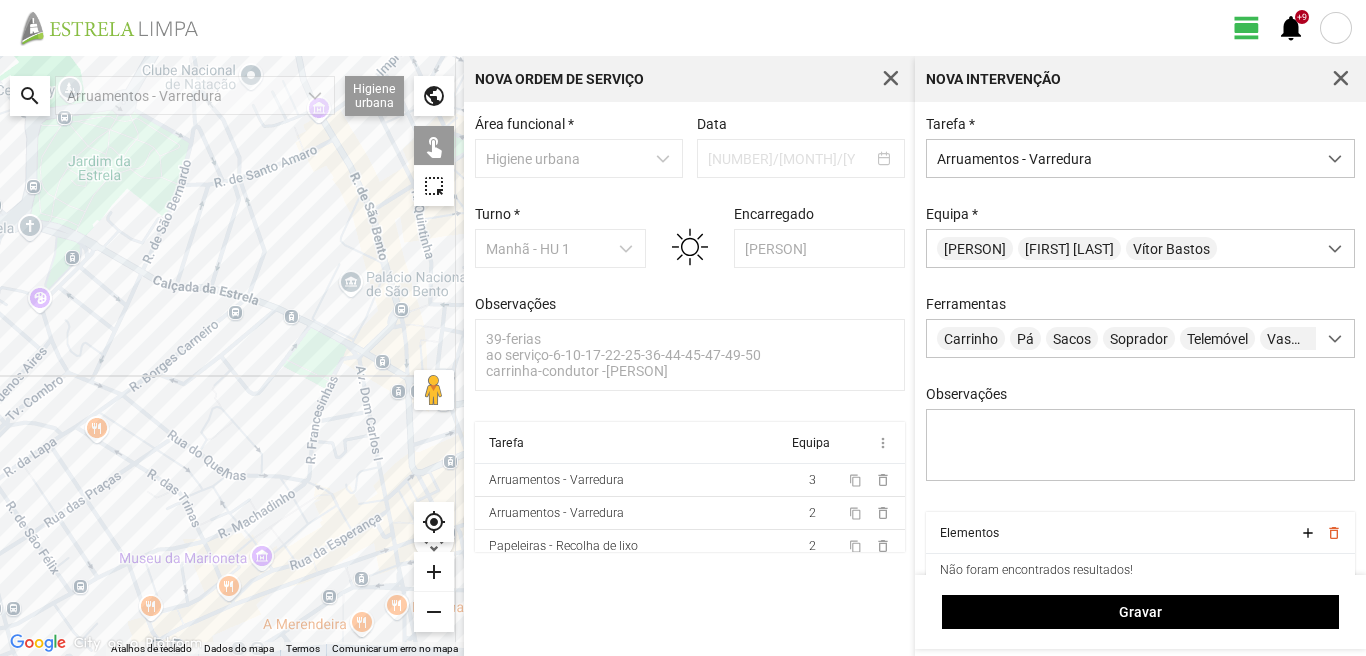 click 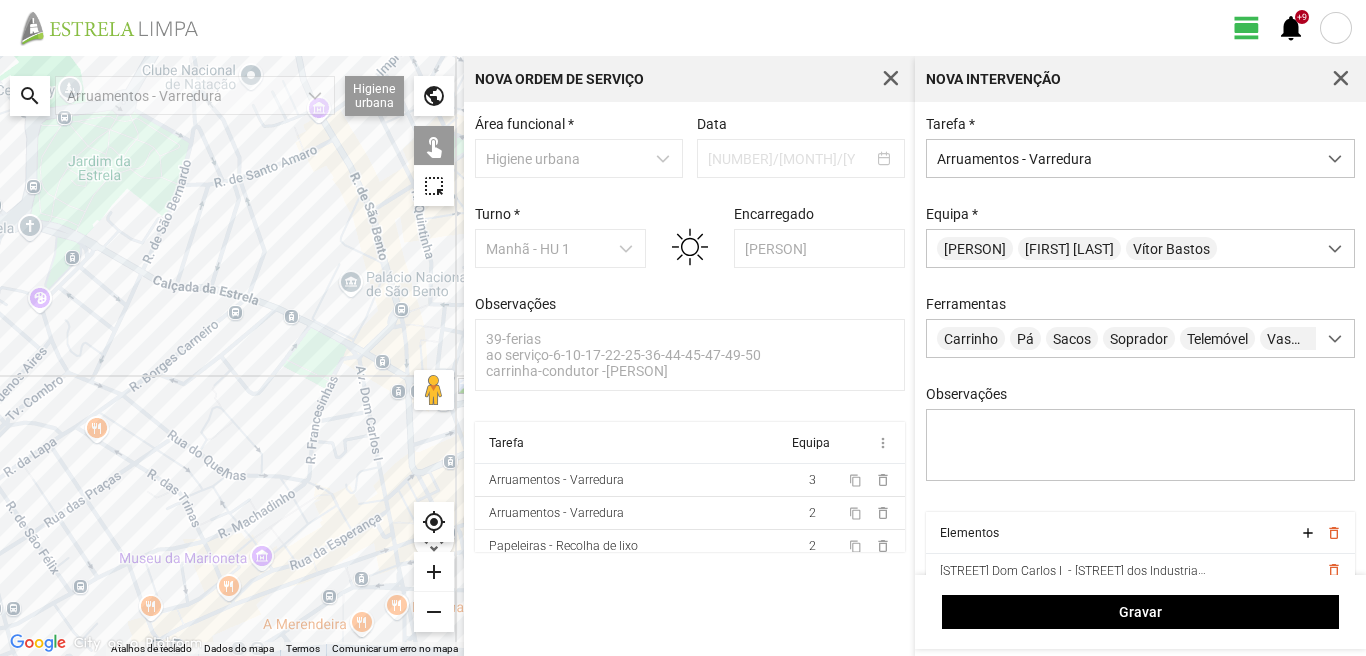 click 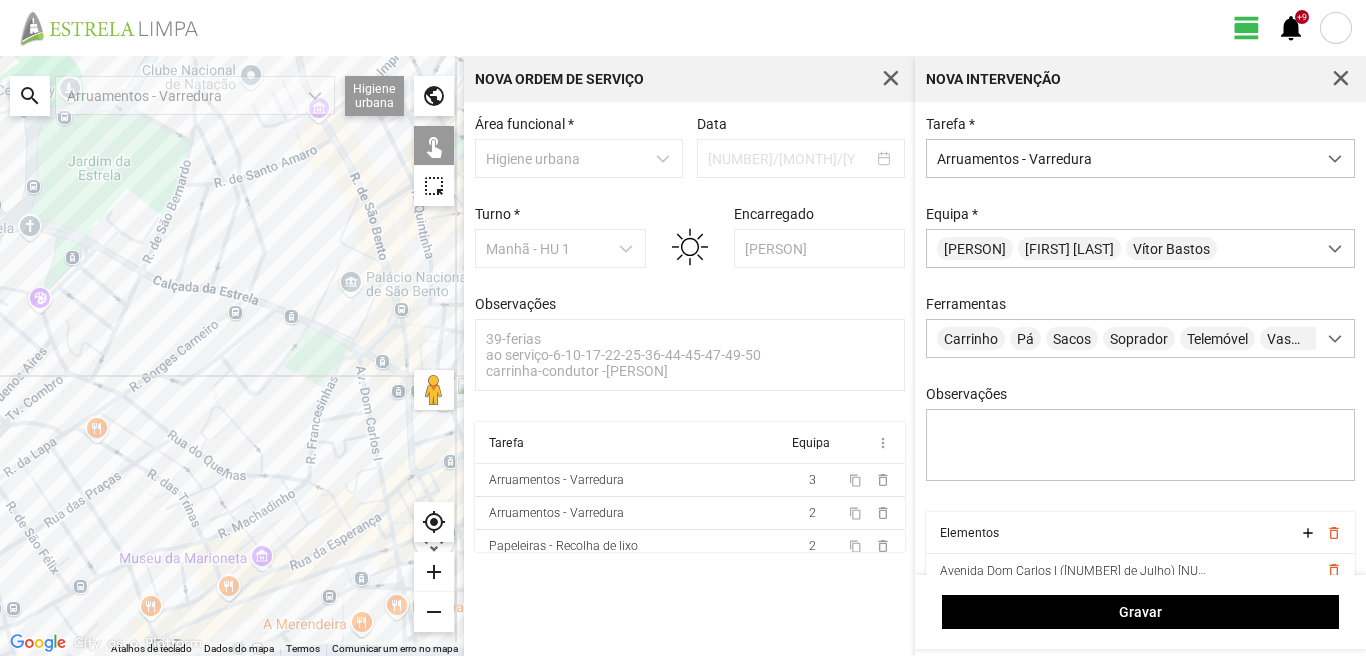 click 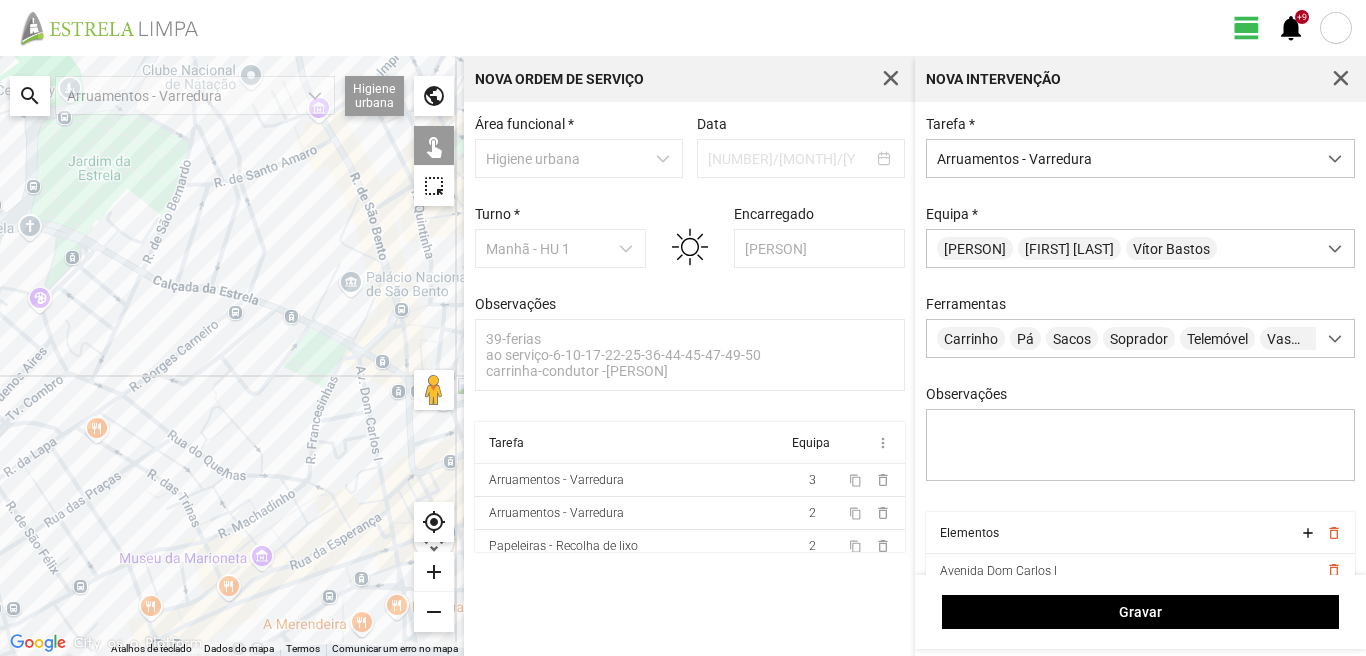 click 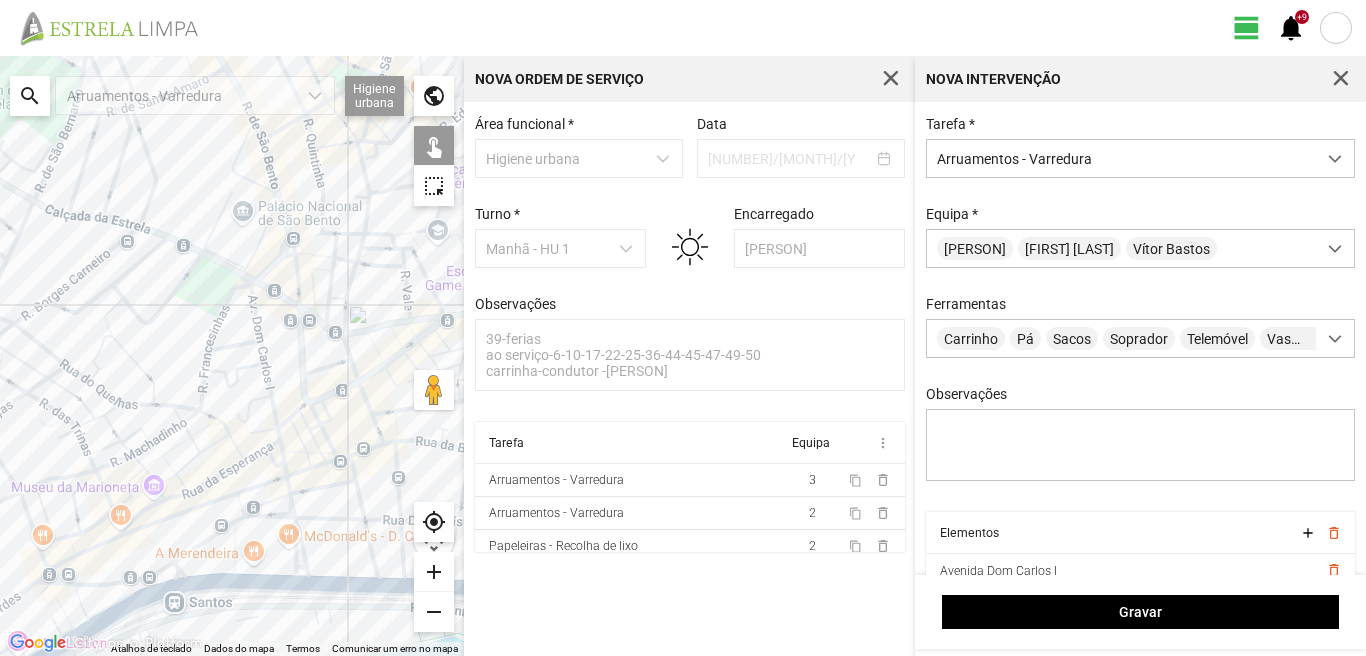 drag, startPoint x: 382, startPoint y: 548, endPoint x: 271, endPoint y: 475, distance: 132.8533 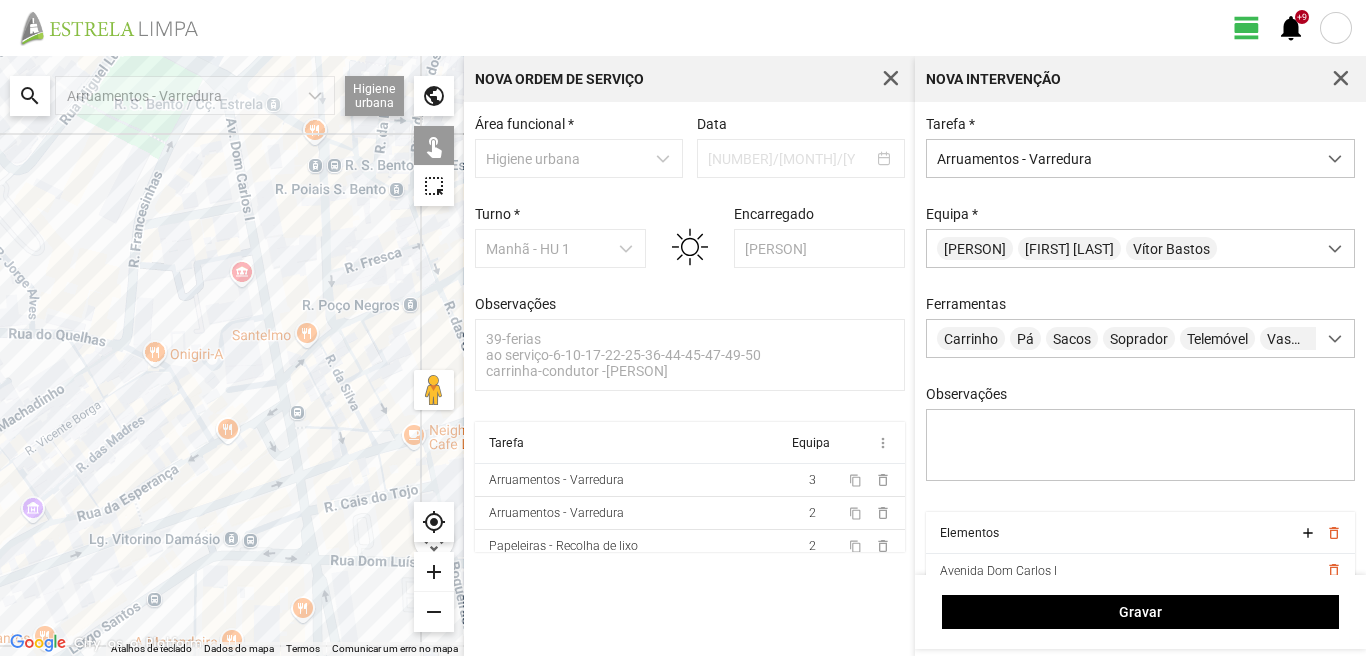 click 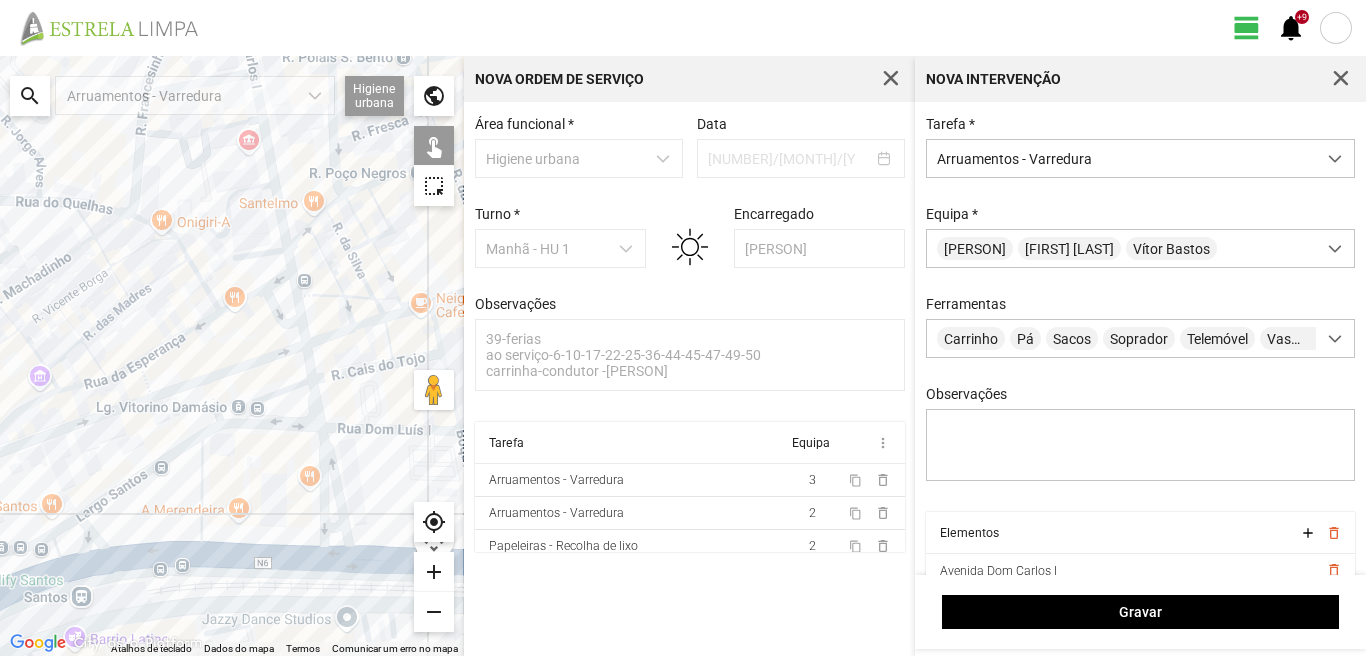 drag, startPoint x: 280, startPoint y: 577, endPoint x: 295, endPoint y: 404, distance: 173.64908 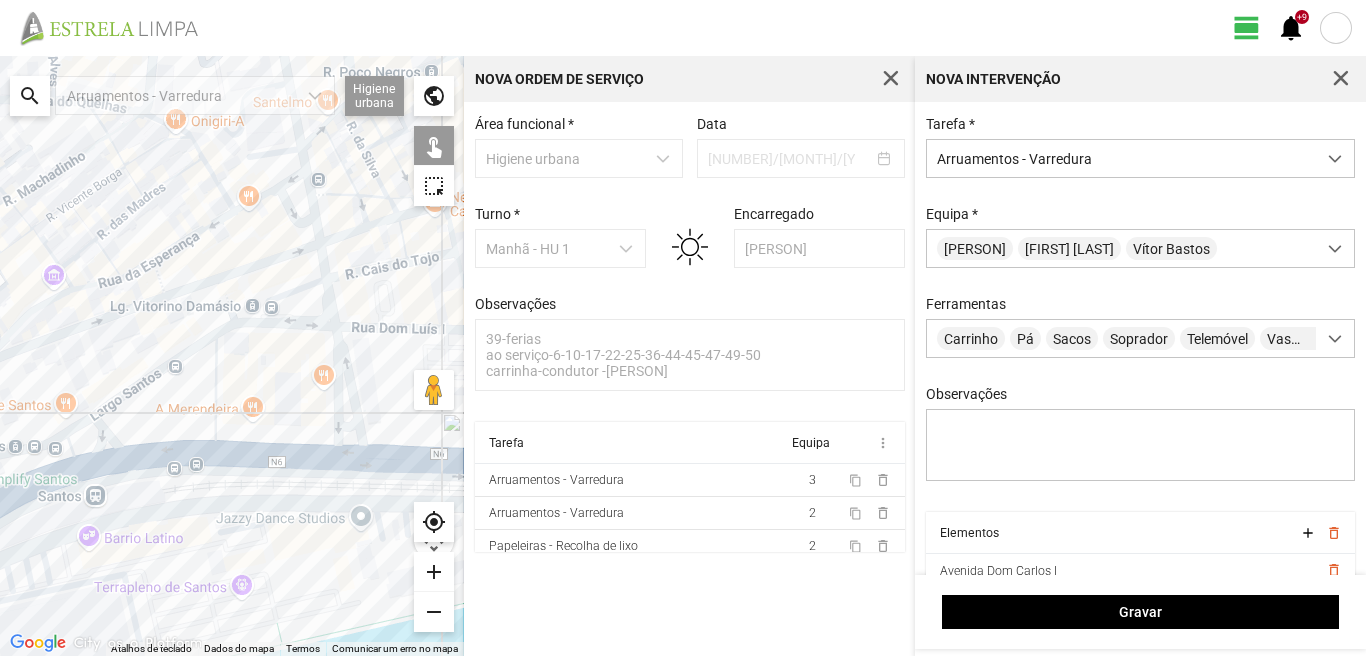 click 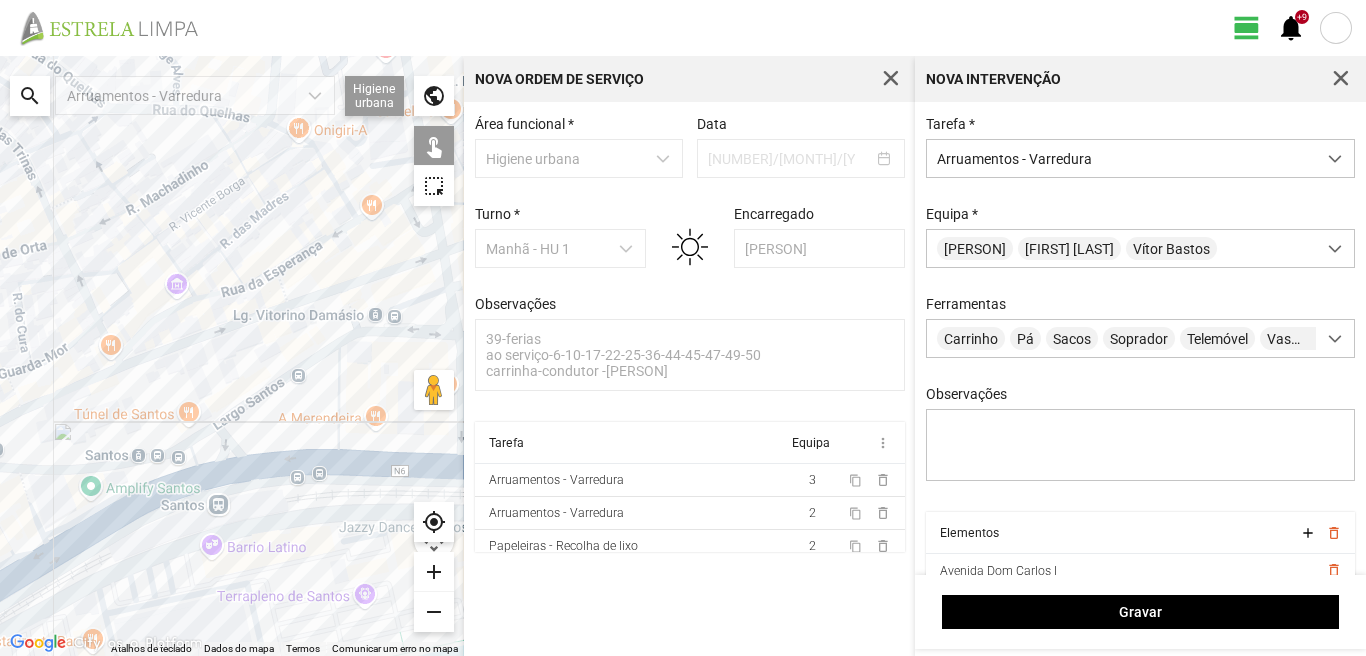 drag, startPoint x: 88, startPoint y: 463, endPoint x: 257, endPoint y: 474, distance: 169.3576 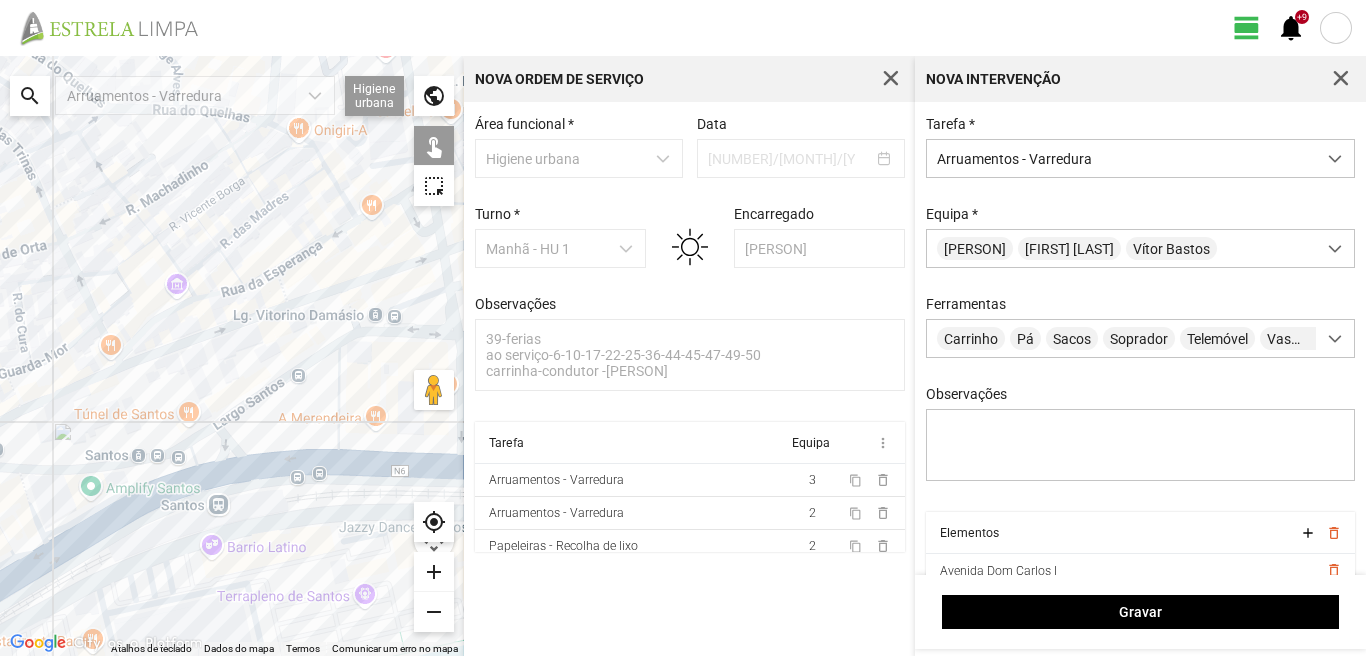 click 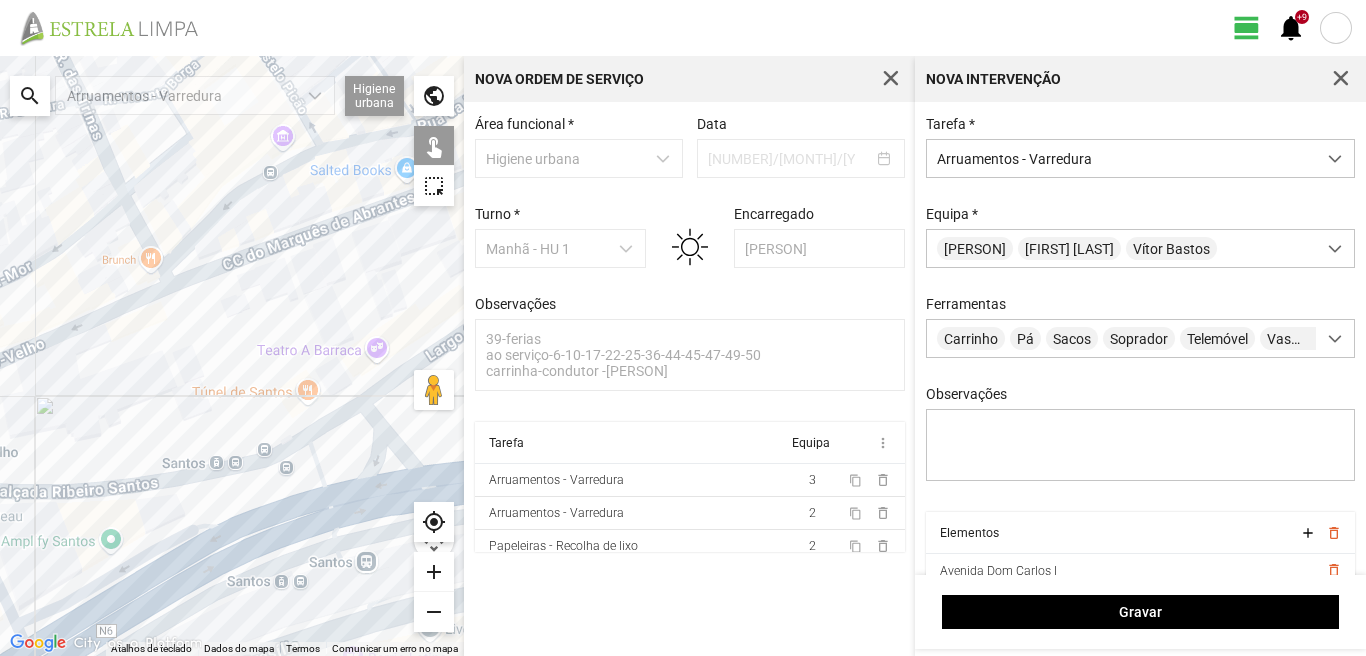 click 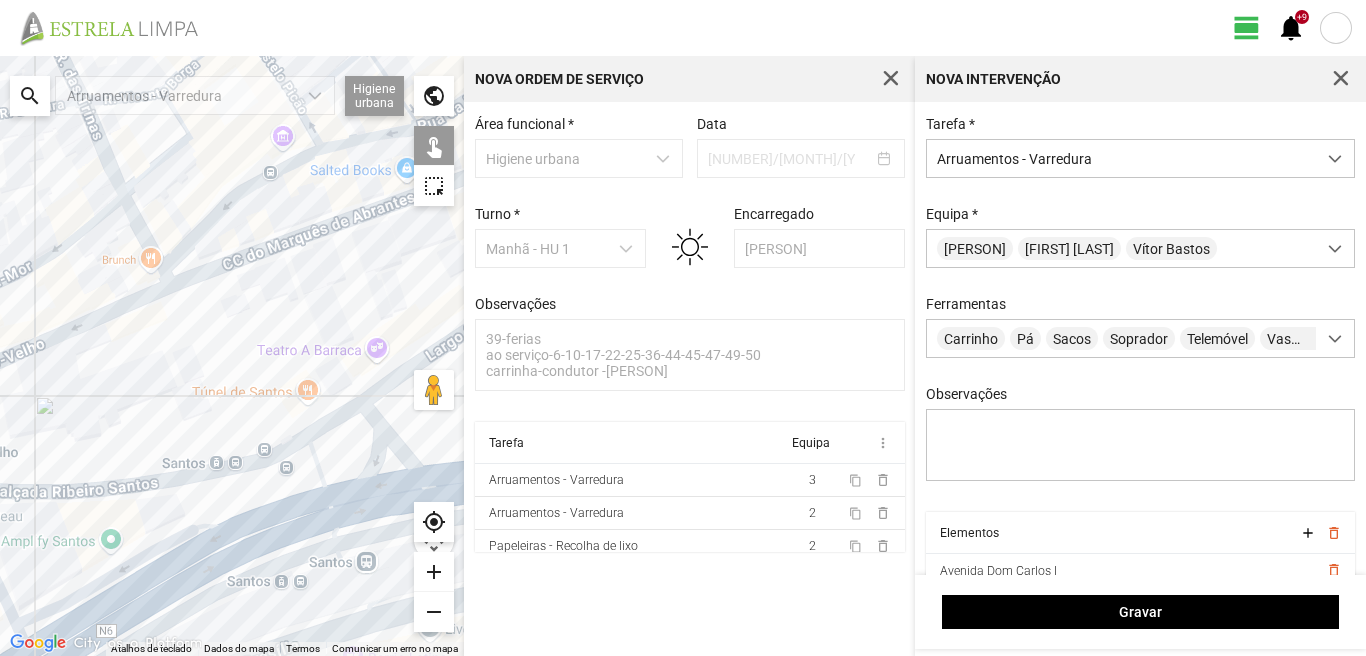 click 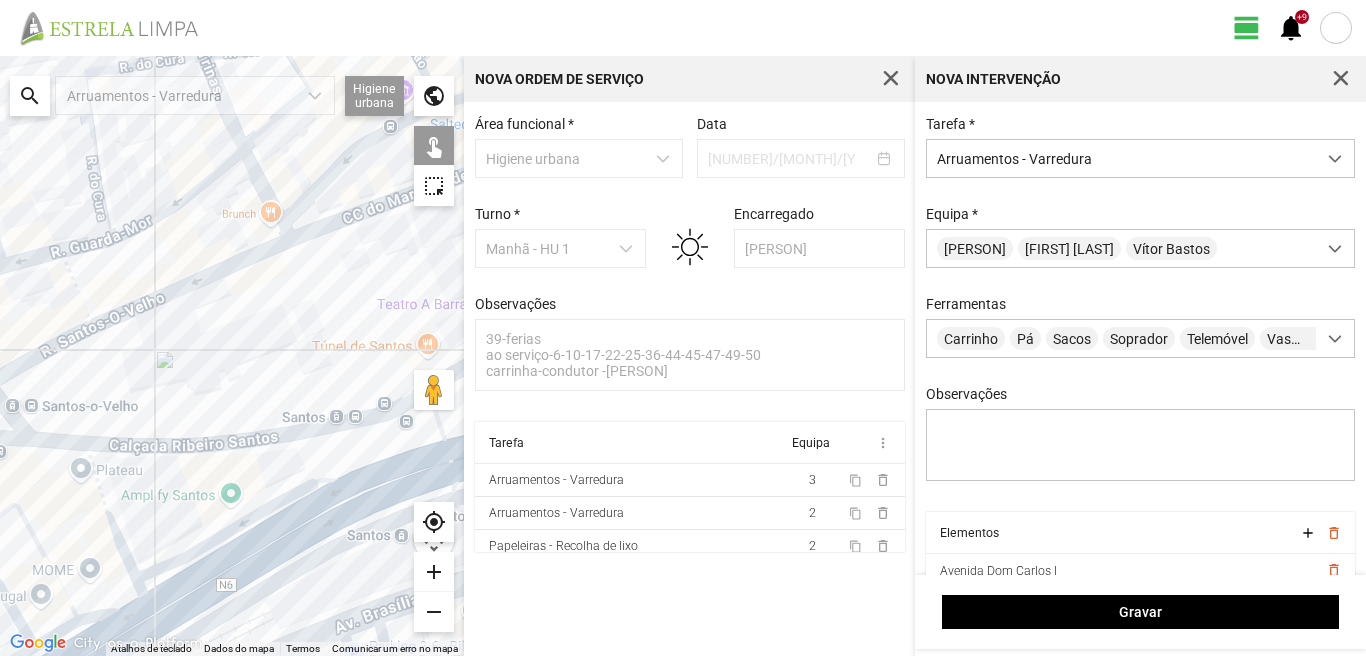 drag, startPoint x: 235, startPoint y: 548, endPoint x: 426, endPoint y: 492, distance: 199.04019 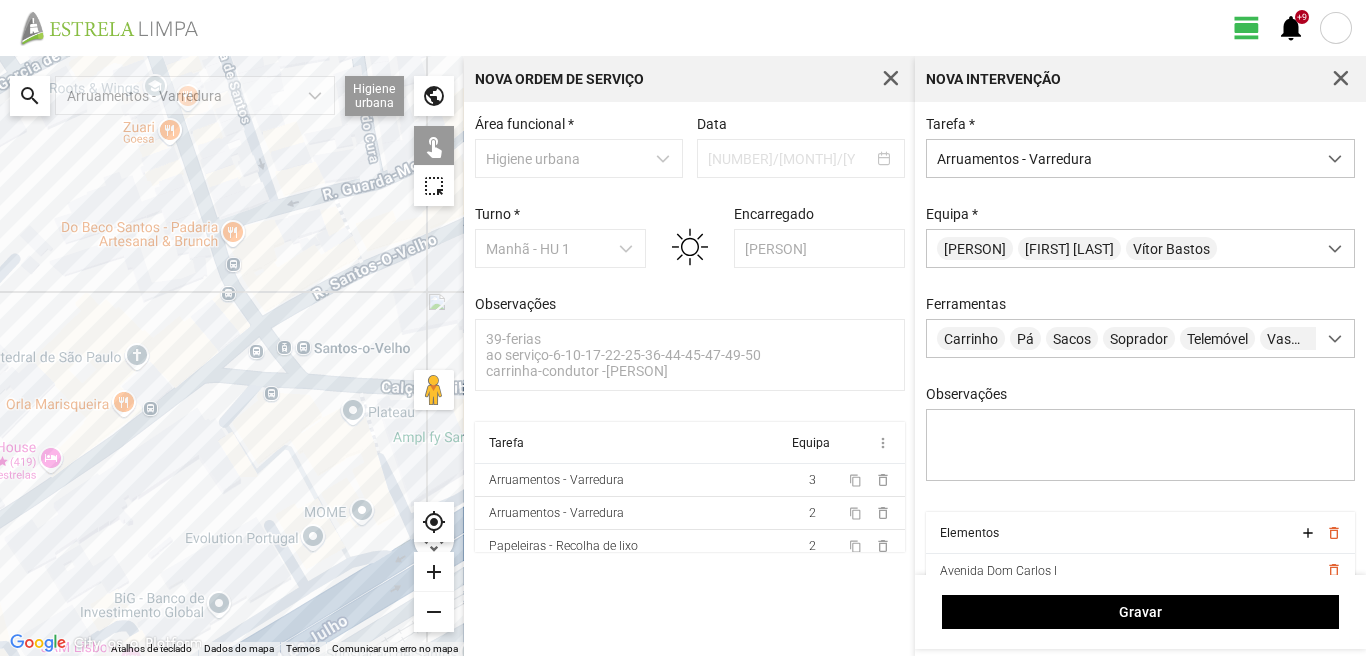 click 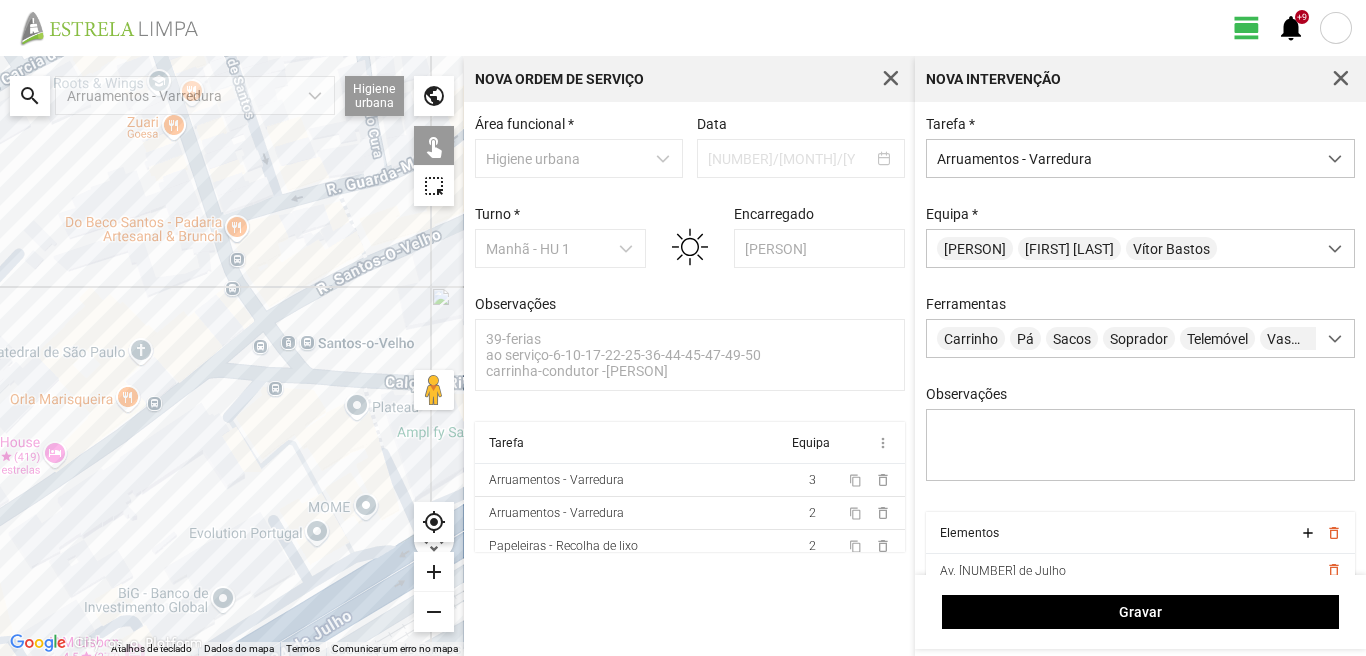drag, startPoint x: 350, startPoint y: 584, endPoint x: 361, endPoint y: 467, distance: 117.51595 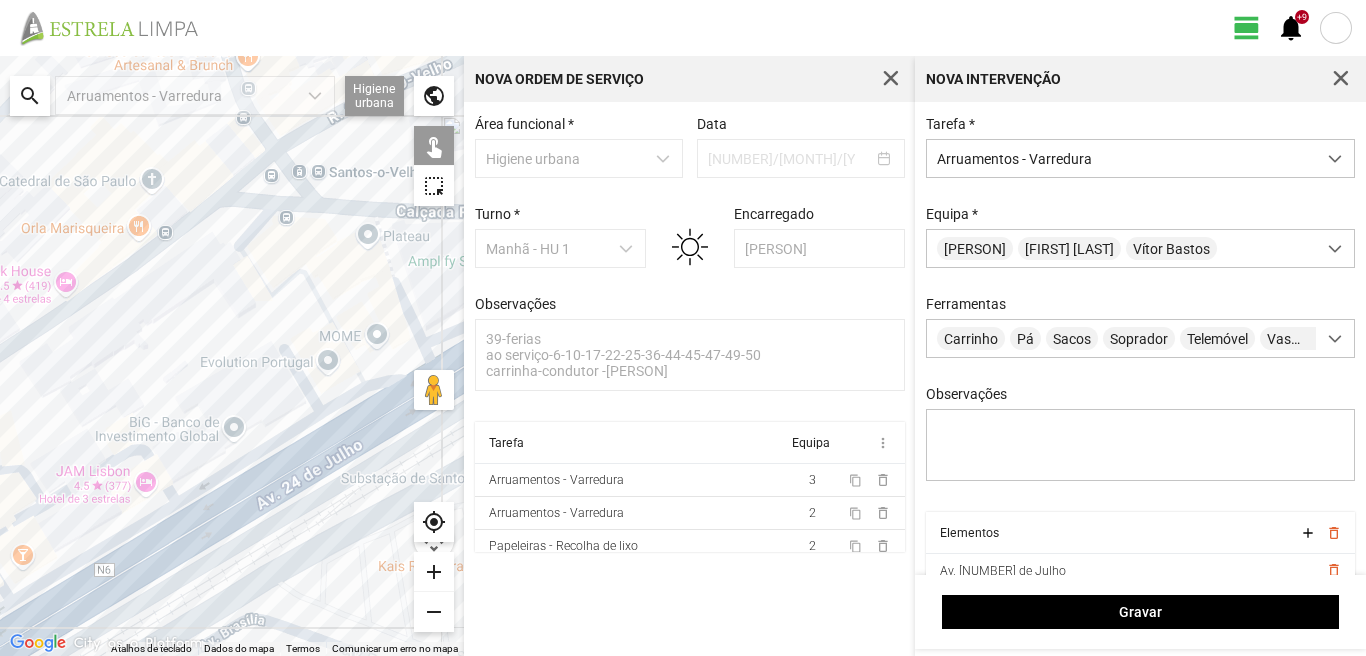 click 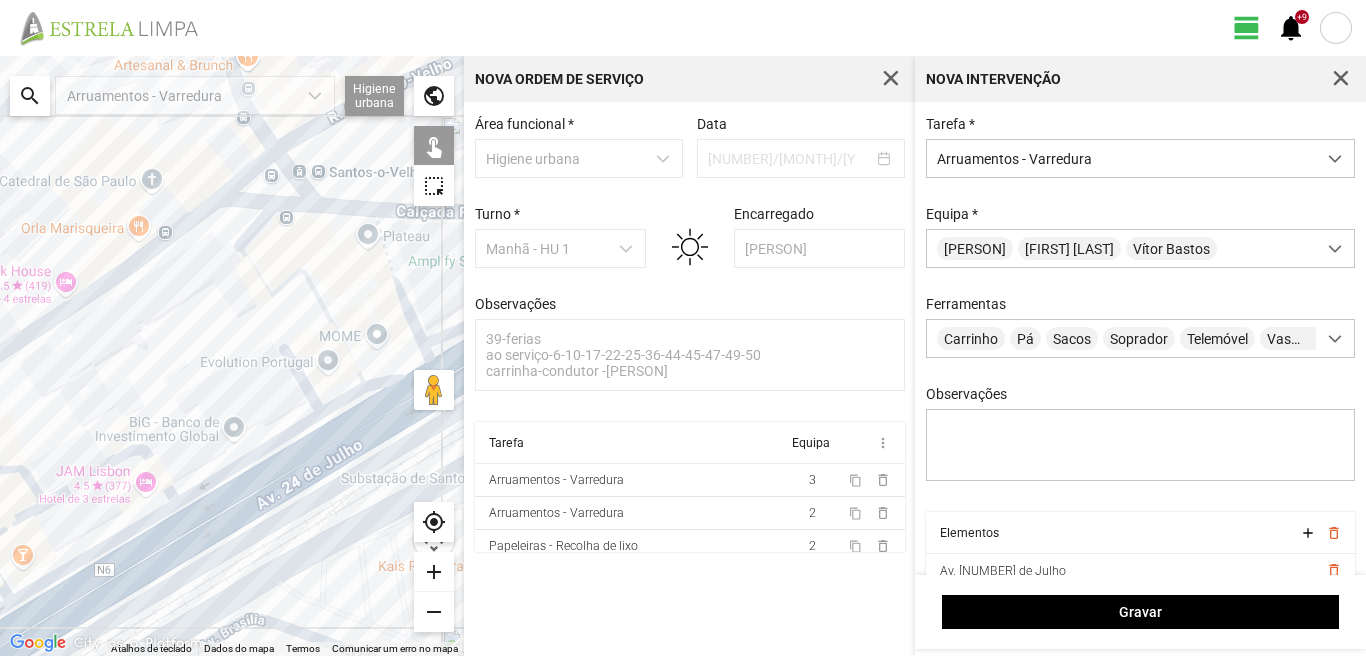 click 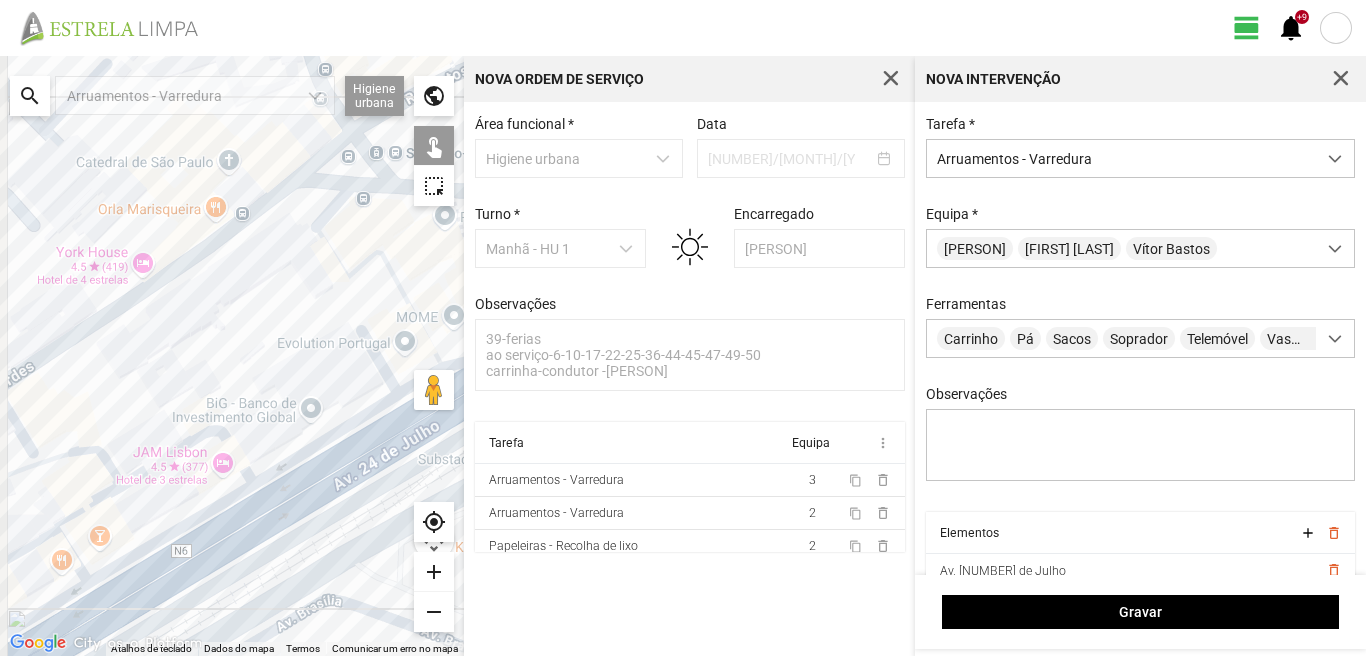 drag, startPoint x: 158, startPoint y: 538, endPoint x: 281, endPoint y: 522, distance: 124.036285 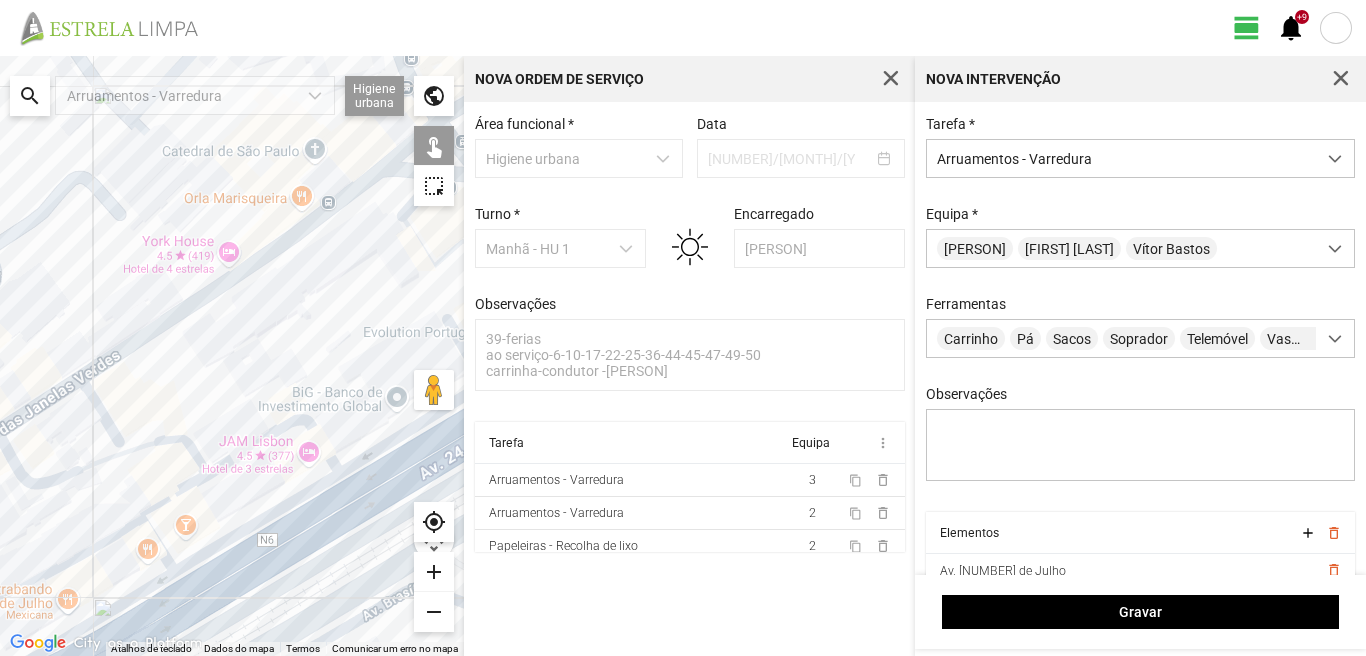 click 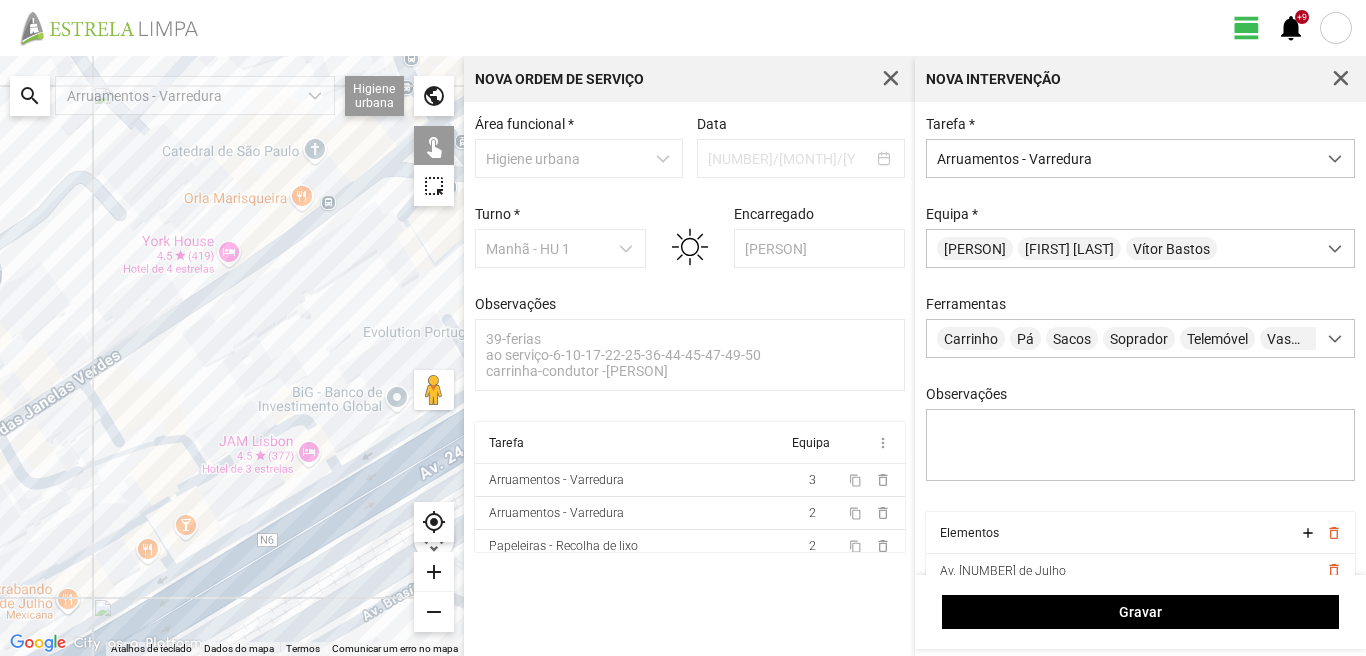 click 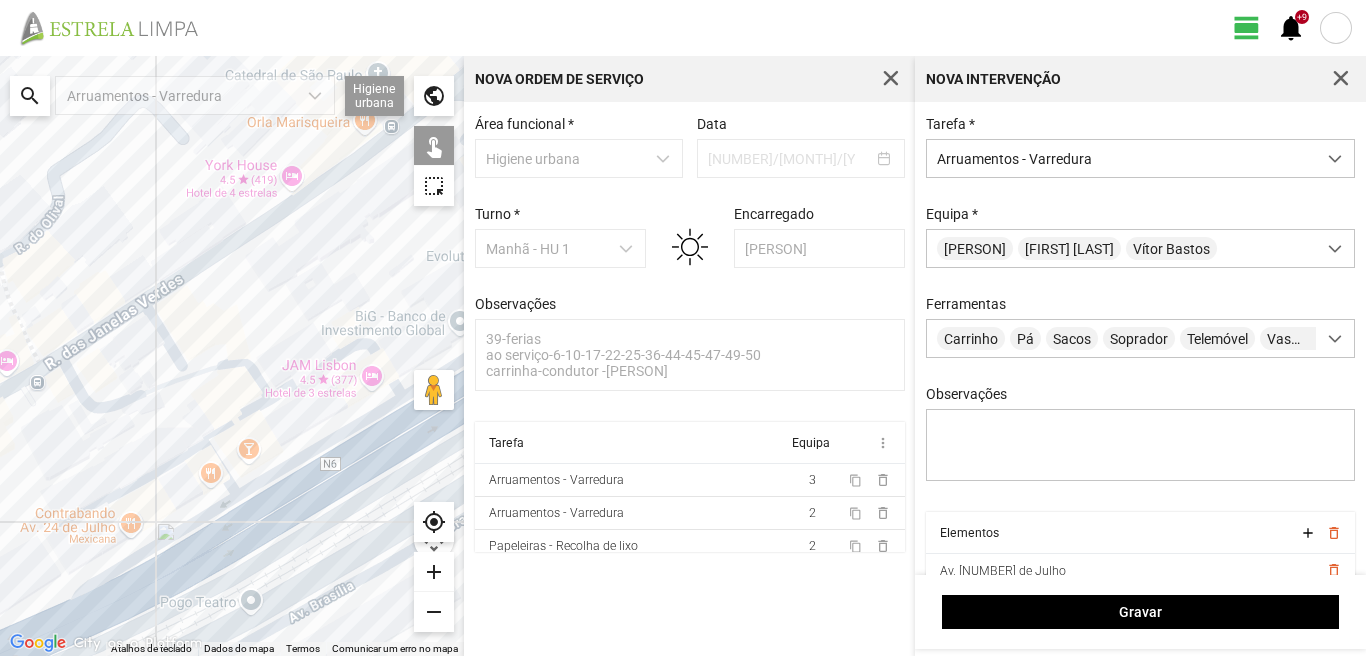 drag, startPoint x: 156, startPoint y: 593, endPoint x: 245, endPoint y: 483, distance: 141.49559 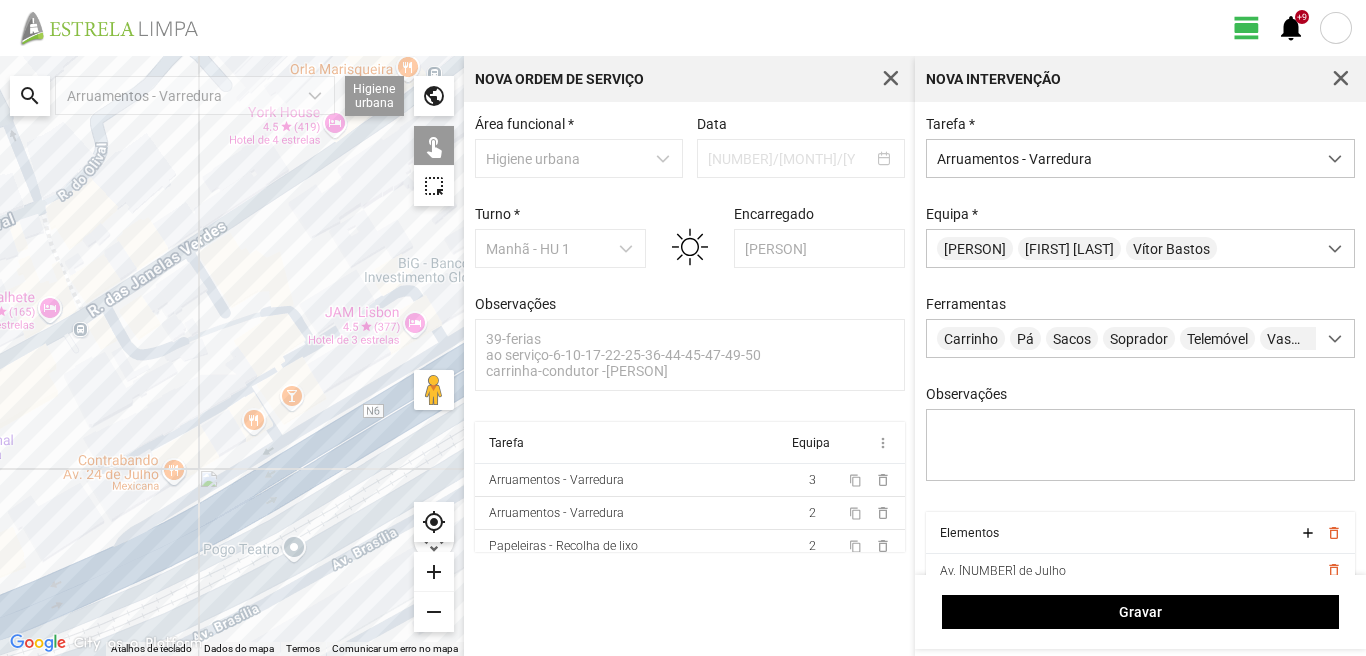 click 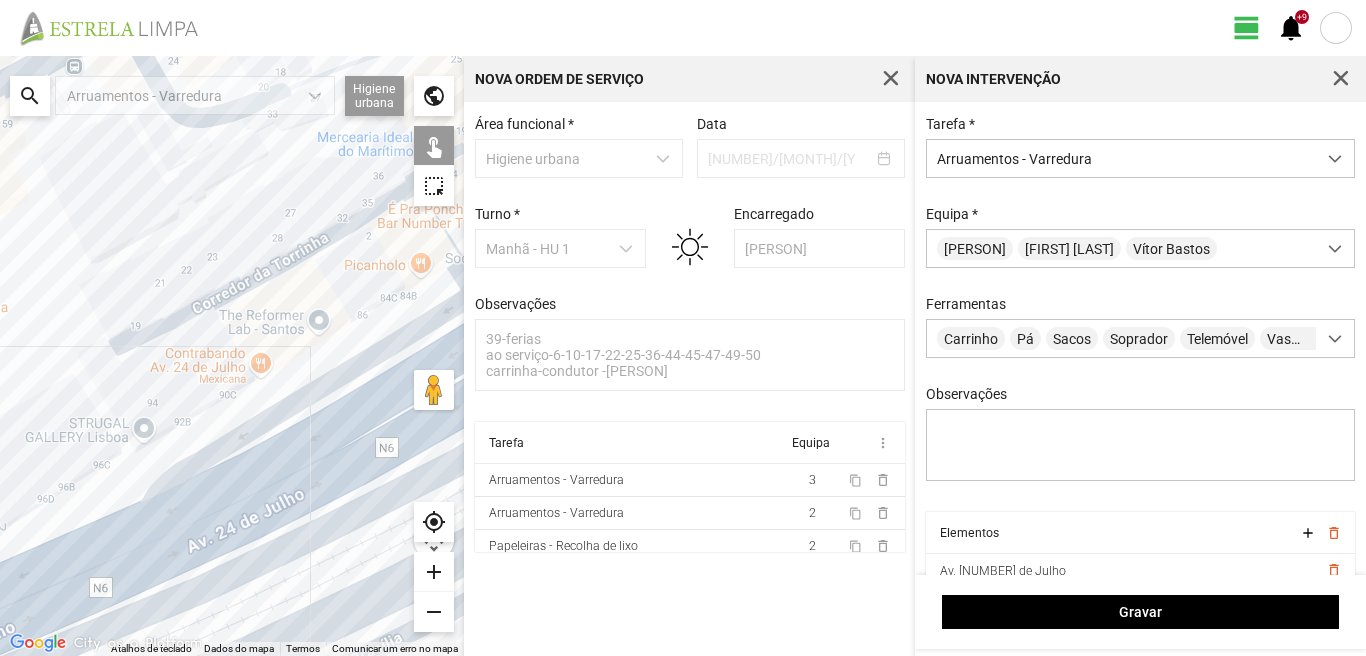 drag, startPoint x: 110, startPoint y: 574, endPoint x: 361, endPoint y: 501, distance: 261.4001 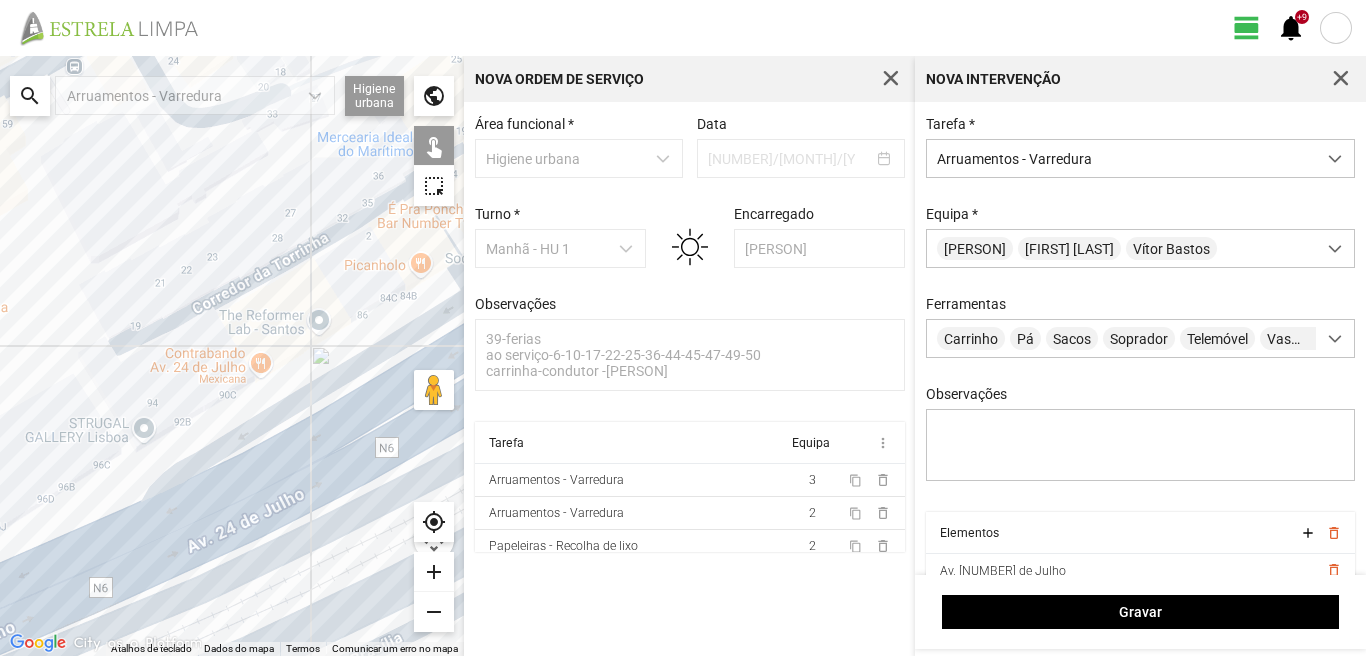 click 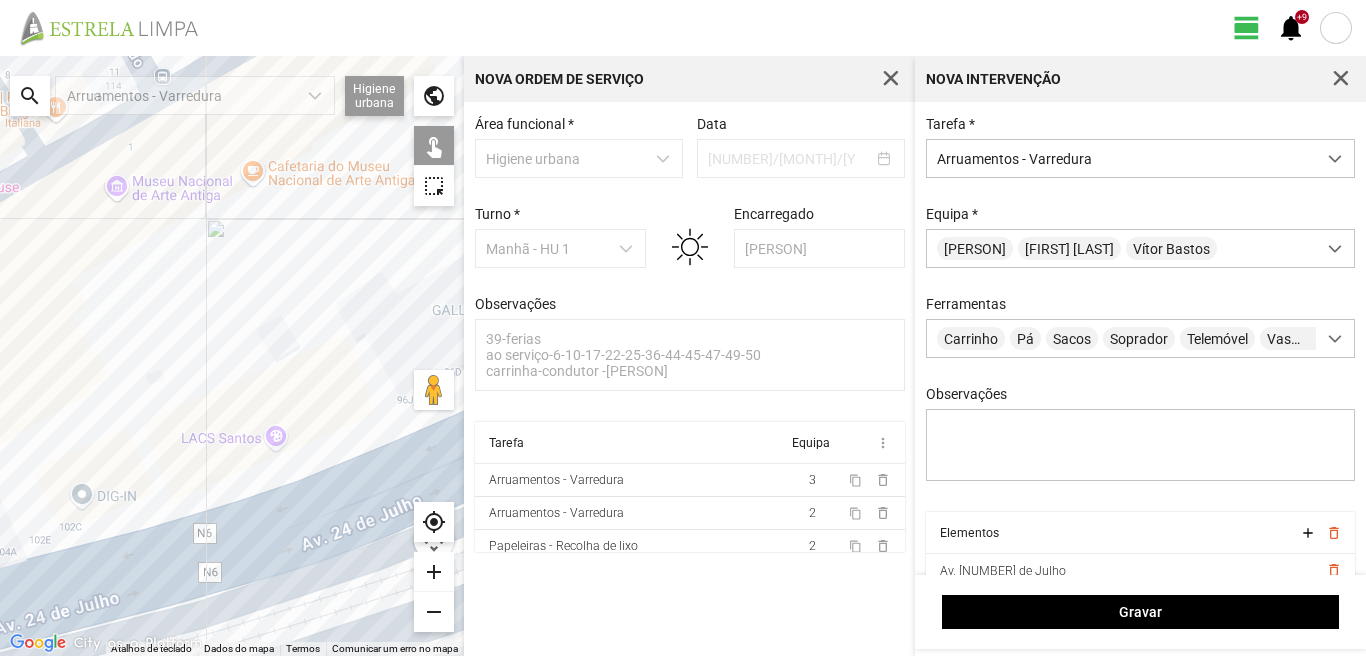 drag, startPoint x: 171, startPoint y: 573, endPoint x: 357, endPoint y: 511, distance: 196.06122 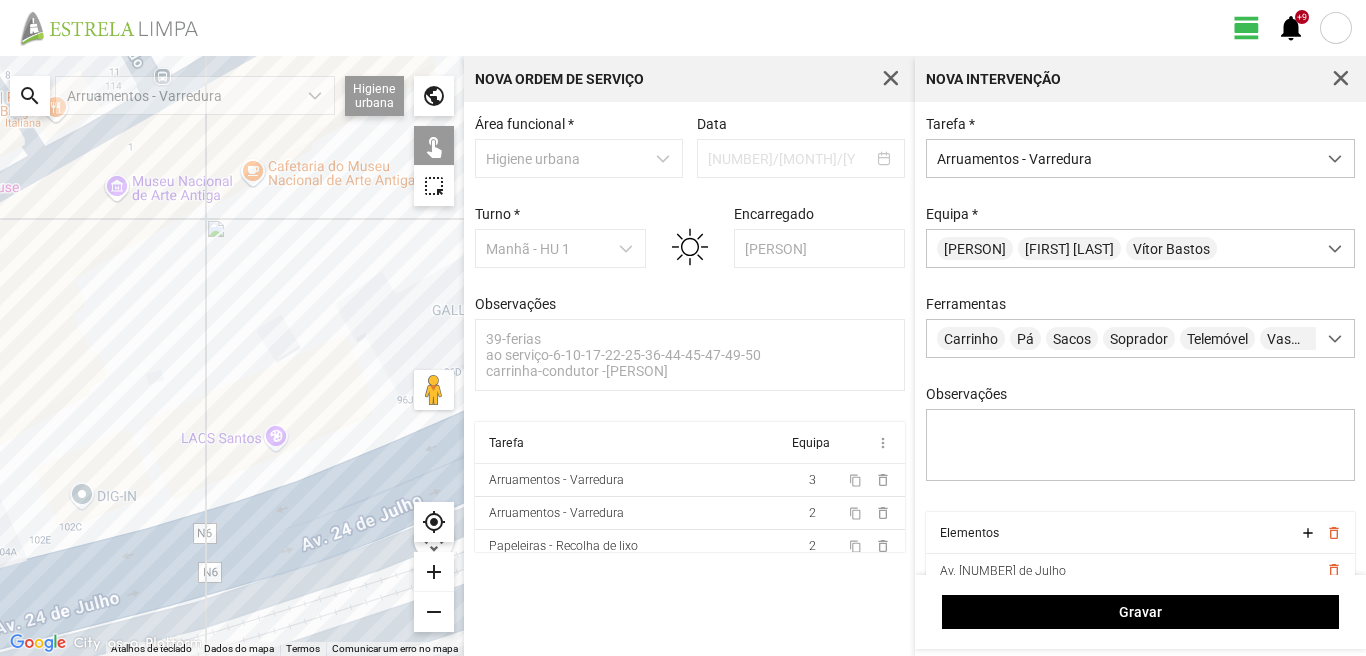 click 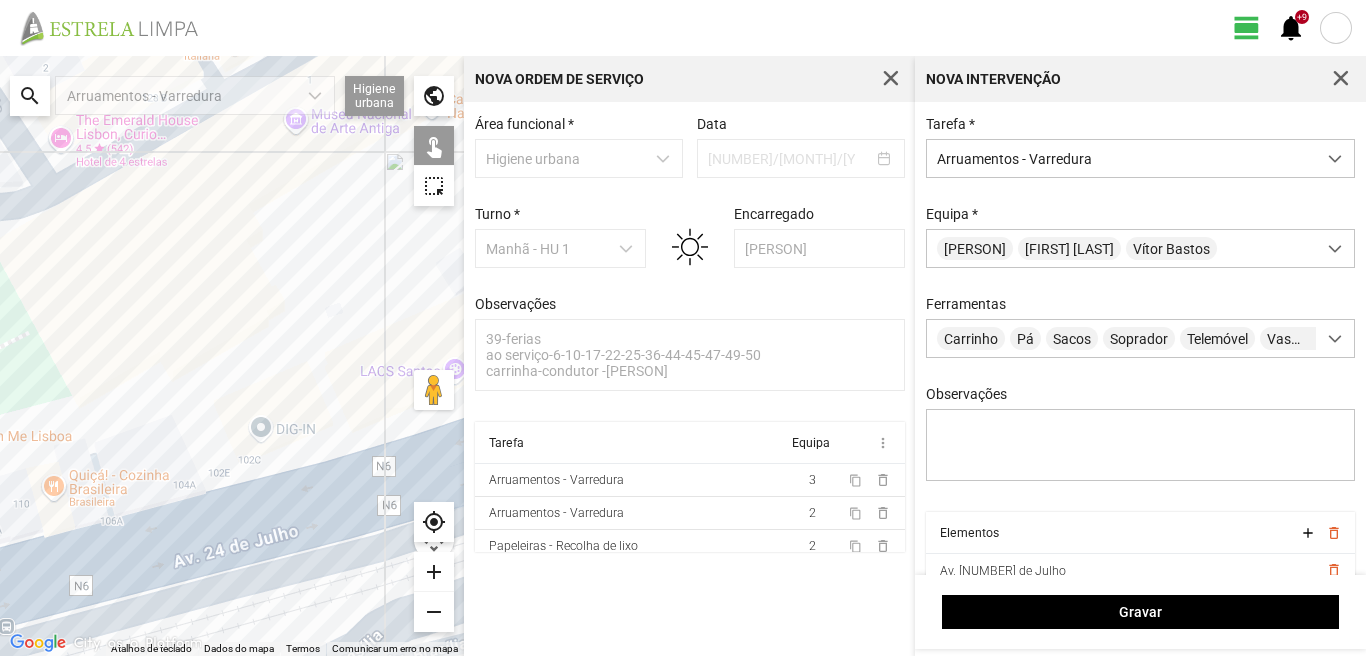 click 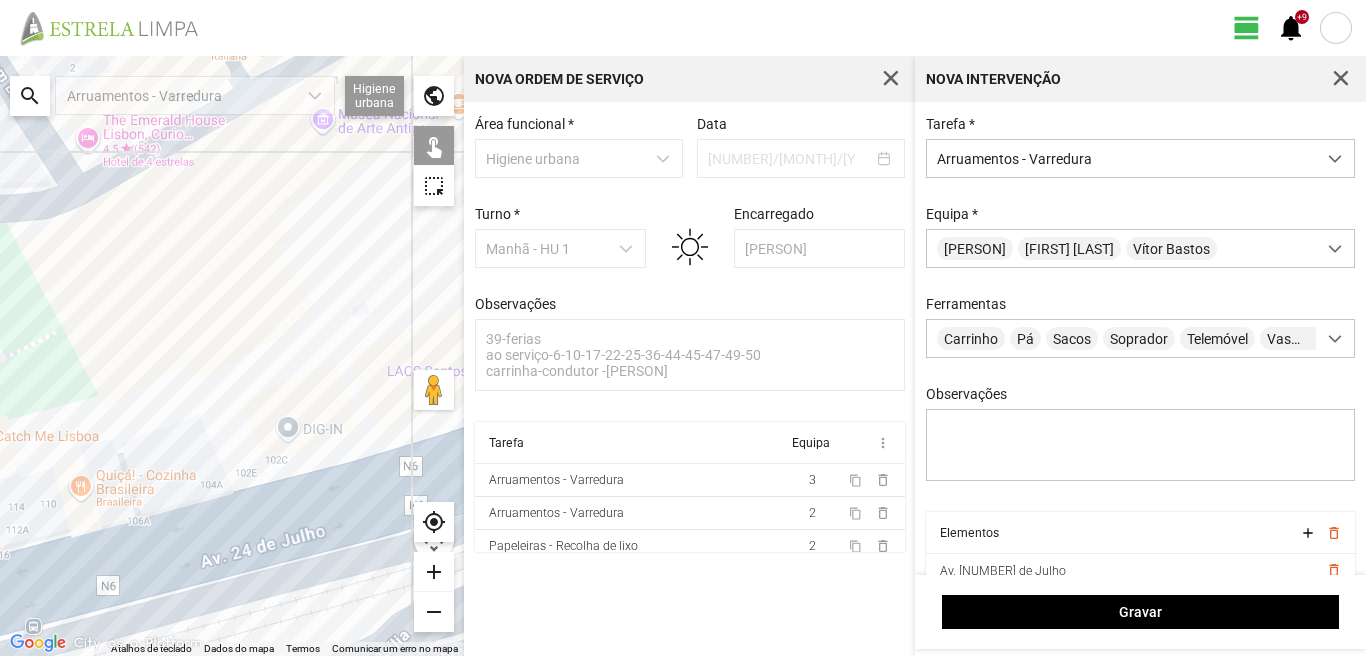 drag, startPoint x: 48, startPoint y: 549, endPoint x: 280, endPoint y: 534, distance: 232.4844 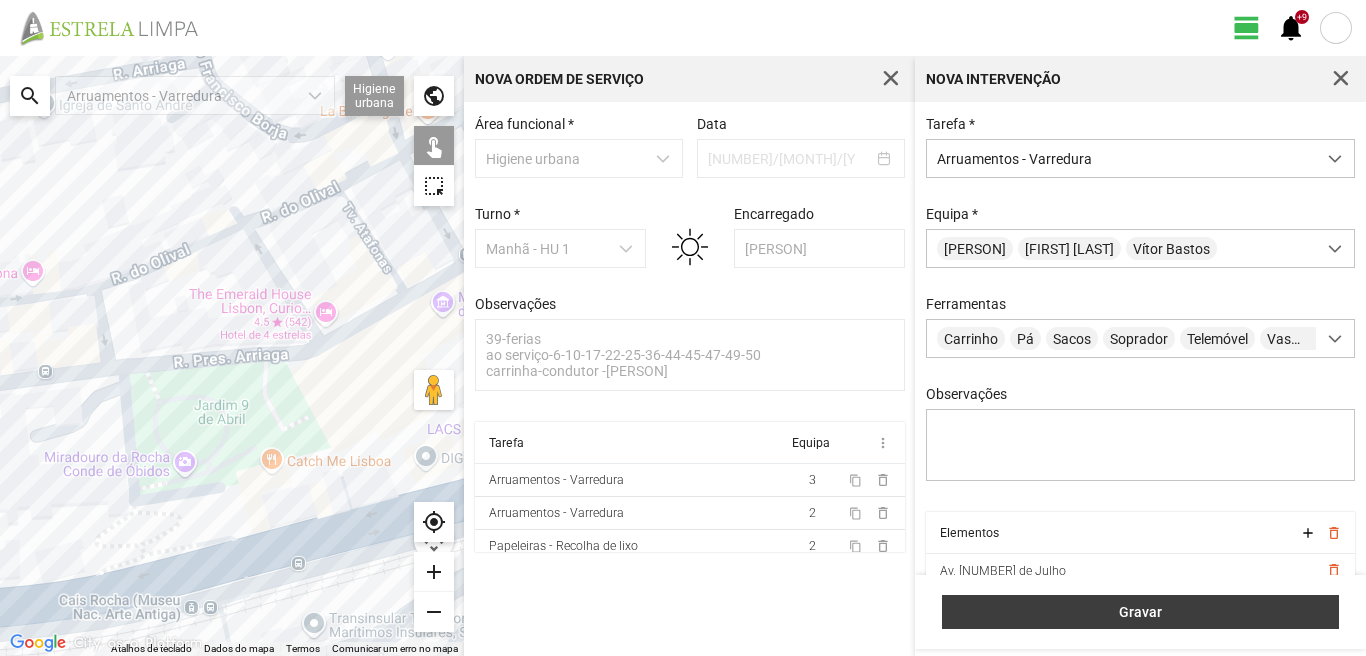 click on "Gravar" at bounding box center (1141, 612) 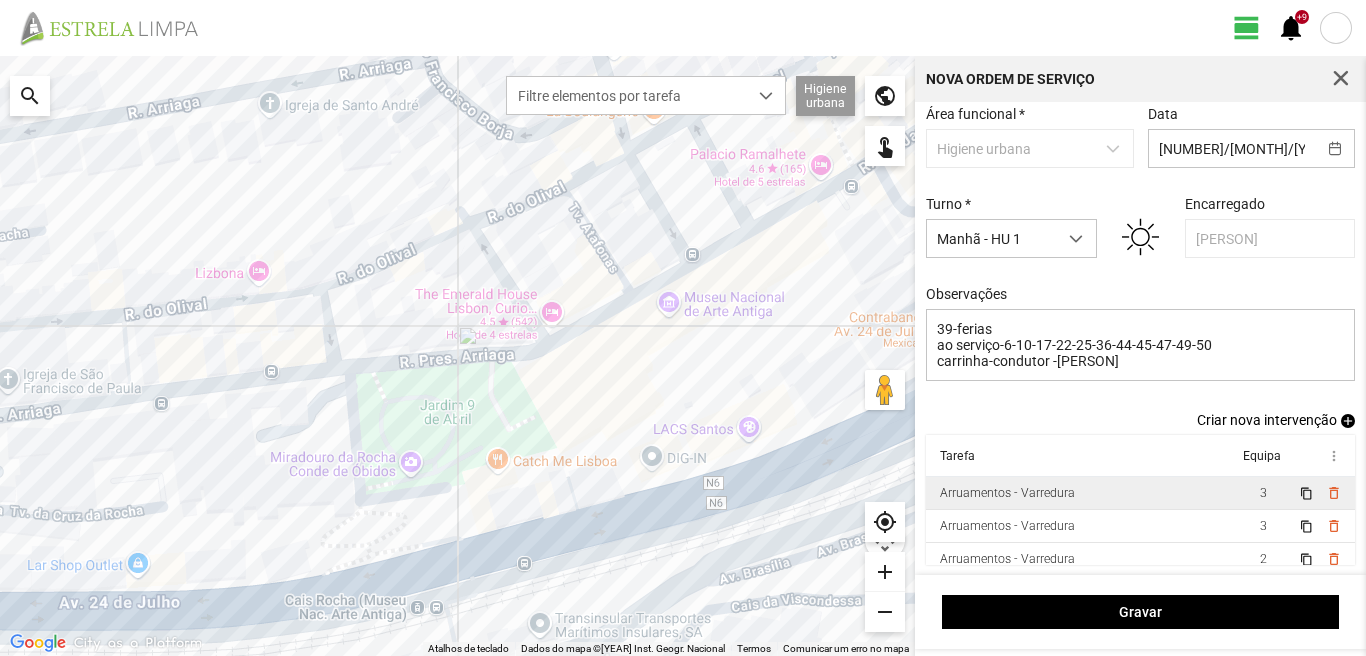 scroll, scrollTop: 17, scrollLeft: 0, axis: vertical 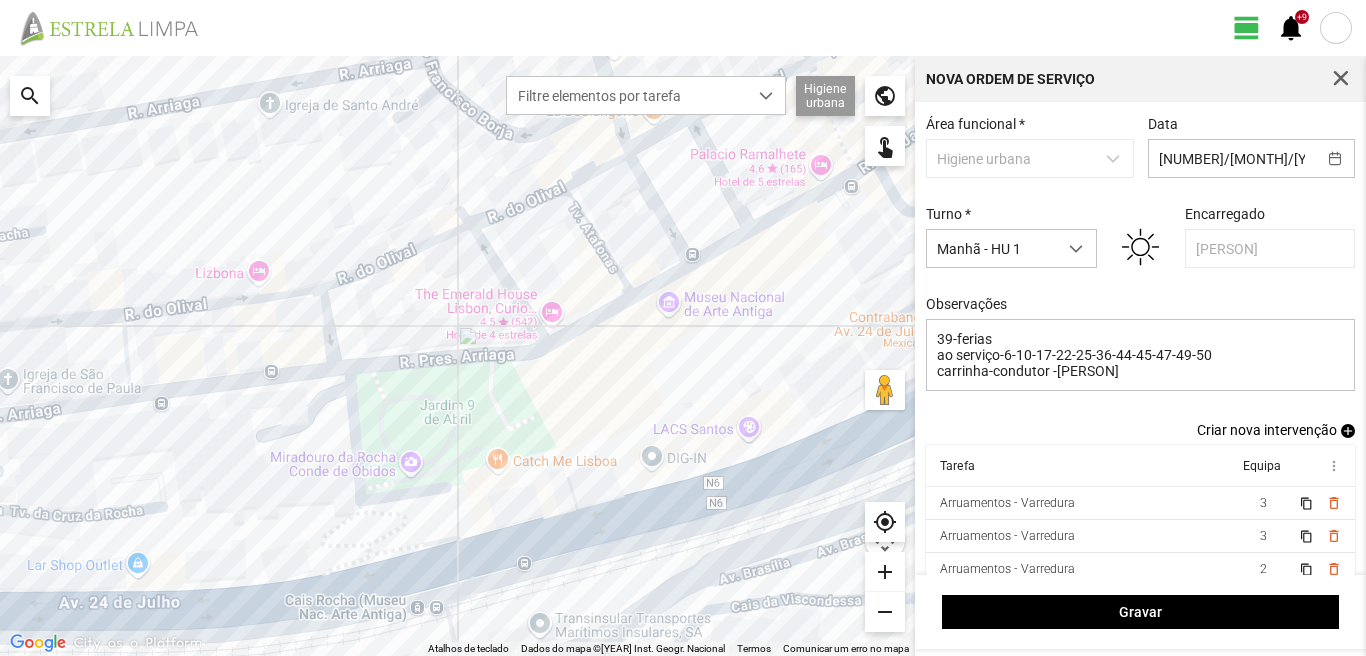 click on "add" at bounding box center [1348, 431] 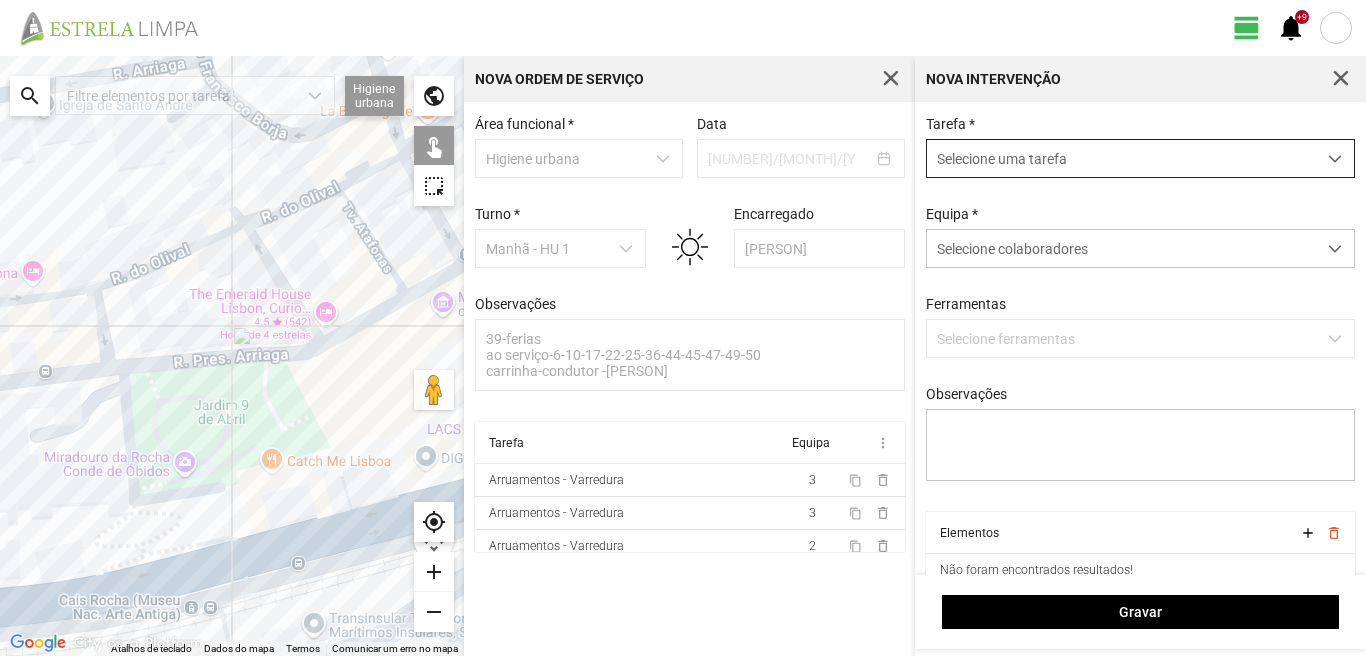 click on "Selecione uma tarefa" at bounding box center (1121, 158) 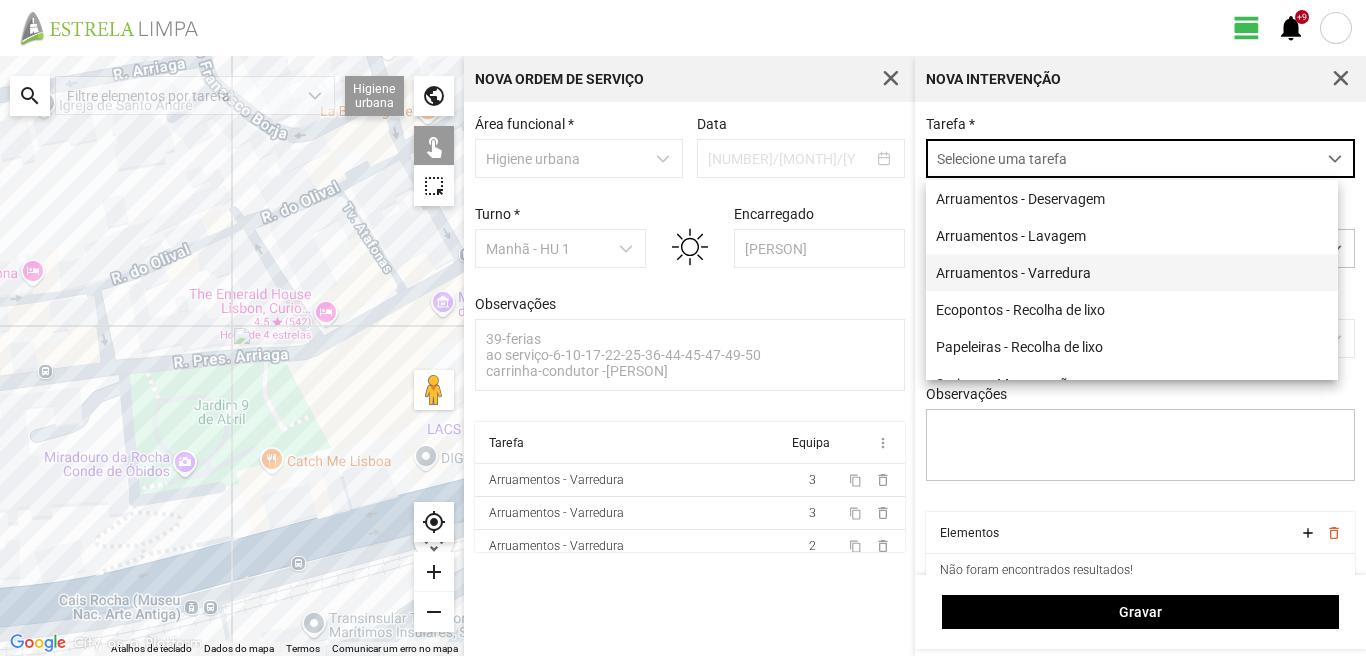 click on "Arruamentos - Varredura" at bounding box center [1132, 272] 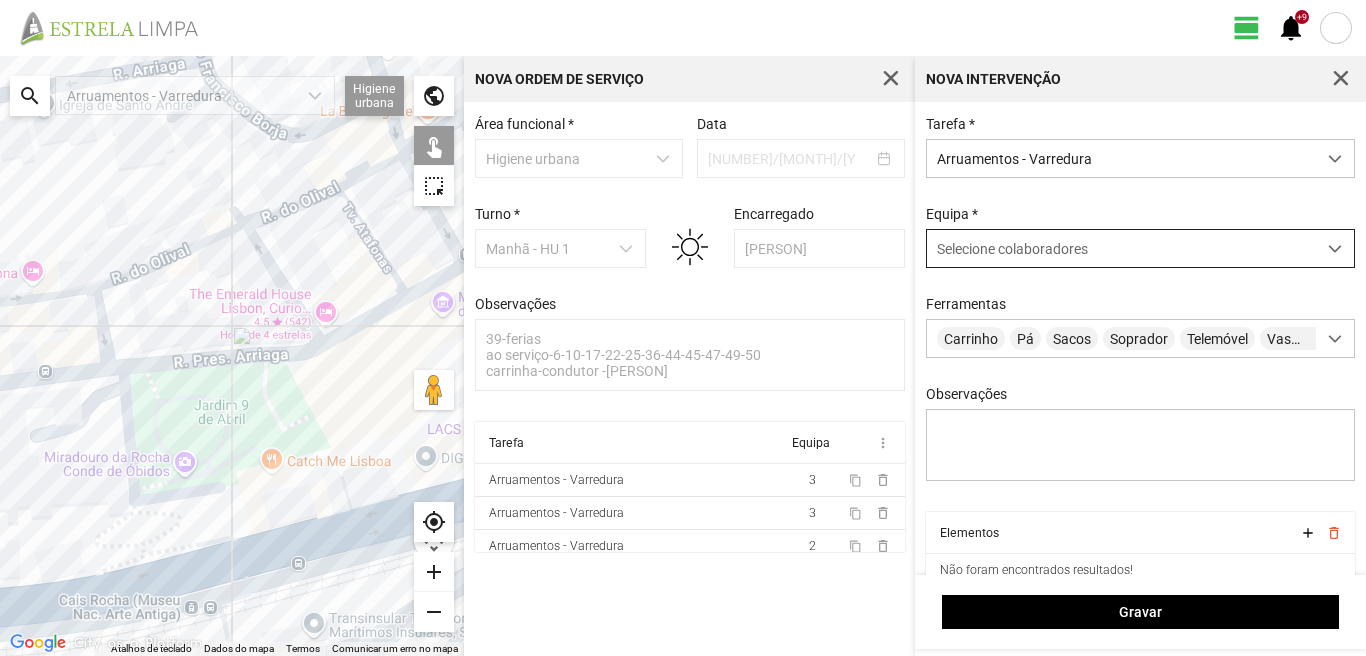 click on "Selecione colaboradores" at bounding box center [1012, 249] 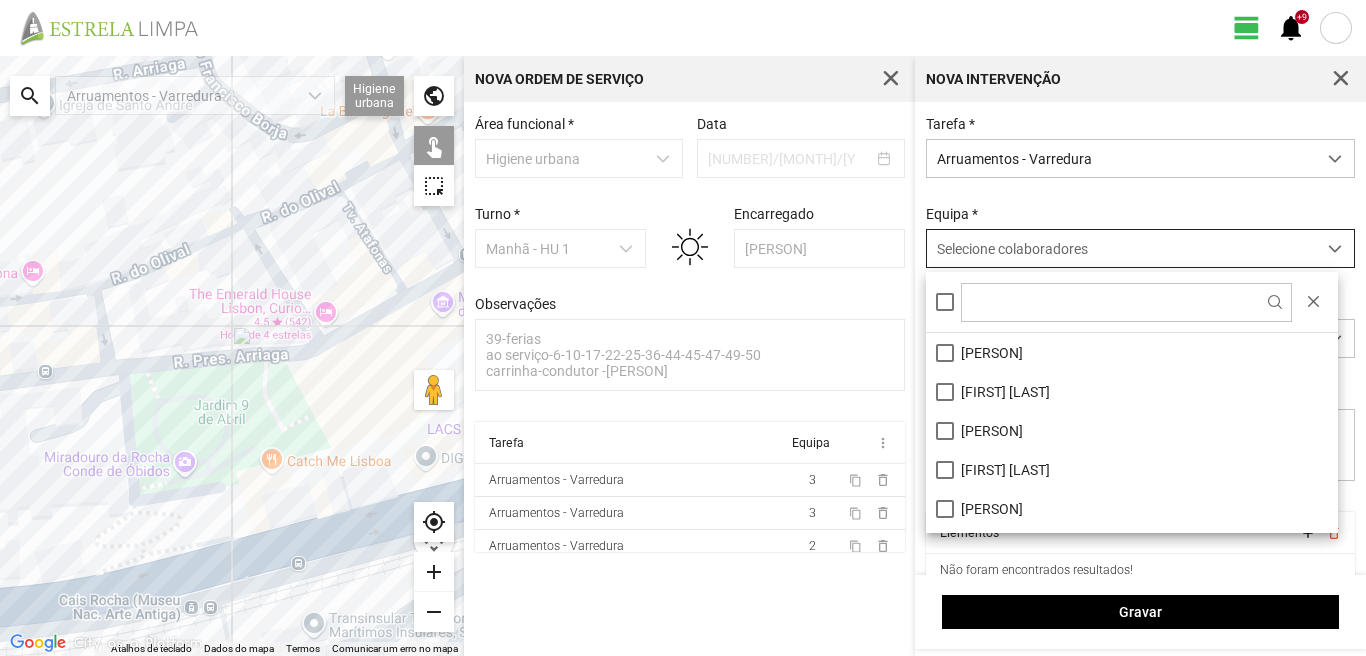 scroll, scrollTop: 11, scrollLeft: 89, axis: both 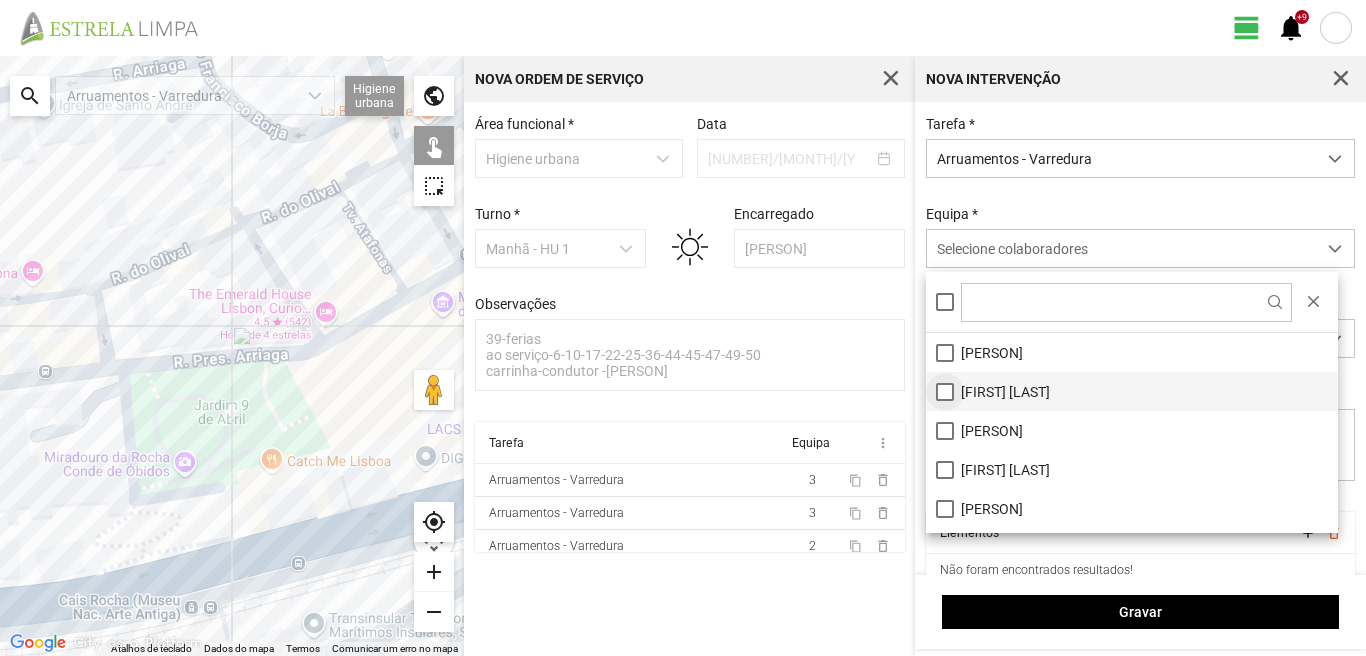 click on "[FIRST] [LAST]" at bounding box center (1132, 391) 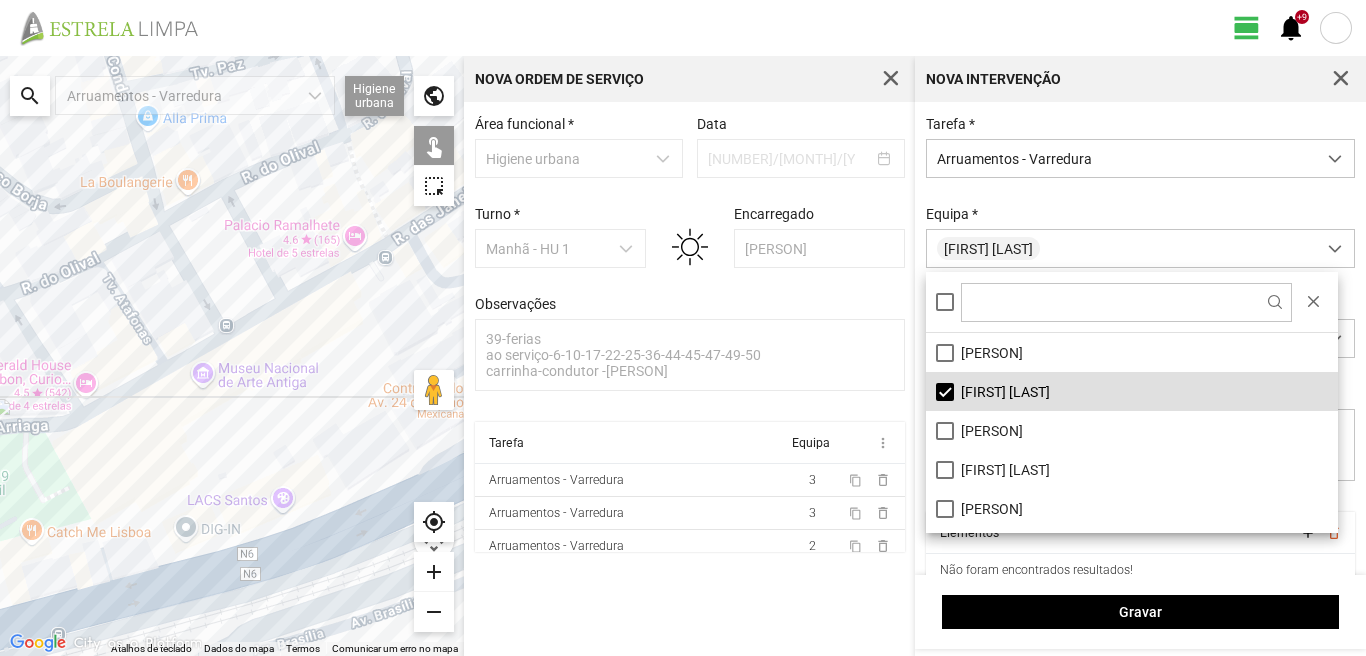 drag, startPoint x: 355, startPoint y: 433, endPoint x: 0, endPoint y: 558, distance: 376.3642 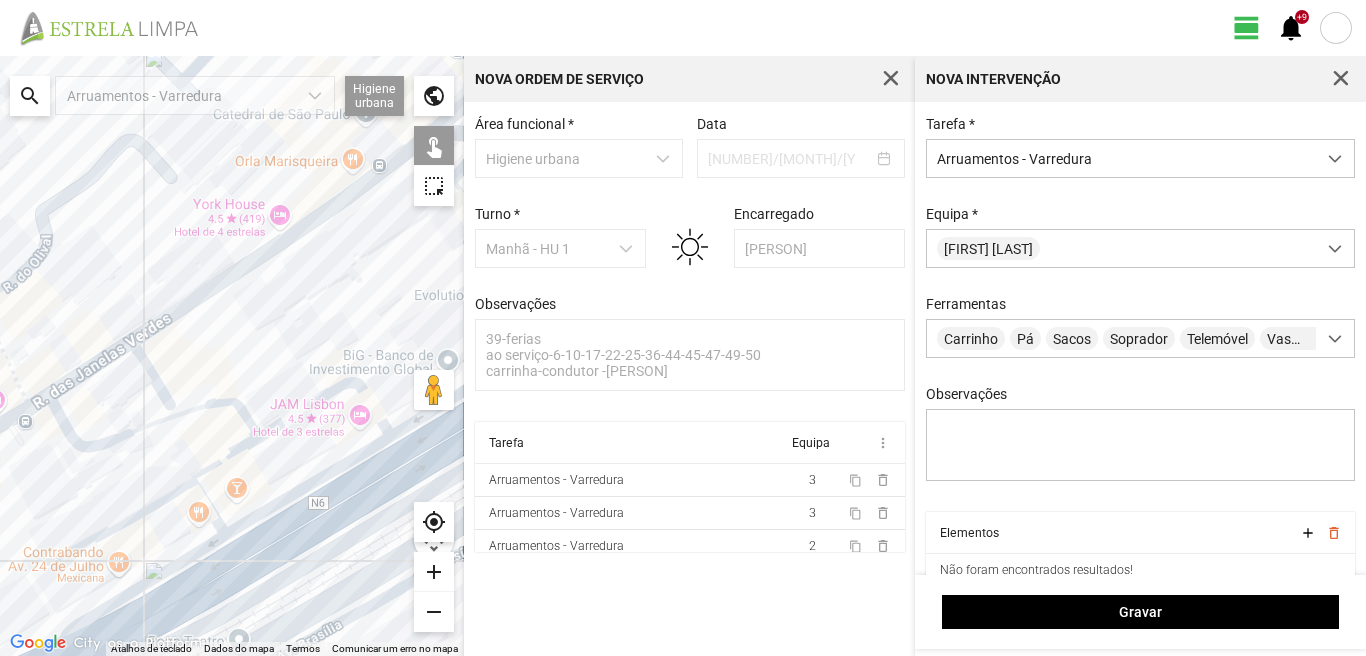 drag, startPoint x: 1, startPoint y: 542, endPoint x: 0, endPoint y: 584, distance: 42.0119 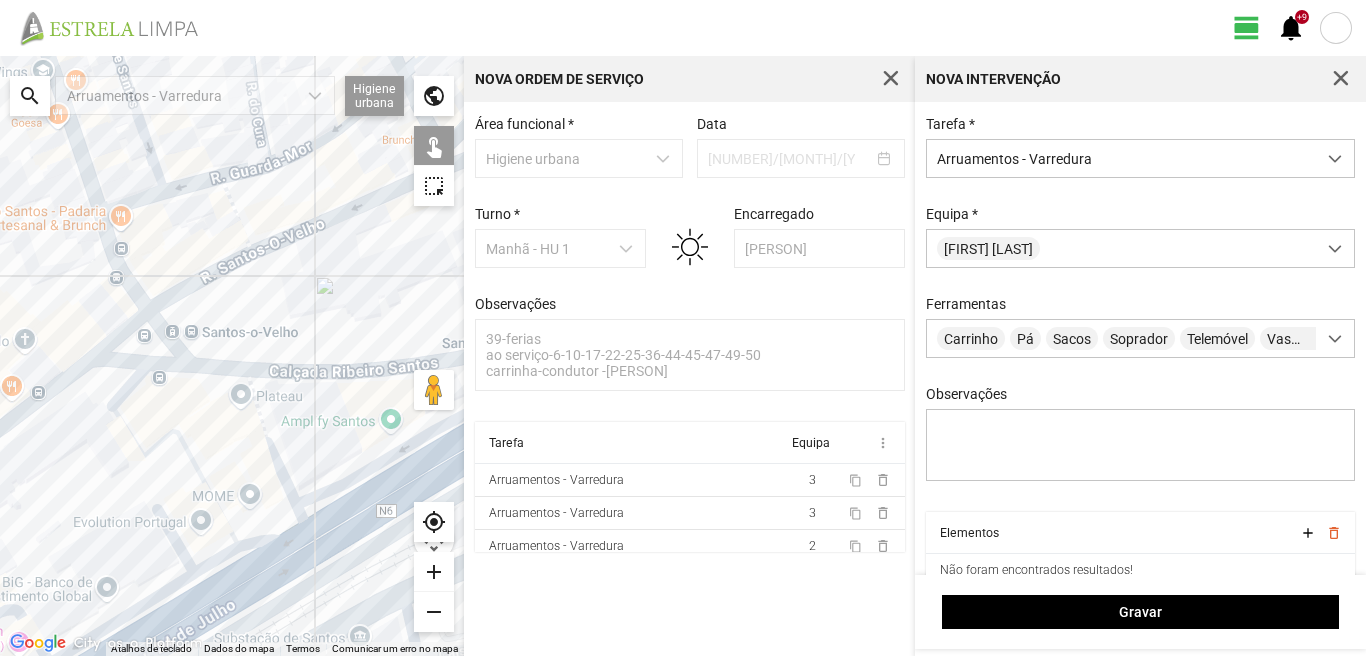 drag, startPoint x: 346, startPoint y: 376, endPoint x: 199, endPoint y: 520, distance: 205.779 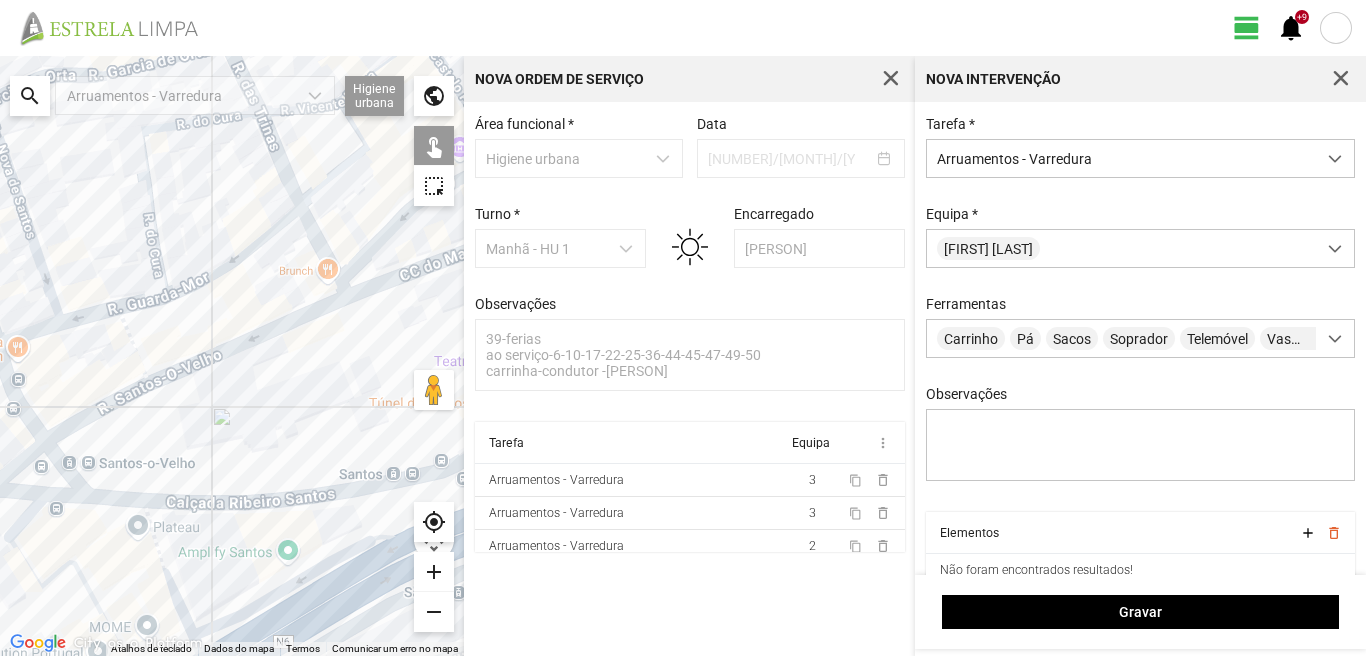 drag, startPoint x: 330, startPoint y: 355, endPoint x: 212, endPoint y: 495, distance: 183.0956 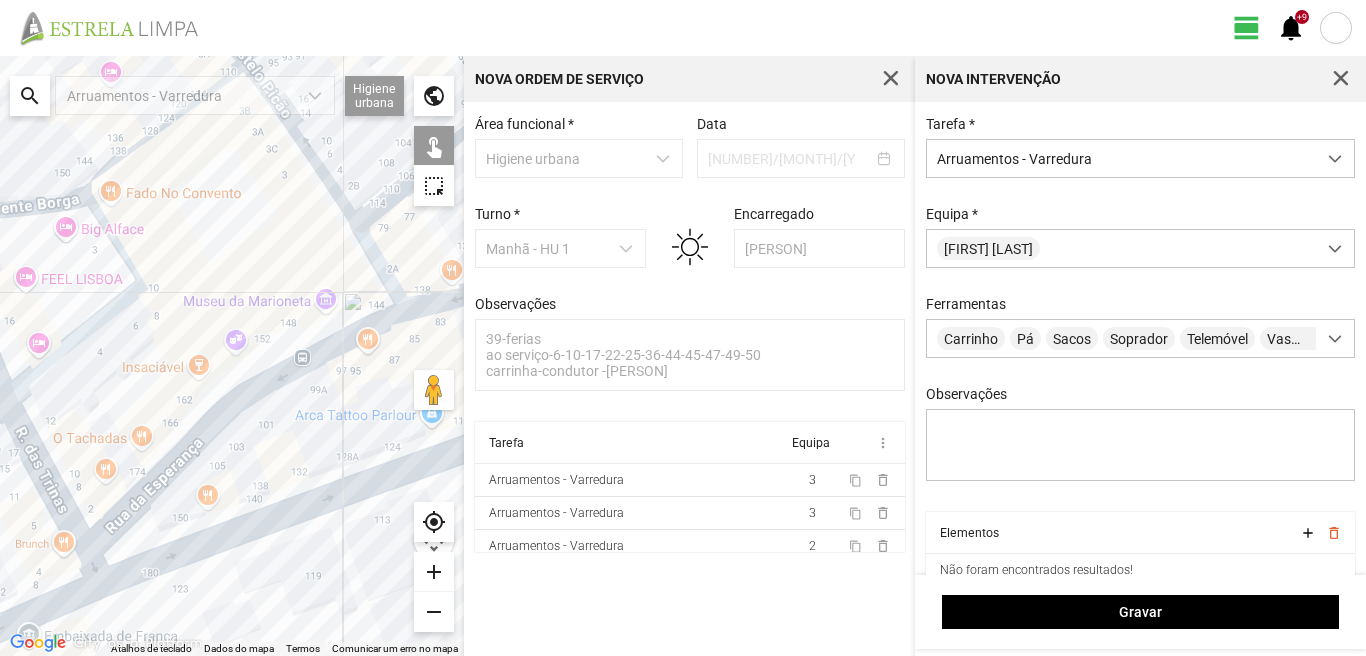 click 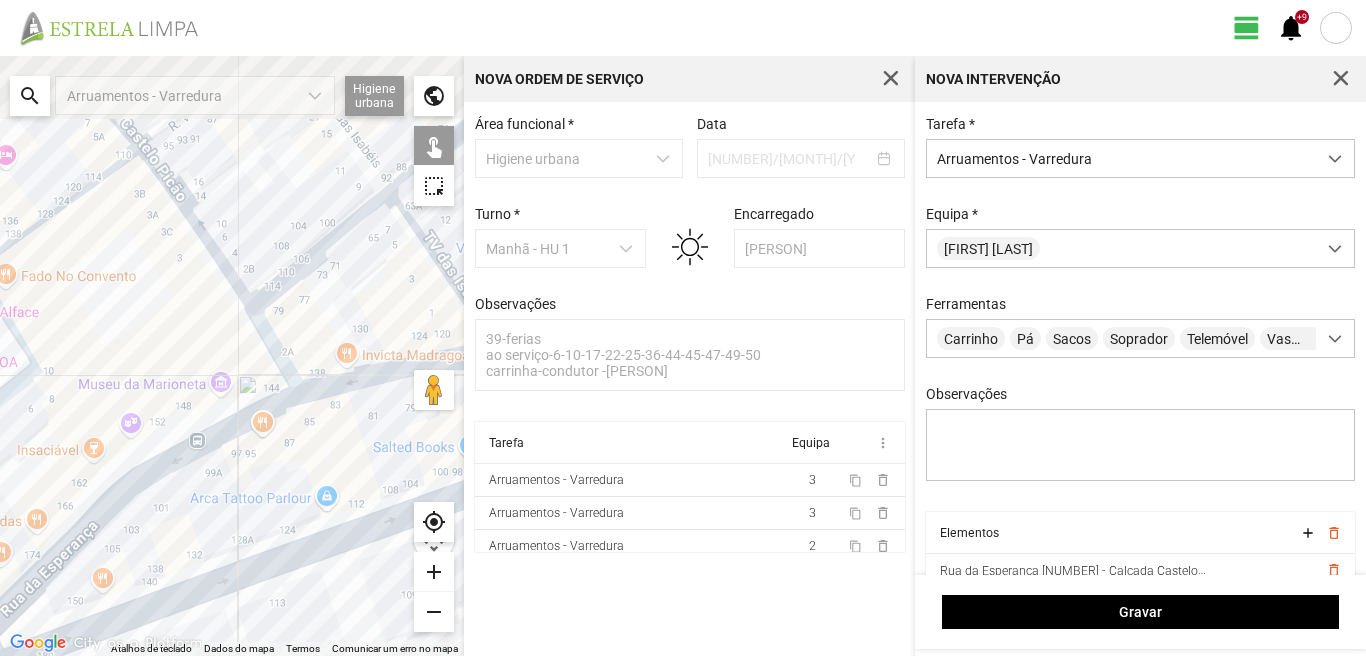 drag, startPoint x: 313, startPoint y: 399, endPoint x: 60, endPoint y: 551, distance: 295.1491 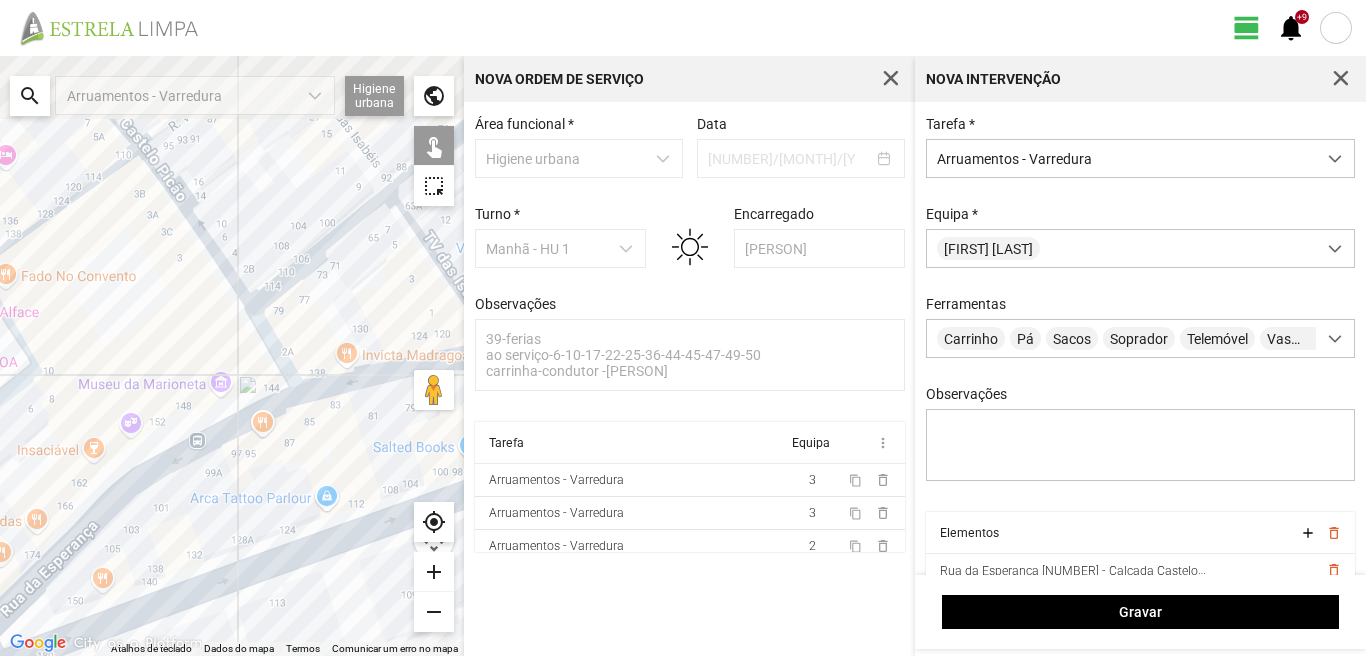 click 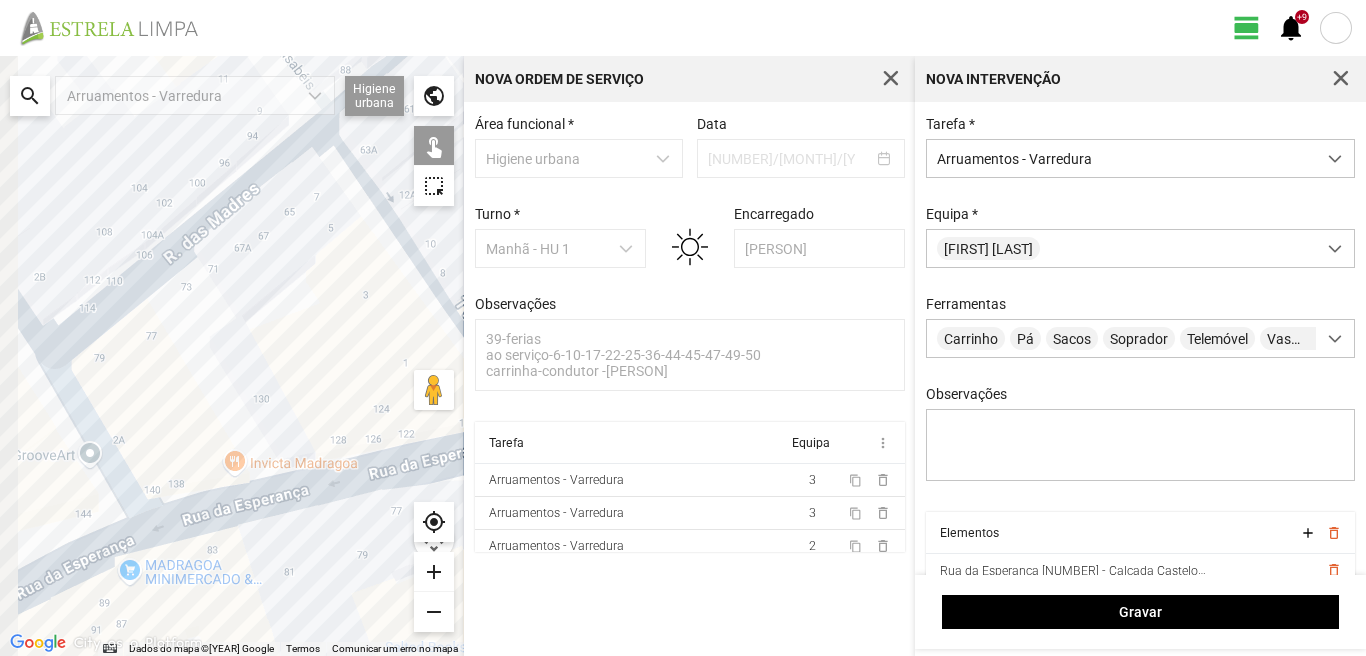 drag, startPoint x: 59, startPoint y: 503, endPoint x: 299, endPoint y: 504, distance: 240.00209 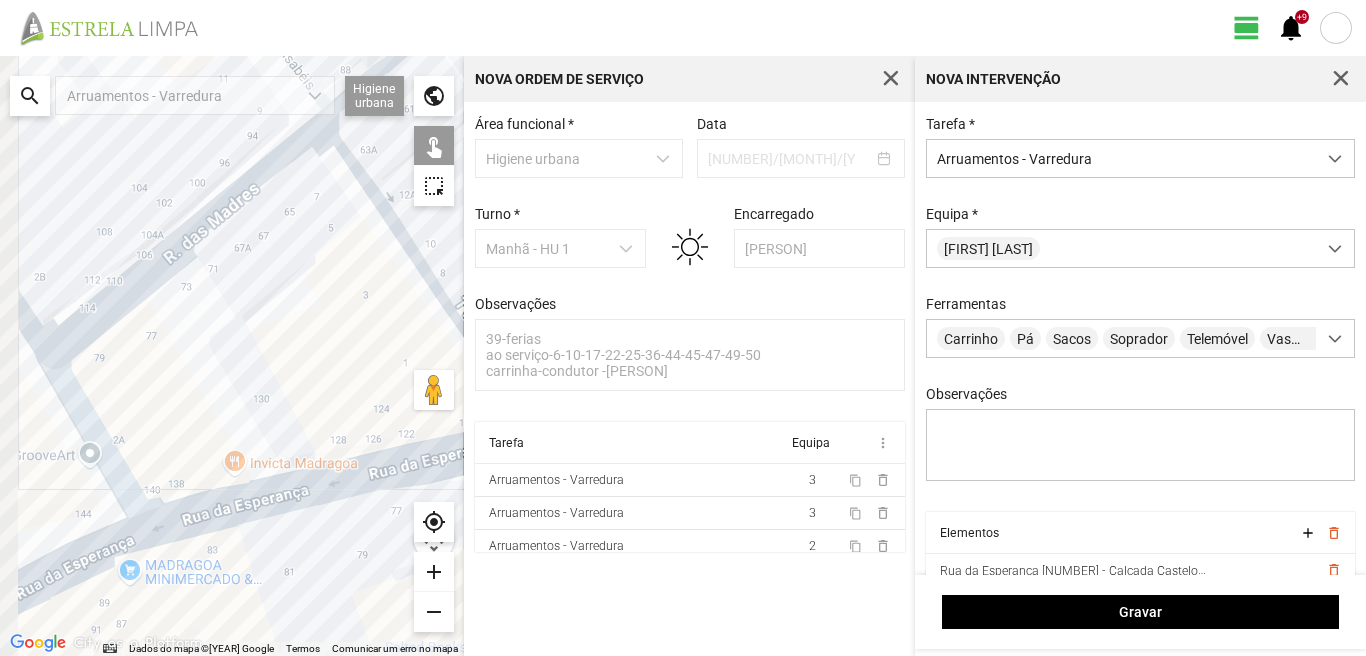 click 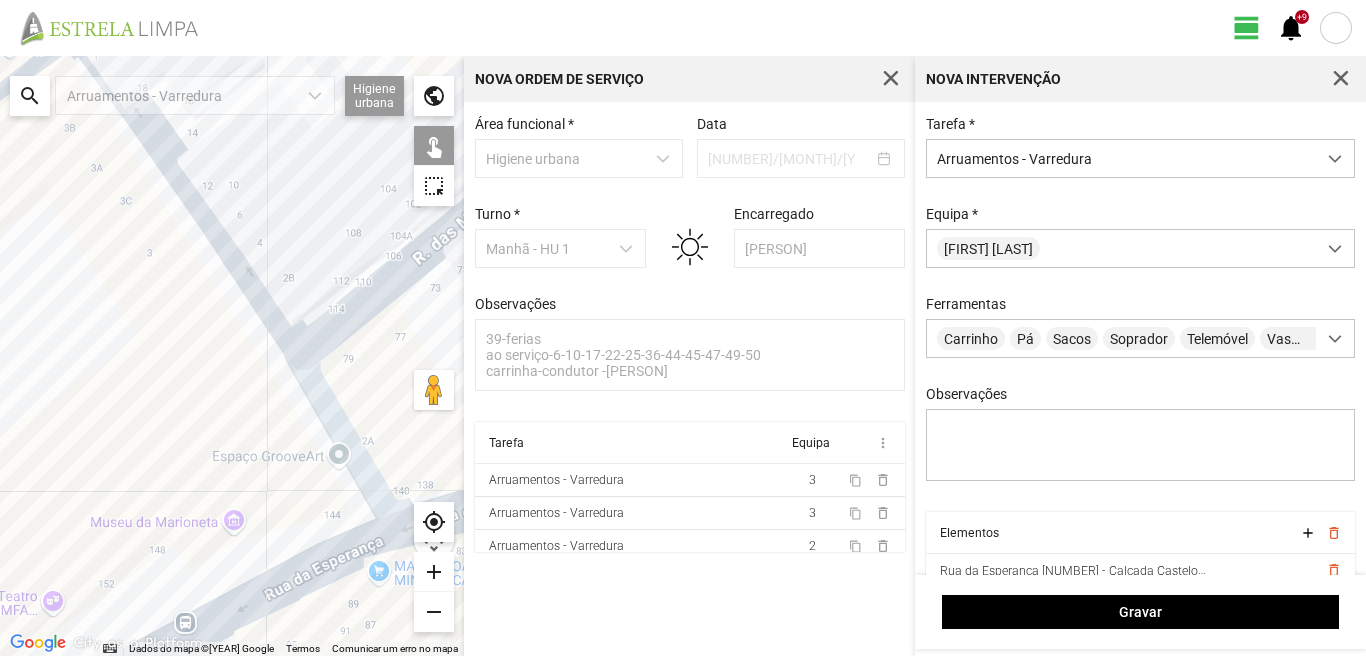 drag, startPoint x: 335, startPoint y: 485, endPoint x: 277, endPoint y: 487, distance: 58.034473 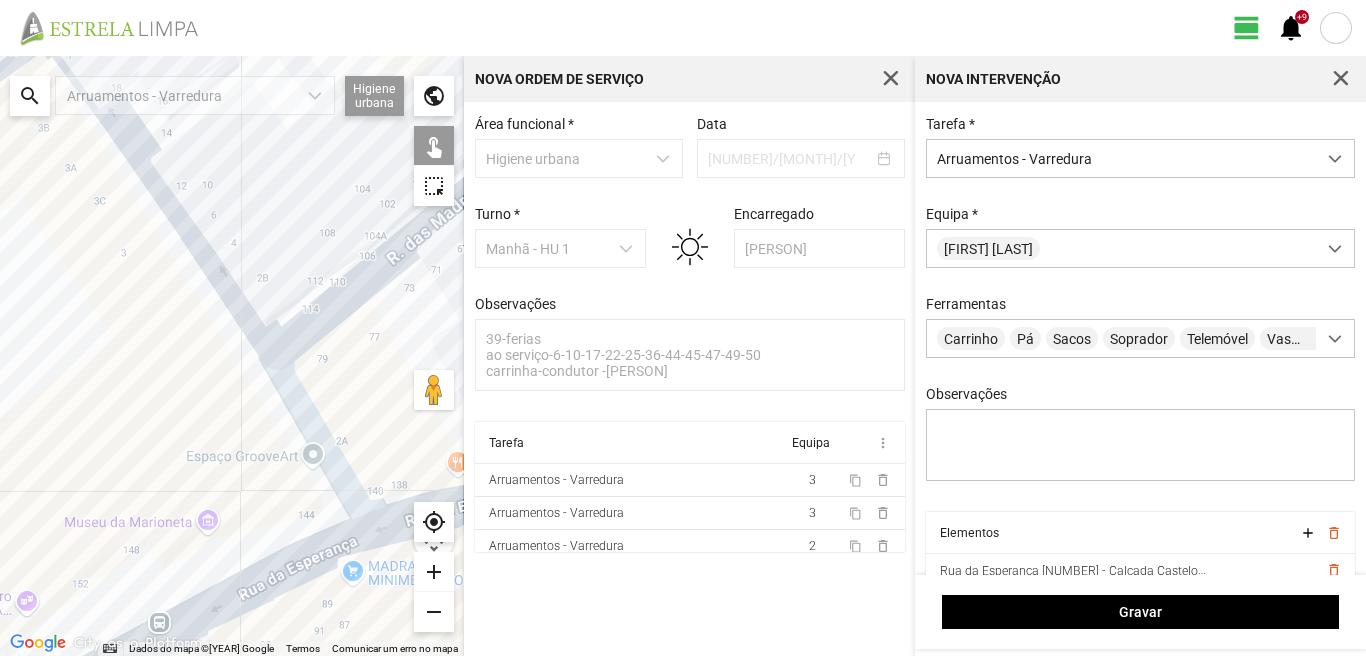 drag, startPoint x: 202, startPoint y: 554, endPoint x: 352, endPoint y: 450, distance: 182.5267 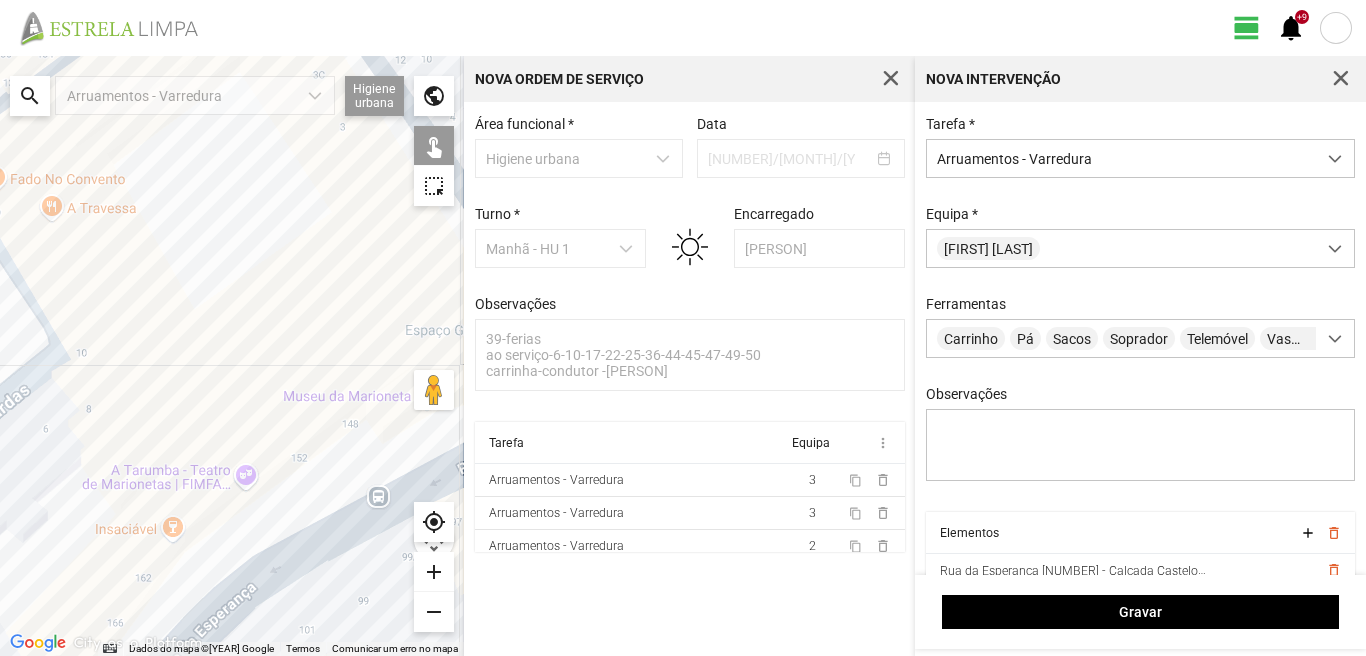 drag, startPoint x: 181, startPoint y: 574, endPoint x: 286, endPoint y: 418, distance: 188.04521 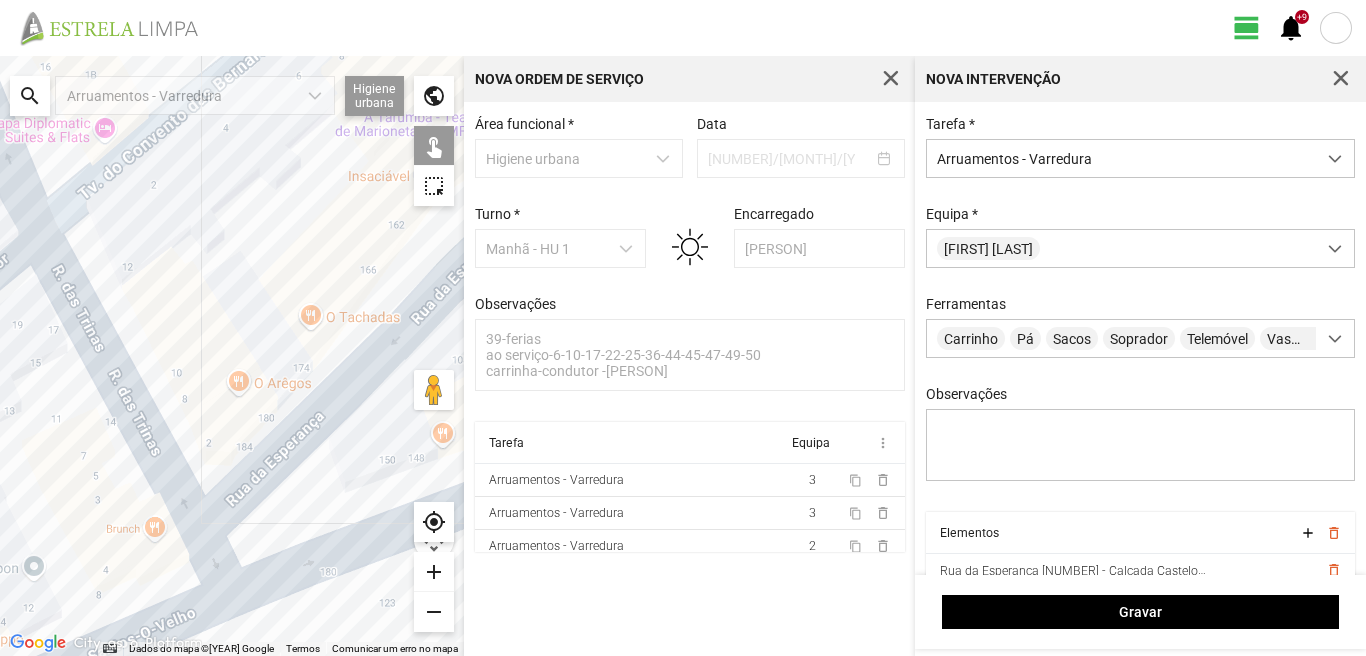 drag, startPoint x: 269, startPoint y: 455, endPoint x: 325, endPoint y: 389, distance: 86.55634 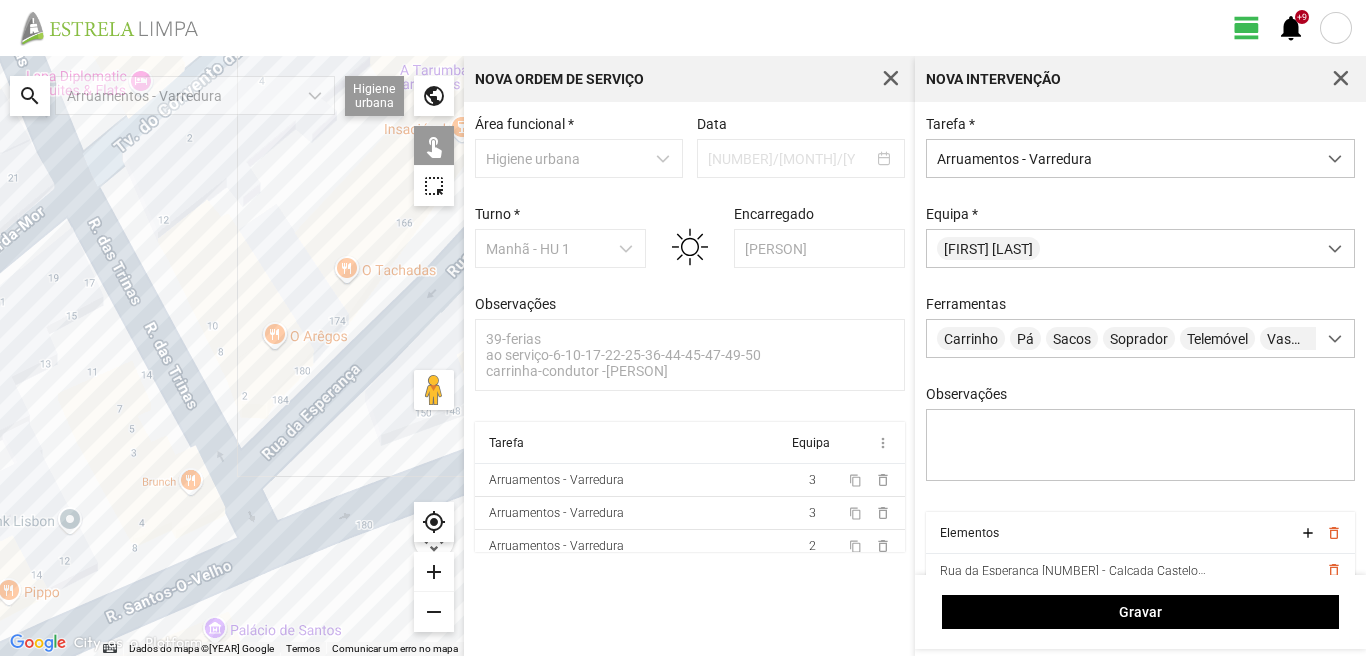 click 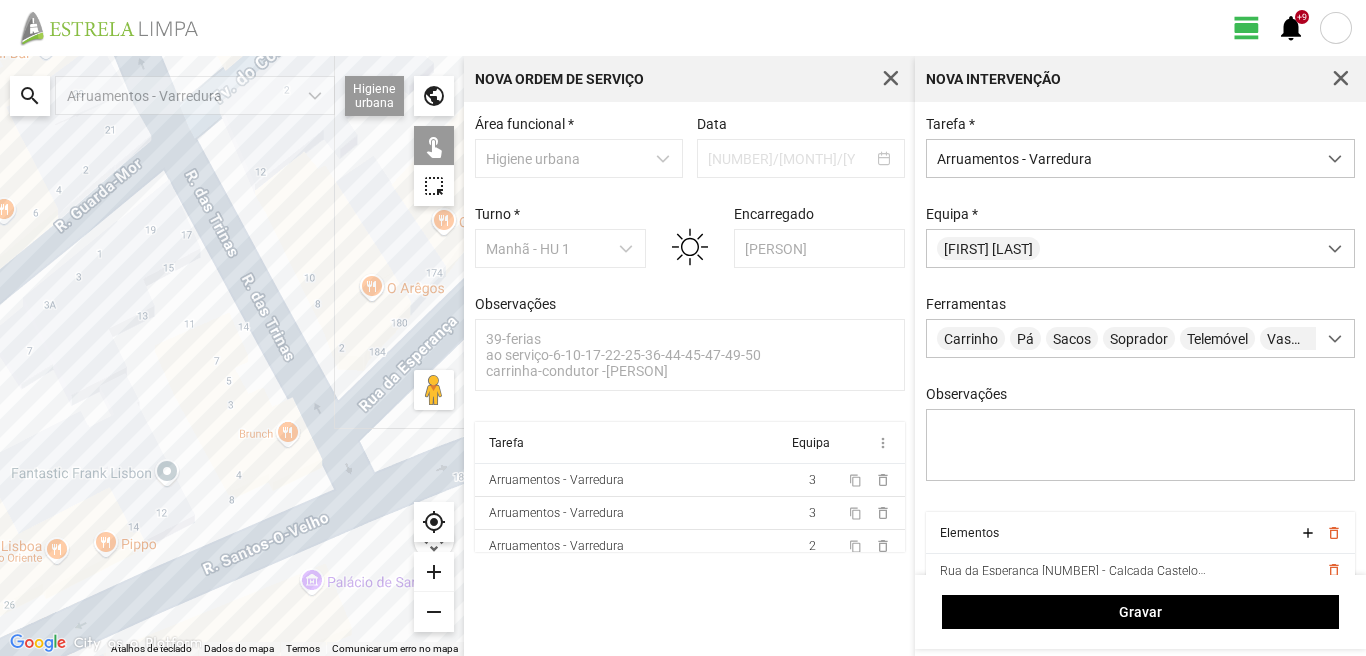 drag, startPoint x: 364, startPoint y: 456, endPoint x: 216, endPoint y: 496, distance: 153.31015 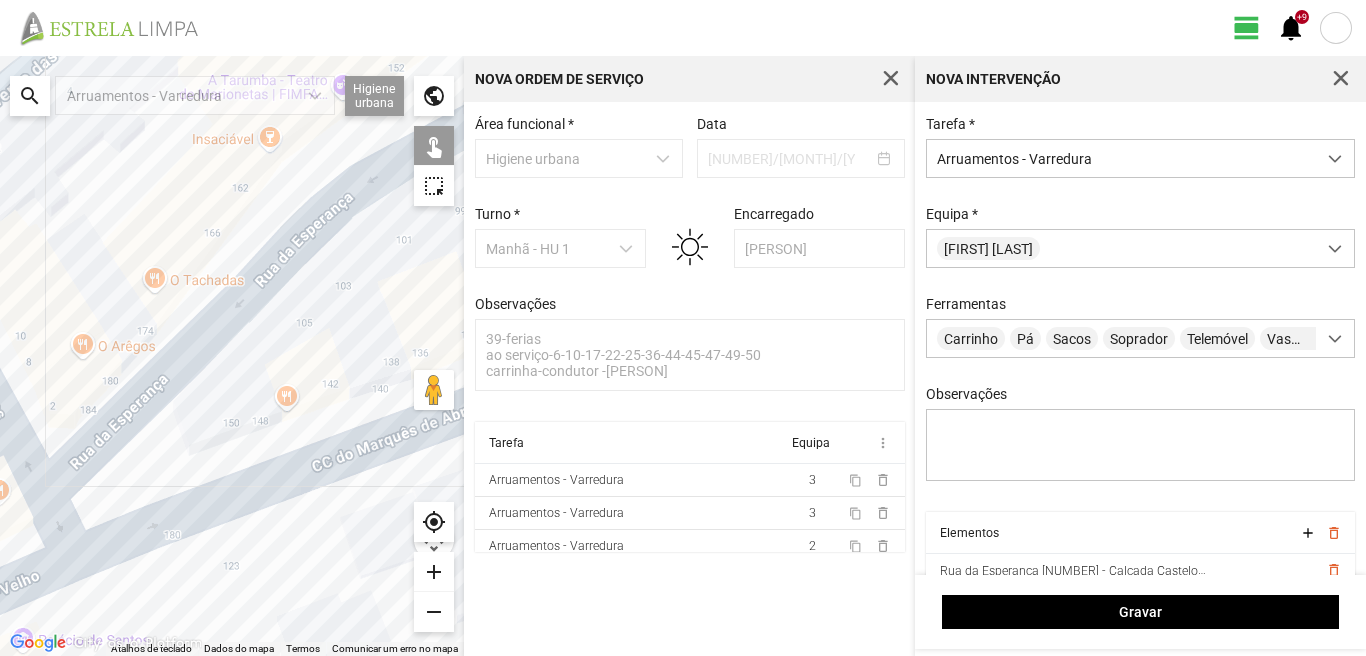 click 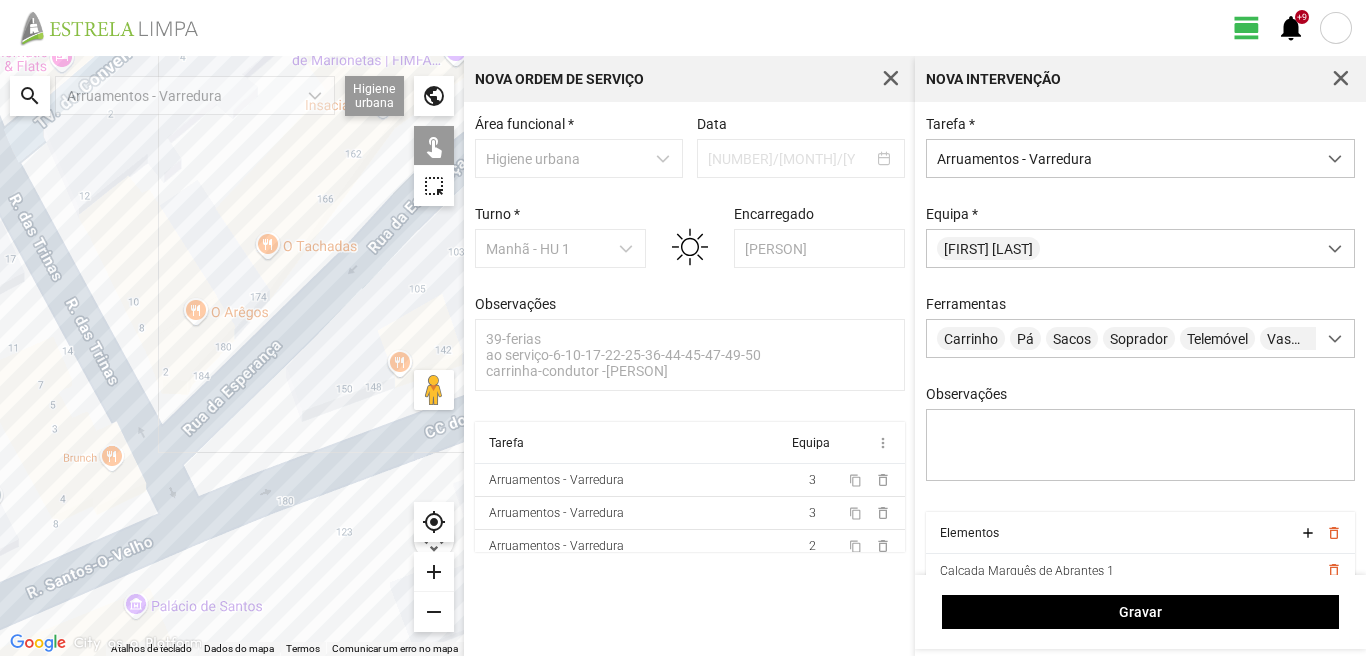 drag, startPoint x: 45, startPoint y: 541, endPoint x: 224, endPoint y: 495, distance: 184.81613 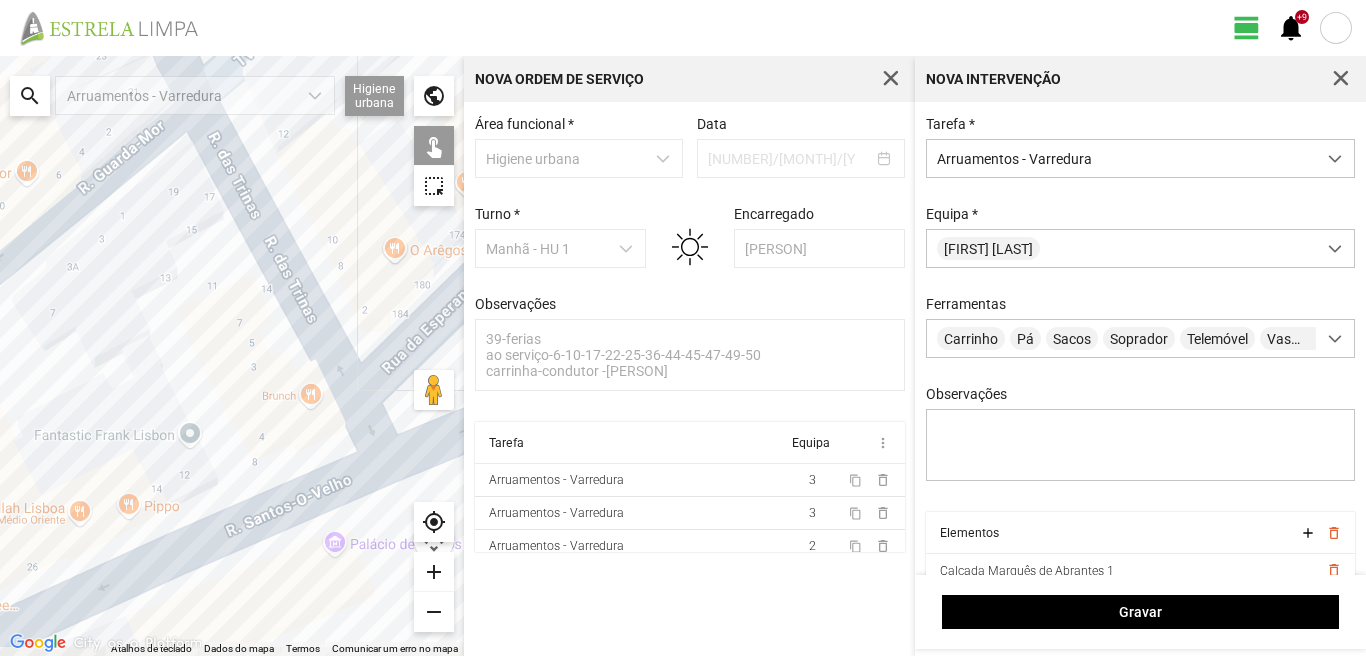 drag, startPoint x: 126, startPoint y: 538, endPoint x: 310, endPoint y: 469, distance: 196.51208 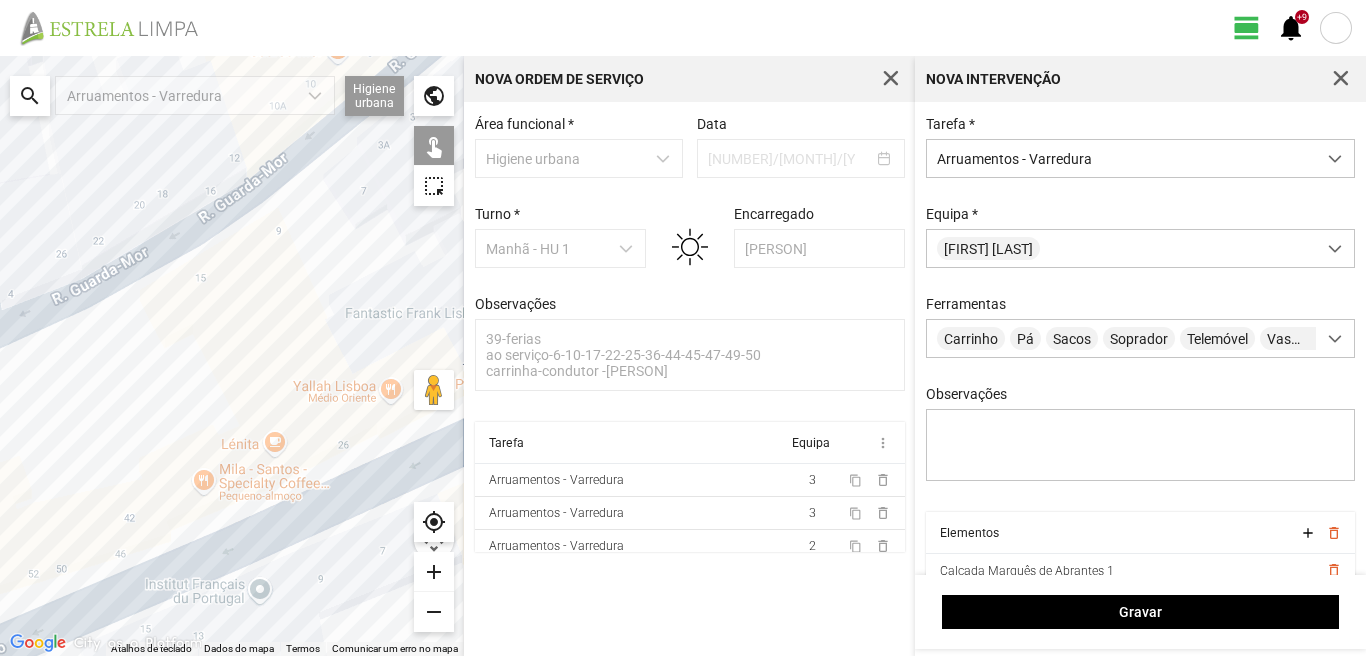 drag, startPoint x: 139, startPoint y: 565, endPoint x: 320, endPoint y: 472, distance: 203.49448 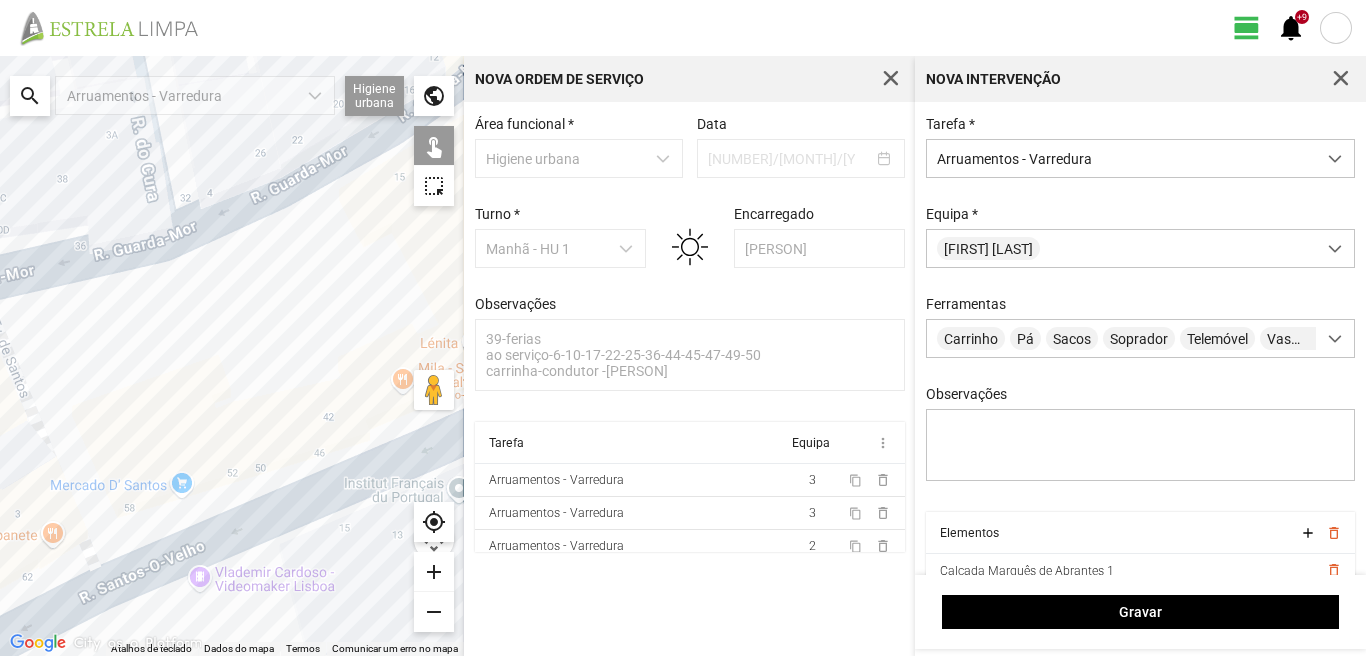 click 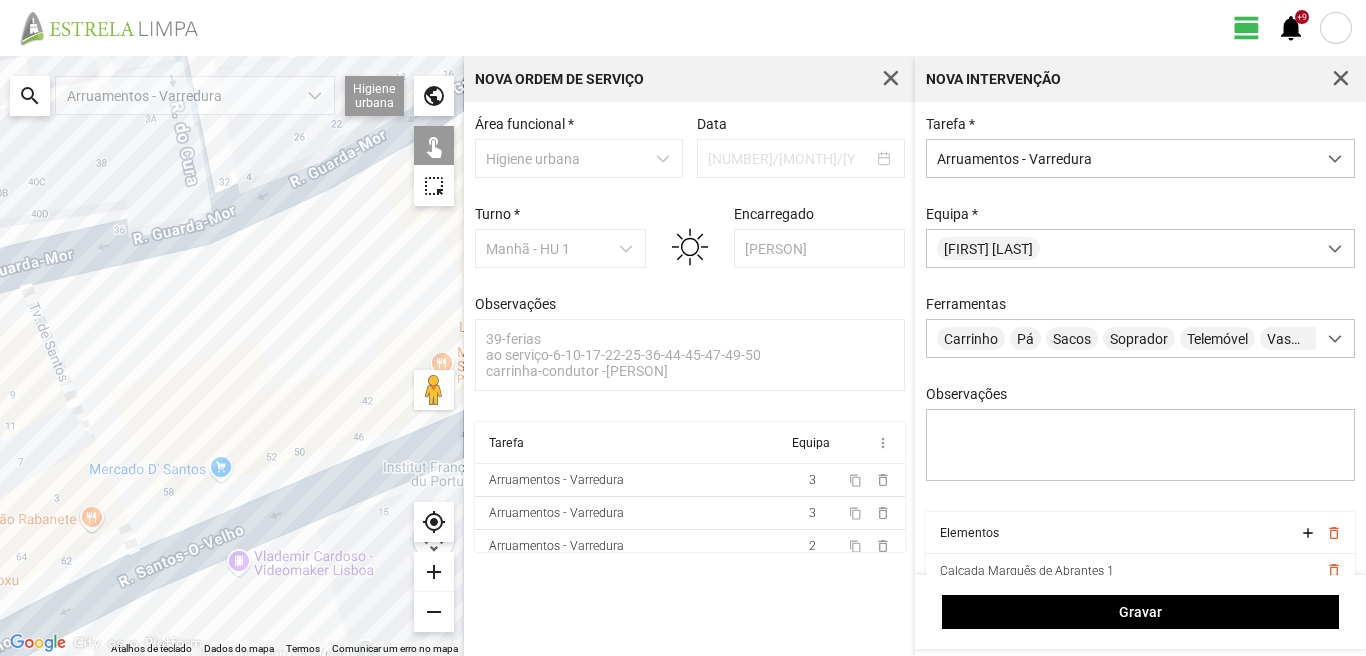 drag, startPoint x: 117, startPoint y: 553, endPoint x: 280, endPoint y: 507, distance: 169.36647 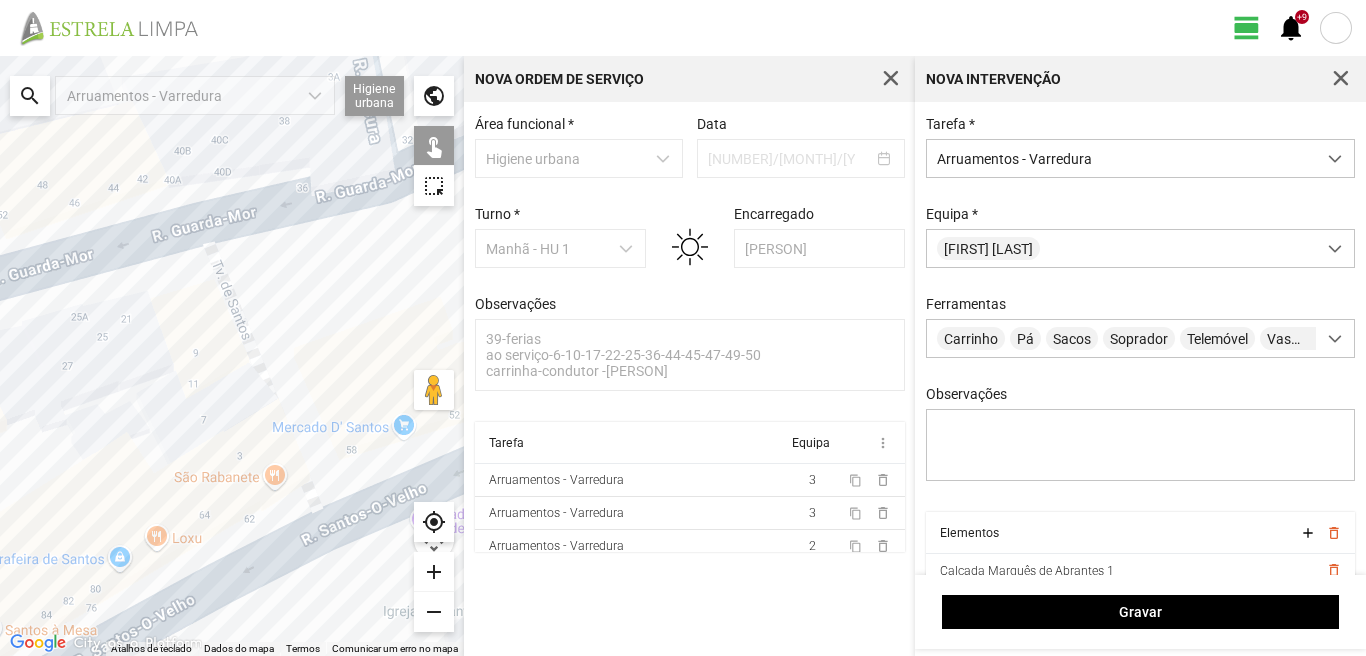 drag, startPoint x: 74, startPoint y: 581, endPoint x: 196, endPoint y: 530, distance: 132.23087 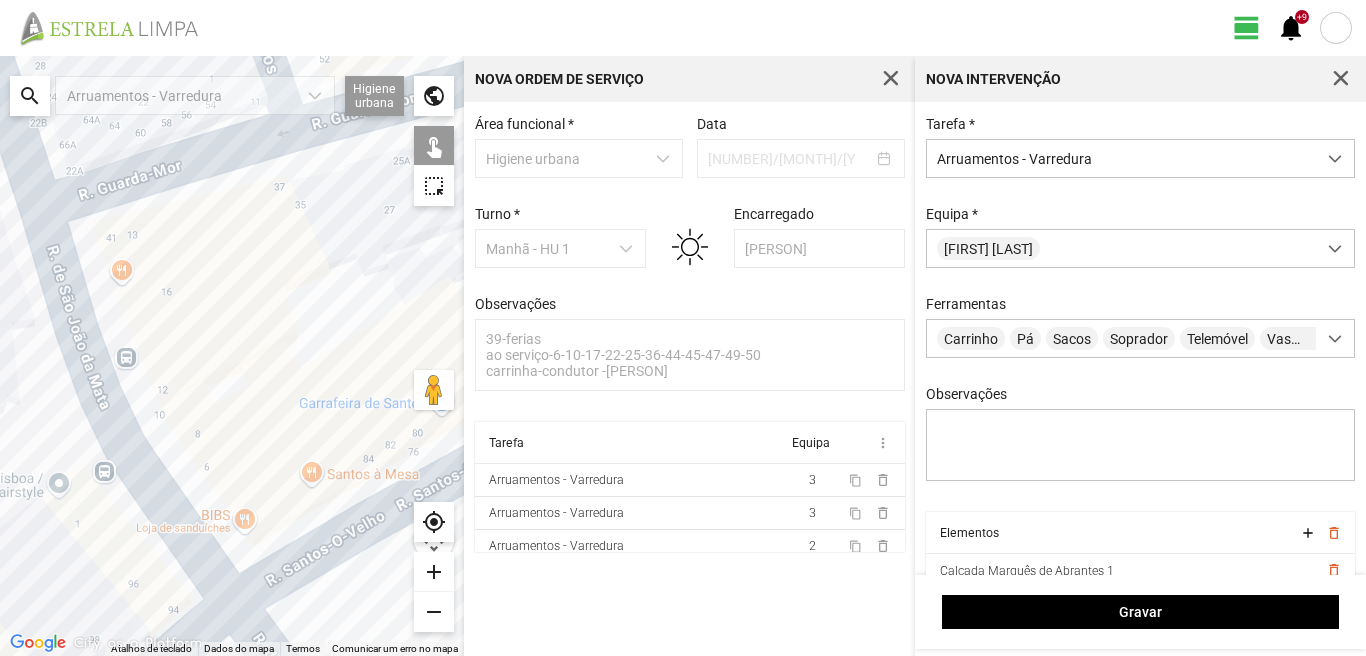drag, startPoint x: 199, startPoint y: 589, endPoint x: 242, endPoint y: 515, distance: 85.58621 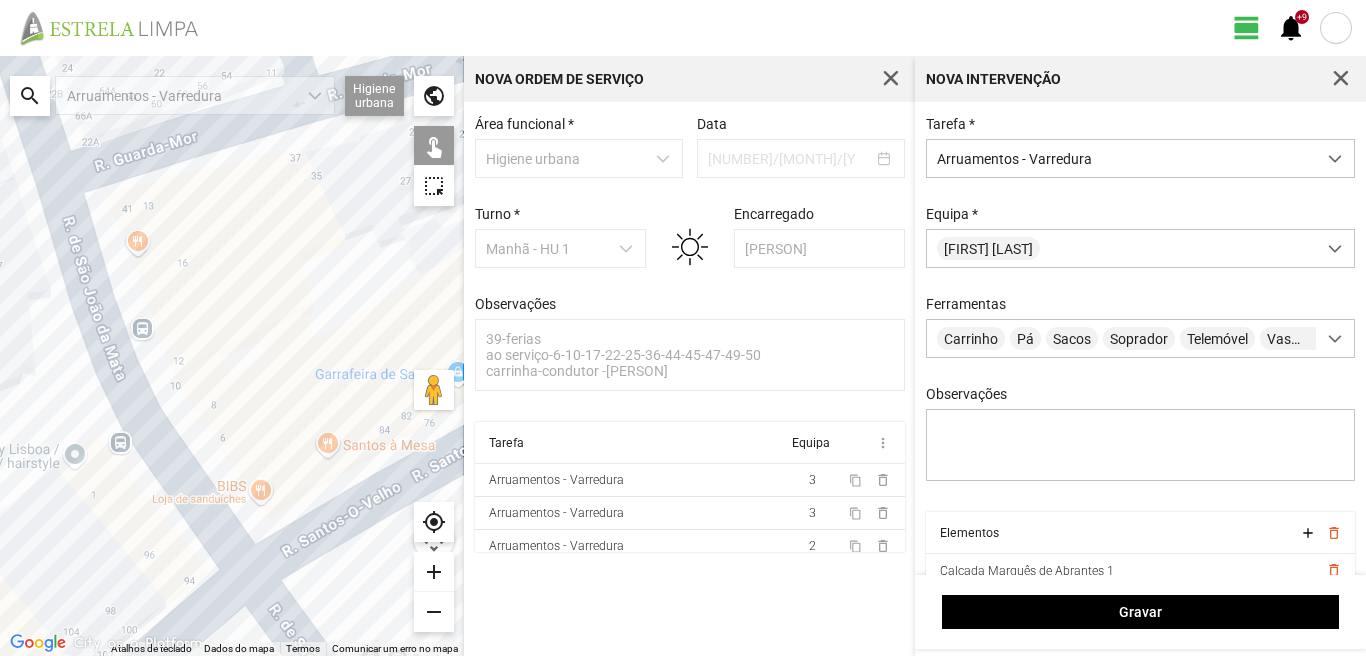 click 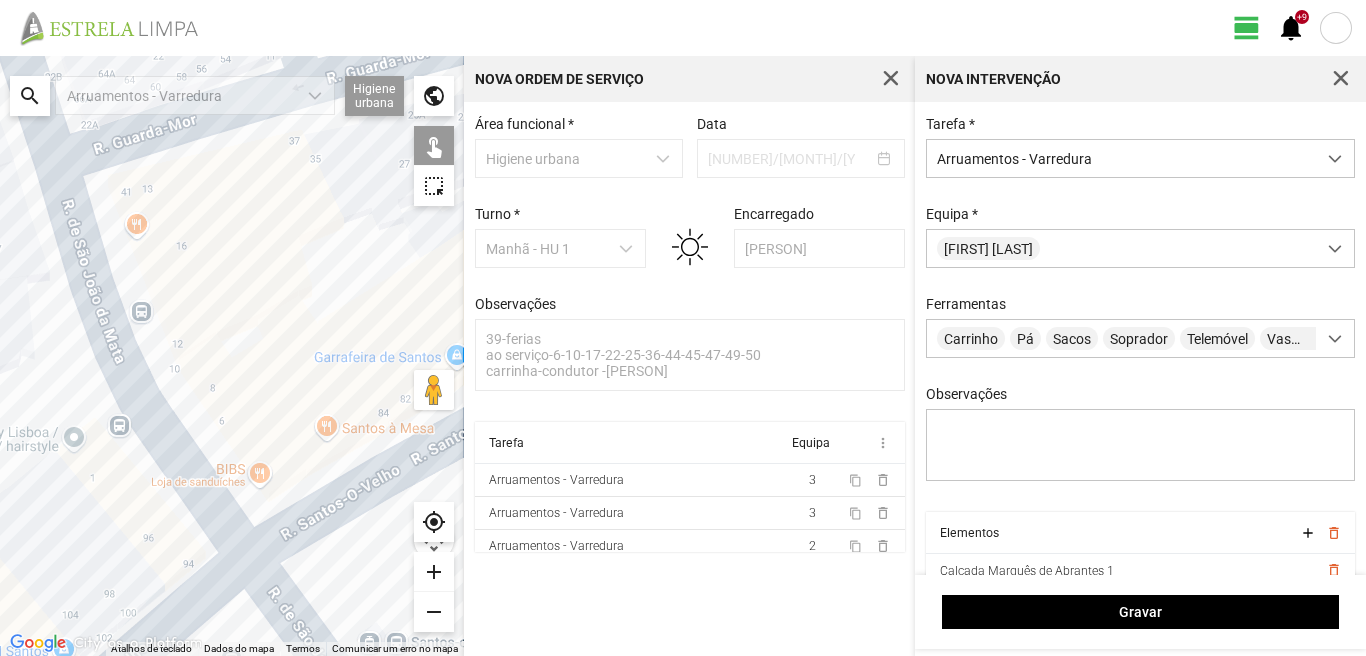 drag, startPoint x: 263, startPoint y: 594, endPoint x: 255, endPoint y: 457, distance: 137.23338 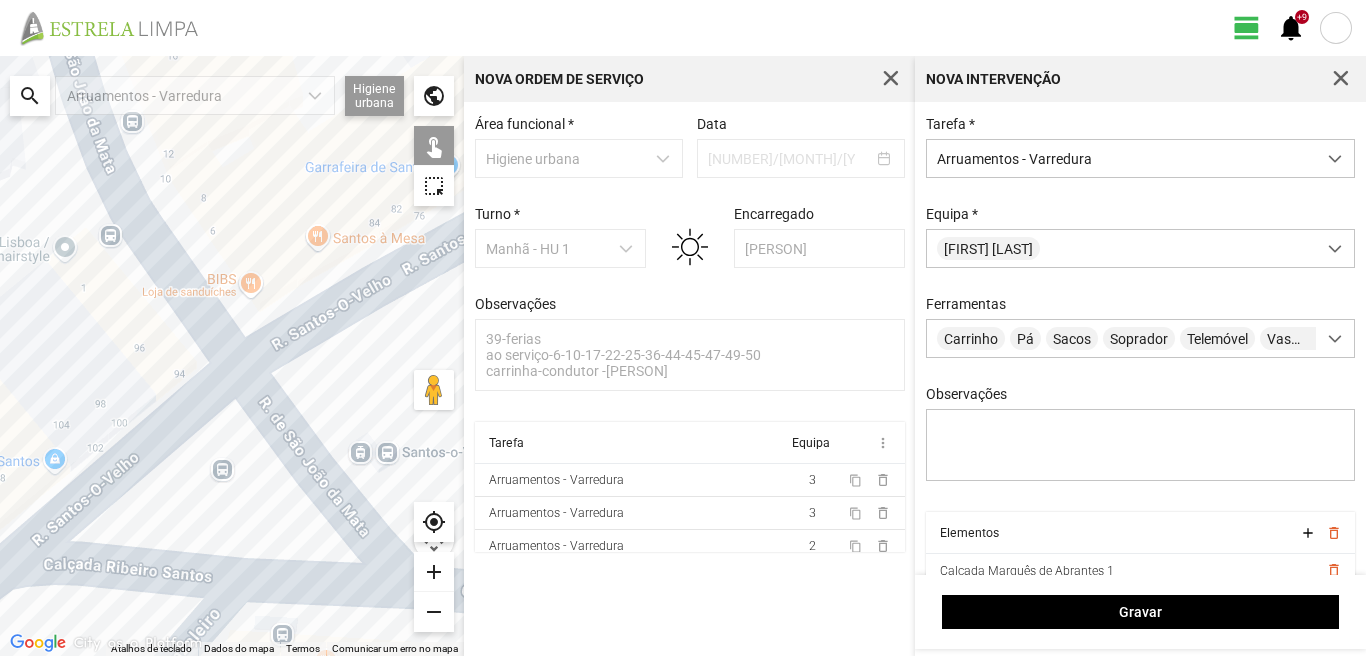 click 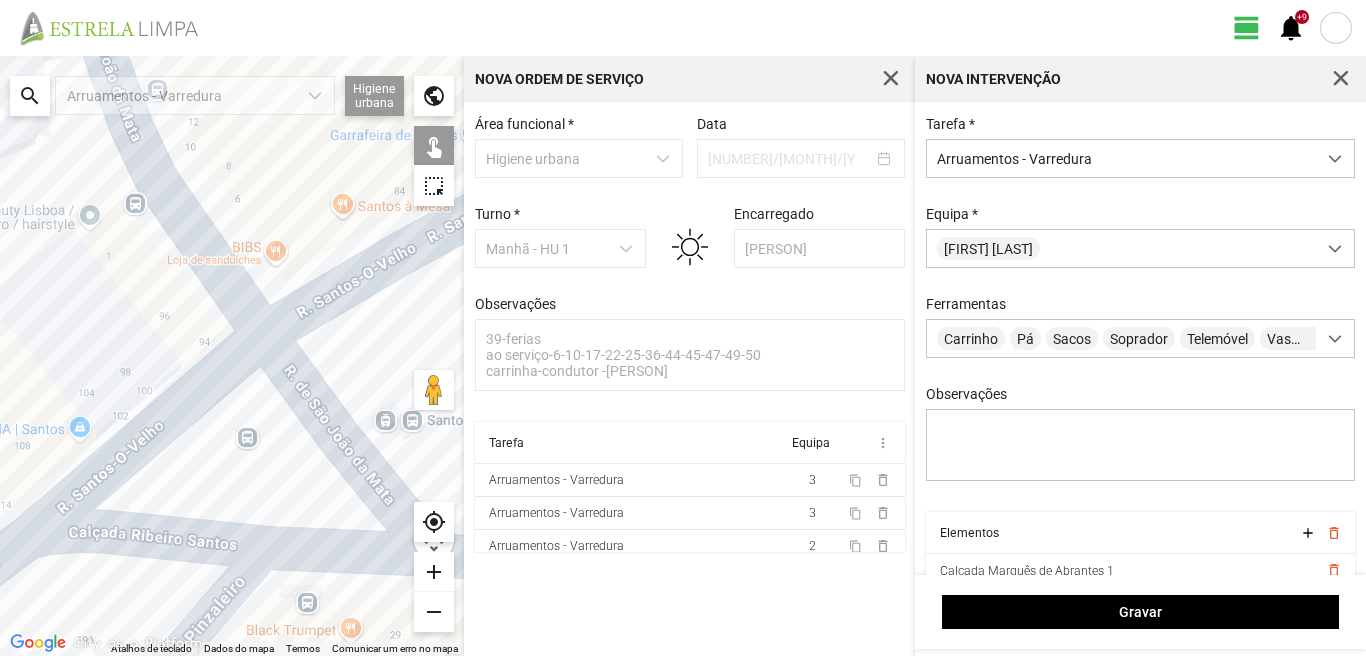 drag, startPoint x: 165, startPoint y: 592, endPoint x: 241, endPoint y: 507, distance: 114.02193 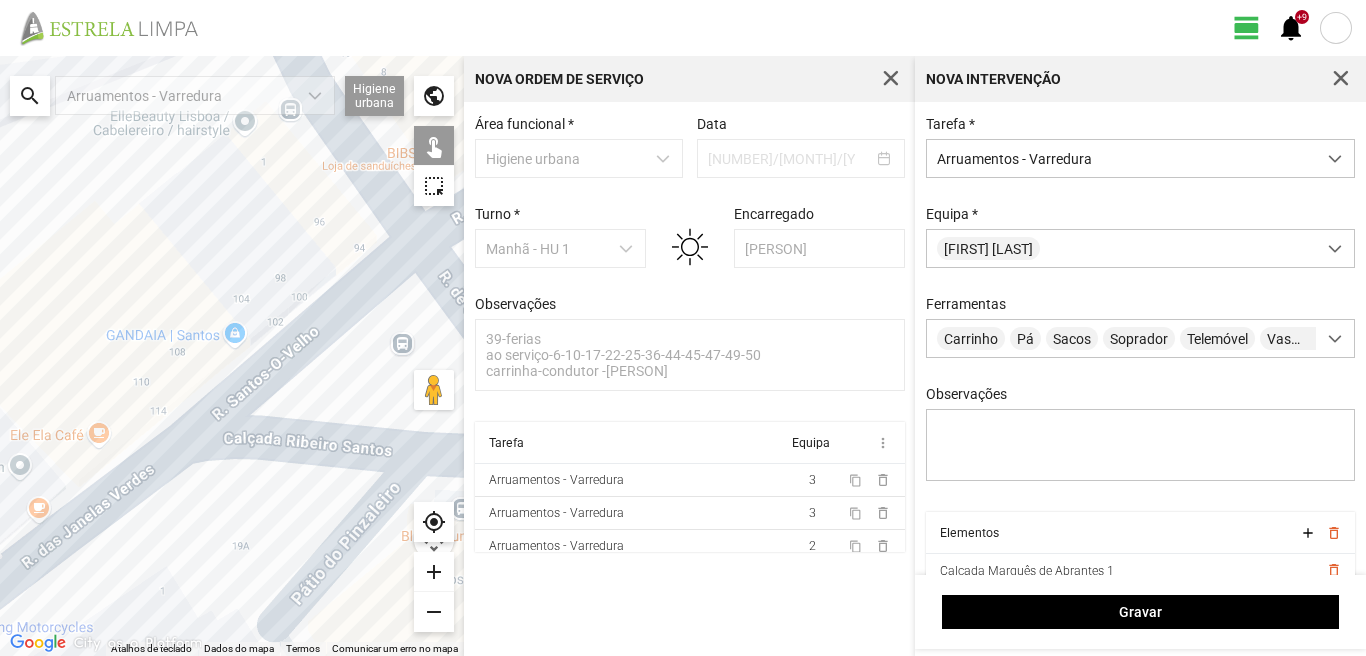 drag, startPoint x: 59, startPoint y: 482, endPoint x: 172, endPoint y: 518, distance: 118.595955 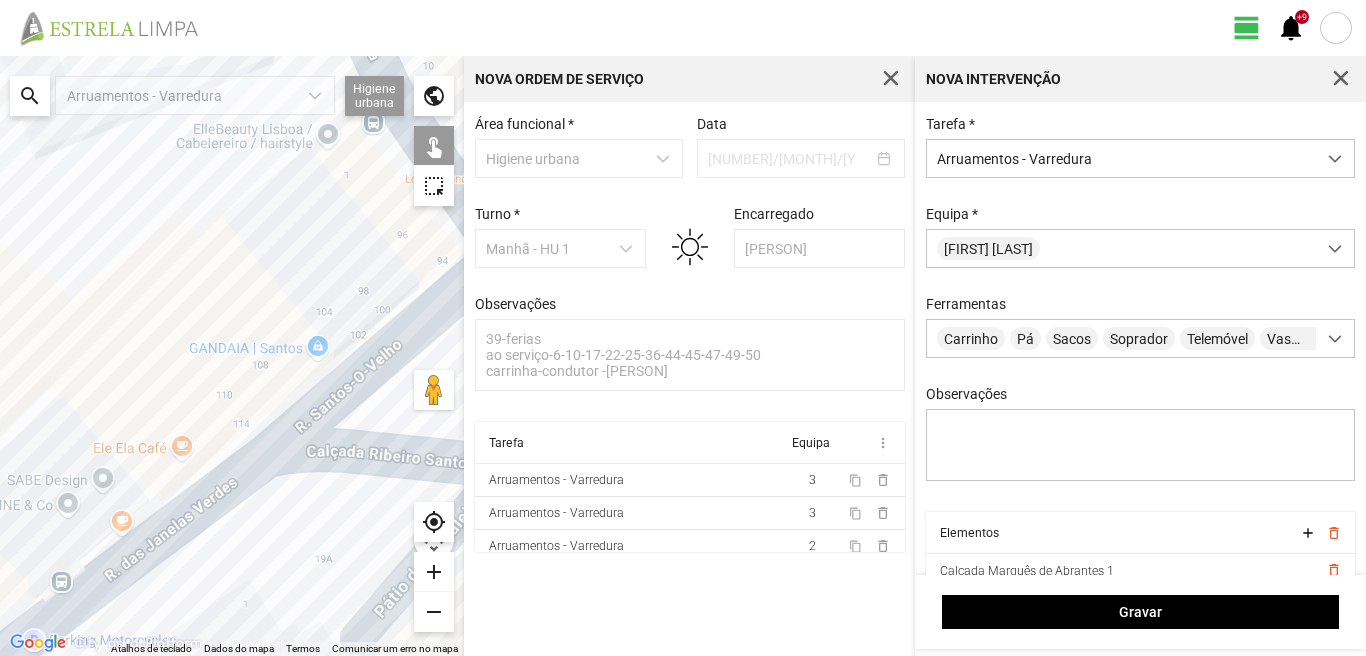 click 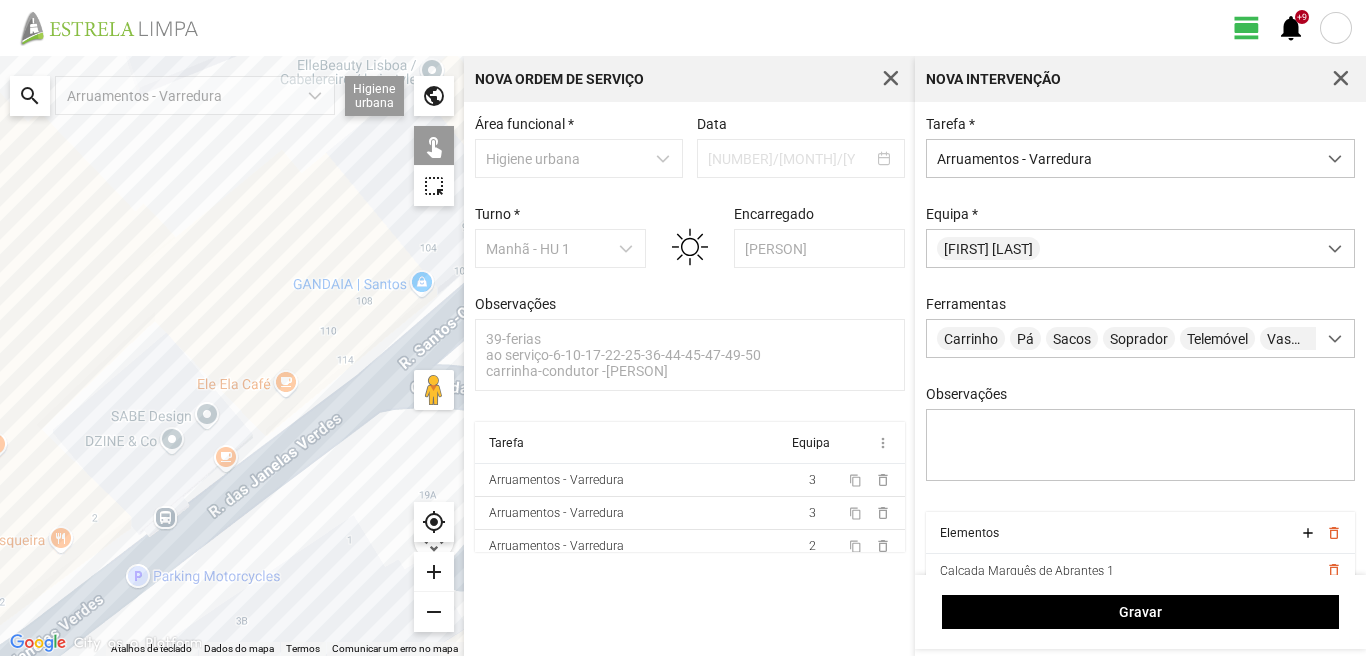 drag, startPoint x: 107, startPoint y: 620, endPoint x: 287, endPoint y: 527, distance: 202.60553 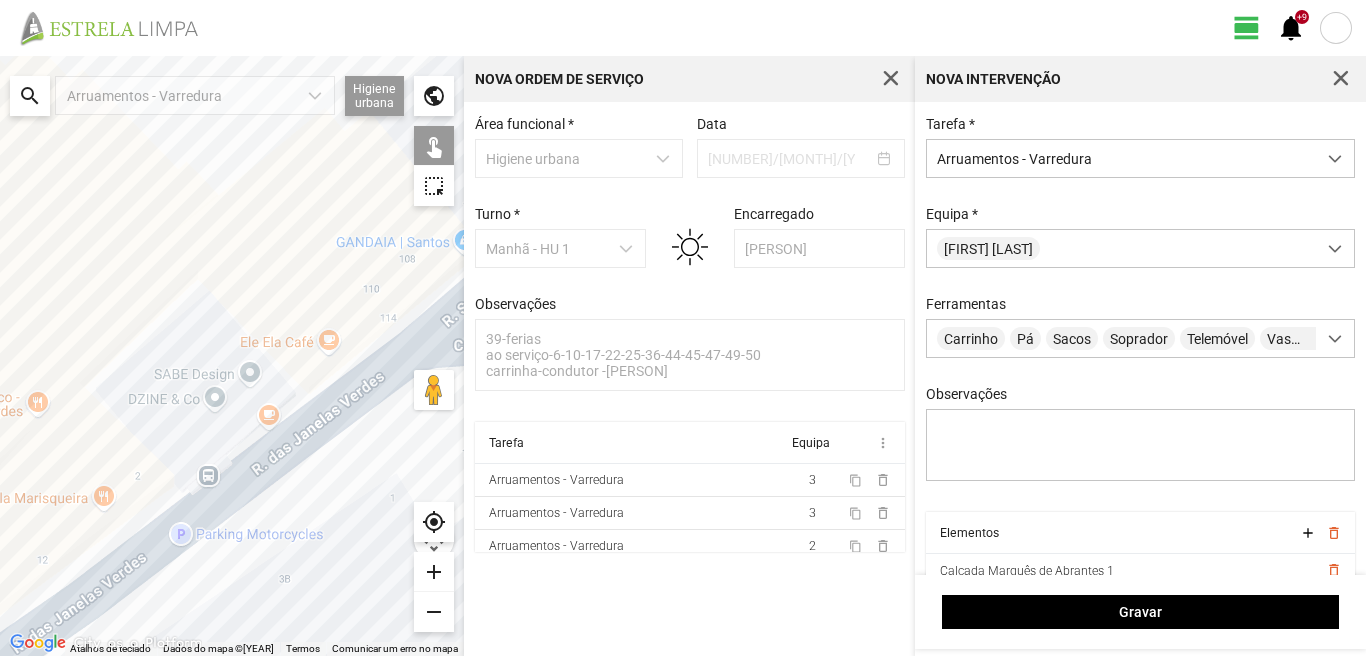 drag, startPoint x: 287, startPoint y: 527, endPoint x: 0, endPoint y: 615, distance: 300.18826 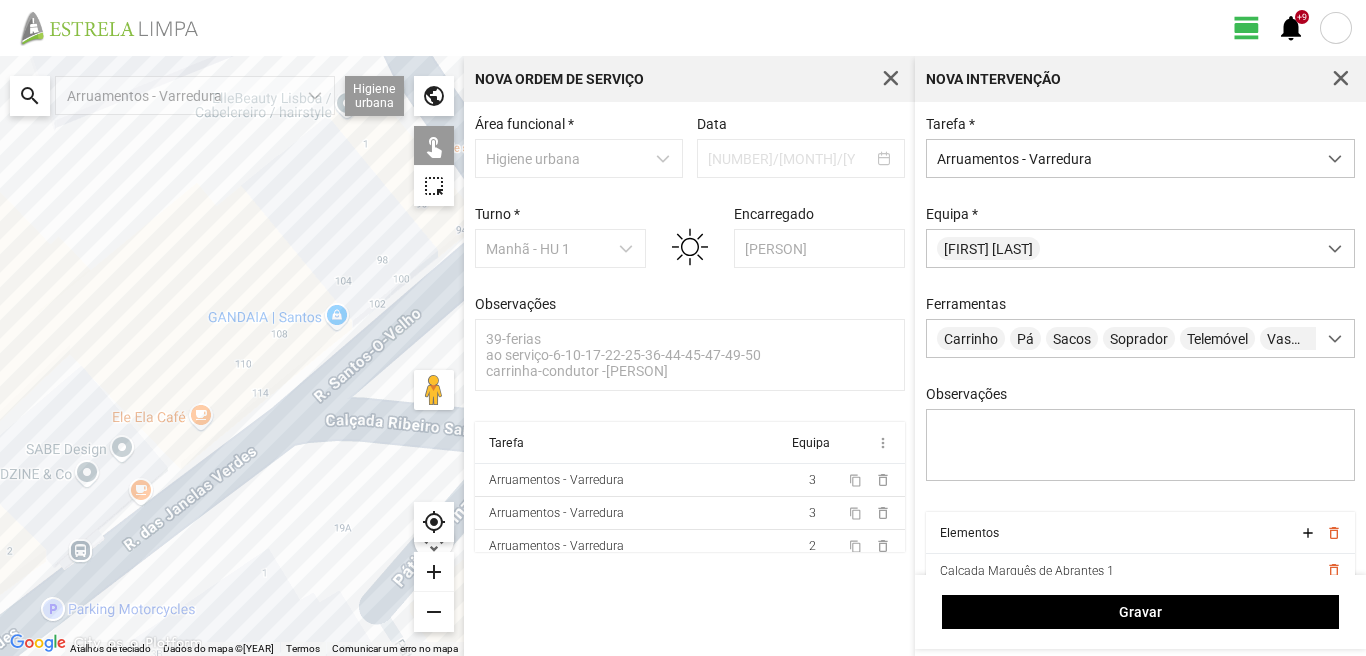 drag, startPoint x: 271, startPoint y: 552, endPoint x: 20, endPoint y: 611, distance: 257.84103 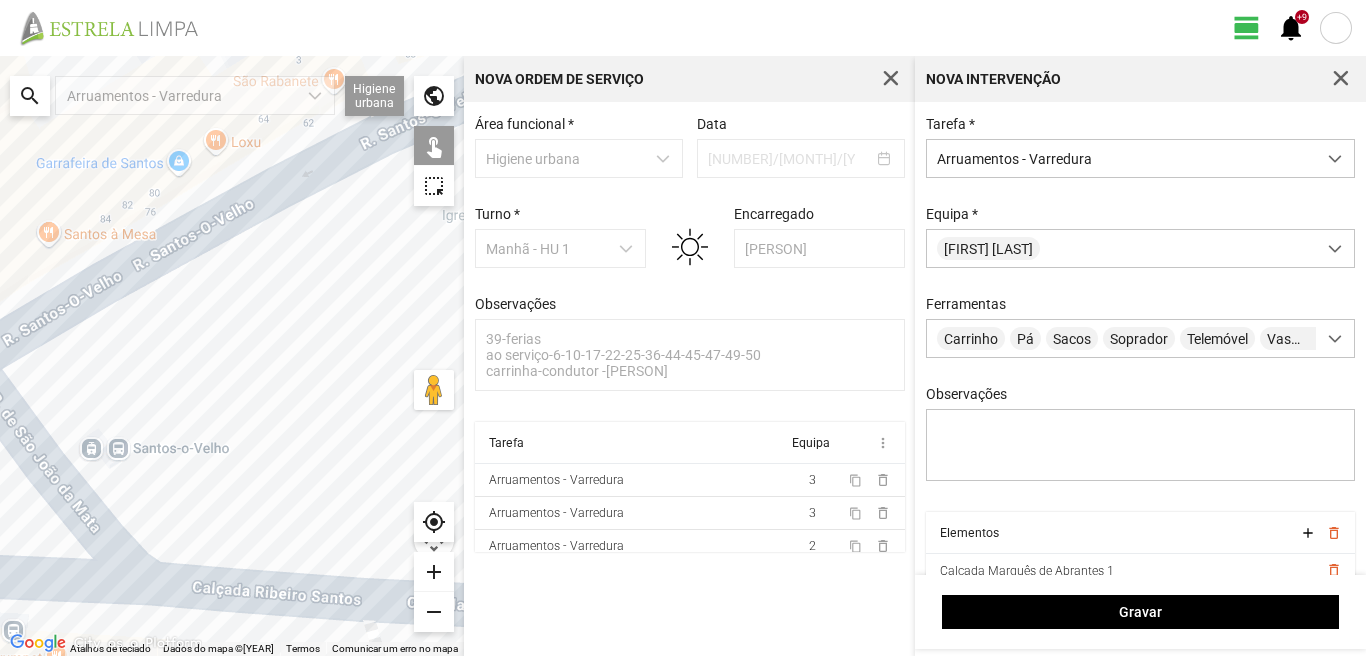 click 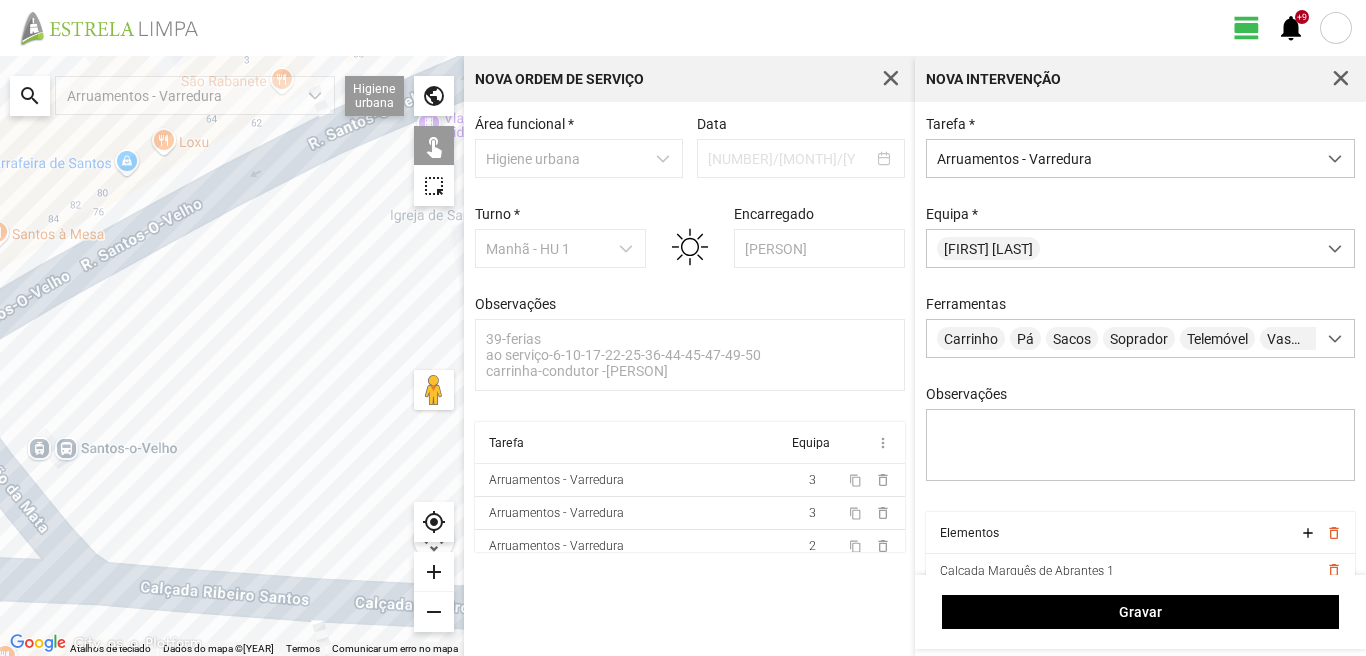 drag, startPoint x: 300, startPoint y: 587, endPoint x: 107, endPoint y: 579, distance: 193.16573 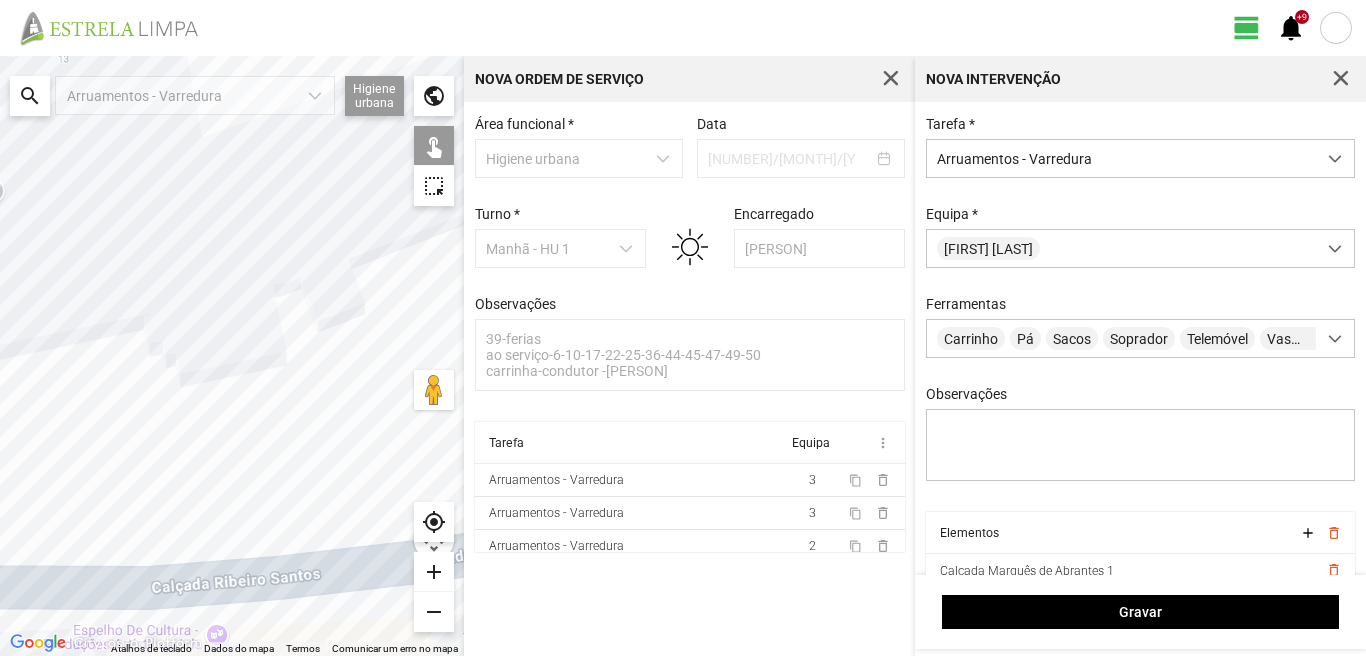 click 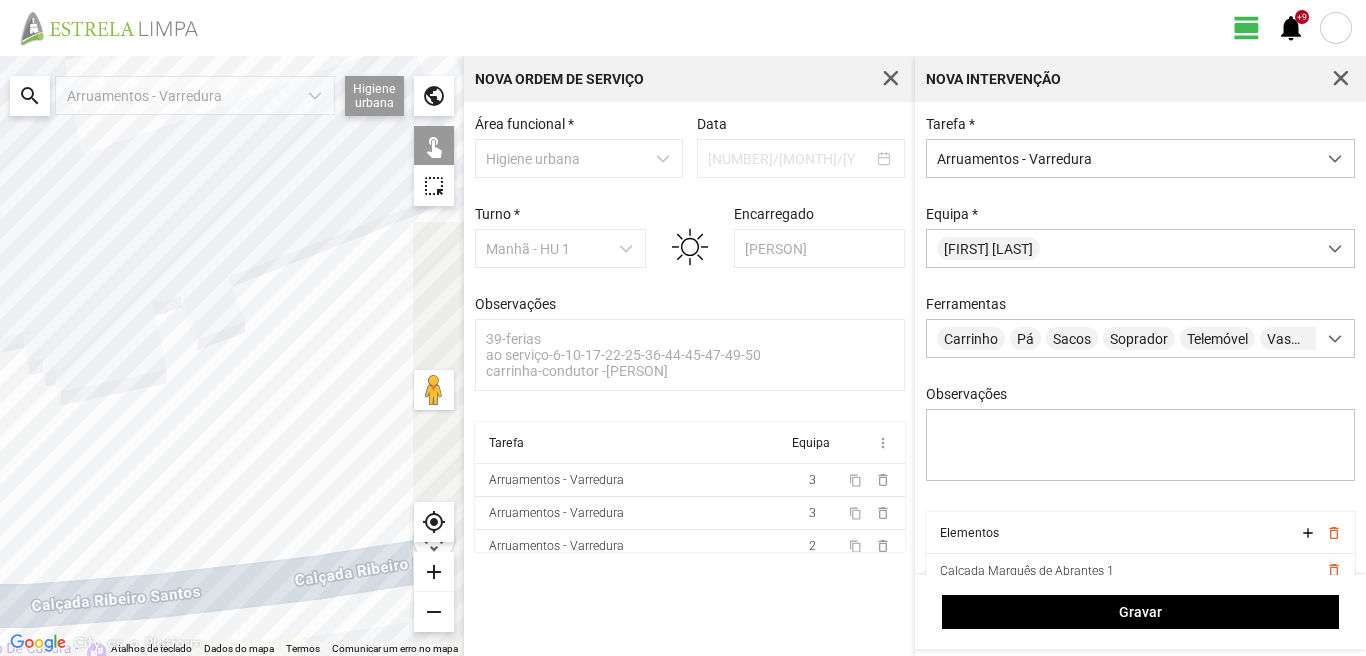 drag, startPoint x: 225, startPoint y: 593, endPoint x: 73, endPoint y: 615, distance: 153.58385 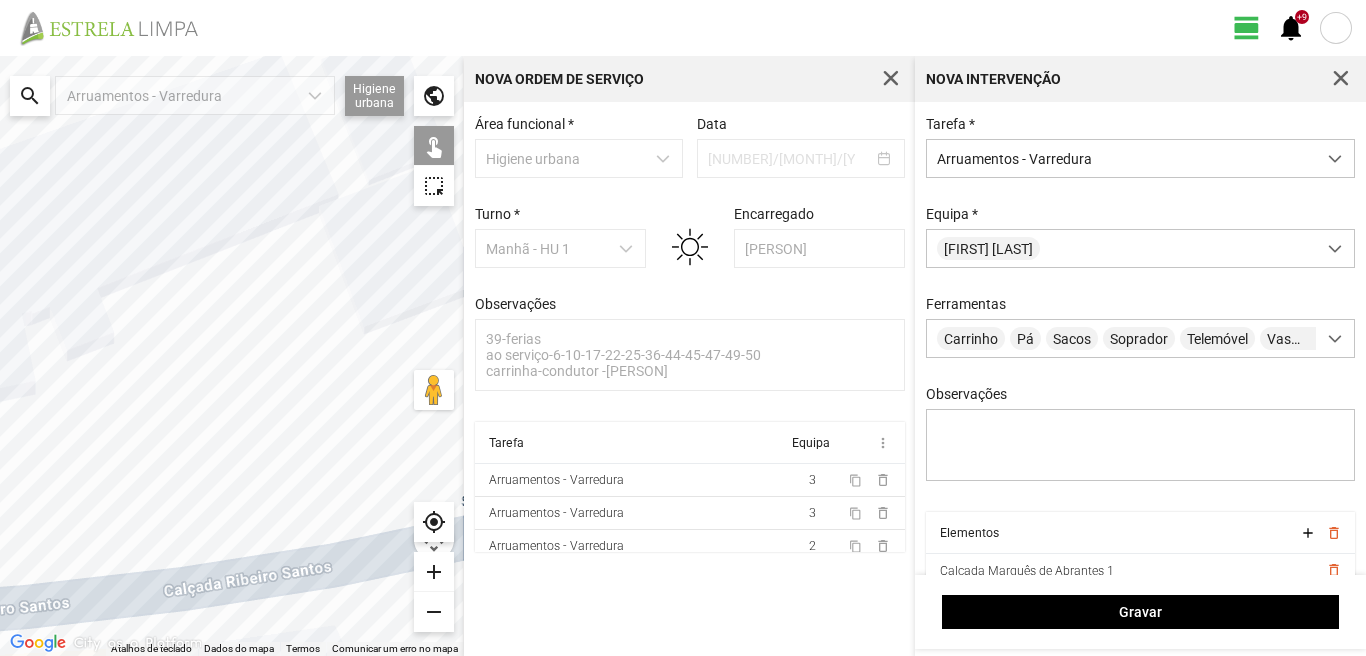 drag, startPoint x: 163, startPoint y: 581, endPoint x: 74, endPoint y: 597, distance: 90.426765 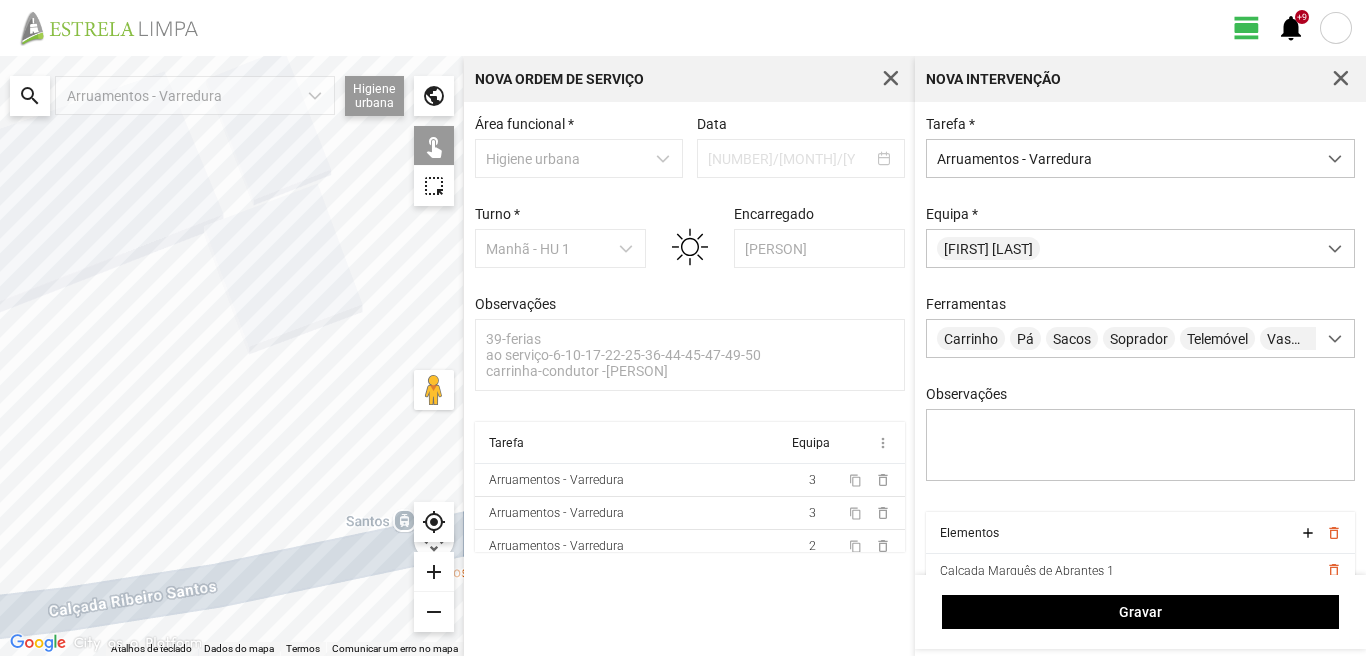 drag, startPoint x: 216, startPoint y: 575, endPoint x: 99, endPoint y: 576, distance: 117.00427 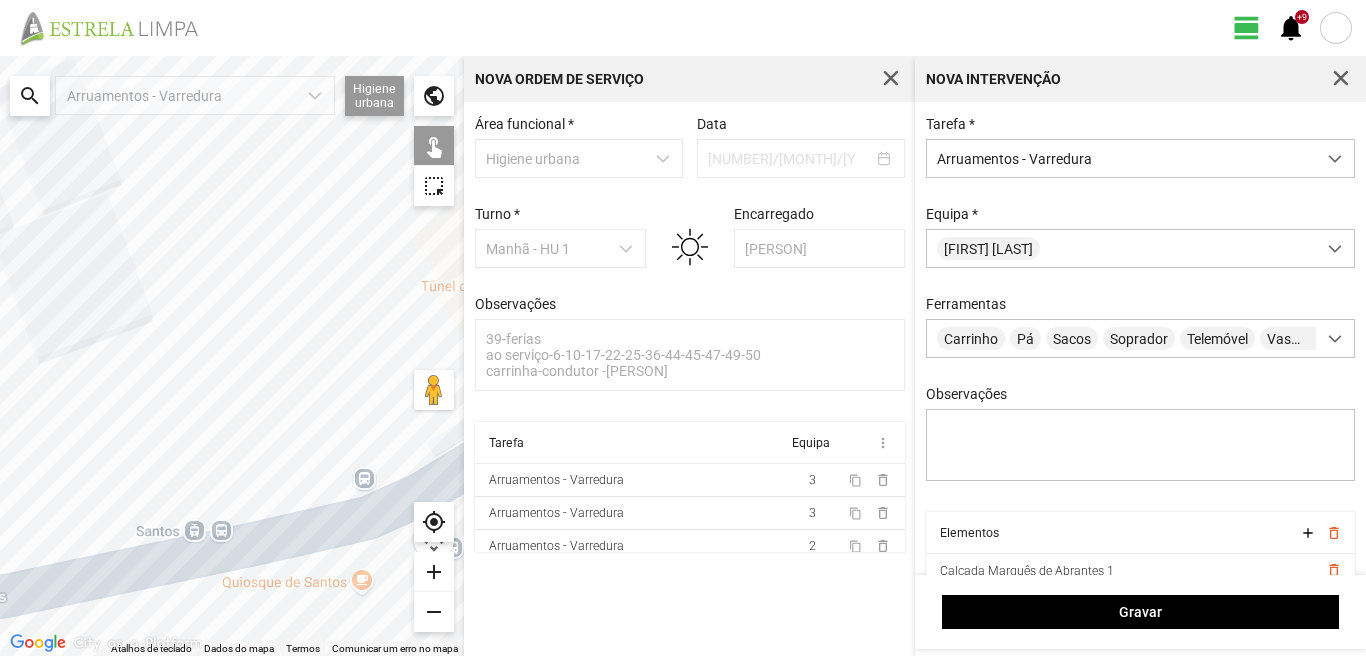 drag, startPoint x: 259, startPoint y: 582, endPoint x: 30, endPoint y: 582, distance: 229 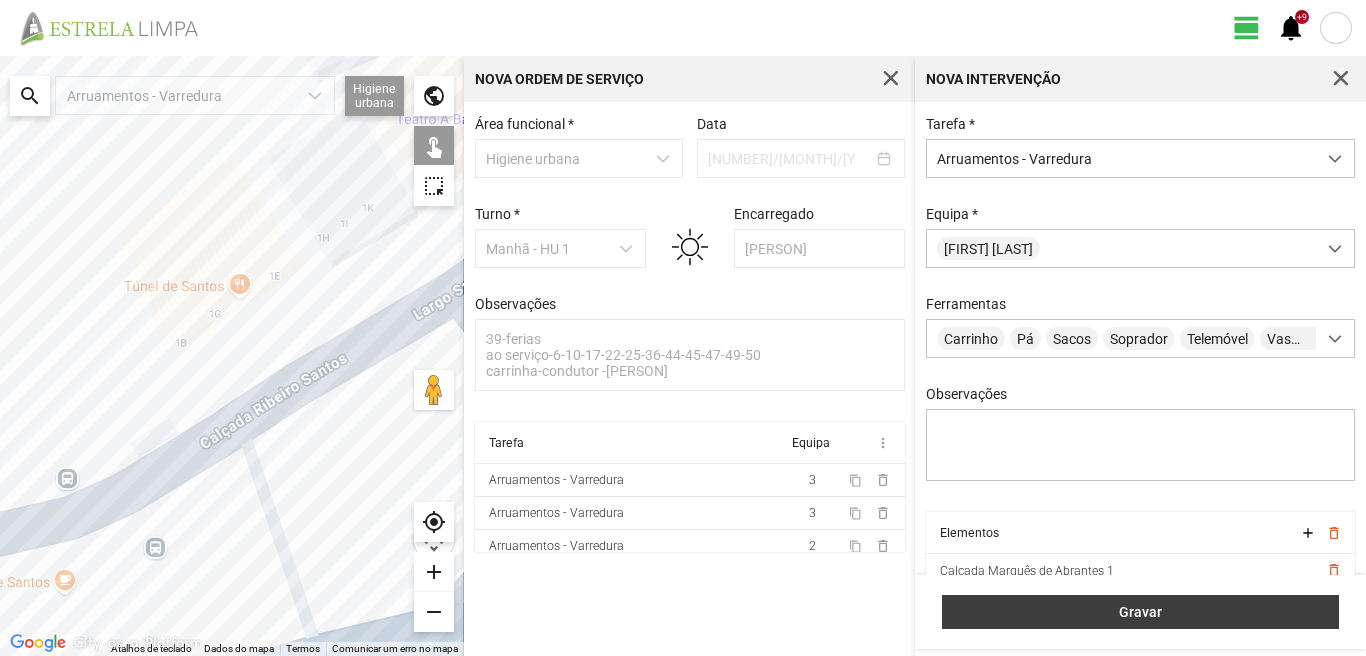 click on "Gravar" at bounding box center [1140, 612] 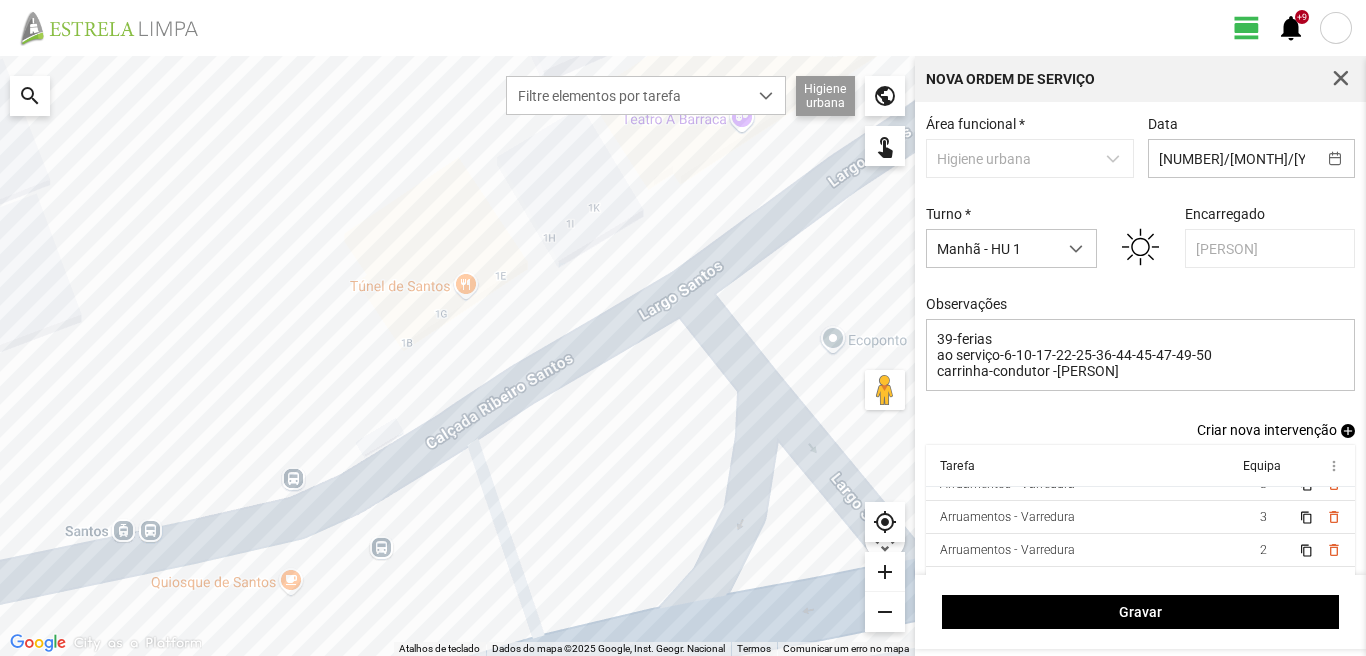 scroll, scrollTop: 0, scrollLeft: 0, axis: both 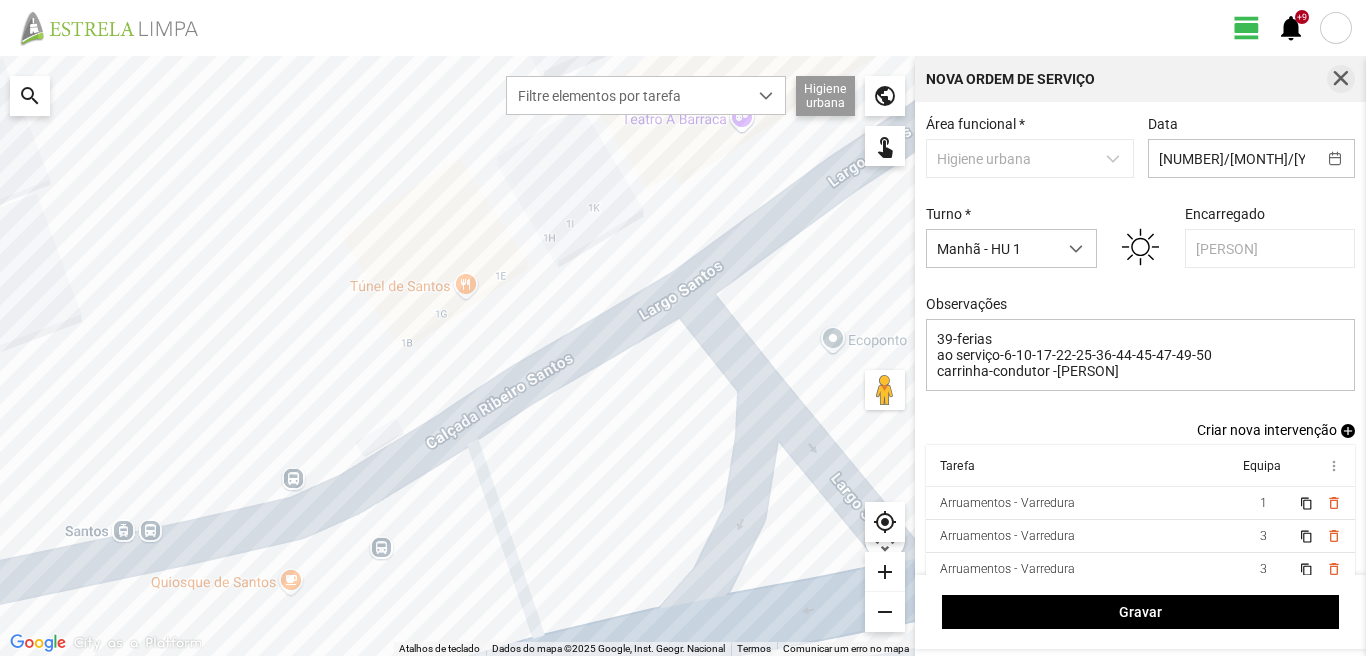 click at bounding box center (1341, 79) 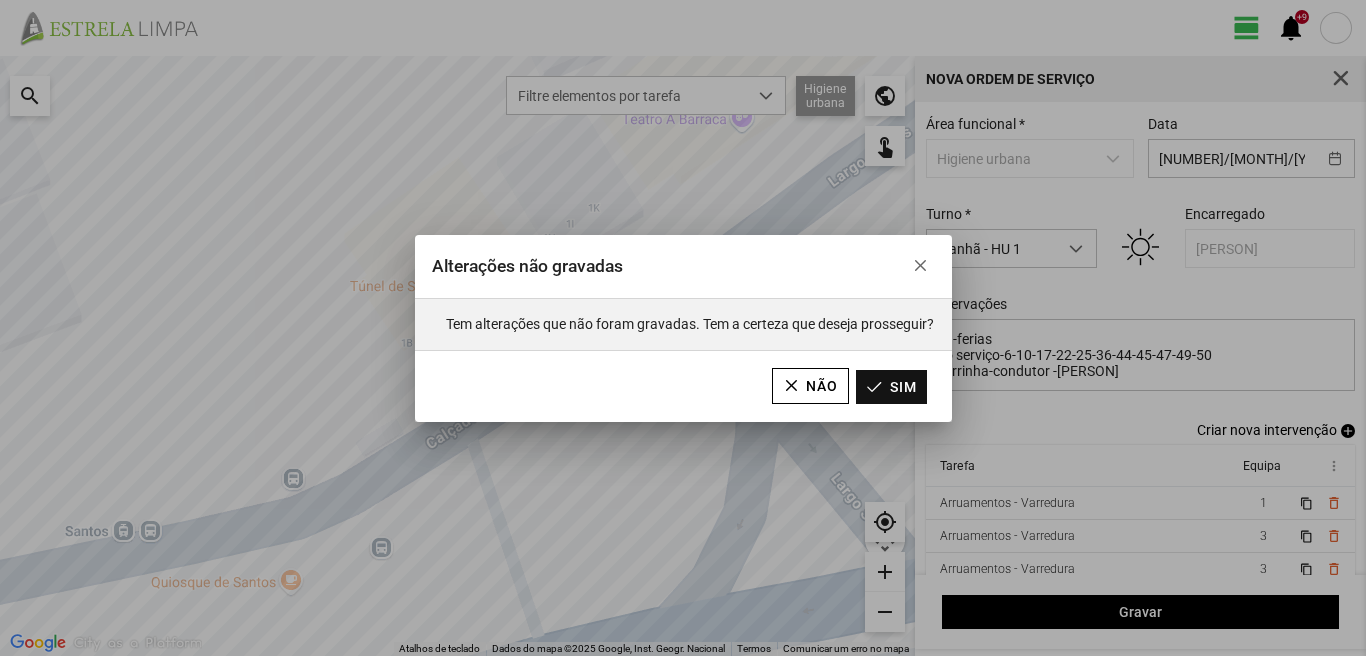 click on "Sim" 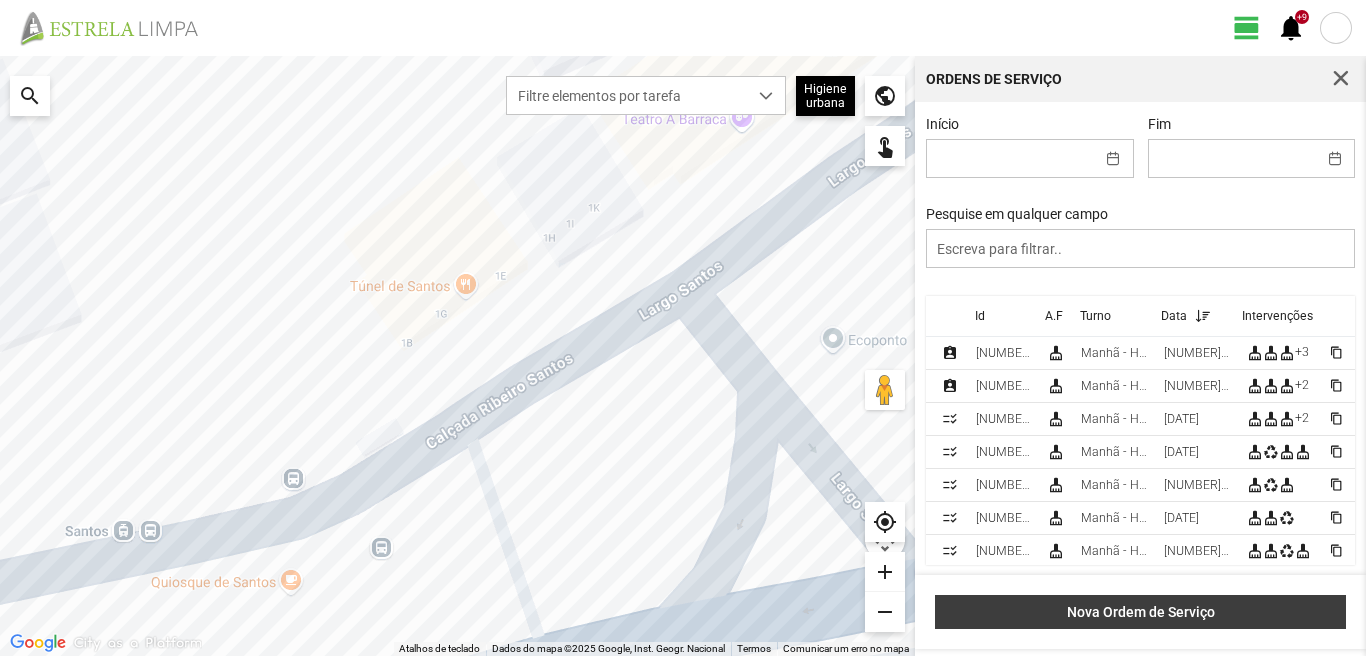 click on "Nova Ordem de Serviço" at bounding box center [1140, 612] 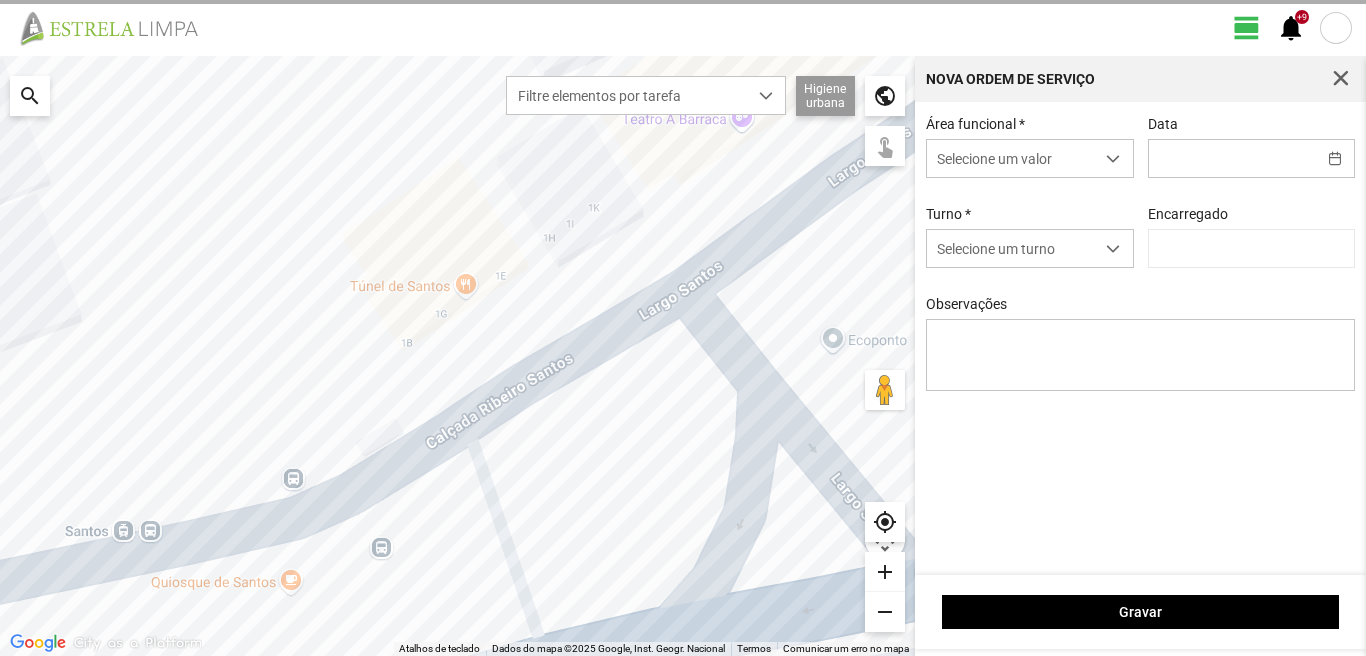 type on "[PERSON]" 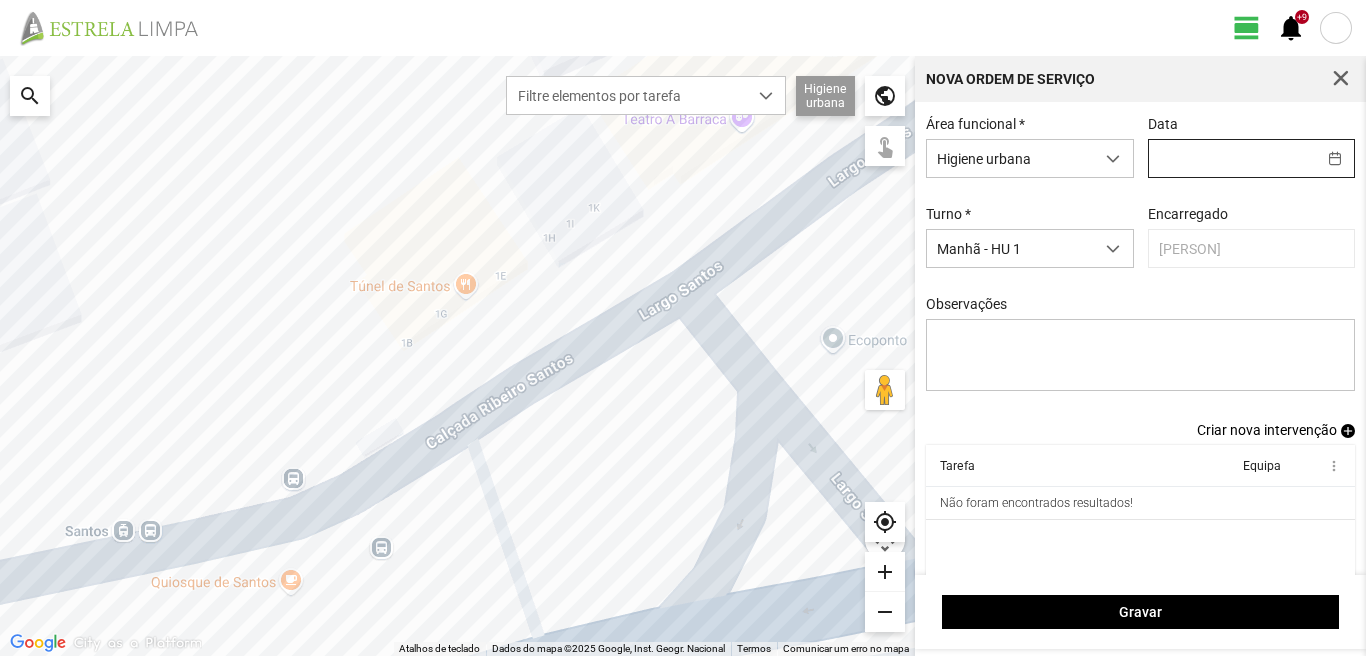 click at bounding box center [1232, 158] 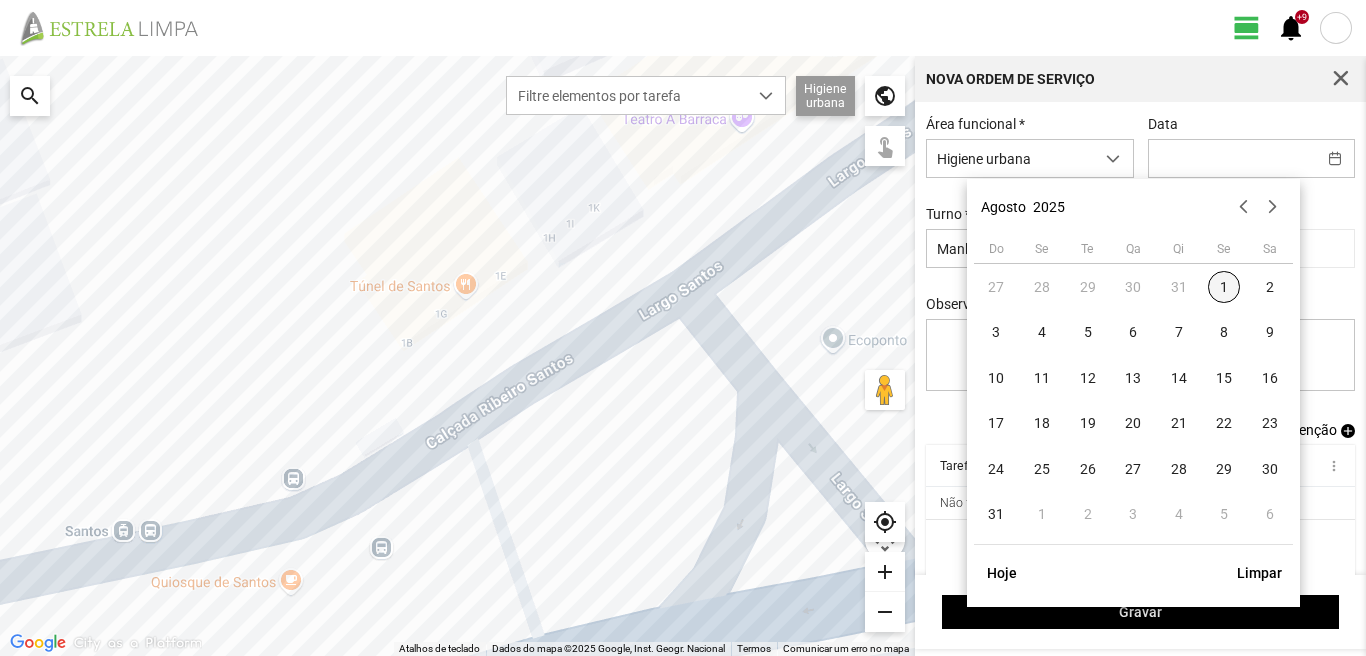click on "1" at bounding box center (1224, 287) 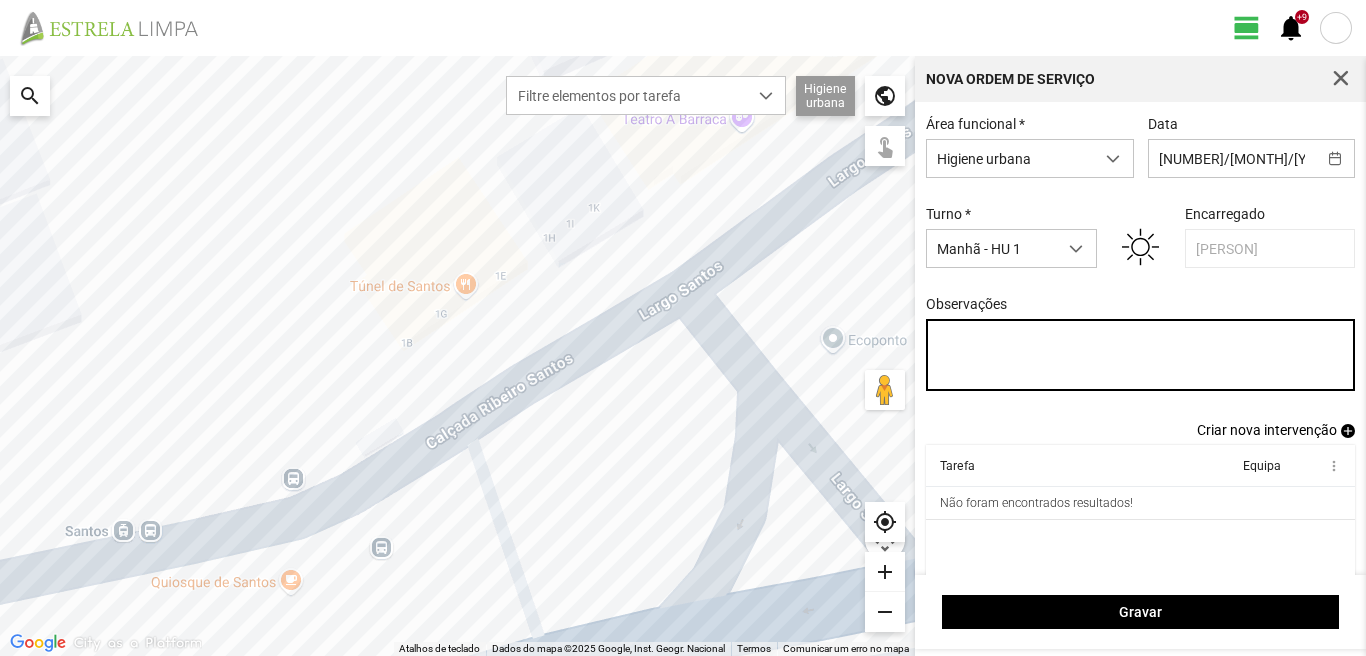 click on "Observações" at bounding box center (1141, 355) 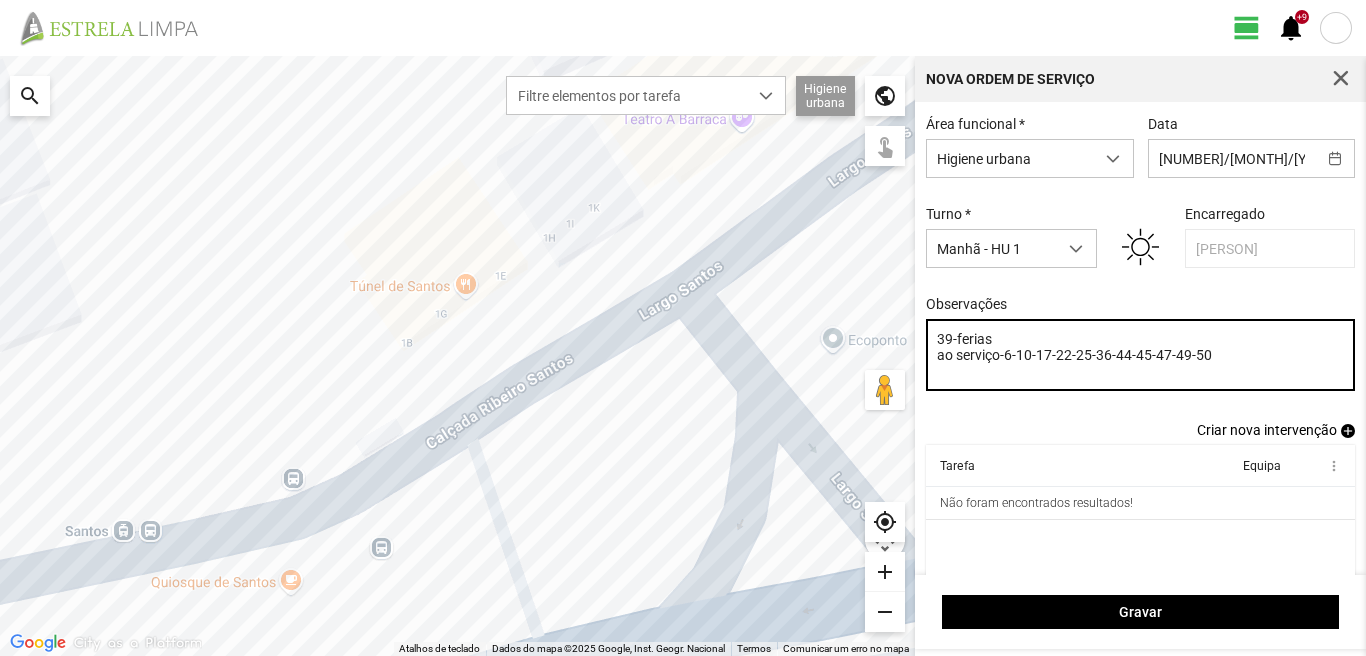 click on "39-ferias
ao serviço-6-10-17-22-25-36-44-45-47-49-50" at bounding box center [1141, 355] 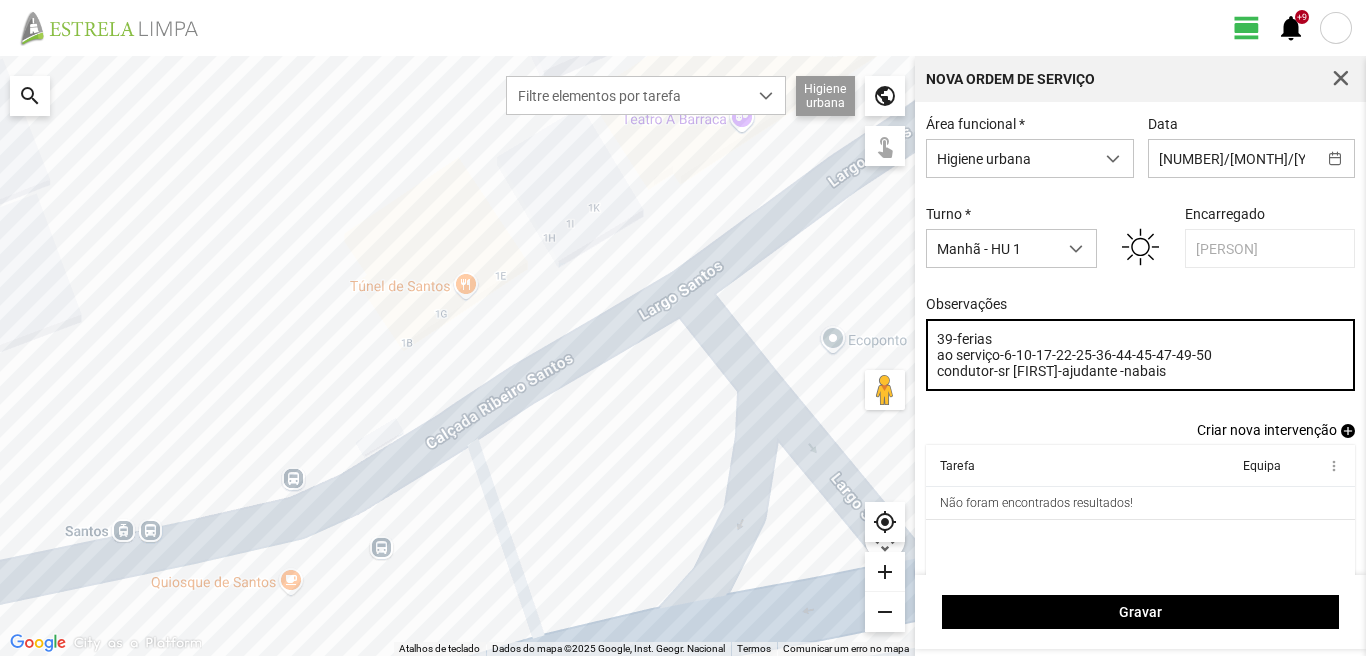 type on "39-ferias
ao serviço-6-10-17-22-25-36-44-45-47-49-50
condutor-sr [FIRST]-ajudante -nabais" 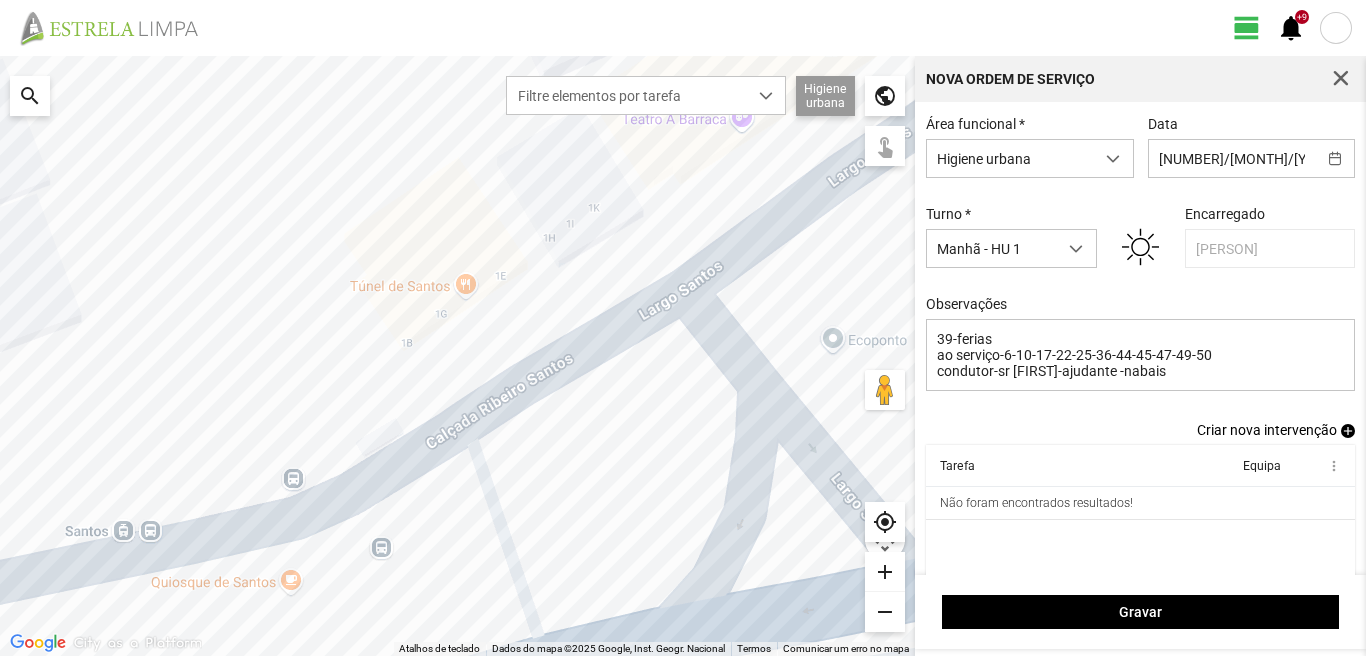 click on "add" at bounding box center (1348, 431) 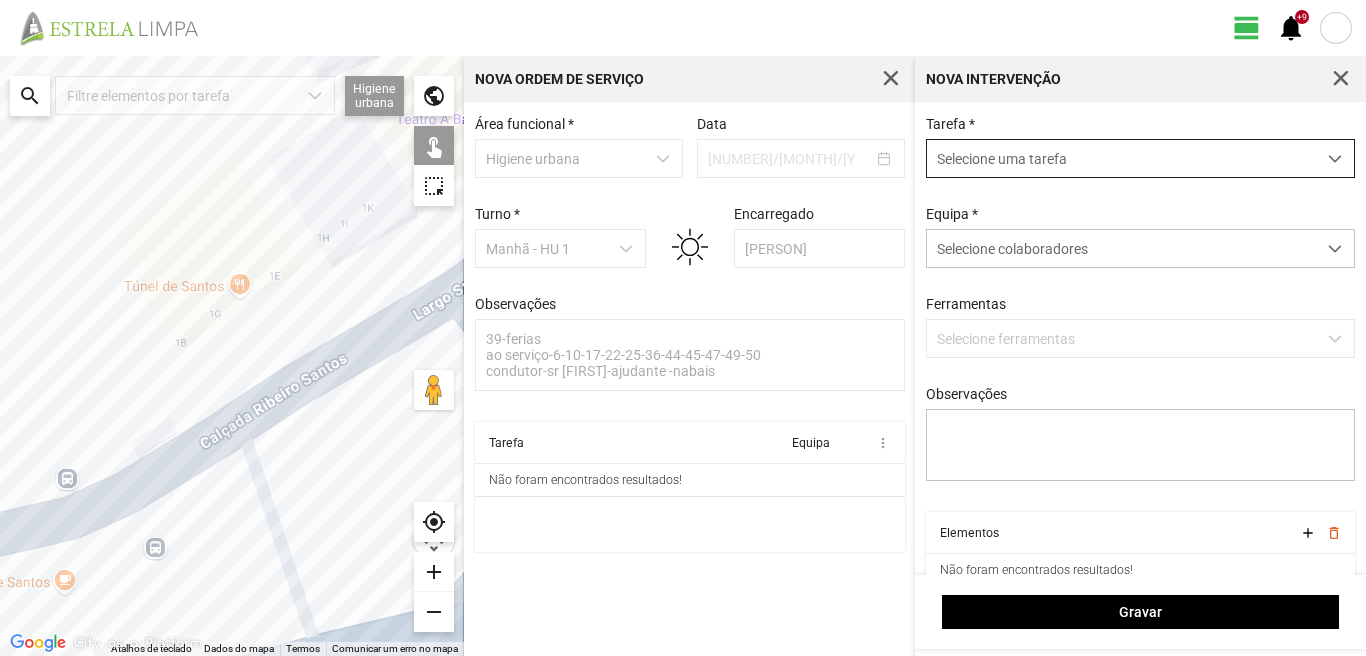 click on "Selecione uma tarefa" at bounding box center [1121, 158] 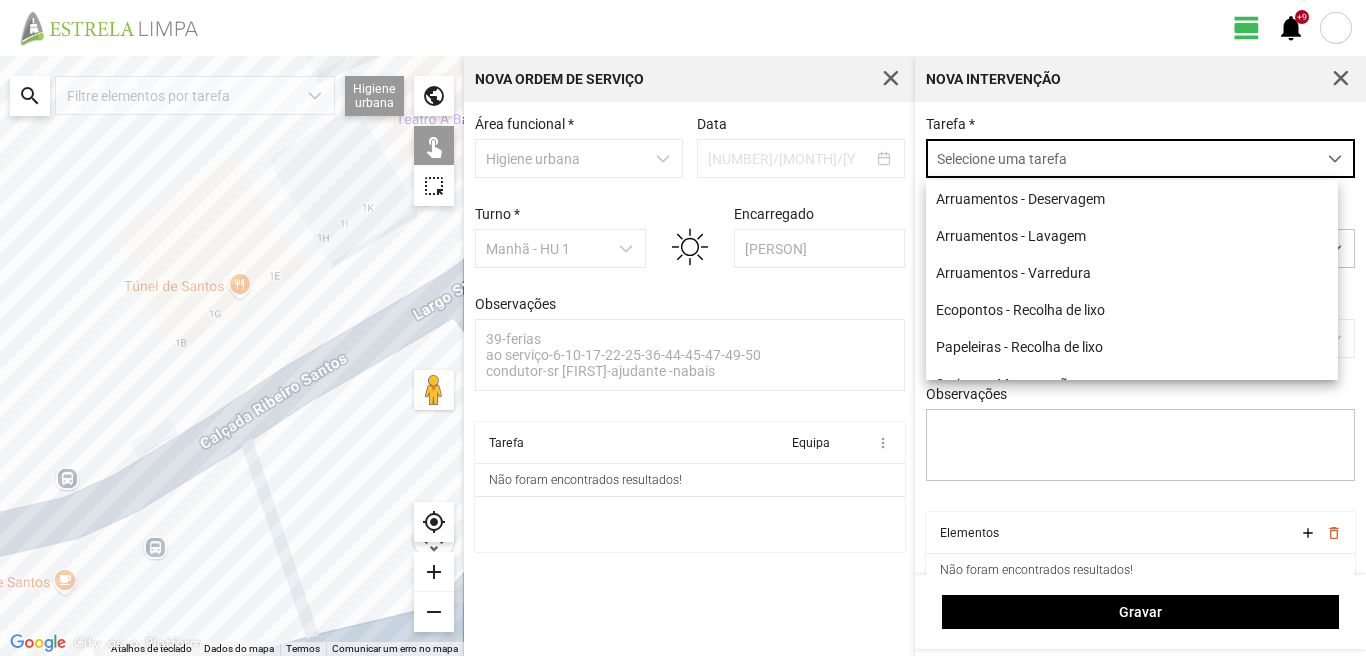 scroll, scrollTop: 11, scrollLeft: 89, axis: both 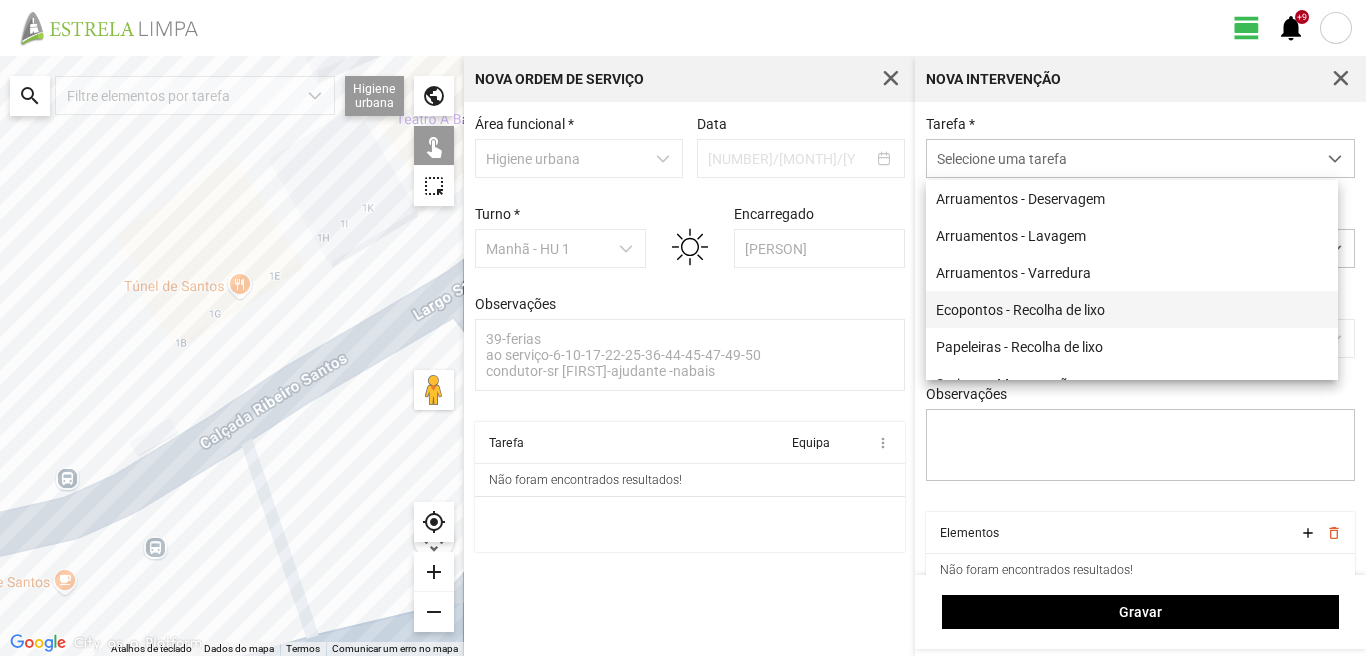 click on "Ecopontos - Recolha de lixo" at bounding box center (1132, 309) 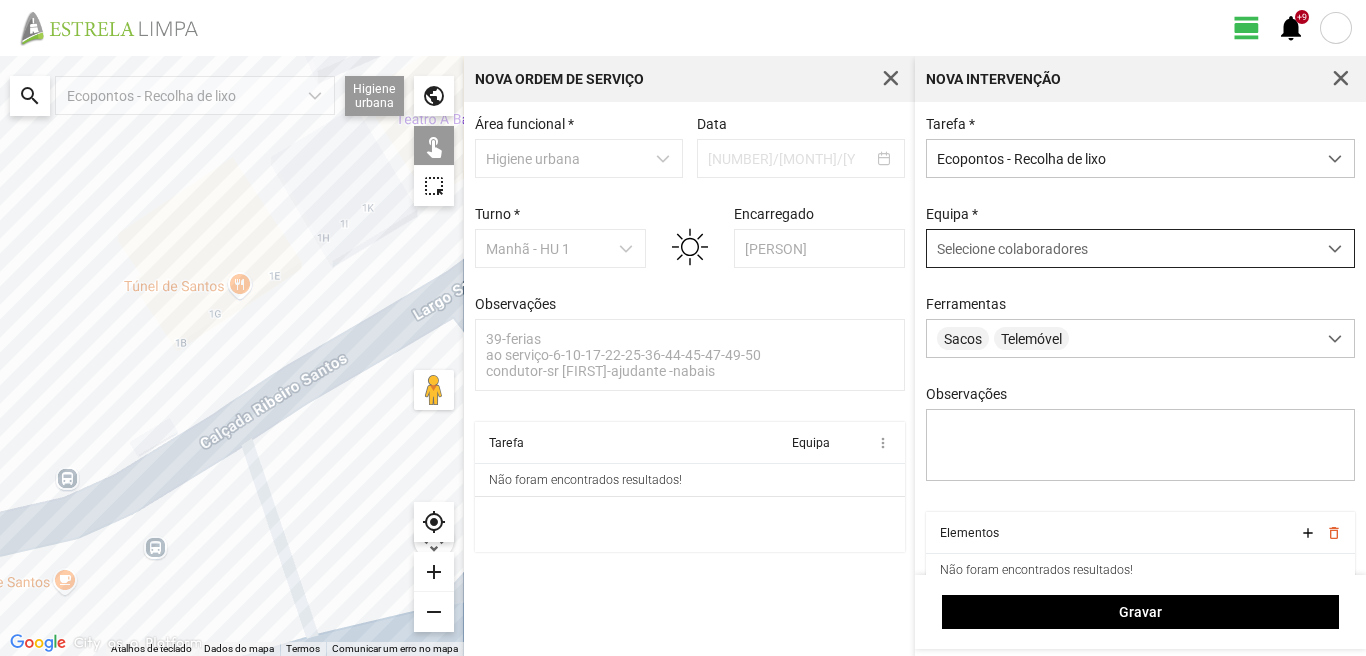 click on "Selecione colaboradores" at bounding box center [1012, 249] 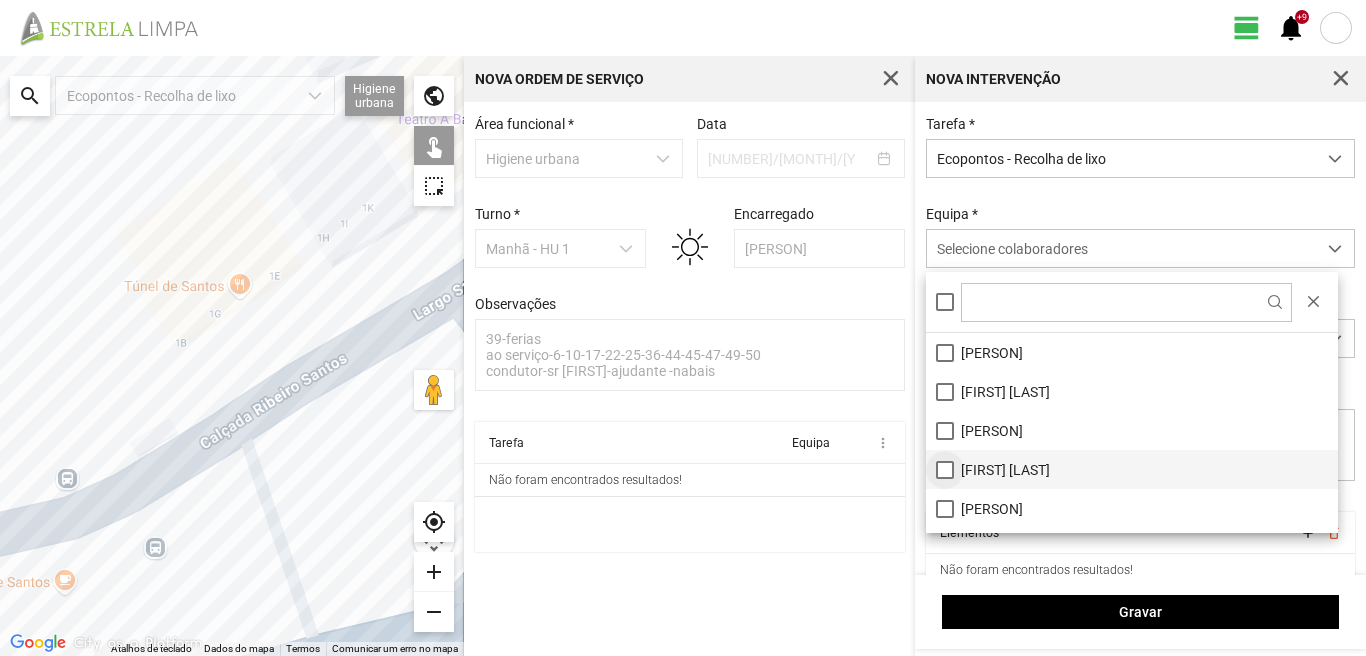 click on "[FIRST] [LAST]" at bounding box center [1132, 469] 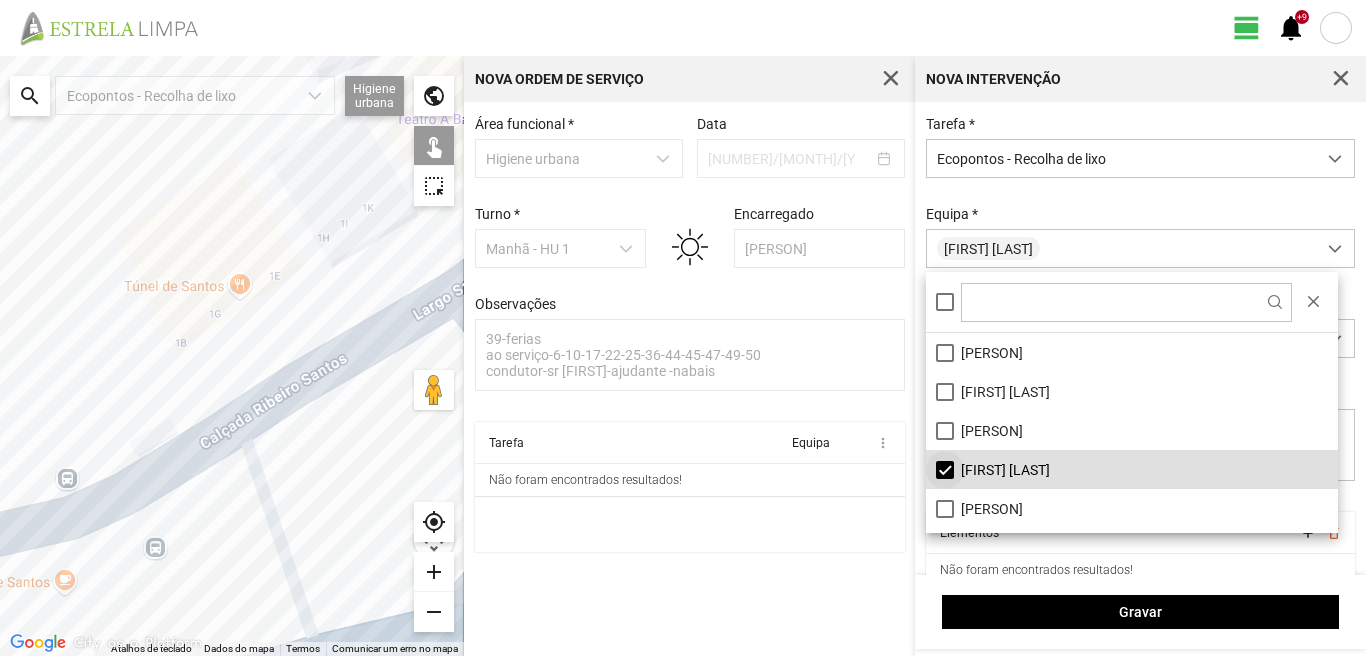click on "[FIRST] [LAST]" at bounding box center (1132, 469) 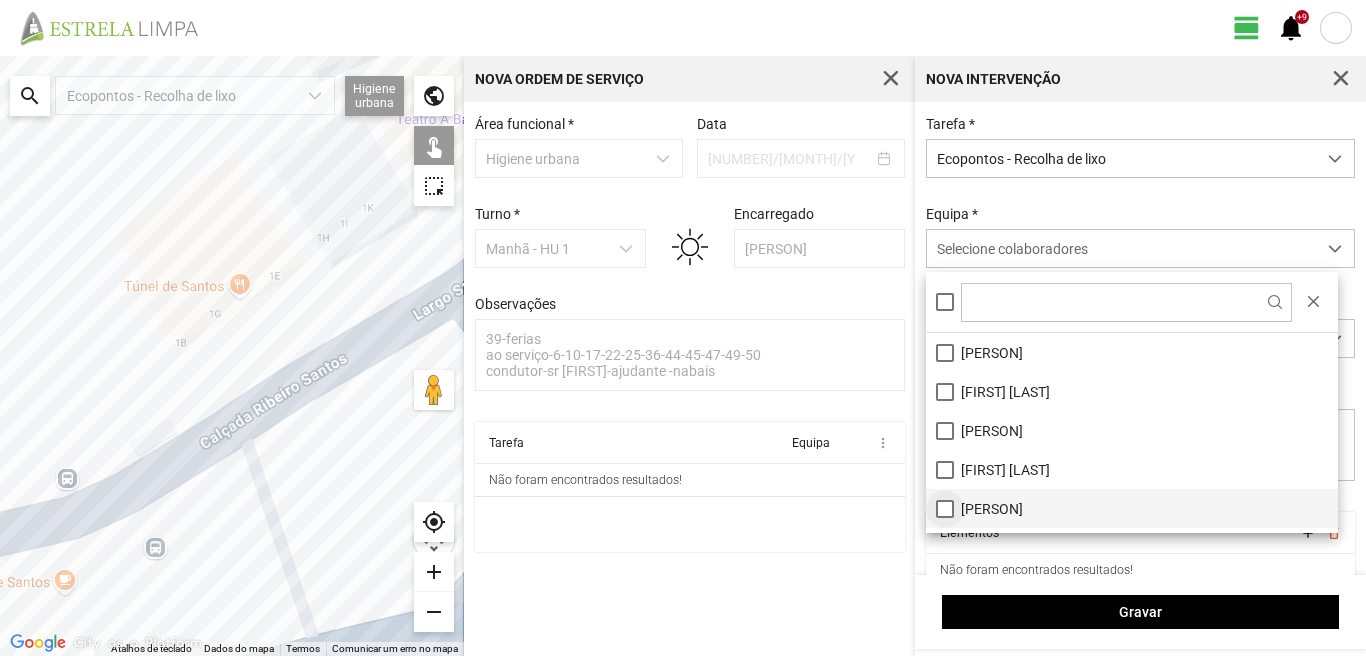 click on "[PERSON]" at bounding box center (1132, 508) 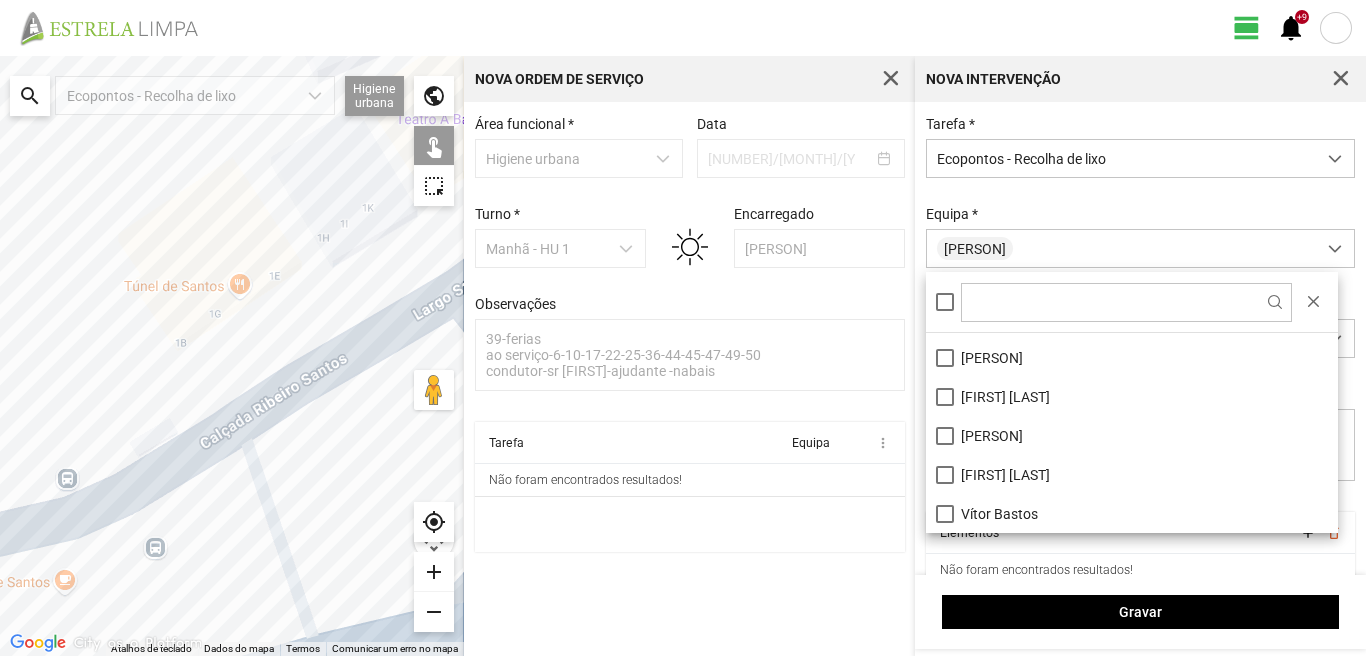 scroll, scrollTop: 168, scrollLeft: 0, axis: vertical 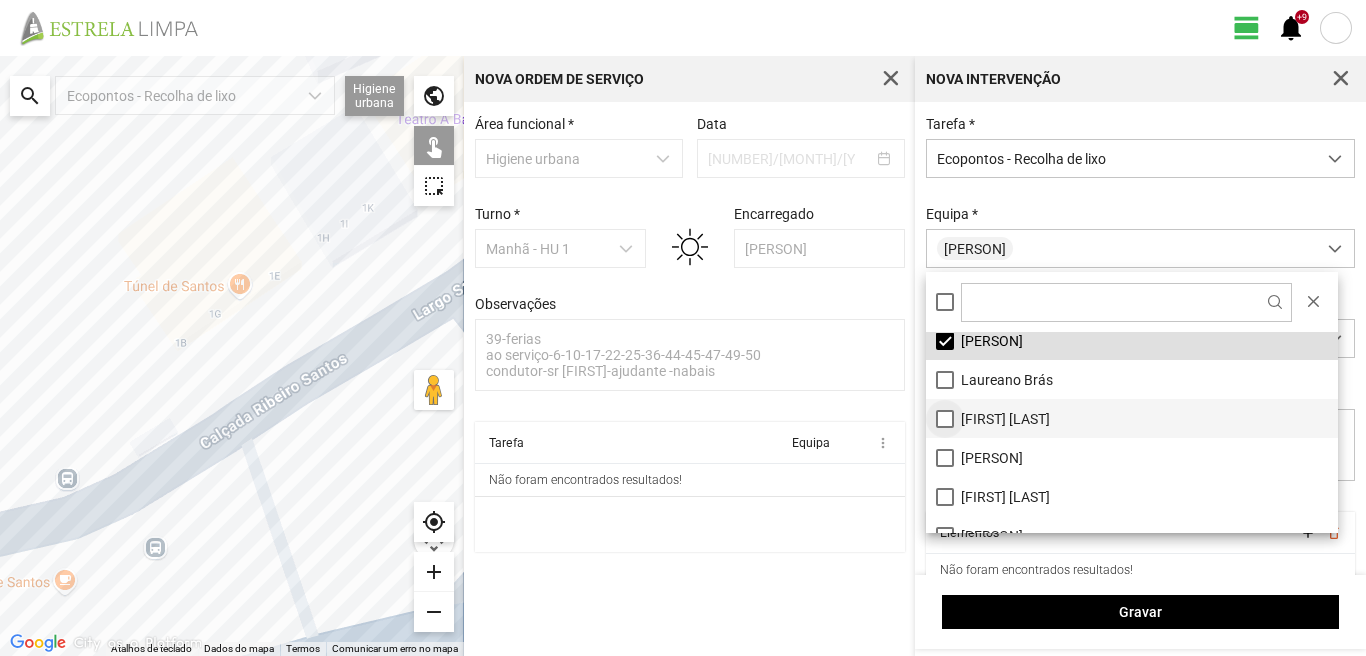 click on "[FIRST] [LAST]" at bounding box center [1132, 418] 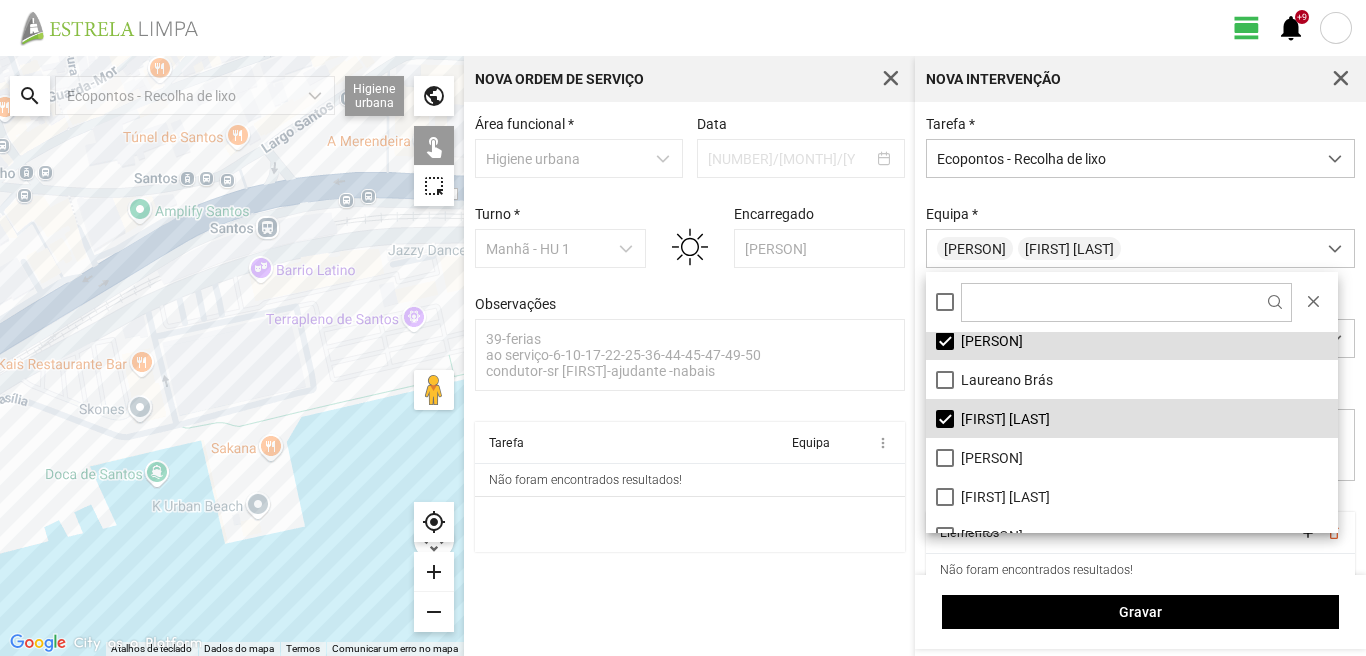 drag, startPoint x: 263, startPoint y: 264, endPoint x: 270, endPoint y: 222, distance: 42.579338 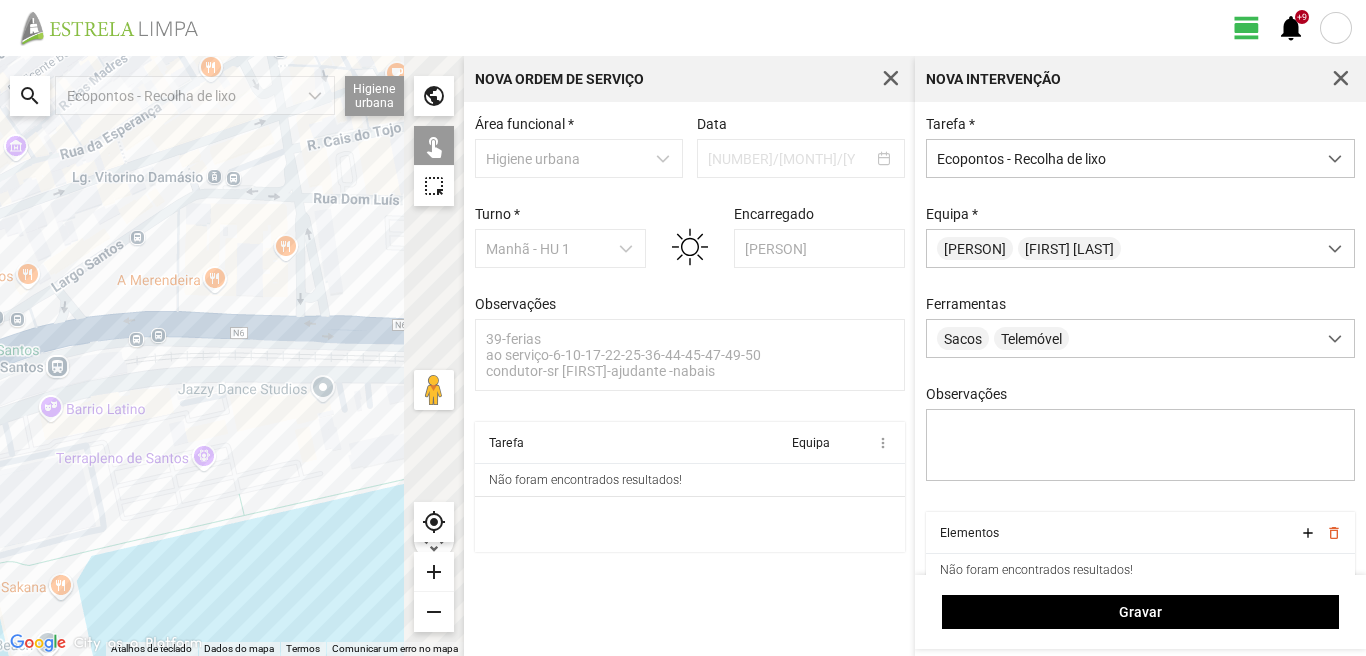 drag, startPoint x: 258, startPoint y: 222, endPoint x: 30, endPoint y: 422, distance: 303.28864 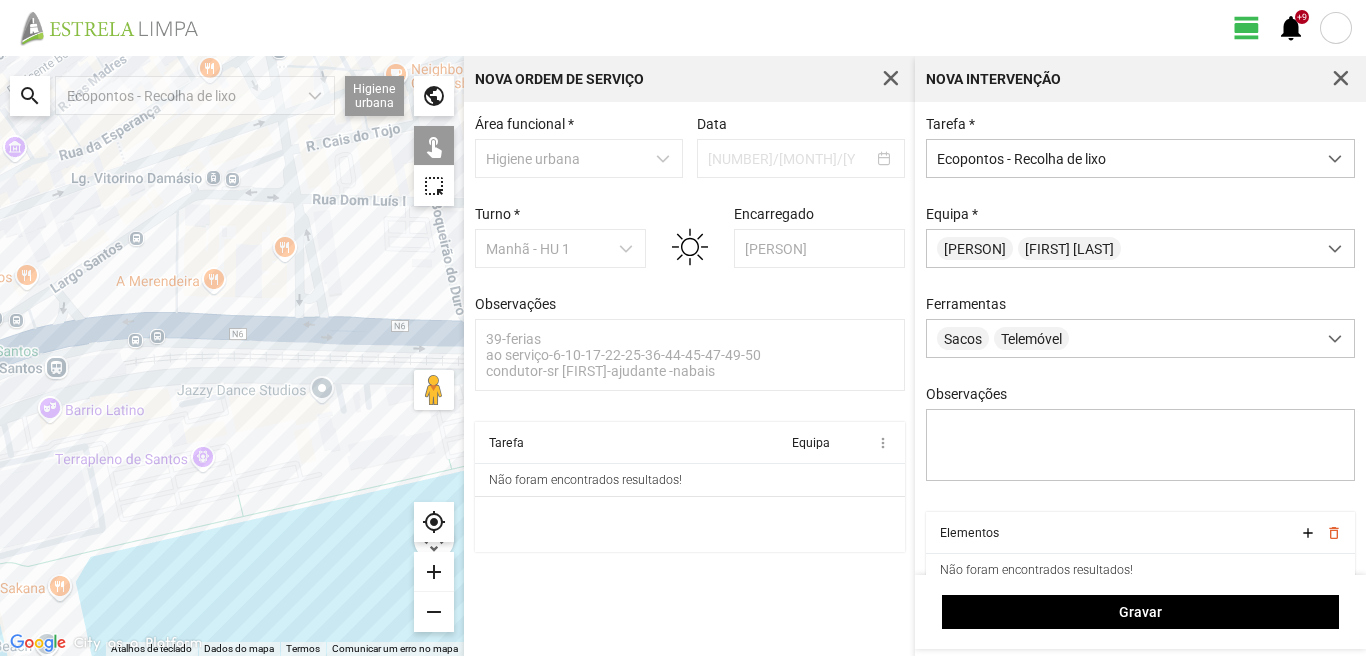 click 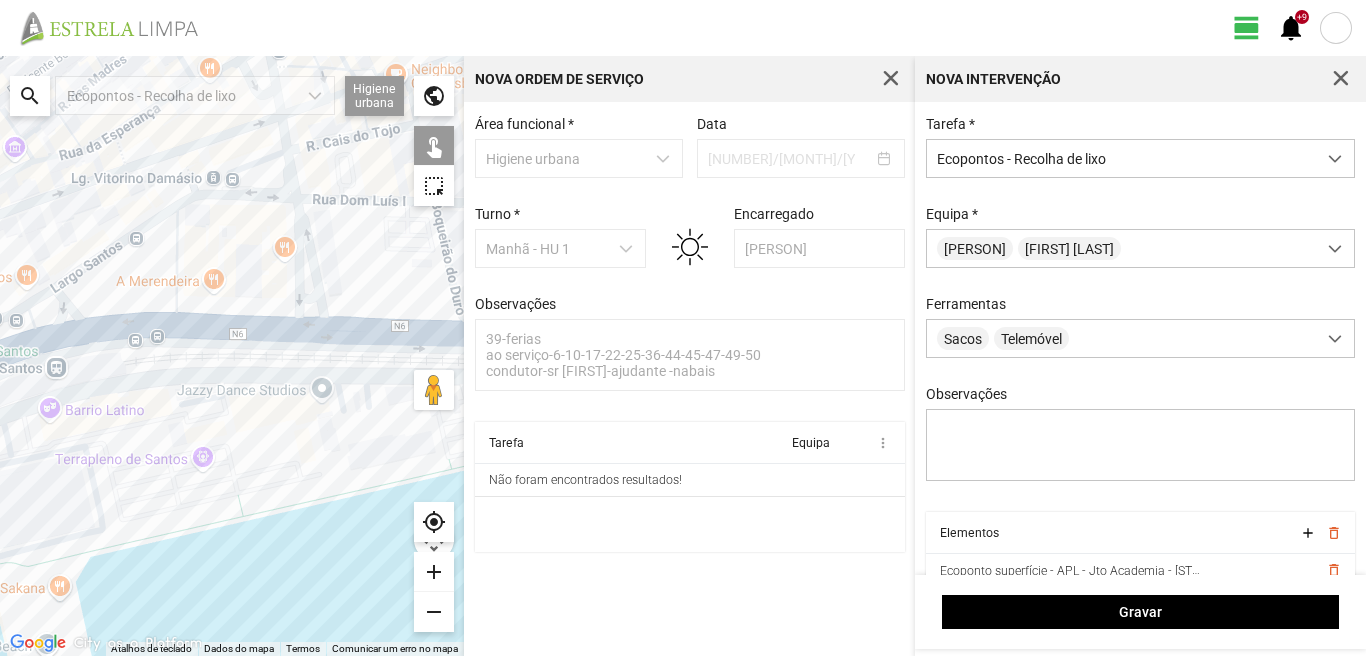 click 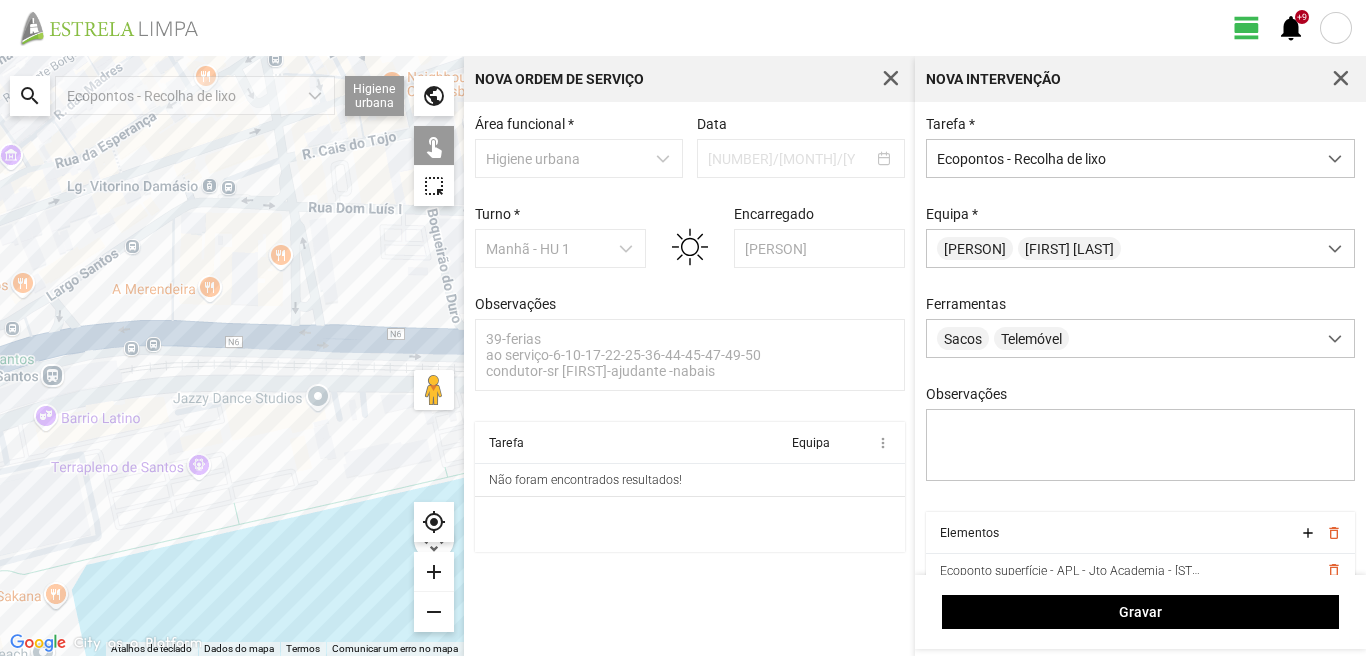 click 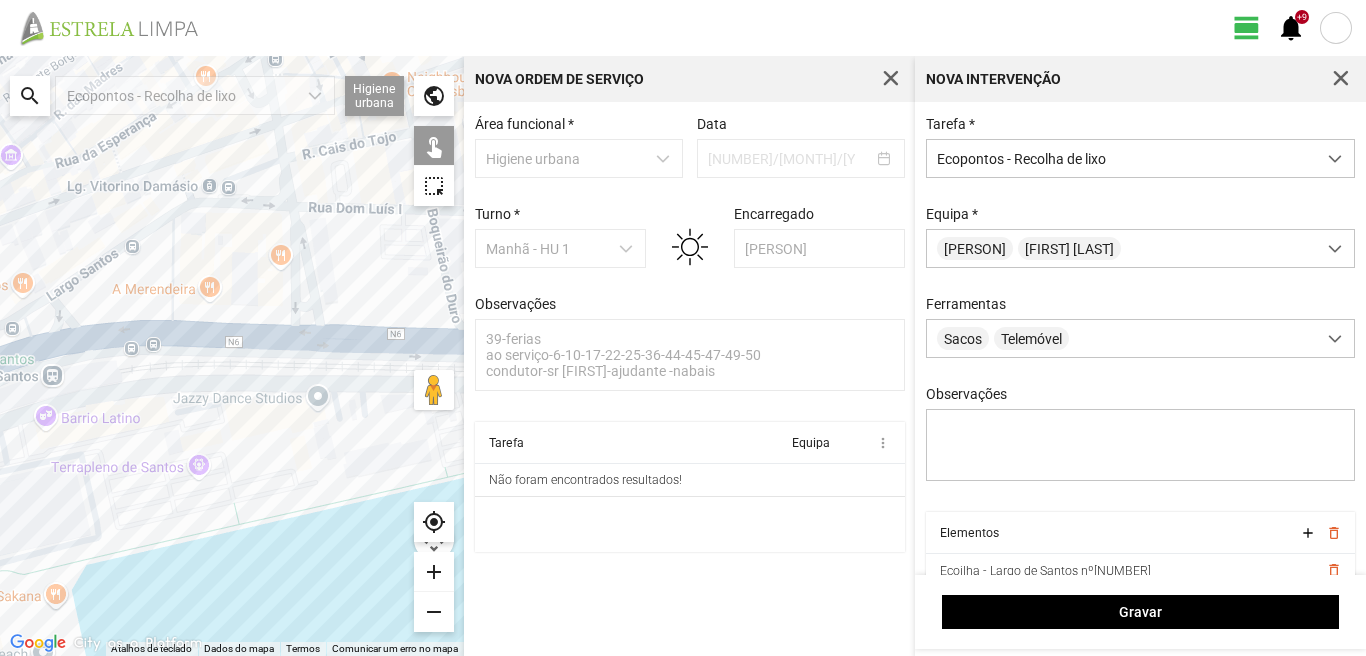 click 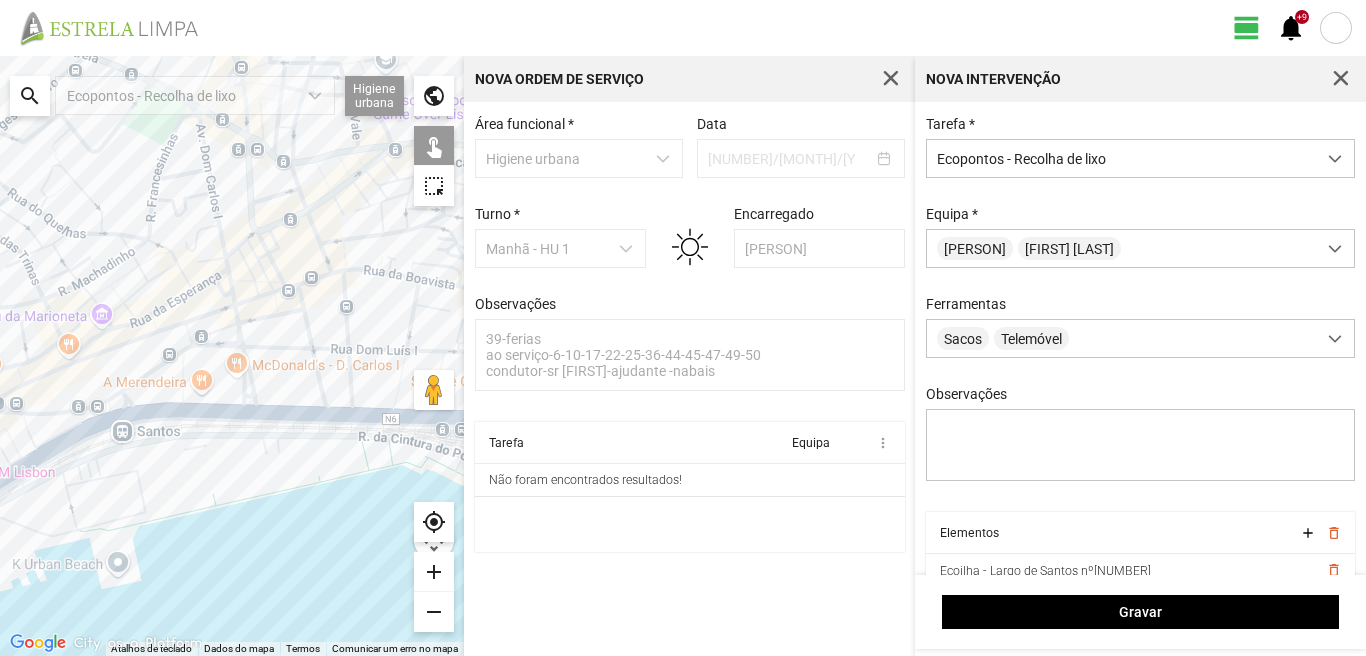 drag, startPoint x: 113, startPoint y: 297, endPoint x: 93, endPoint y: 391, distance: 96.10411 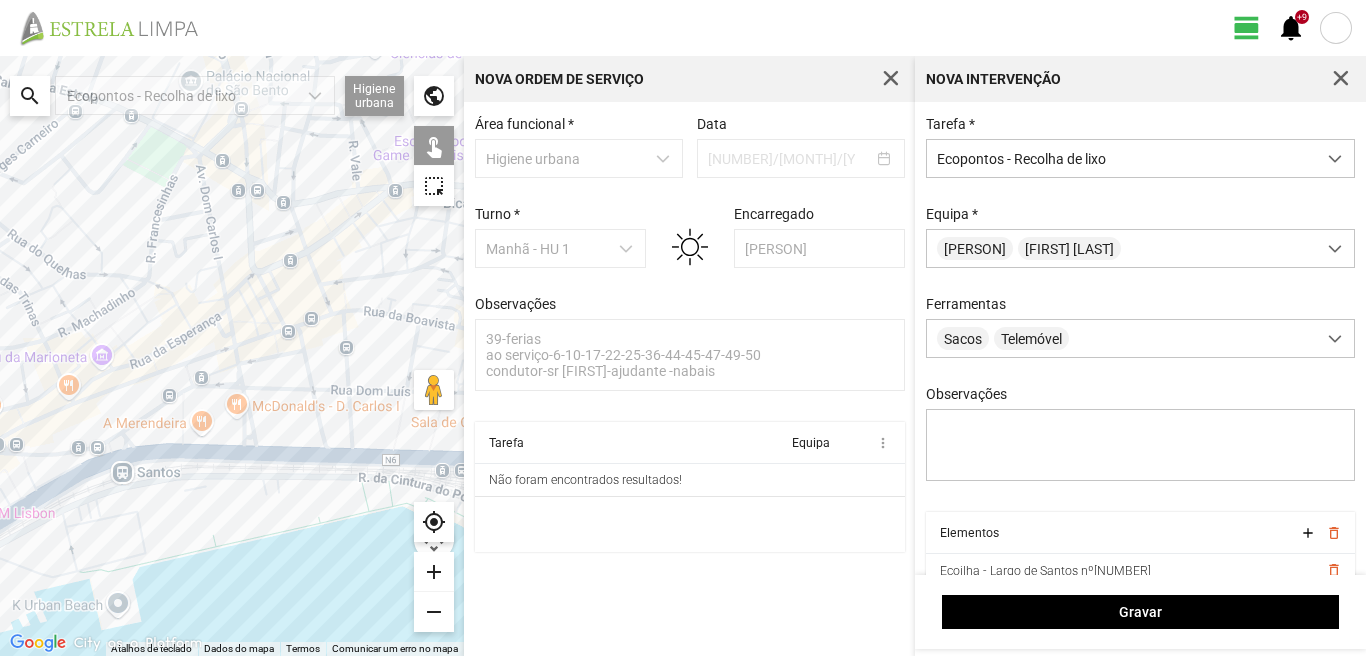 click 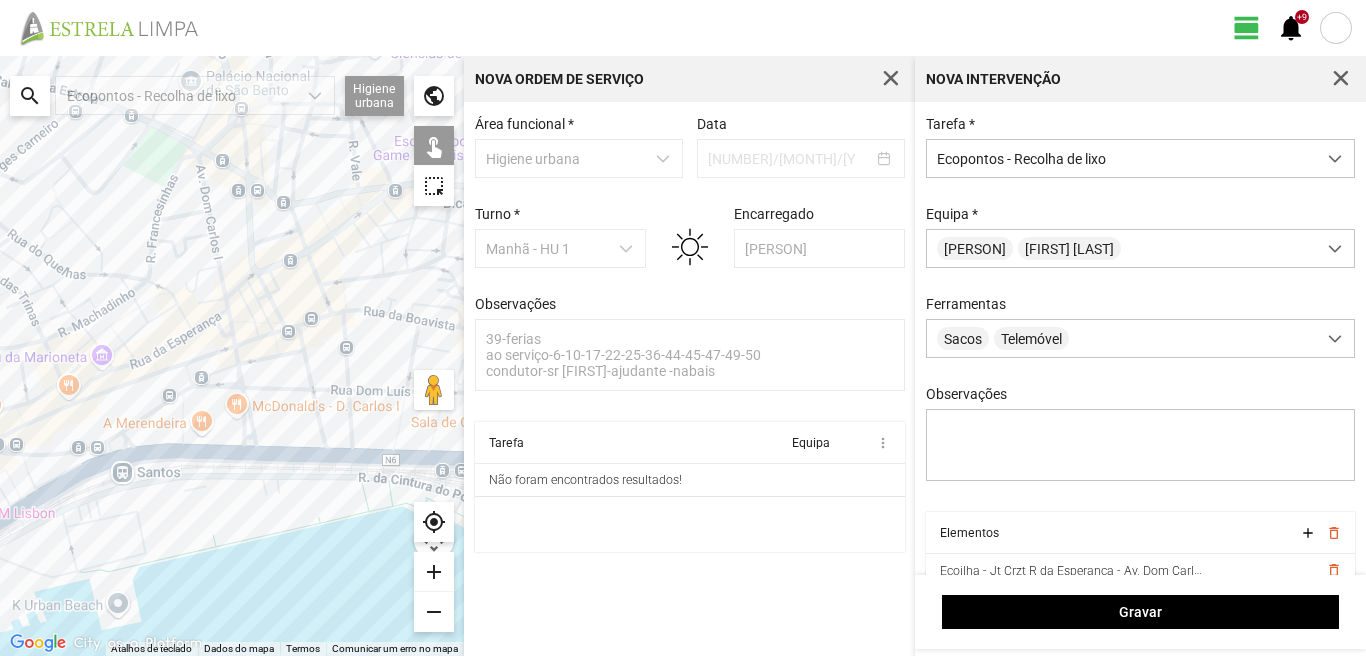 click 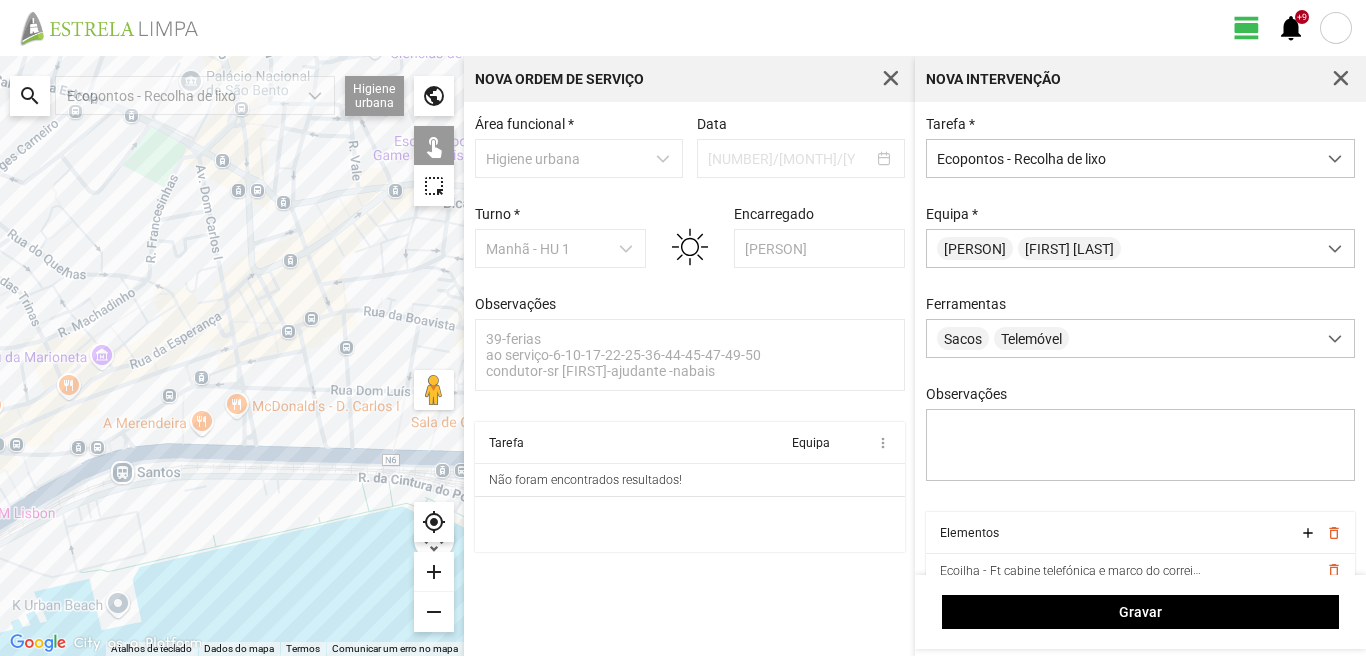 click 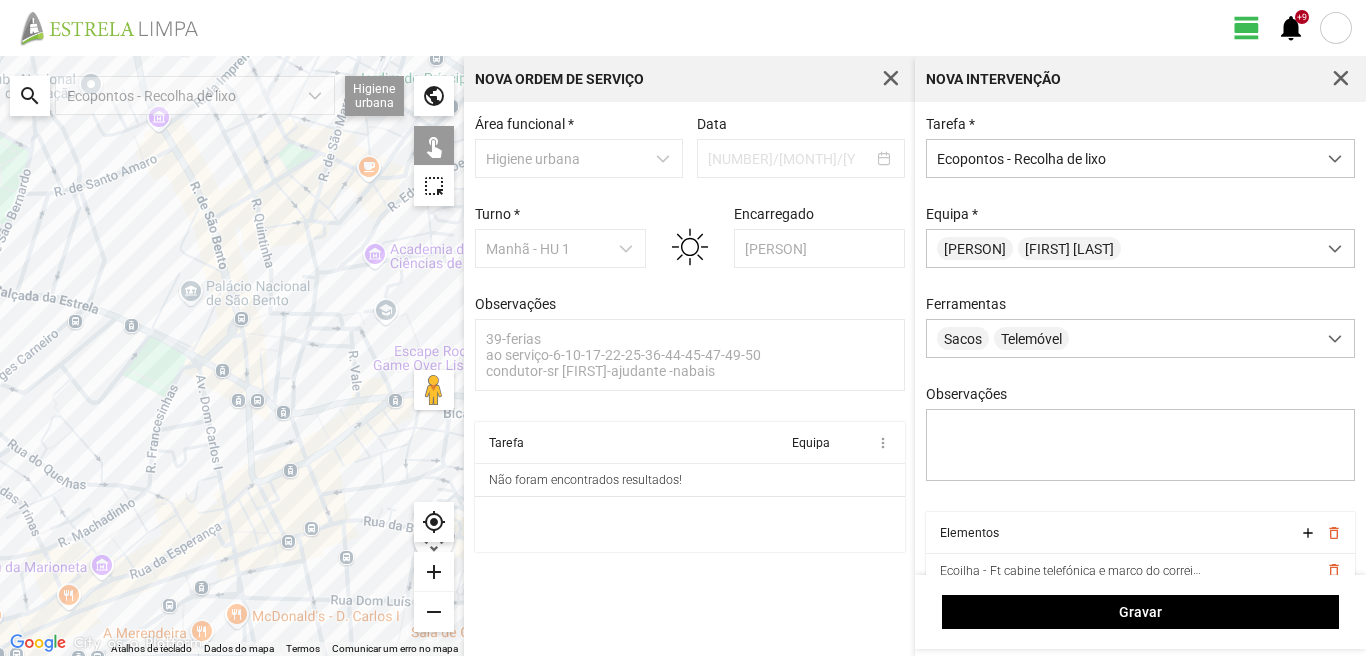 drag, startPoint x: 165, startPoint y: 139, endPoint x: 143, endPoint y: 367, distance: 229.05894 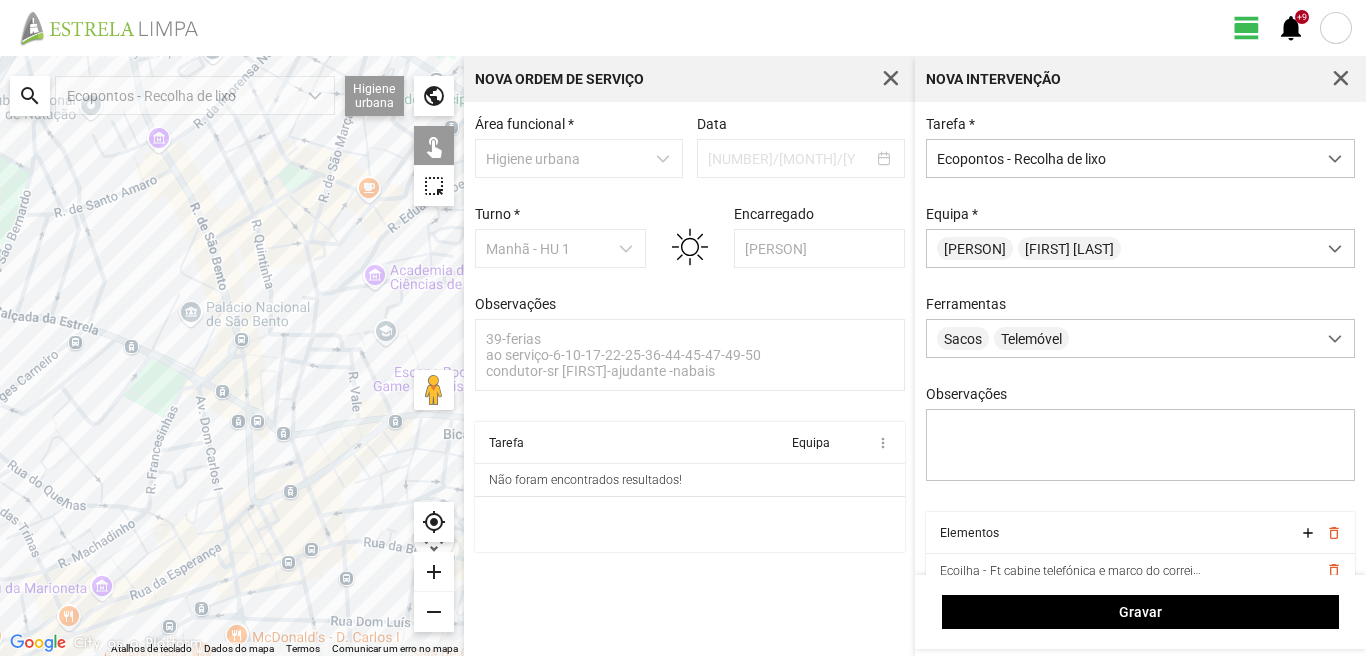 click 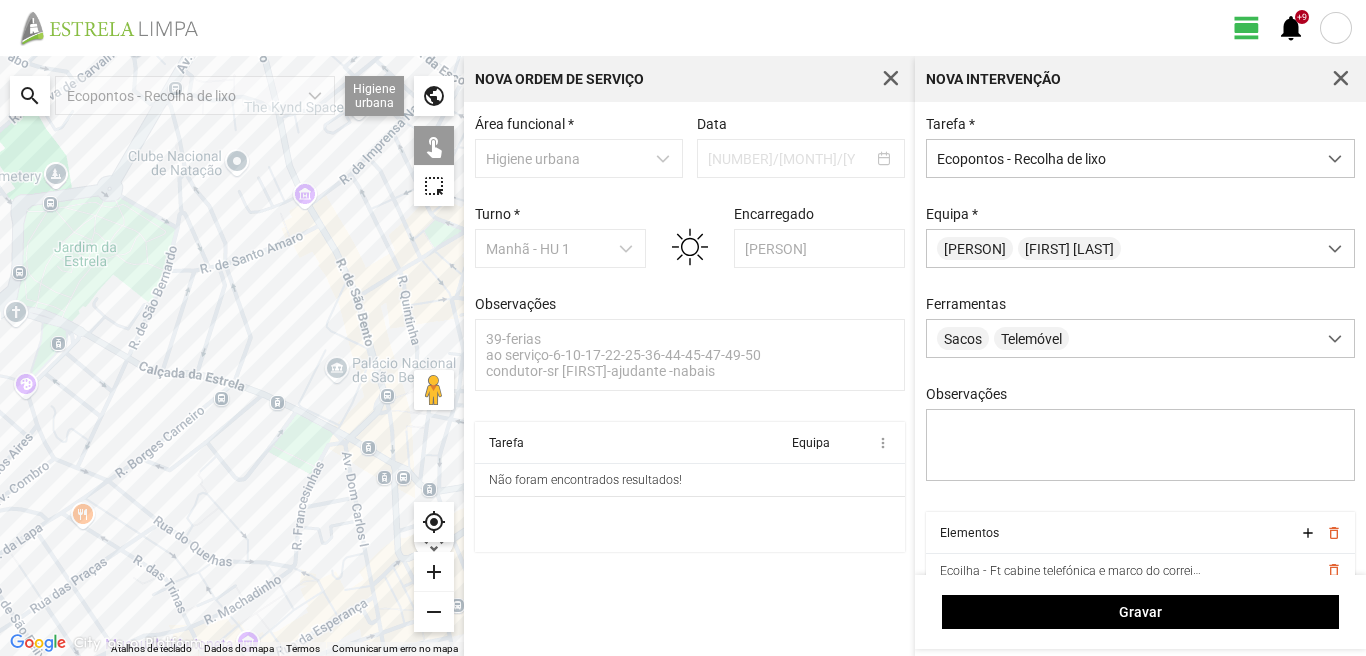 drag, startPoint x: 79, startPoint y: 281, endPoint x: 240, endPoint y: 344, distance: 172.88725 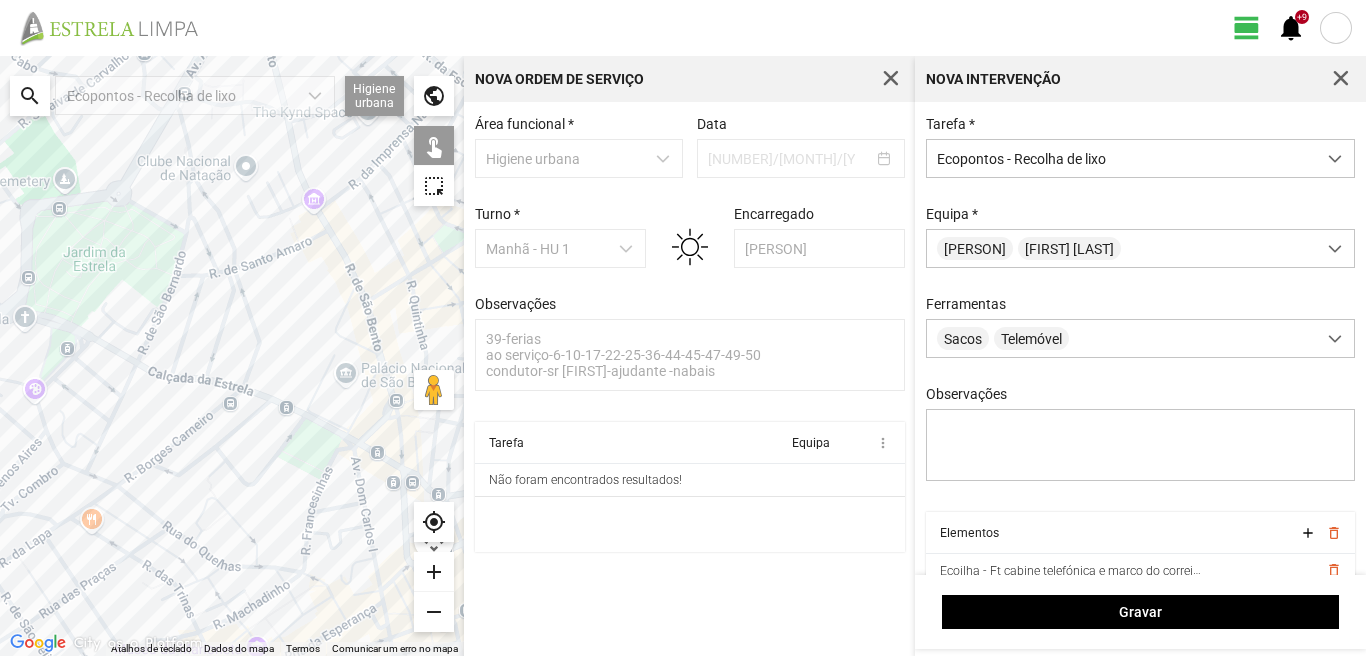 drag, startPoint x: 179, startPoint y: 234, endPoint x: 153, endPoint y: 296, distance: 67.23094 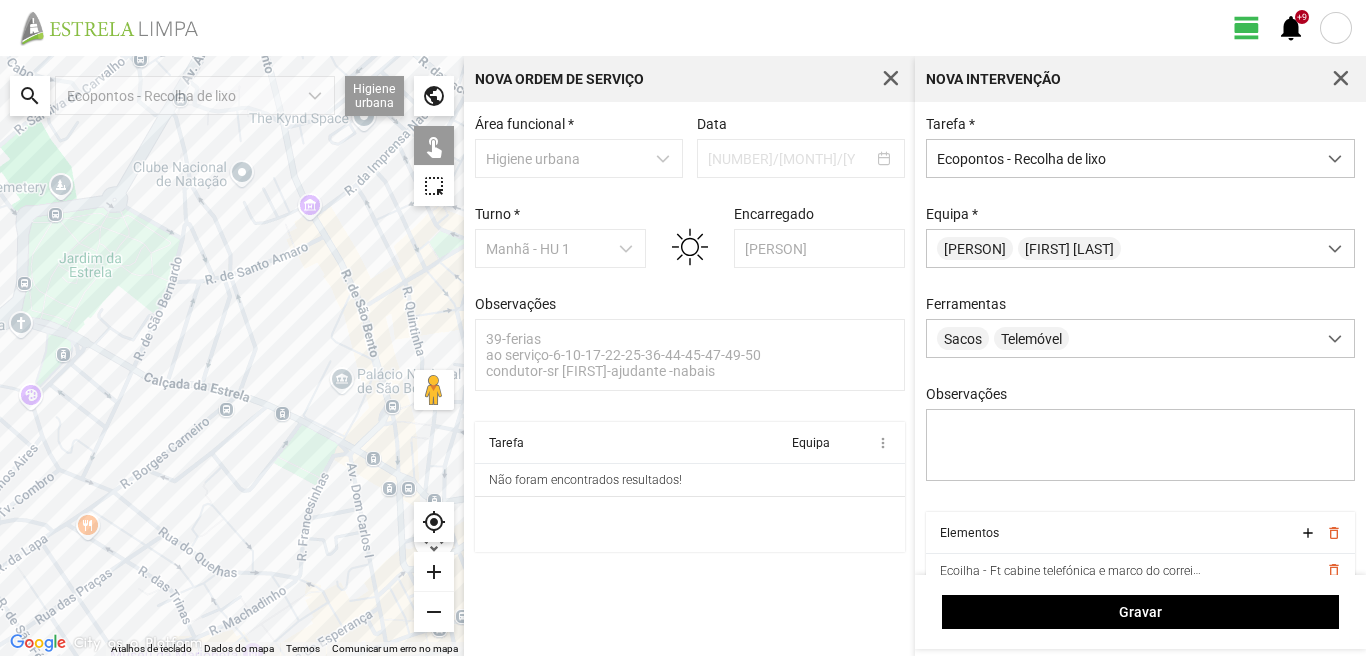click 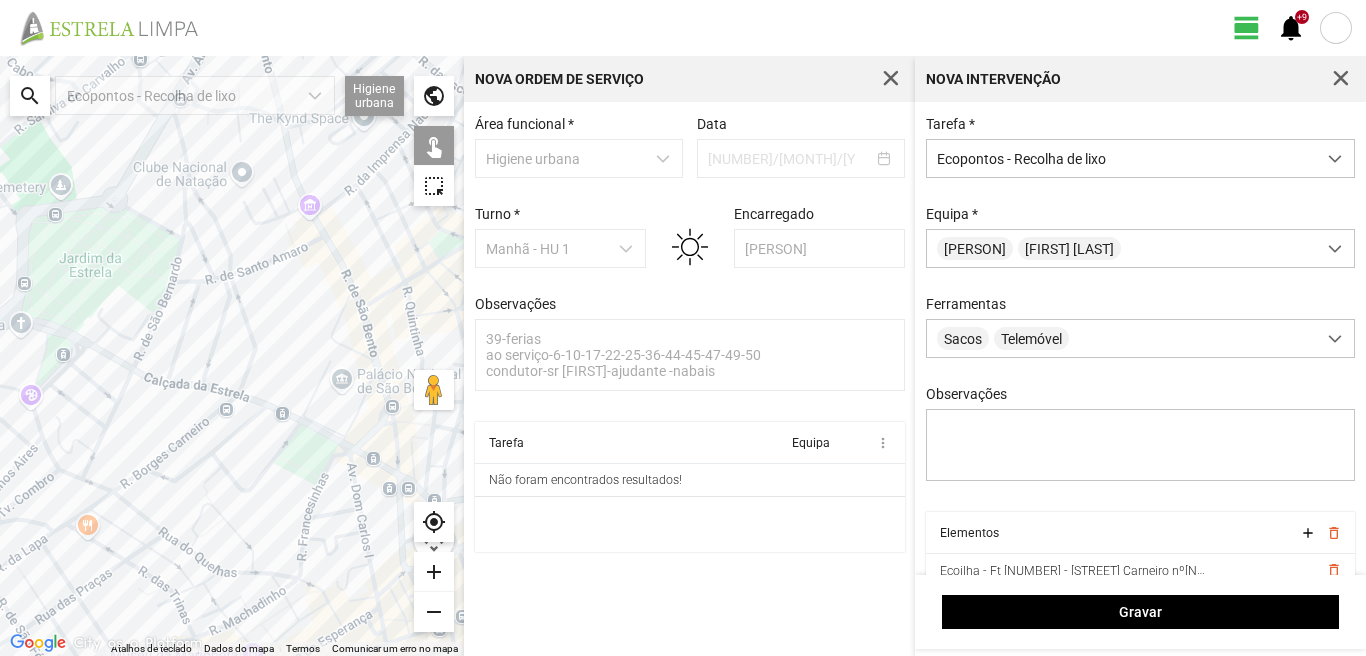 click 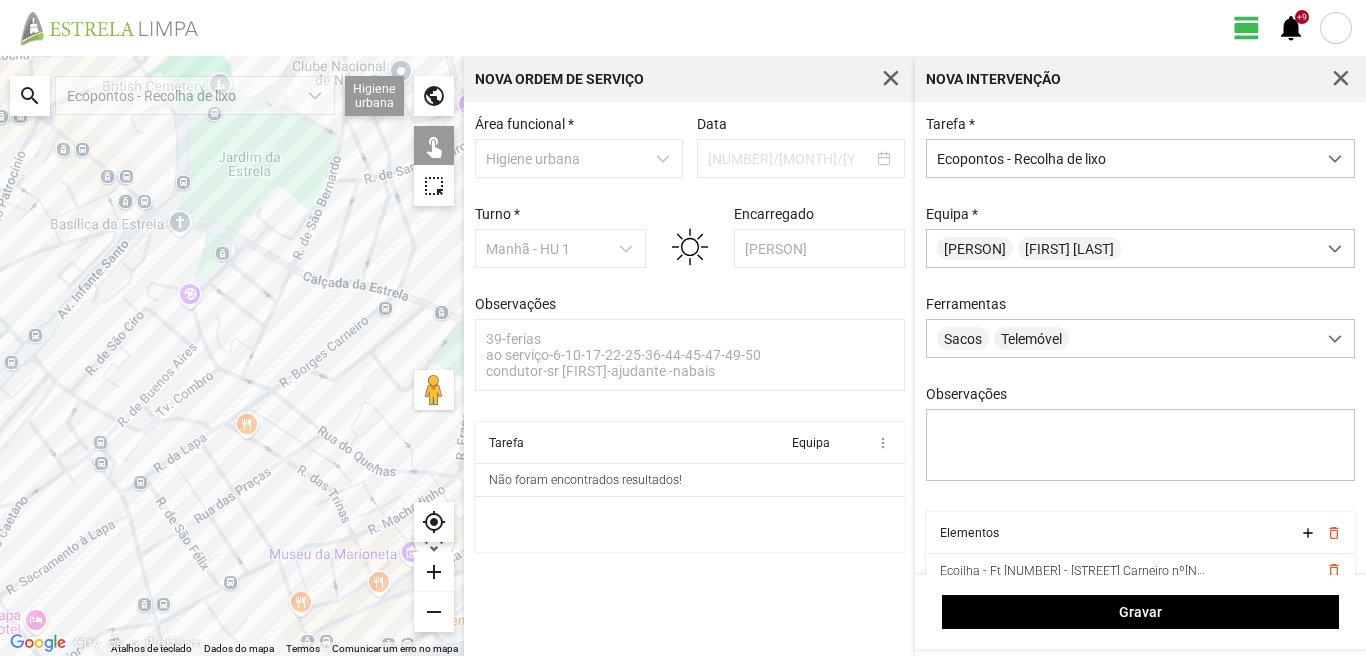drag, startPoint x: 58, startPoint y: 518, endPoint x: 219, endPoint y: 416, distance: 190.59119 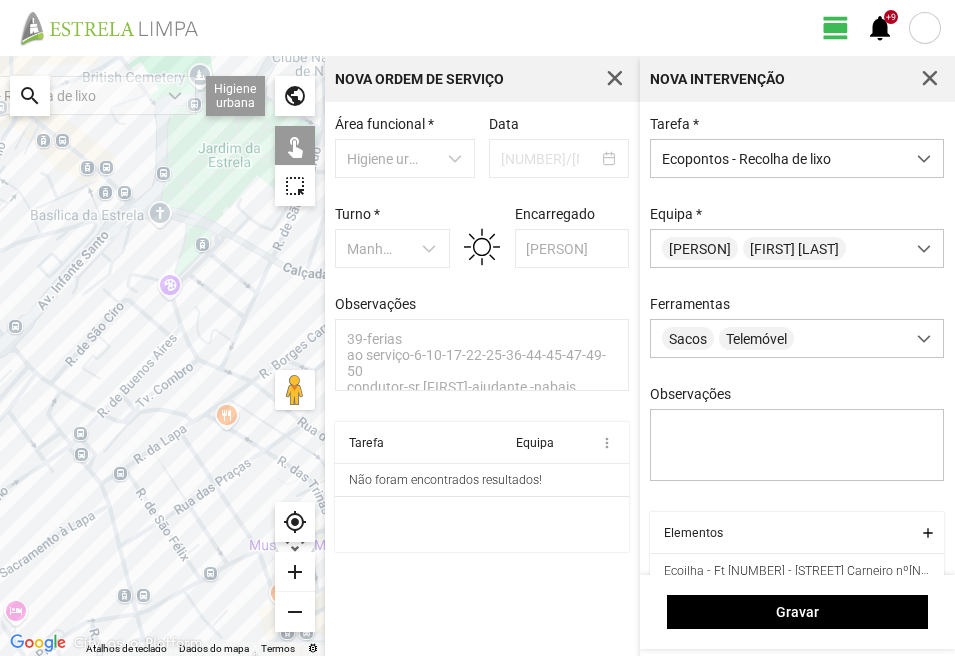drag, startPoint x: 31, startPoint y: 442, endPoint x: 199, endPoint y: 442, distance: 168 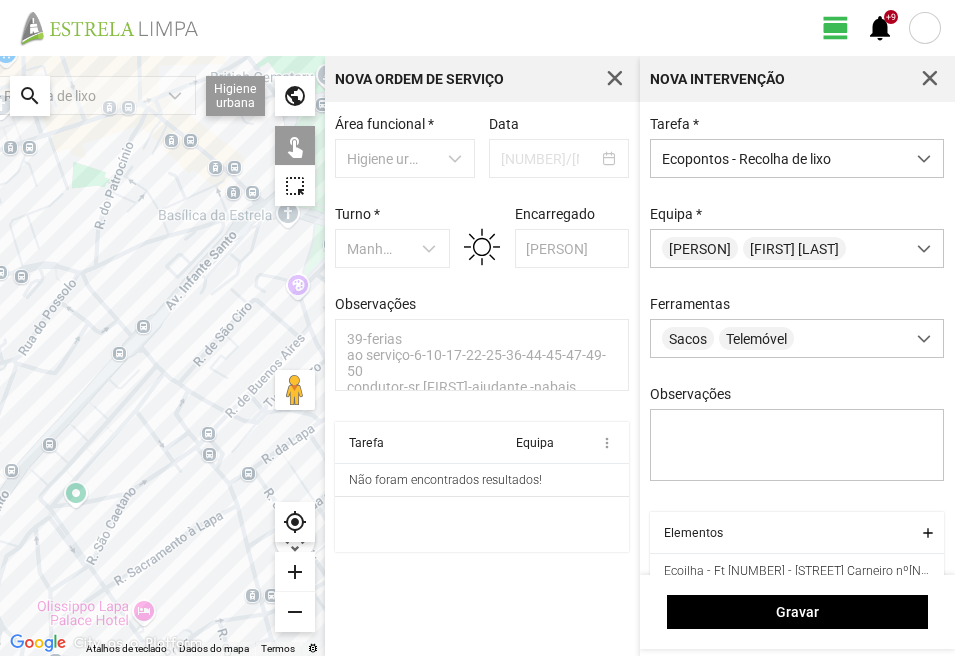 click 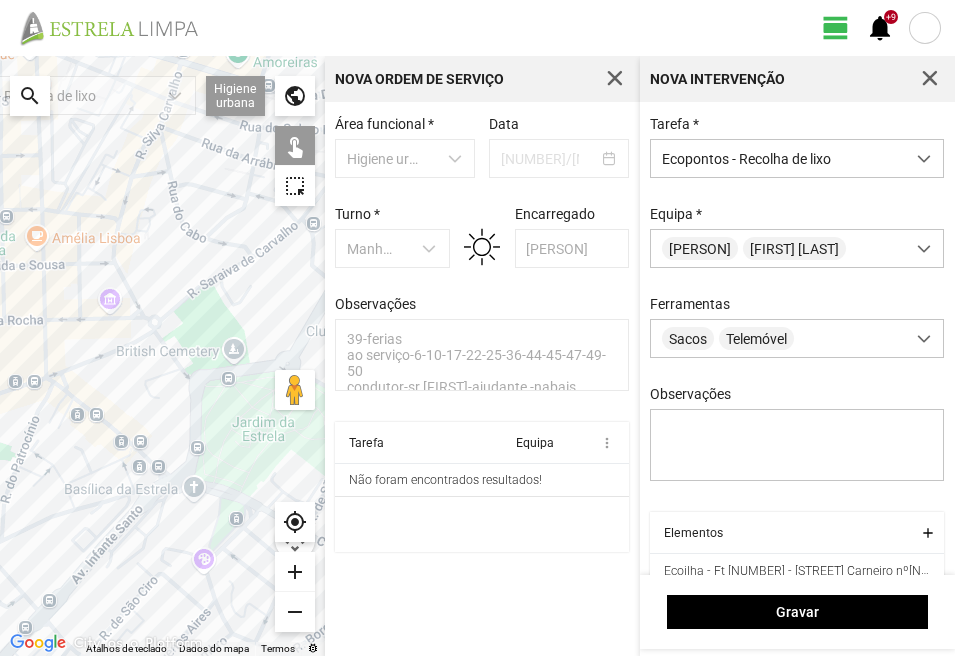 drag, startPoint x: 183, startPoint y: 232, endPoint x: 83, endPoint y: 514, distance: 299.20563 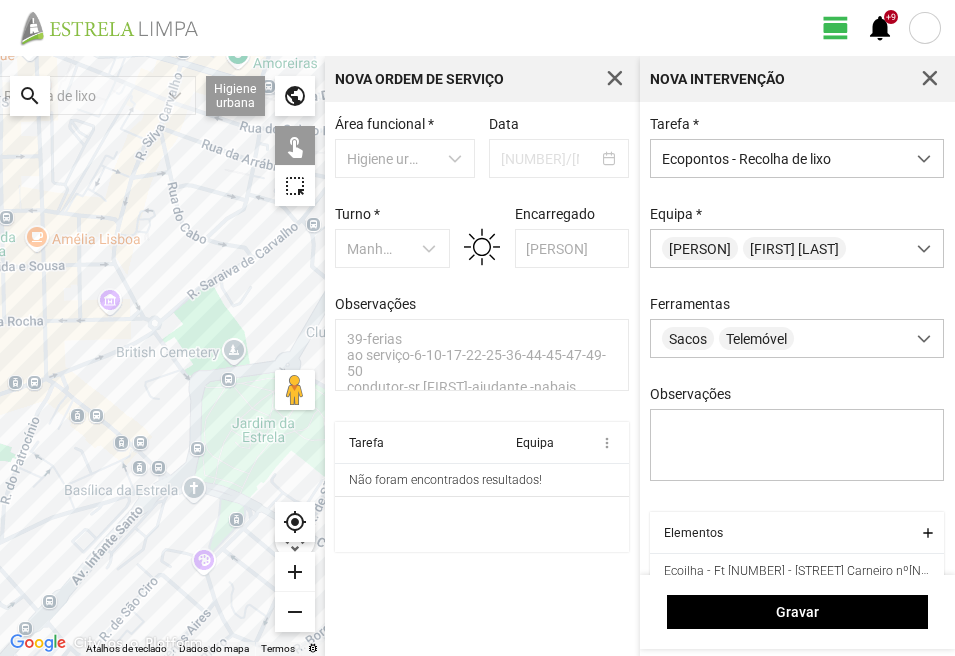drag, startPoint x: 62, startPoint y: 388, endPoint x: 121, endPoint y: 428, distance: 71.281136 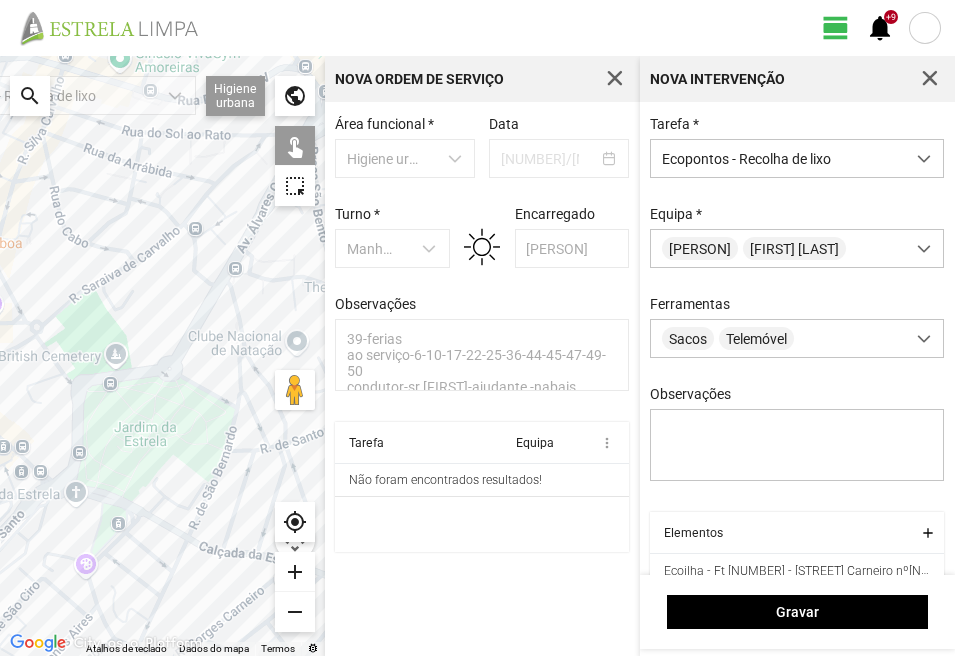 drag, startPoint x: 118, startPoint y: 472, endPoint x: 0, endPoint y: 476, distance: 118.06778 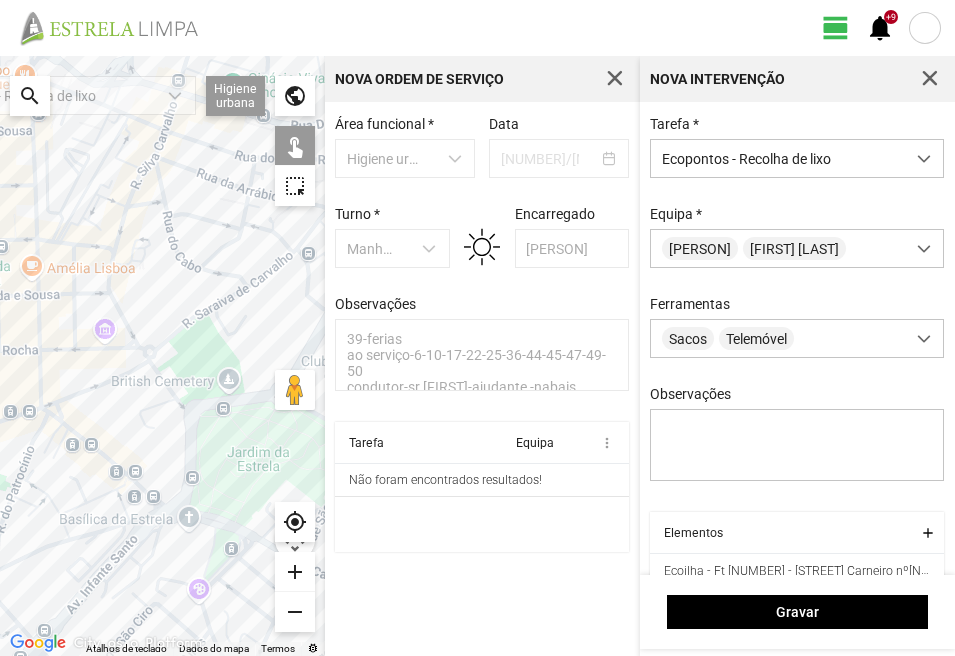 drag, startPoint x: 78, startPoint y: 445, endPoint x: 208, endPoint y: 471, distance: 132.57451 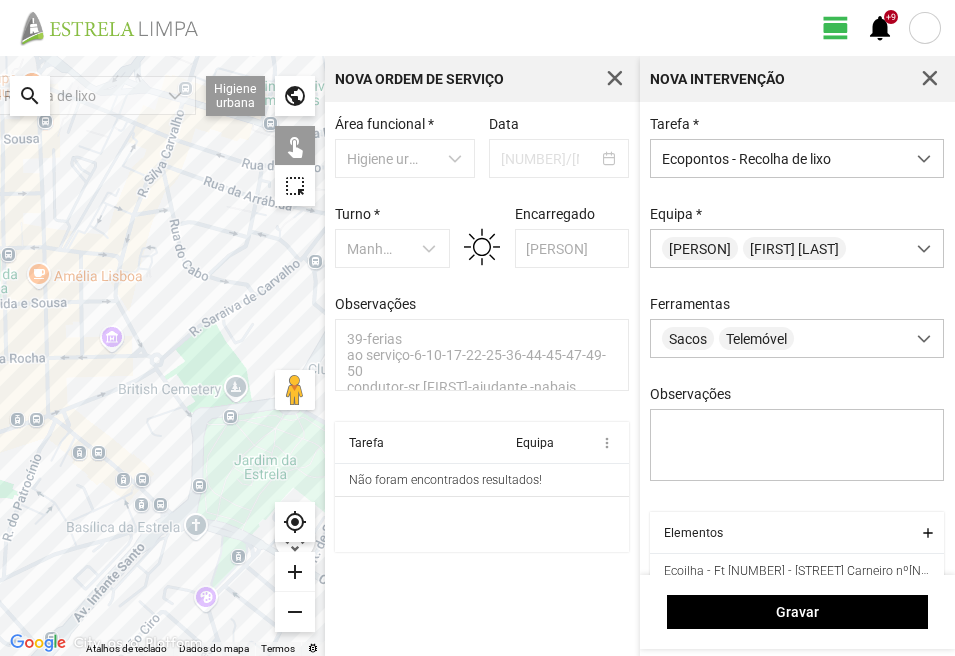 click 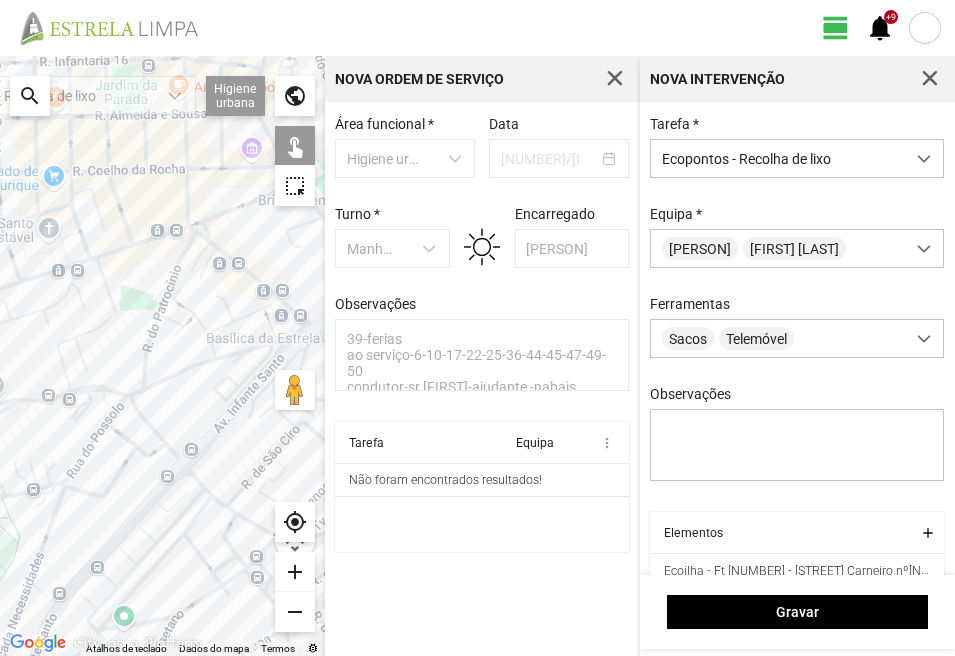 drag, startPoint x: 71, startPoint y: 539, endPoint x: 231, endPoint y: 322, distance: 269.60898 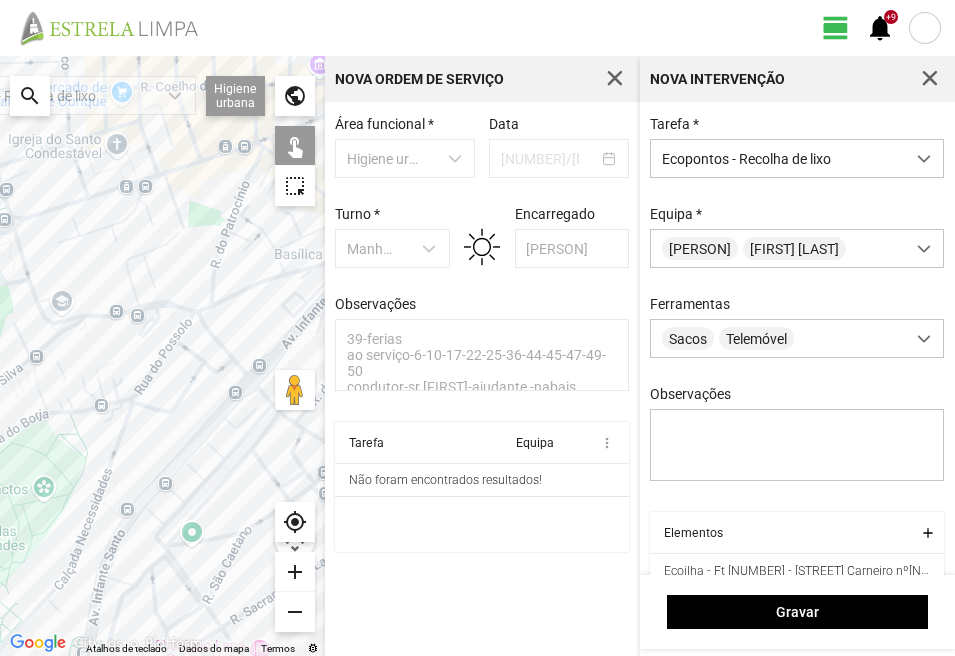 click 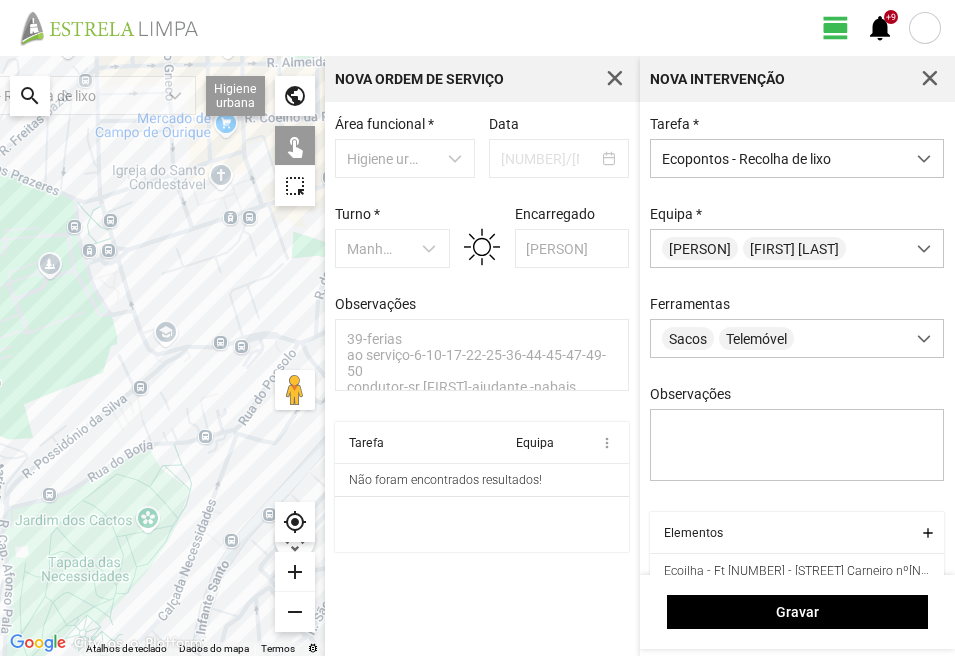 drag, startPoint x: 22, startPoint y: 375, endPoint x: 136, endPoint y: 395, distance: 115.74109 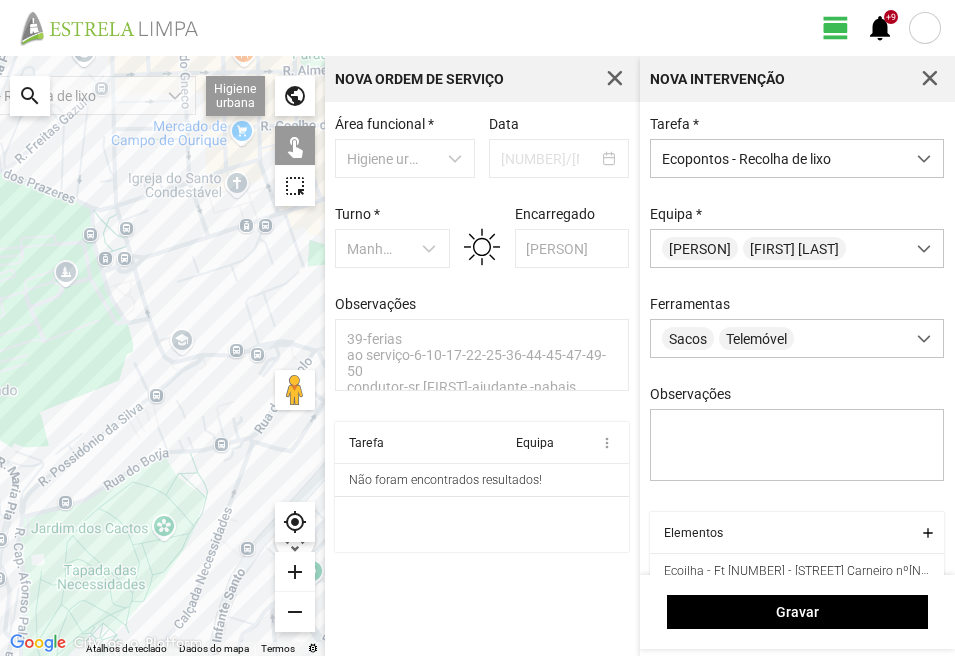 drag, startPoint x: 106, startPoint y: 213, endPoint x: 84, endPoint y: 292, distance: 82.006096 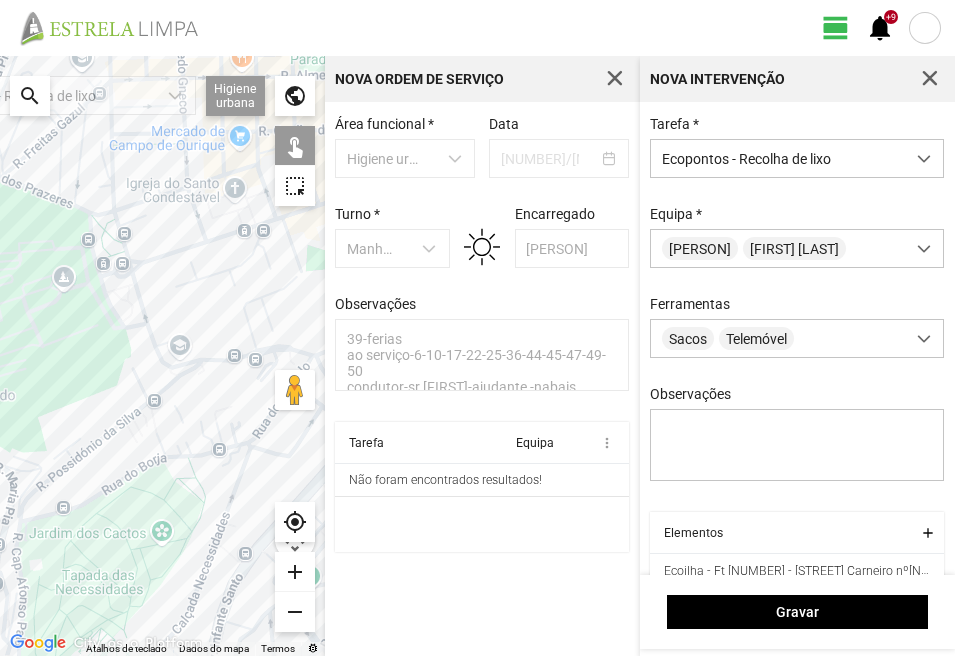 click 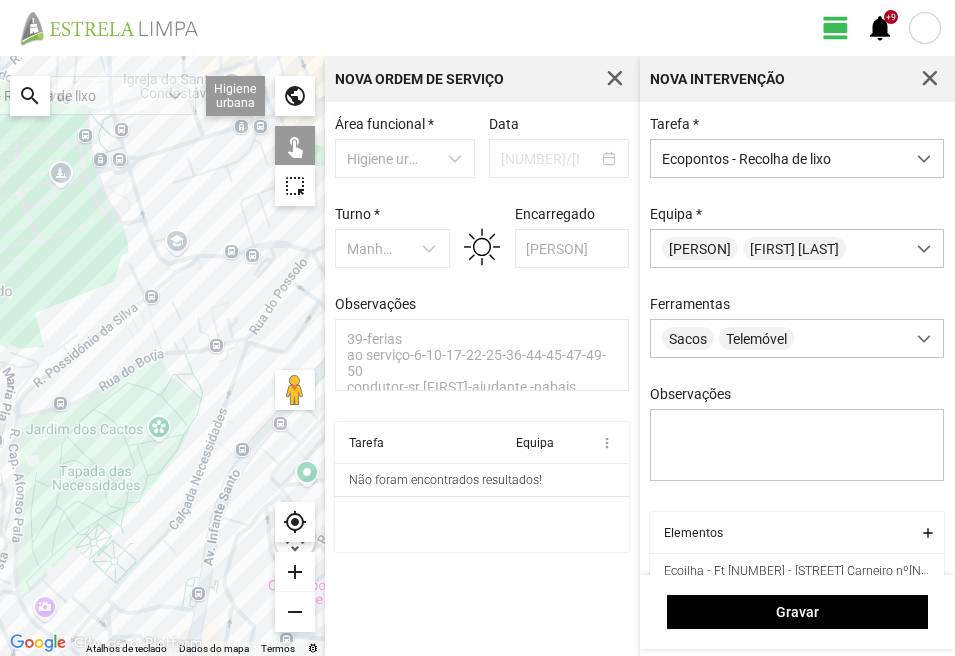 drag, startPoint x: 98, startPoint y: 533, endPoint x: 38, endPoint y: 206, distance: 332.459 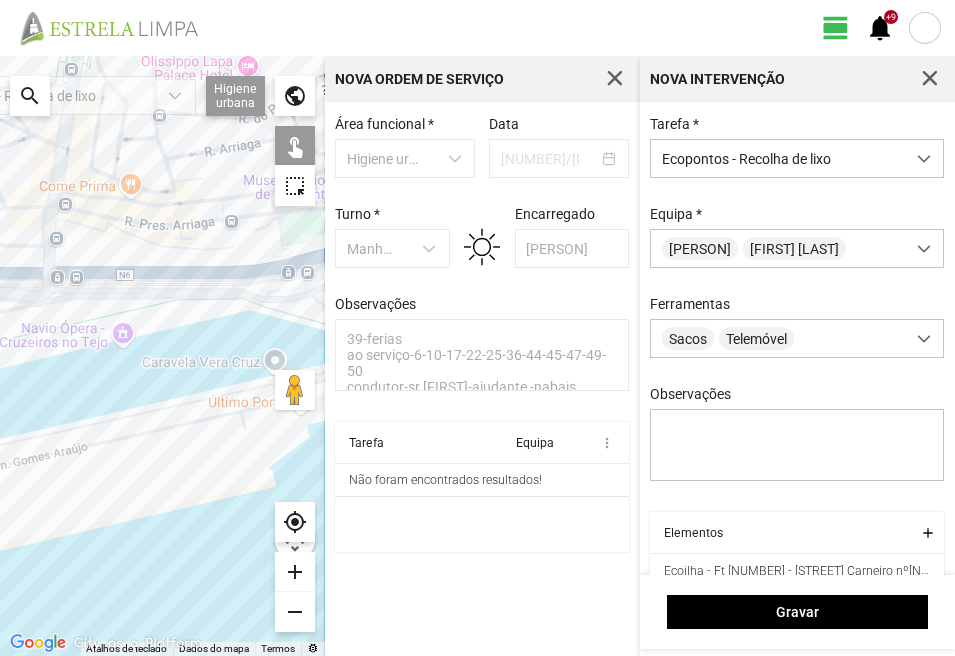 drag, startPoint x: 91, startPoint y: 277, endPoint x: 102, endPoint y: 401, distance: 124.486946 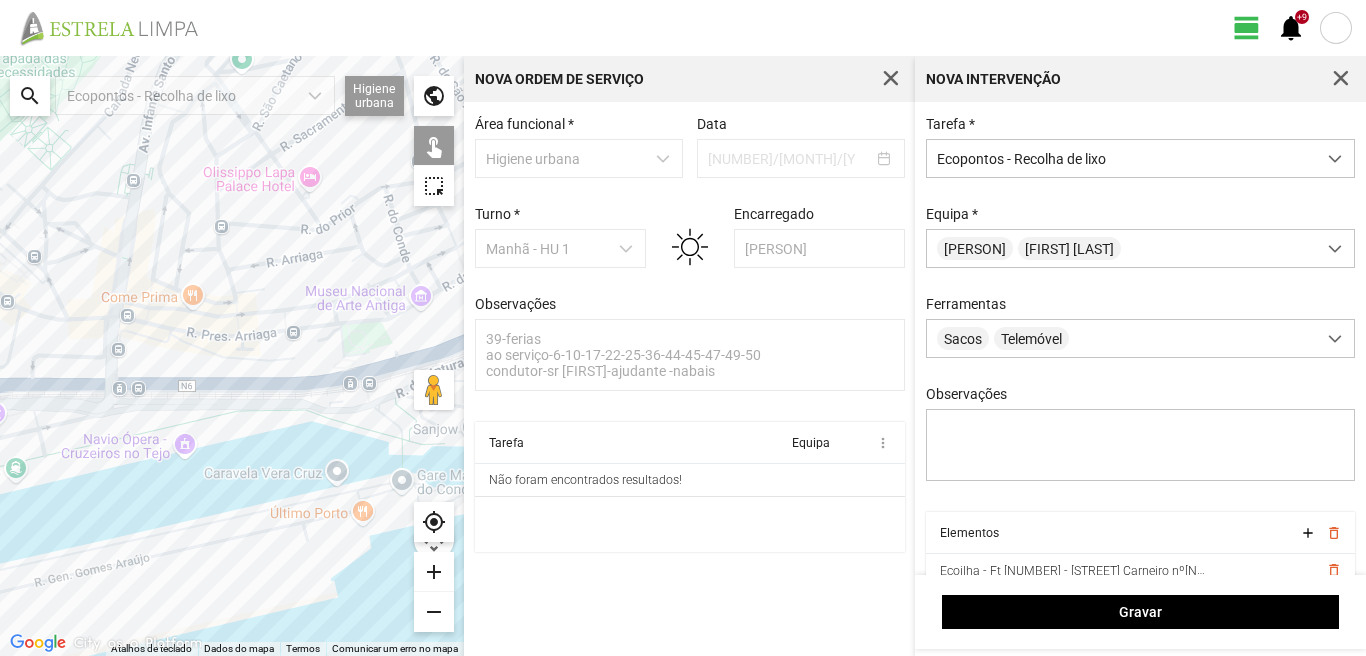 click 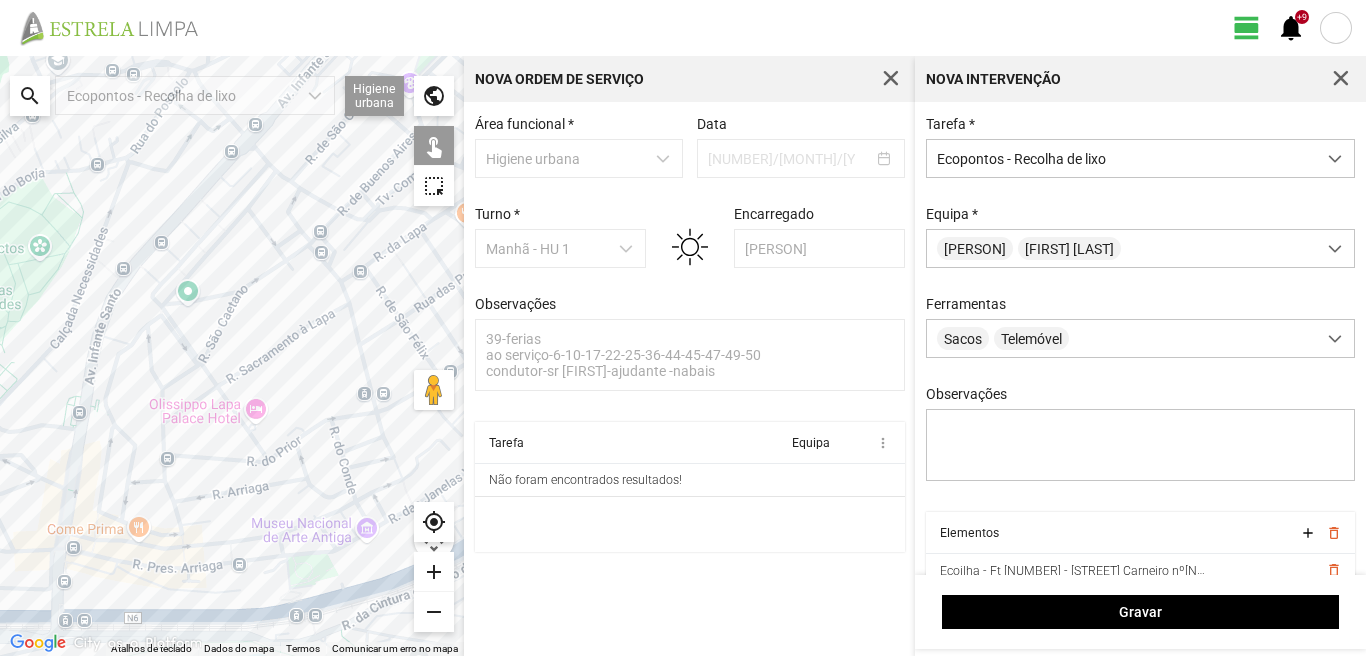 drag, startPoint x: 191, startPoint y: 159, endPoint x: 137, endPoint y: 395, distance: 242.09915 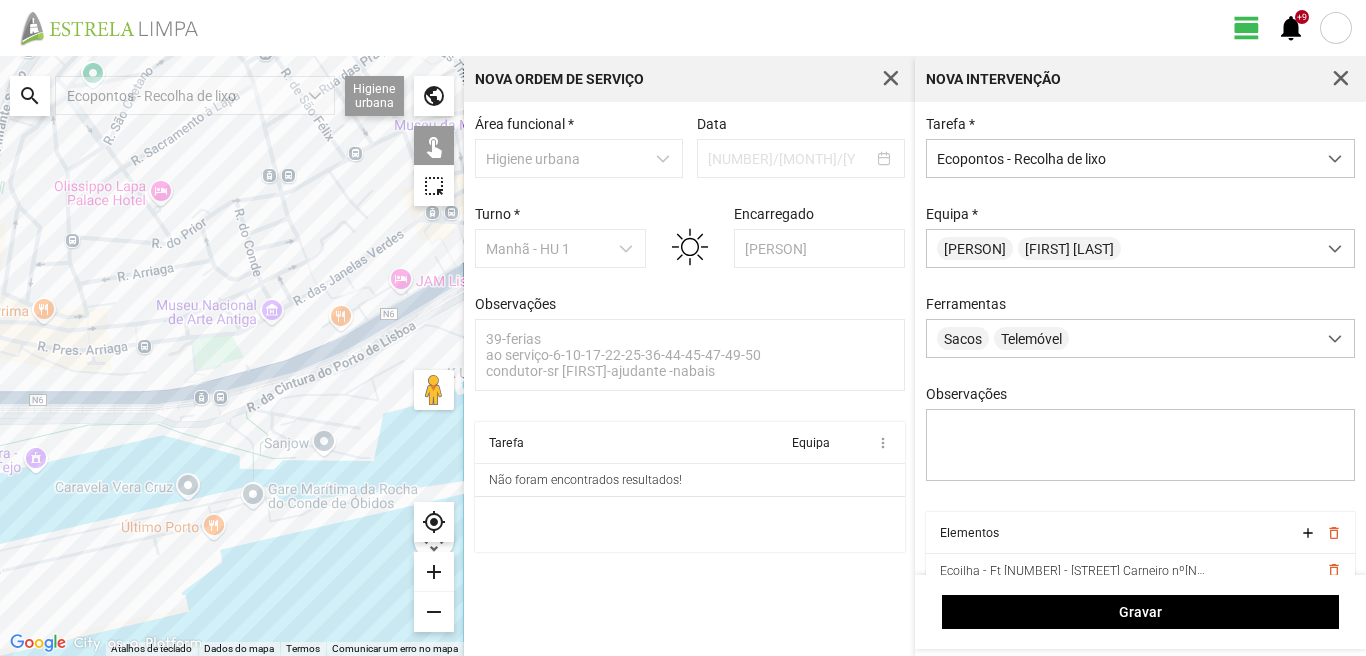 click 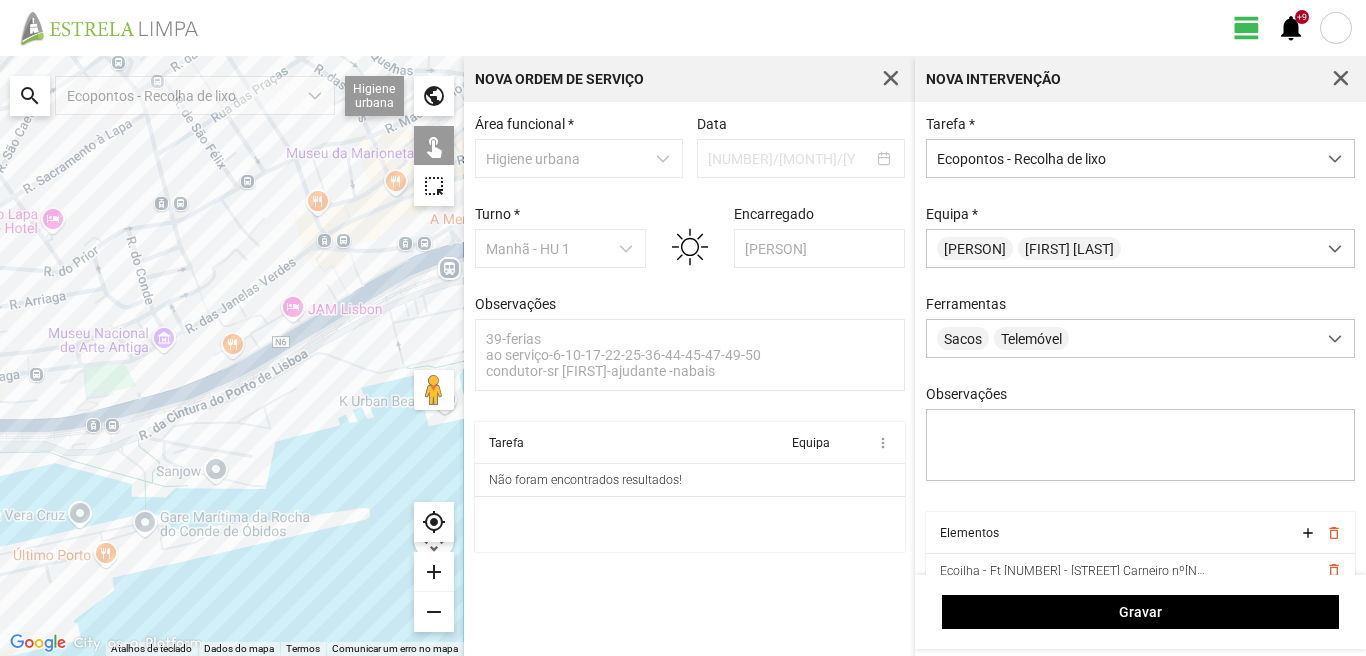drag, startPoint x: 350, startPoint y: 297, endPoint x: 213, endPoint y: 337, distance: 142.72 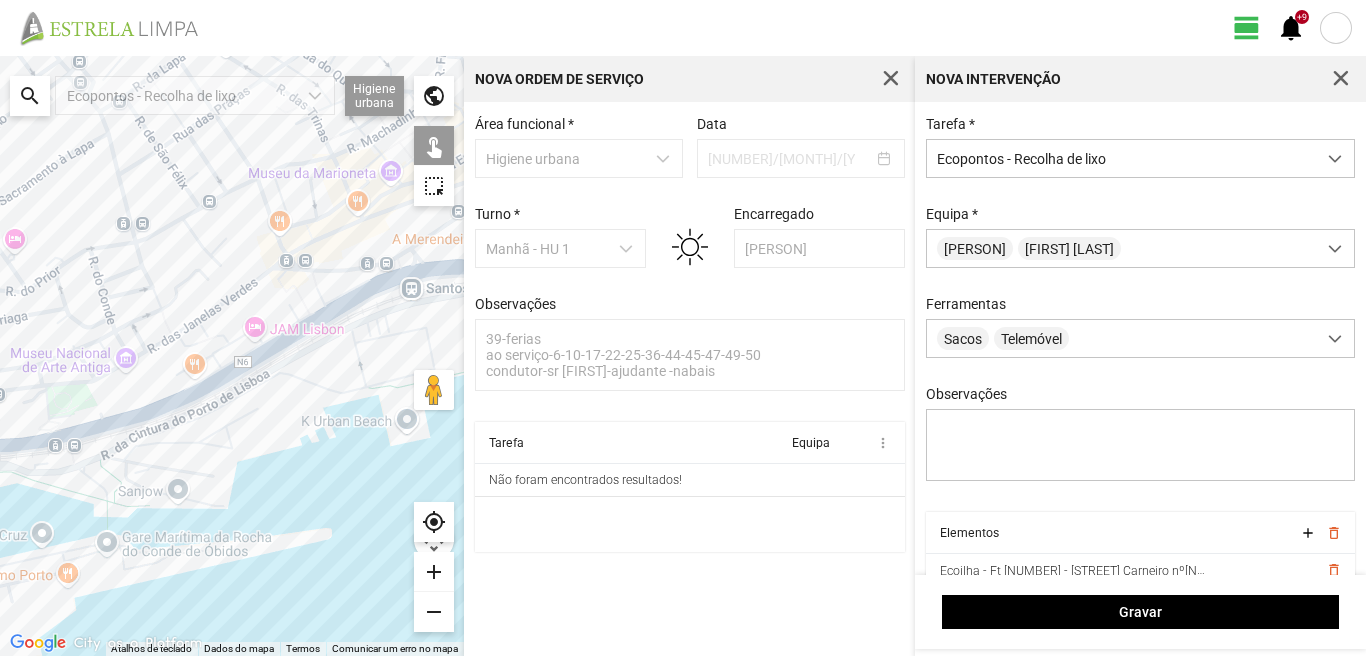 drag, startPoint x: 267, startPoint y: 270, endPoint x: 250, endPoint y: 240, distance: 34.48188 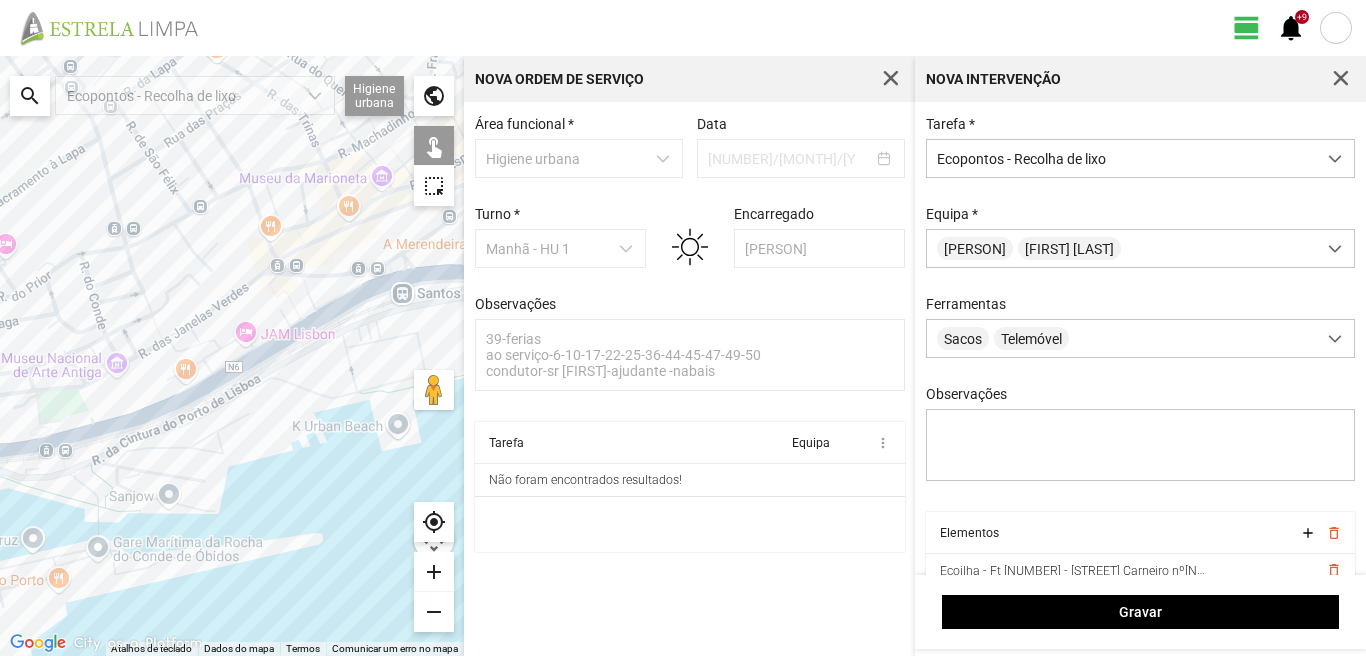 drag, startPoint x: 270, startPoint y: 257, endPoint x: 26, endPoint y: 338, distance: 257.09335 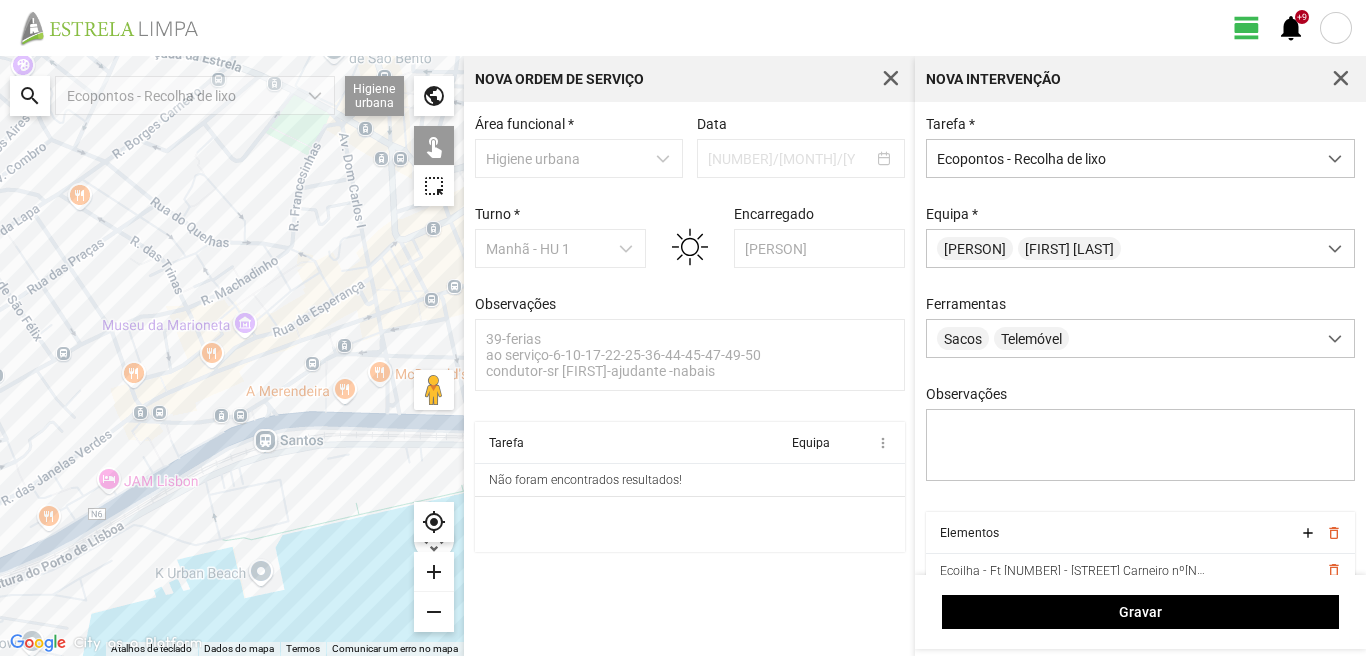 drag, startPoint x: 223, startPoint y: 299, endPoint x: 307, endPoint y: 353, distance: 99.8599 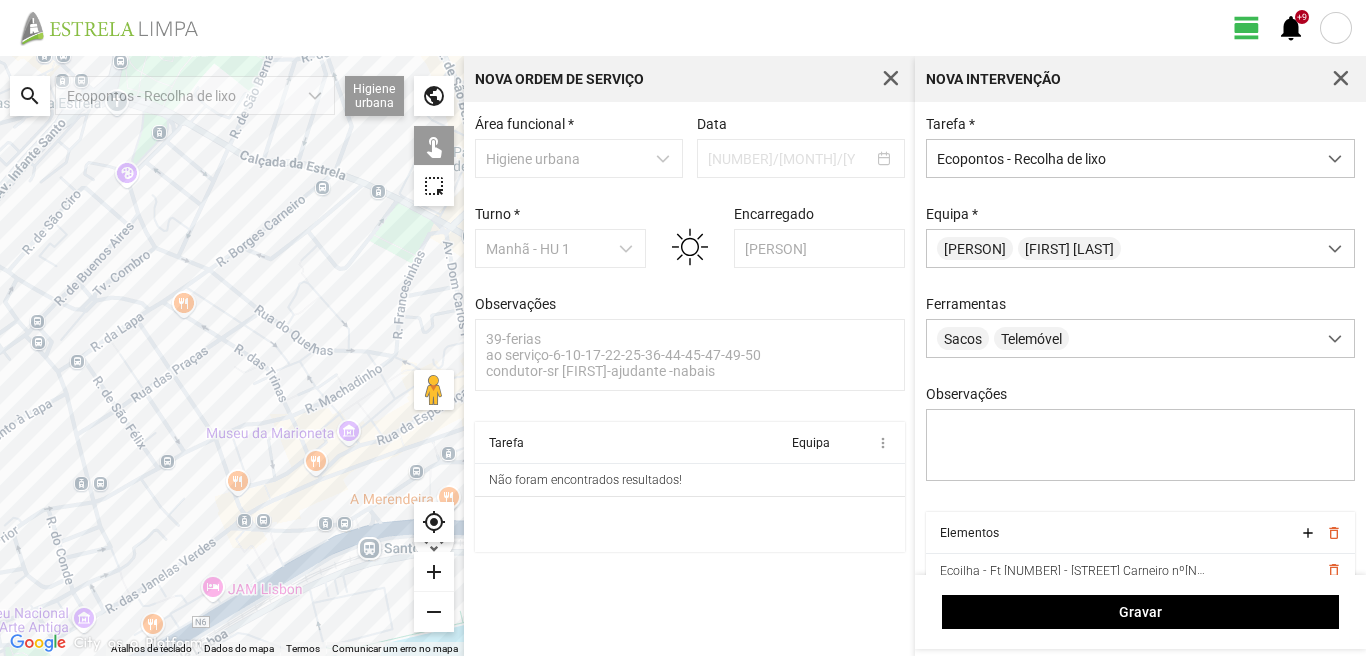 drag, startPoint x: 122, startPoint y: 273, endPoint x: 217, endPoint y: 346, distance: 119.80818 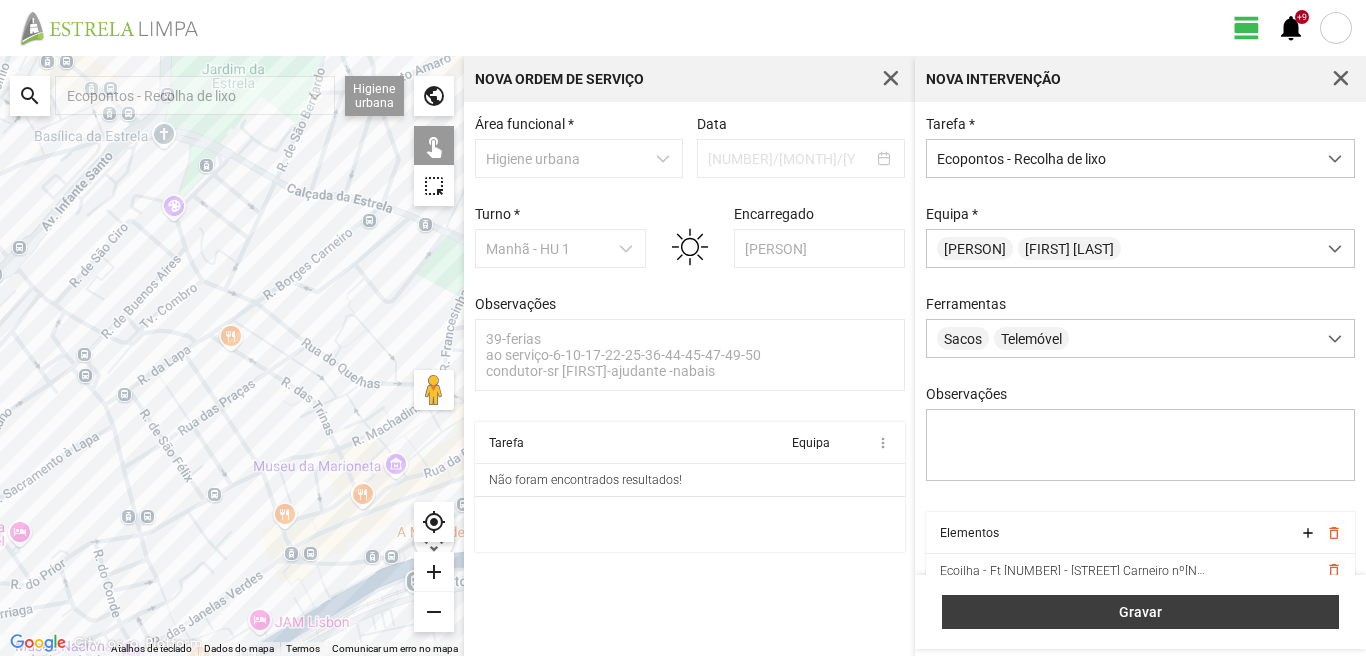 click 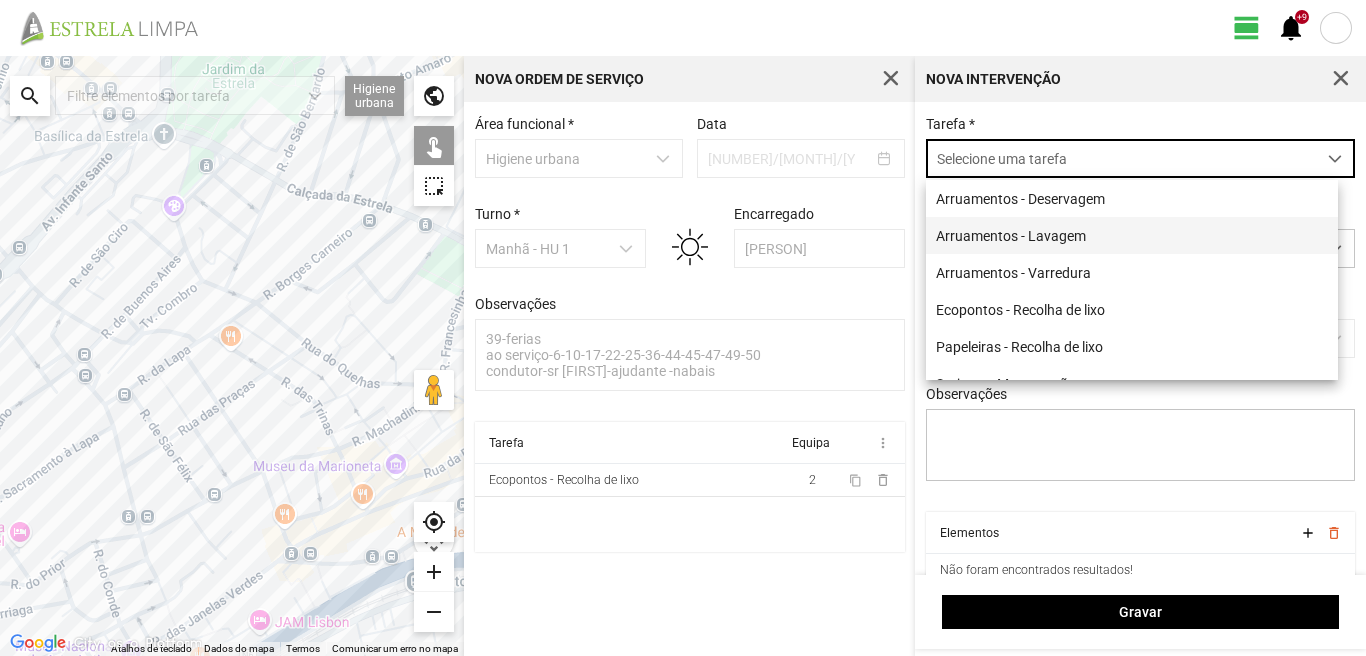 scroll, scrollTop: 11, scrollLeft: 89, axis: both 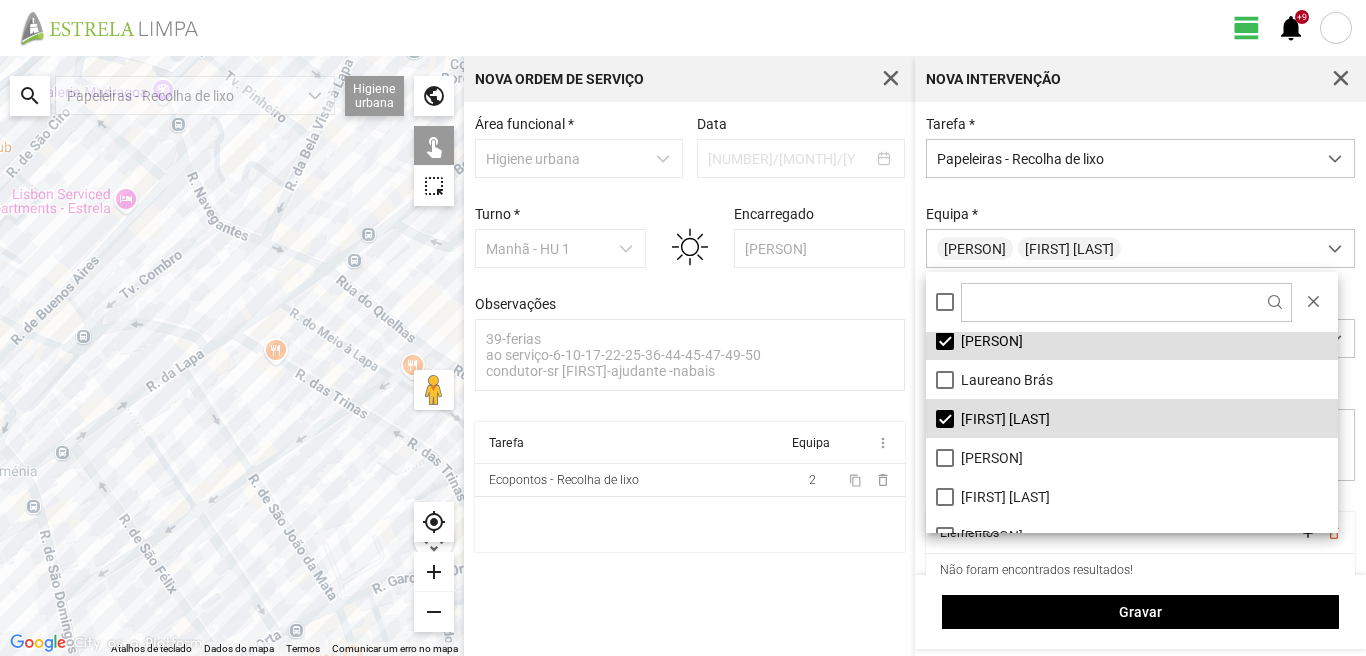 drag, startPoint x: 48, startPoint y: 362, endPoint x: 204, endPoint y: 366, distance: 156.05127 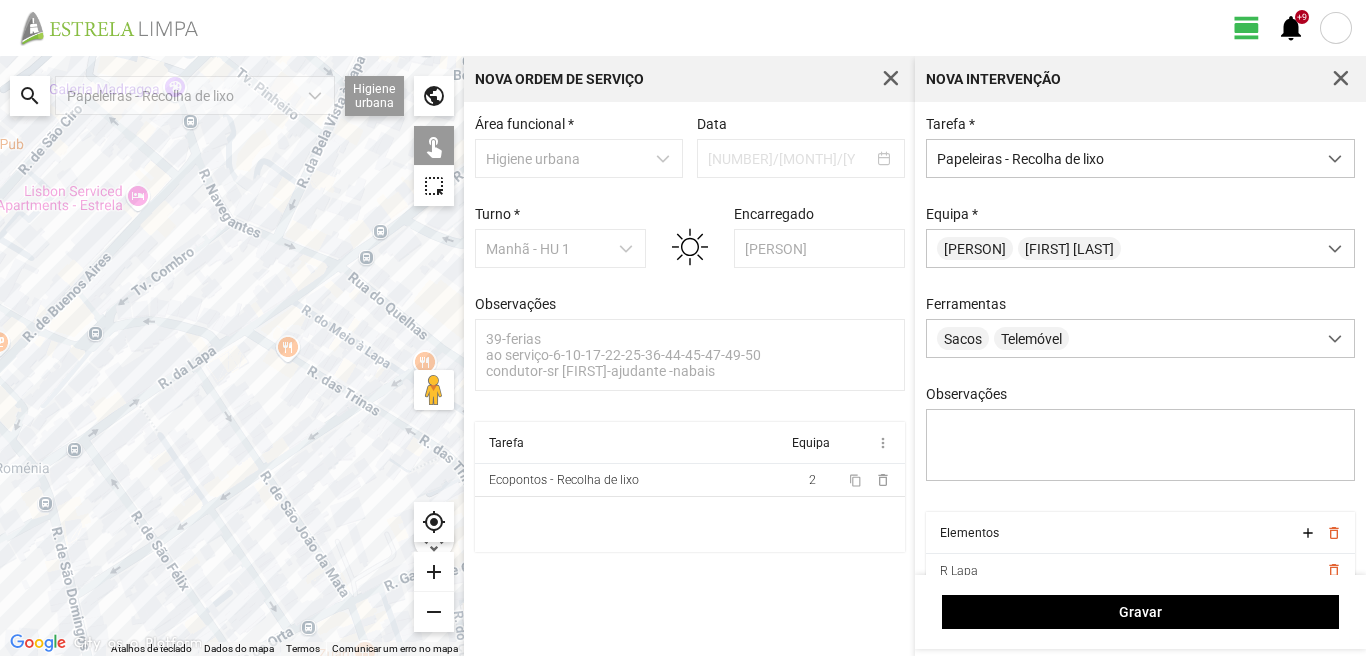 drag, startPoint x: 71, startPoint y: 452, endPoint x: 81, endPoint y: 435, distance: 19.723083 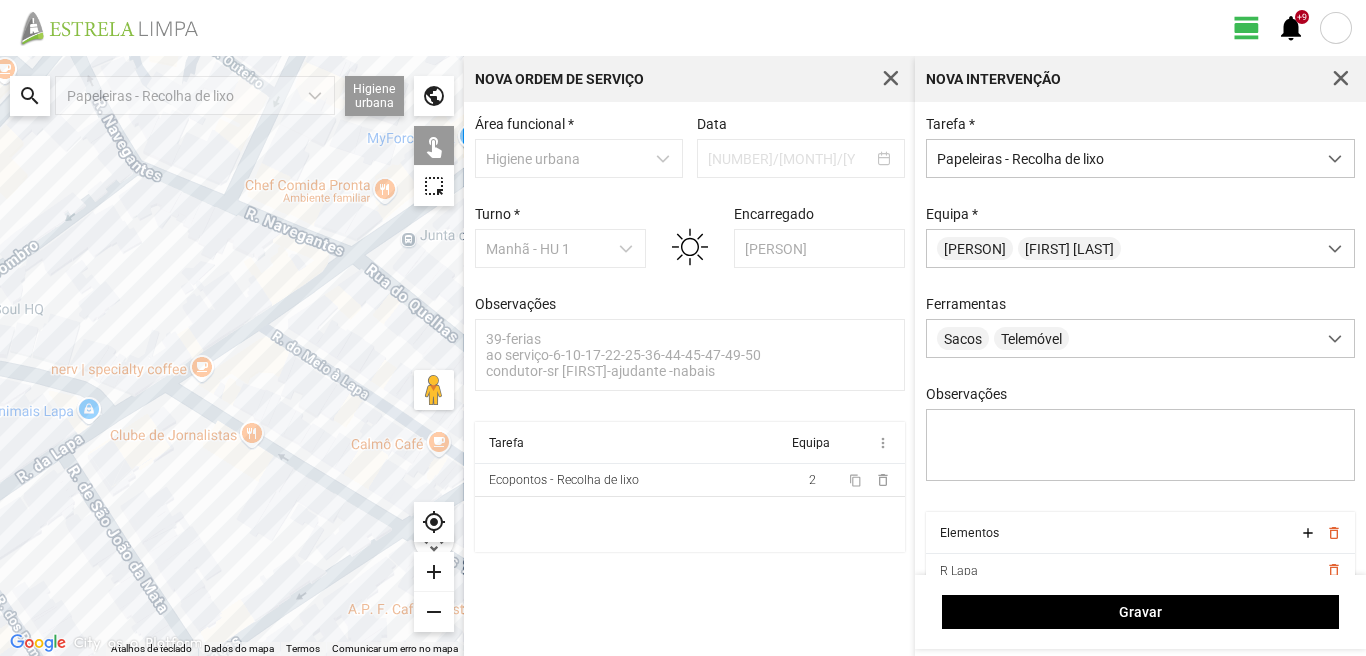 drag, startPoint x: 367, startPoint y: 227, endPoint x: 352, endPoint y: 248, distance: 25.806976 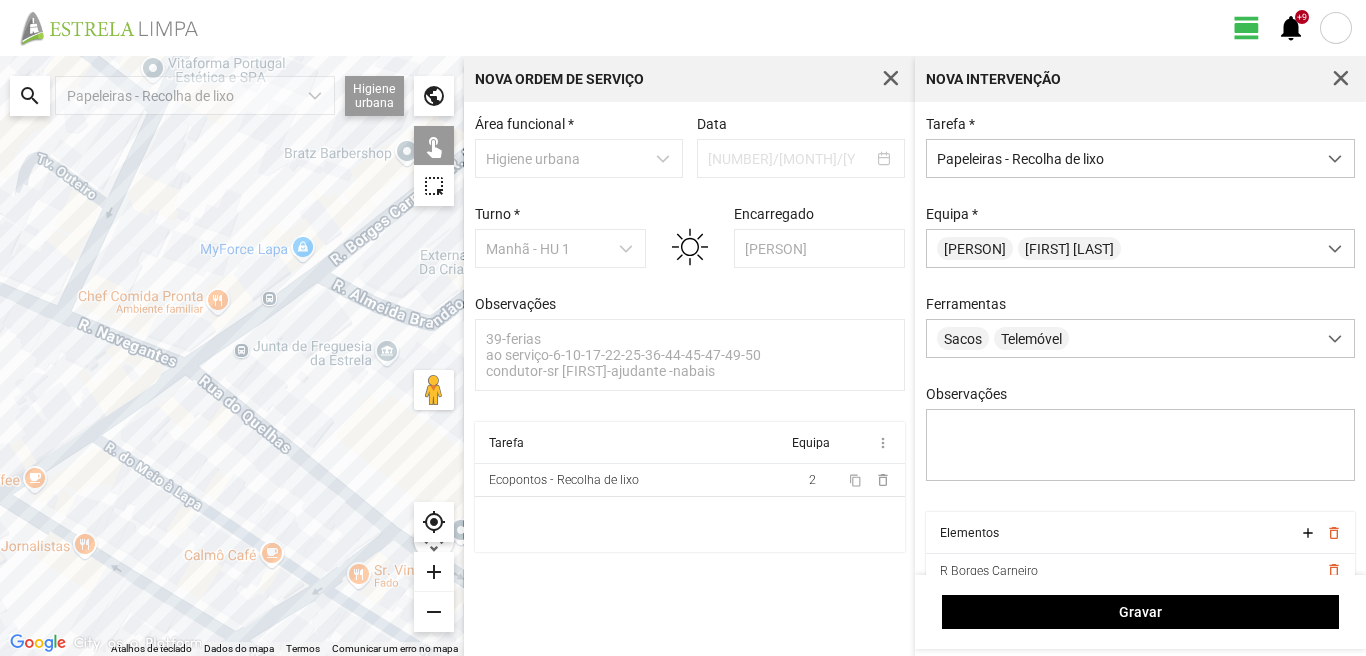 drag, startPoint x: 352, startPoint y: 252, endPoint x: 188, endPoint y: 362, distance: 197.47404 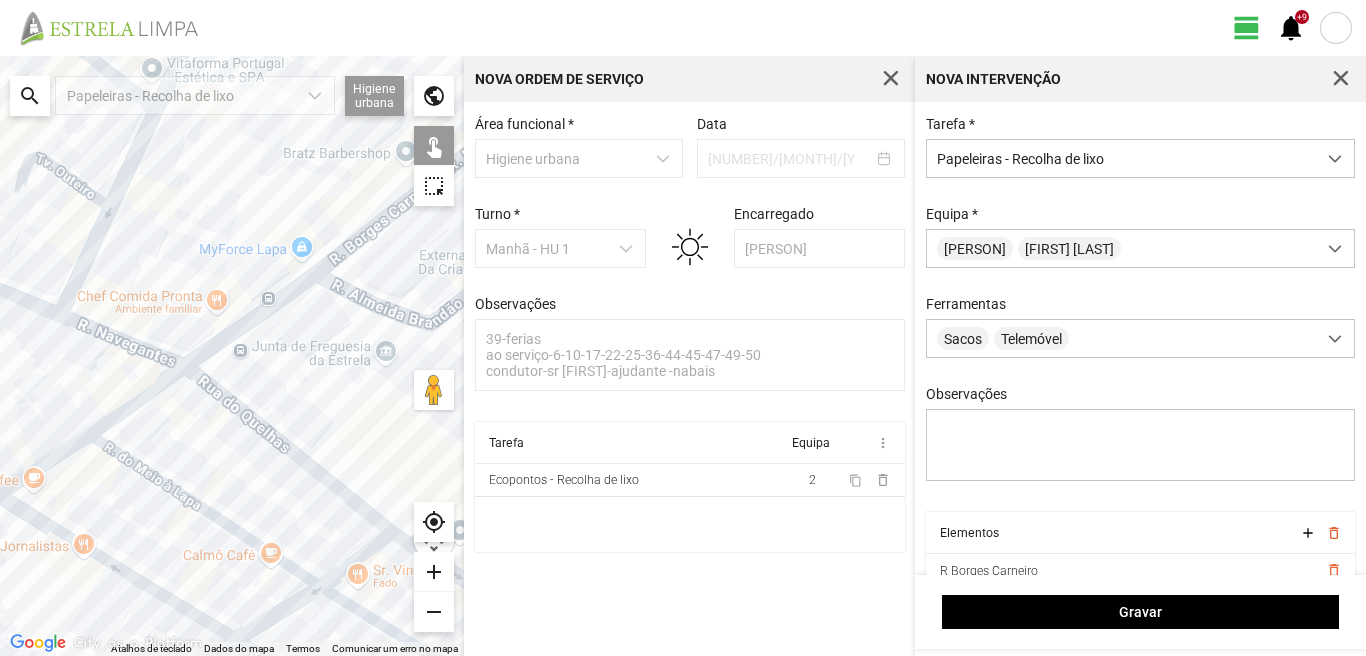 drag, startPoint x: 251, startPoint y: 341, endPoint x: 251, endPoint y: 321, distance: 20 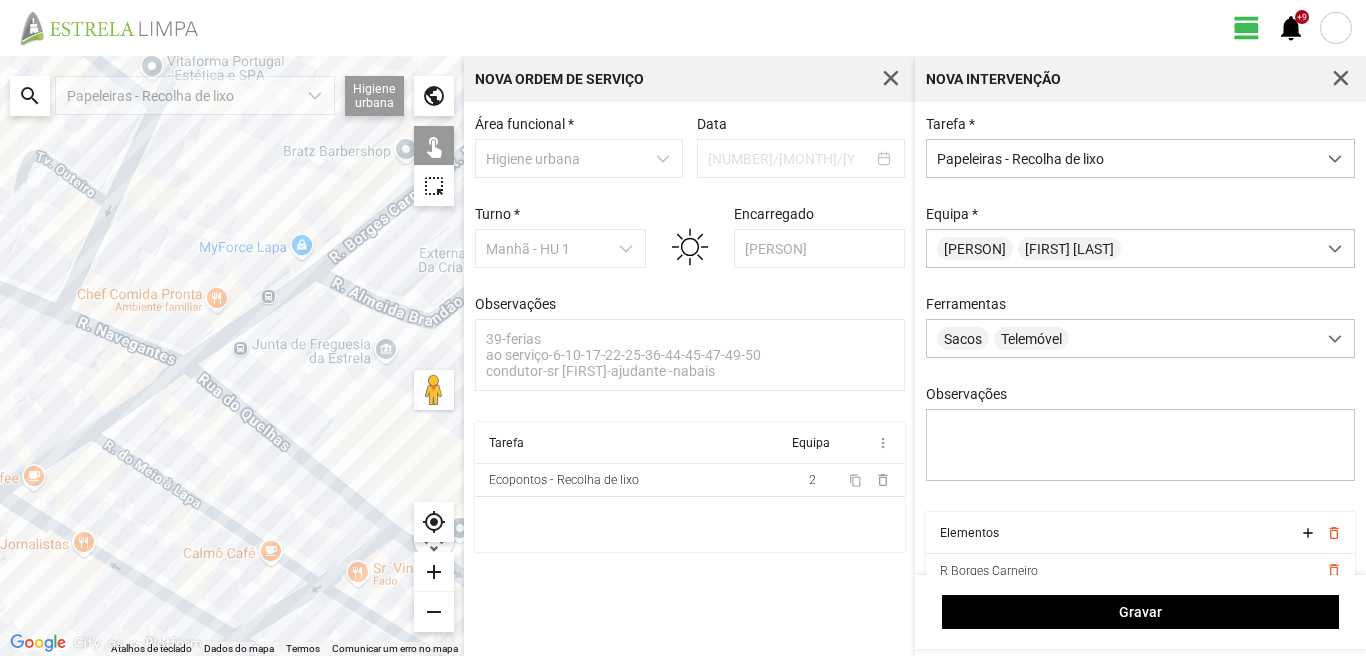 drag, startPoint x: 318, startPoint y: 250, endPoint x: 318, endPoint y: 283, distance: 33 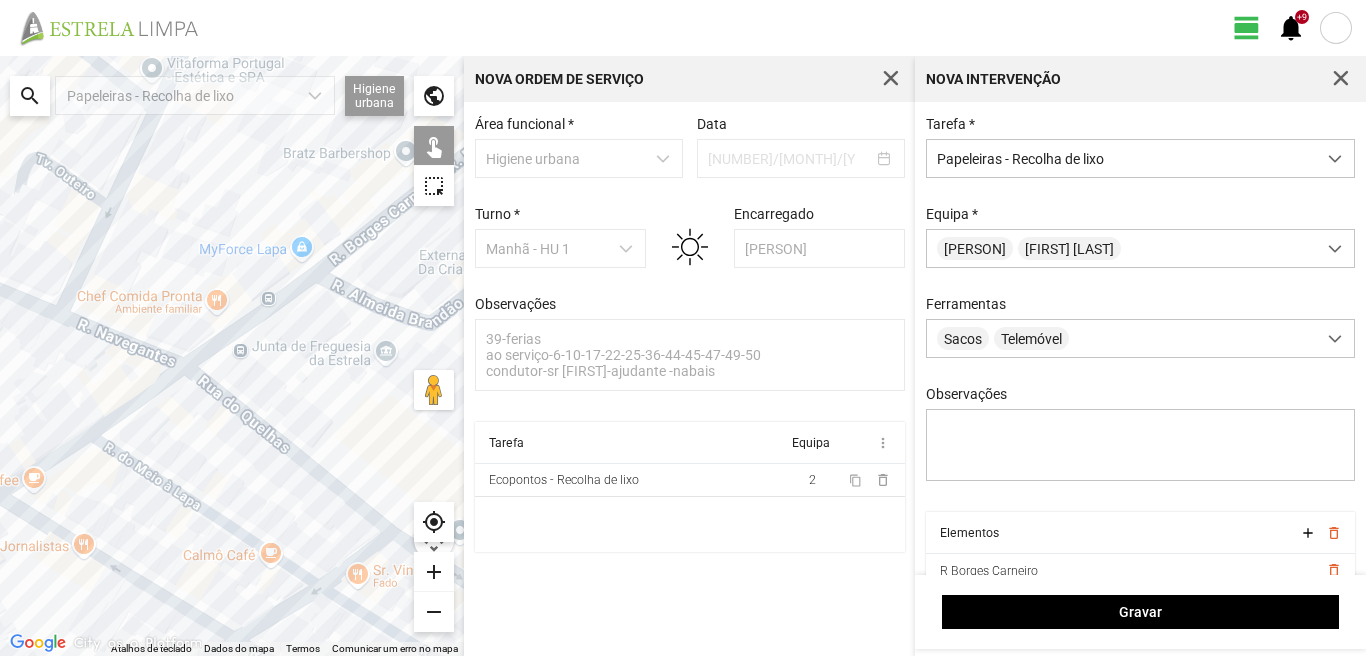 drag, startPoint x: 312, startPoint y: 253, endPoint x: 313, endPoint y: 277, distance: 24.020824 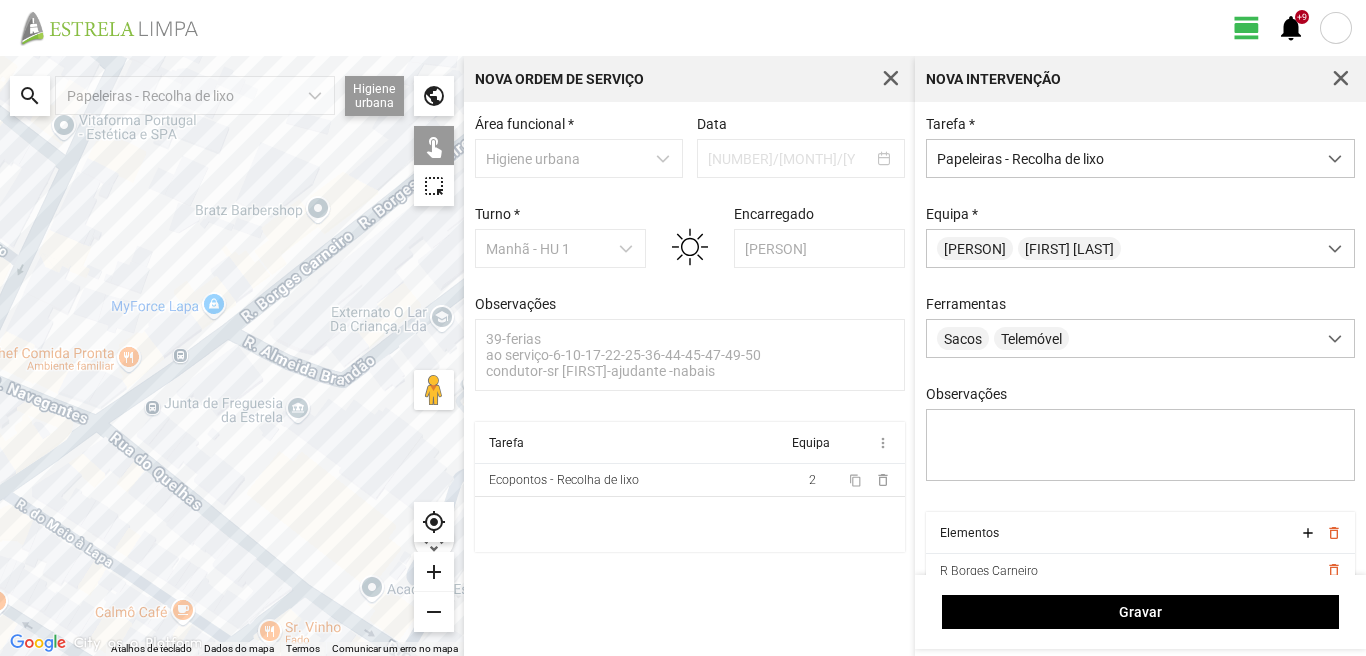drag, startPoint x: 352, startPoint y: 263, endPoint x: 202, endPoint y: 352, distance: 174.41617 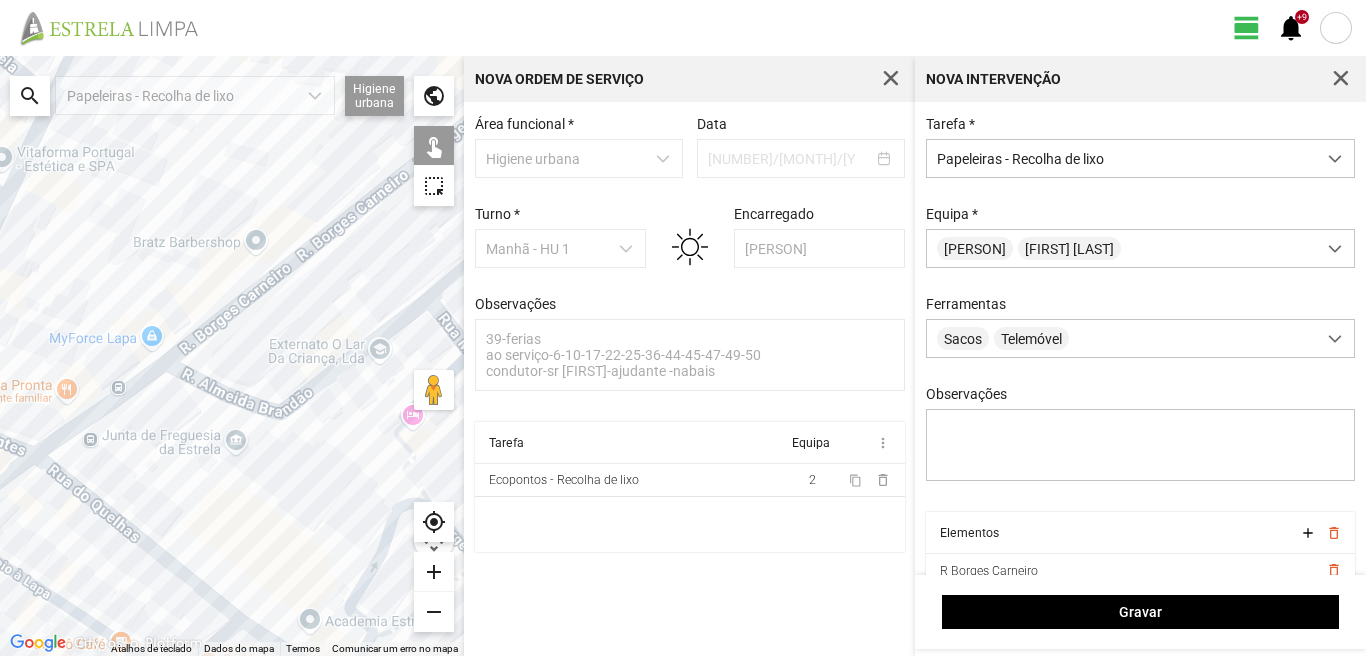 drag, startPoint x: 257, startPoint y: 315, endPoint x: 298, endPoint y: 280, distance: 53.90733 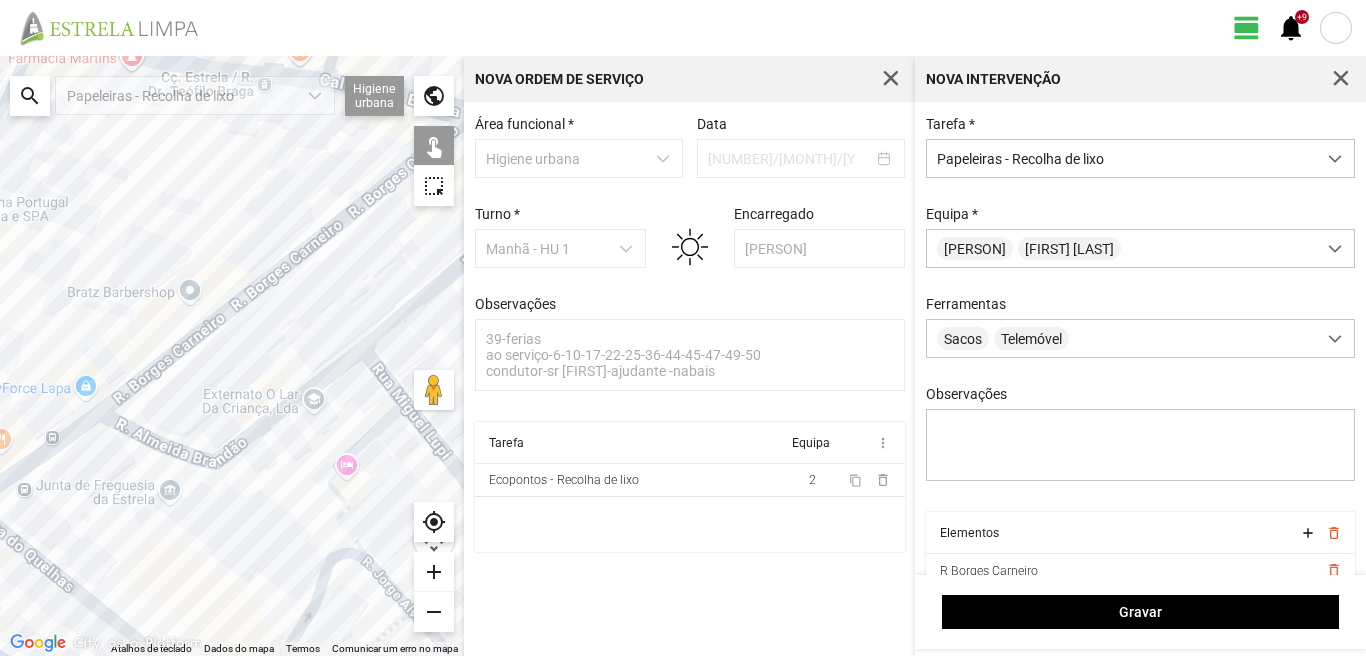drag, startPoint x: 345, startPoint y: 249, endPoint x: 251, endPoint y: 318, distance: 116.60618 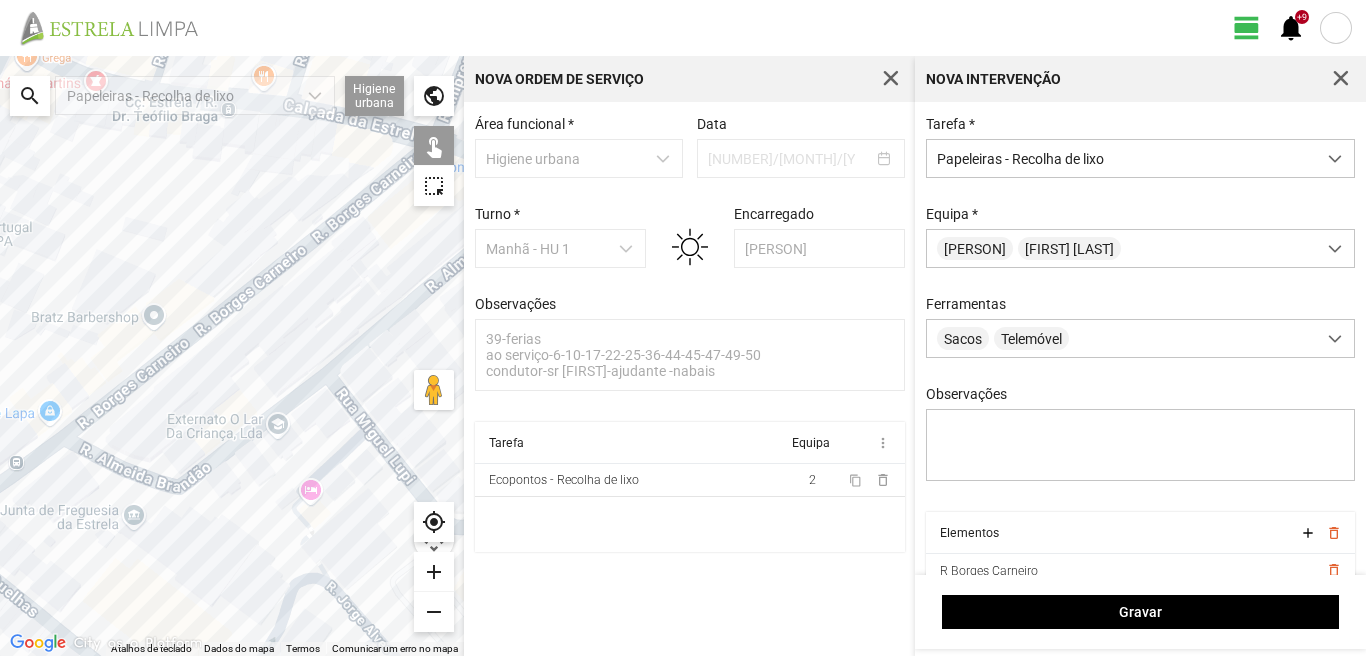 drag, startPoint x: 289, startPoint y: 229, endPoint x: 324, endPoint y: 242, distance: 37.336308 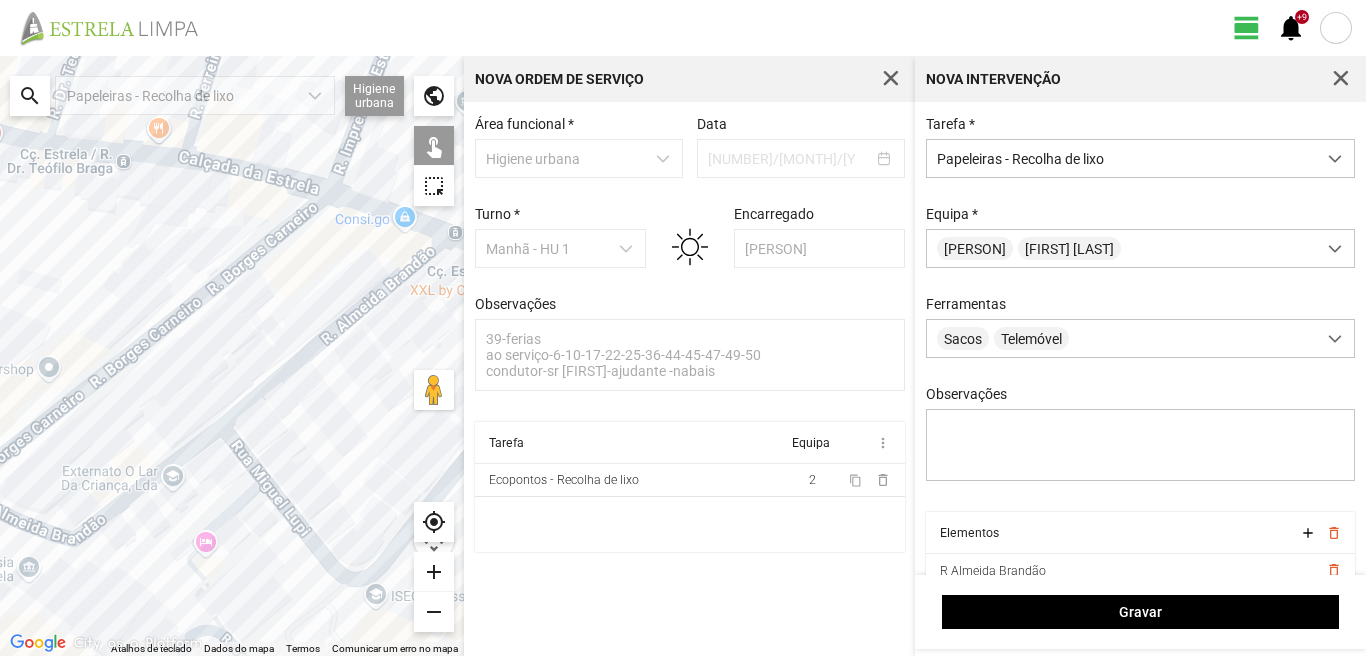 drag, startPoint x: 369, startPoint y: 248, endPoint x: 176, endPoint y: 362, distance: 224.15396 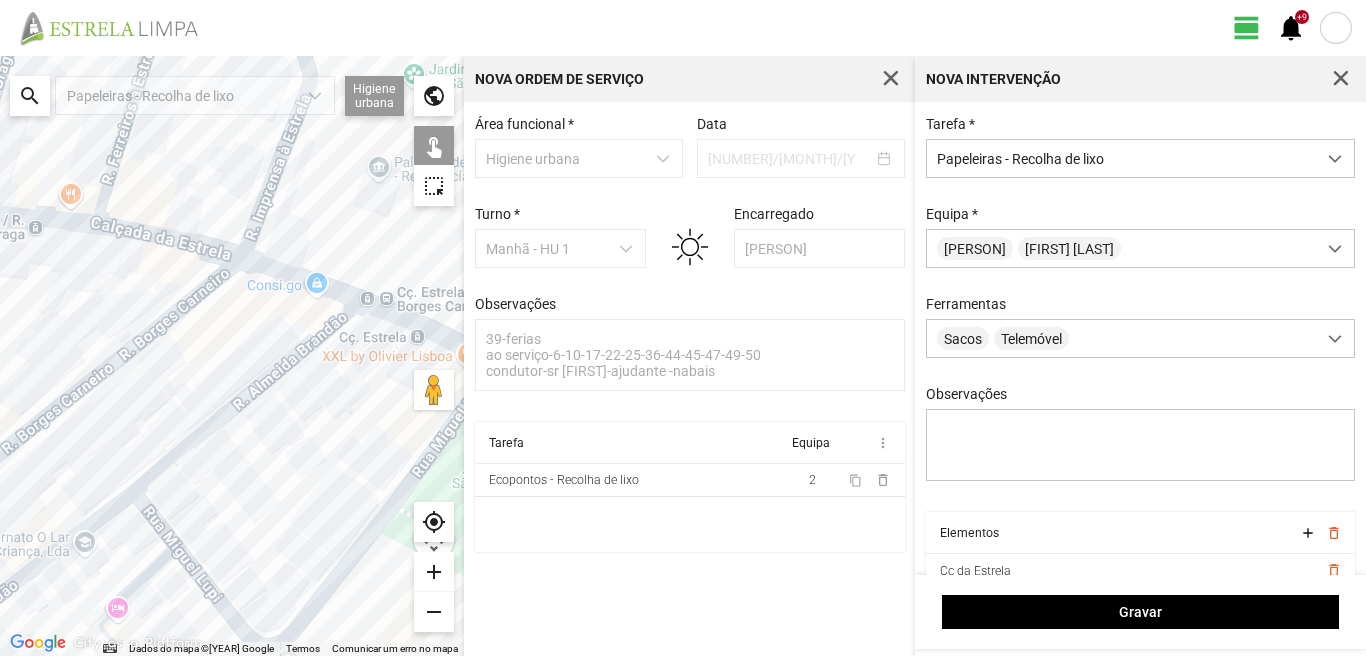 drag, startPoint x: 140, startPoint y: 268, endPoint x: 302, endPoint y: 282, distance: 162.6038 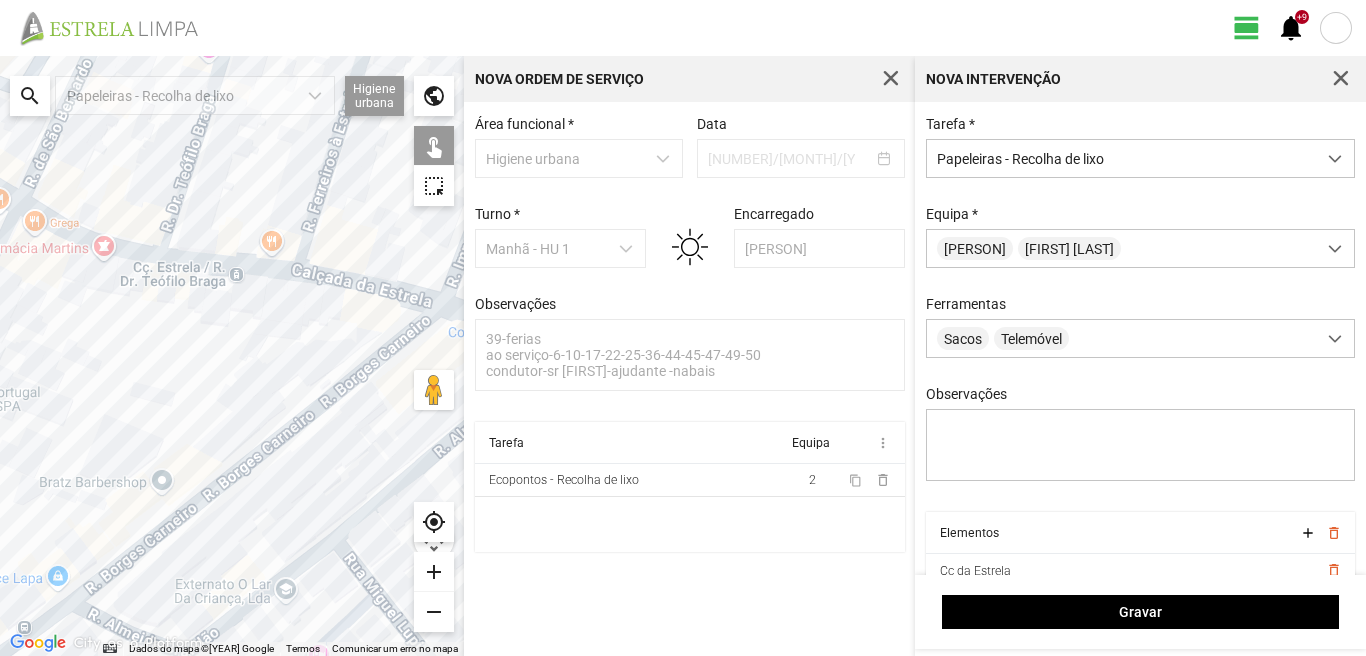 drag, startPoint x: 121, startPoint y: 230, endPoint x: 336, endPoint y: 301, distance: 226.41997 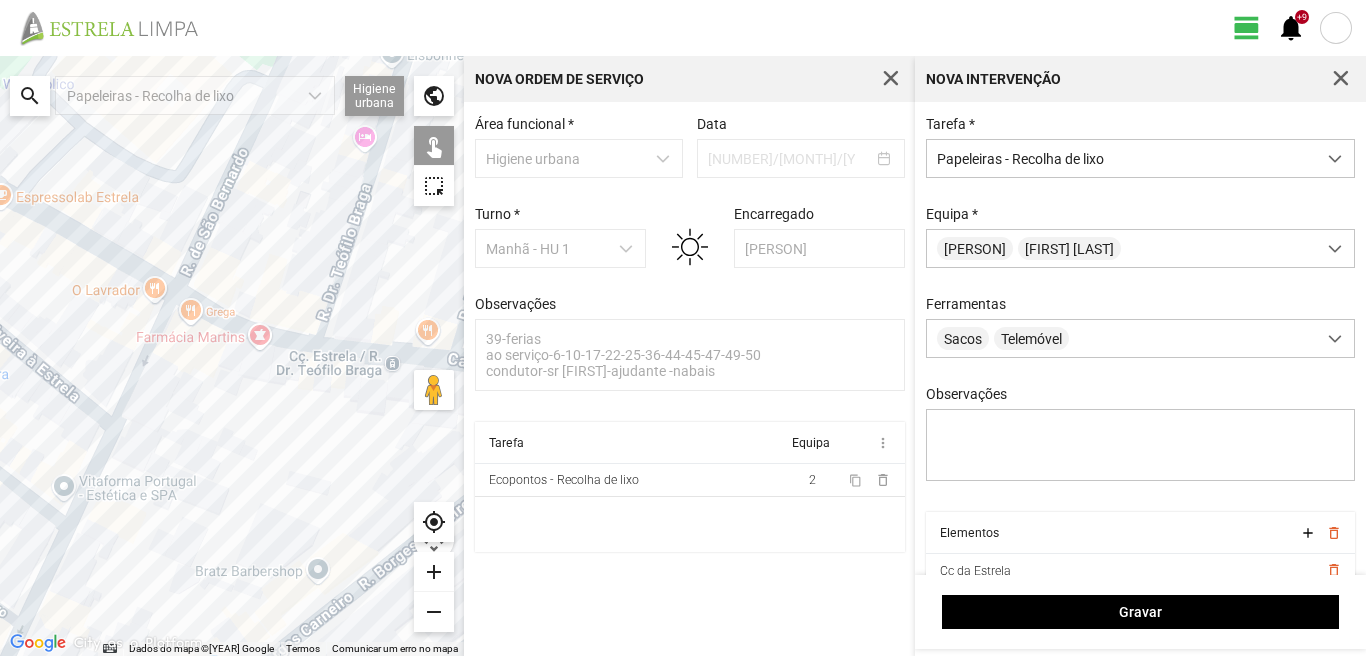 drag, startPoint x: 40, startPoint y: 252, endPoint x: 209, endPoint y: 338, distance: 189.6233 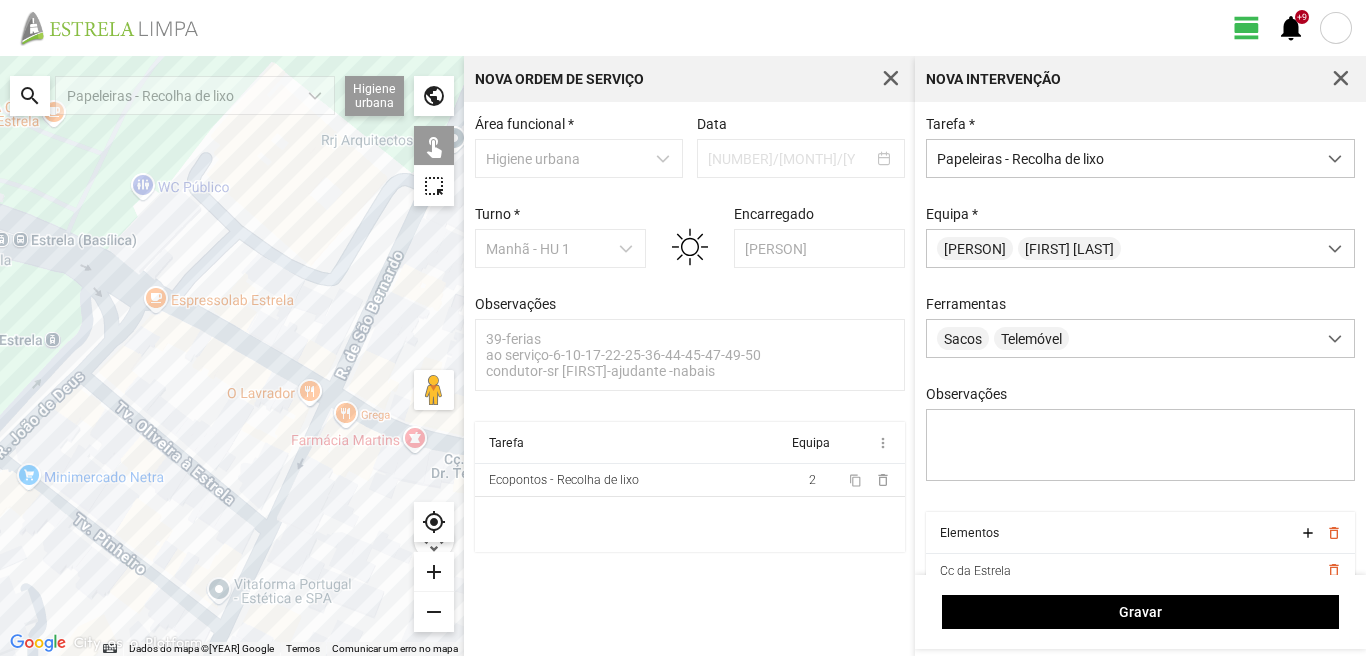 drag, startPoint x: 44, startPoint y: 272, endPoint x: 181, endPoint y: 349, distance: 157.15598 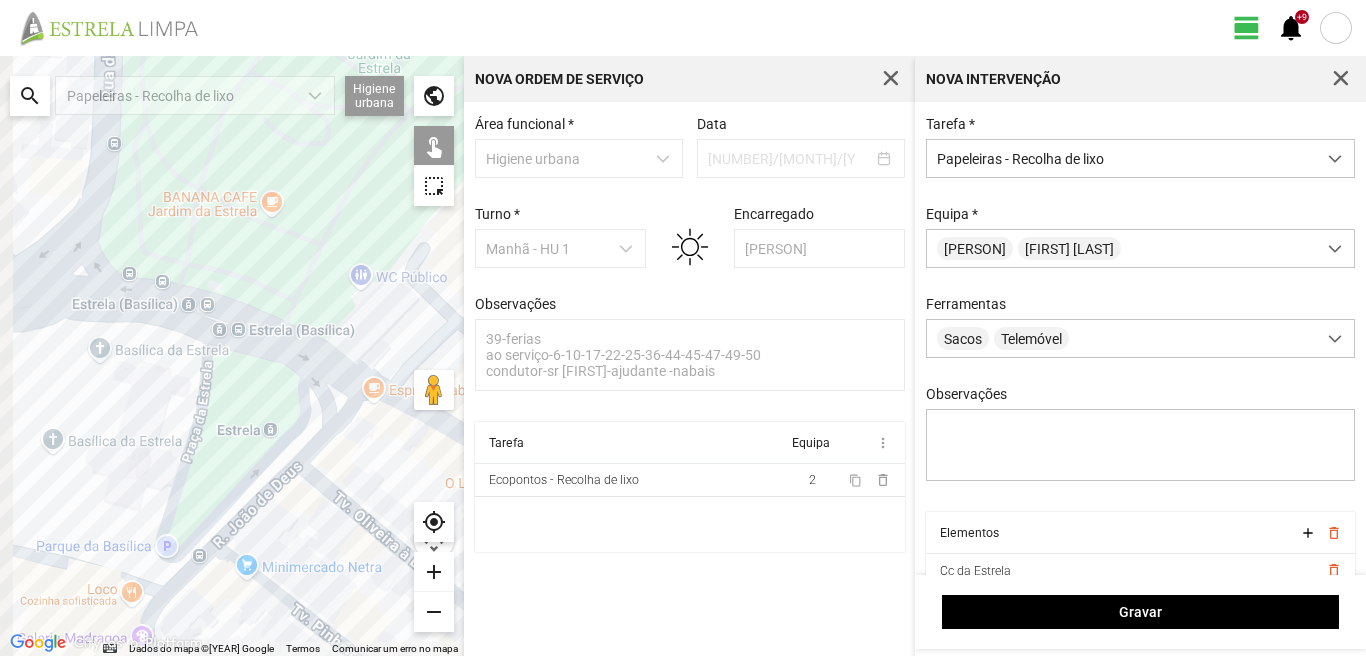 drag, startPoint x: 133, startPoint y: 303, endPoint x: 336, endPoint y: 378, distance: 216.41165 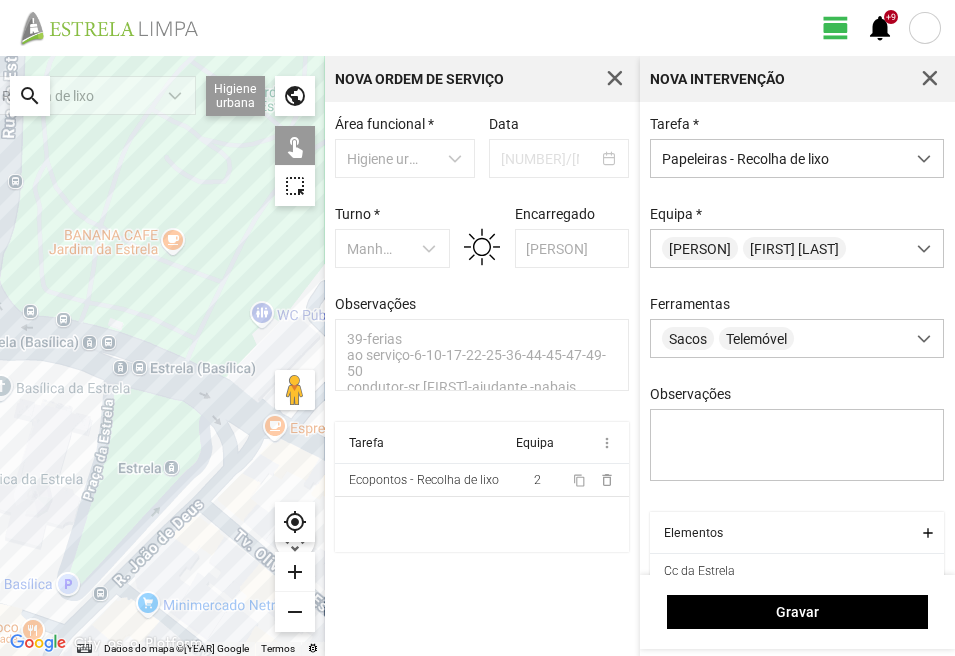 drag, startPoint x: 153, startPoint y: 456, endPoint x: 109, endPoint y: 500, distance: 62.225395 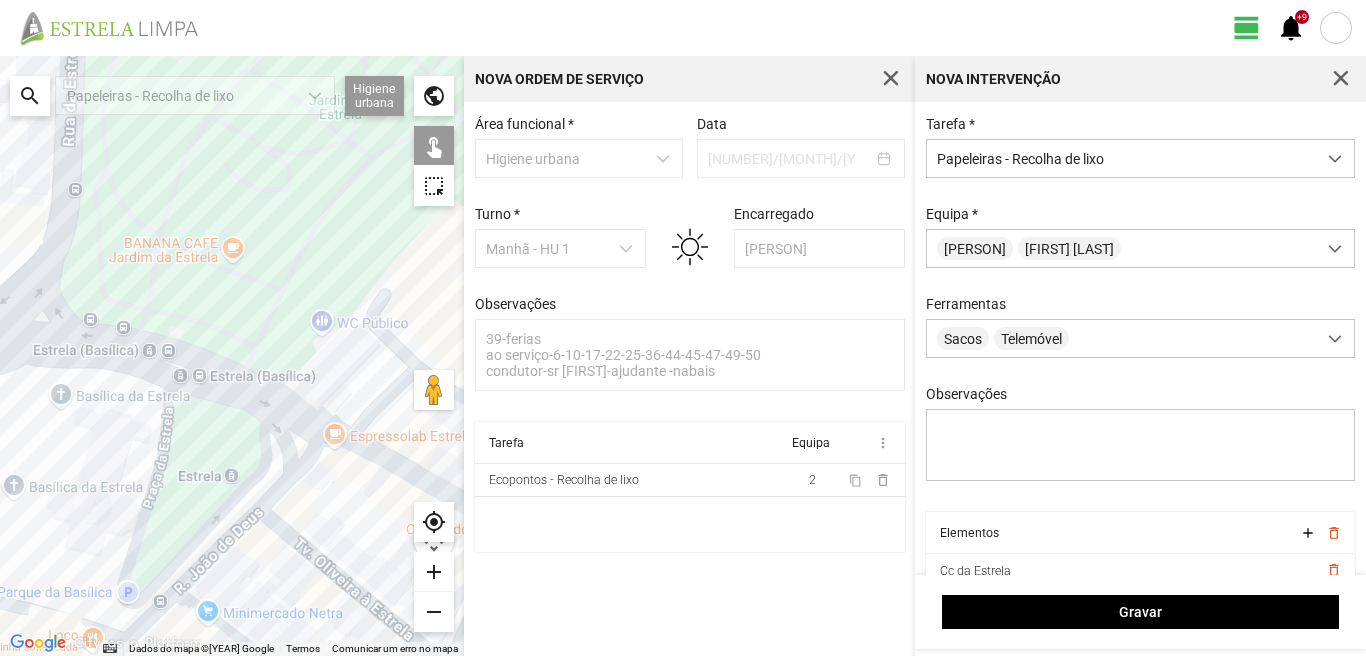 drag, startPoint x: 63, startPoint y: 252, endPoint x: 174, endPoint y: 348, distance: 146.7549 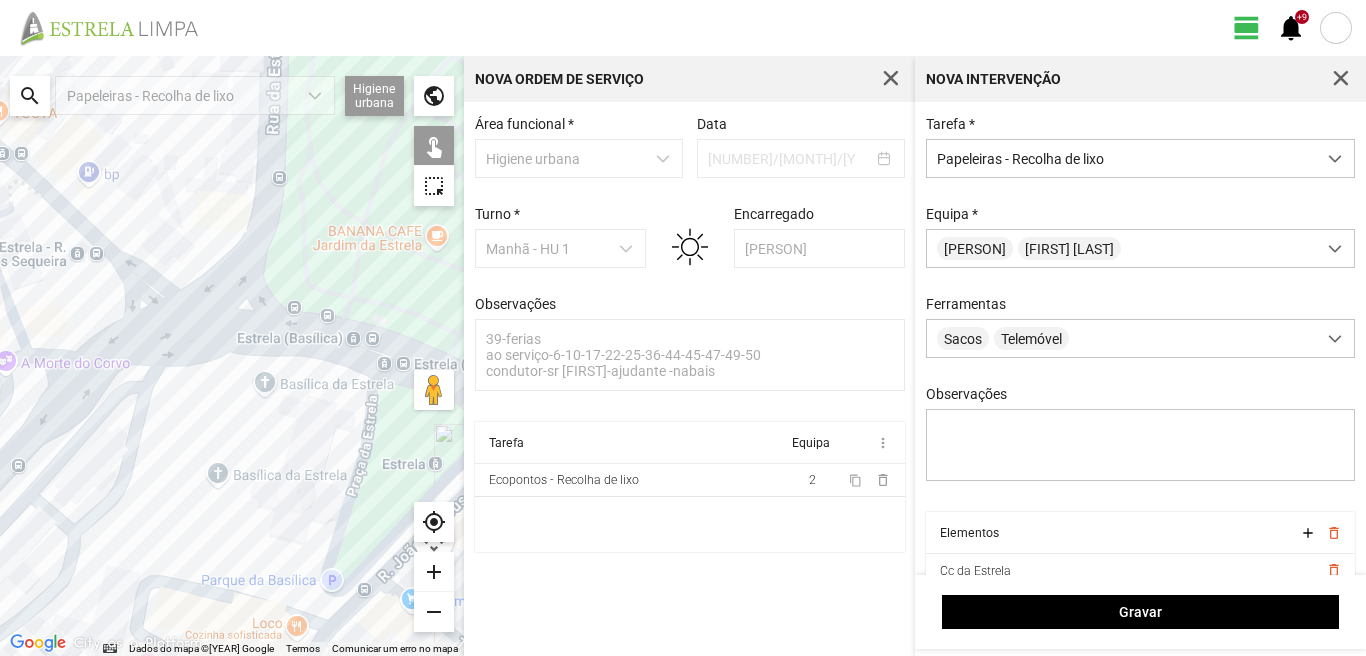 drag, startPoint x: 55, startPoint y: 363, endPoint x: 287, endPoint y: 359, distance: 232.03448 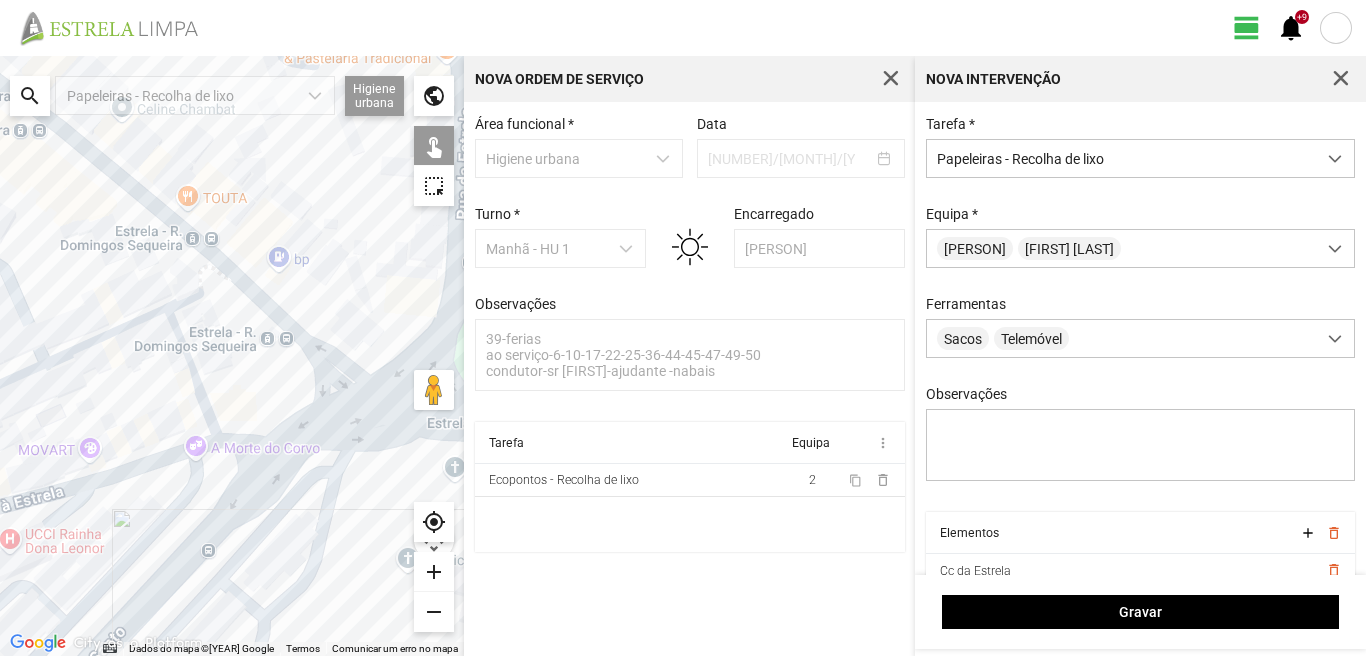 drag, startPoint x: 56, startPoint y: 209, endPoint x: 258, endPoint y: 329, distance: 234.95532 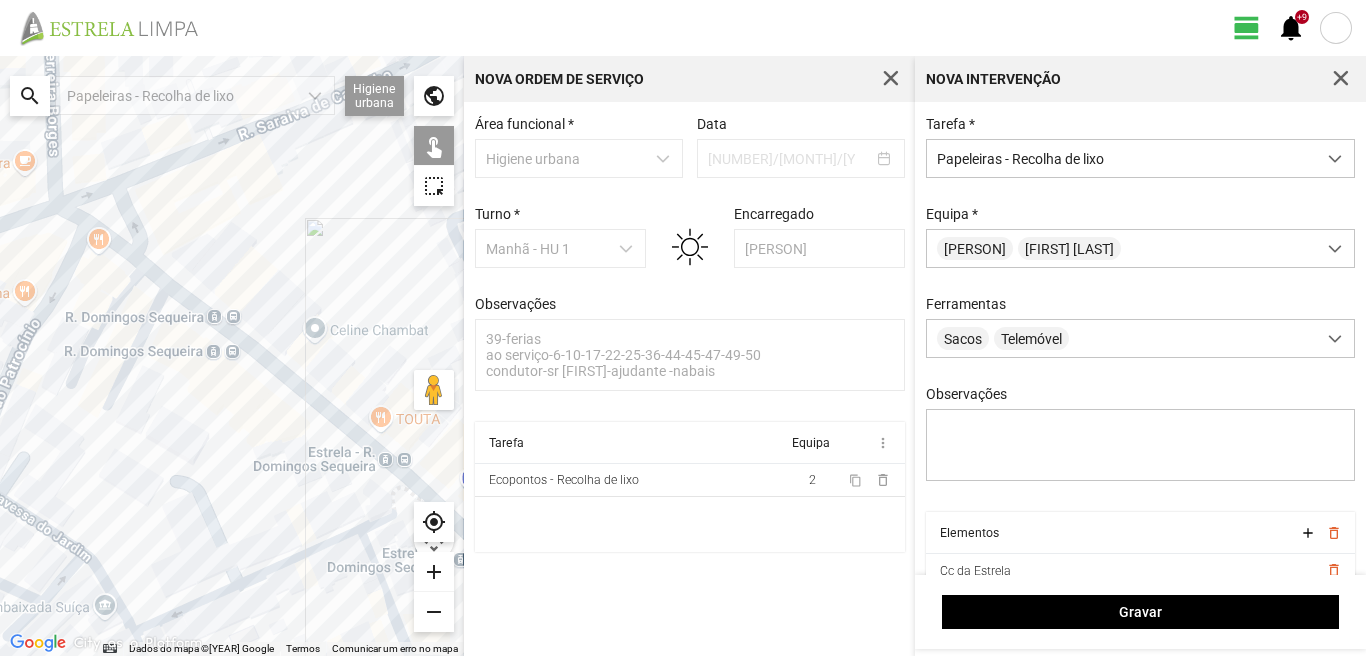drag, startPoint x: 89, startPoint y: 191, endPoint x: 229, endPoint y: 357, distance: 217.15433 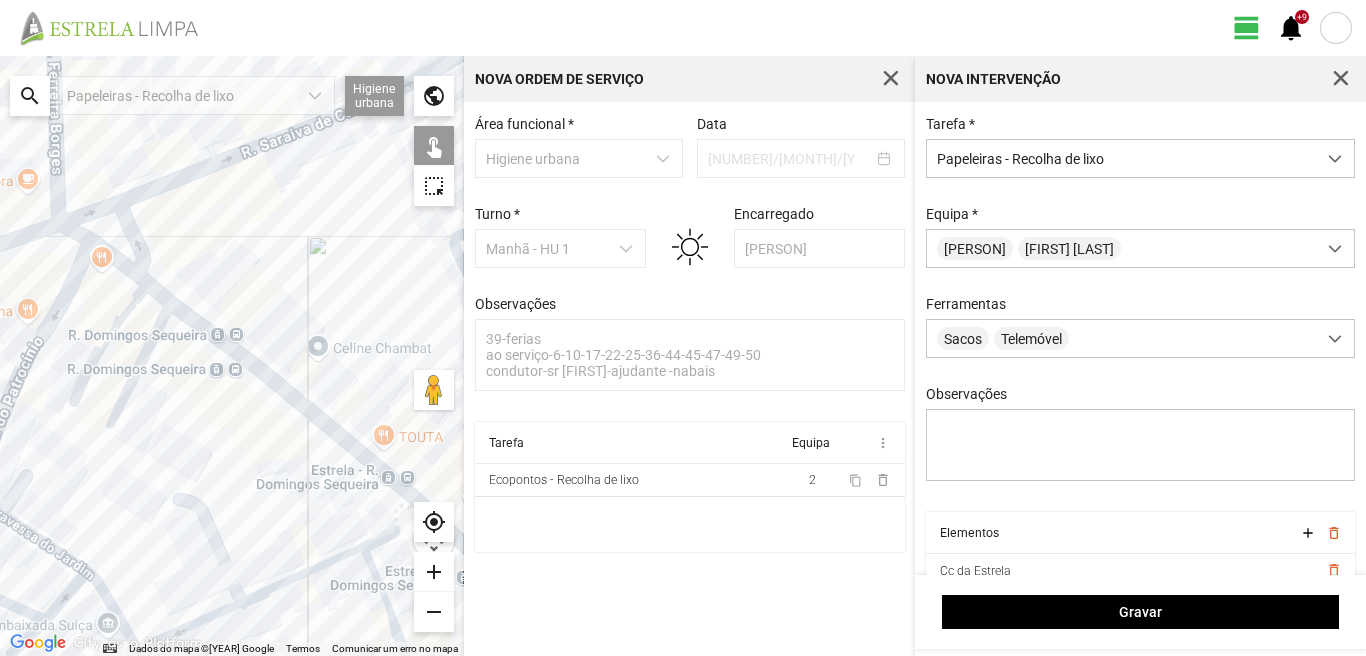 drag, startPoint x: 75, startPoint y: 315, endPoint x: 86, endPoint y: 310, distance: 12.083046 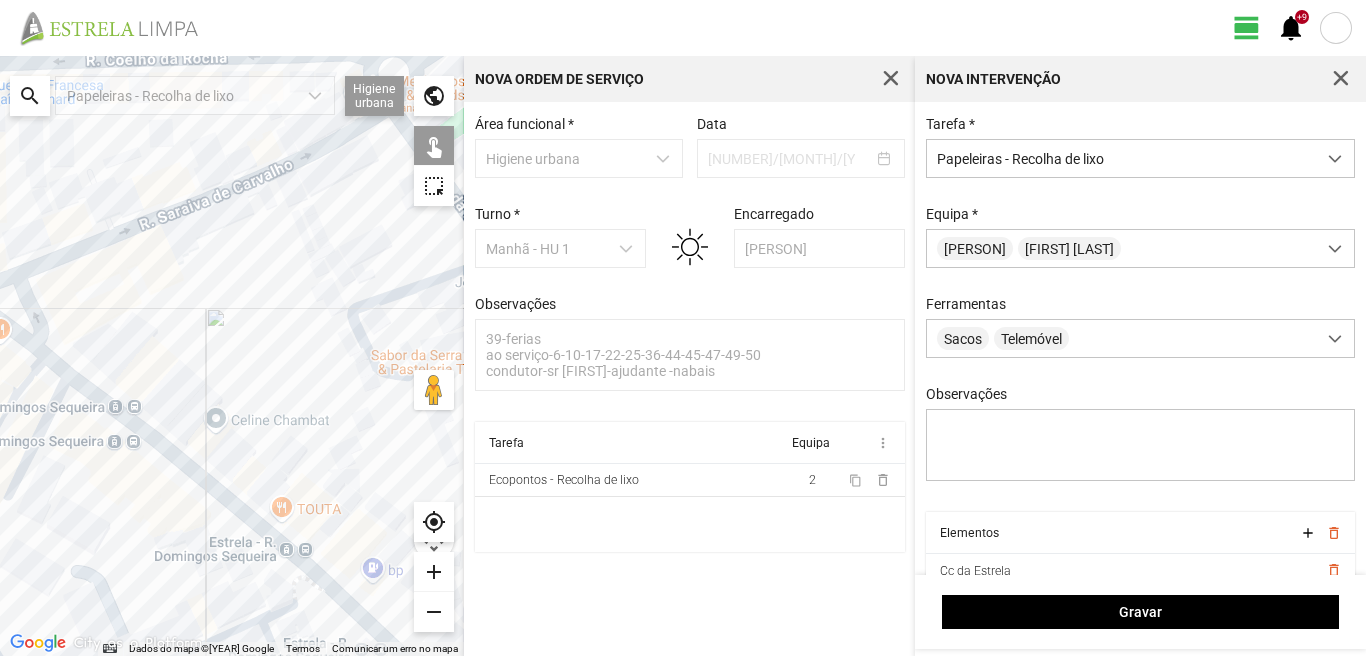 drag, startPoint x: 181, startPoint y: 304, endPoint x: 31, endPoint y: 400, distance: 178.08986 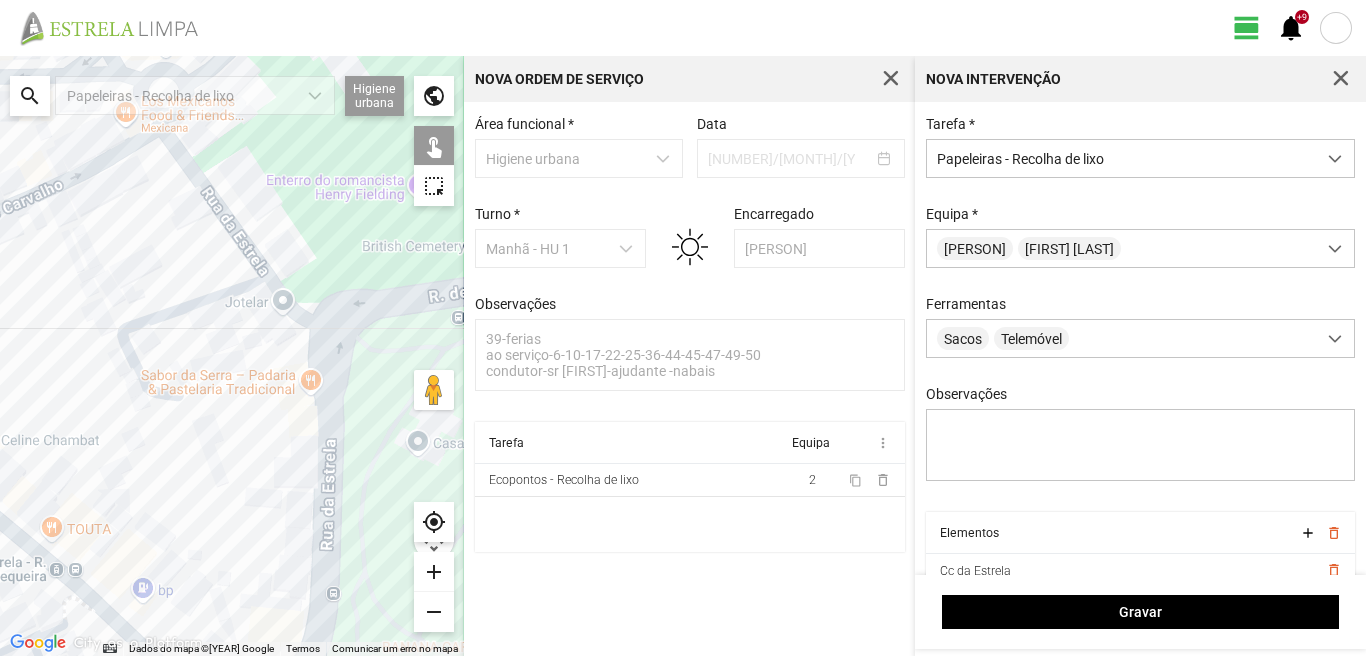 drag, startPoint x: 240, startPoint y: 467, endPoint x: 179, endPoint y: 370, distance: 114.58621 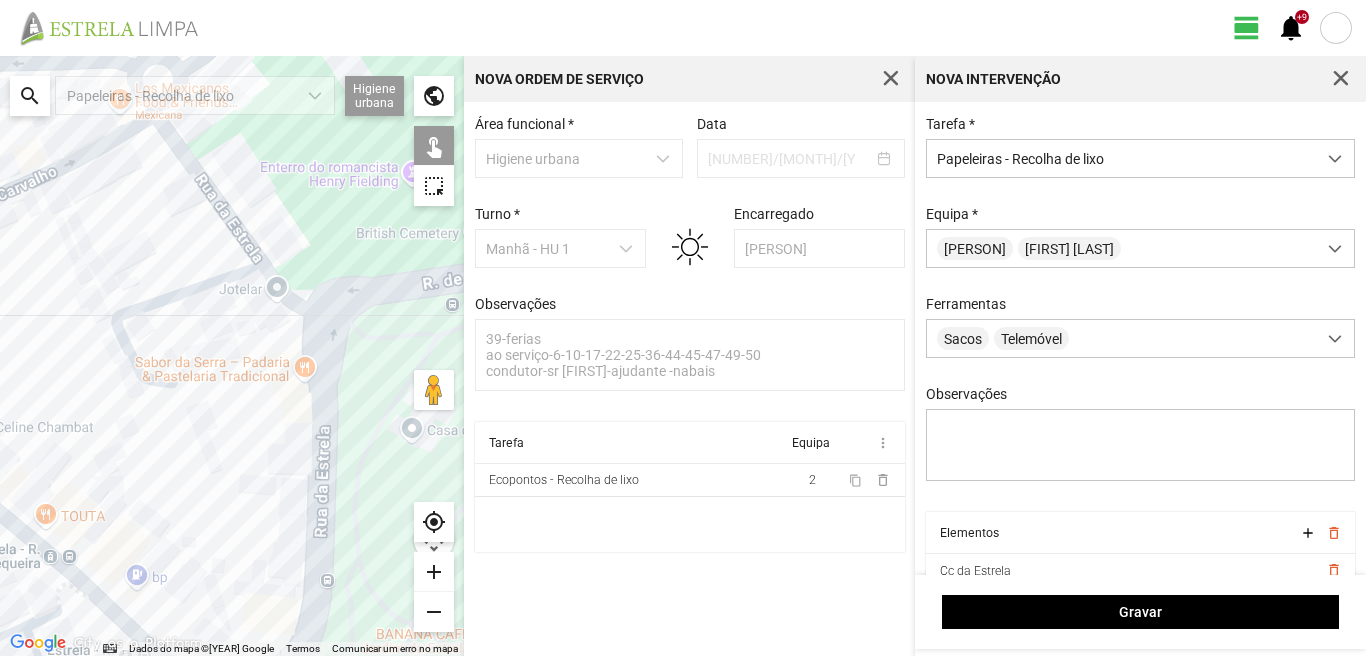 drag, startPoint x: 323, startPoint y: 607, endPoint x: 342, endPoint y: 555, distance: 55.362442 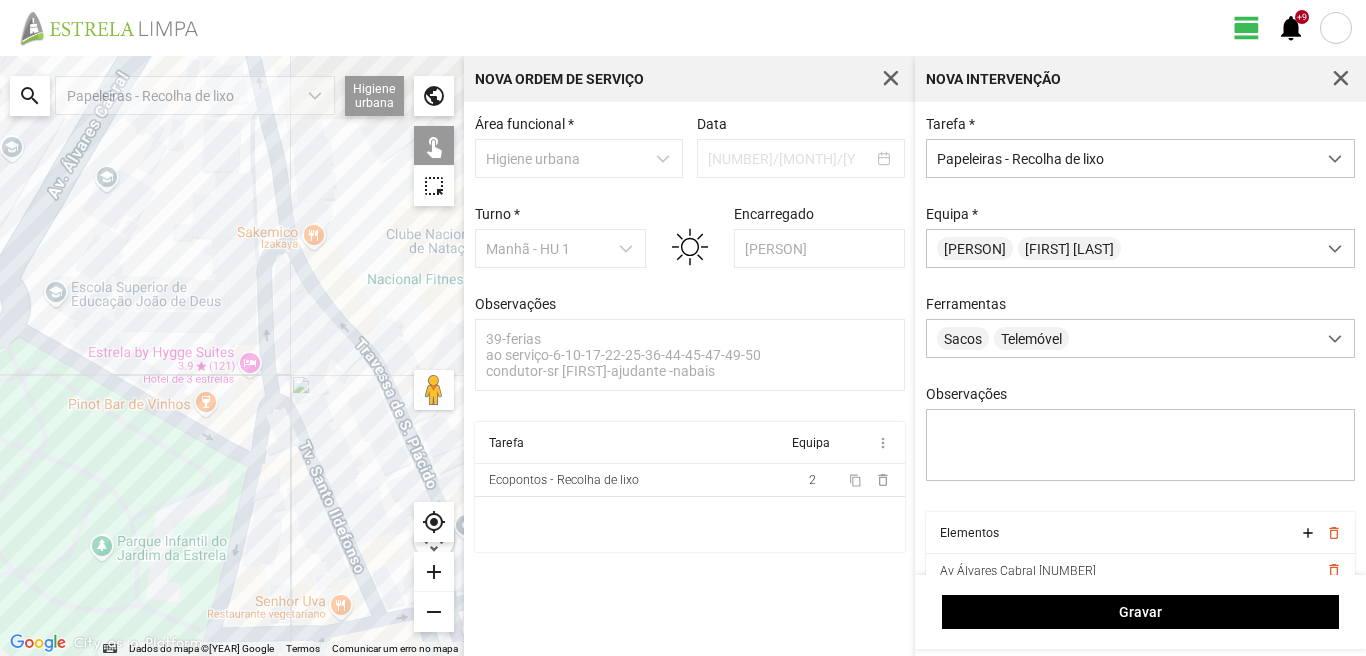 drag, startPoint x: 305, startPoint y: 398, endPoint x: 15, endPoint y: 398, distance: 290 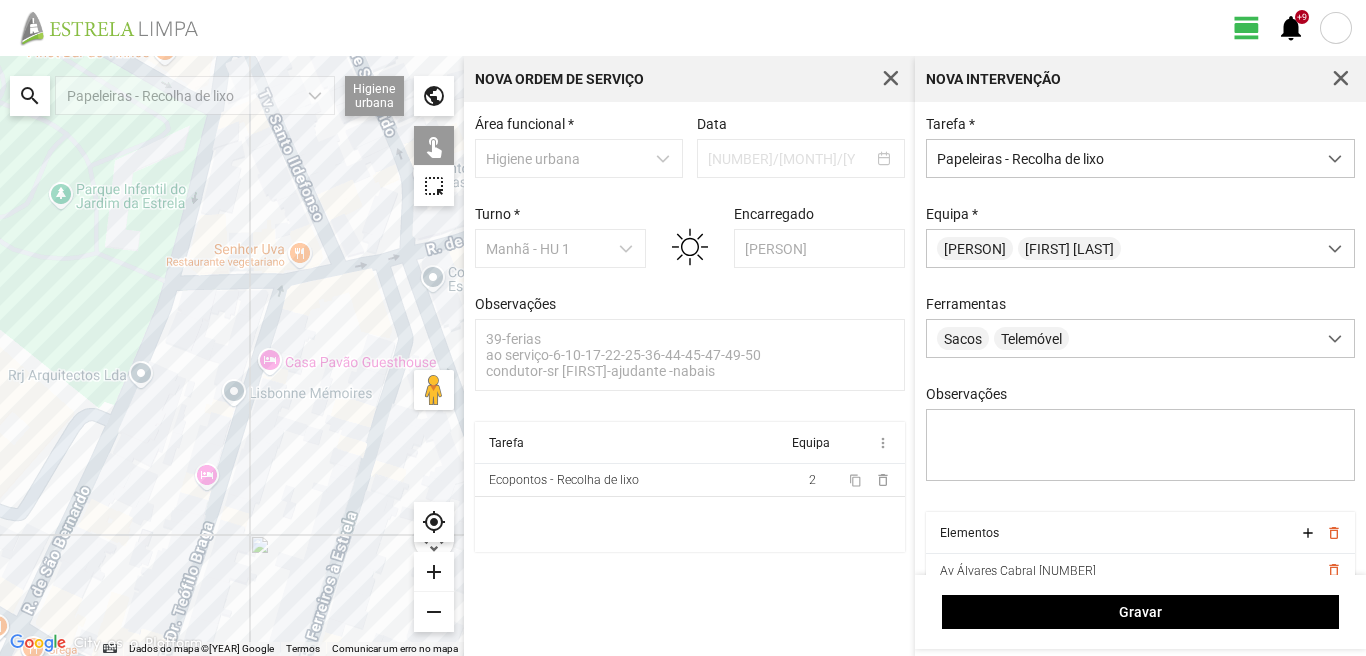 drag, startPoint x: 51, startPoint y: 507, endPoint x: 78, endPoint y: 139, distance: 368.98917 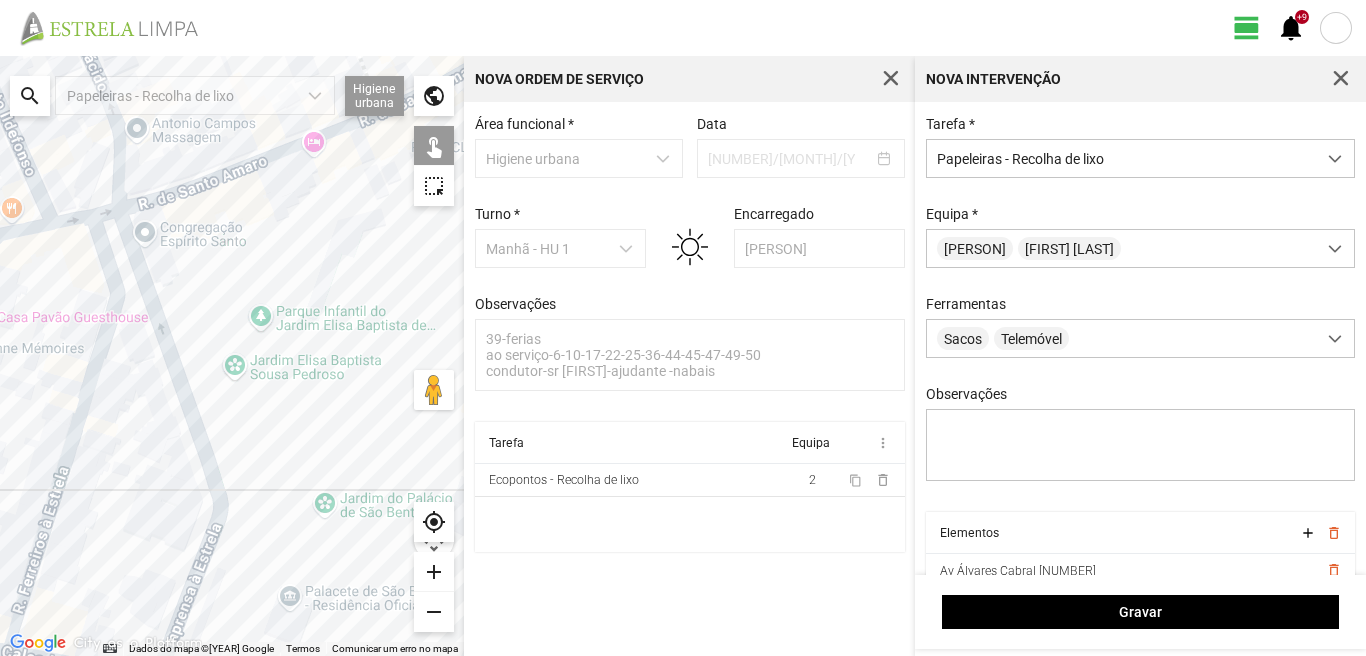 drag, startPoint x: 314, startPoint y: 366, endPoint x: 0, endPoint y: 365, distance: 314.0016 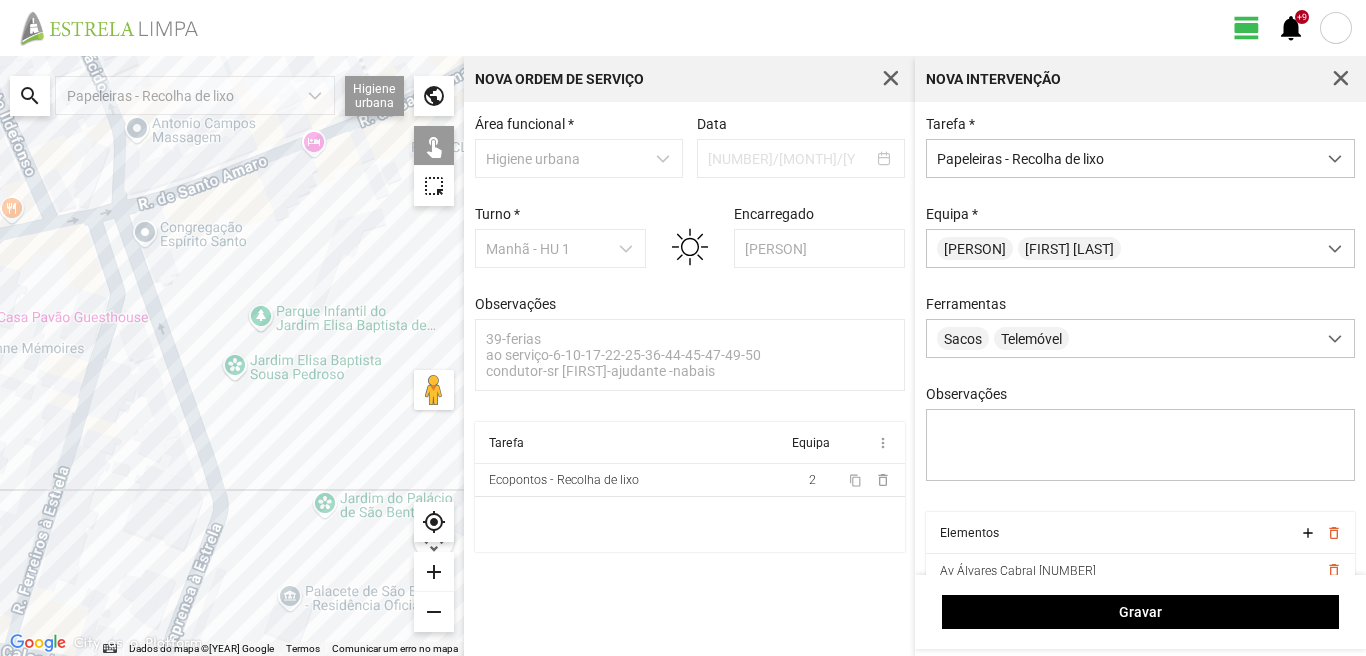 drag, startPoint x: 215, startPoint y: 403, endPoint x: 221, endPoint y: 347, distance: 56.32051 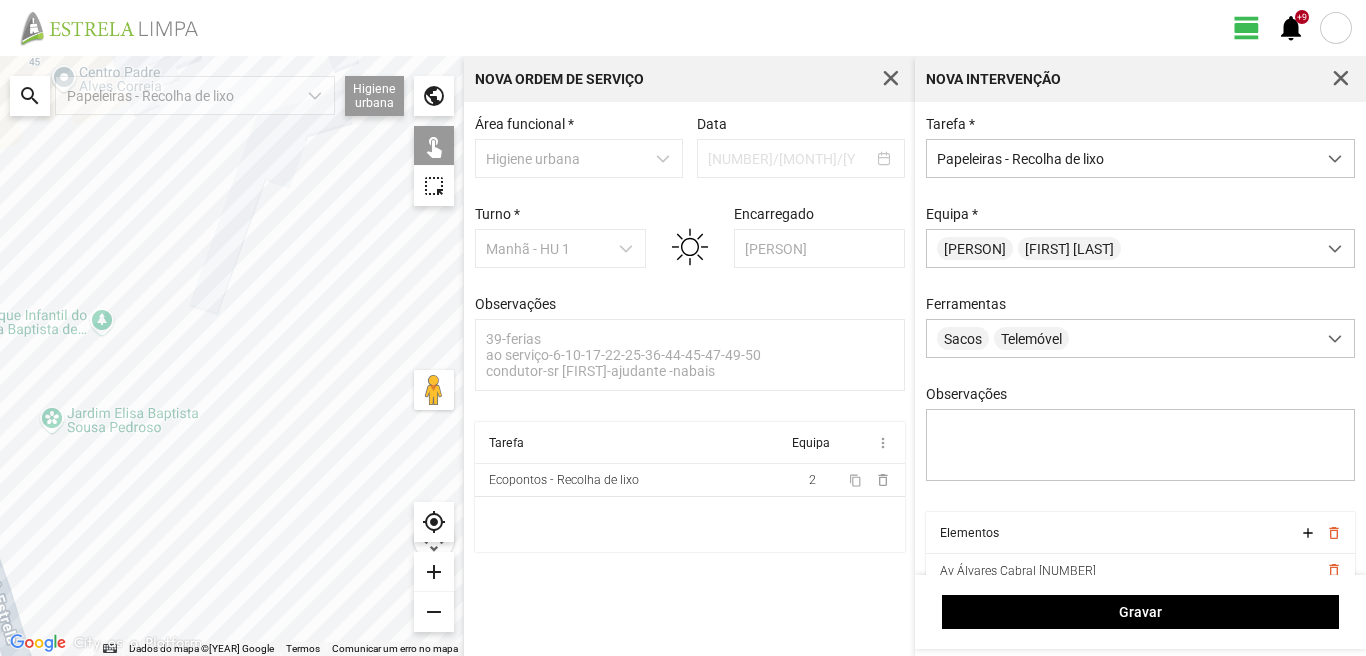 drag, startPoint x: 262, startPoint y: 334, endPoint x: 46, endPoint y: 409, distance: 228.65039 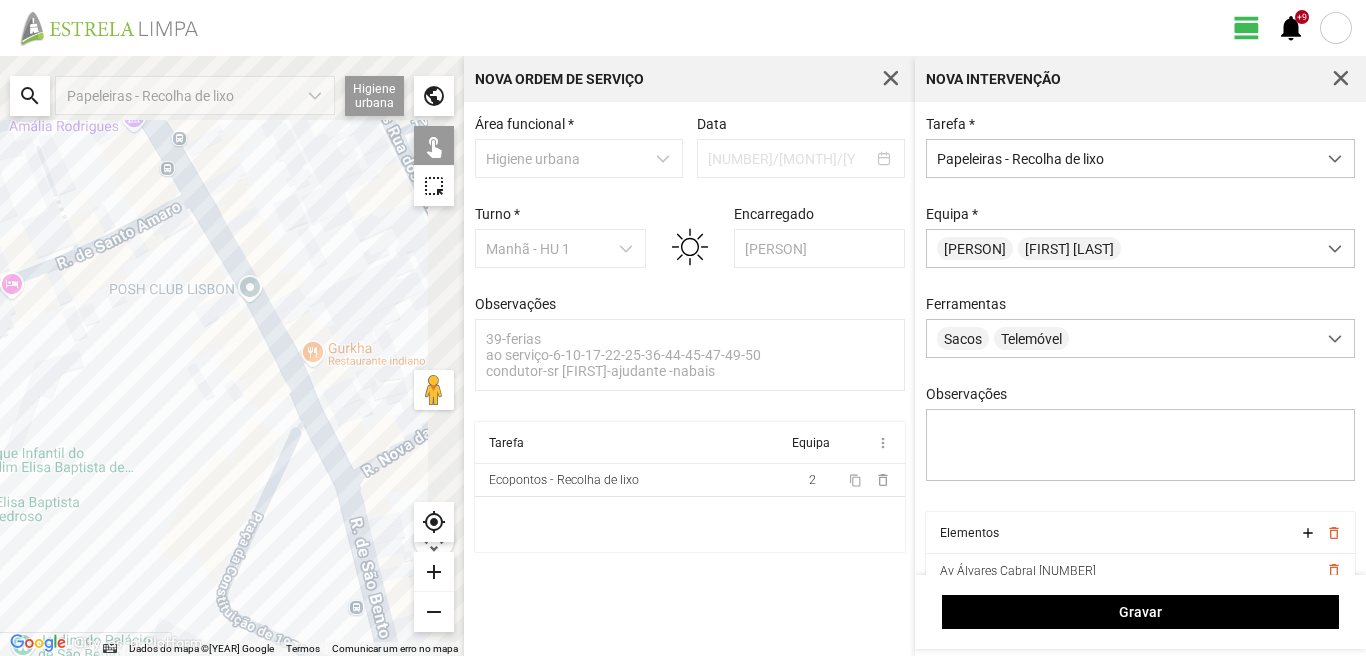 drag, startPoint x: 228, startPoint y: 181, endPoint x: 58, endPoint y: 323, distance: 221.50395 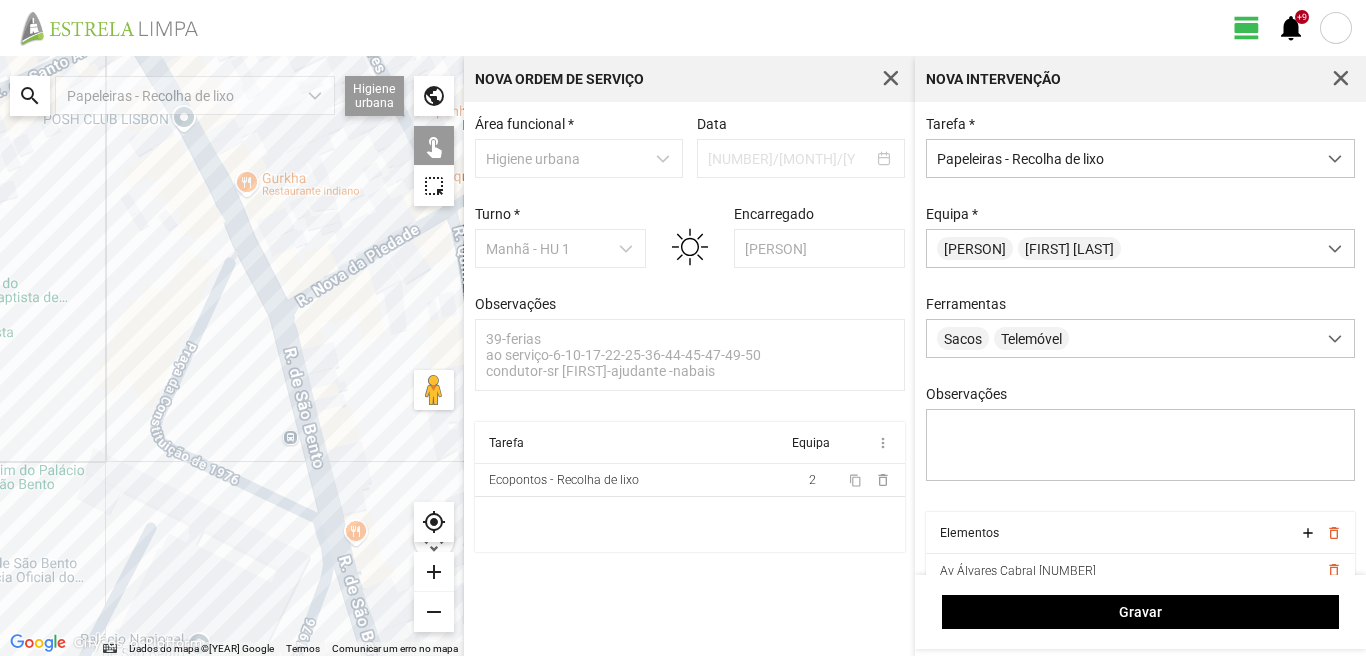 drag, startPoint x: 255, startPoint y: 522, endPoint x: 200, endPoint y: 348, distance: 182.48561 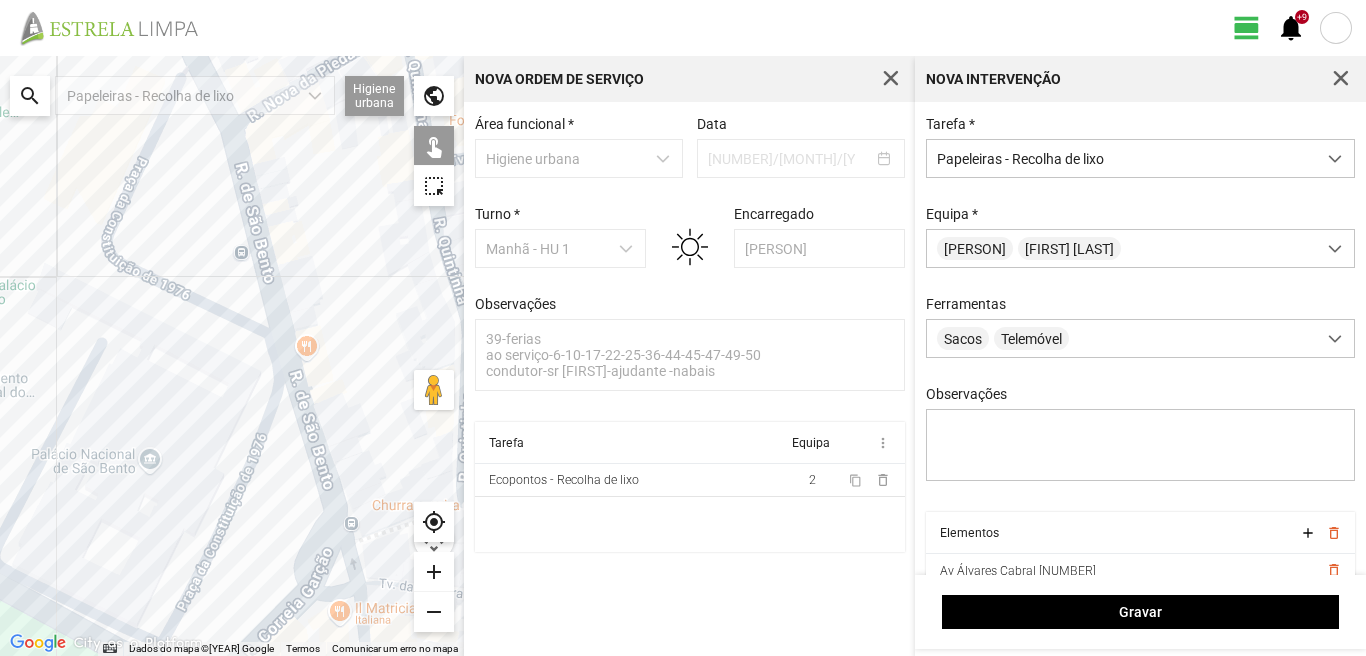 drag, startPoint x: 276, startPoint y: 525, endPoint x: 212, endPoint y: 107, distance: 422.87112 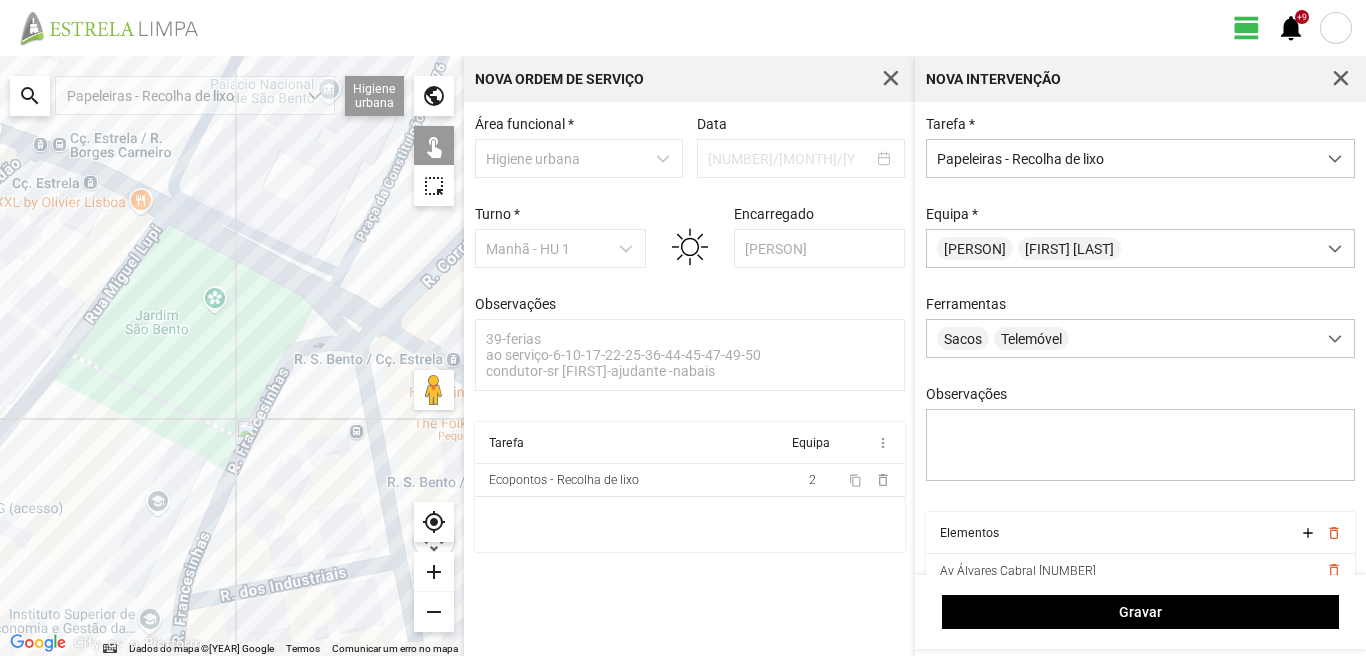 drag, startPoint x: 228, startPoint y: 166, endPoint x: 424, endPoint y: 259, distance: 216.94469 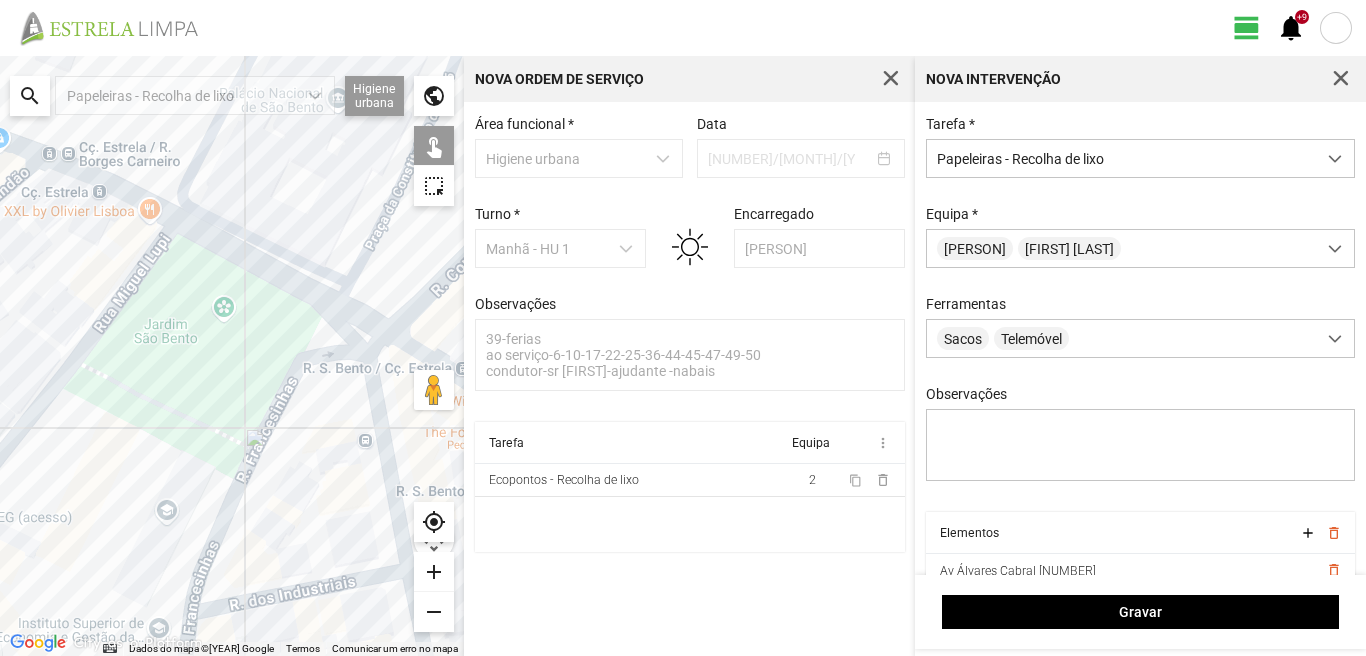 drag, startPoint x: 88, startPoint y: 293, endPoint x: 308, endPoint y: 330, distance: 223.08966 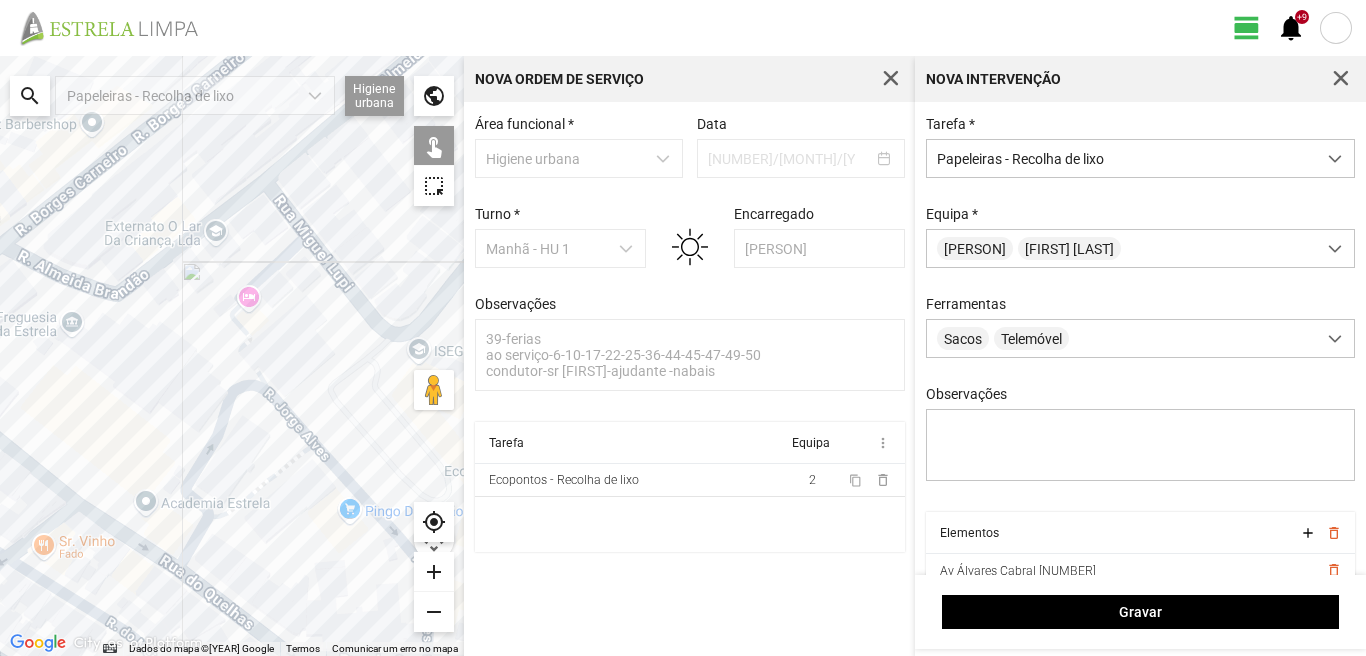 drag, startPoint x: 147, startPoint y: 507, endPoint x: 227, endPoint y: 264, distance: 255.83002 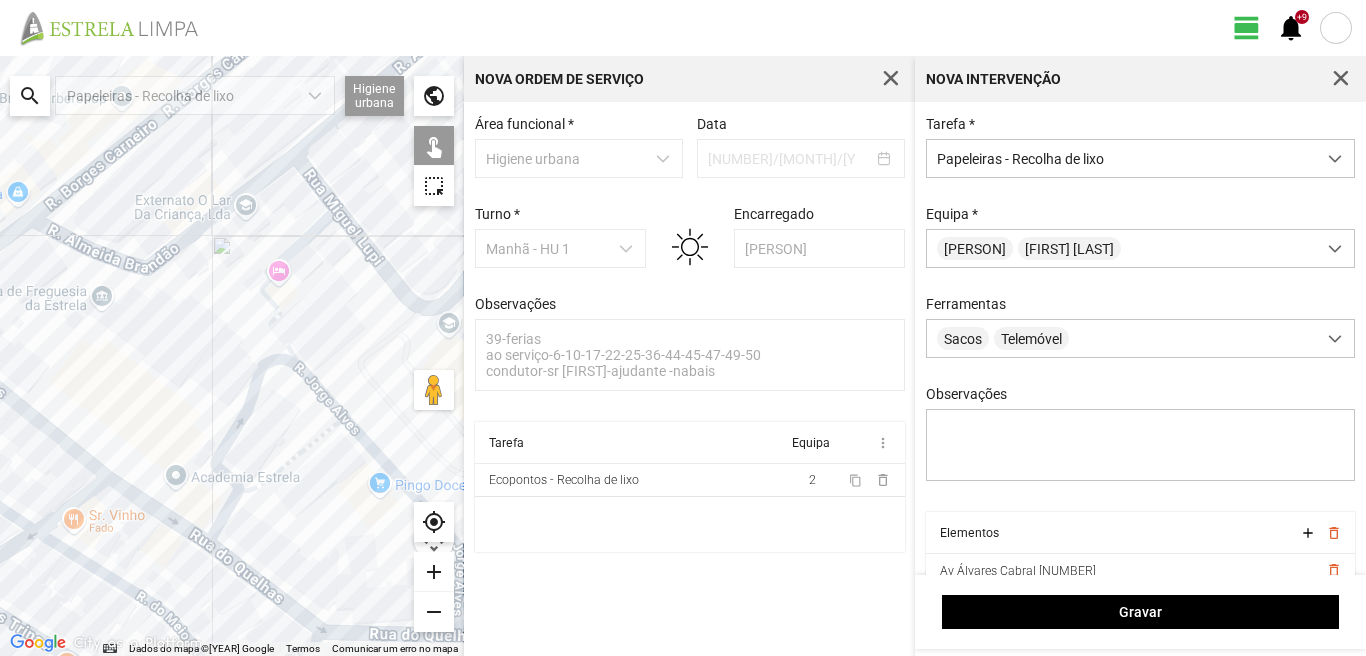drag, startPoint x: 216, startPoint y: 547, endPoint x: 248, endPoint y: 528, distance: 37.215588 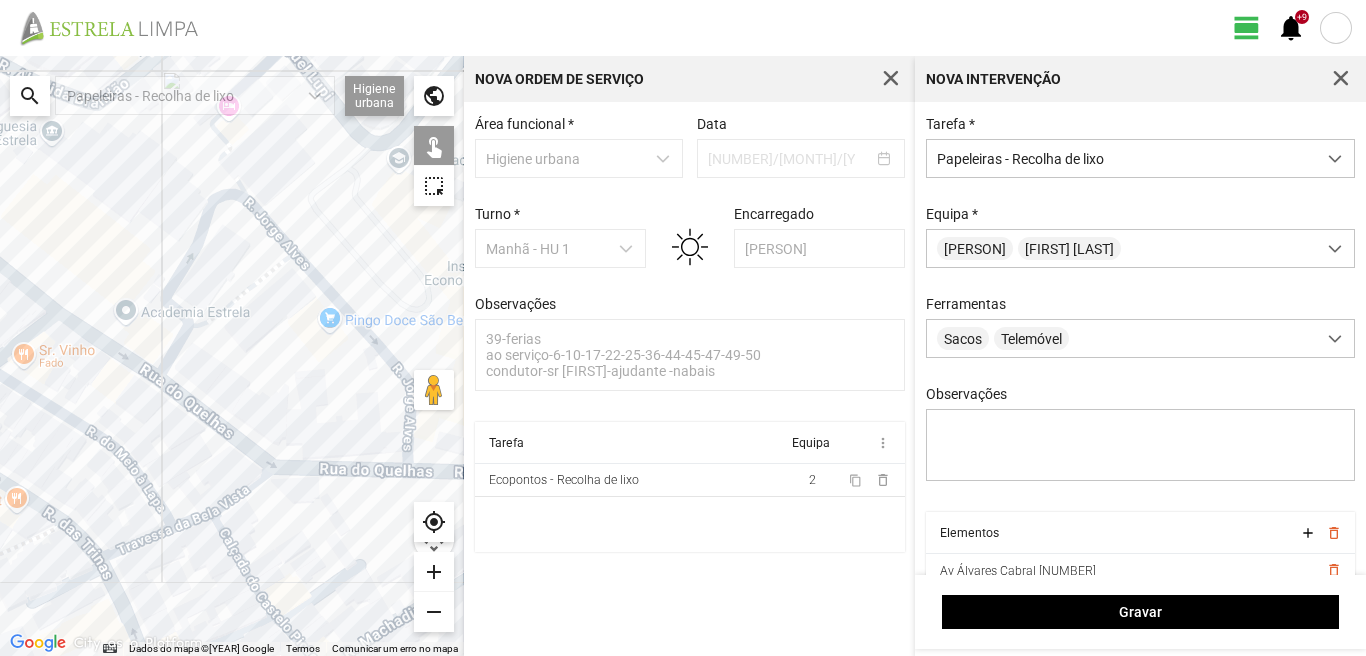 drag, startPoint x: 248, startPoint y: 535, endPoint x: 199, endPoint y: 364, distance: 177.88199 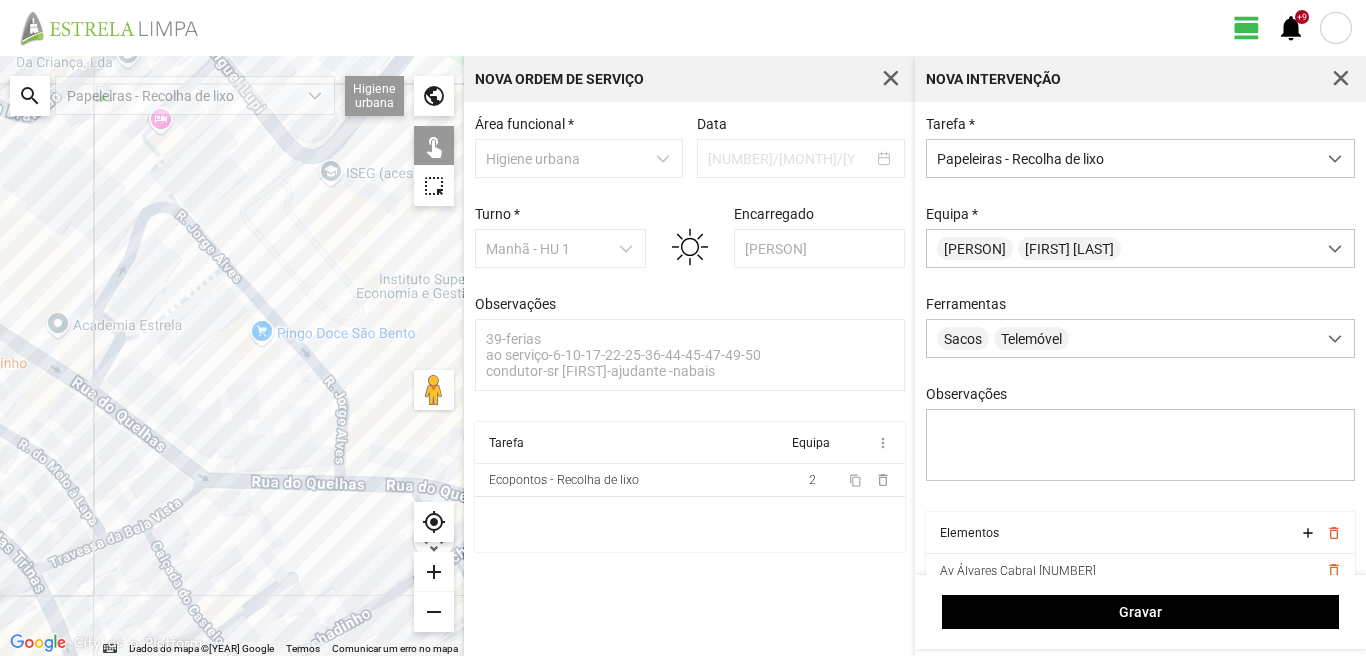 drag, startPoint x: 361, startPoint y: 433, endPoint x: 265, endPoint y: 463, distance: 100.57833 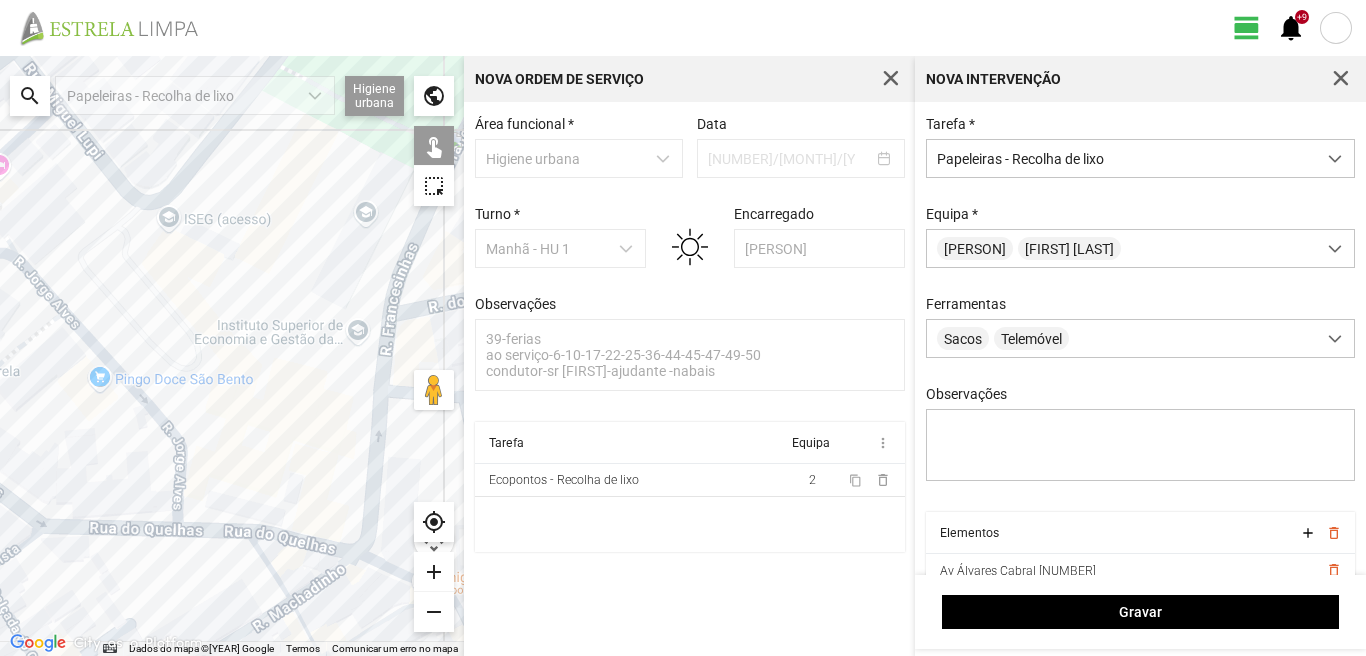 drag, startPoint x: 340, startPoint y: 427, endPoint x: 82, endPoint y: 478, distance: 262.9924 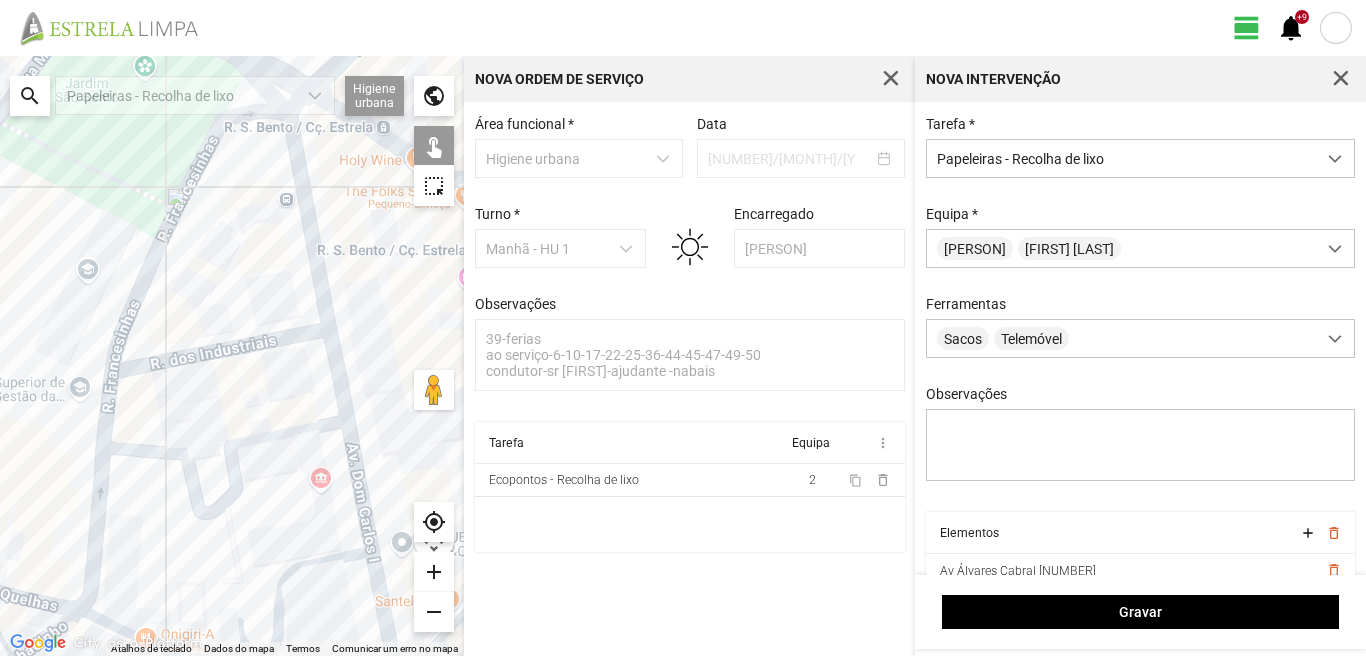 drag, startPoint x: 123, startPoint y: 375, endPoint x: 195, endPoint y: 398, distance: 75.58439 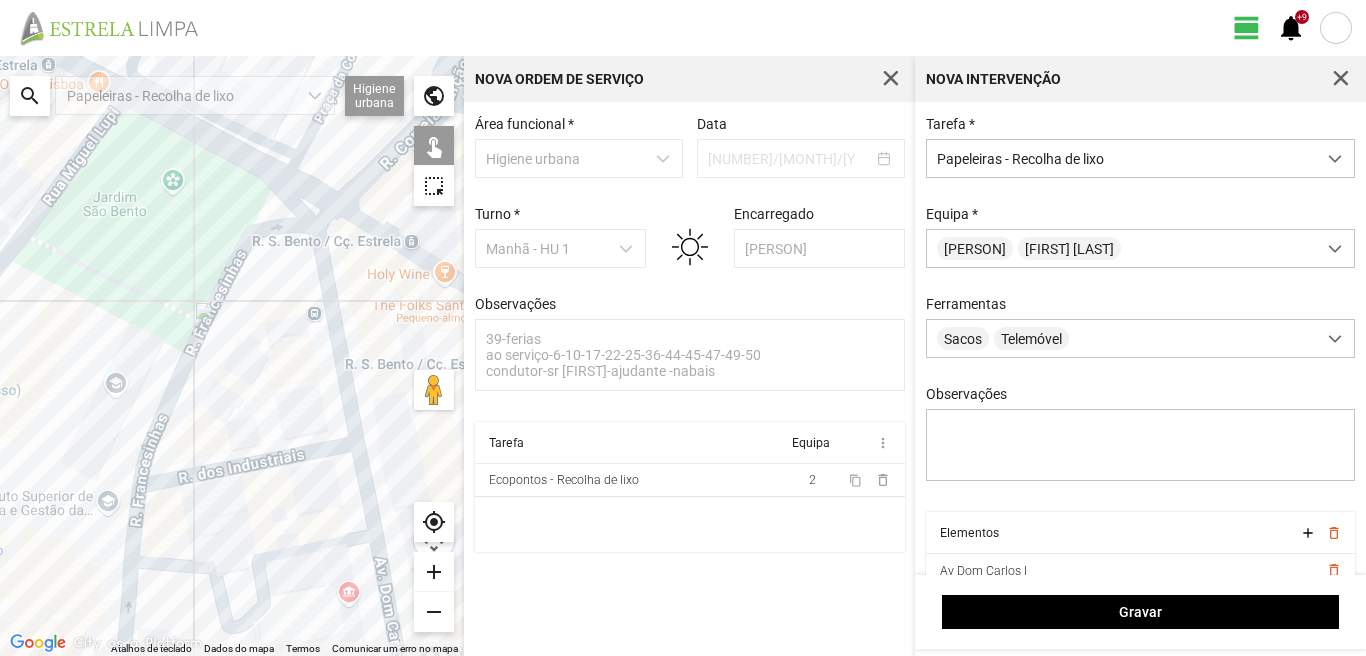 drag, startPoint x: 270, startPoint y: 131, endPoint x: 271, endPoint y: 261, distance: 130.00385 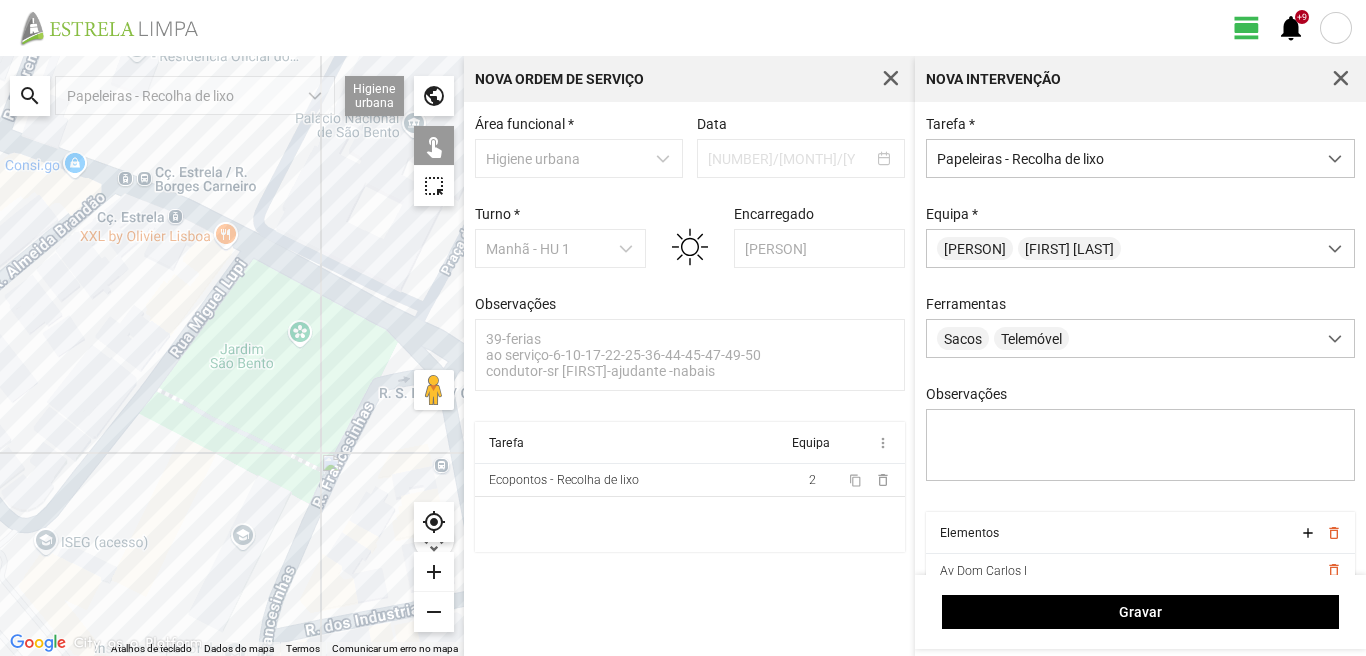 drag, startPoint x: 123, startPoint y: 166, endPoint x: 241, endPoint y: 292, distance: 172.62677 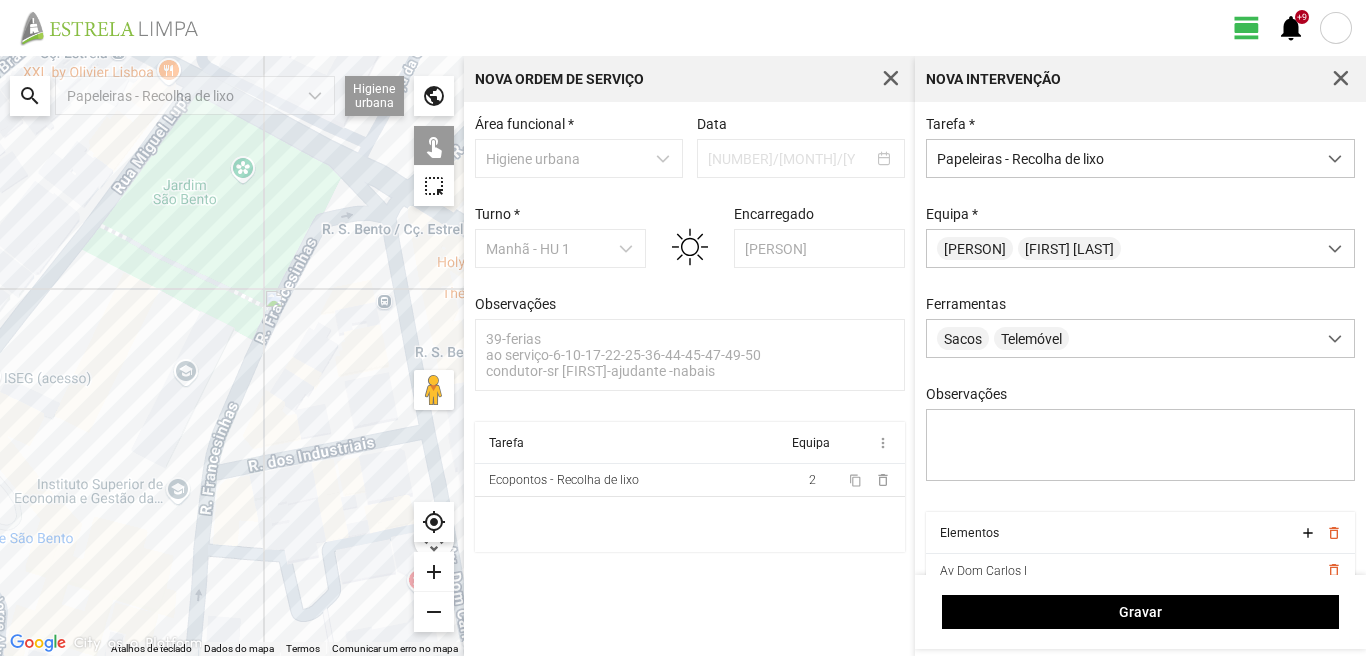 drag, startPoint x: 298, startPoint y: 490, endPoint x: 251, endPoint y: 317, distance: 179.27075 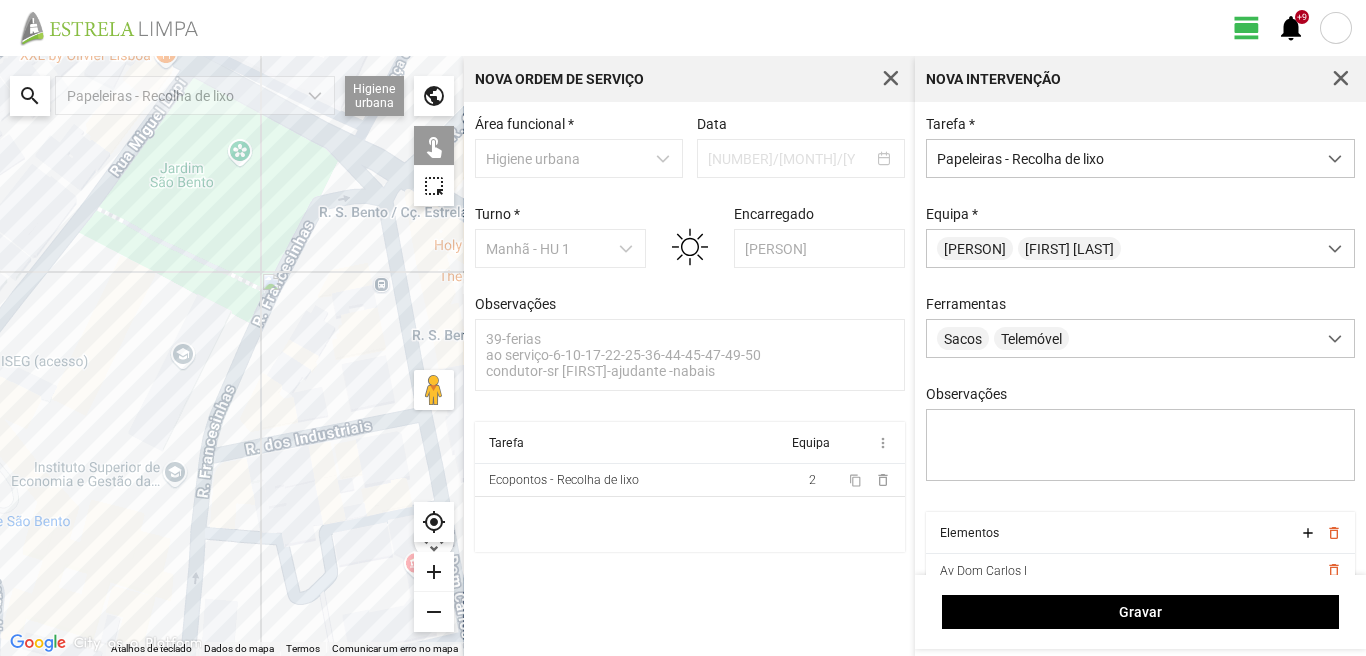 drag, startPoint x: 369, startPoint y: 278, endPoint x: 372, endPoint y: 303, distance: 25.179358 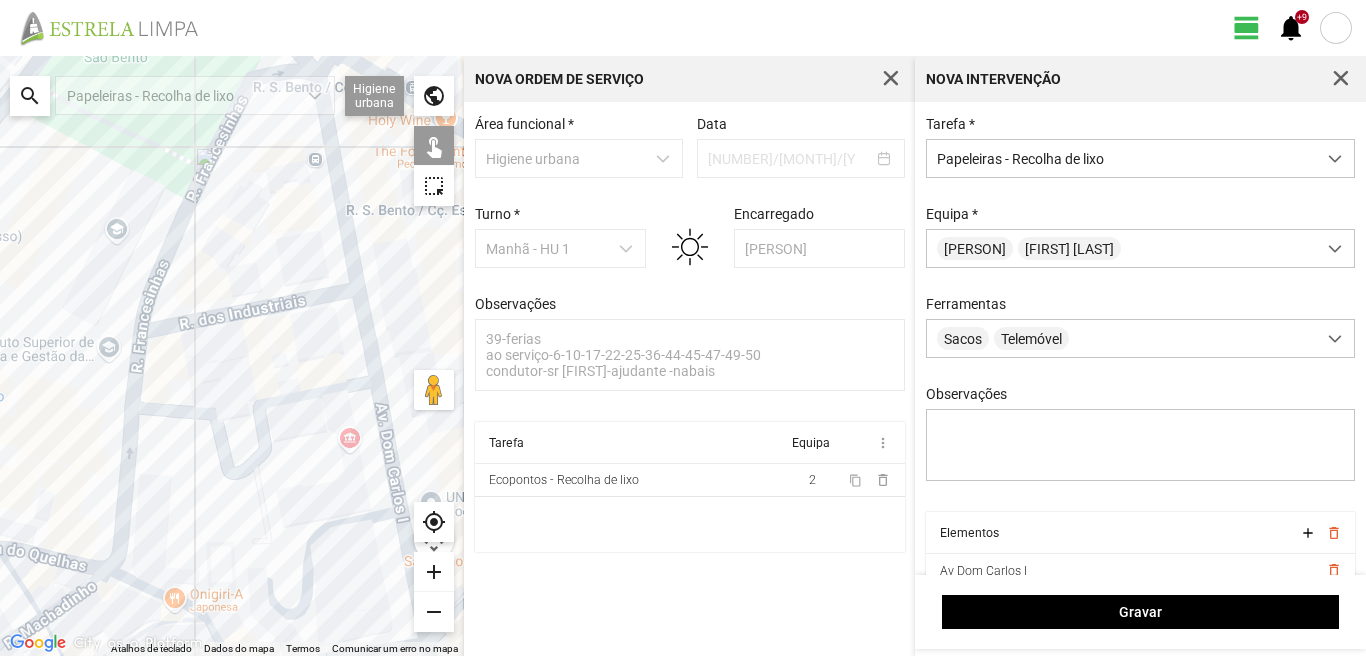 drag, startPoint x: 389, startPoint y: 433, endPoint x: 319, endPoint y: 298, distance: 152.06906 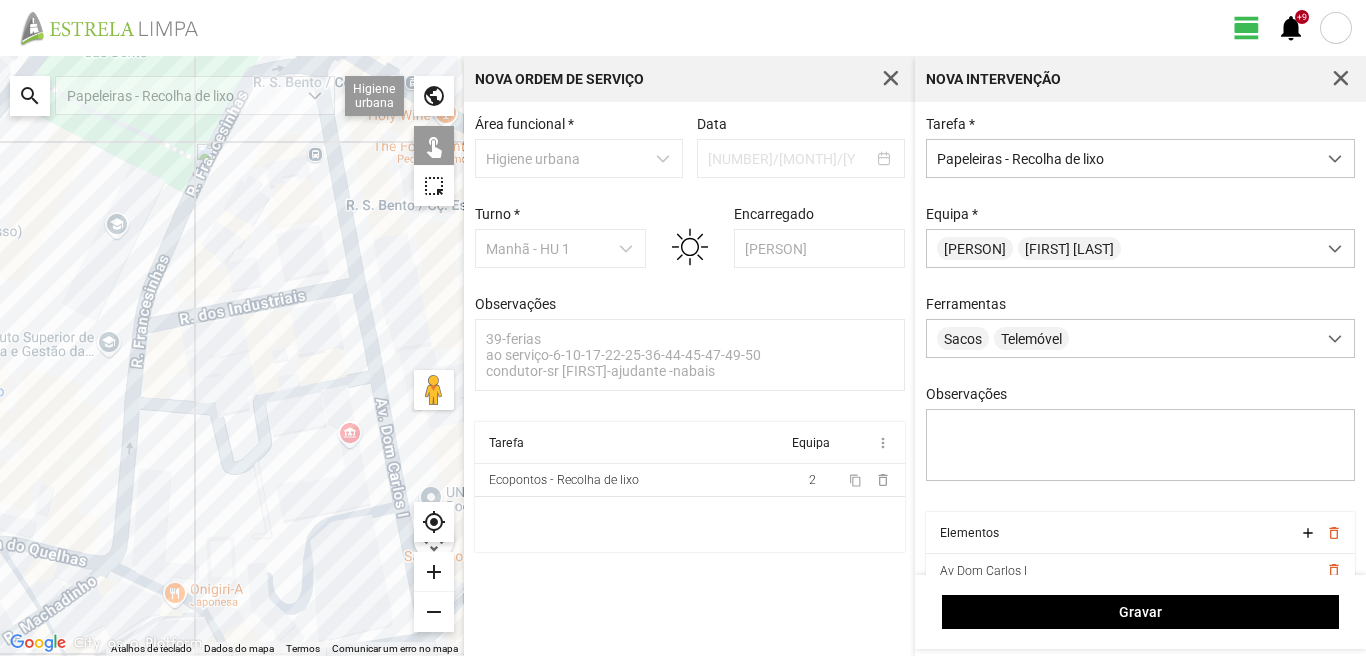 drag, startPoint x: 341, startPoint y: 313, endPoint x: 351, endPoint y: 358, distance: 46.09772 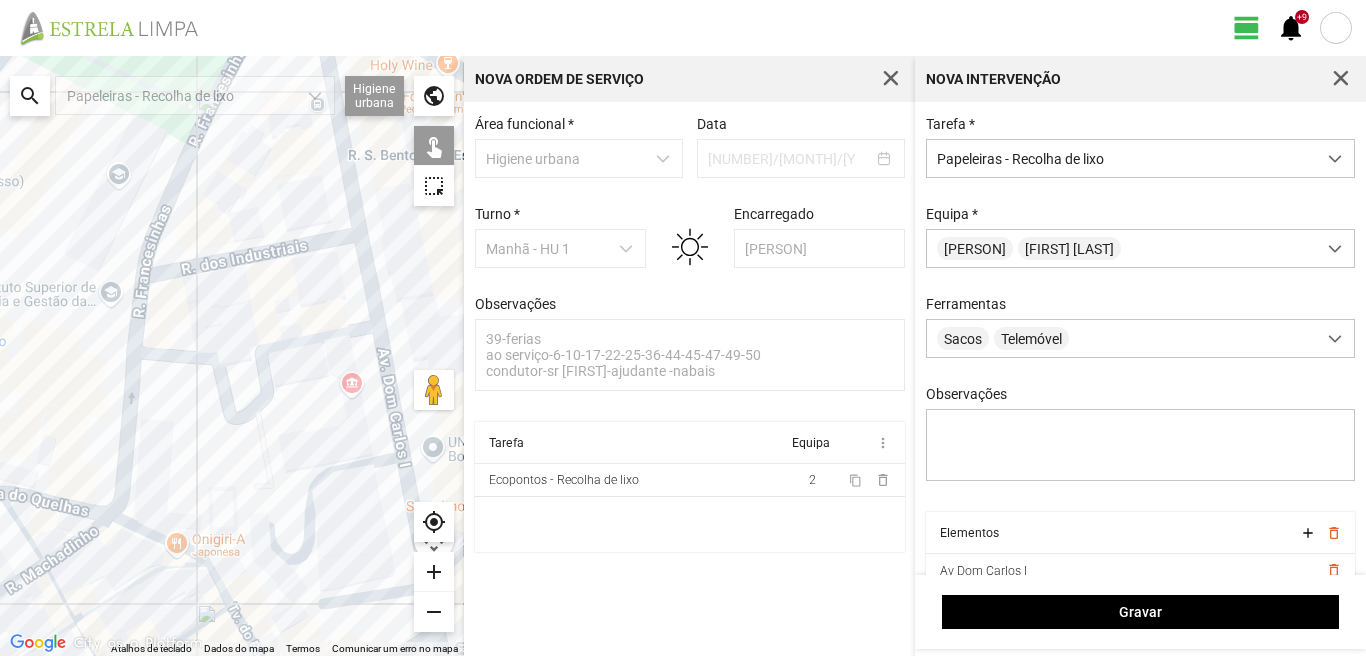 drag, startPoint x: 256, startPoint y: 475, endPoint x: 238, endPoint y: 313, distance: 162.99693 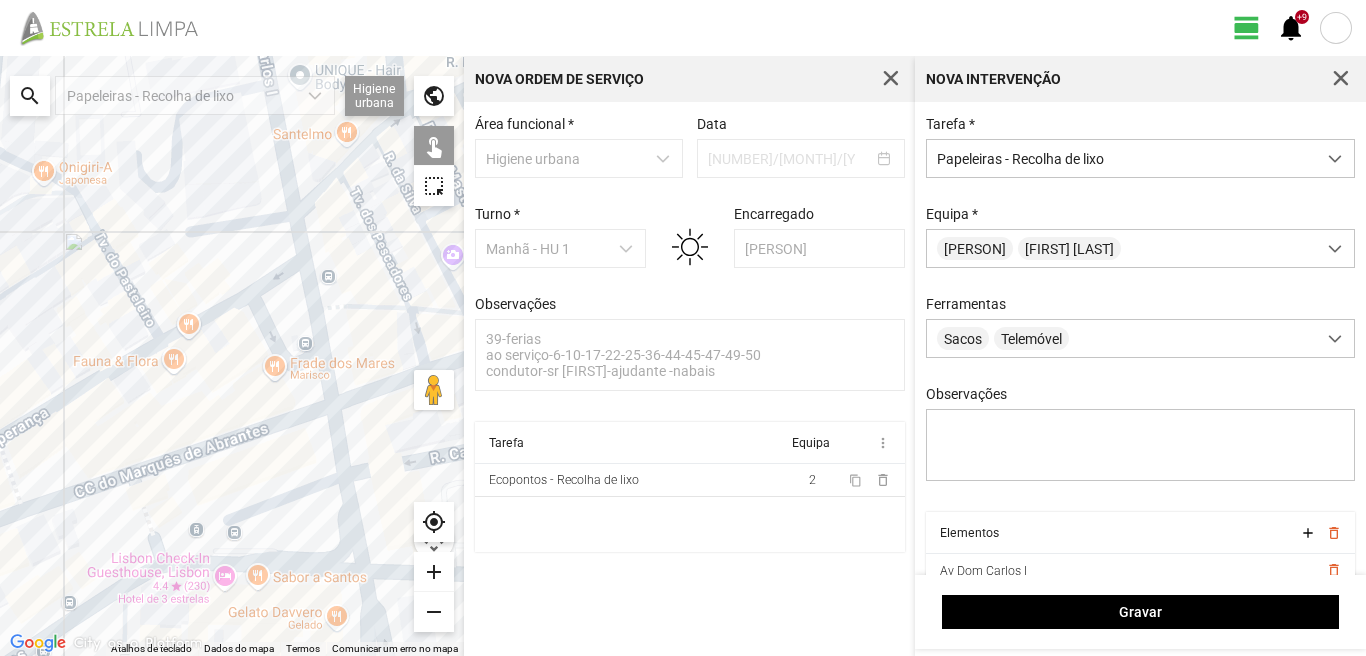 drag, startPoint x: 342, startPoint y: 516, endPoint x: 229, endPoint y: 296, distance: 247.32367 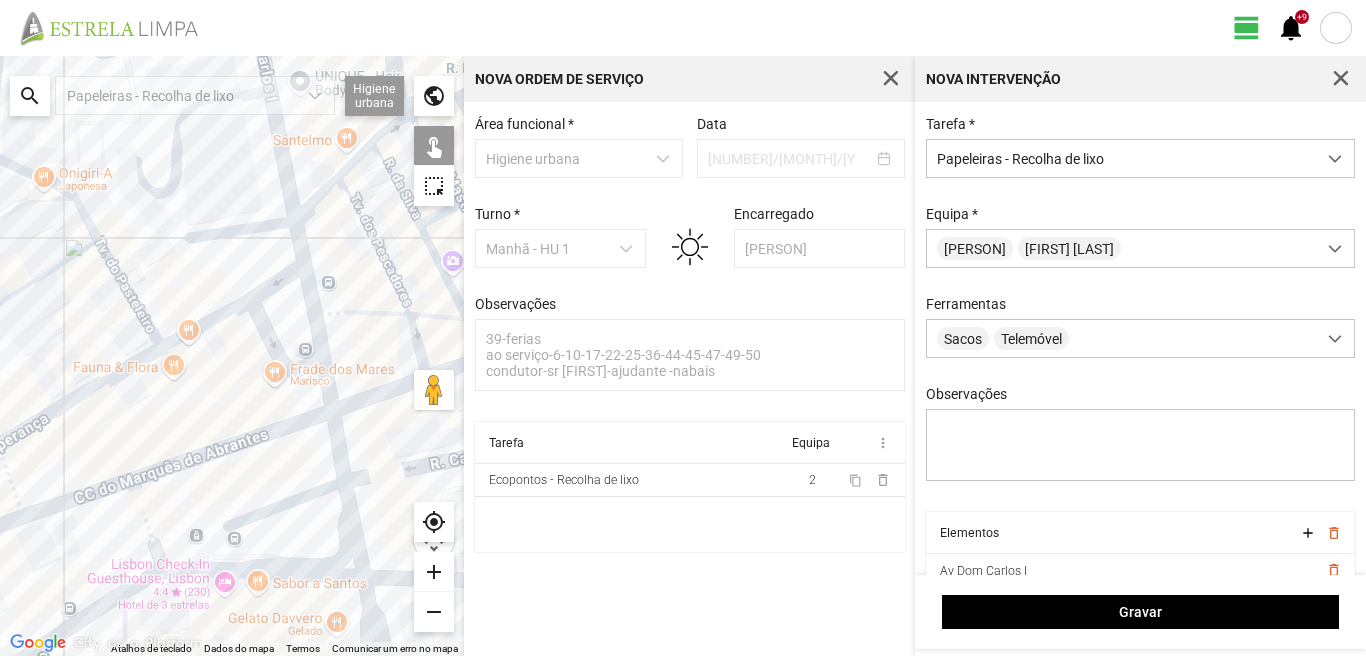 drag, startPoint x: 297, startPoint y: 245, endPoint x: 299, endPoint y: 260, distance: 15.132746 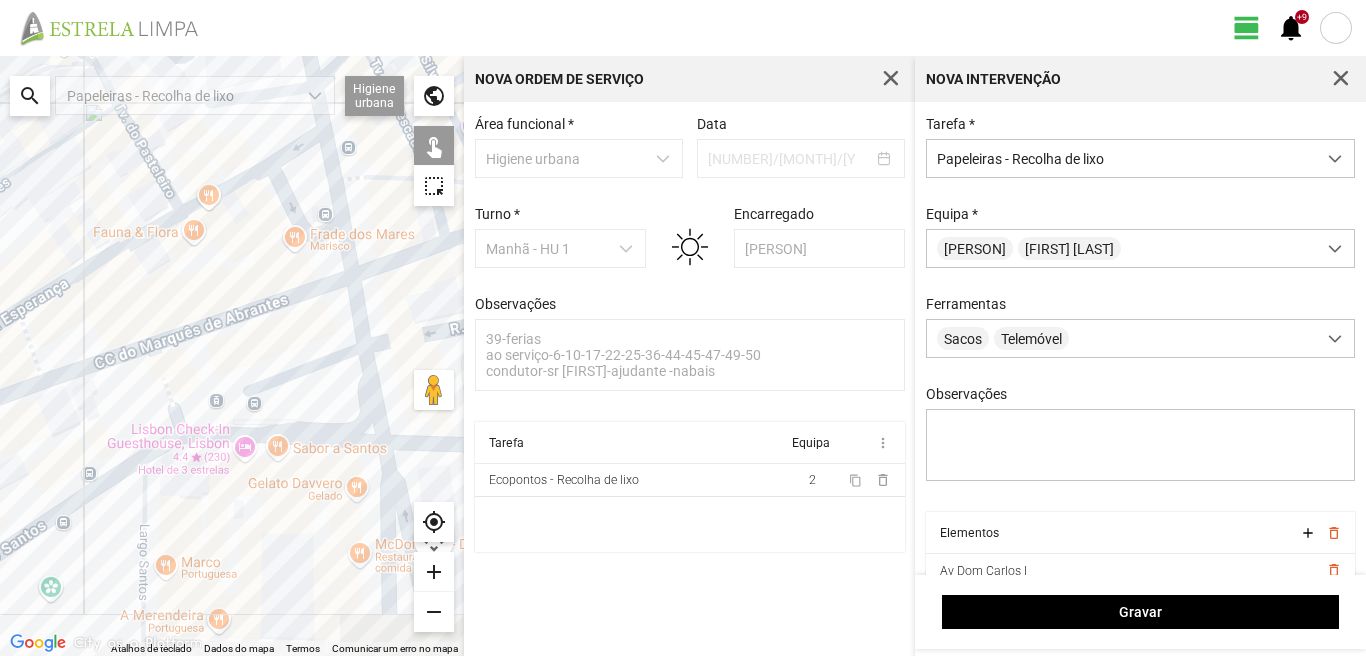 drag, startPoint x: 252, startPoint y: 564, endPoint x: 273, endPoint y: 415, distance: 150.4726 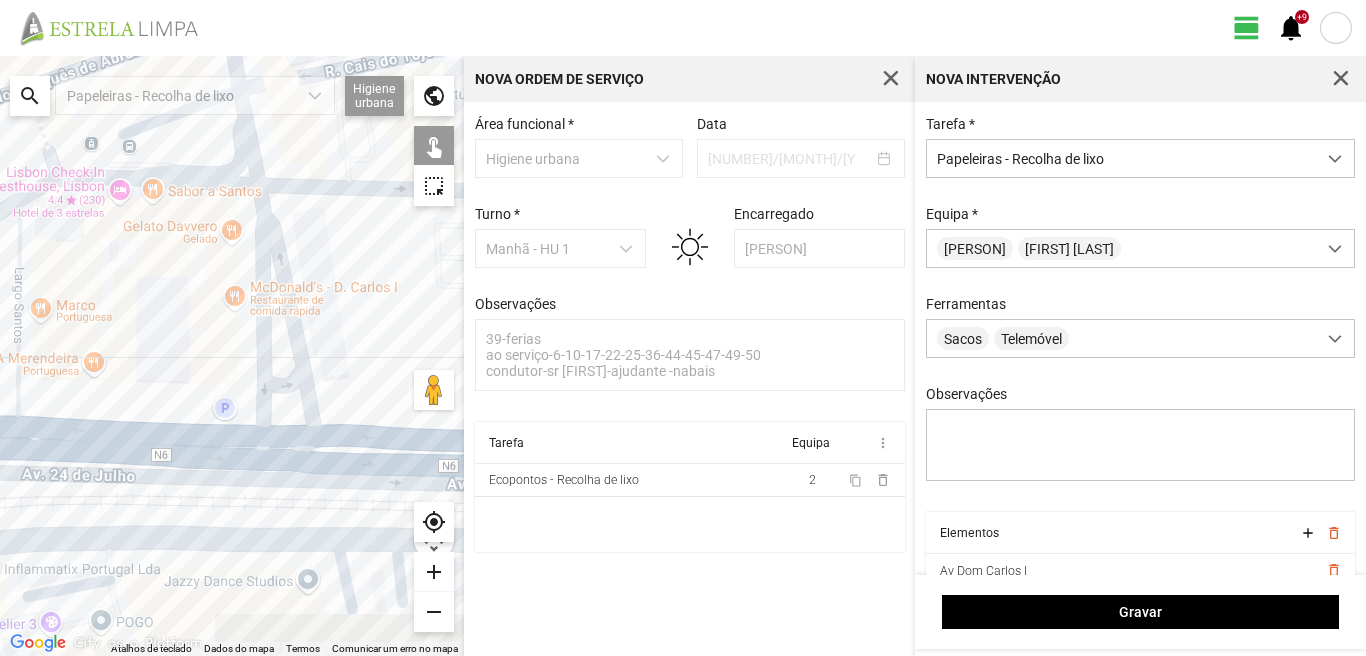 drag, startPoint x: 339, startPoint y: 588, endPoint x: 217, endPoint y: 328, distance: 287.2003 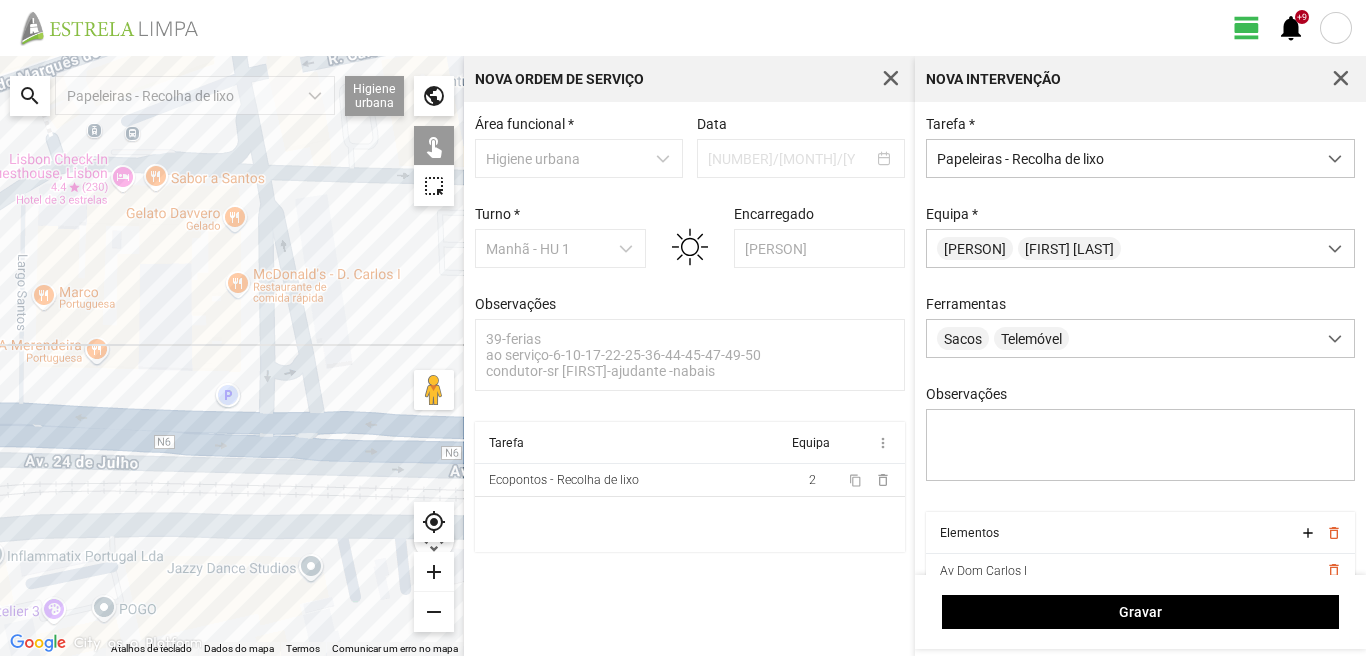 drag, startPoint x: 300, startPoint y: 317, endPoint x: 210, endPoint y: 346, distance: 94.55686 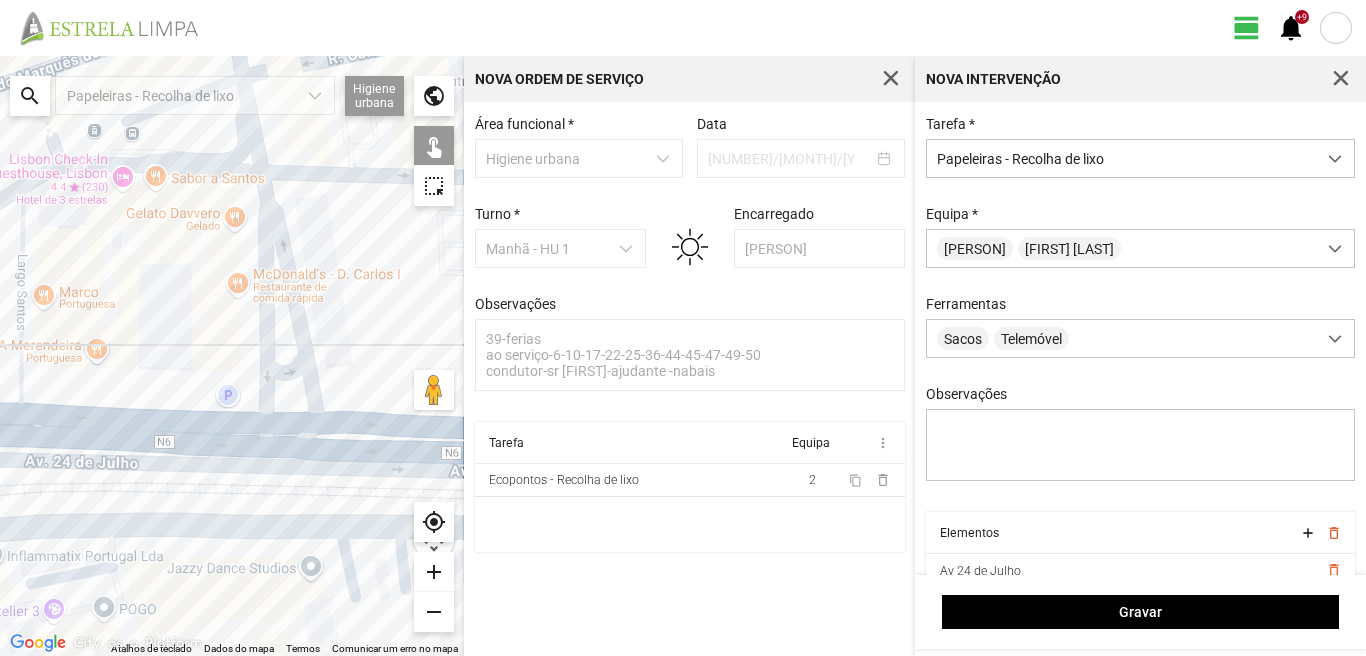 drag, startPoint x: 74, startPoint y: 375, endPoint x: 249, endPoint y: 392, distance: 175.82378 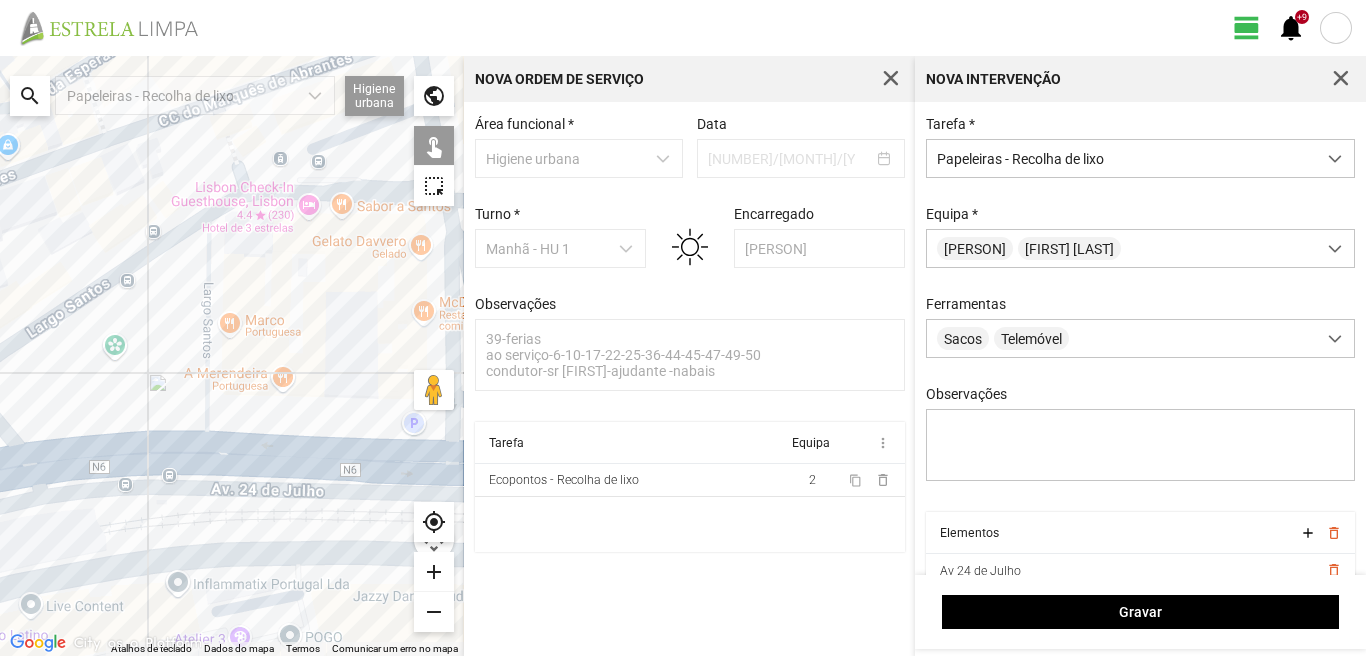 drag, startPoint x: 62, startPoint y: 337, endPoint x: 338, endPoint y: 381, distance: 279.48523 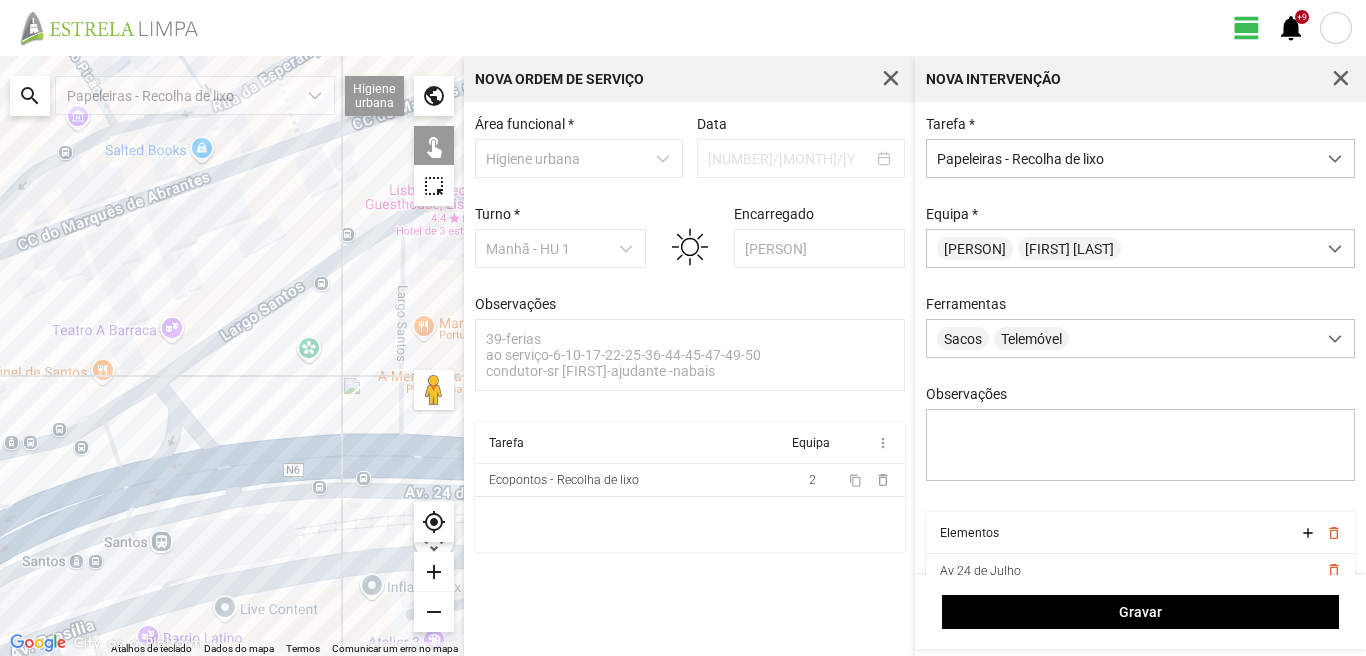 drag, startPoint x: 335, startPoint y: 383, endPoint x: 247, endPoint y: 326, distance: 104.84751 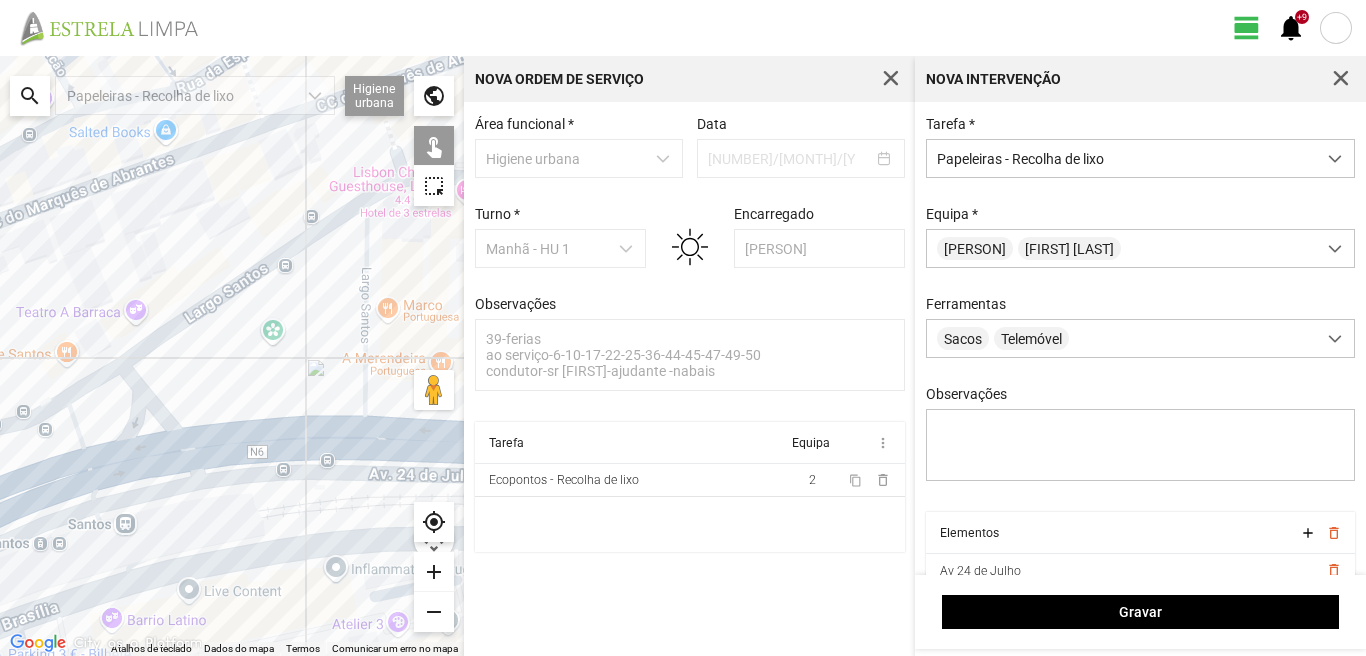 drag, startPoint x: 284, startPoint y: 465, endPoint x: 268, endPoint y: 437, distance: 32.24903 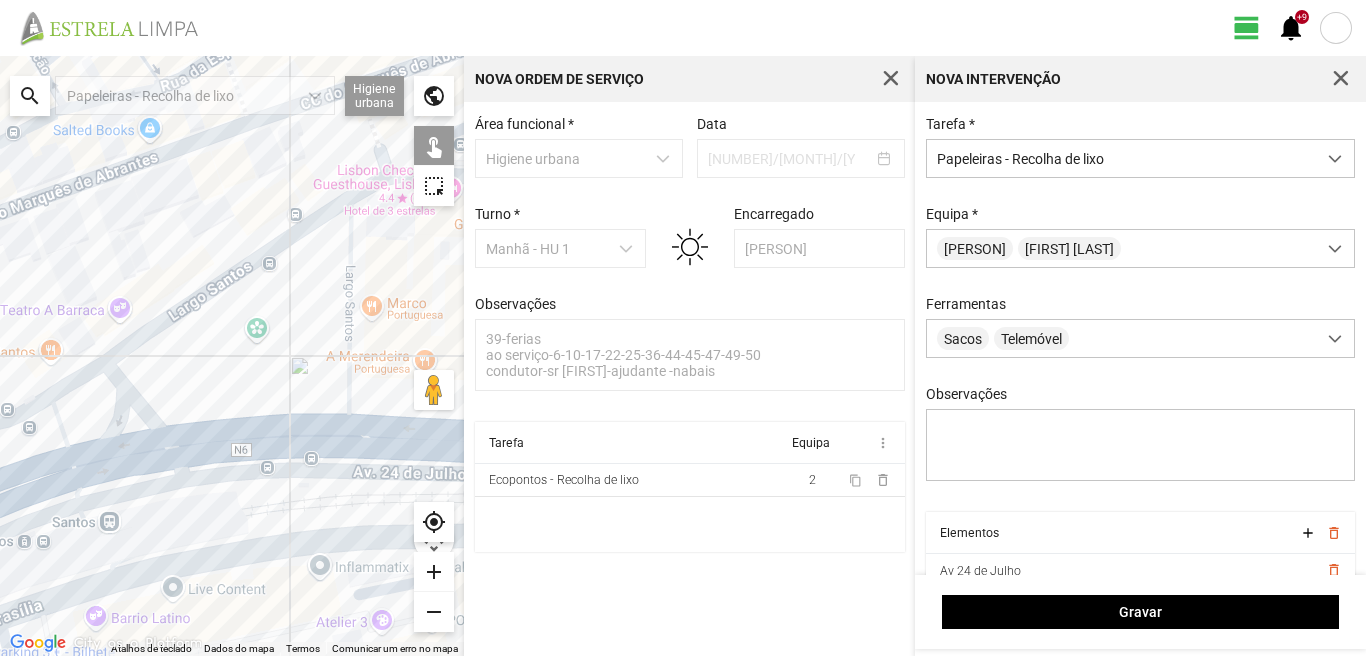 drag, startPoint x: 129, startPoint y: 383, endPoint x: 111, endPoint y: 381, distance: 18.110771 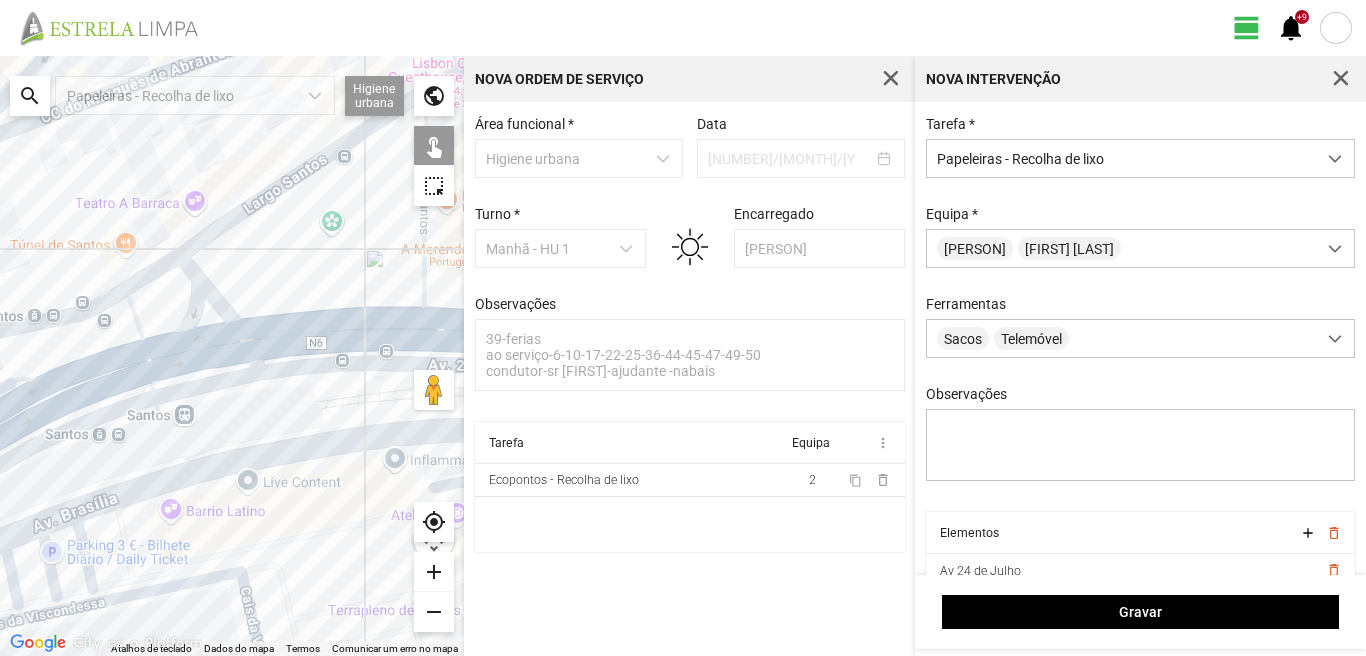 drag, startPoint x: 172, startPoint y: 506, endPoint x: 242, endPoint y: 410, distance: 118.810776 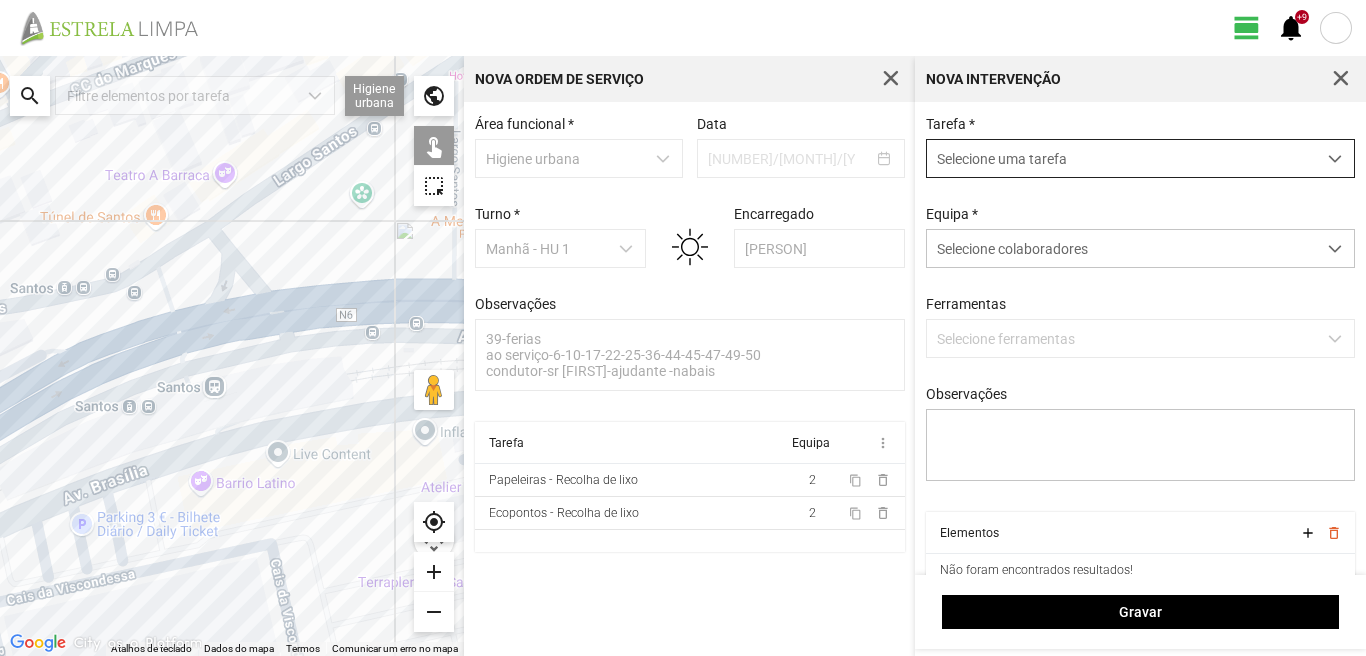 scroll, scrollTop: 11, scrollLeft: 89, axis: both 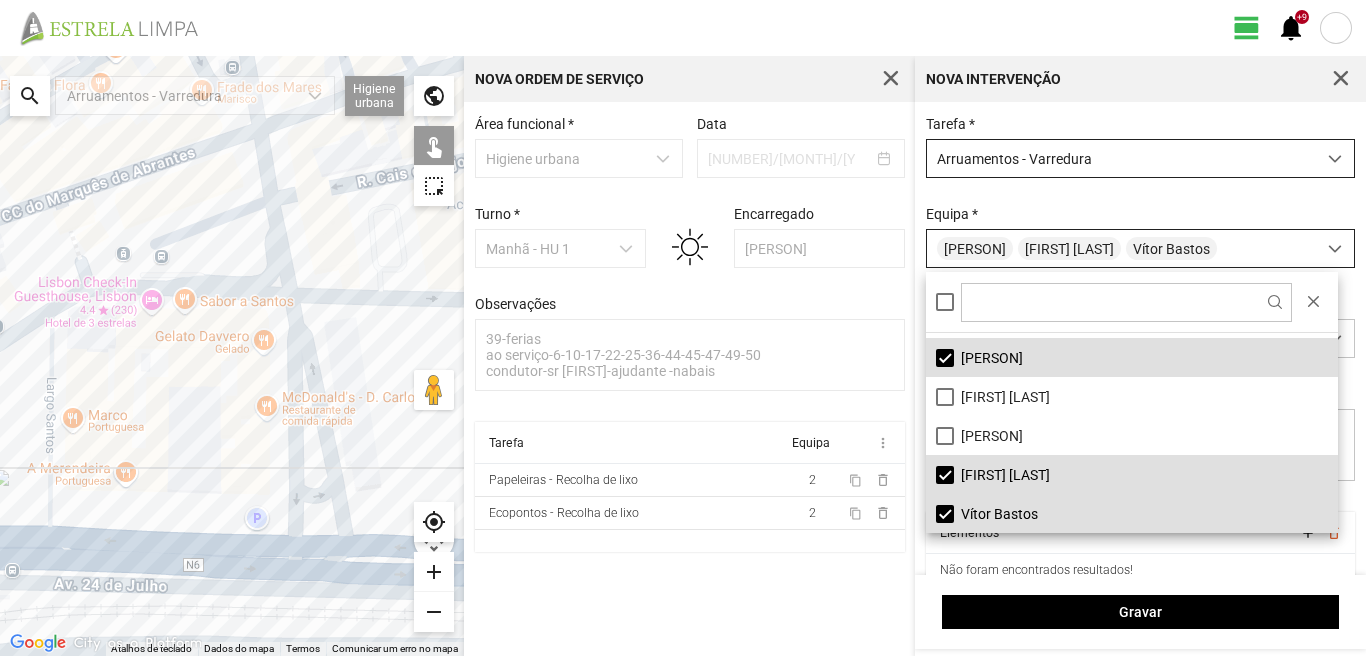 drag, startPoint x: 407, startPoint y: 275, endPoint x: 0, endPoint y: 547, distance: 489.52322 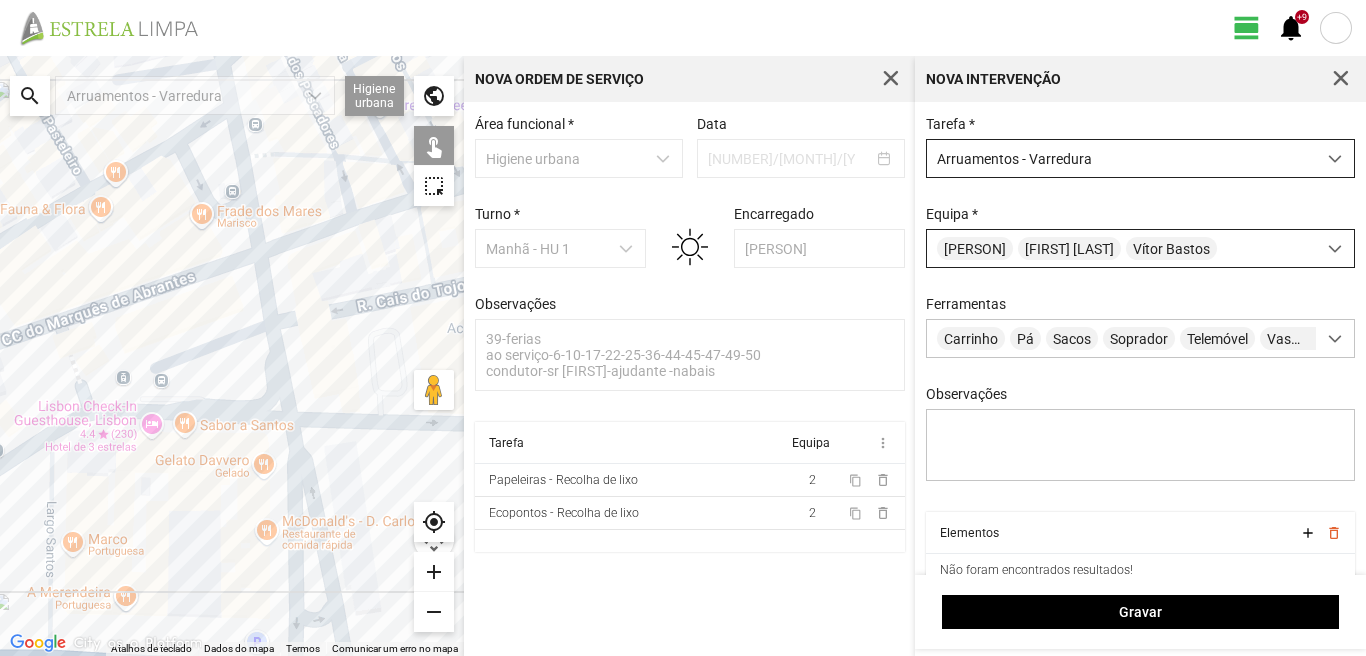 drag, startPoint x: 227, startPoint y: 261, endPoint x: 267, endPoint y: 468, distance: 210.82932 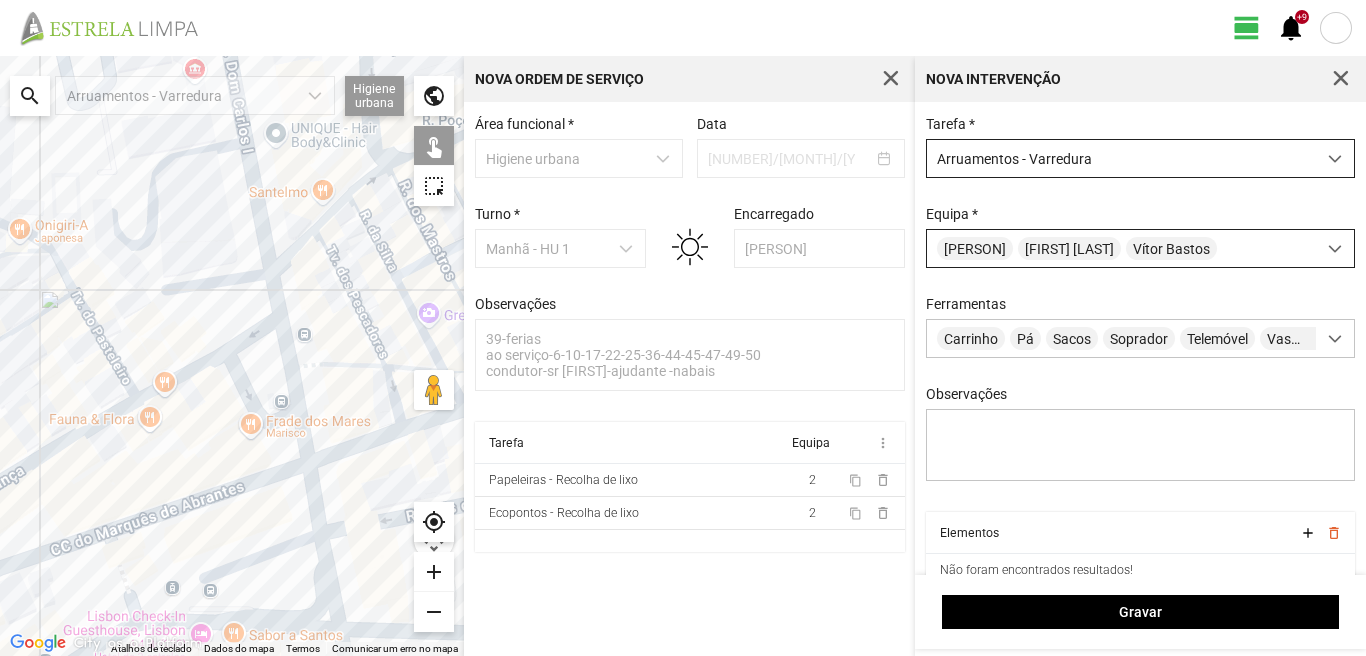 drag, startPoint x: 223, startPoint y: 239, endPoint x: 274, endPoint y: 474, distance: 240.47037 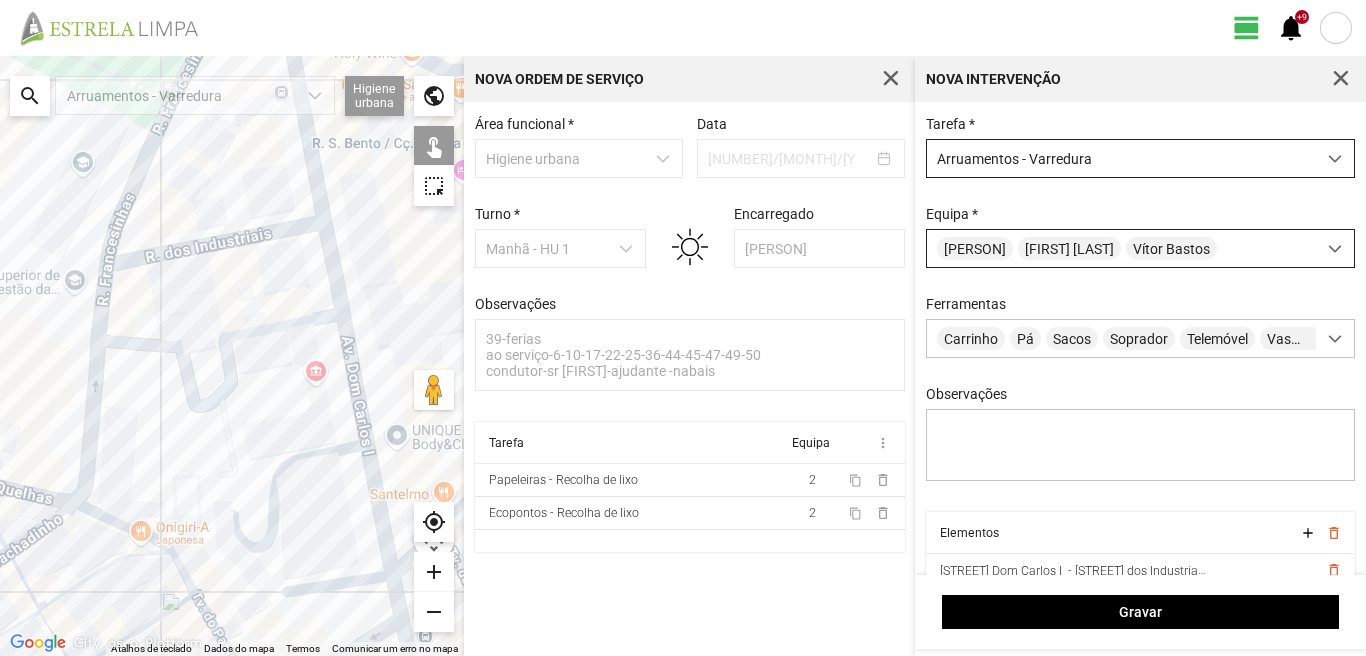 drag, startPoint x: 222, startPoint y: 205, endPoint x: 285, endPoint y: 164, distance: 75.16648 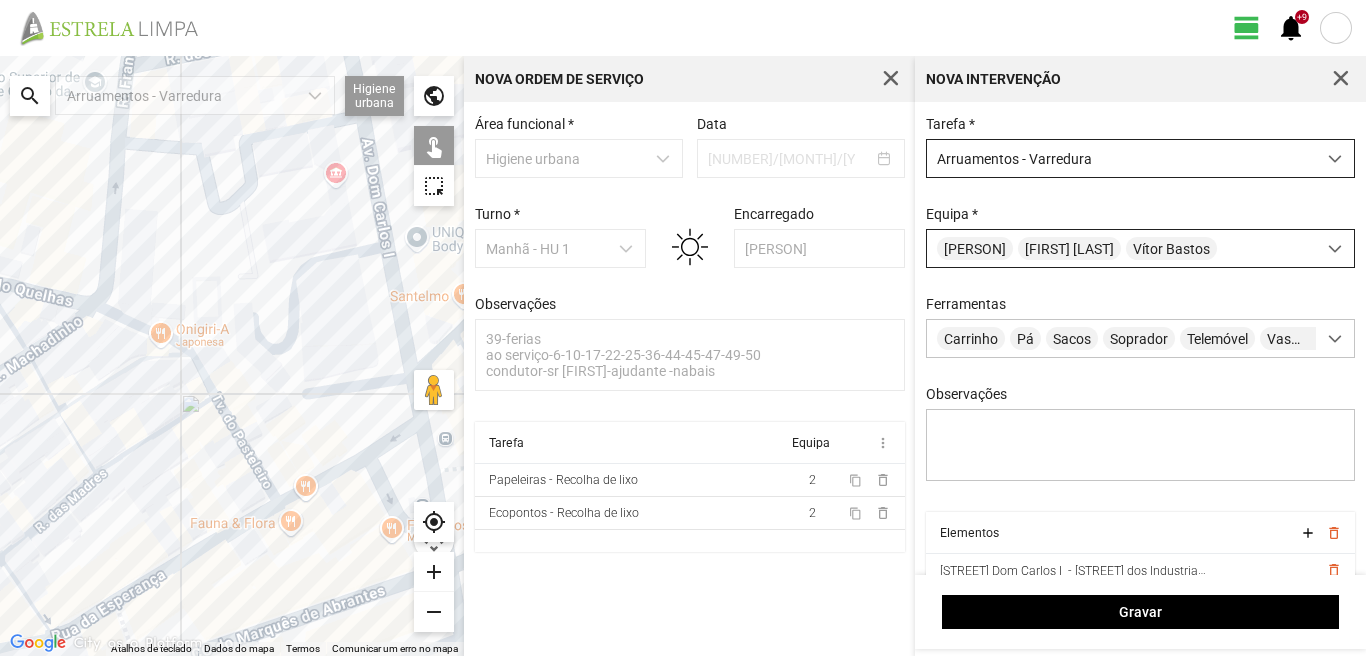 drag, startPoint x: 361, startPoint y: 408, endPoint x: 240, endPoint y: 337, distance: 140.29256 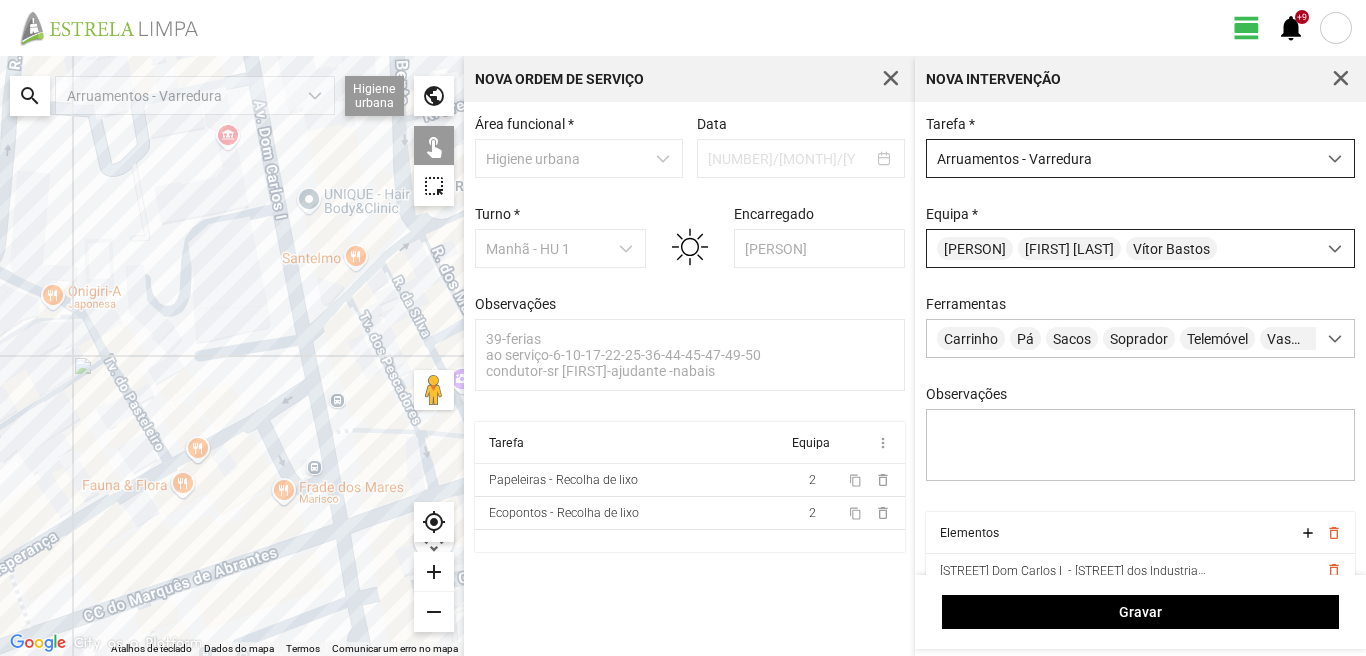 drag, startPoint x: 320, startPoint y: 354, endPoint x: 203, endPoint y: 314, distance: 123.6487 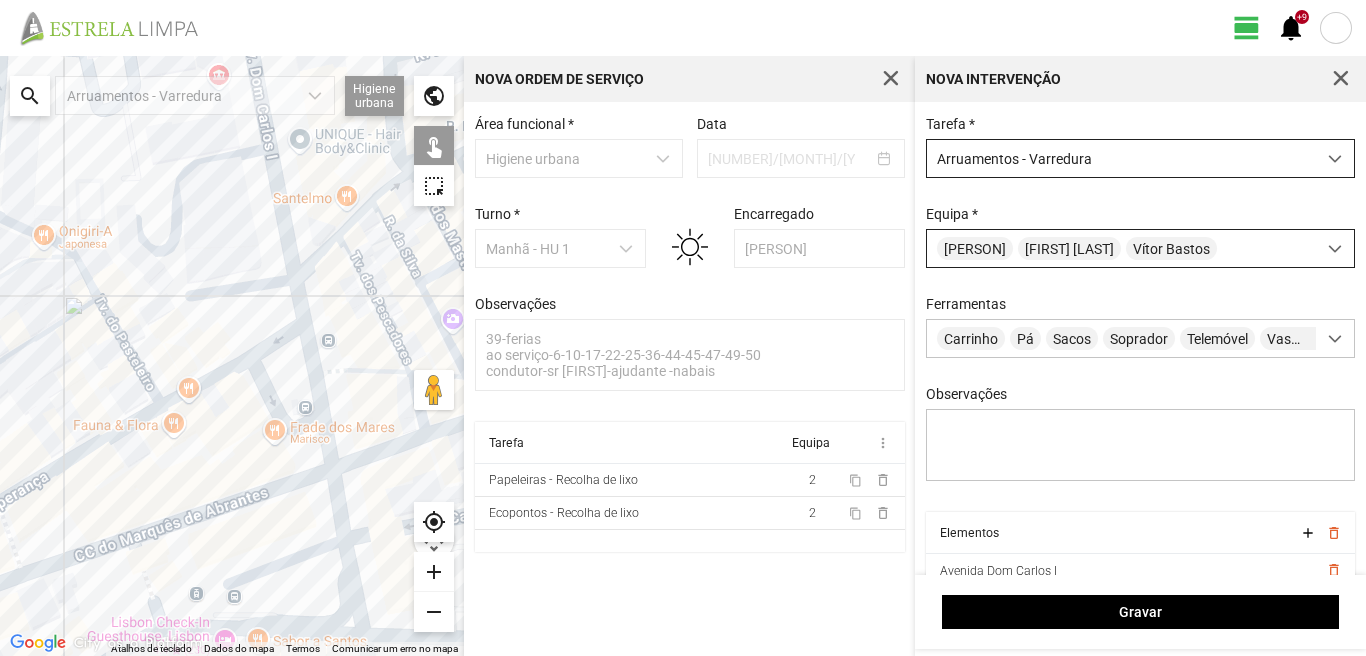 drag, startPoint x: 299, startPoint y: 582, endPoint x: 284, endPoint y: 334, distance: 248.45322 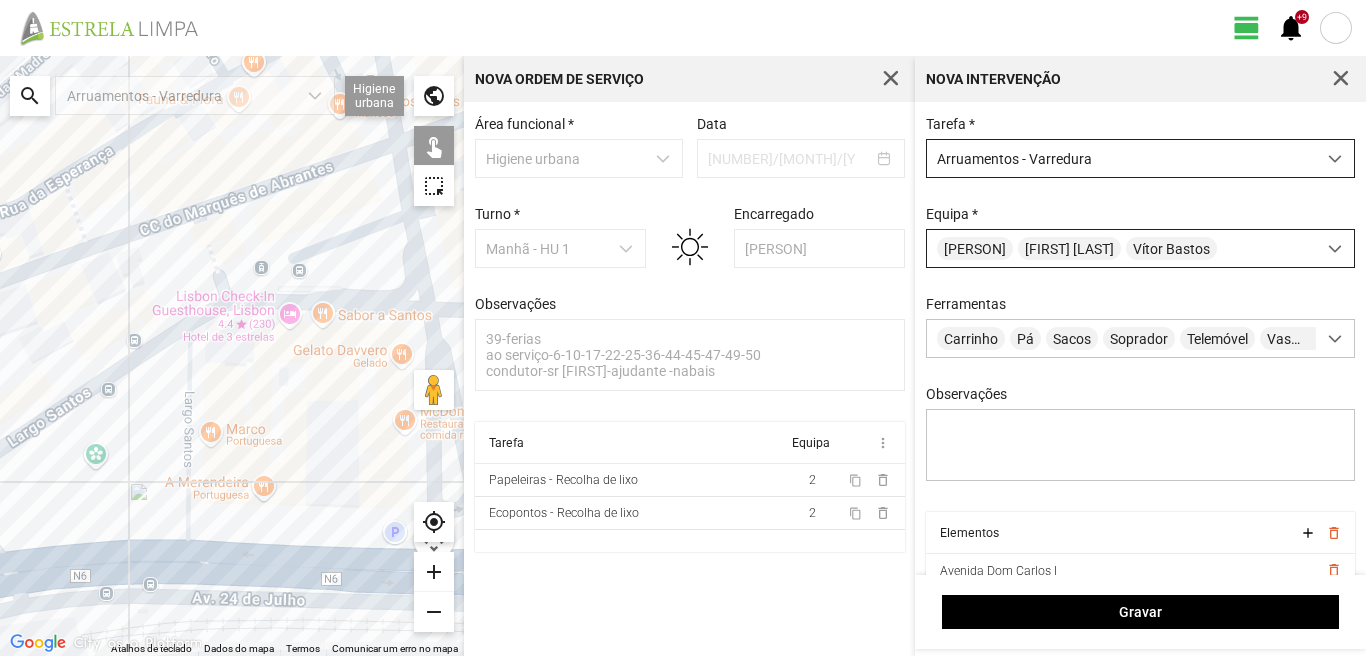 drag, startPoint x: 70, startPoint y: 497, endPoint x: 223, endPoint y: 403, distance: 179.56892 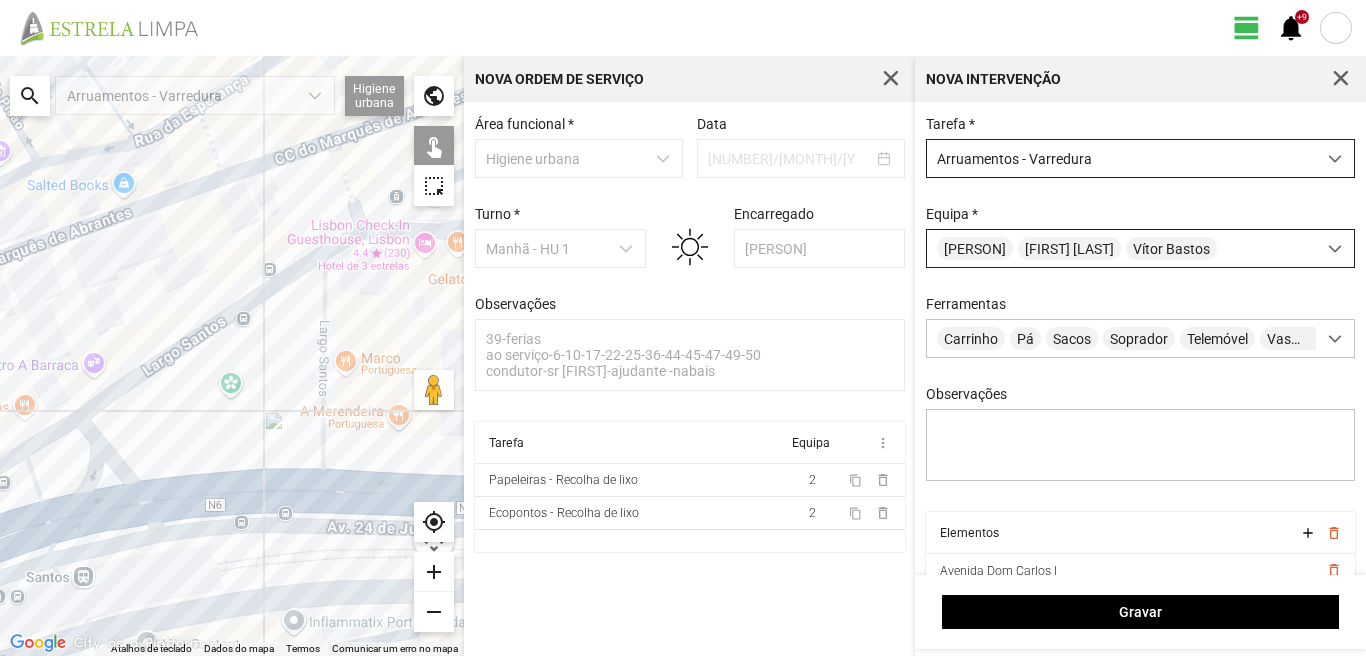 drag, startPoint x: 24, startPoint y: 527, endPoint x: 192, endPoint y: 462, distance: 180.13606 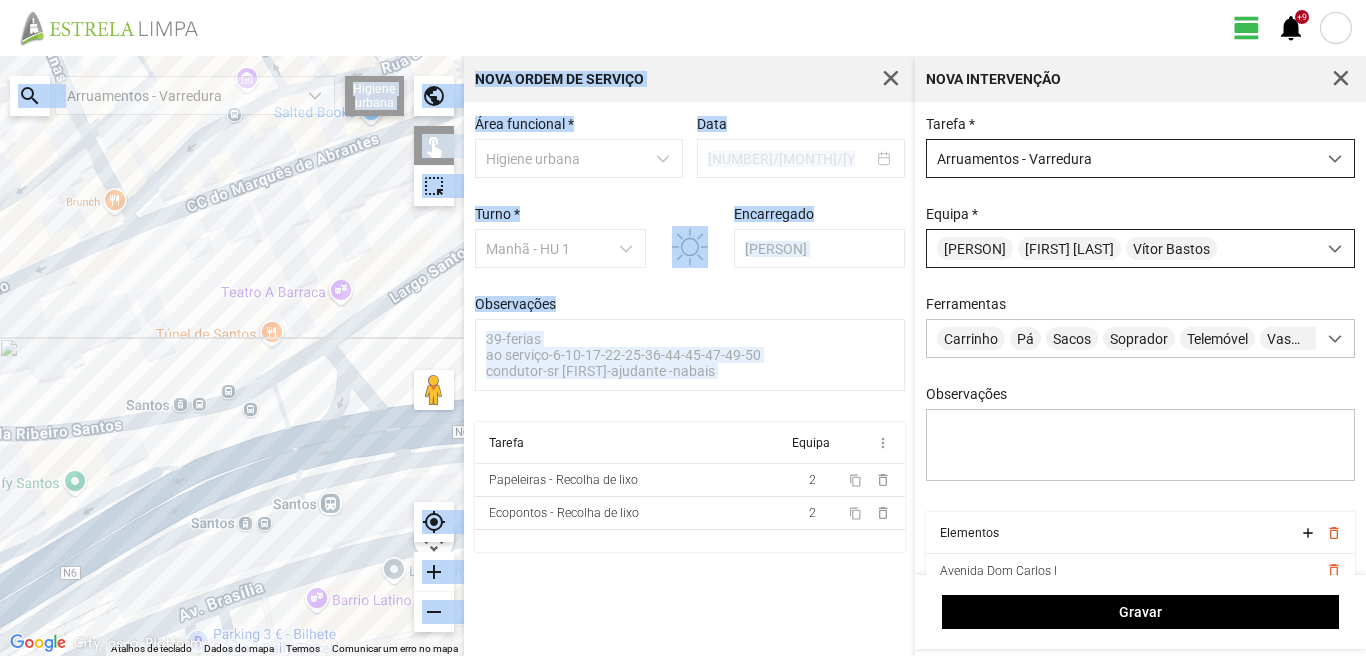 drag, startPoint x: 223, startPoint y: 468, endPoint x: 501, endPoint y: 444, distance: 279.03406 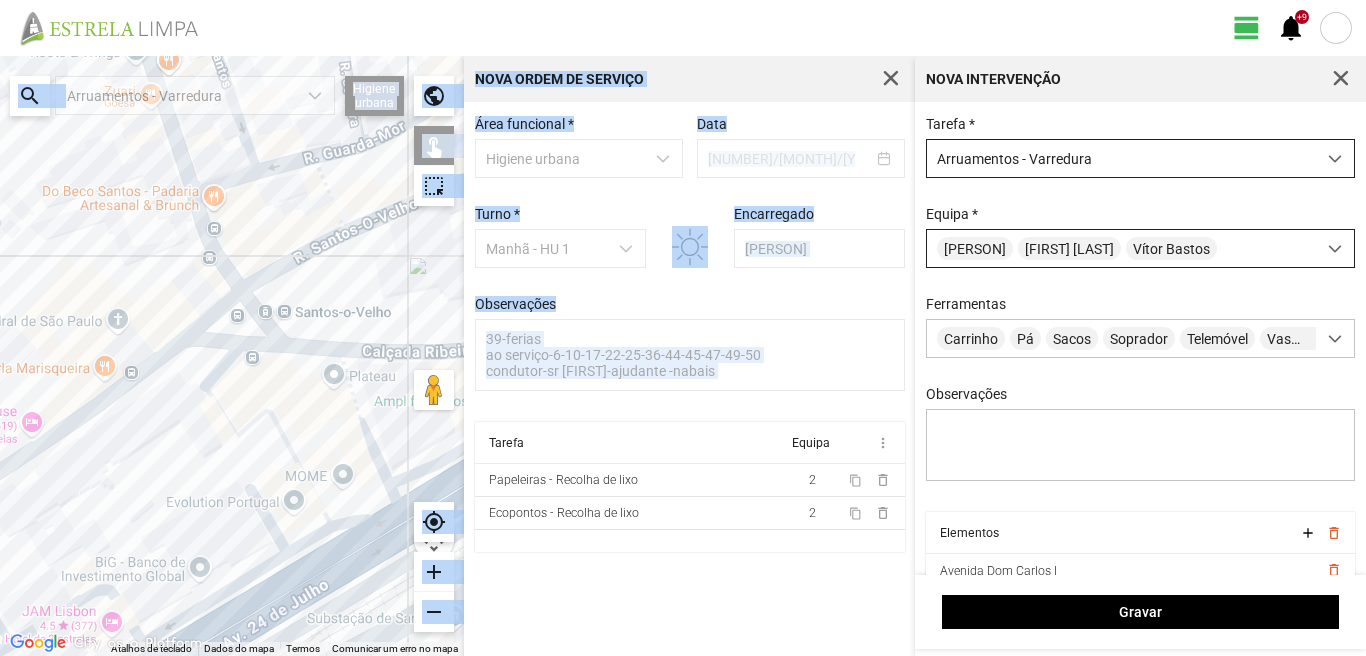drag, startPoint x: 108, startPoint y: 499, endPoint x: 499, endPoint y: 423, distance: 398.31772 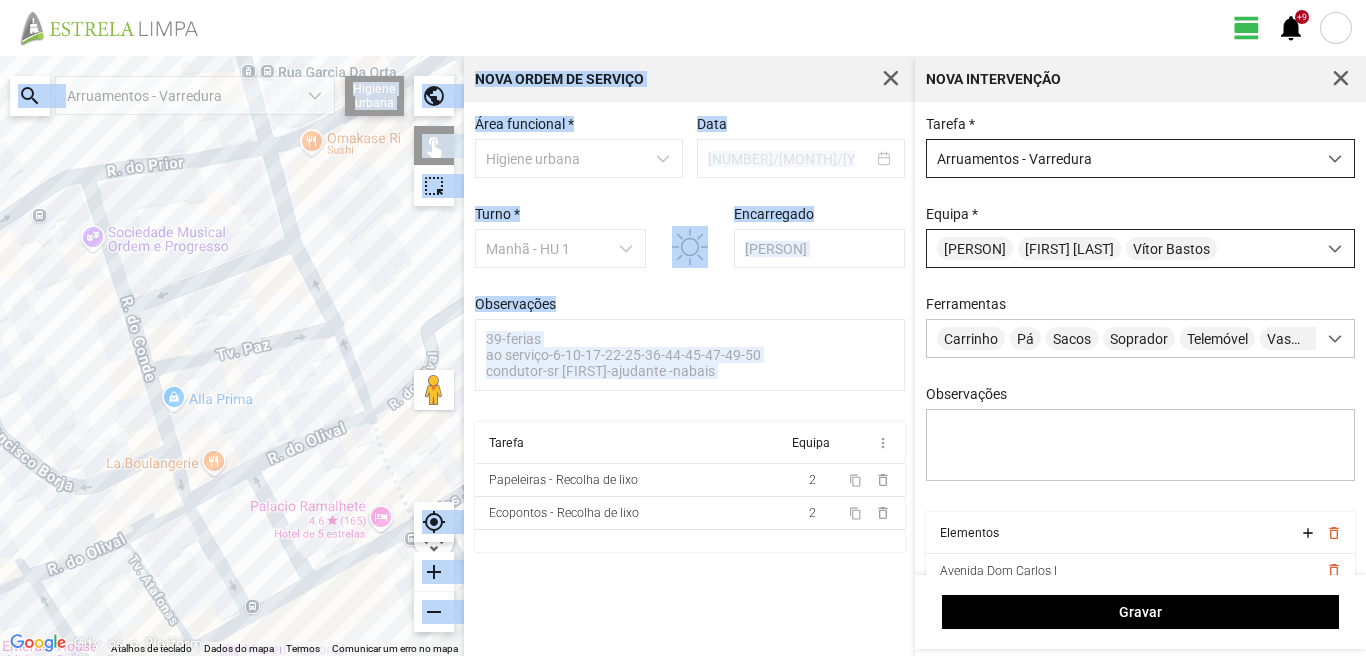drag, startPoint x: 407, startPoint y: 447, endPoint x: 396, endPoint y: 441, distance: 12.529964 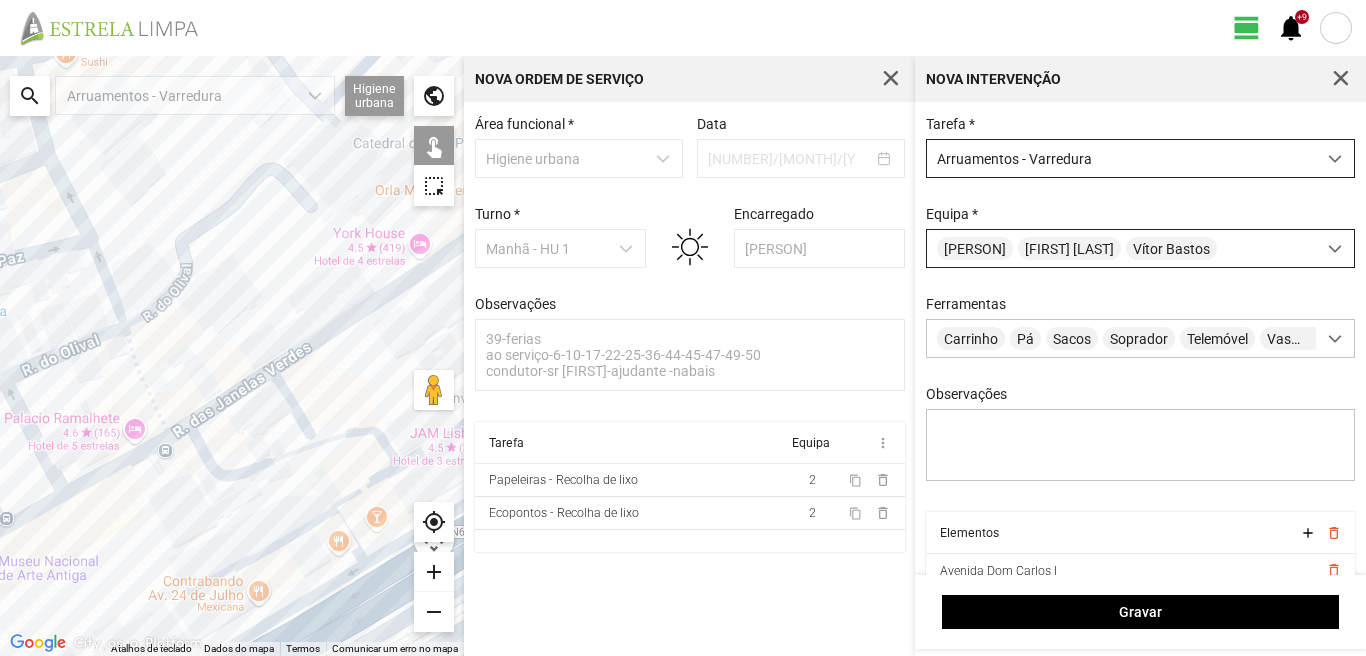 drag, startPoint x: 300, startPoint y: 489, endPoint x: 104, endPoint y: 425, distance: 206.18439 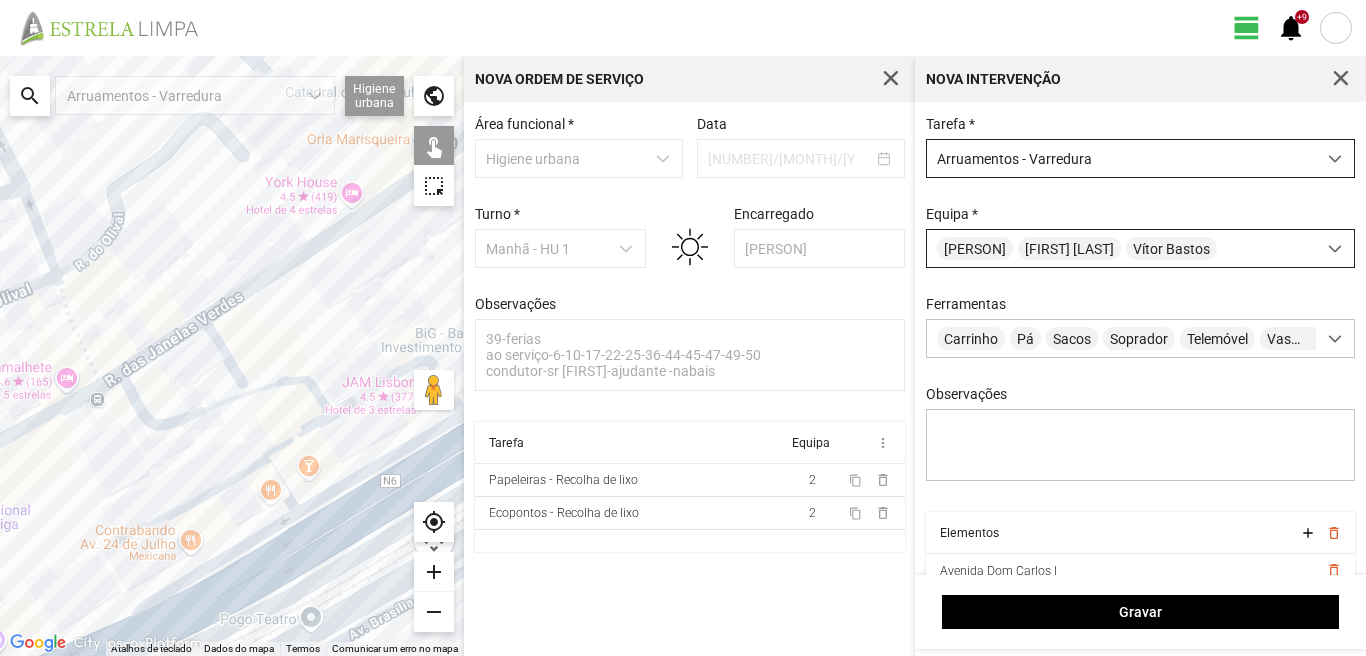 drag, startPoint x: 155, startPoint y: 439, endPoint x: 64, endPoint y: 444, distance: 91.13726 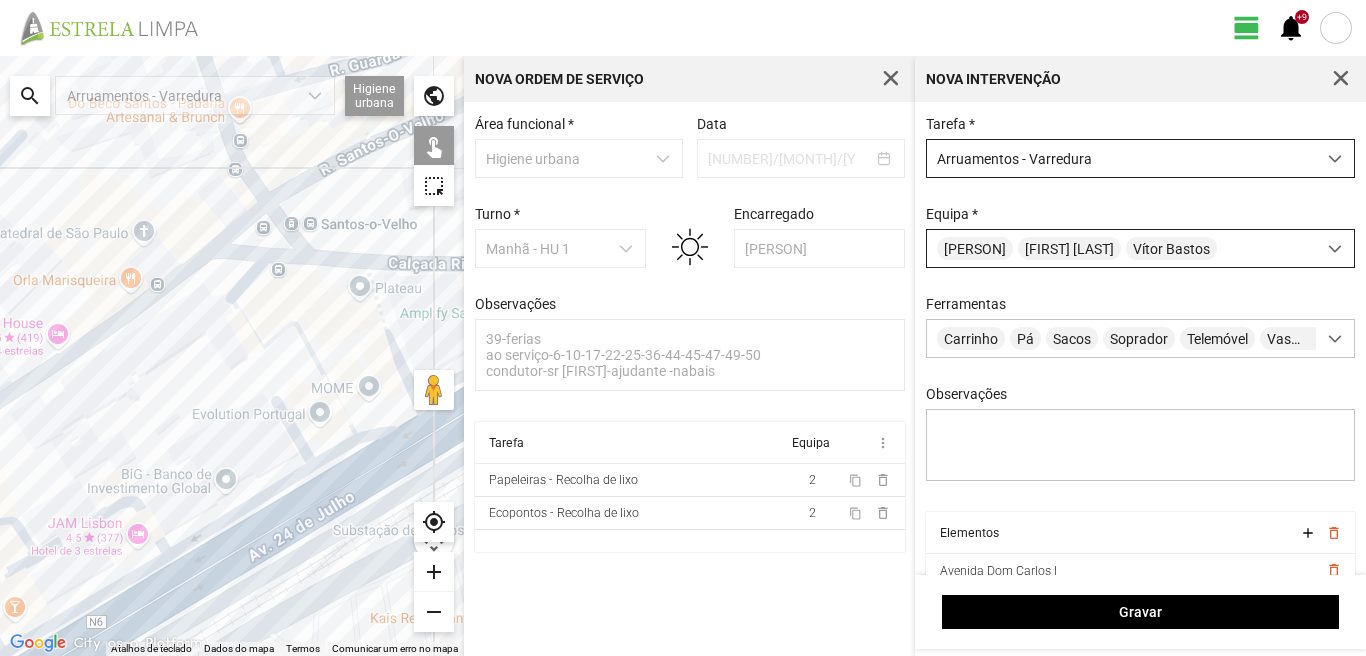 drag, startPoint x: 318, startPoint y: 297, endPoint x: 197, endPoint y: 460, distance: 203.00246 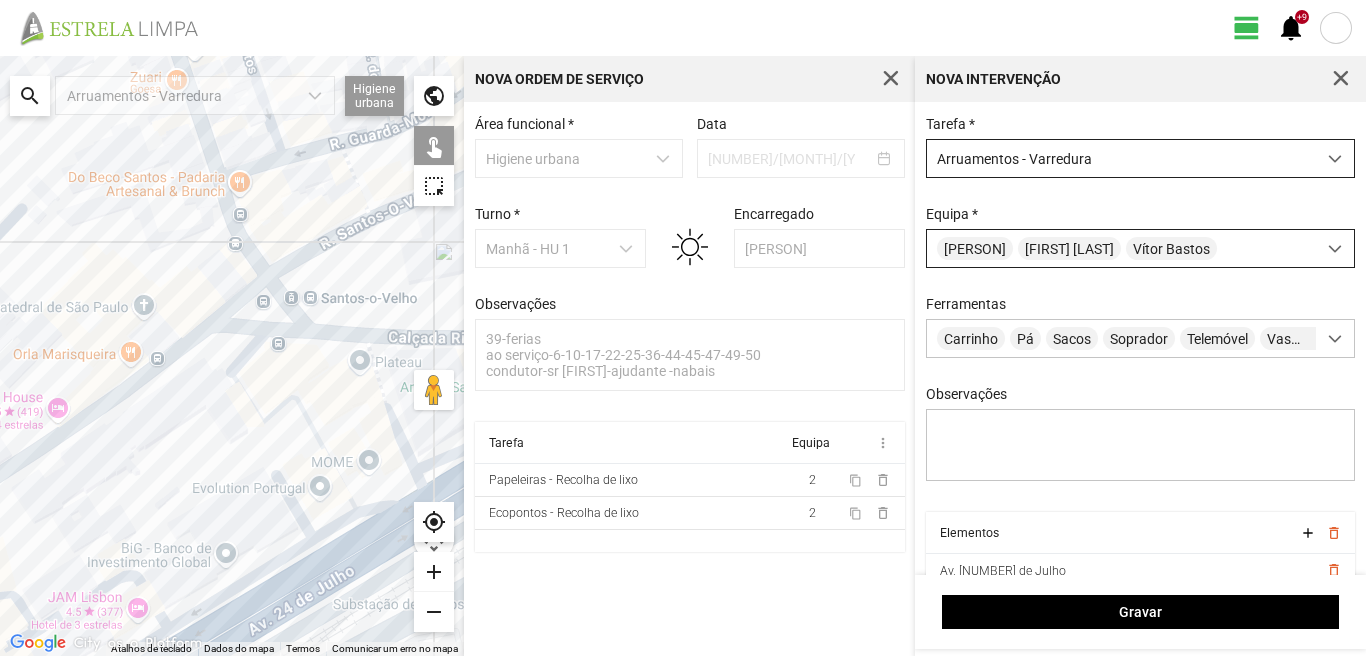 drag, startPoint x: 281, startPoint y: 558, endPoint x: 288, endPoint y: 581, distance: 24.04163 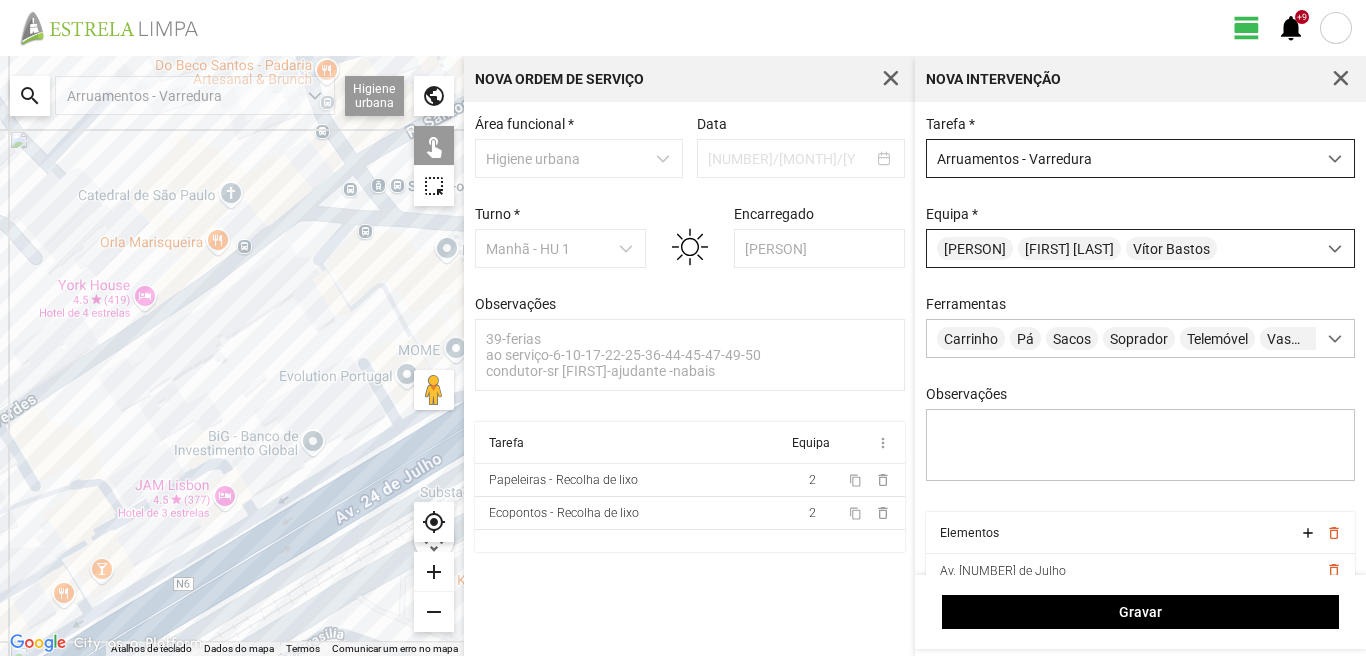 drag, startPoint x: 221, startPoint y: 516, endPoint x: 337, endPoint y: 404, distance: 161.24515 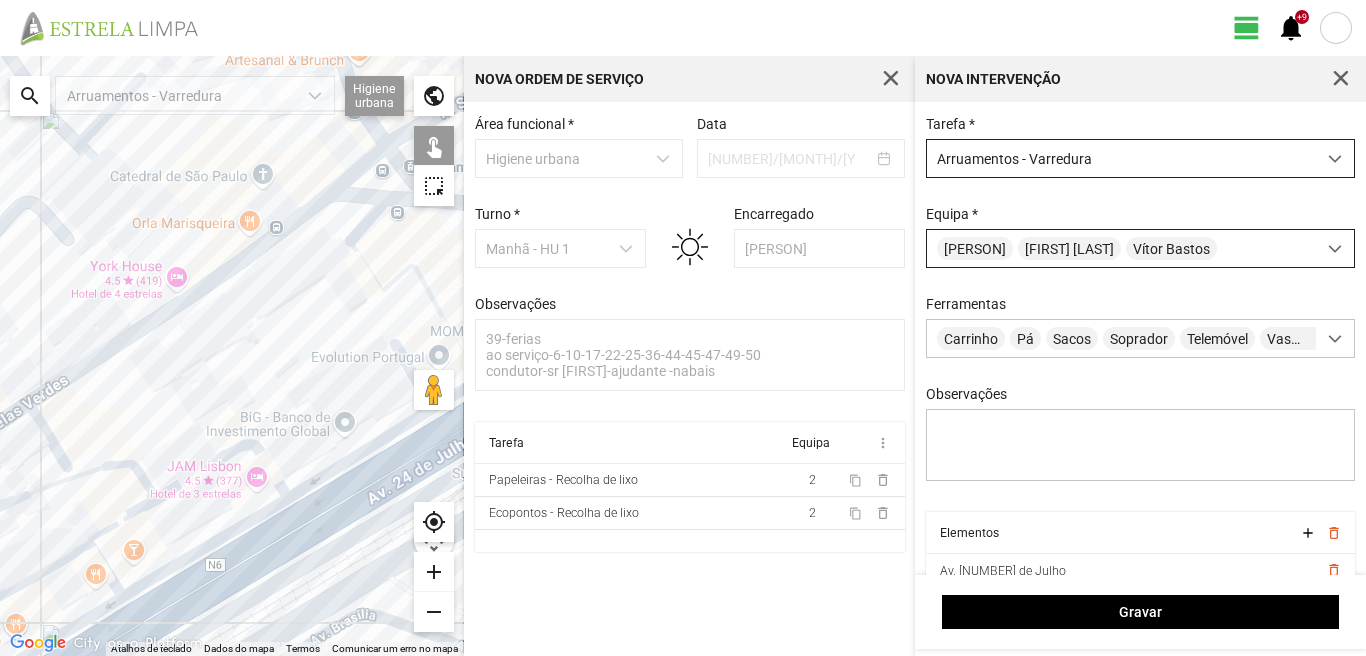 drag, startPoint x: 219, startPoint y: 590, endPoint x: 187, endPoint y: 581, distance: 33.24154 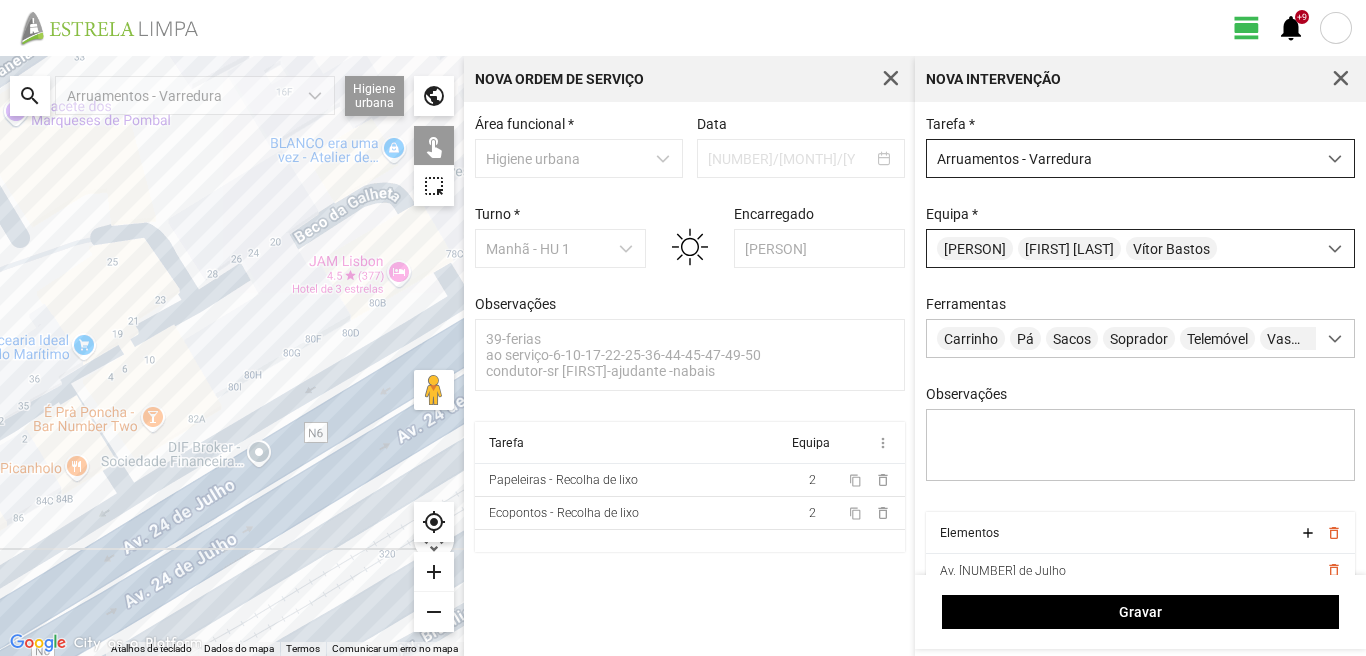 drag, startPoint x: 180, startPoint y: 557, endPoint x: 305, endPoint y: 421, distance: 184.7187 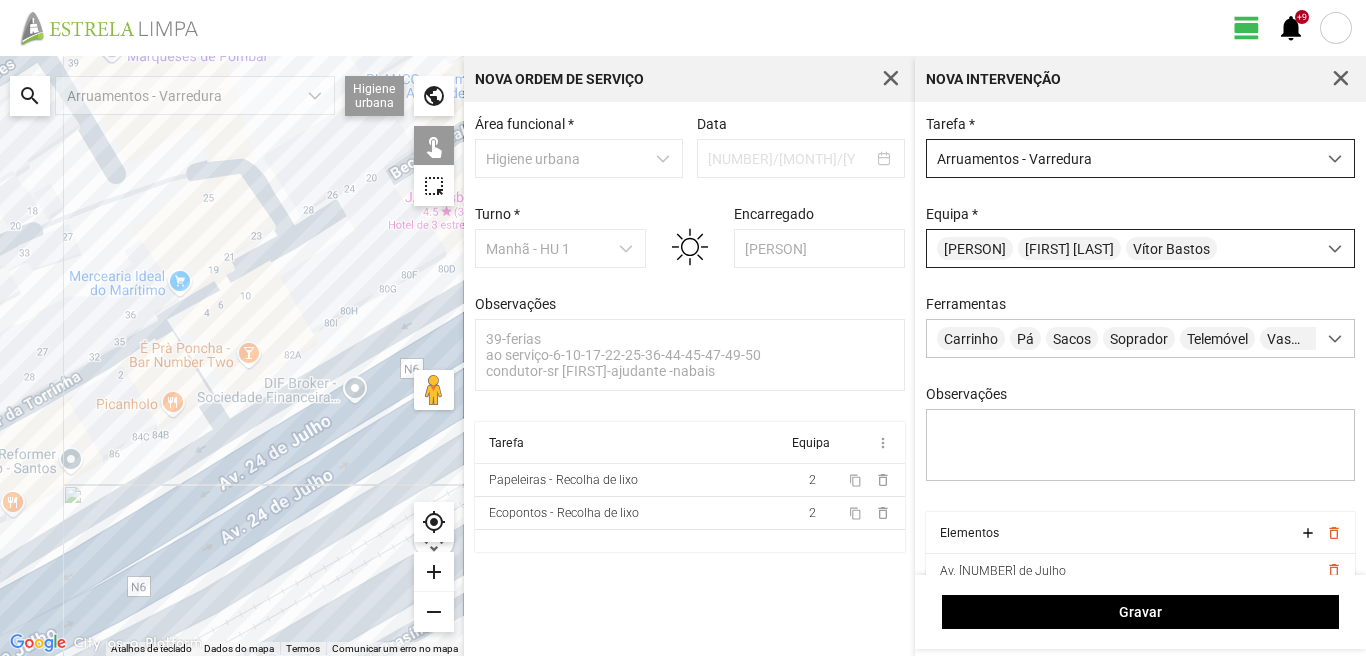 drag, startPoint x: 170, startPoint y: 497, endPoint x: 279, endPoint y: 444, distance: 121.20231 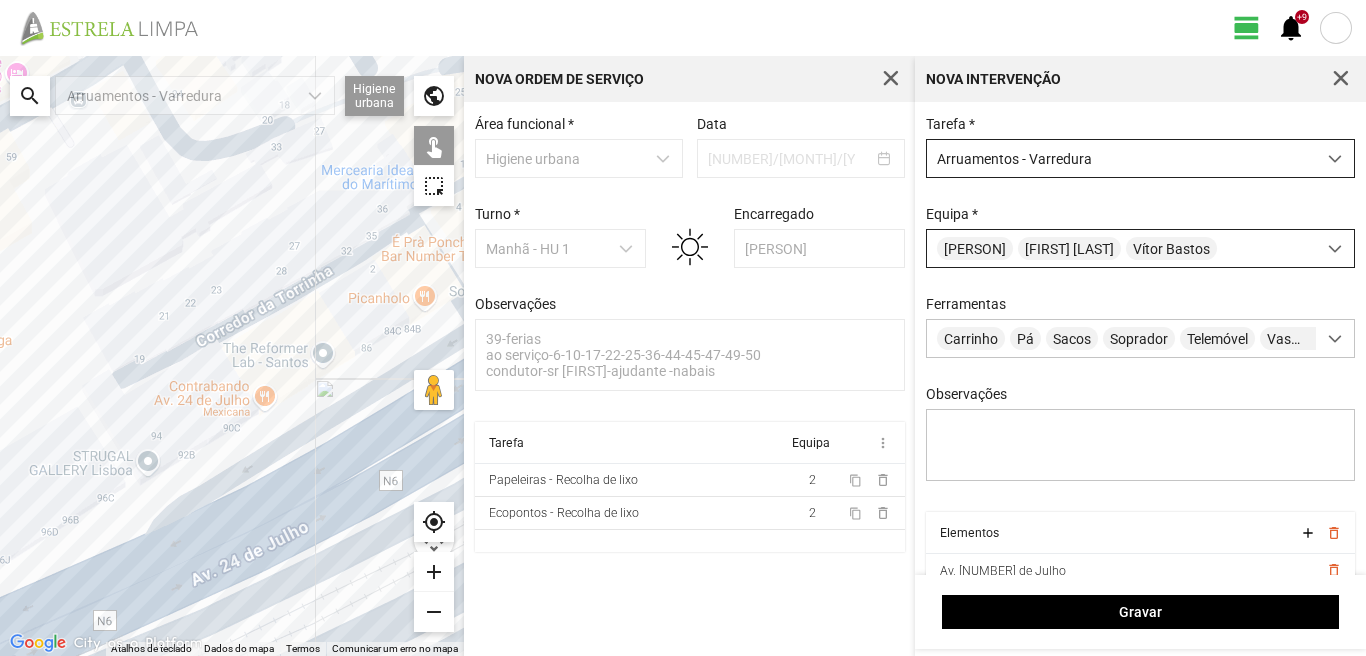 drag, startPoint x: 37, startPoint y: 512, endPoint x: 187, endPoint y: 452, distance: 161.55495 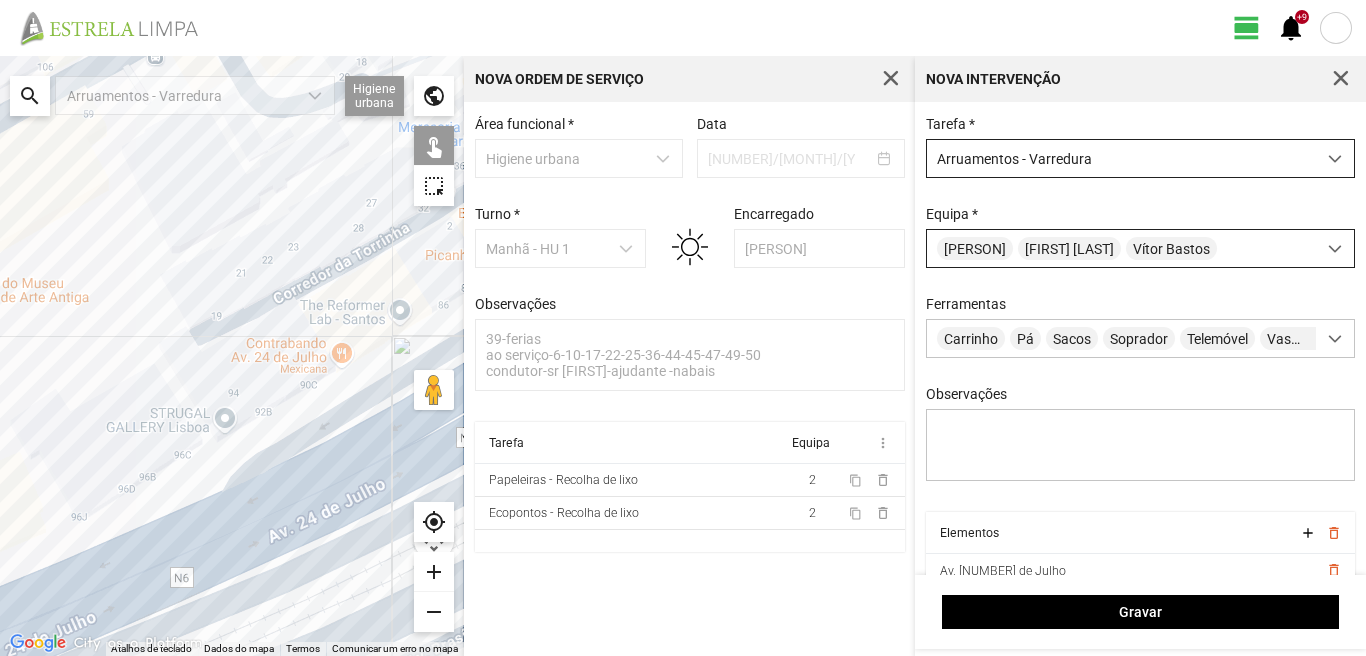 drag, startPoint x: 69, startPoint y: 538, endPoint x: 212, endPoint y: 454, distance: 165.84631 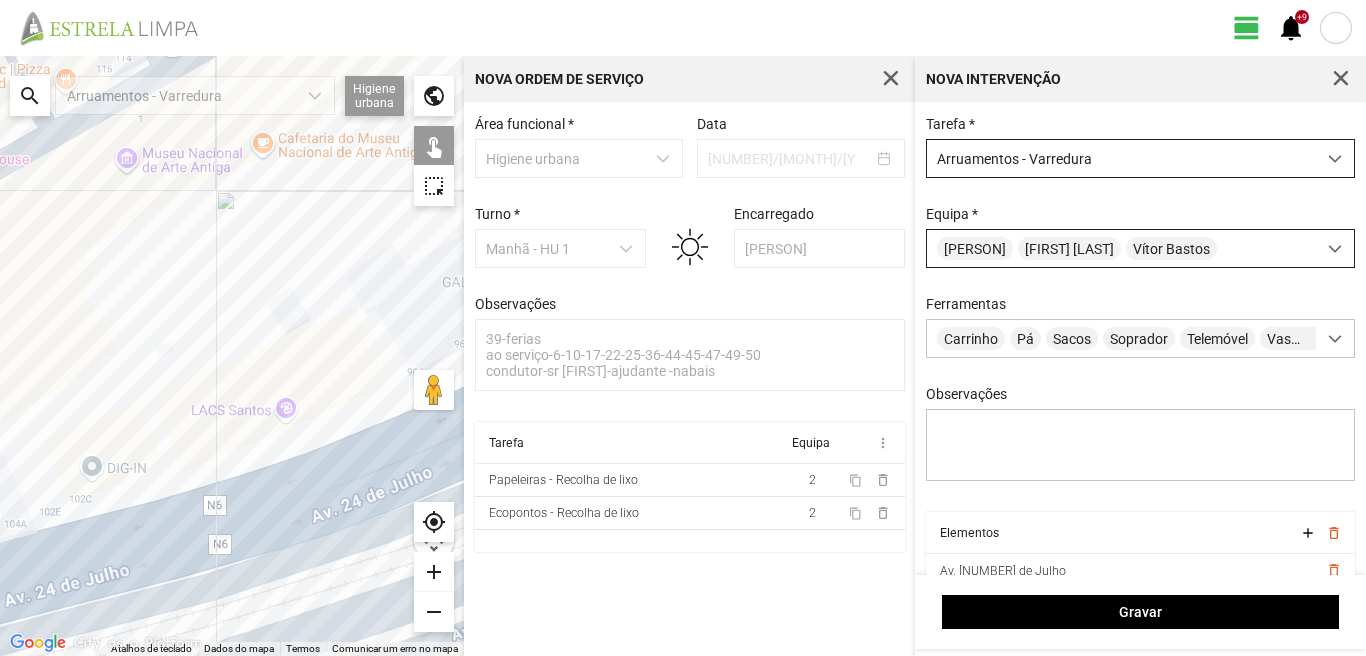 drag, startPoint x: 138, startPoint y: 539, endPoint x: 386, endPoint y: 469, distance: 257.68973 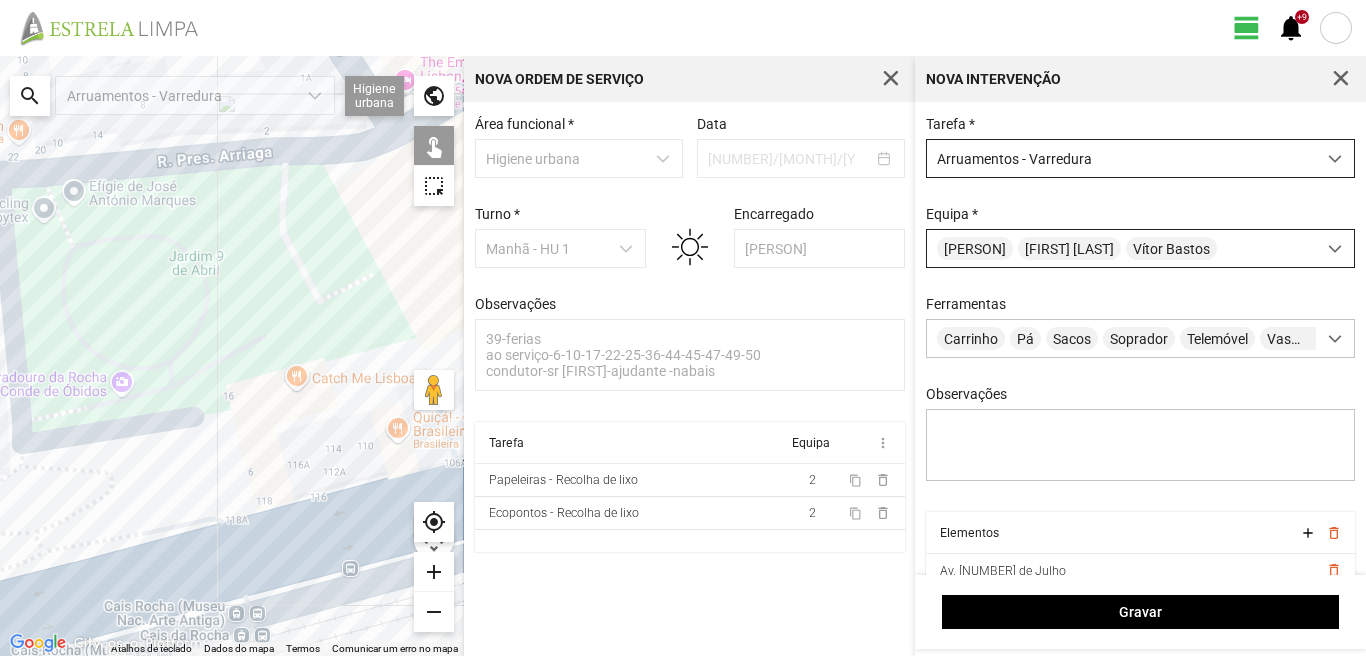 drag, startPoint x: 174, startPoint y: 487, endPoint x: 381, endPoint y: 477, distance: 207.24141 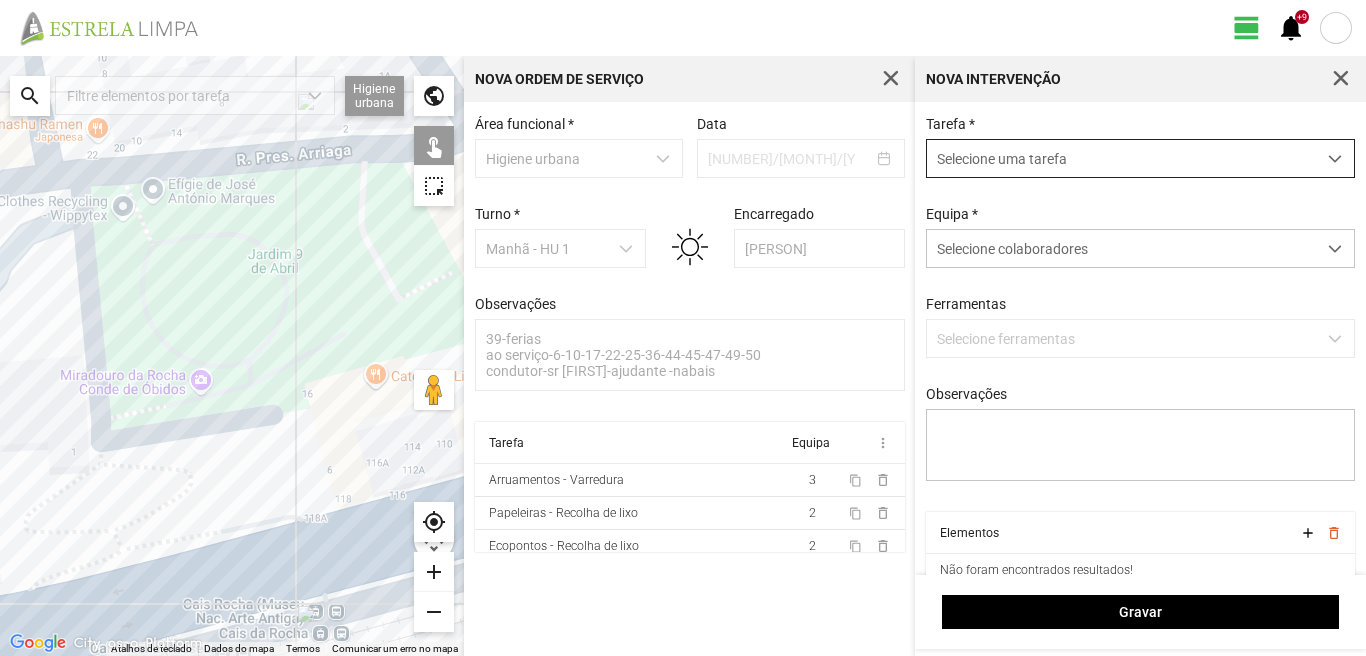 scroll, scrollTop: 11, scrollLeft: 89, axis: both 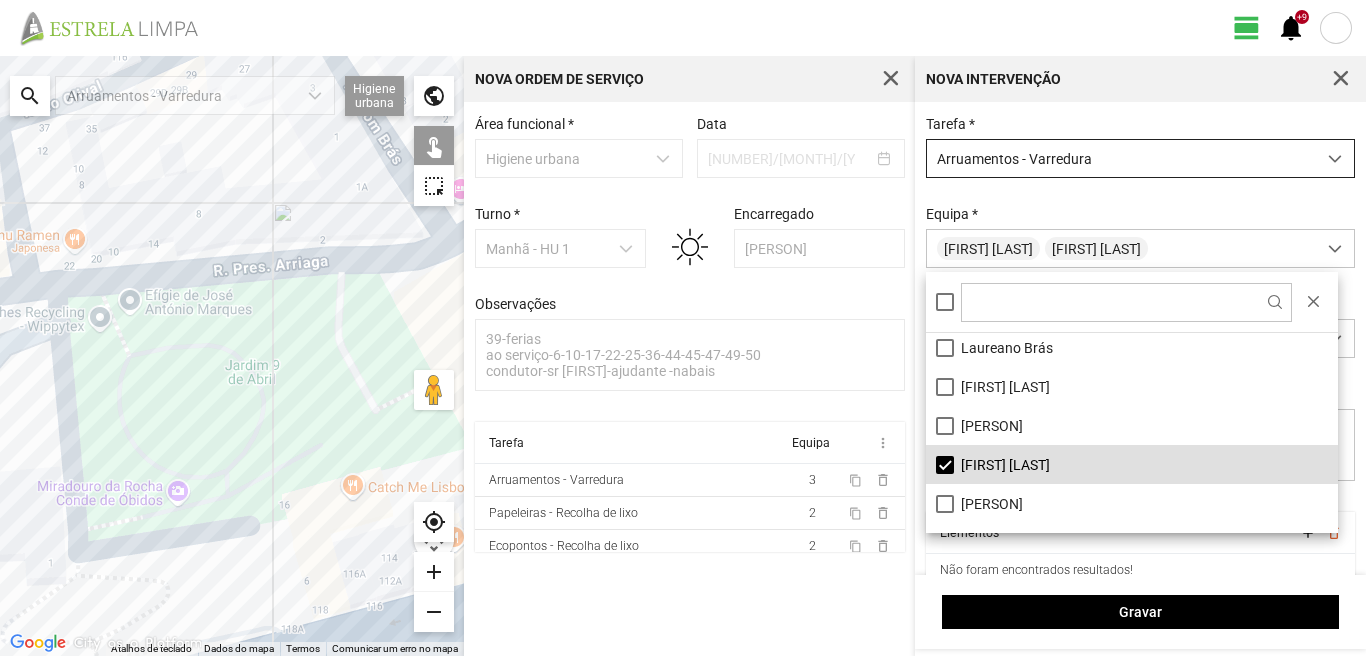 drag, startPoint x: 362, startPoint y: 294, endPoint x: 281, endPoint y: 538, distance: 257.09335 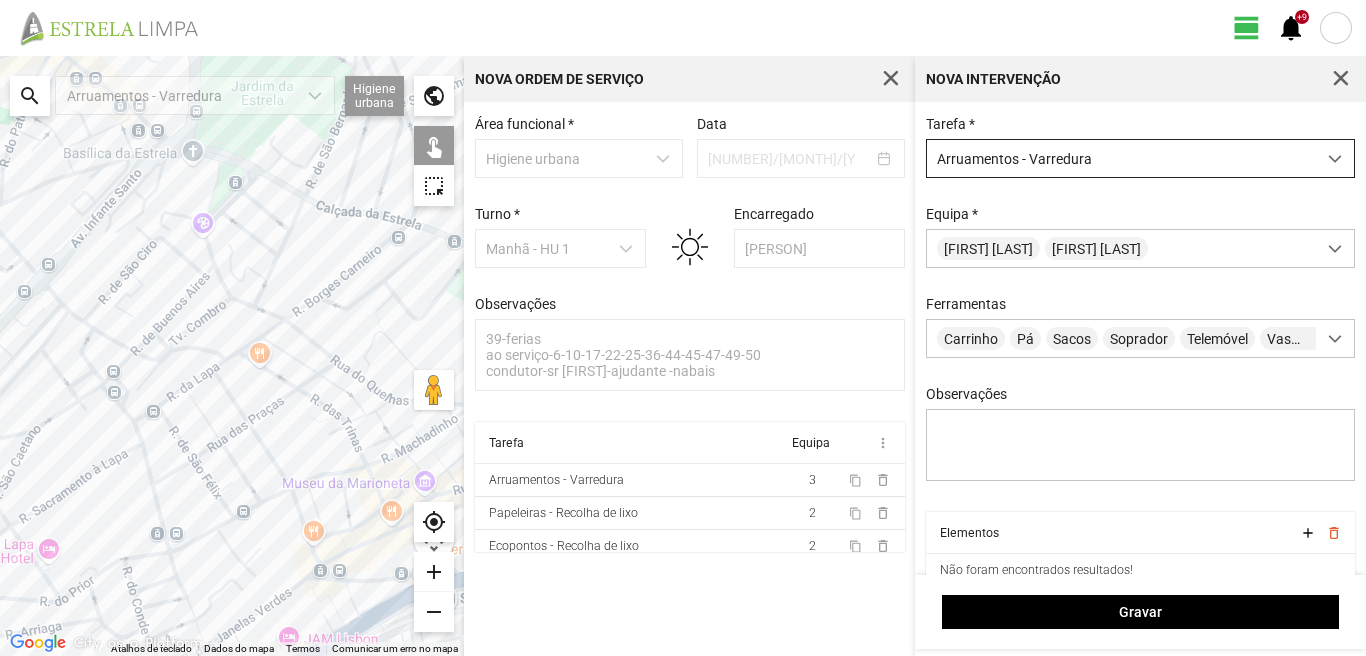 drag, startPoint x: 270, startPoint y: 294, endPoint x: 116, endPoint y: 558, distance: 305.63376 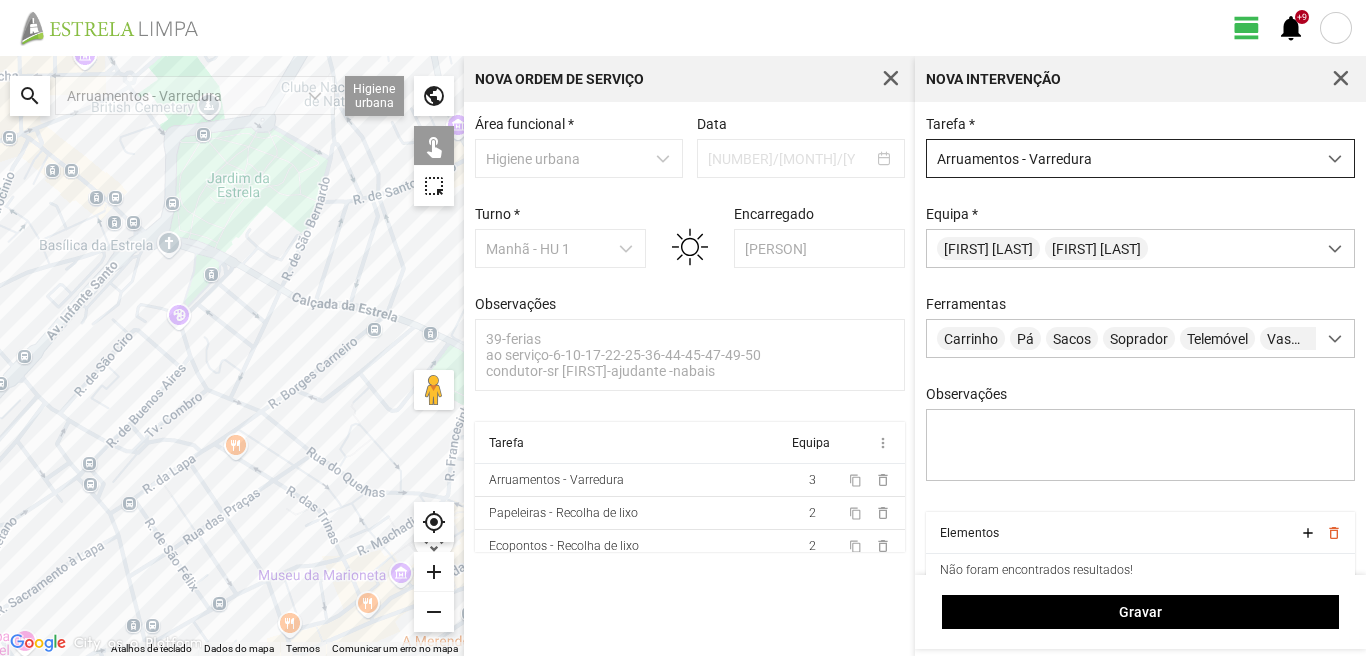 drag, startPoint x: 223, startPoint y: 366, endPoint x: 99, endPoint y: 455, distance: 152.63354 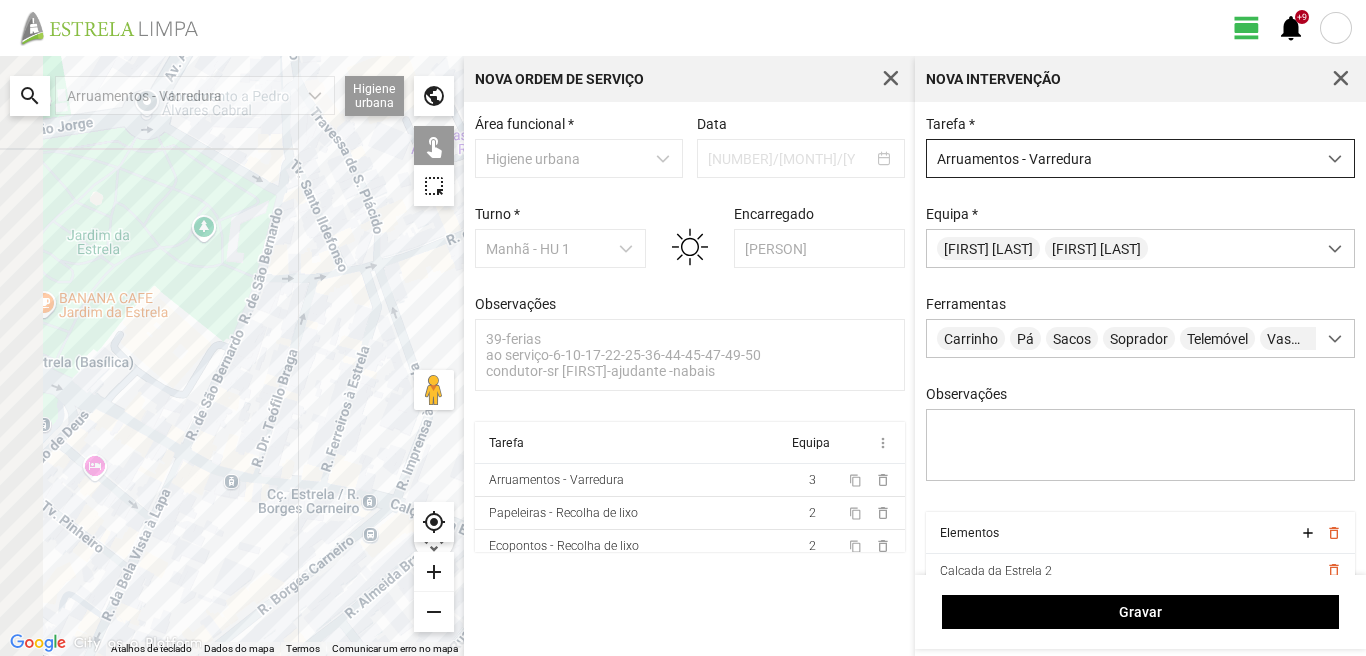 drag, startPoint x: 30, startPoint y: 402, endPoint x: 288, endPoint y: 500, distance: 275.9855 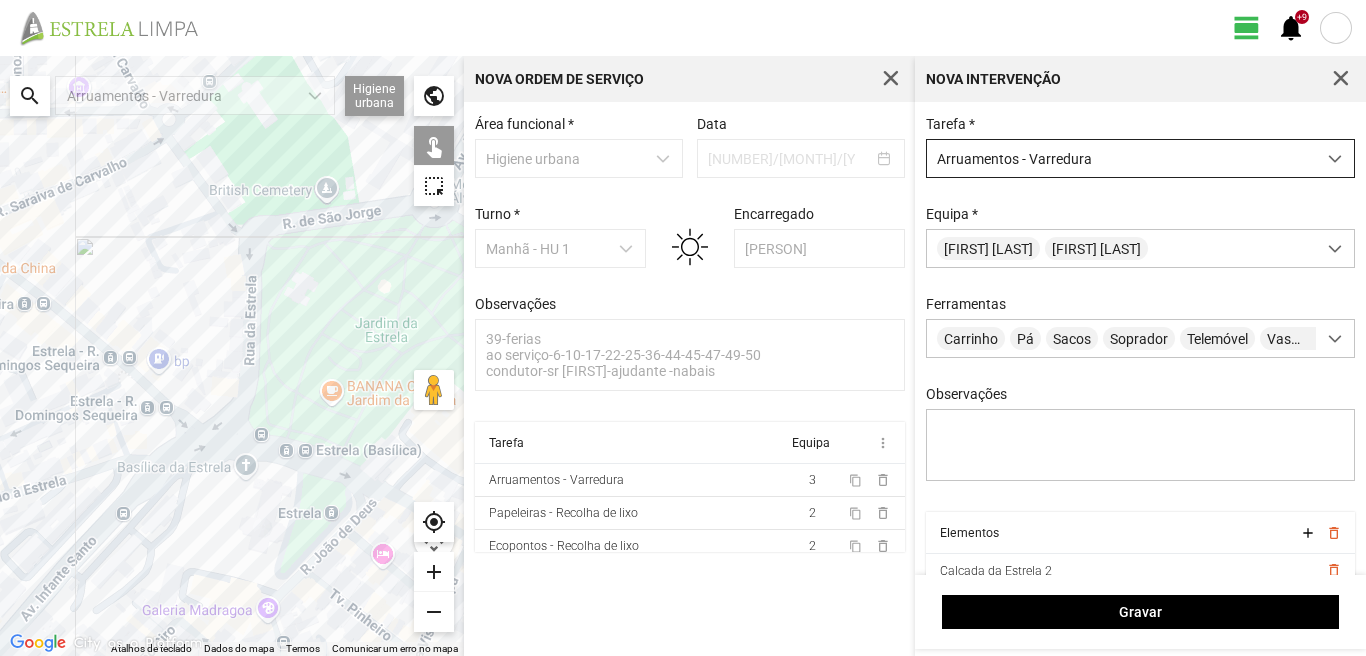 drag, startPoint x: 291, startPoint y: 496, endPoint x: 196, endPoint y: 434, distance: 113.44161 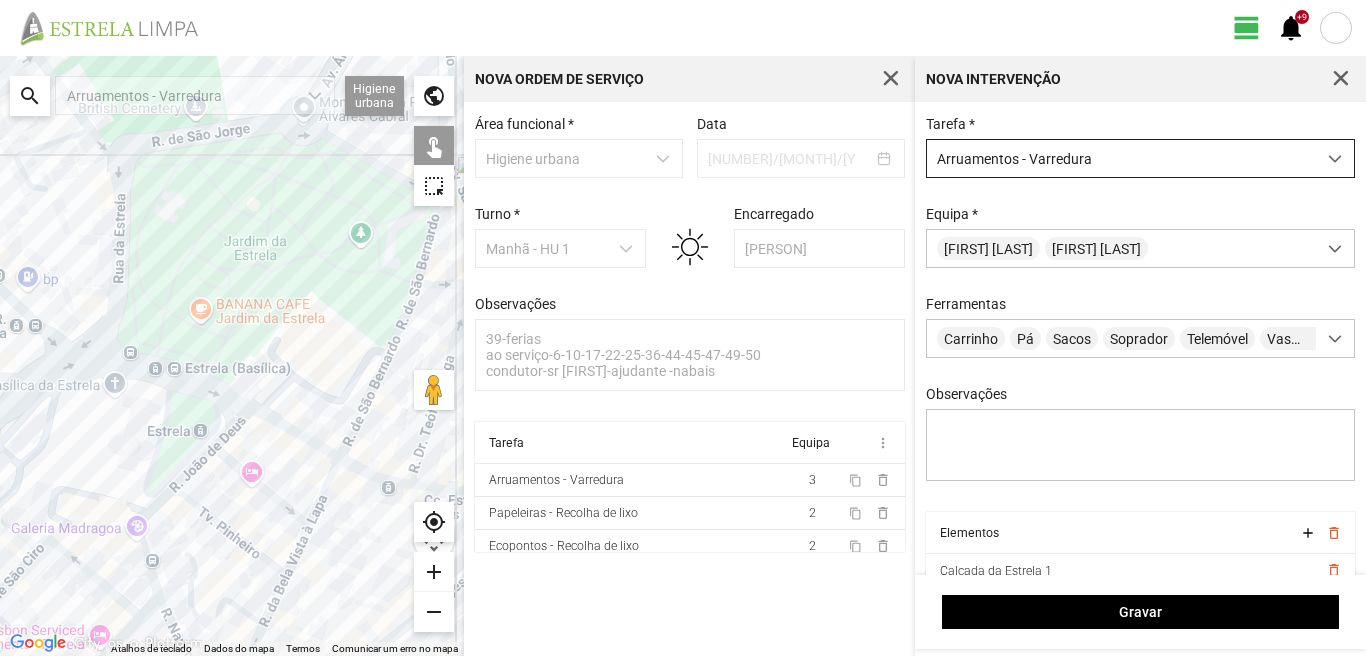 drag, startPoint x: 133, startPoint y: 380, endPoint x: 249, endPoint y: 425, distance: 124.42267 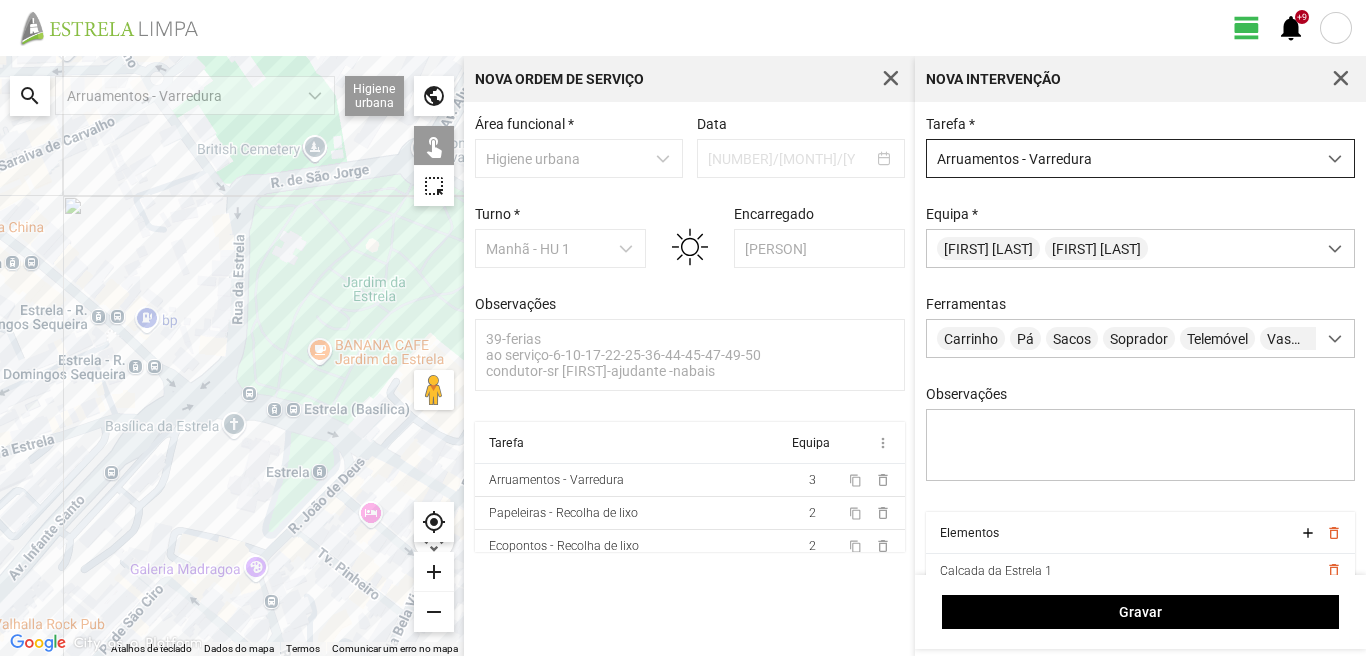 drag, startPoint x: 75, startPoint y: 323, endPoint x: 191, endPoint y: 389, distance: 133.46161 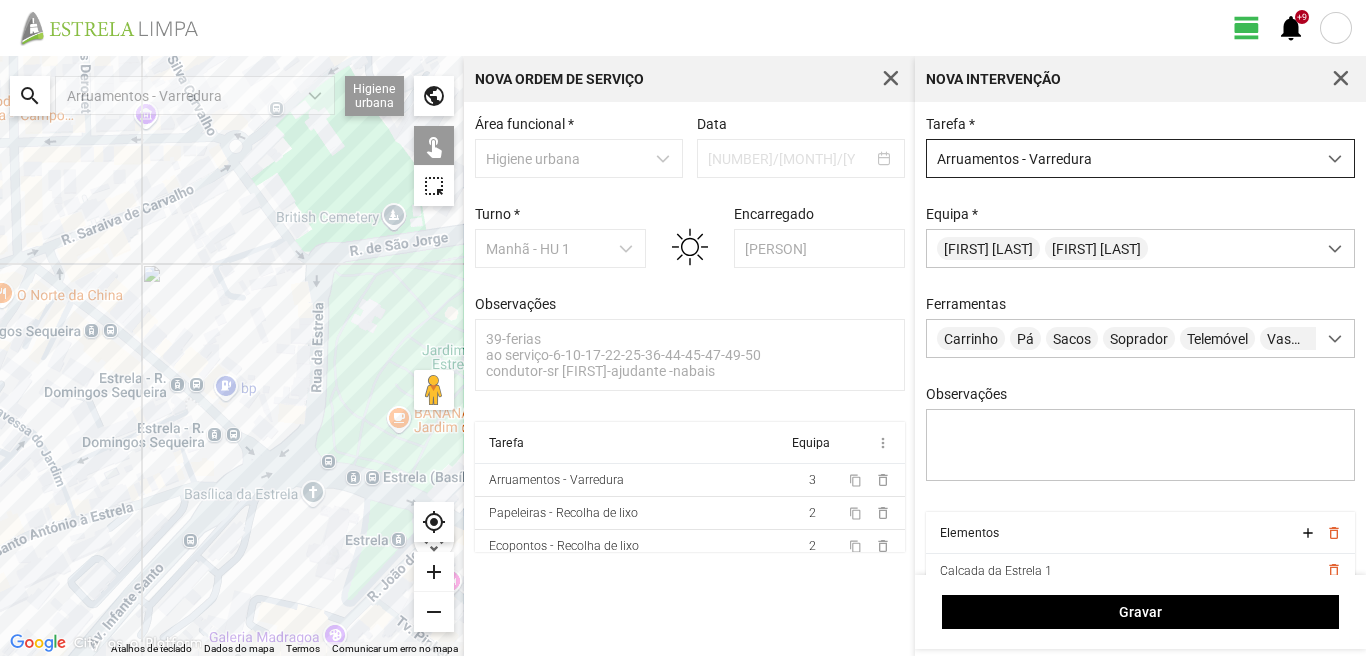 drag, startPoint x: 333, startPoint y: 406, endPoint x: 199, endPoint y: 348, distance: 146.0137 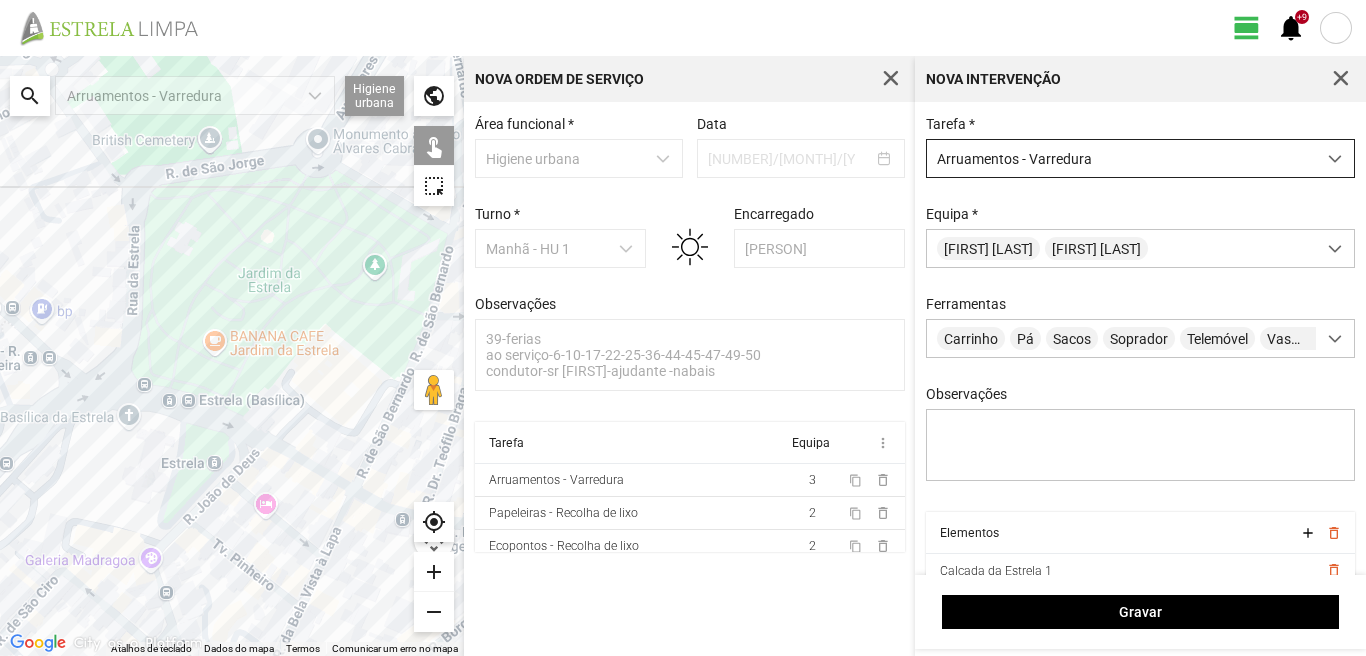 drag, startPoint x: 308, startPoint y: 391, endPoint x: 53, endPoint y: 330, distance: 262.19458 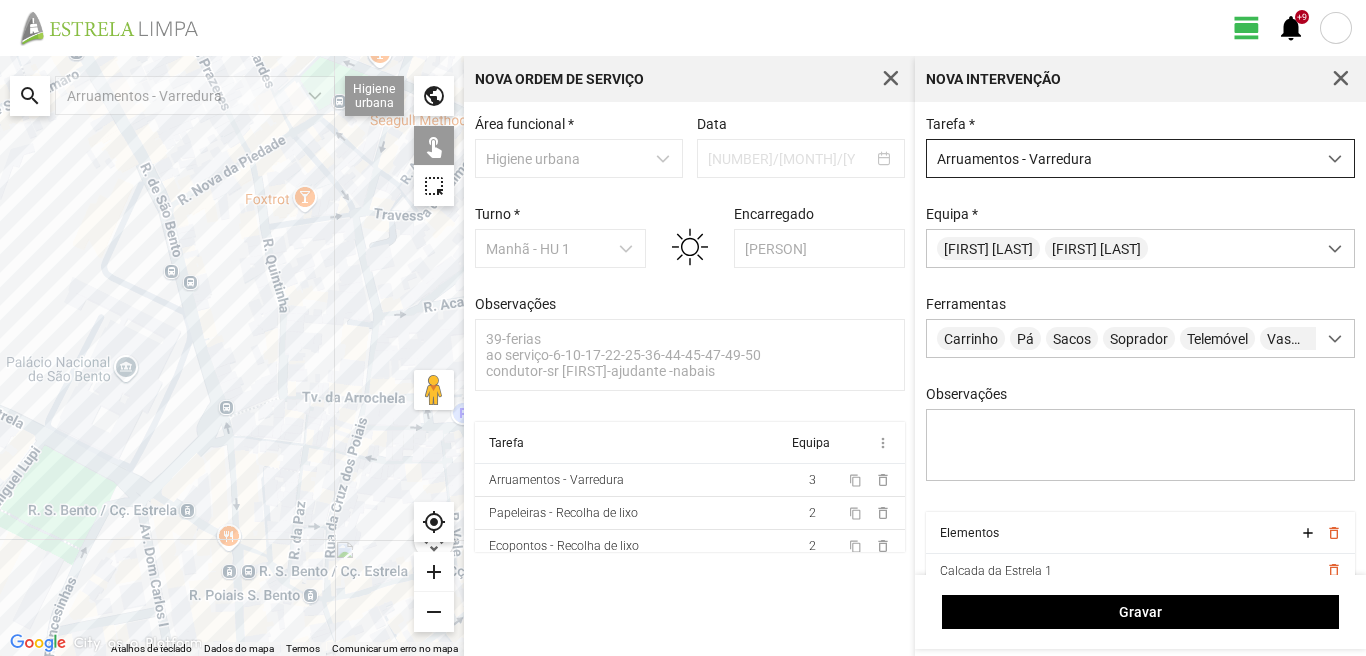drag, startPoint x: 24, startPoint y: 404, endPoint x: 104, endPoint y: 369, distance: 87.32124 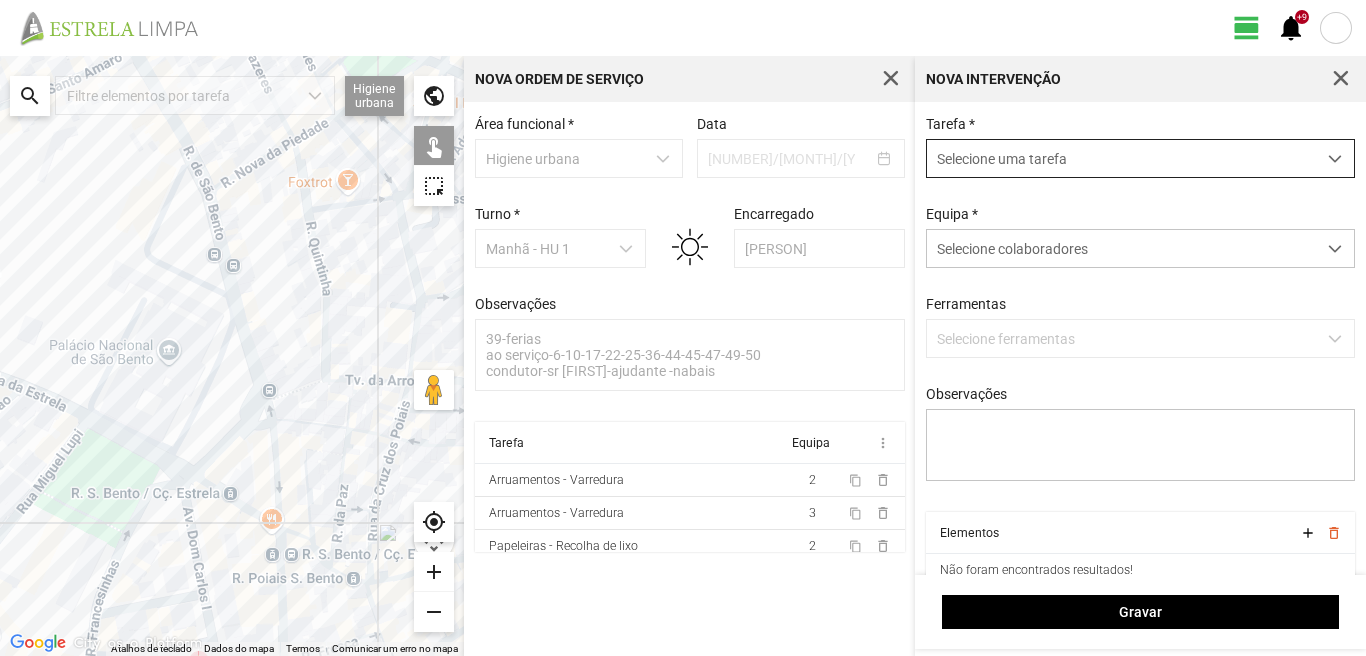 scroll, scrollTop: 11, scrollLeft: 89, axis: both 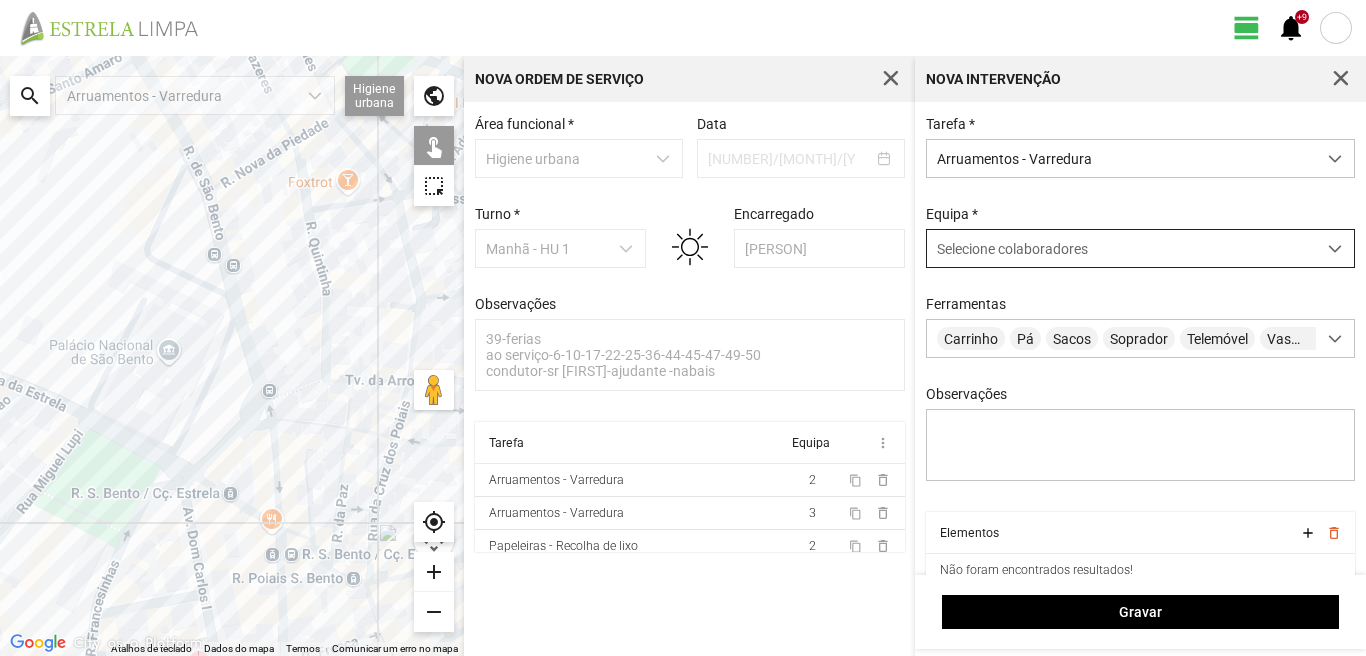 drag, startPoint x: 1019, startPoint y: 243, endPoint x: 1015, endPoint y: 265, distance: 22.36068 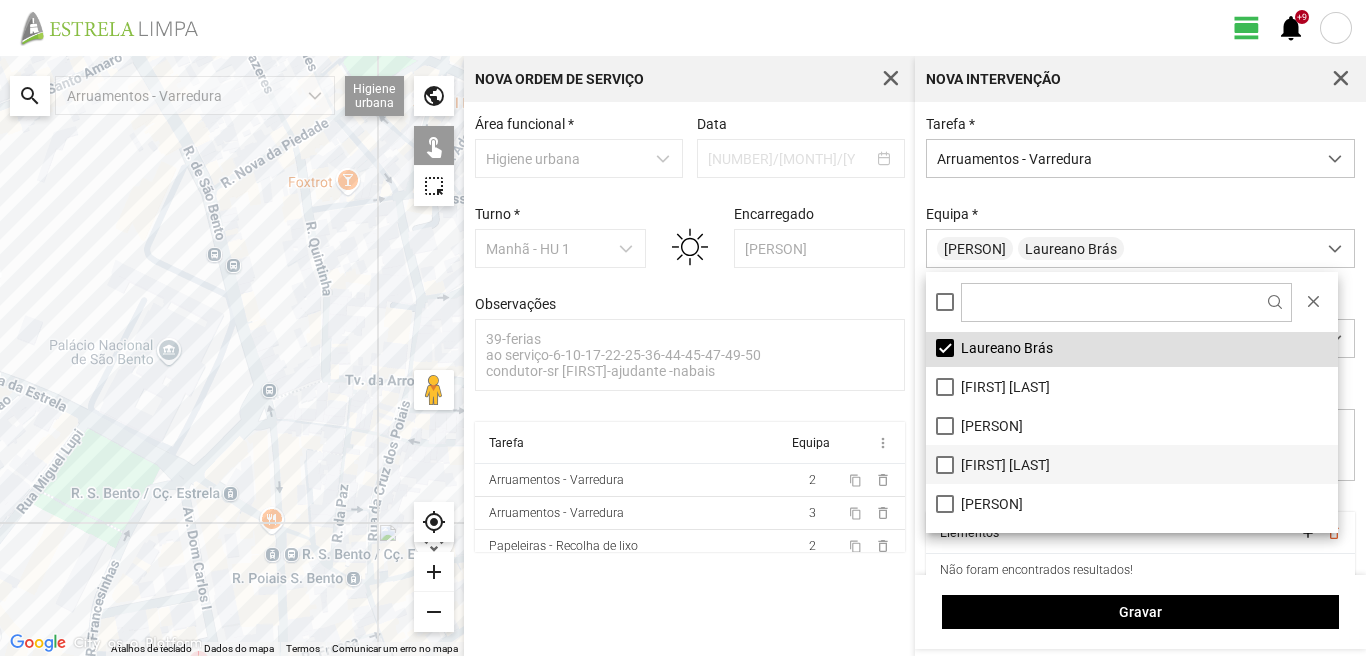 scroll, scrollTop: 268, scrollLeft: 0, axis: vertical 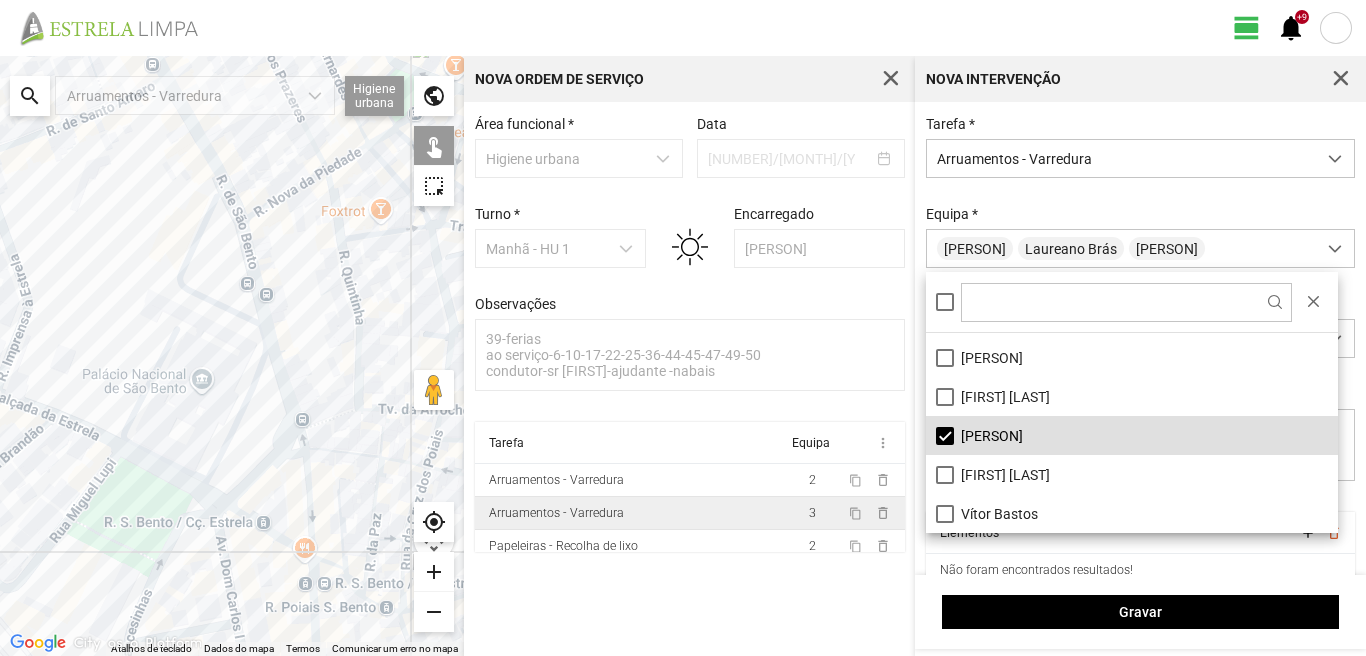 drag, startPoint x: 149, startPoint y: 276, endPoint x: 490, endPoint y: 507, distance: 411.8762 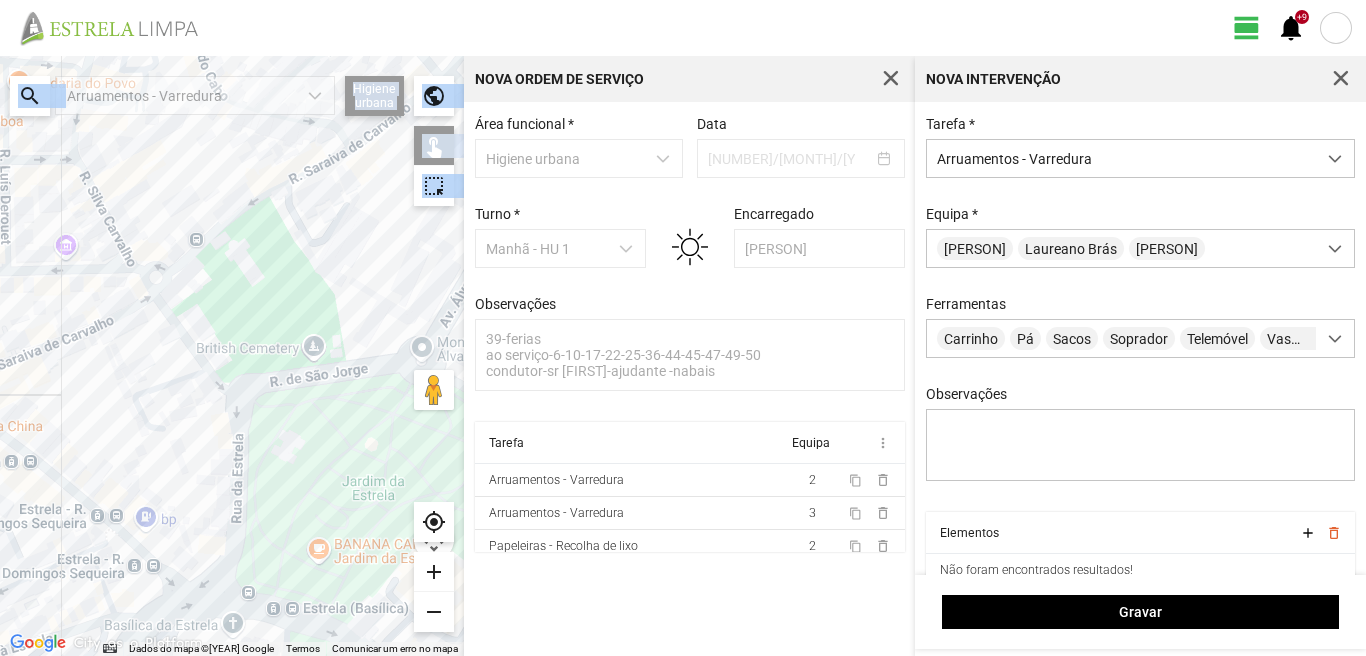 drag, startPoint x: 421, startPoint y: 508, endPoint x: 330, endPoint y: 426, distance: 122.494896 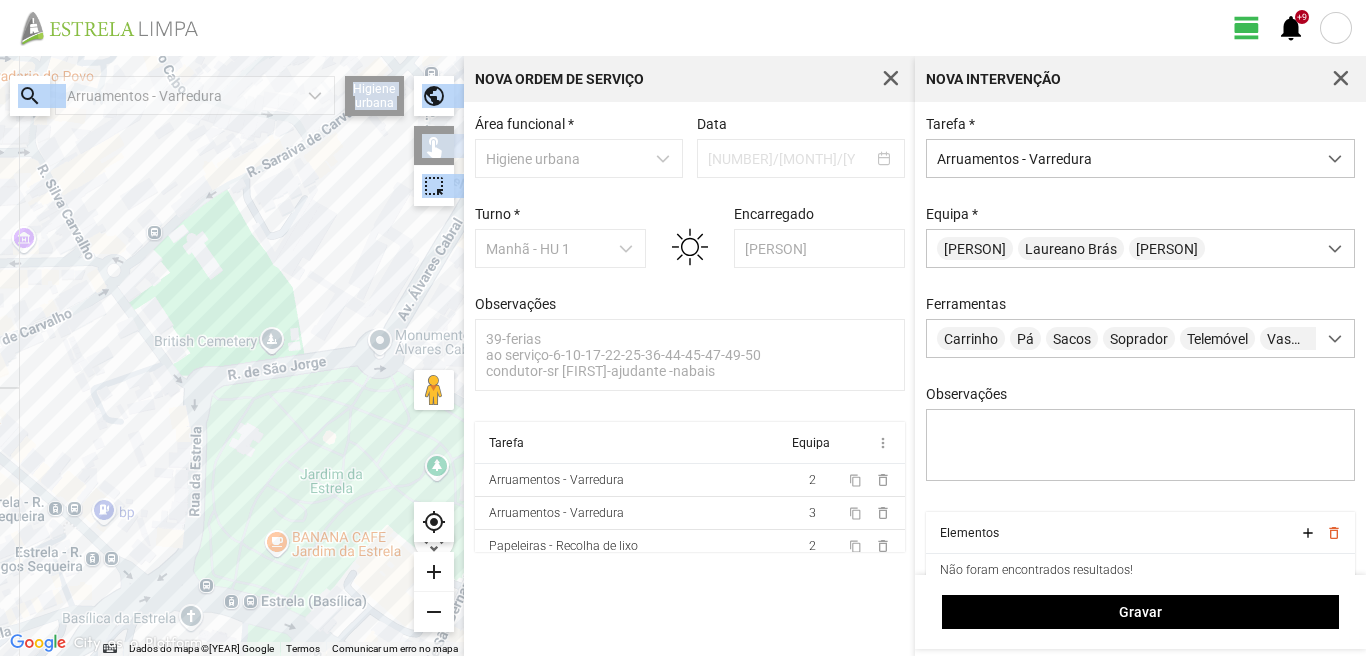 drag, startPoint x: 330, startPoint y: 426, endPoint x: 252, endPoint y: 373, distance: 94.302704 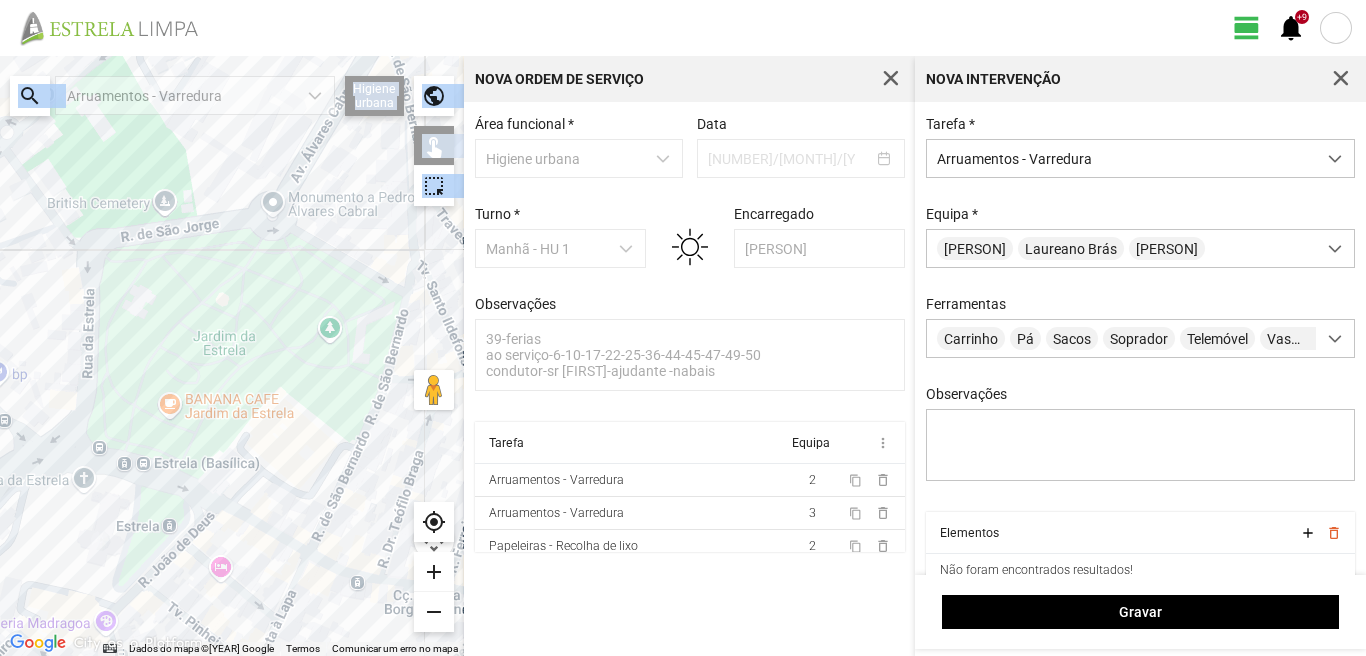 drag, startPoint x: 374, startPoint y: 518, endPoint x: 295, endPoint y: 410, distance: 133.80957 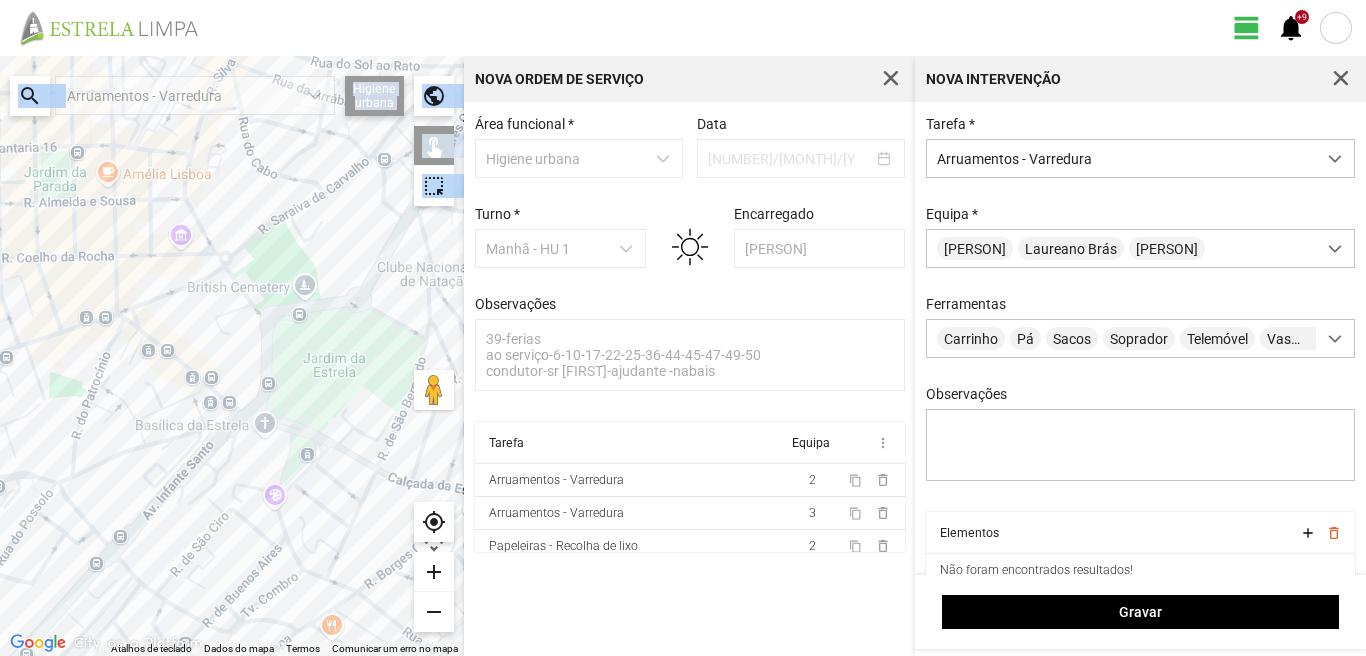 drag, startPoint x: 104, startPoint y: 571, endPoint x: 280, endPoint y: 478, distance: 199.06029 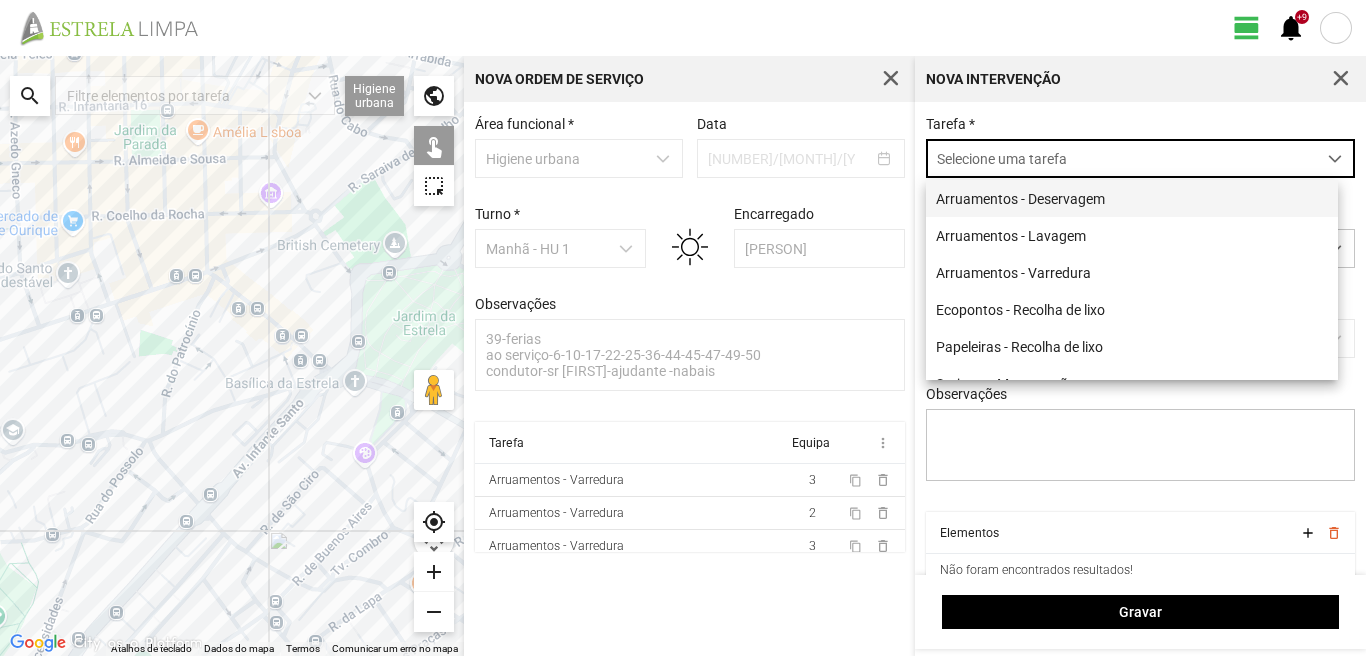 scroll, scrollTop: 11, scrollLeft: 89, axis: both 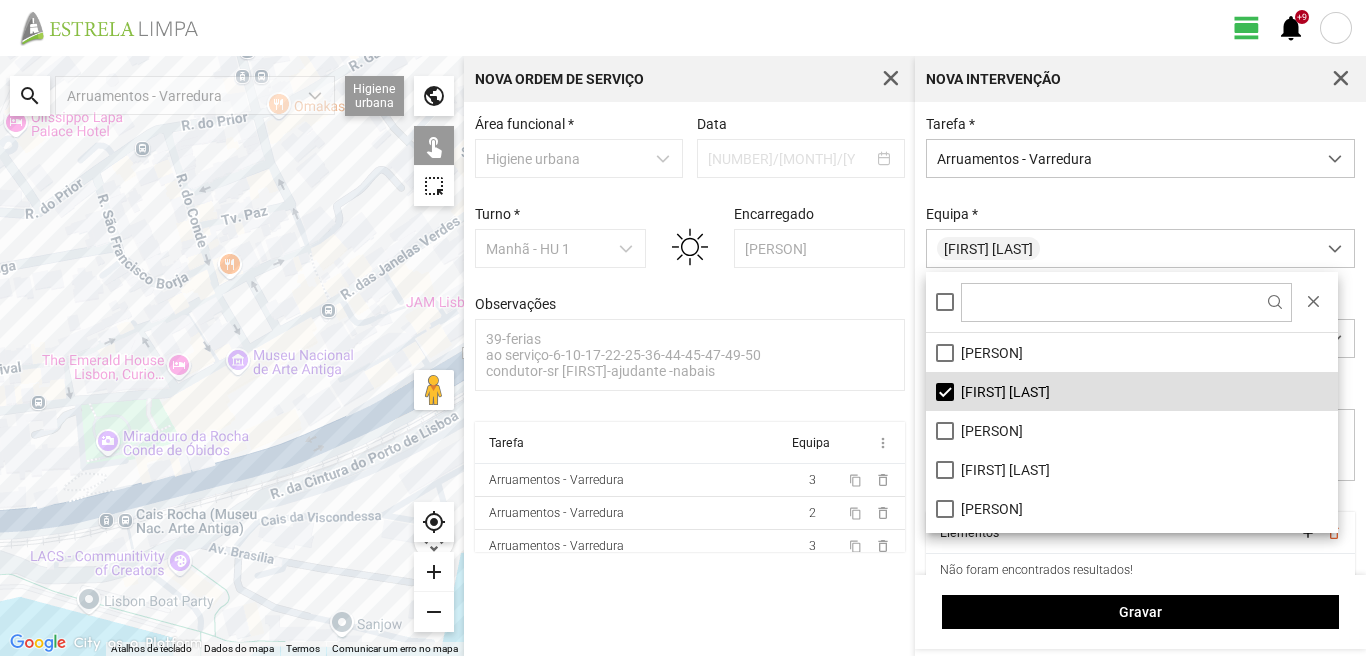 drag, startPoint x: 262, startPoint y: 400, endPoint x: 168, endPoint y: 467, distance: 115.43397 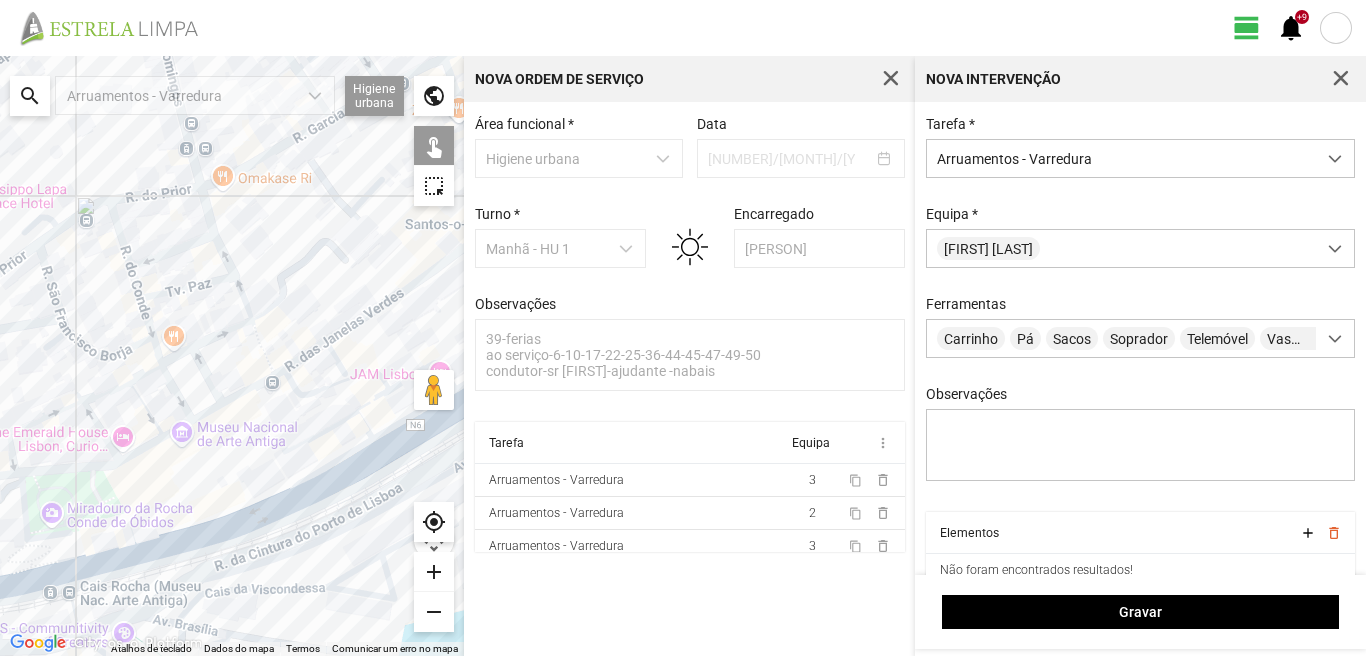 drag, startPoint x: 304, startPoint y: 416, endPoint x: 261, endPoint y: 543, distance: 134.08206 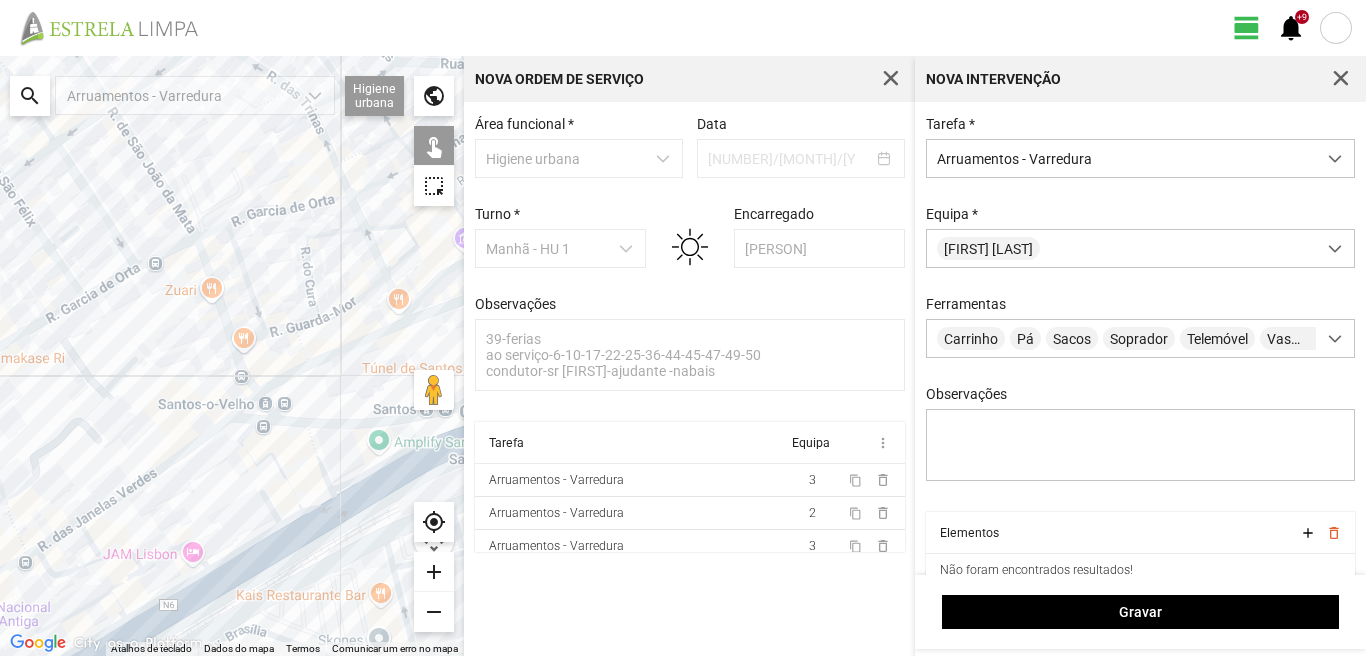 drag, startPoint x: 298, startPoint y: 423, endPoint x: 121, endPoint y: 469, distance: 182.87975 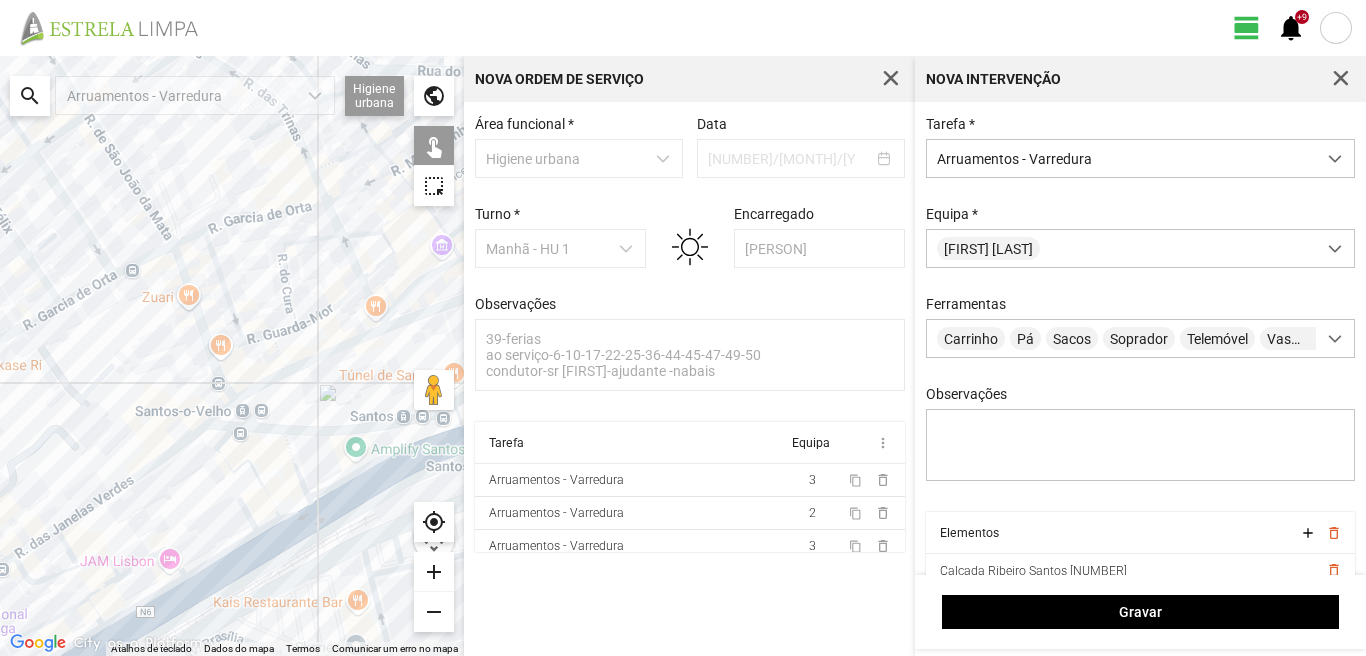 drag, startPoint x: 338, startPoint y: 433, endPoint x: 188, endPoint y: 464, distance: 153.16985 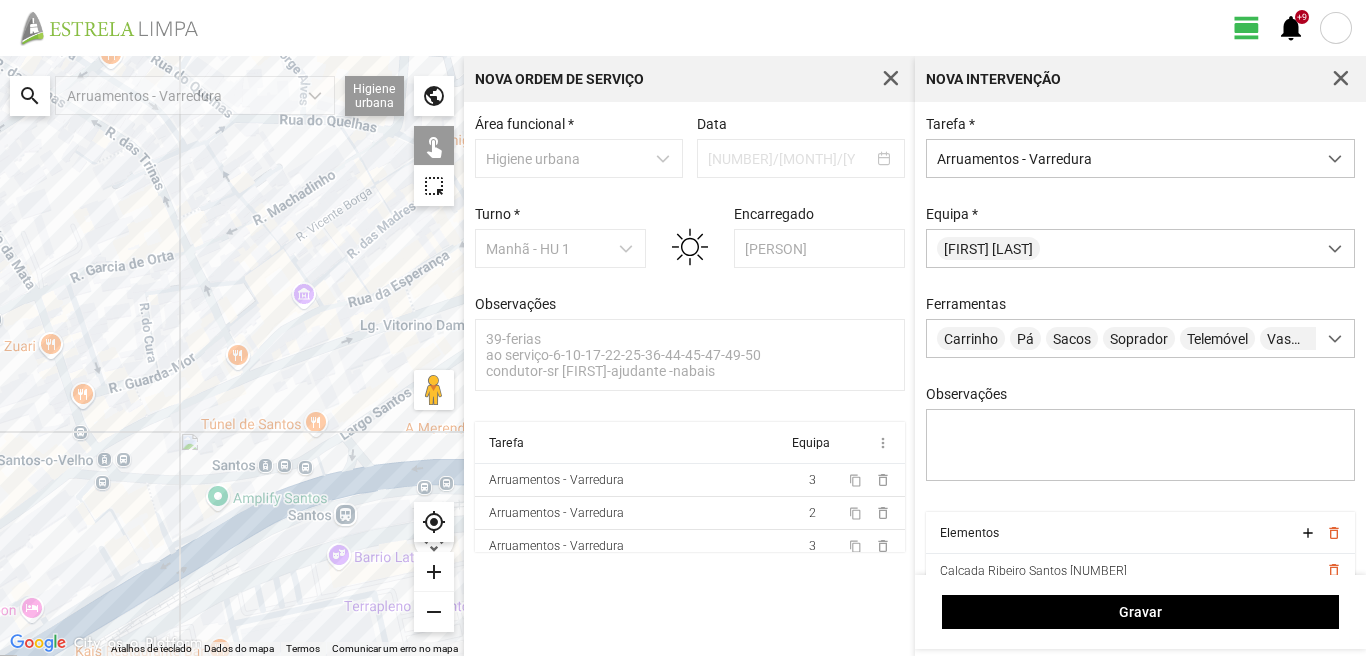 drag, startPoint x: 289, startPoint y: 437, endPoint x: 151, endPoint y: 486, distance: 146.44112 